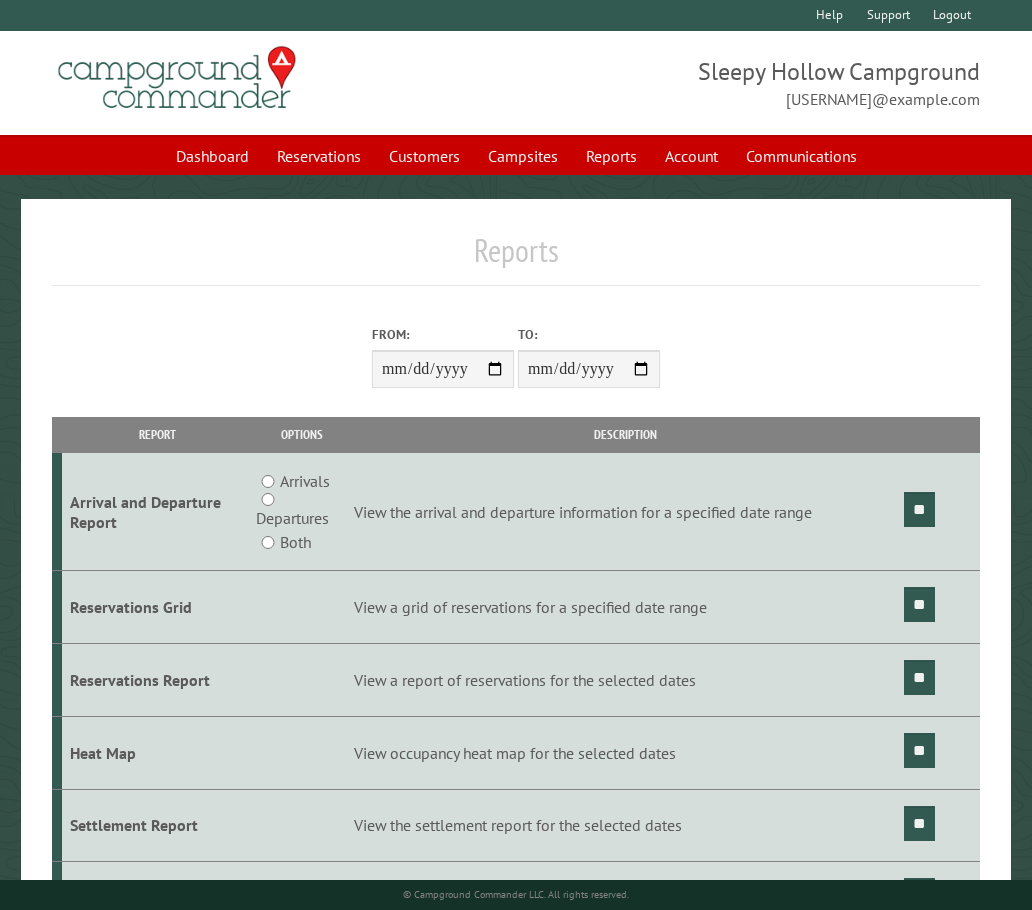 scroll, scrollTop: 0, scrollLeft: 0, axis: both 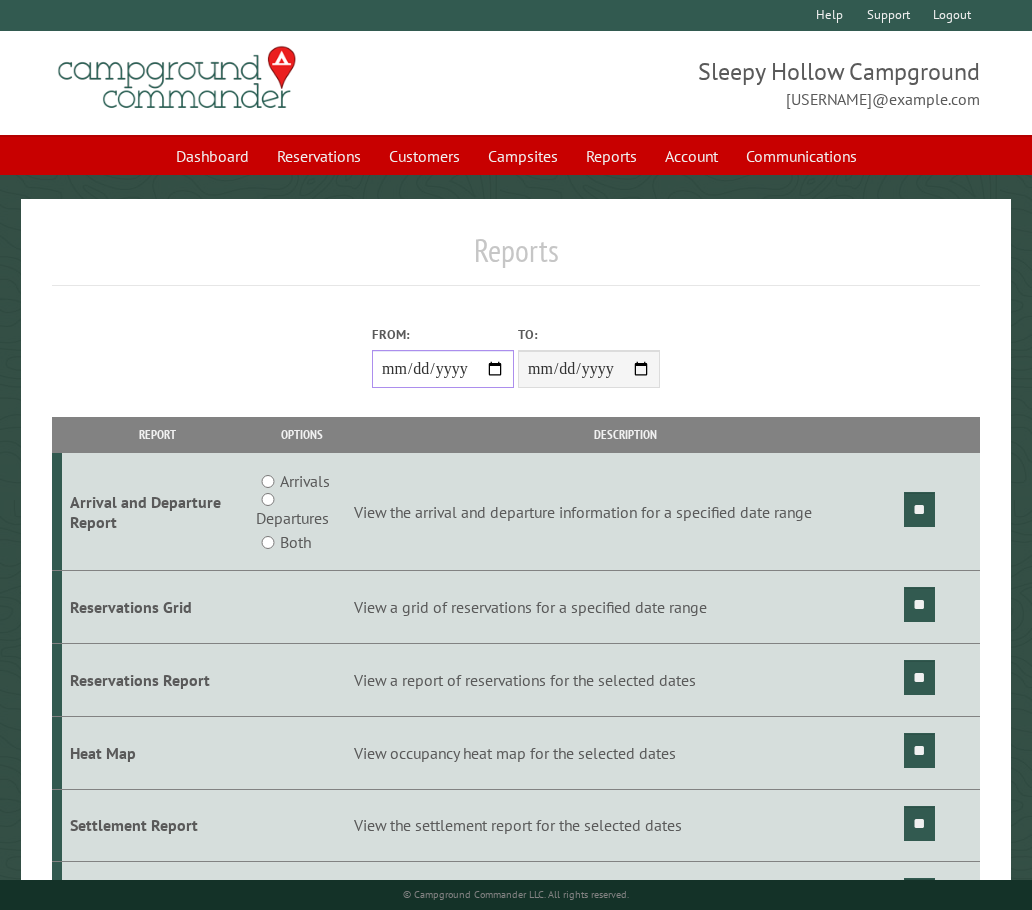 click on "**********" at bounding box center (443, 369) 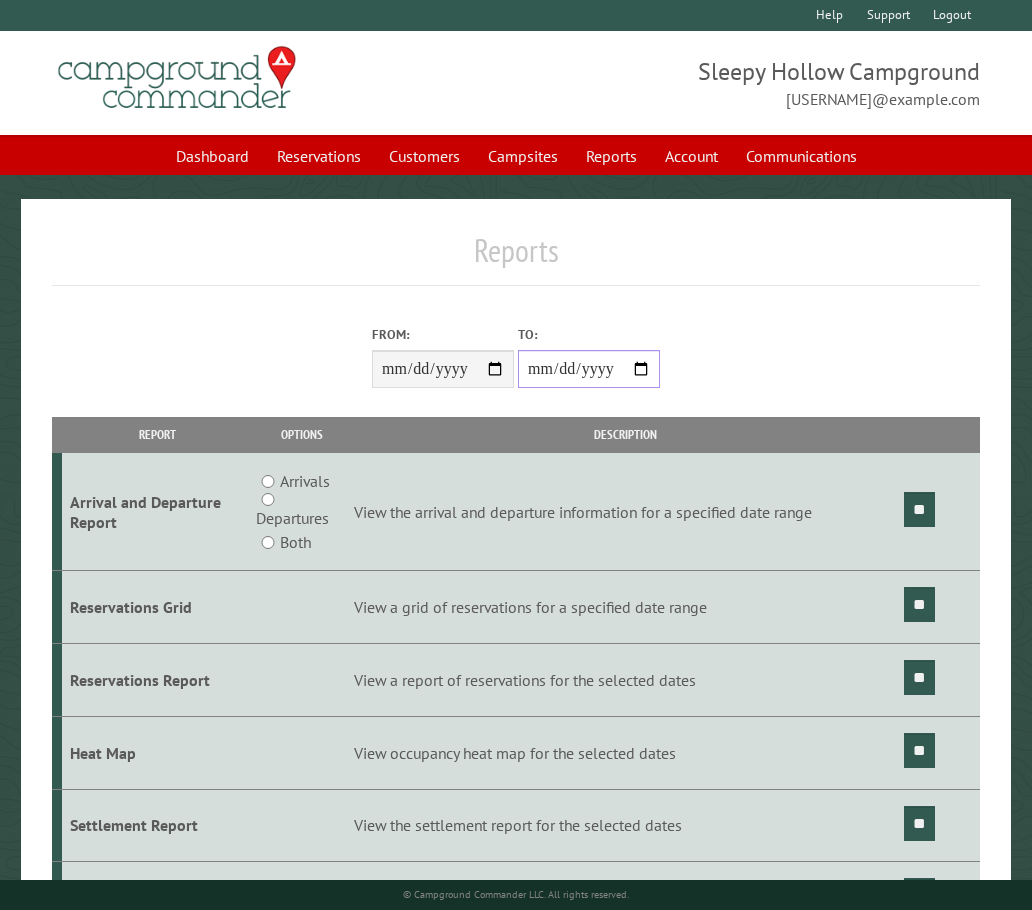 click on "**********" at bounding box center [589, 369] 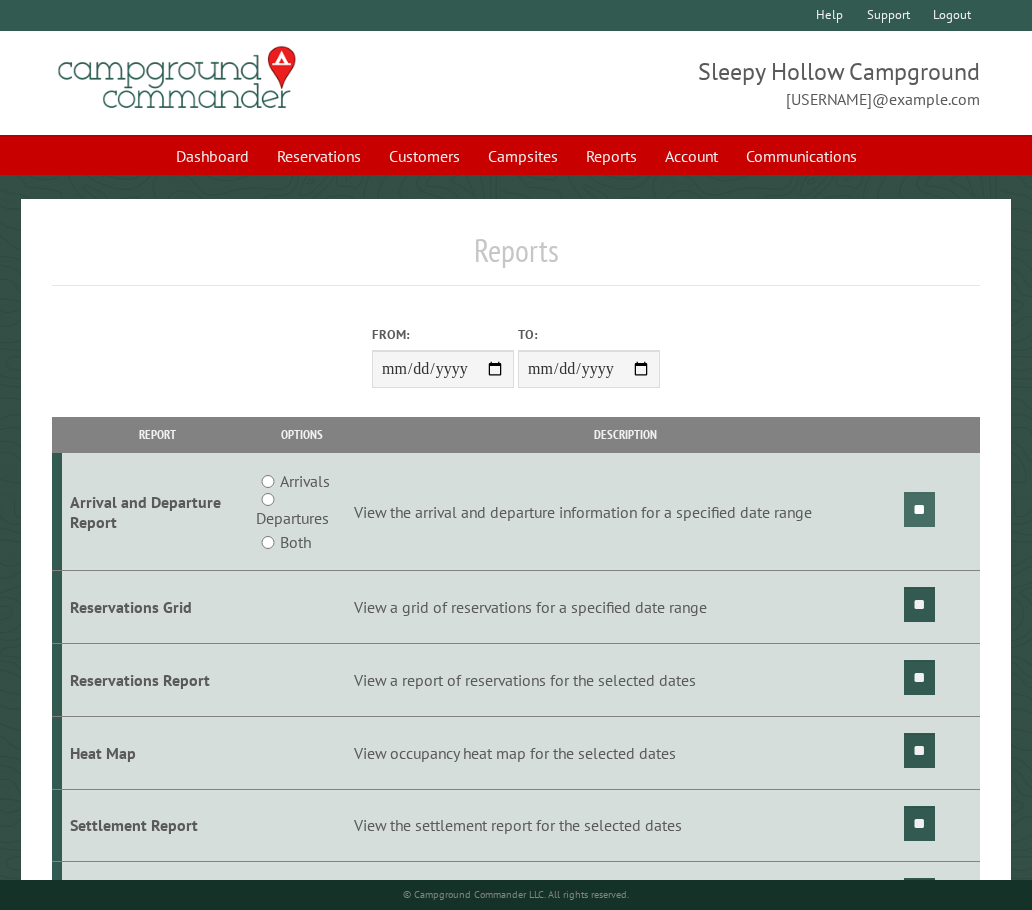 click on "**" at bounding box center [919, 509] 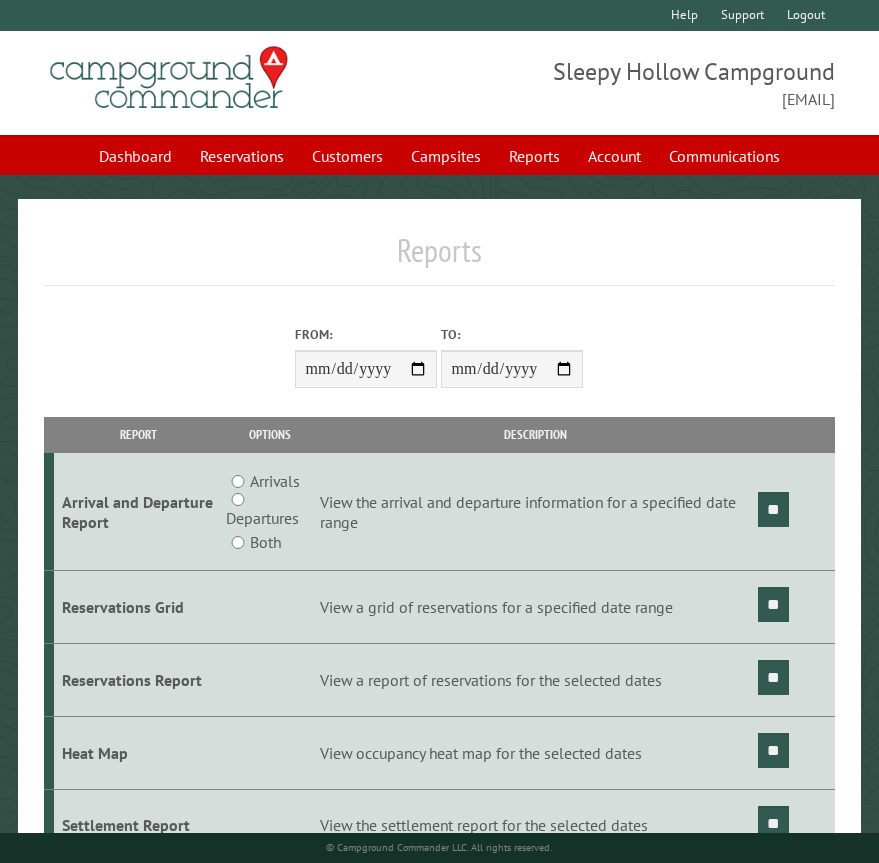 scroll, scrollTop: 0, scrollLeft: 0, axis: both 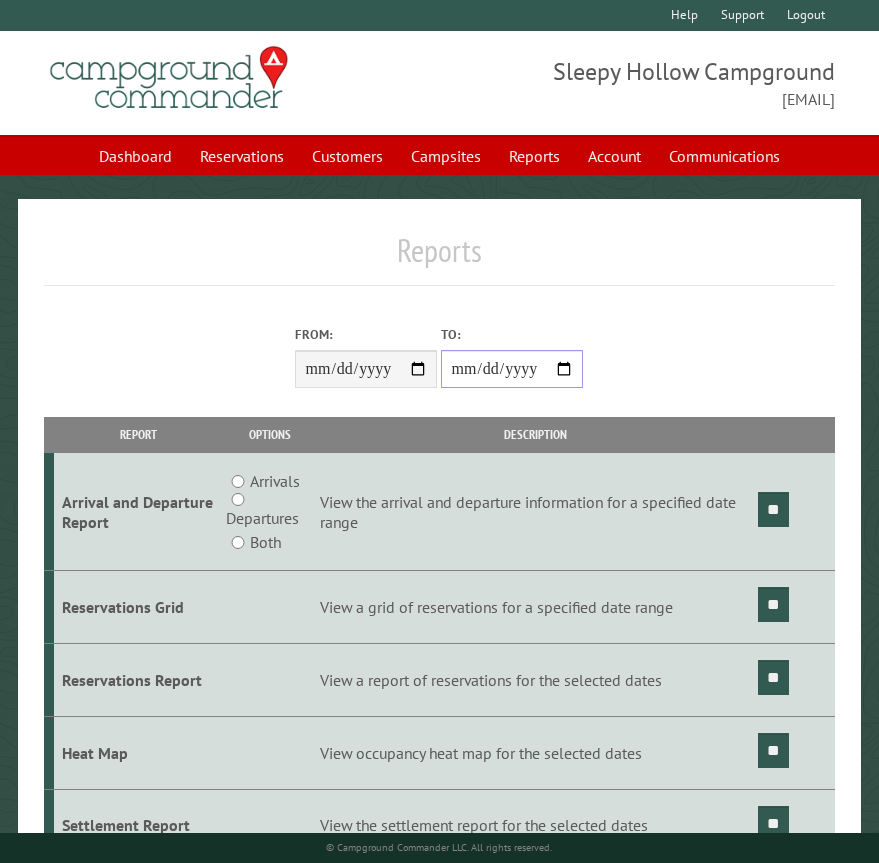click on "**********" at bounding box center [512, 369] 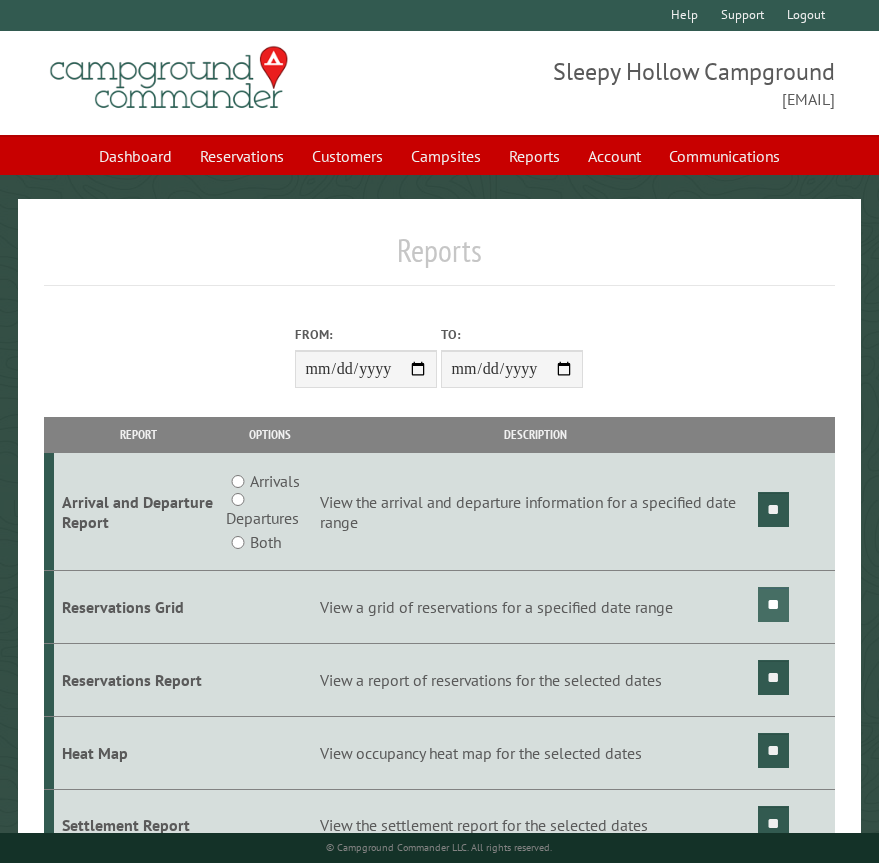 click on "**" at bounding box center (773, 604) 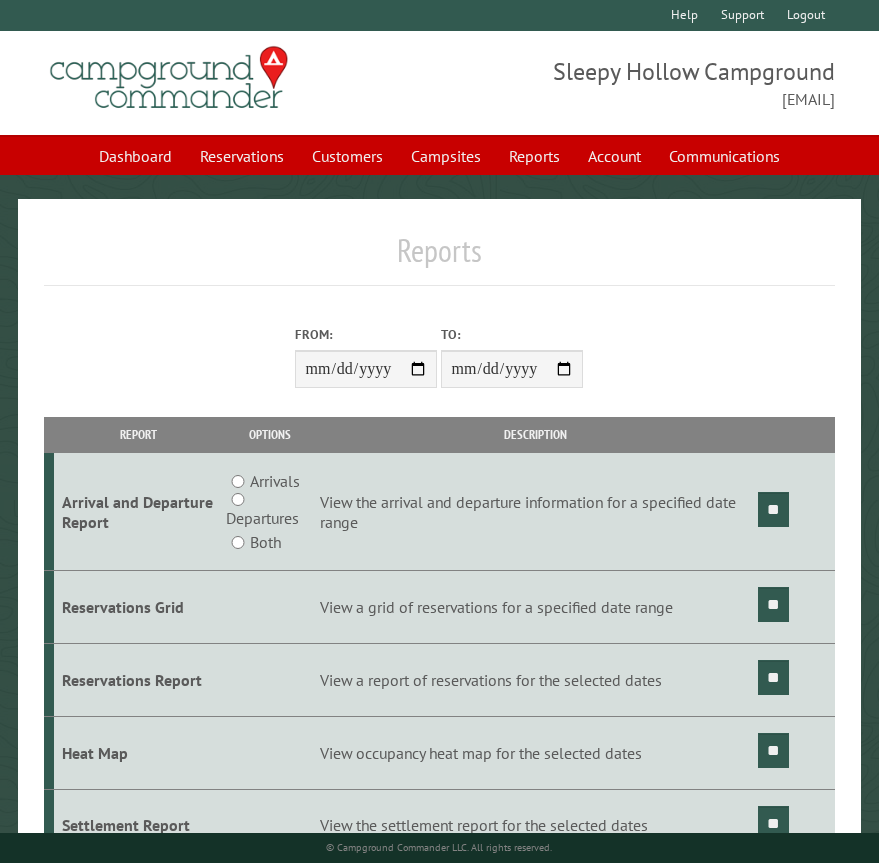 drag, startPoint x: 523, startPoint y: 145, endPoint x: 239, endPoint y: 247, distance: 301.7615 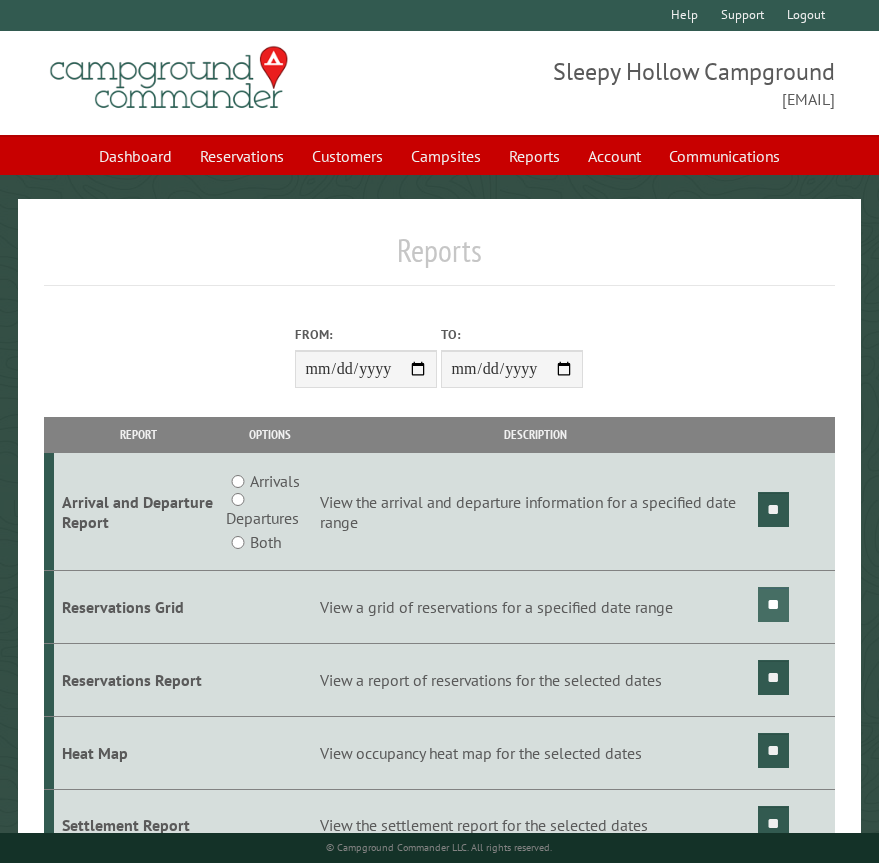 click on "**" at bounding box center (773, 604) 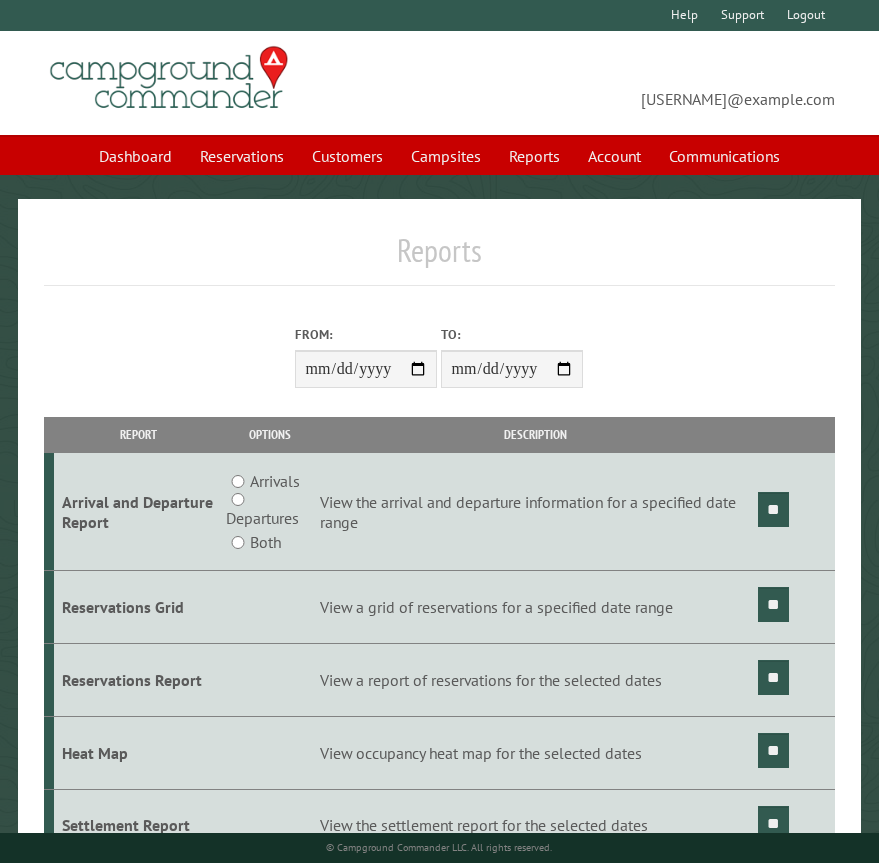 scroll, scrollTop: 0, scrollLeft: 0, axis: both 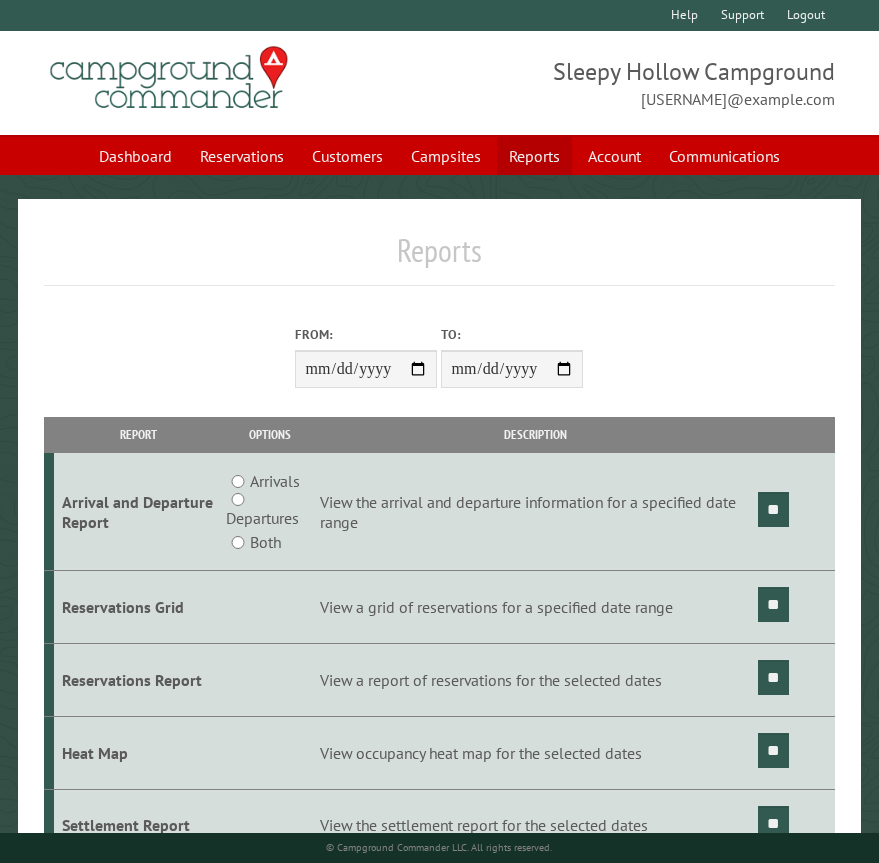 click on "Reports" at bounding box center (534, 156) 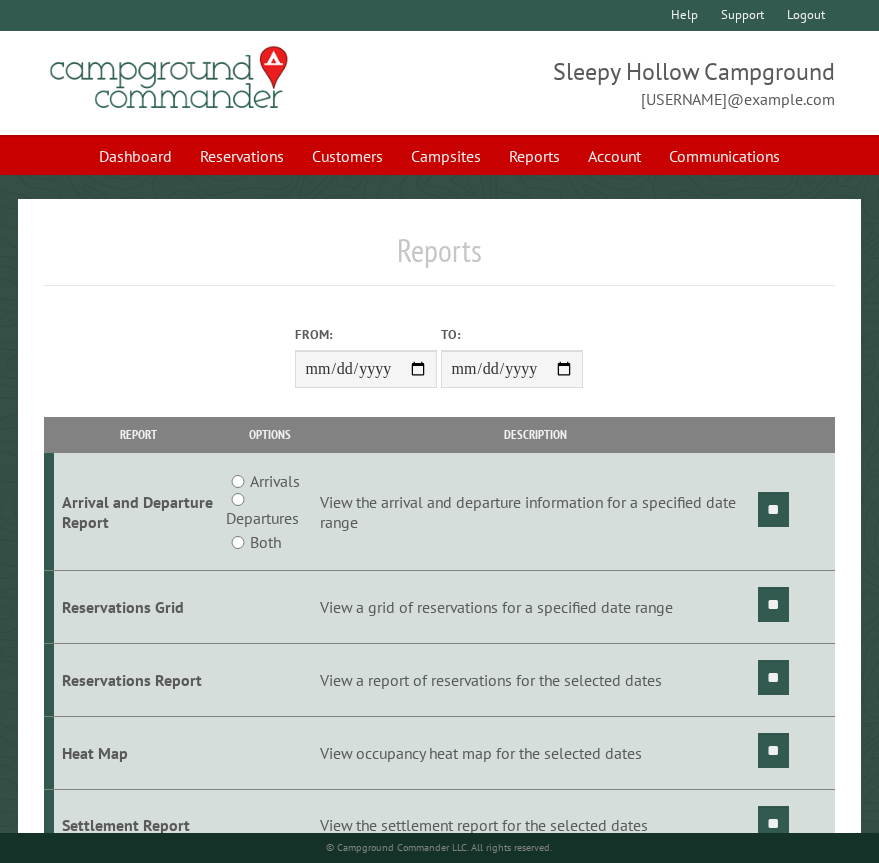 scroll, scrollTop: 0, scrollLeft: 0, axis: both 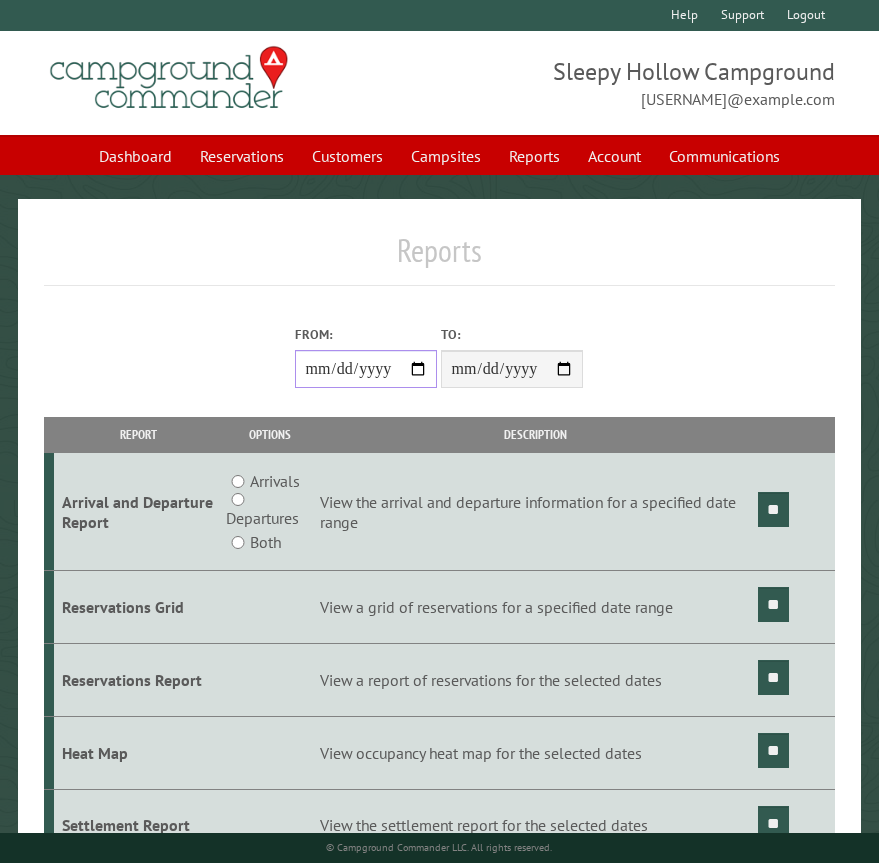 click on "From:" at bounding box center (366, 369) 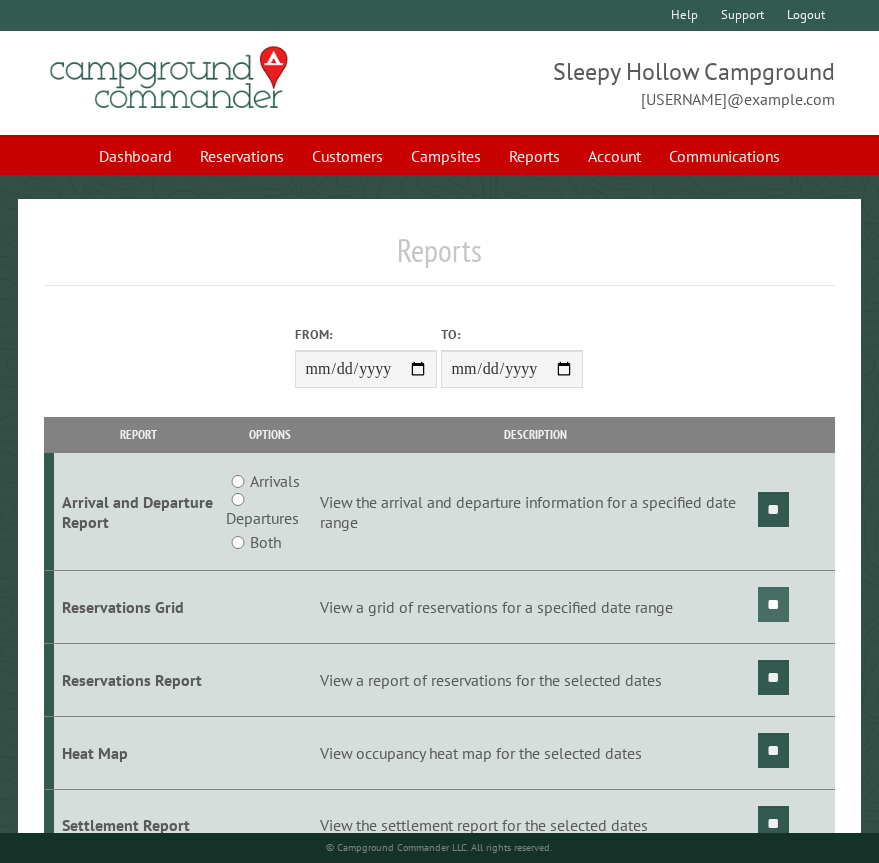 click on "**" at bounding box center (773, 604) 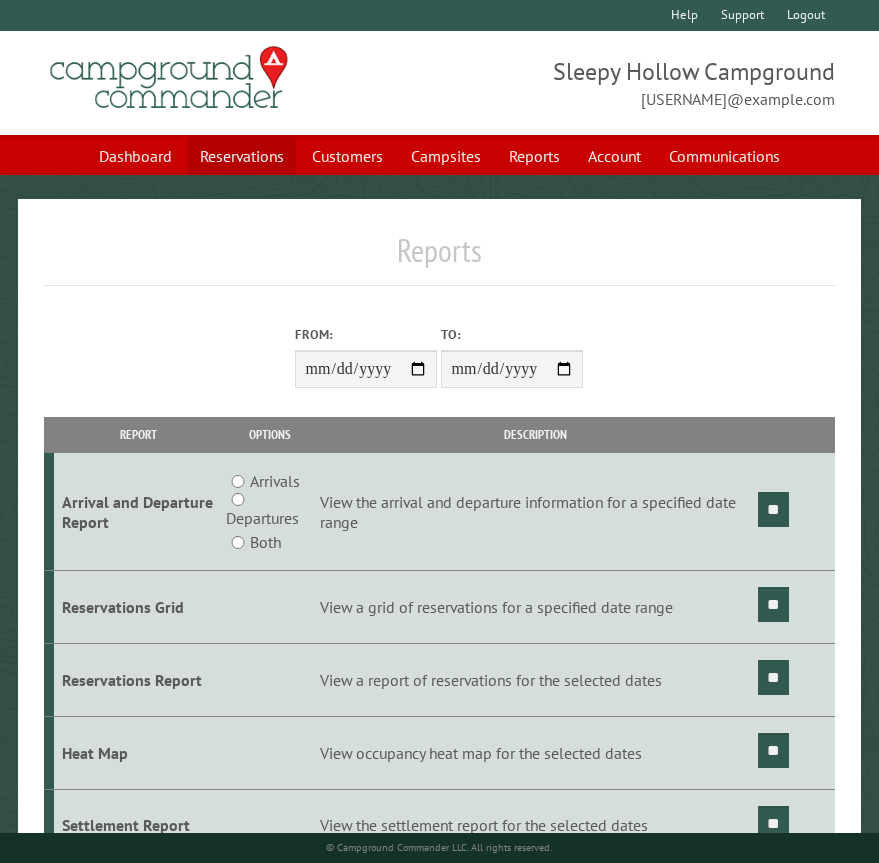 click on "Reservations" at bounding box center [242, 156] 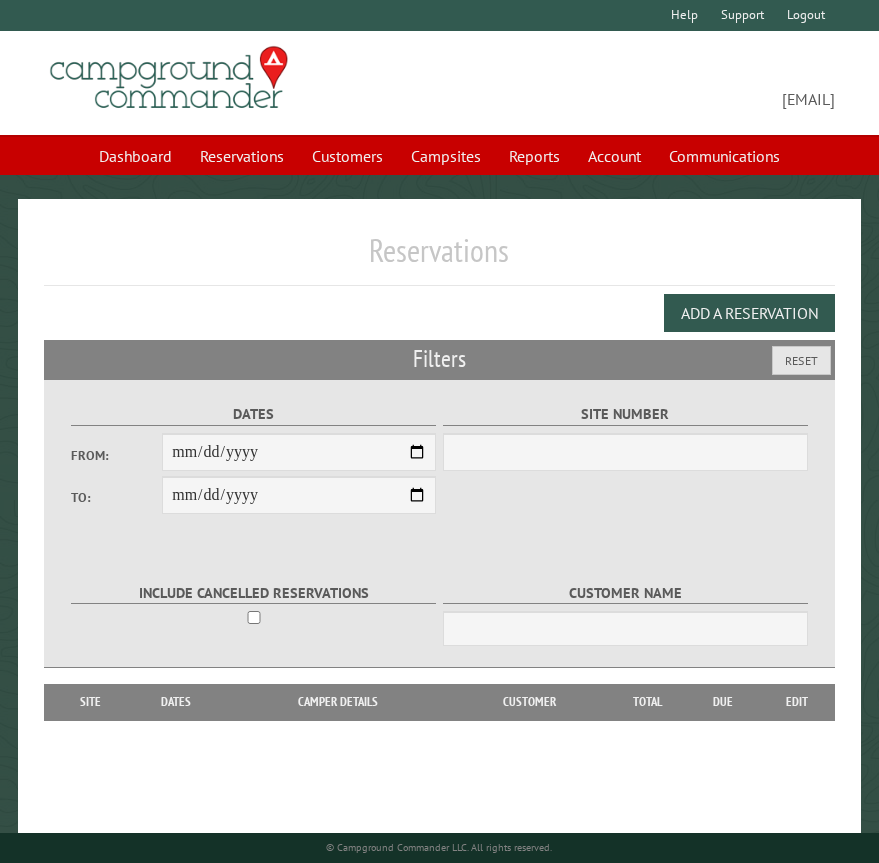 scroll, scrollTop: 0, scrollLeft: 0, axis: both 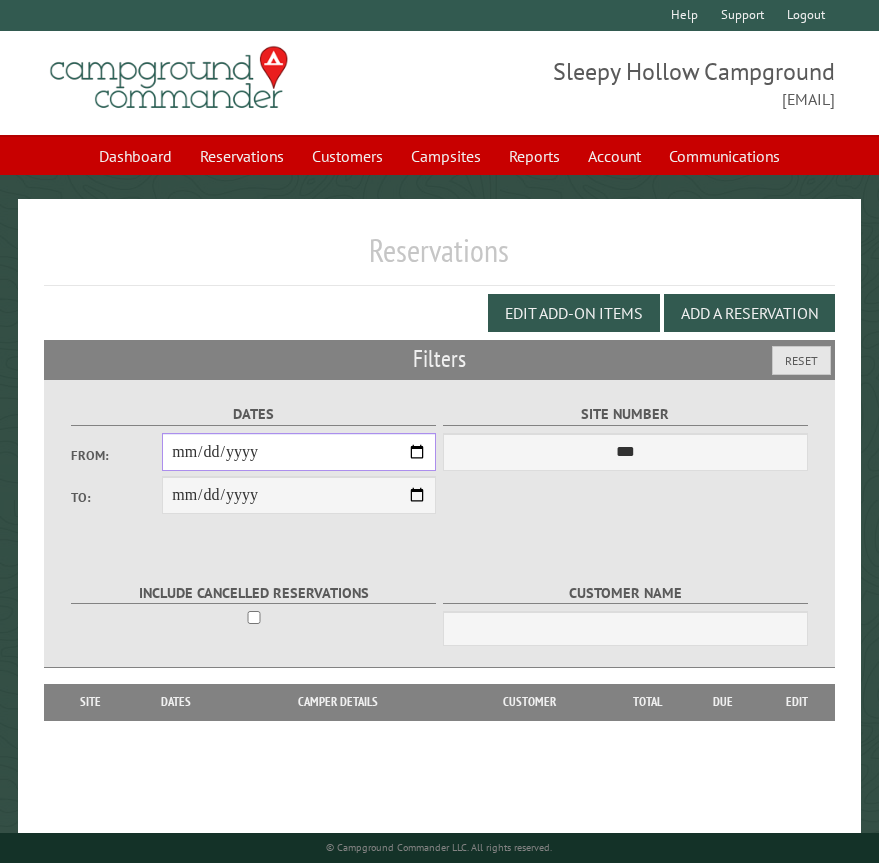 click on "From:" at bounding box center [299, 452] 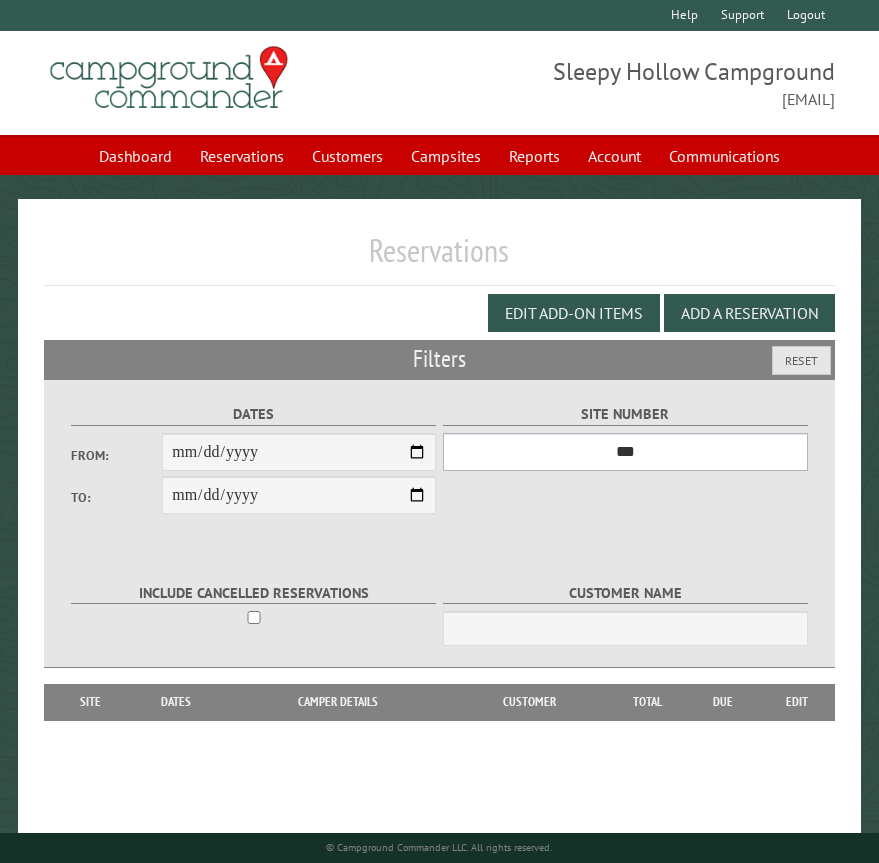 click on "*** * * * * * * * * * ** *** *** ** ** ** ** ** ** ** ** ** ** *** *** ** ** ** ** ** ** ** ** ** ** *** *** ** ** ** ** ** ** ** ** *** *** ** ** ** ** ** ** *** *** ** ** ** ** ** *** ** ** ** ** ** ** ** ** ** ** ** ** ** ** ** ** ** ** ** ** ** ** ** ** **" at bounding box center [625, 452] 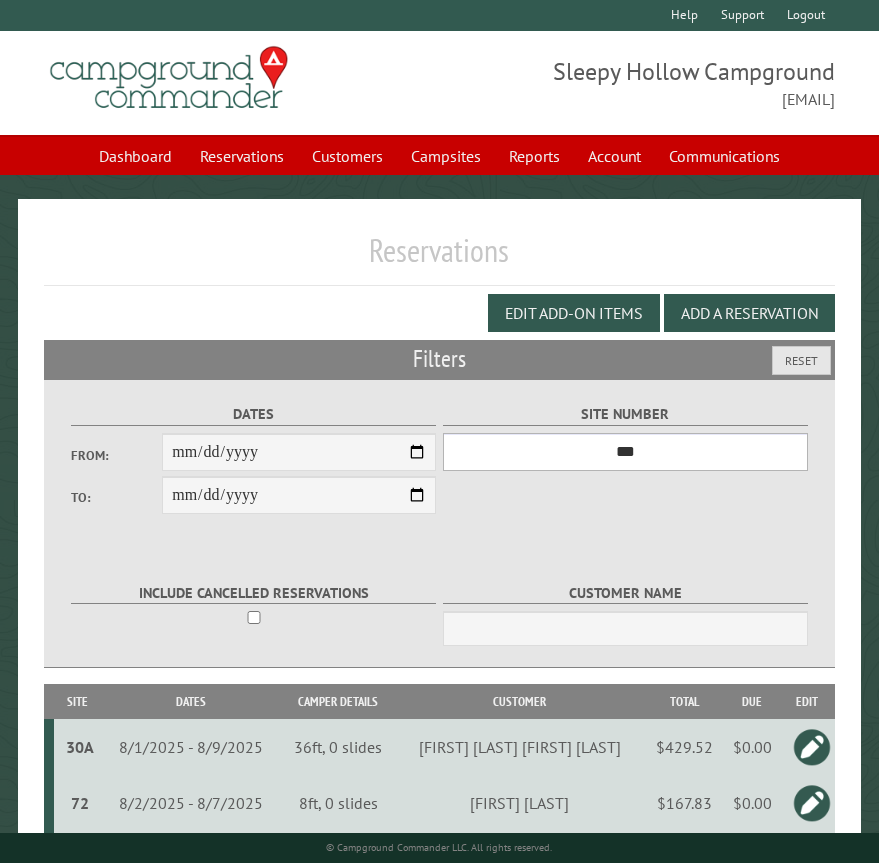 select on "**" 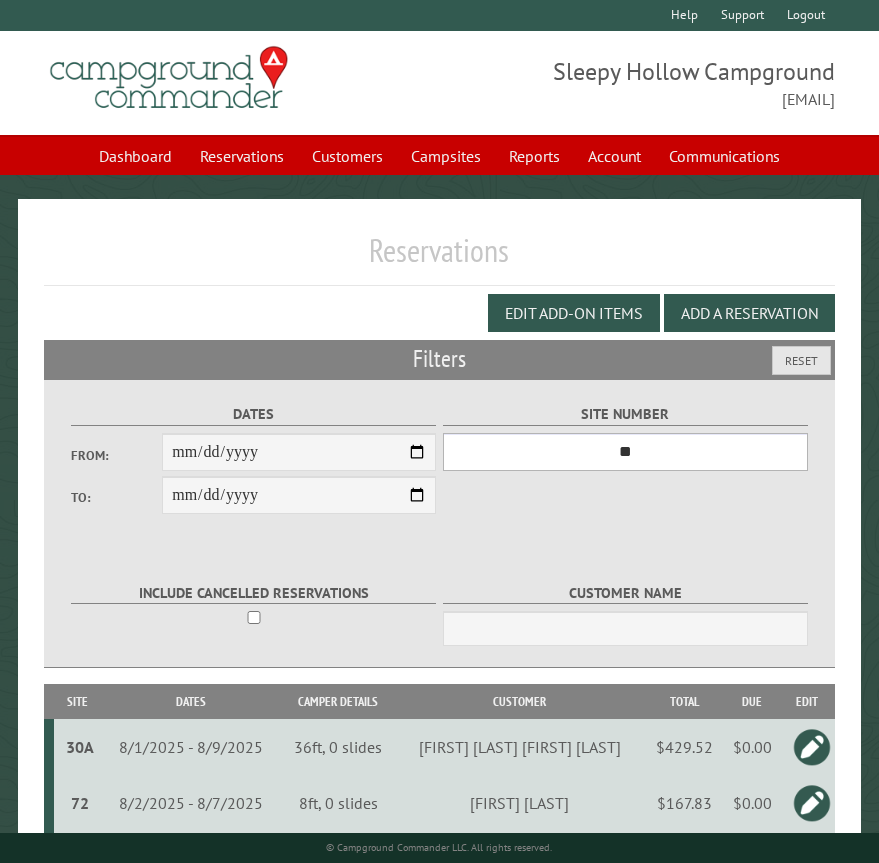 click on "*** * * * * * * * * * ** *** *** ** ** ** ** ** ** ** ** ** ** *** *** ** ** ** ** ** ** ** ** ** ** *** *** ** ** ** ** ** ** ** ** *** *** ** ** ** ** ** ** *** *** ** ** ** ** ** *** ** ** ** ** ** ** ** ** ** ** ** ** ** ** ** ** ** ** ** ** ** ** ** ** **" at bounding box center (625, 452) 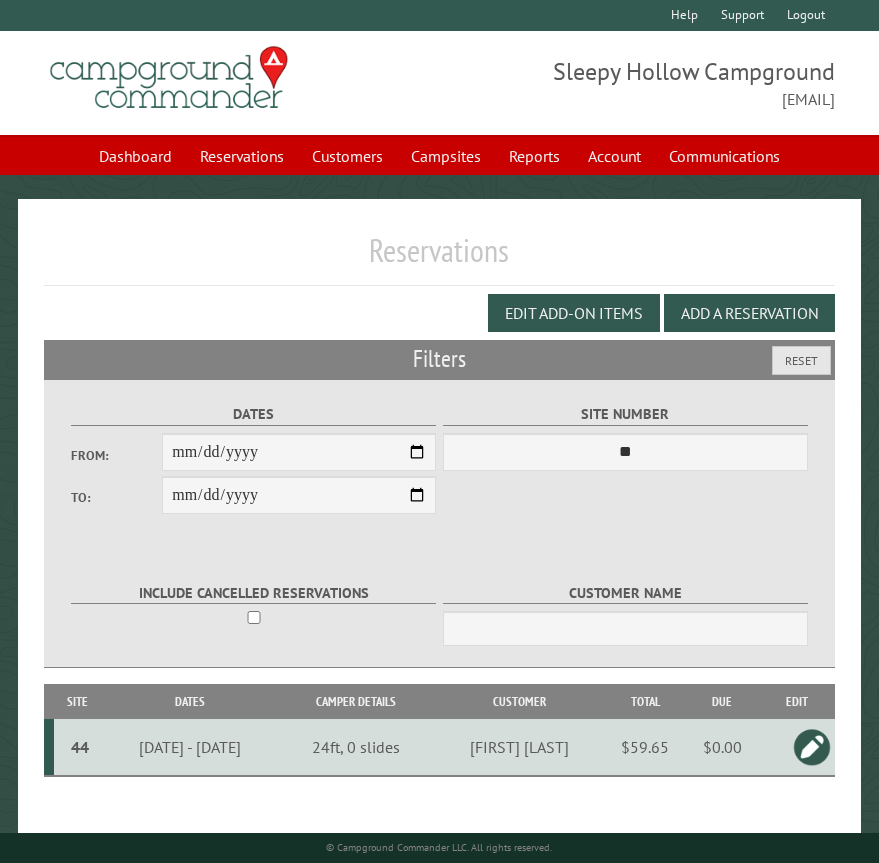 click at bounding box center [812, 747] 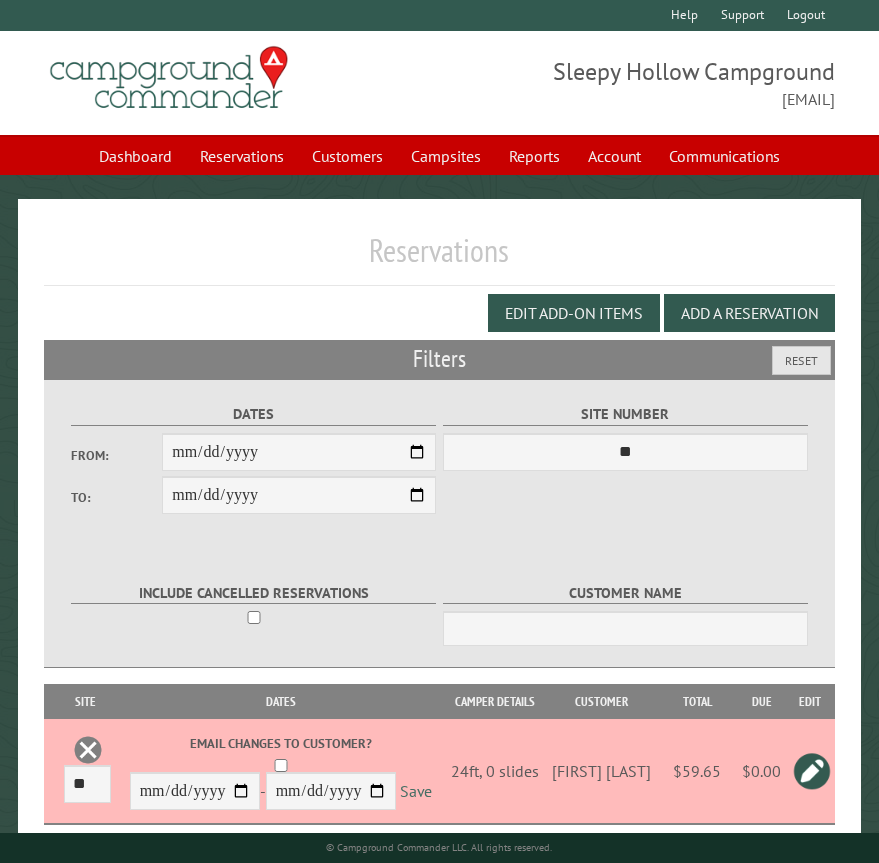 click on "Save" at bounding box center (416, 792) 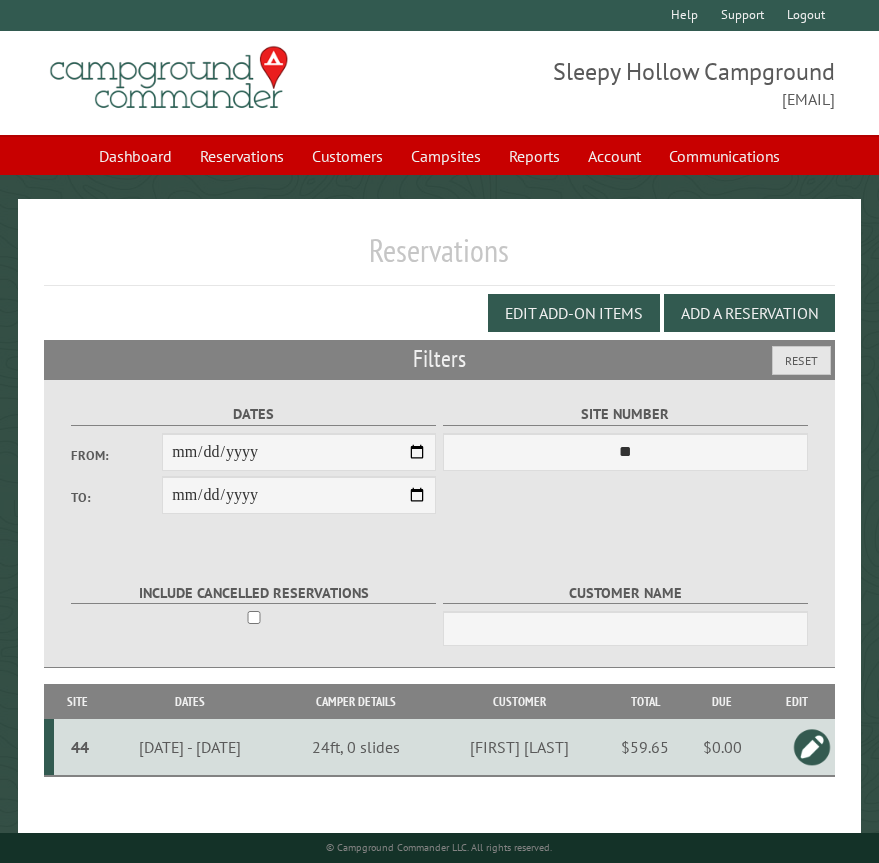 click at bounding box center (812, 747) 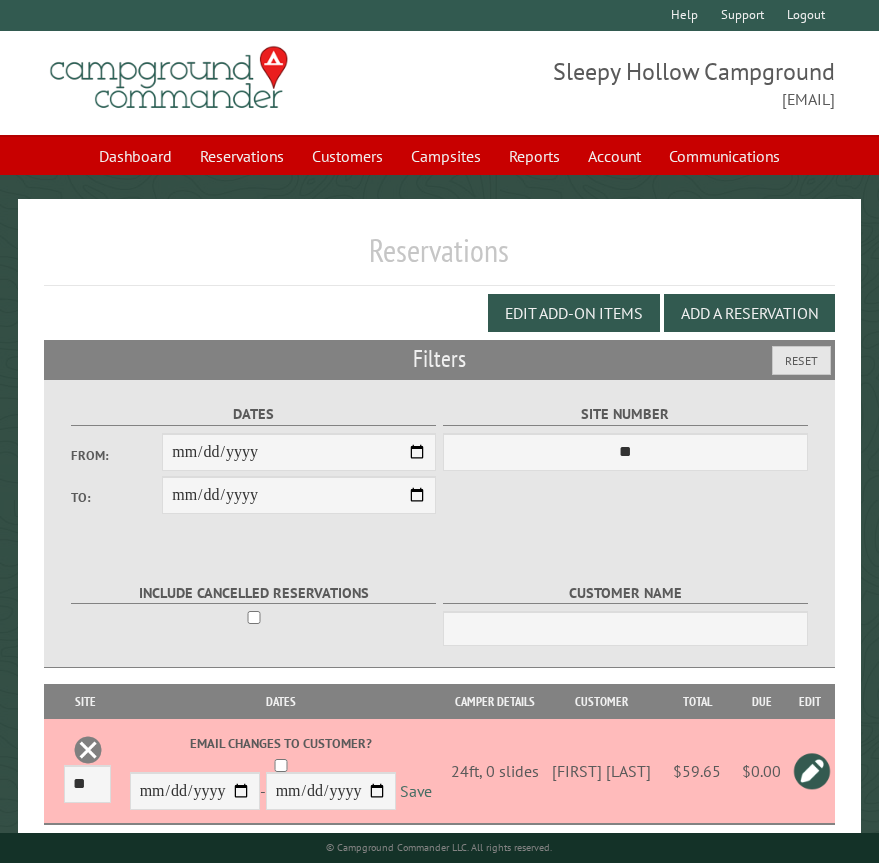 click on "Save" at bounding box center [416, 792] 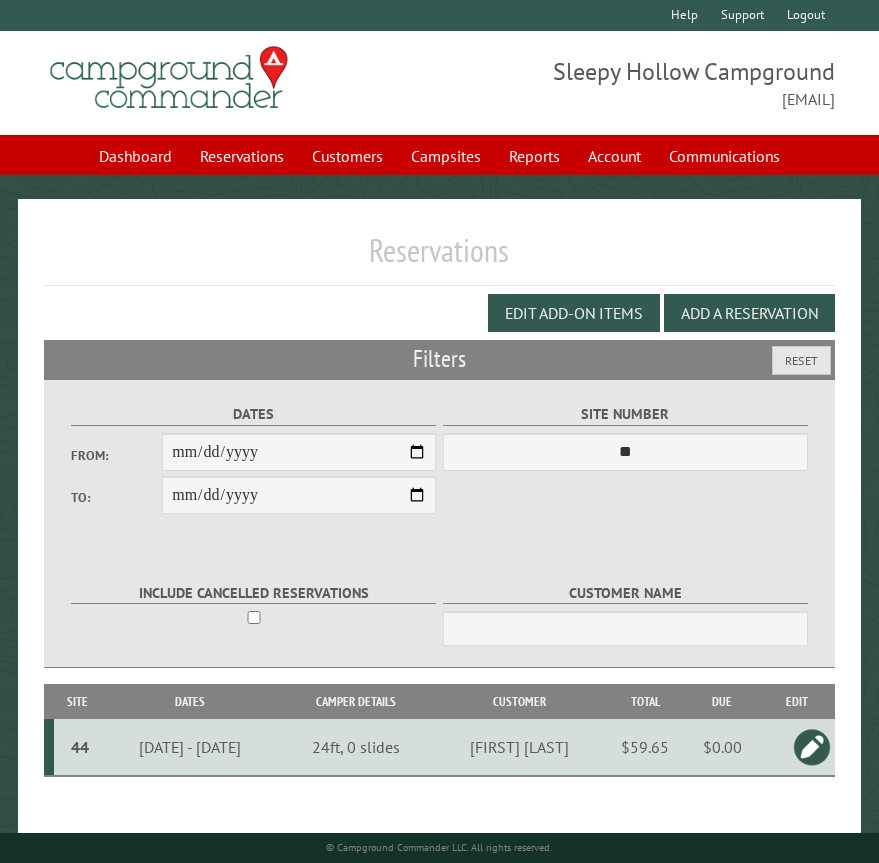 click at bounding box center [812, 747] 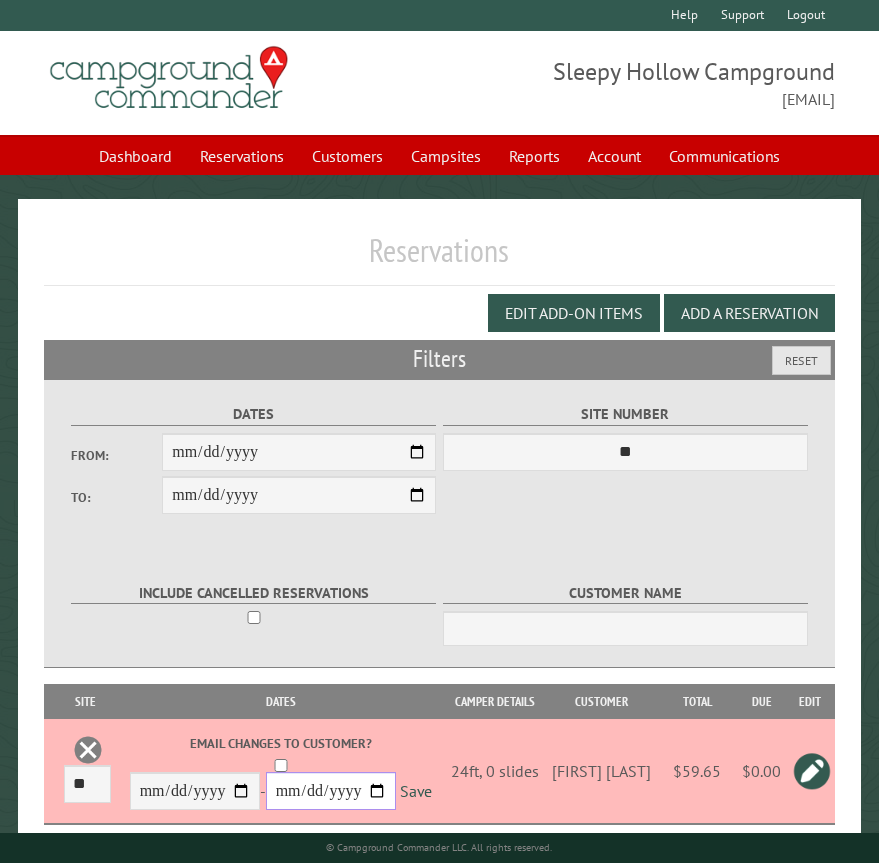 click on "**********" at bounding box center [331, 791] 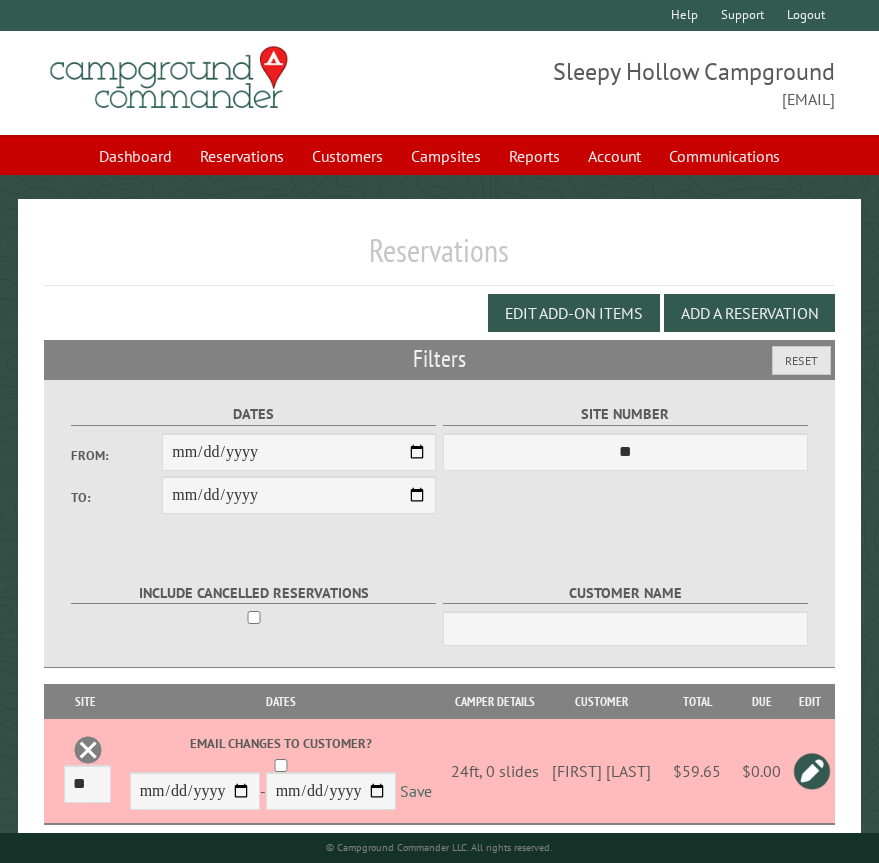 click on "Save" at bounding box center (416, 792) 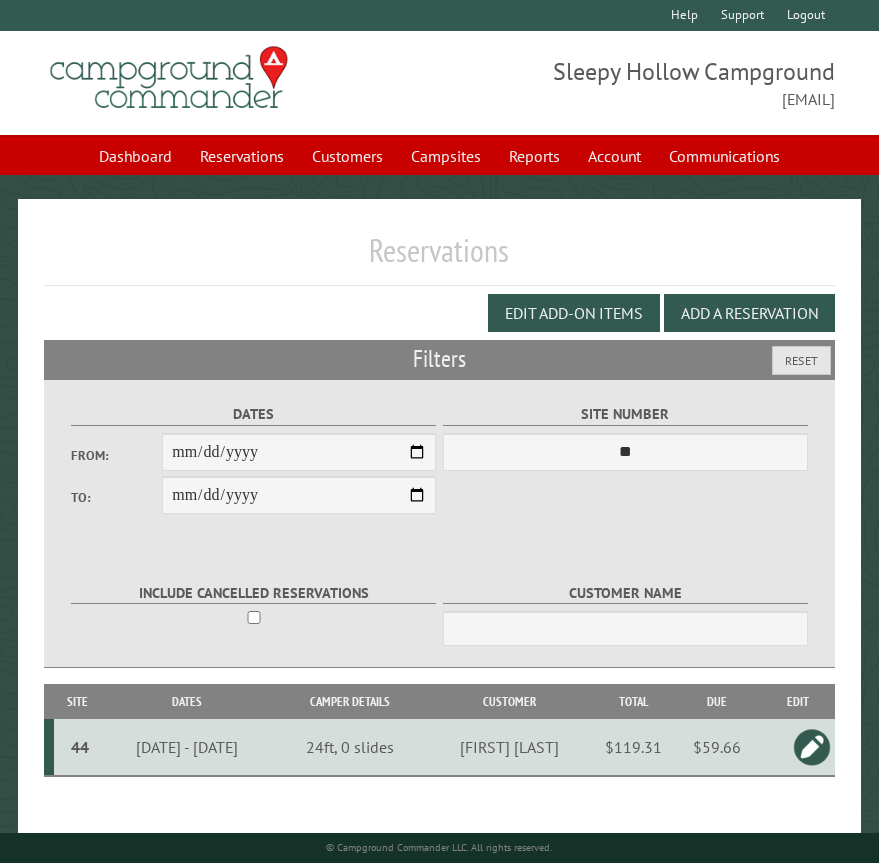 click on "44" at bounding box center [80, 747] 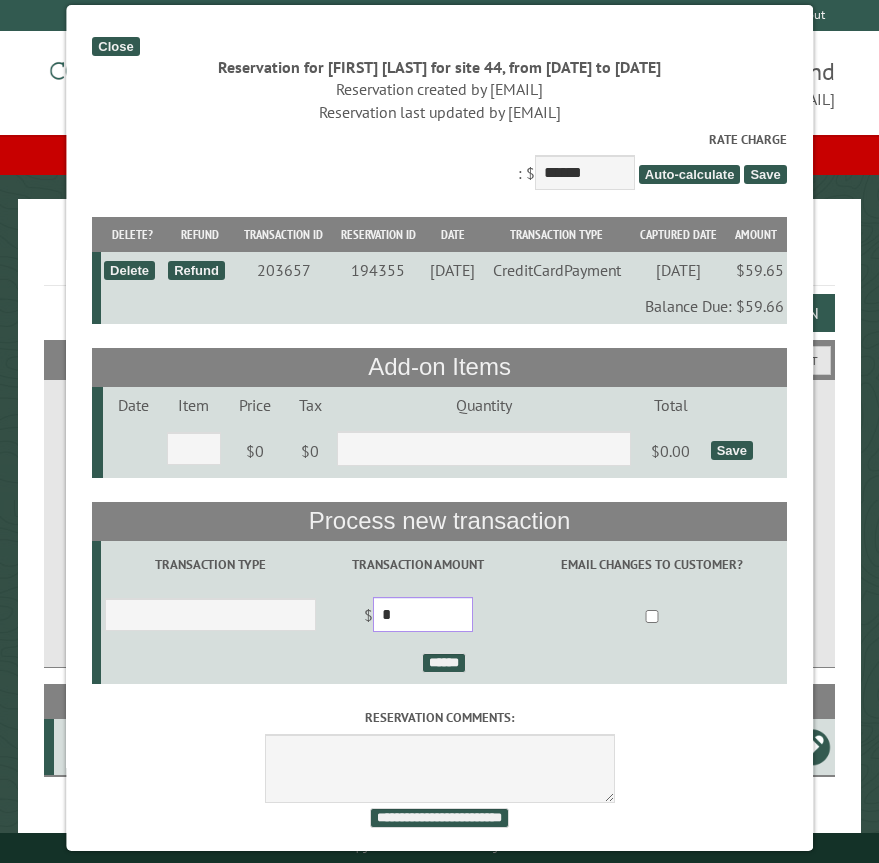 click on "*" at bounding box center [423, 614] 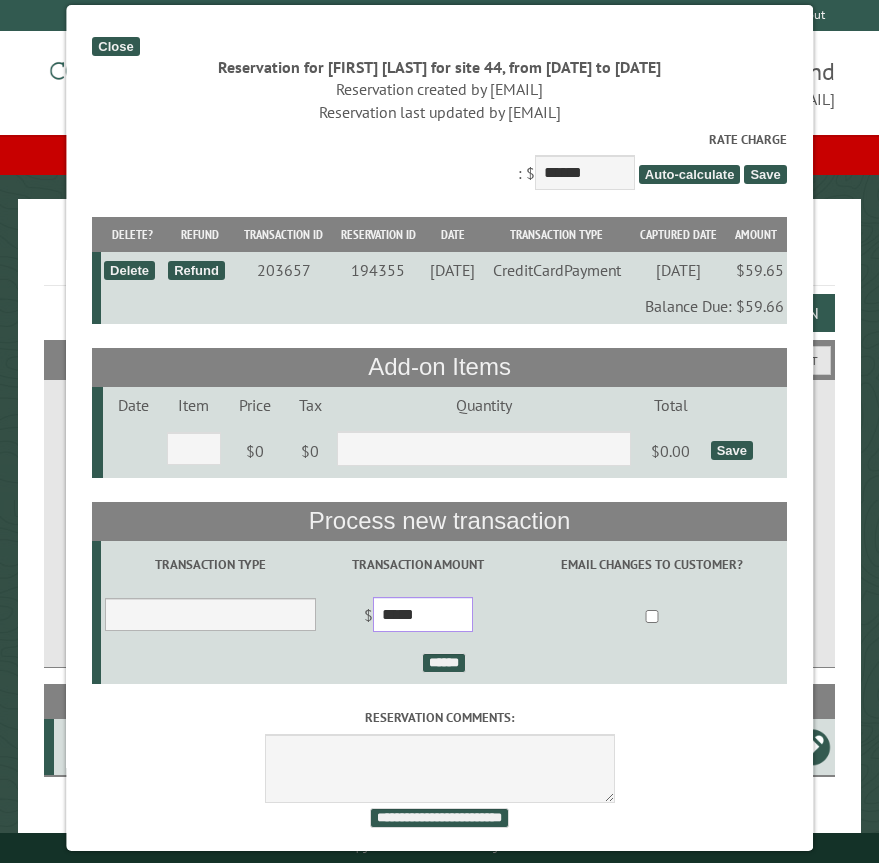 type on "*****" 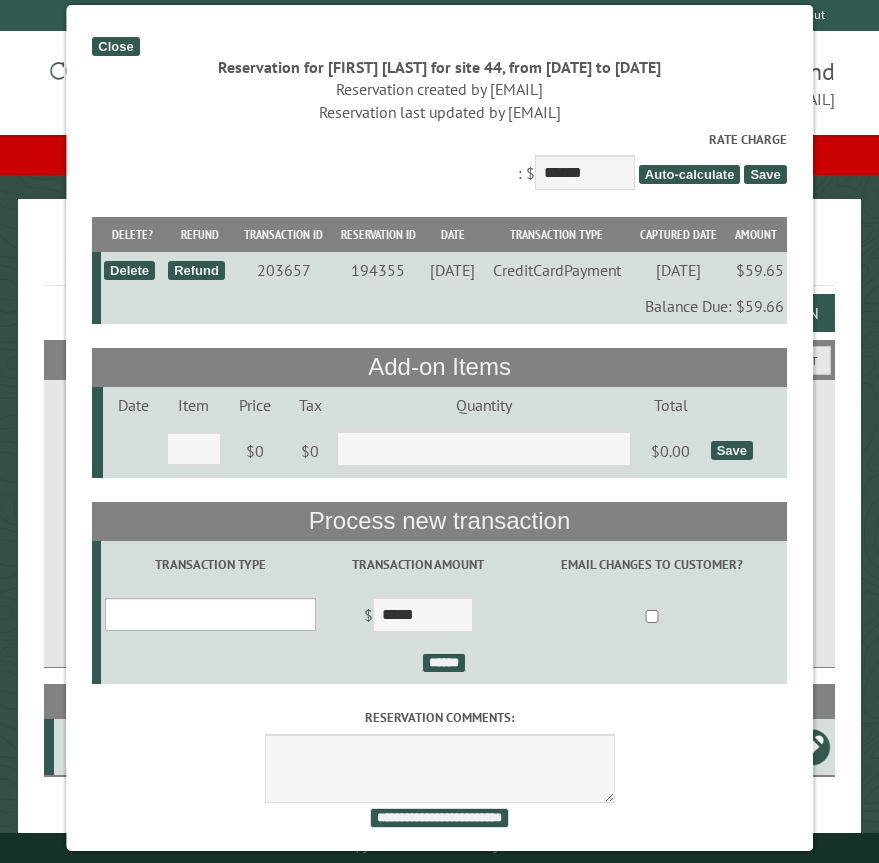 click on "**********" at bounding box center [211, 614] 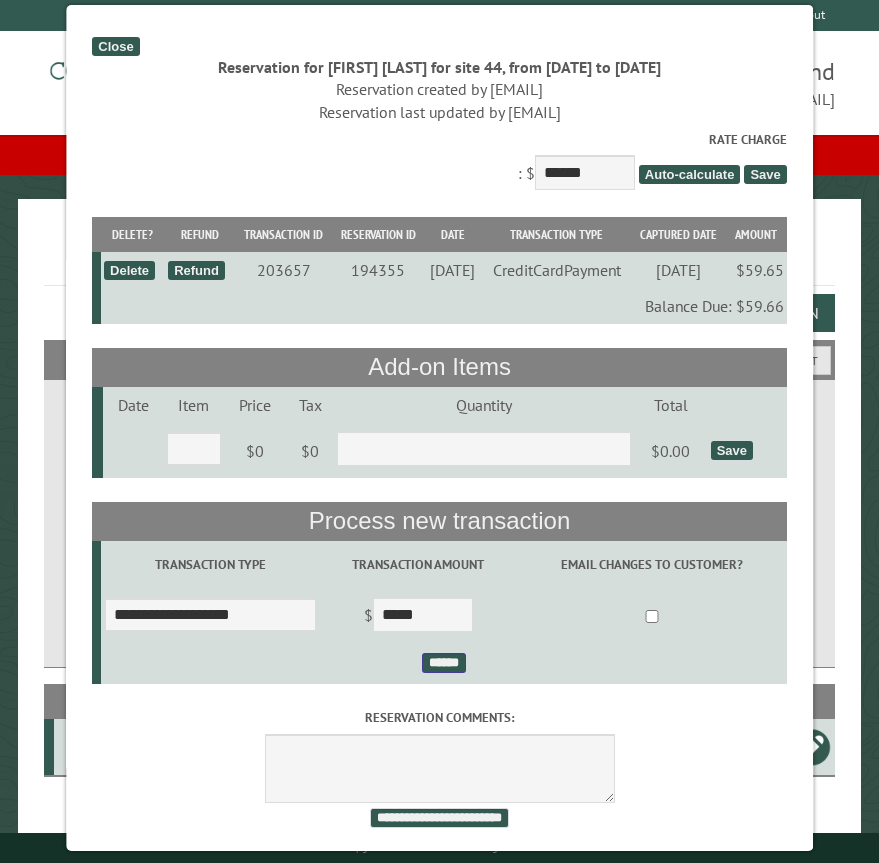 click on "******" at bounding box center (444, 663) 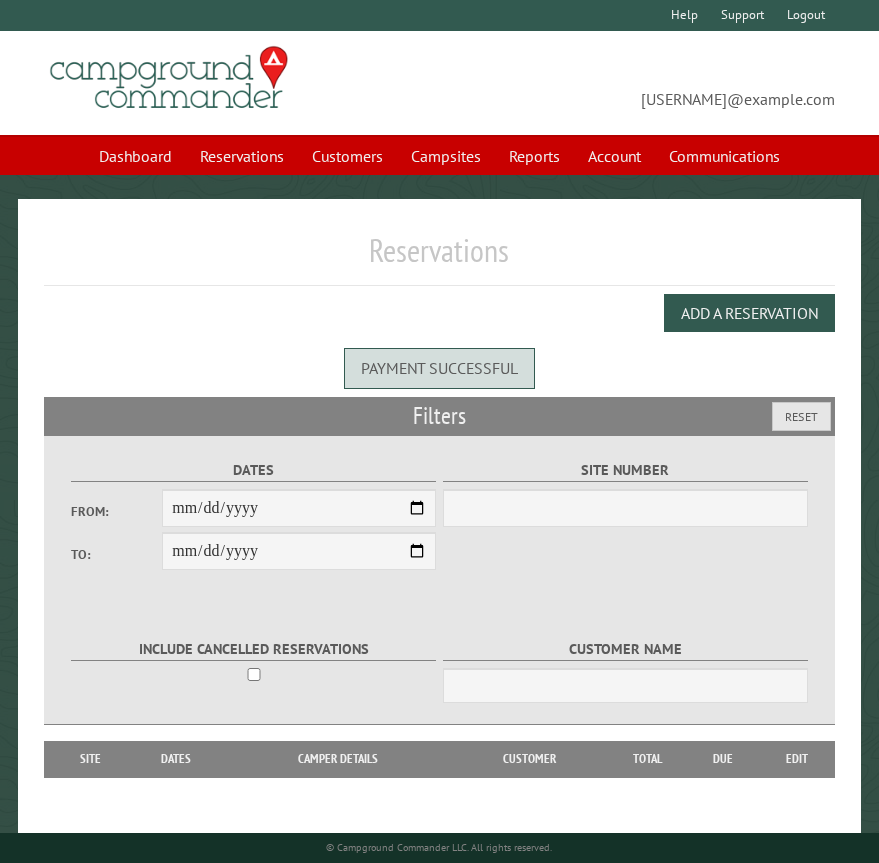 scroll, scrollTop: 0, scrollLeft: 0, axis: both 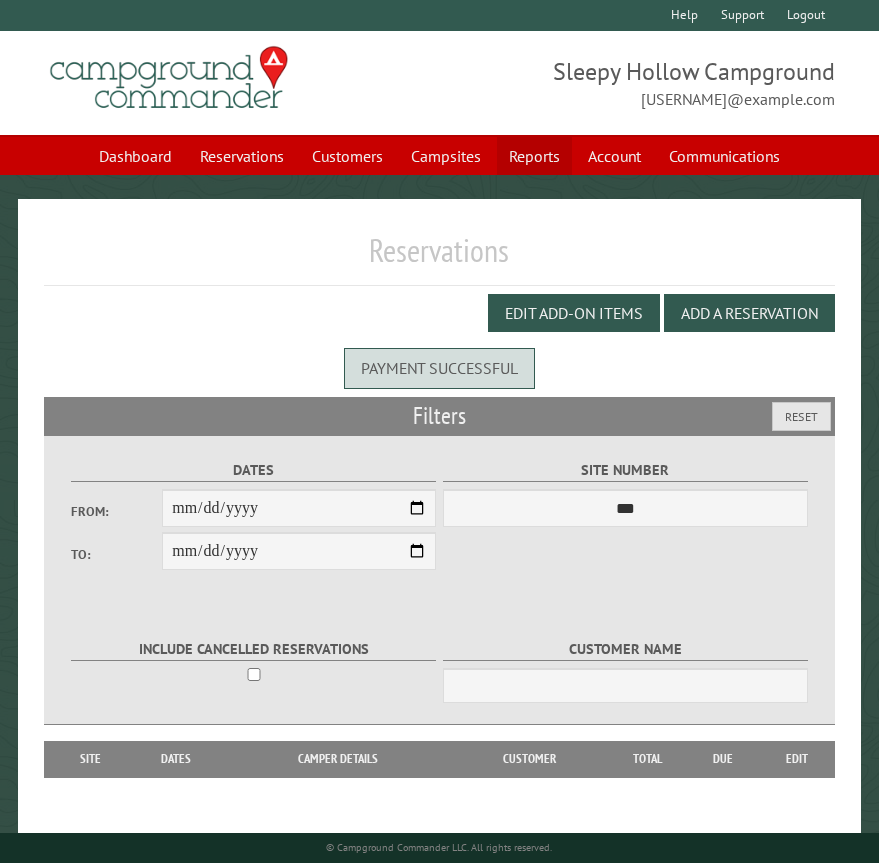 click on "Reports" at bounding box center (534, 156) 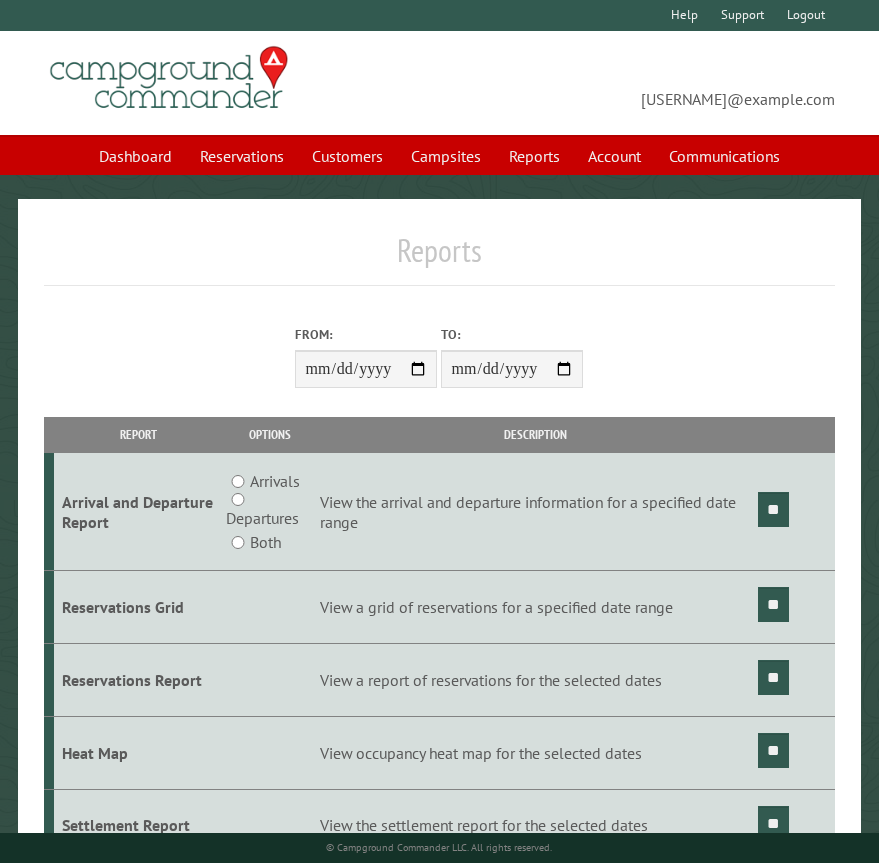 scroll, scrollTop: 0, scrollLeft: 0, axis: both 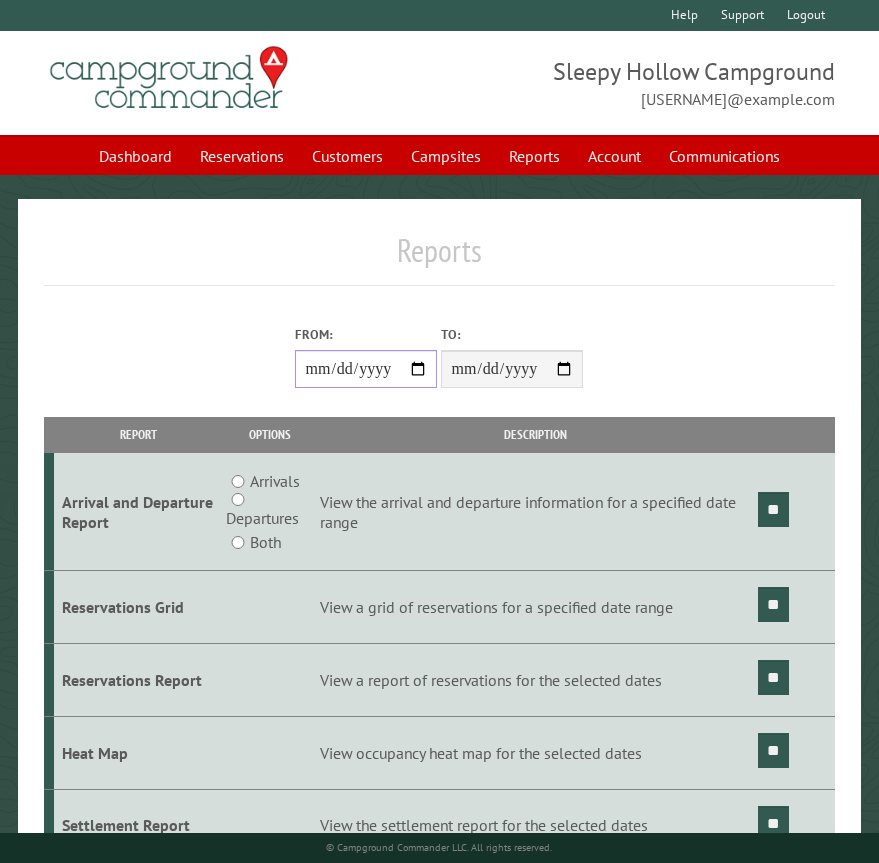 click on "From:" at bounding box center (366, 369) 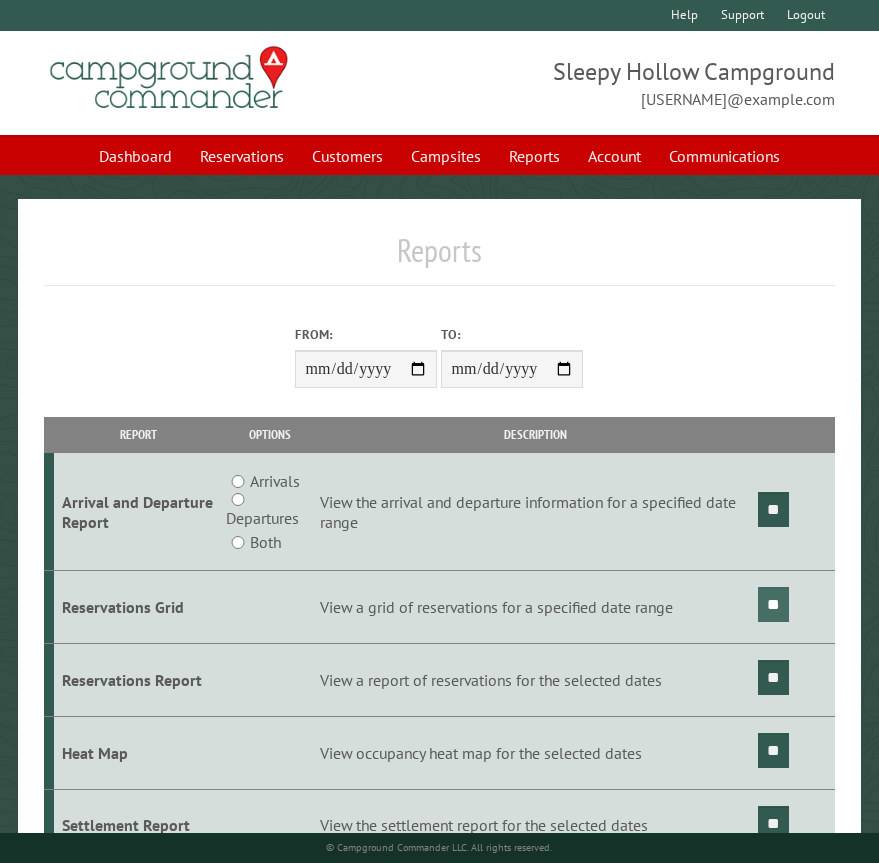 click on "**" at bounding box center (773, 604) 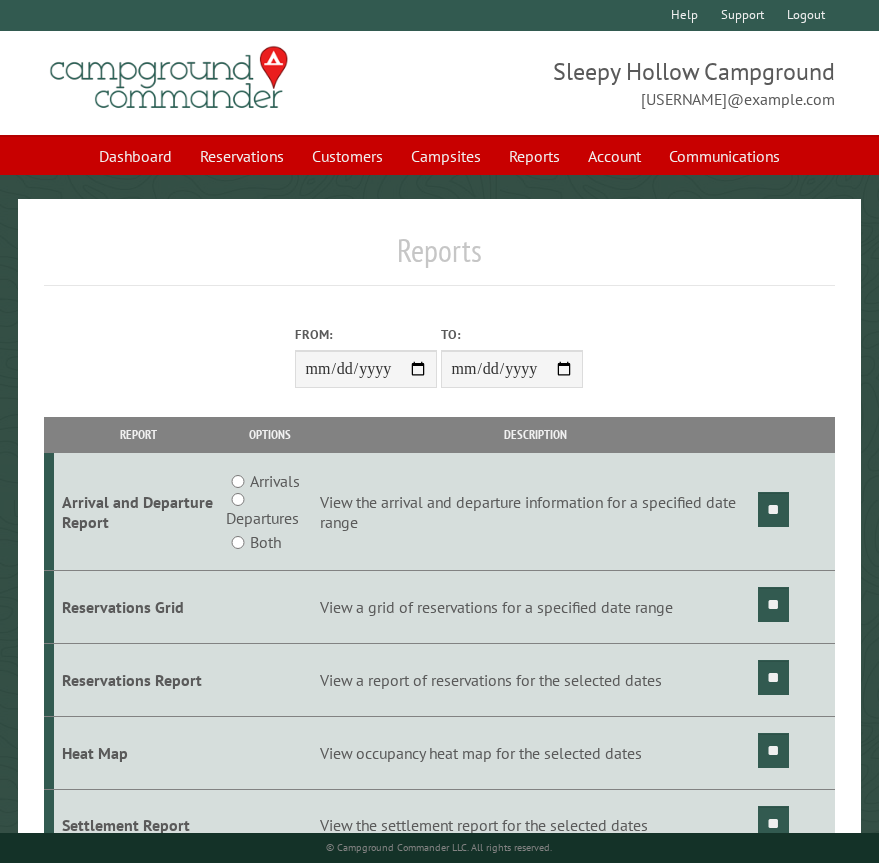 drag, startPoint x: 229, startPoint y: 151, endPoint x: 333, endPoint y: 104, distance: 114.12712 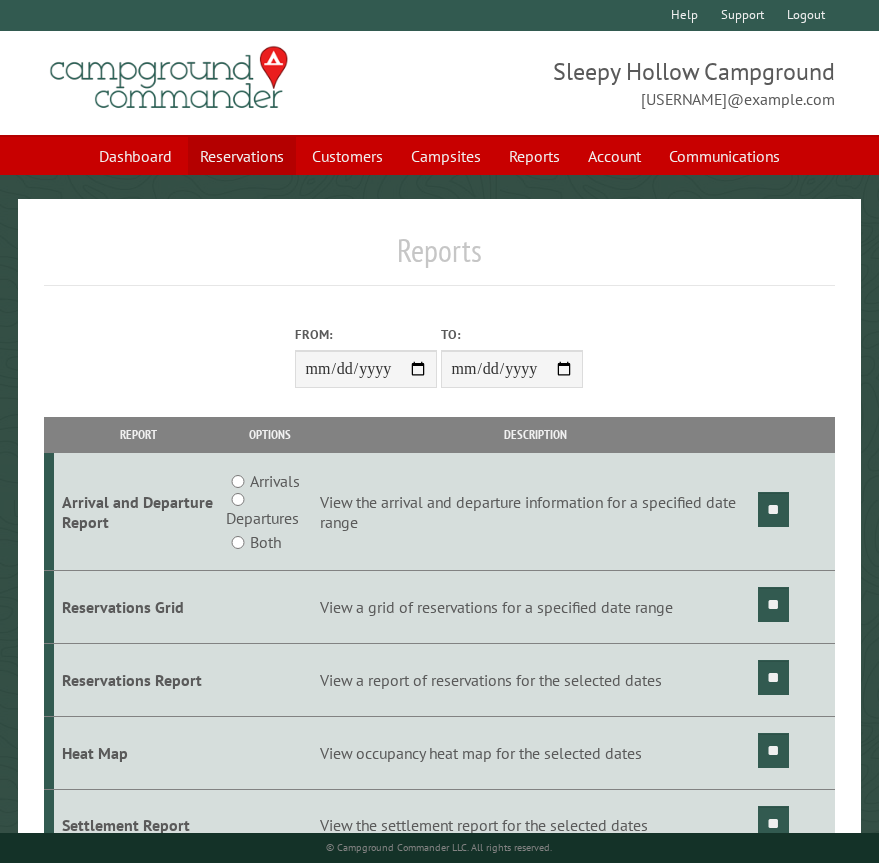click on "Reservations" at bounding box center [242, 156] 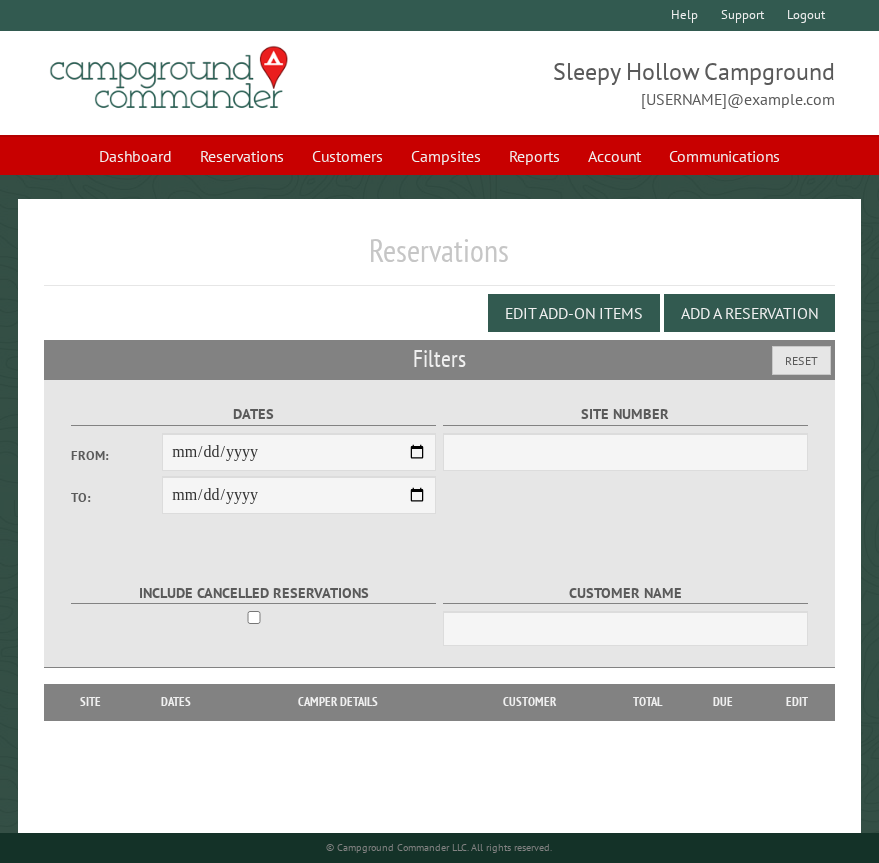 scroll, scrollTop: 0, scrollLeft: 0, axis: both 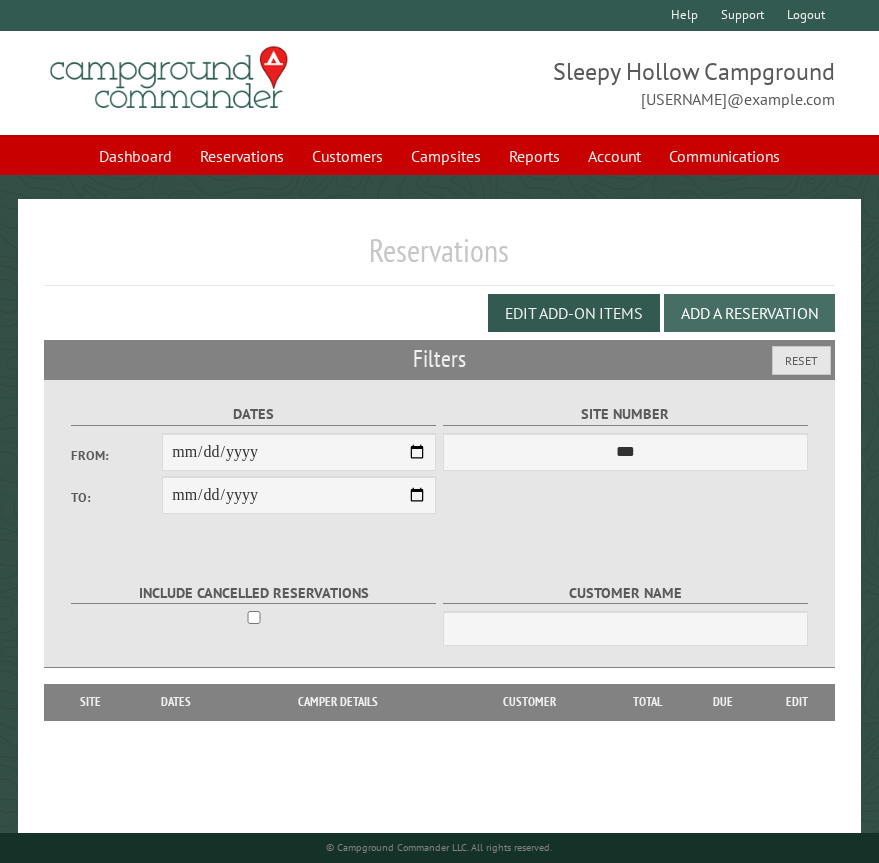 click on "Add a Reservation" at bounding box center (749, 313) 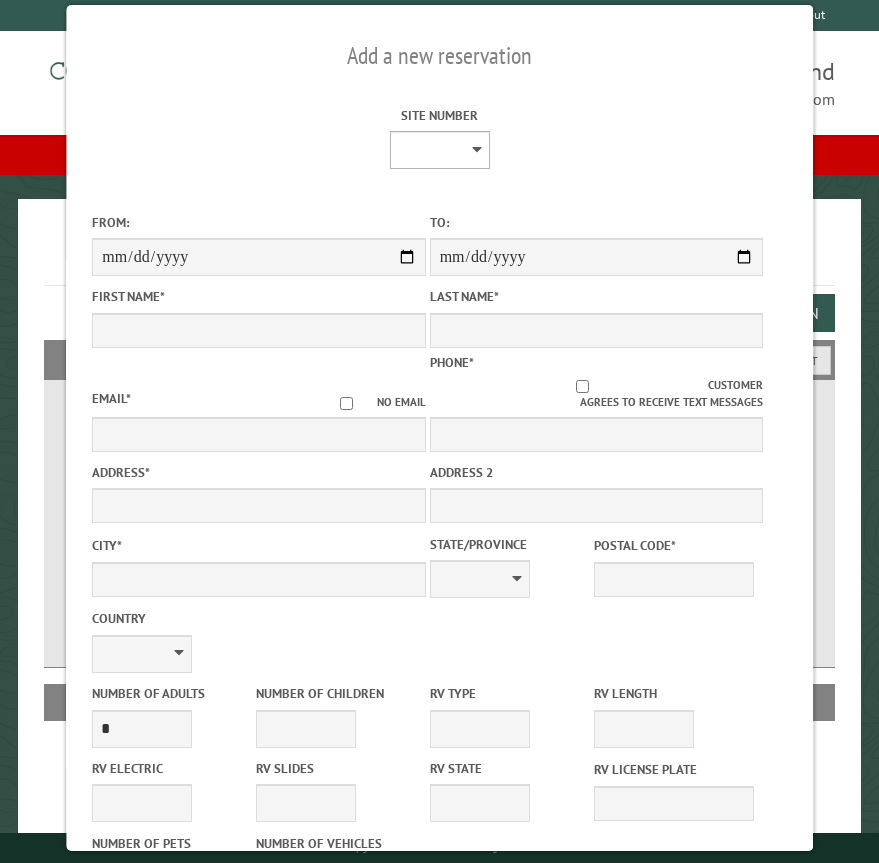 click on "* * * * * * * * * ** *** *** ** ** ** ** ** ** ** ** ** ** *** *** ** ** ** ** ** ** ** ** ** ** *** *** ** ** ** ** ** ** ** ** *** *** ** ** ** ** ** ** *** *** ** ** ** ** ** *** ** ** ** ** ** ** ** ** ** ** ** ** ** ** ** ** ** ** ** ** ** ** ** ** **" at bounding box center (439, 150) 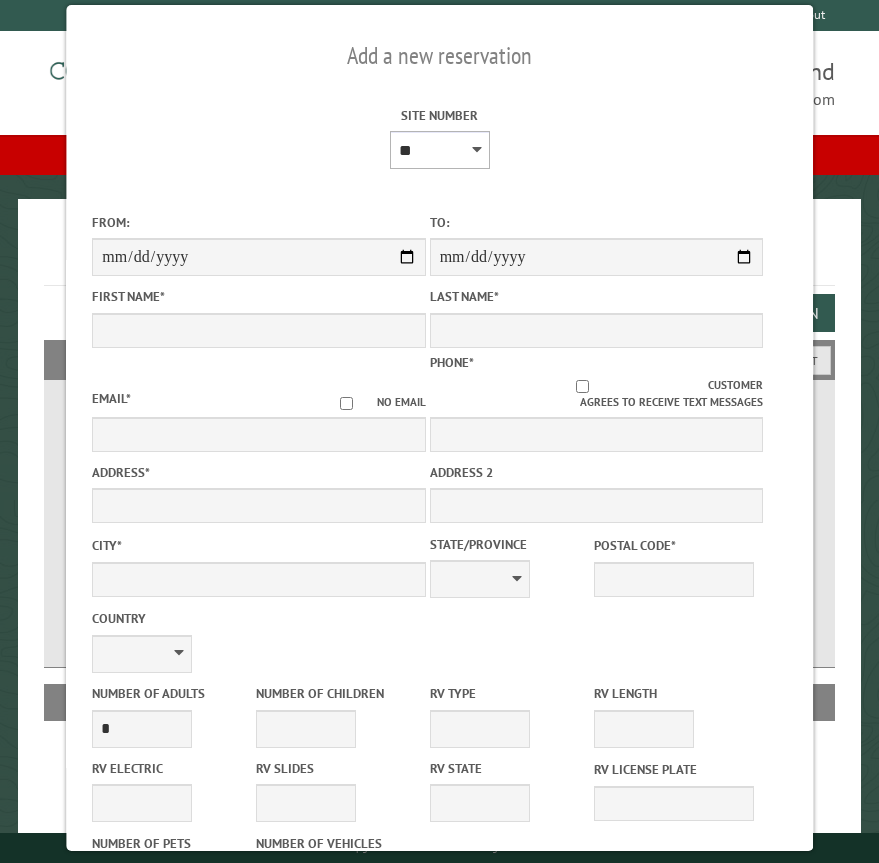click on "* * * * * * * * * ** *** *** ** ** ** ** ** ** ** ** ** ** *** *** ** ** ** ** ** ** ** ** ** ** *** *** ** ** ** ** ** ** ** ** *** *** ** ** ** ** ** ** *** *** ** ** ** ** ** *** ** ** ** ** ** ** ** ** ** ** ** ** ** ** ** ** ** ** ** ** ** ** ** ** **" at bounding box center (439, 150) 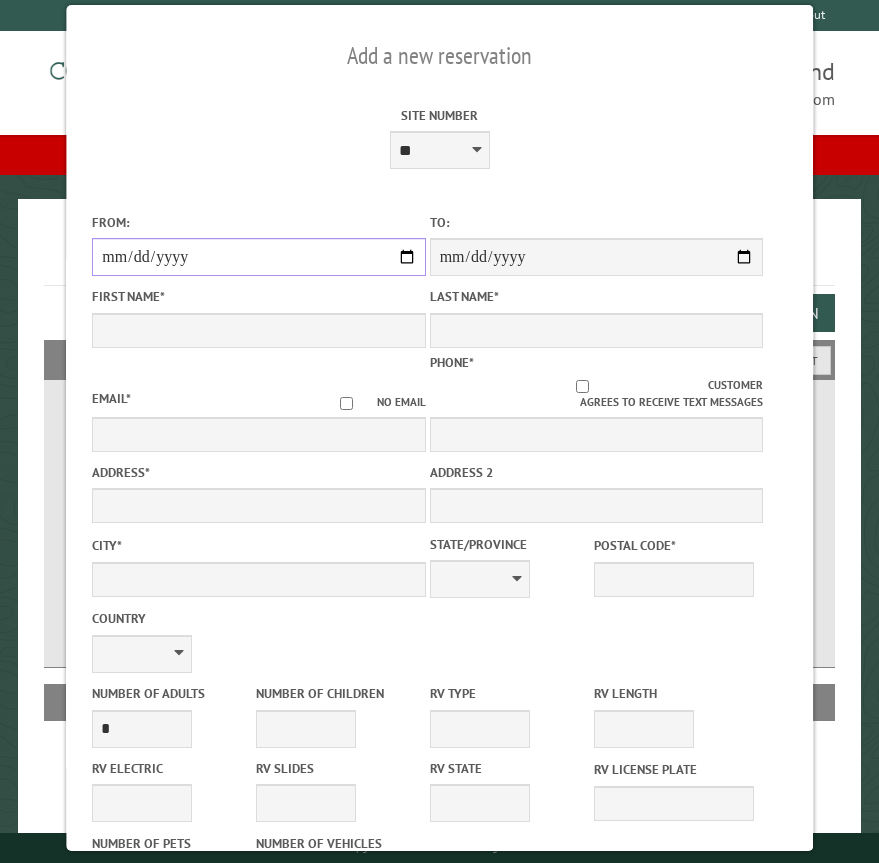 click on "From:" at bounding box center (258, 257) 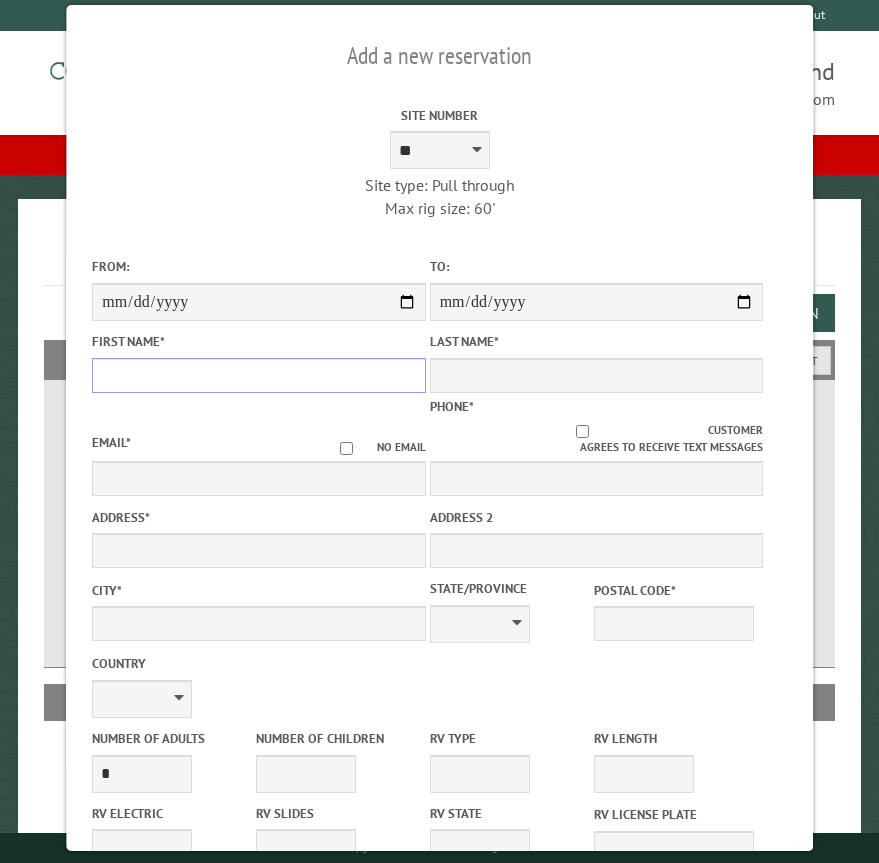click on "First Name *" at bounding box center (258, 375) 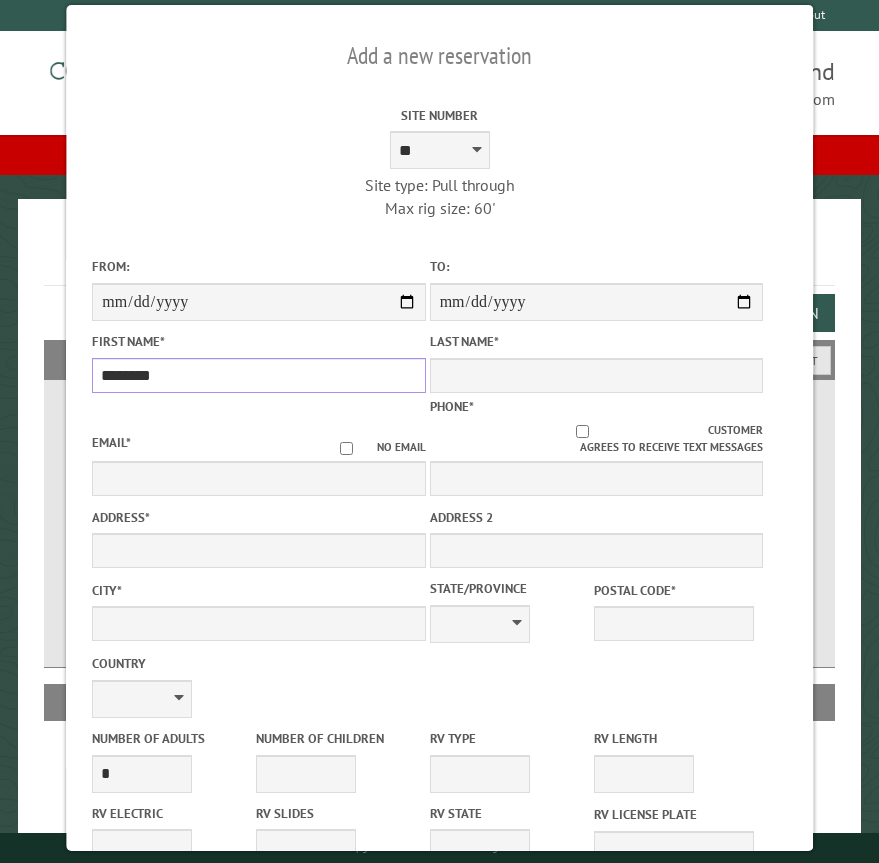 click on "********" at bounding box center (258, 375) 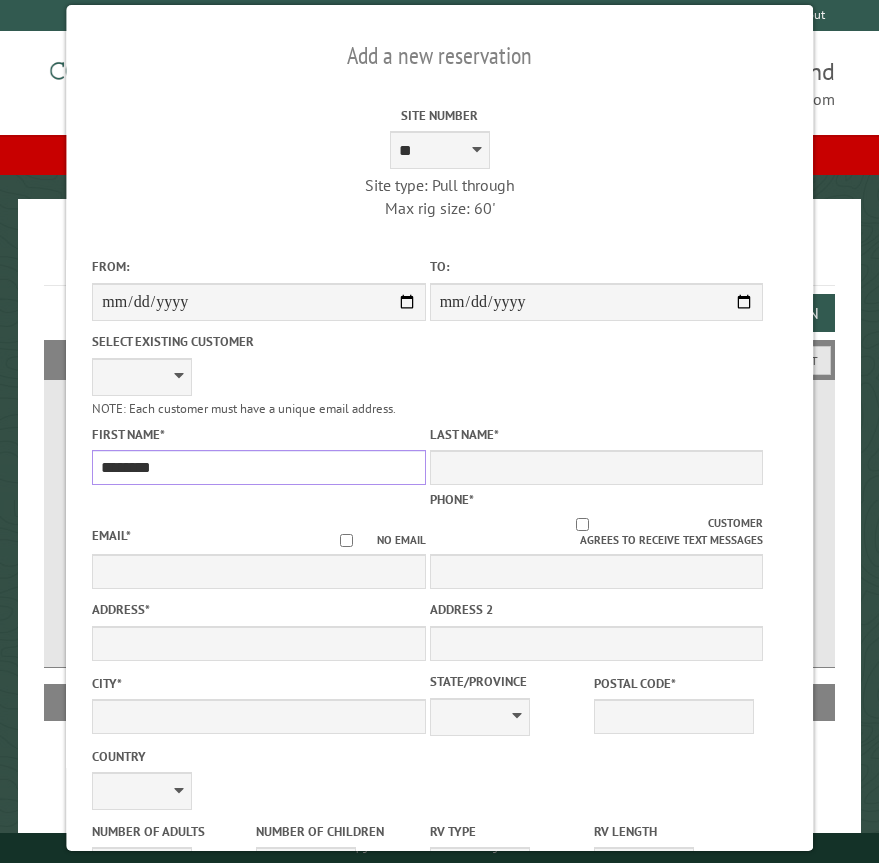 type on "********" 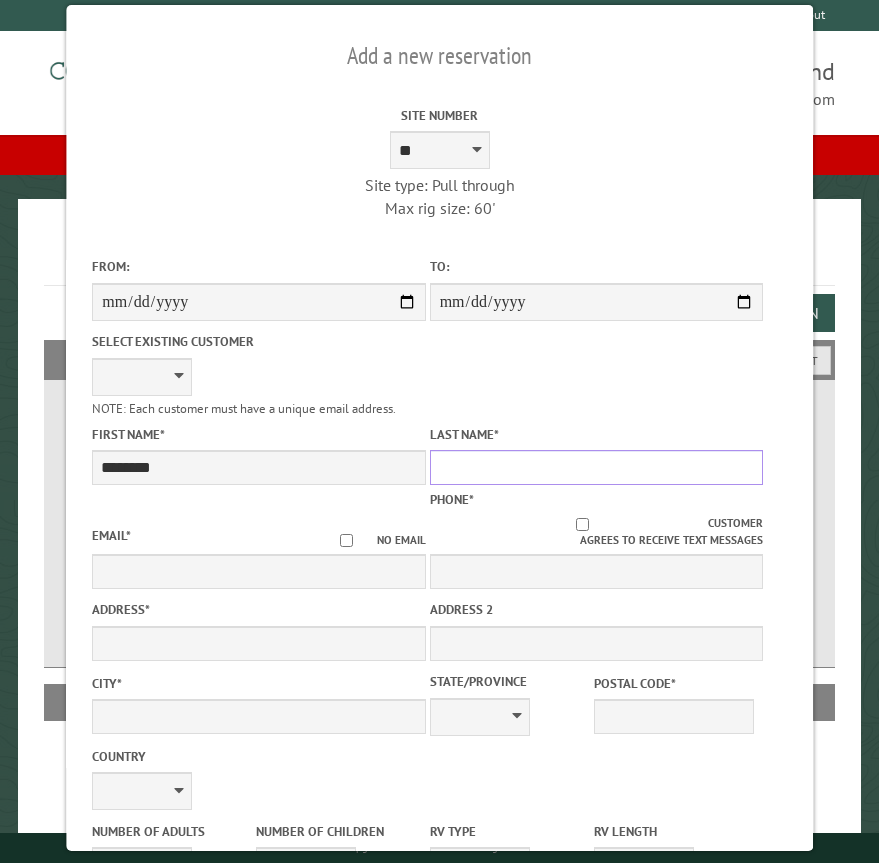 click on "Last Name *" at bounding box center [596, 467] 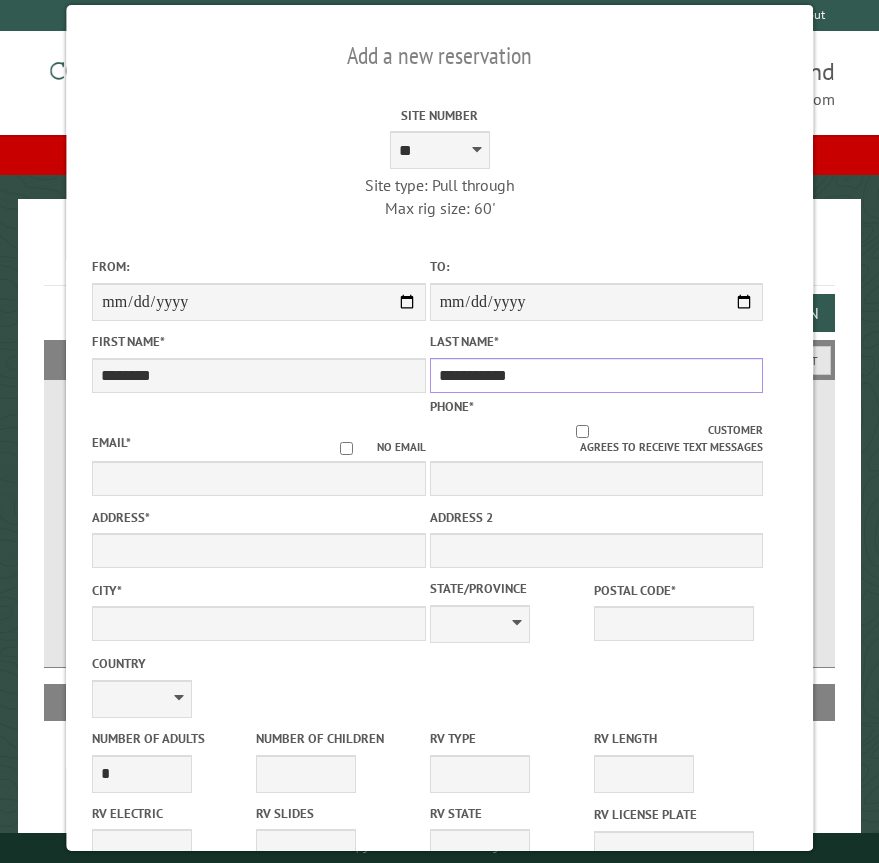 type on "**********" 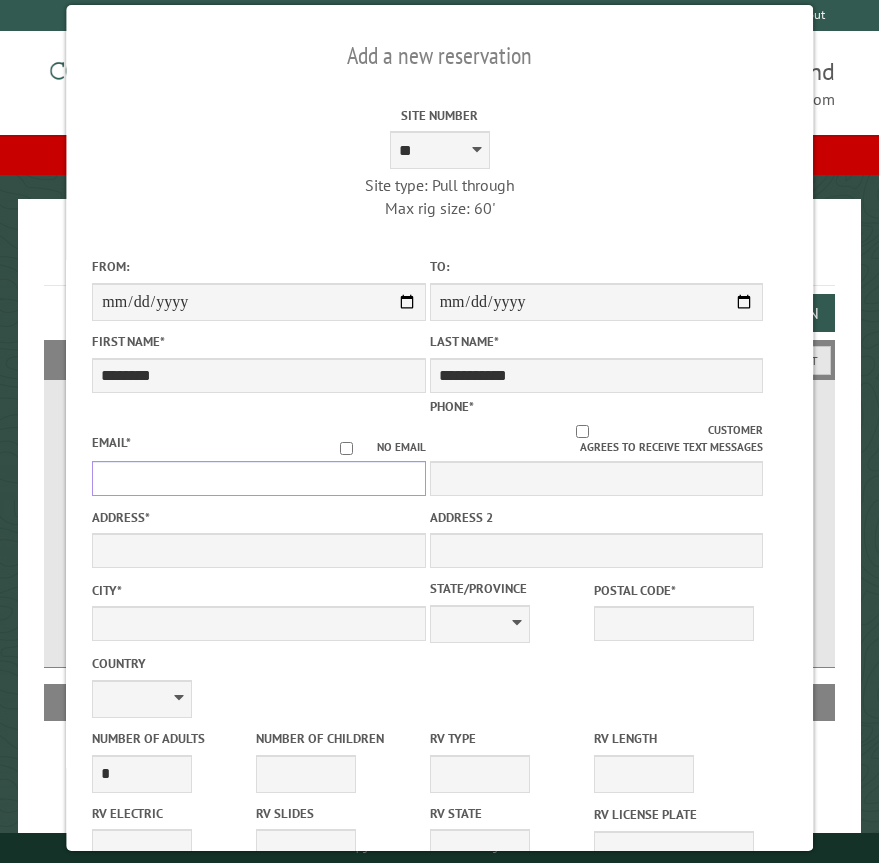 click on "Email *" at bounding box center (258, 478) 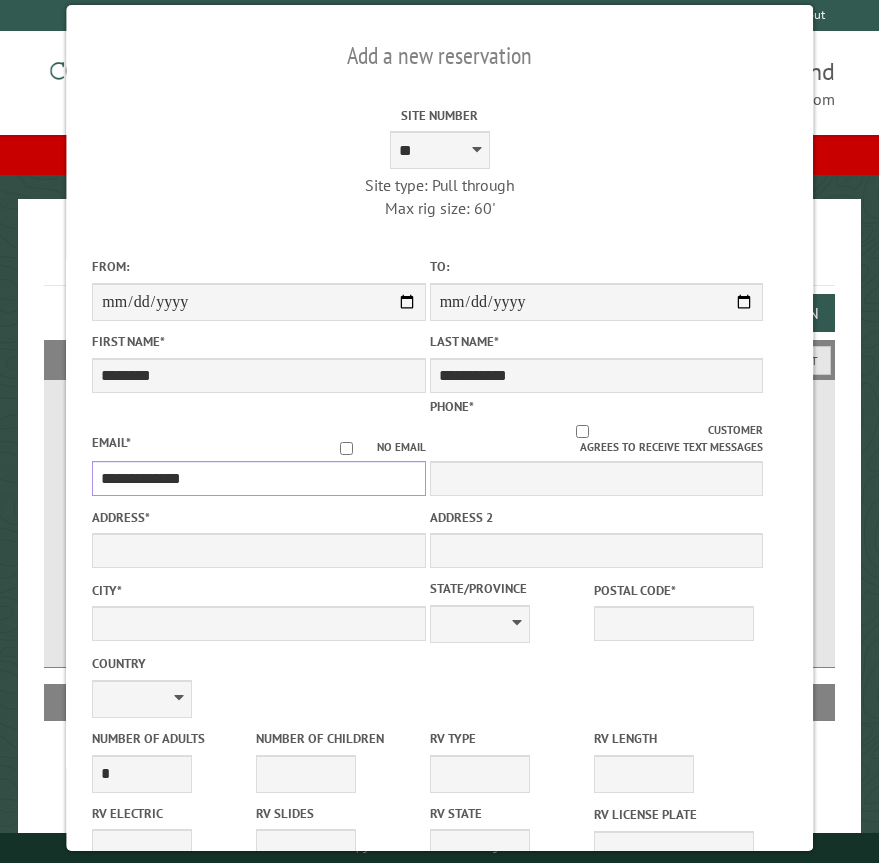click on "**********" at bounding box center (258, 478) 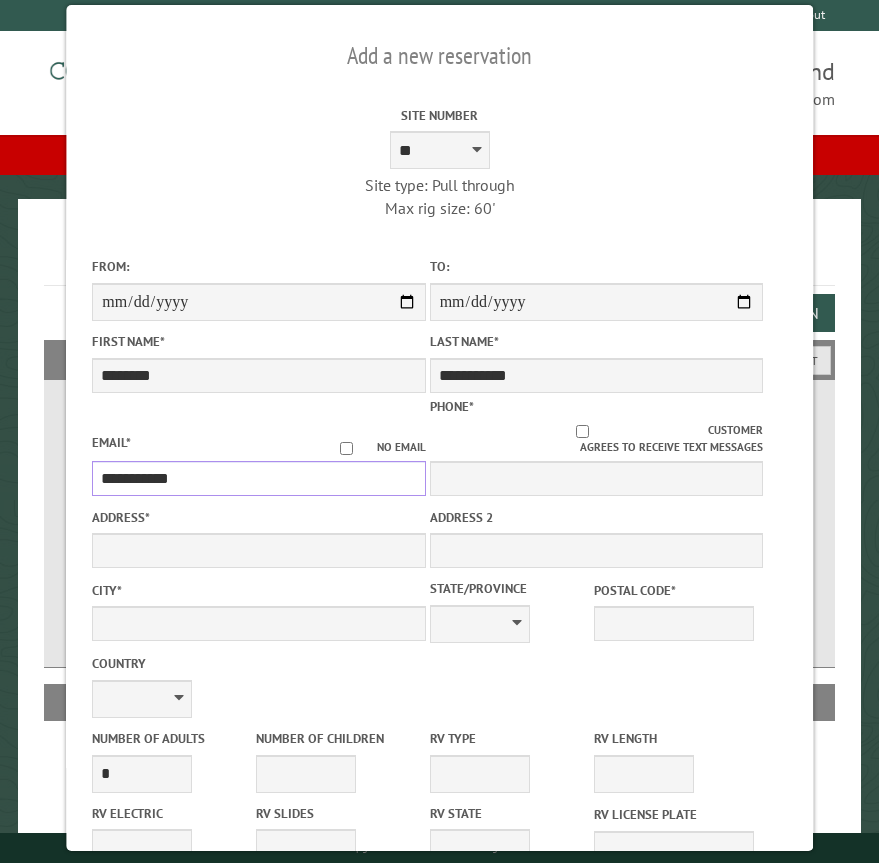 click on "**********" at bounding box center (258, 478) 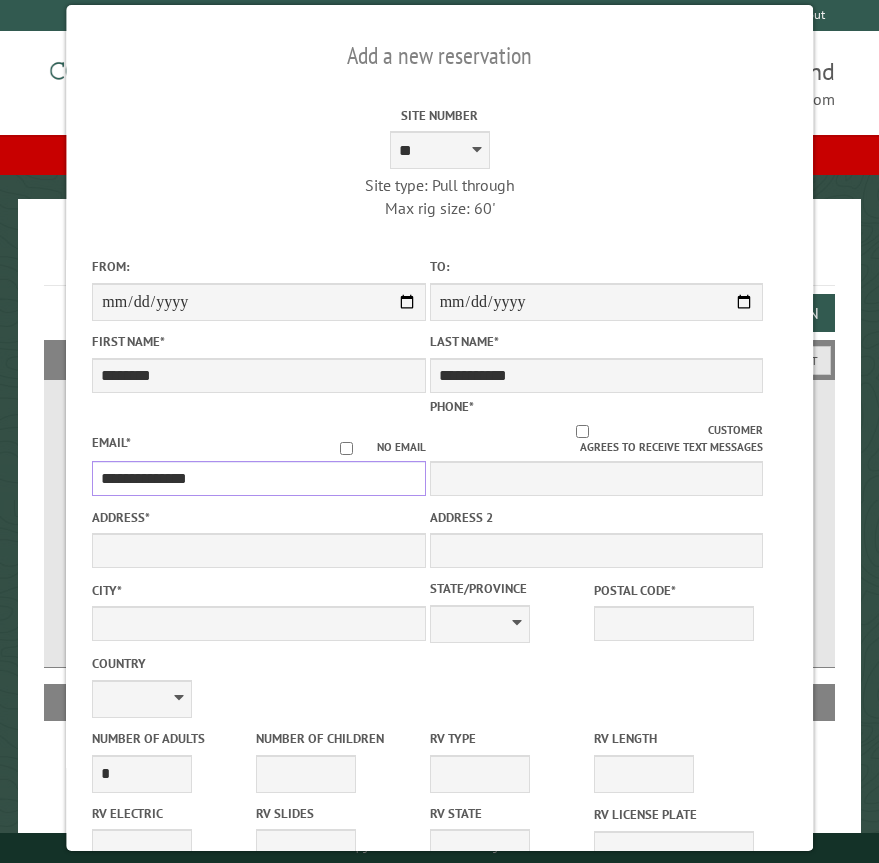 click on "**********" at bounding box center [258, 478] 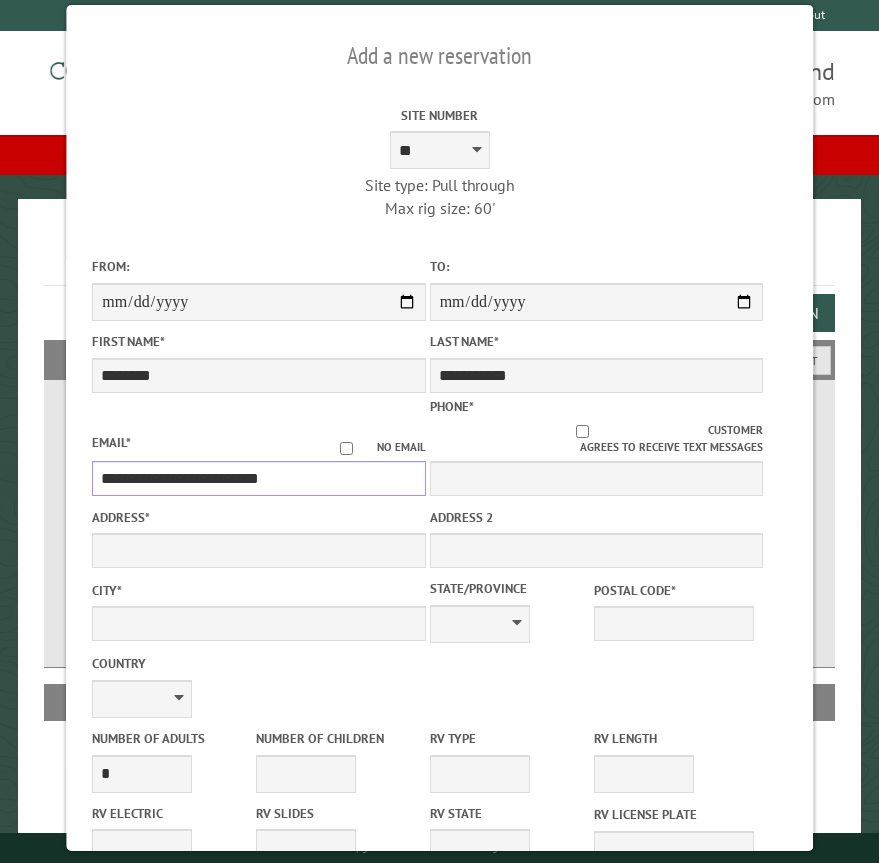 type on "**********" 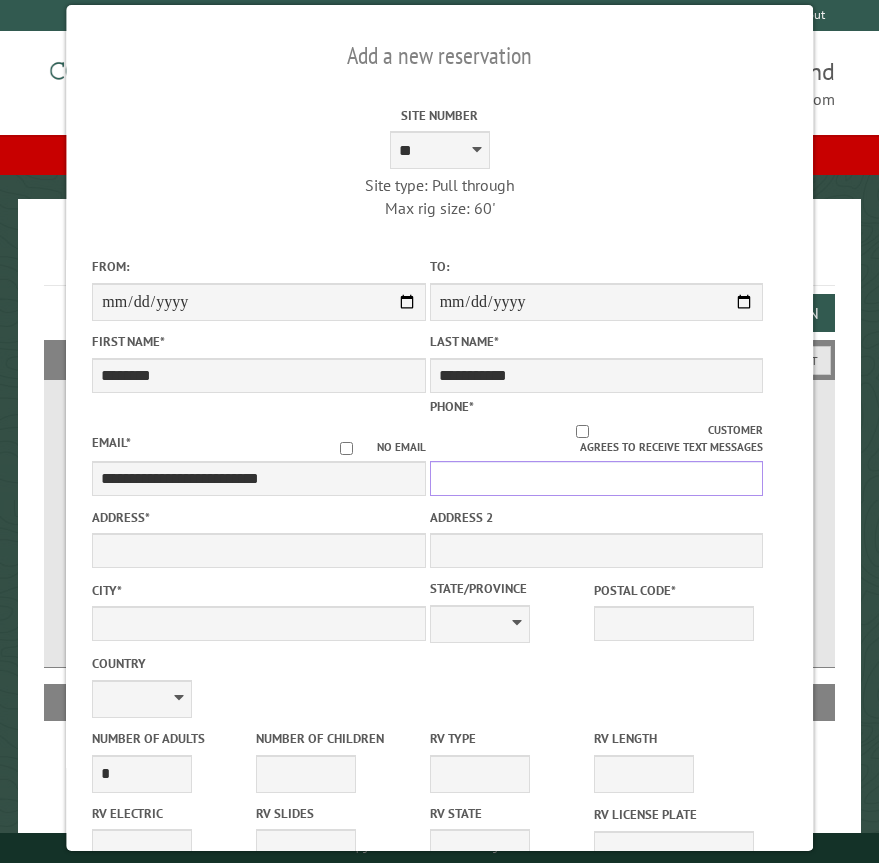 click on "Phone *" at bounding box center (596, 478) 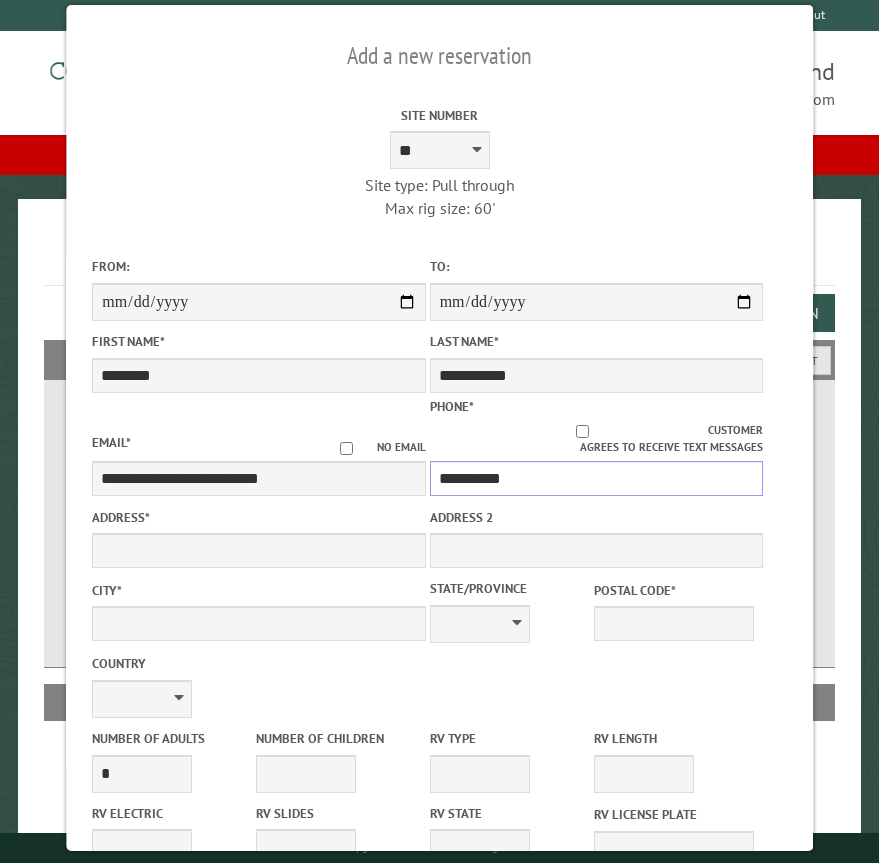 type on "**********" 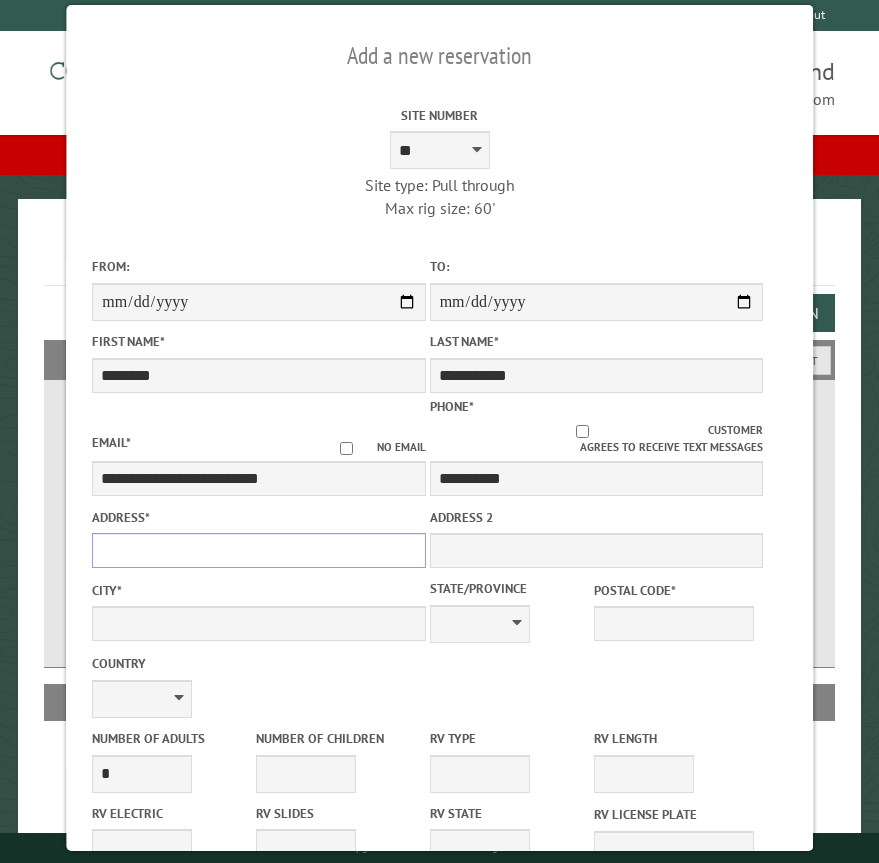 drag, startPoint x: 191, startPoint y: 539, endPoint x: 191, endPoint y: 526, distance: 13 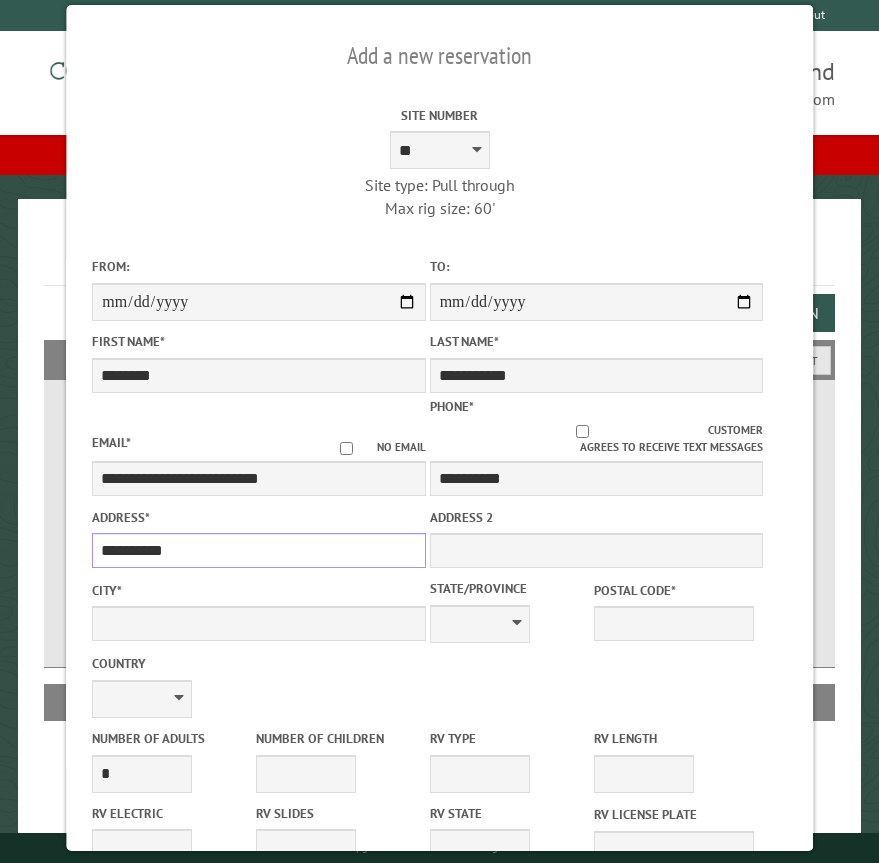 type on "**********" 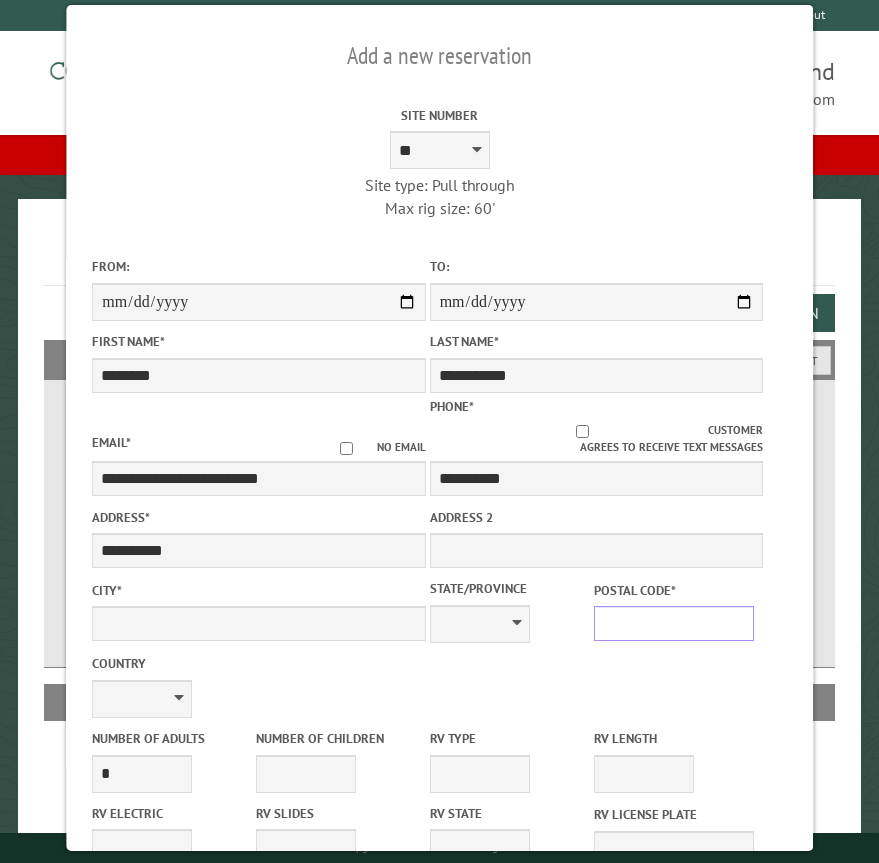 click on "Postal Code *" at bounding box center [674, 623] 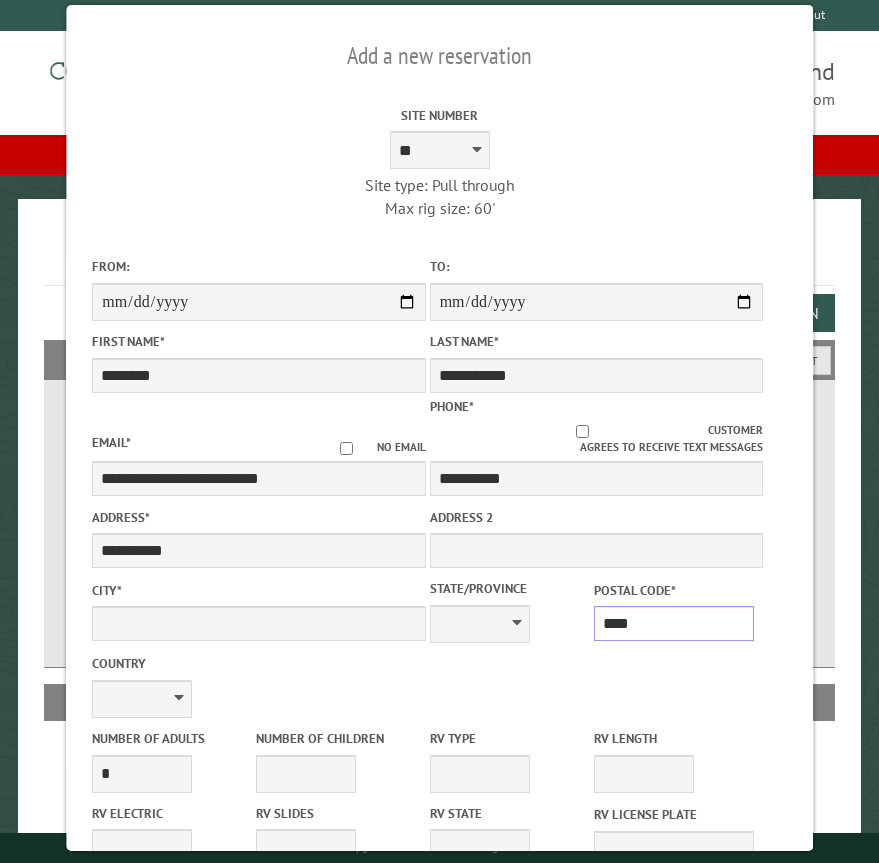 type on "*****" 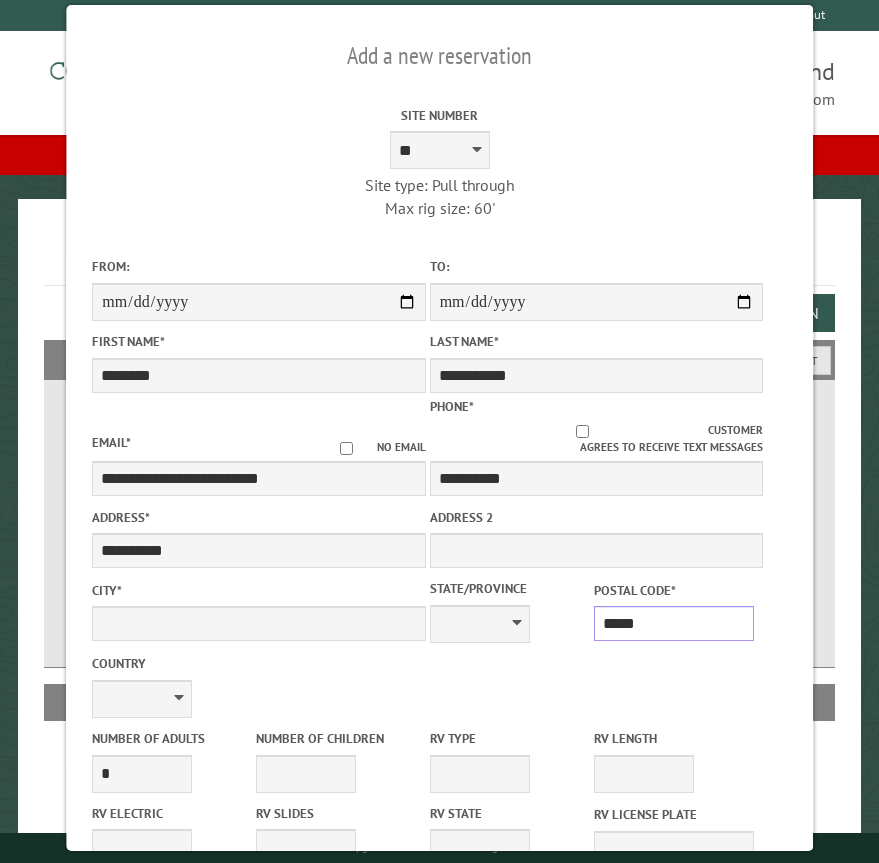 type on "**********" 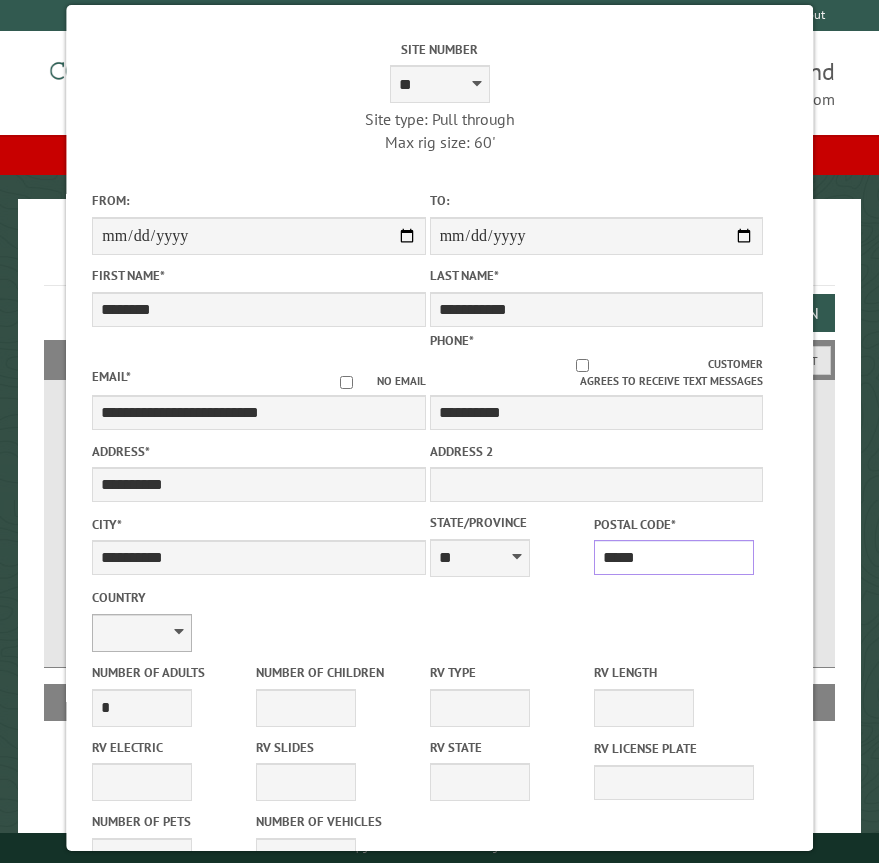 scroll, scrollTop: 100, scrollLeft: 0, axis: vertical 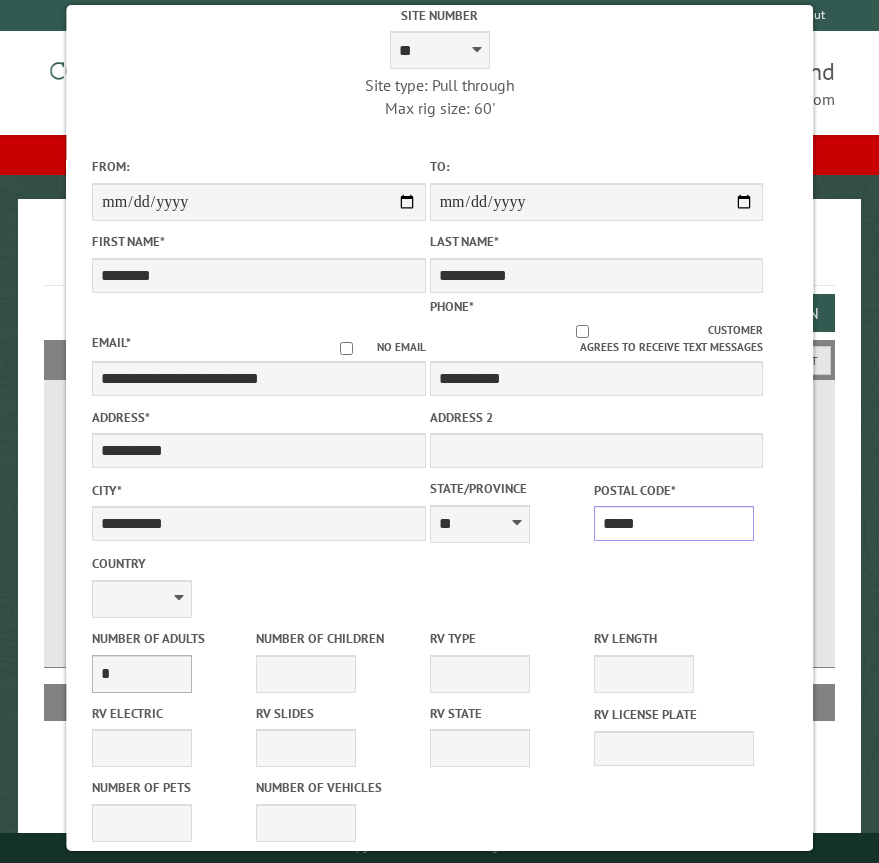 type on "*****" 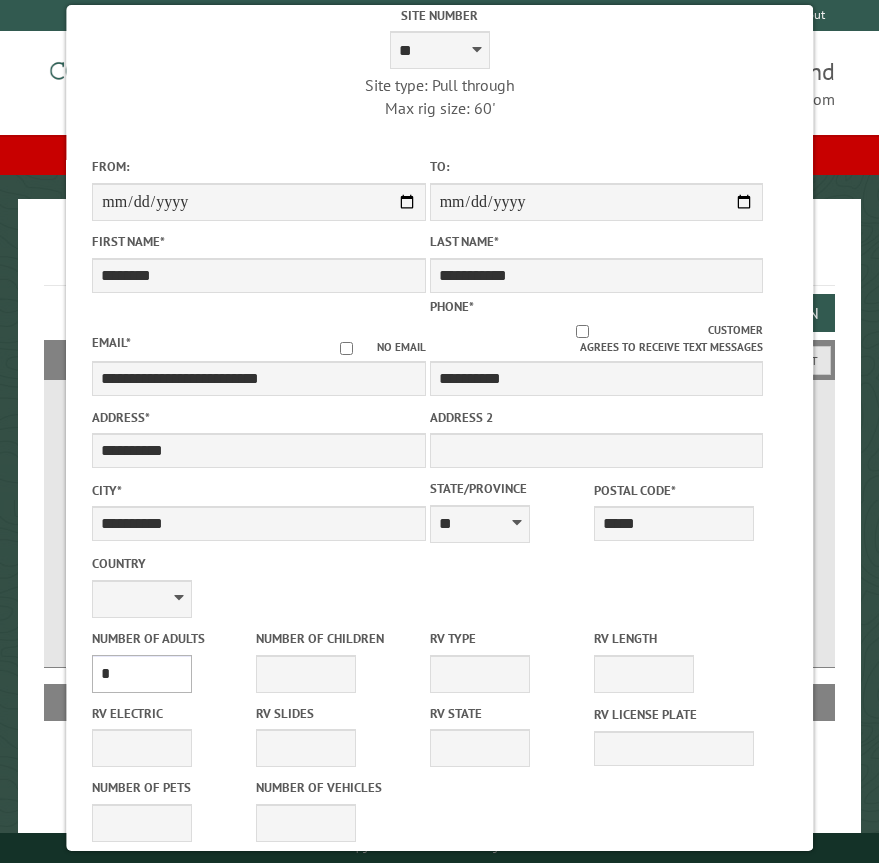 click on "* * * * * * * * * * **" at bounding box center [142, 674] 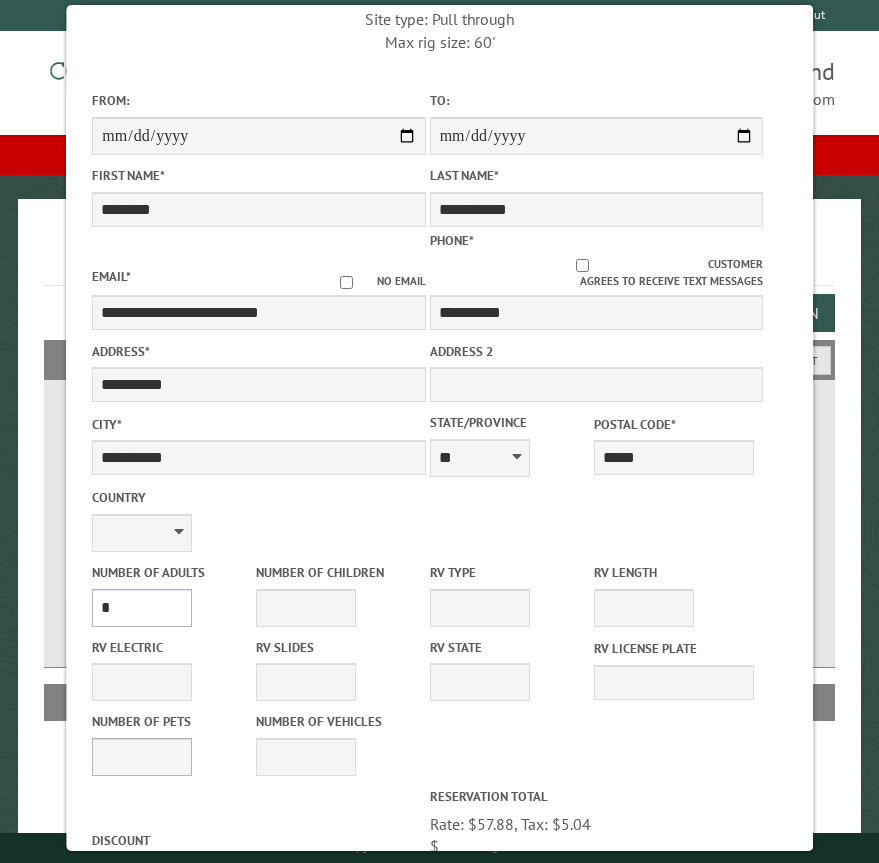 scroll, scrollTop: 200, scrollLeft: 0, axis: vertical 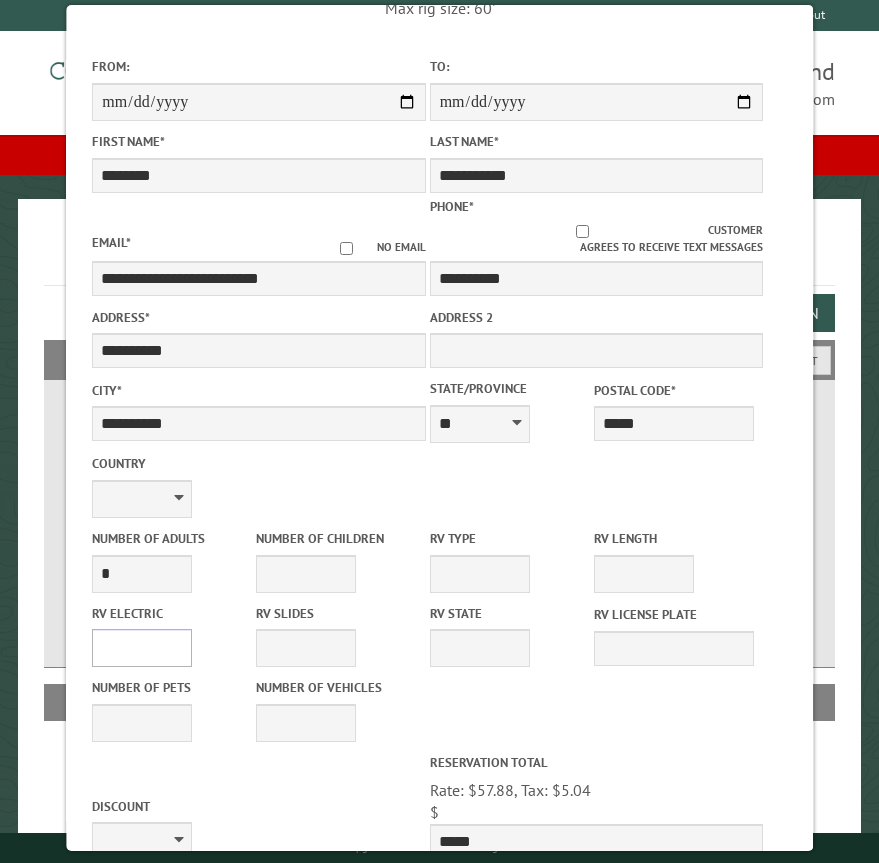 click on "**** *** *** ***" at bounding box center [142, 648] 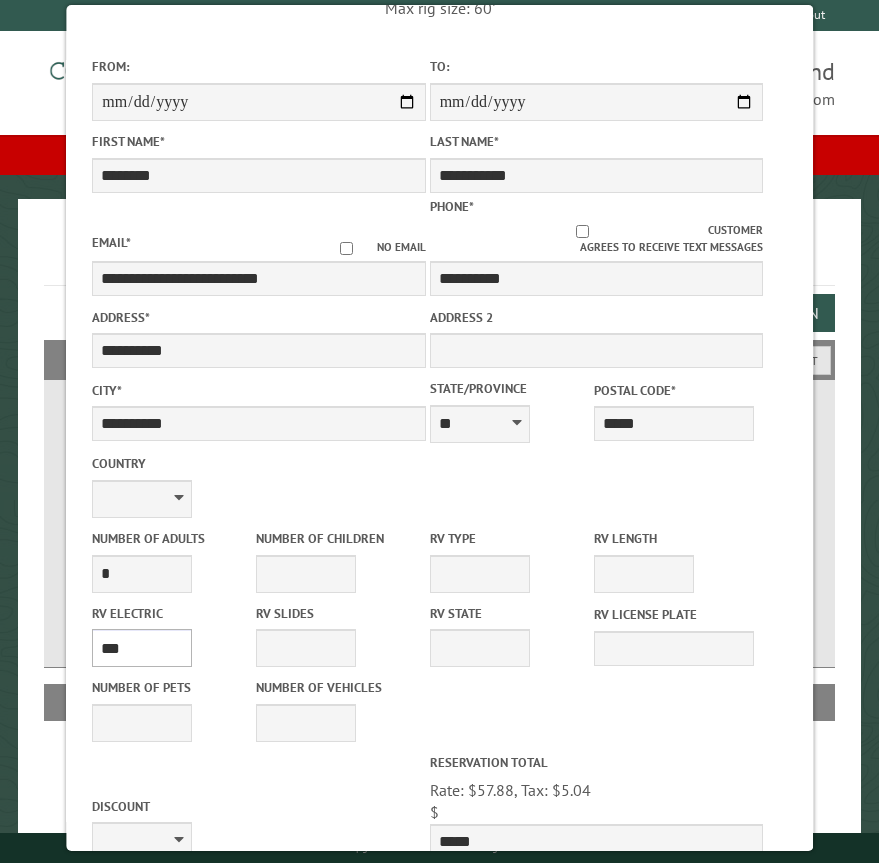 click on "**** *** *** ***" at bounding box center (142, 648) 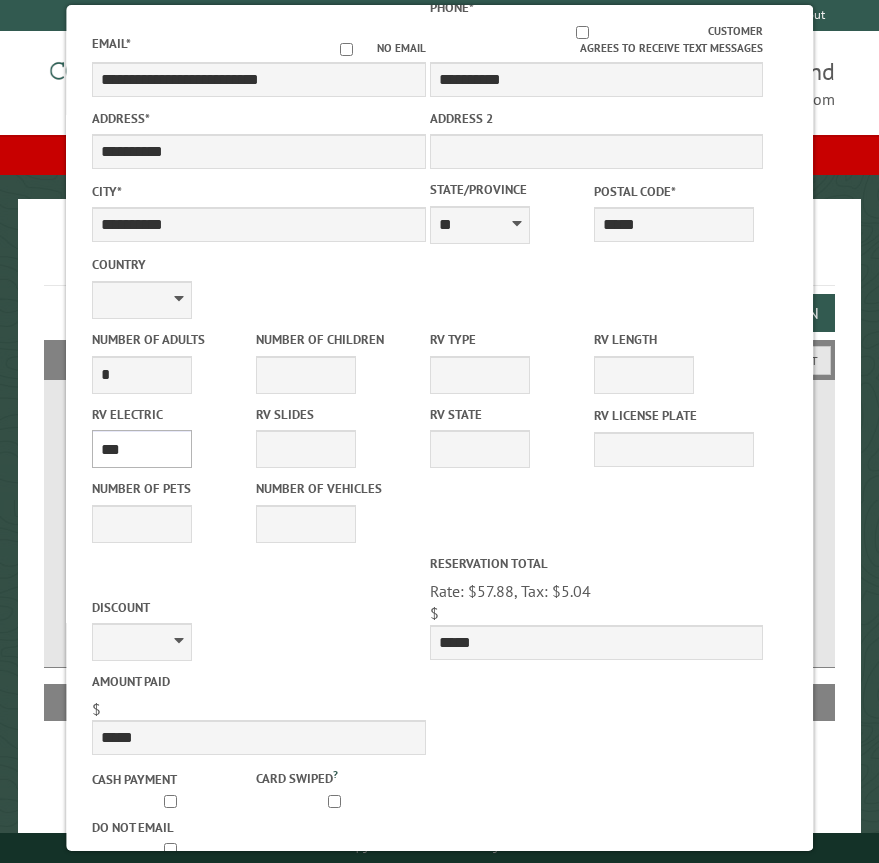 scroll, scrollTop: 400, scrollLeft: 0, axis: vertical 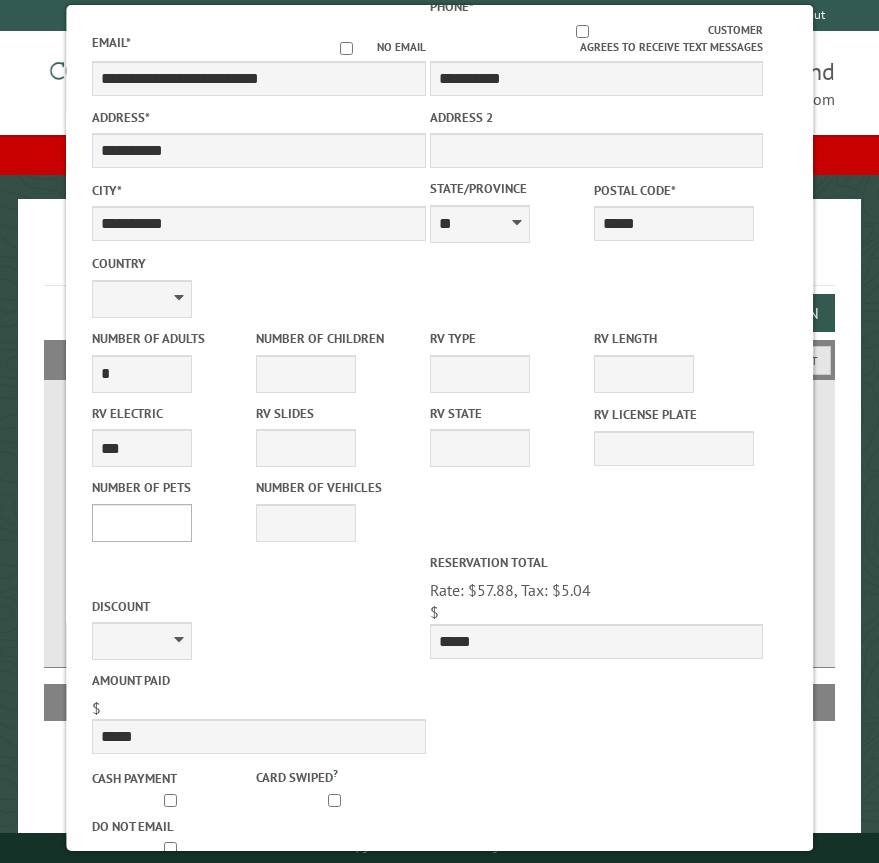 click on "* * * * * * * * * * **" at bounding box center [142, 523] 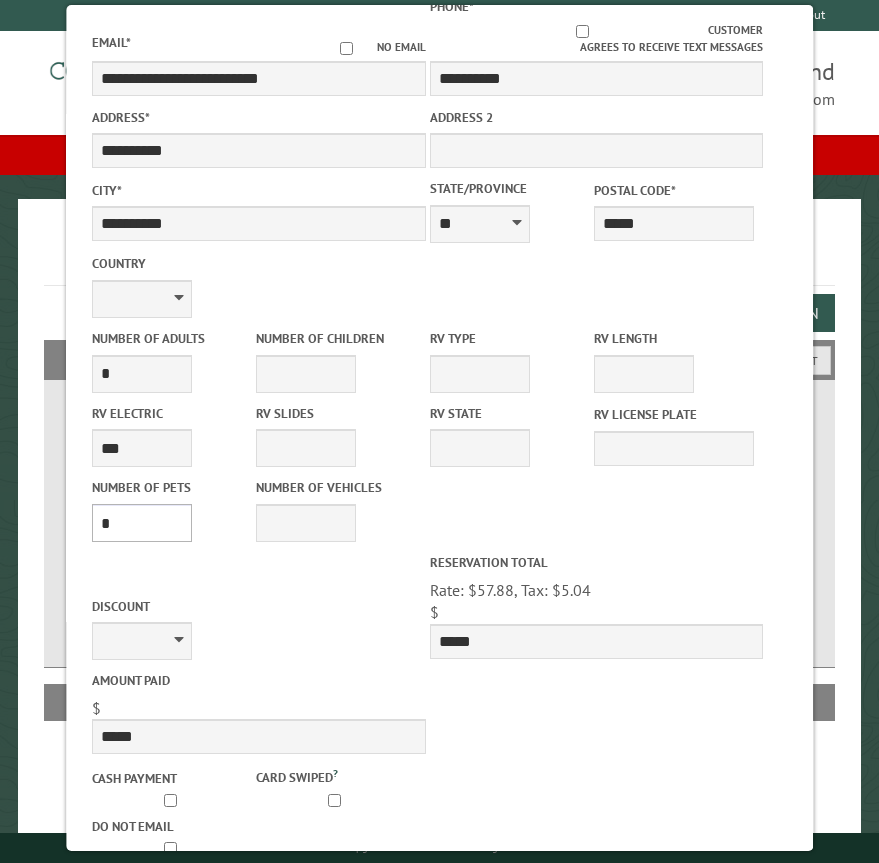 click on "* * * * * * * * * * **" at bounding box center (142, 523) 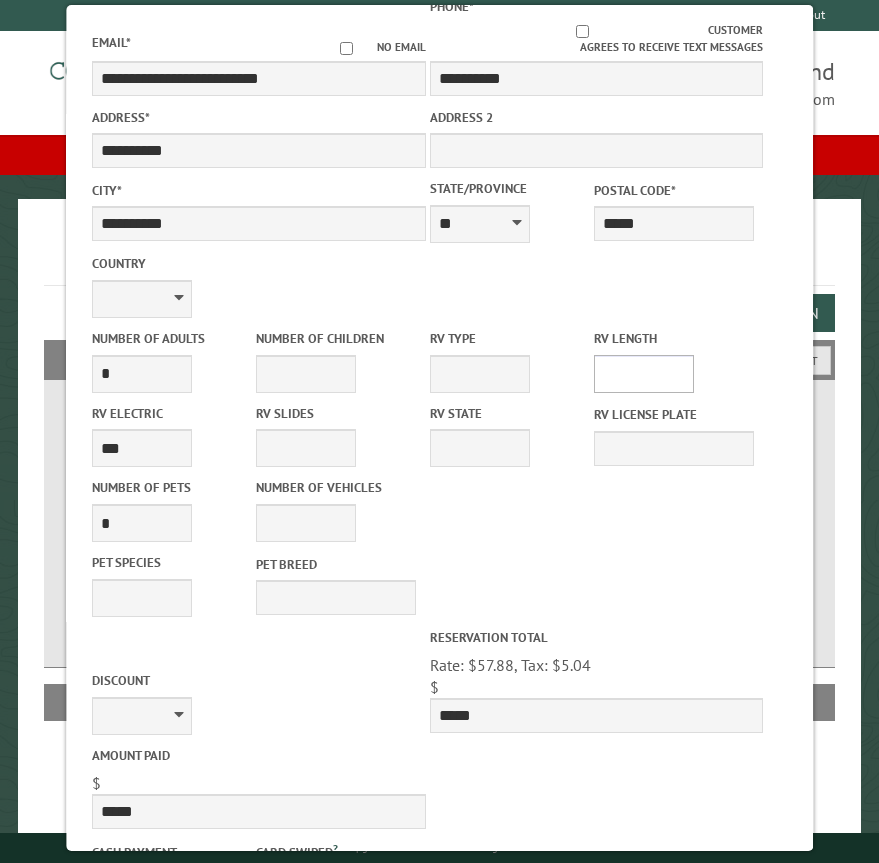 click on "* ** ** ** ** ** ** ** ** ** ** **" at bounding box center (644, 374) 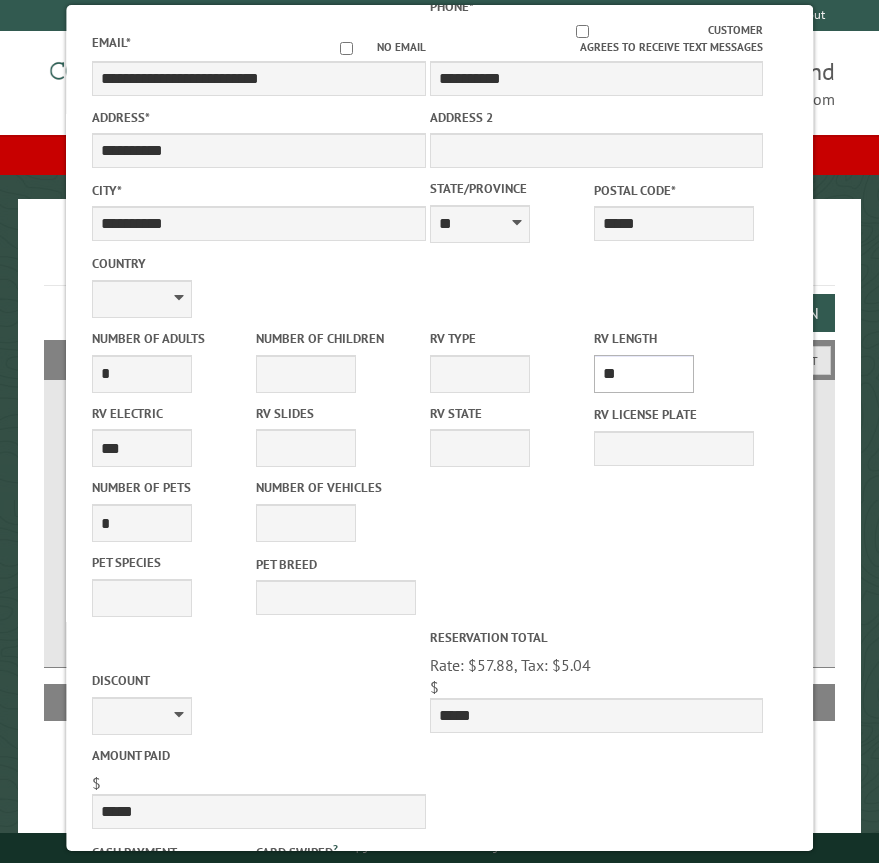 click on "* ** ** ** ** ** ** ** ** ** ** **" at bounding box center [644, 374] 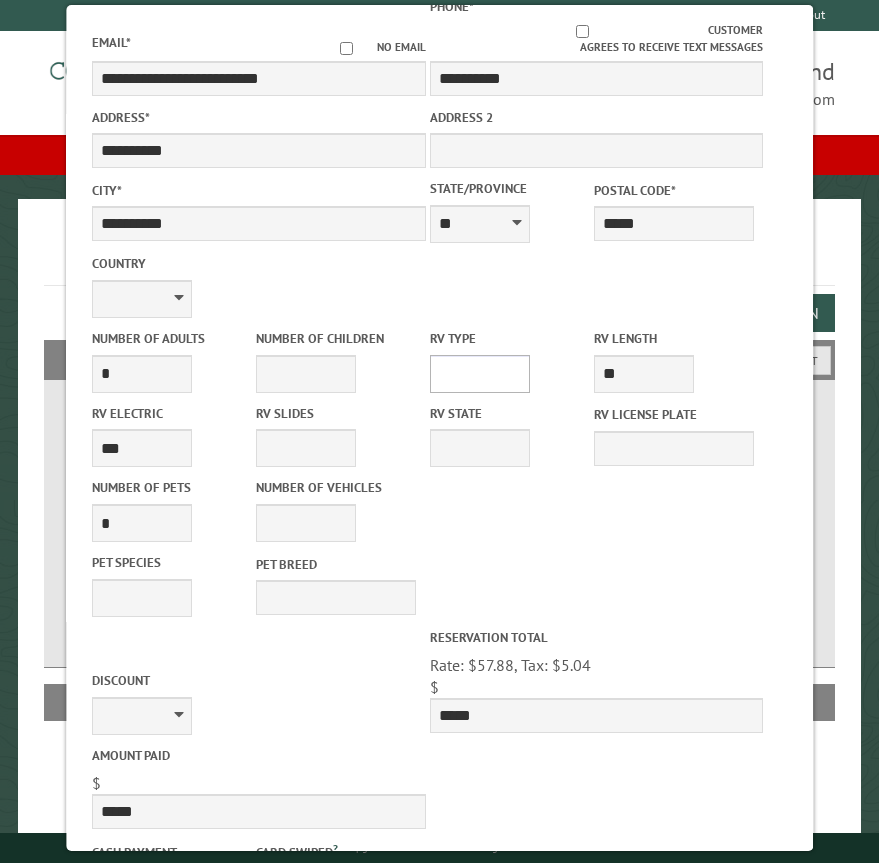 click on "**********" at bounding box center [480, 374] 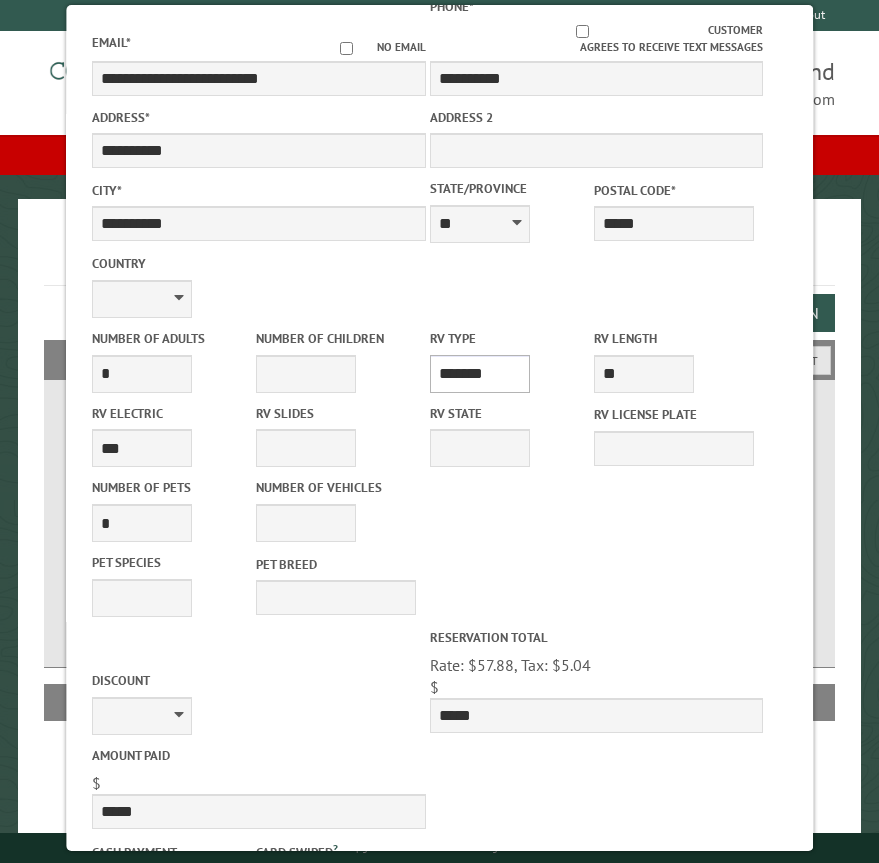 click on "**********" at bounding box center [480, 374] 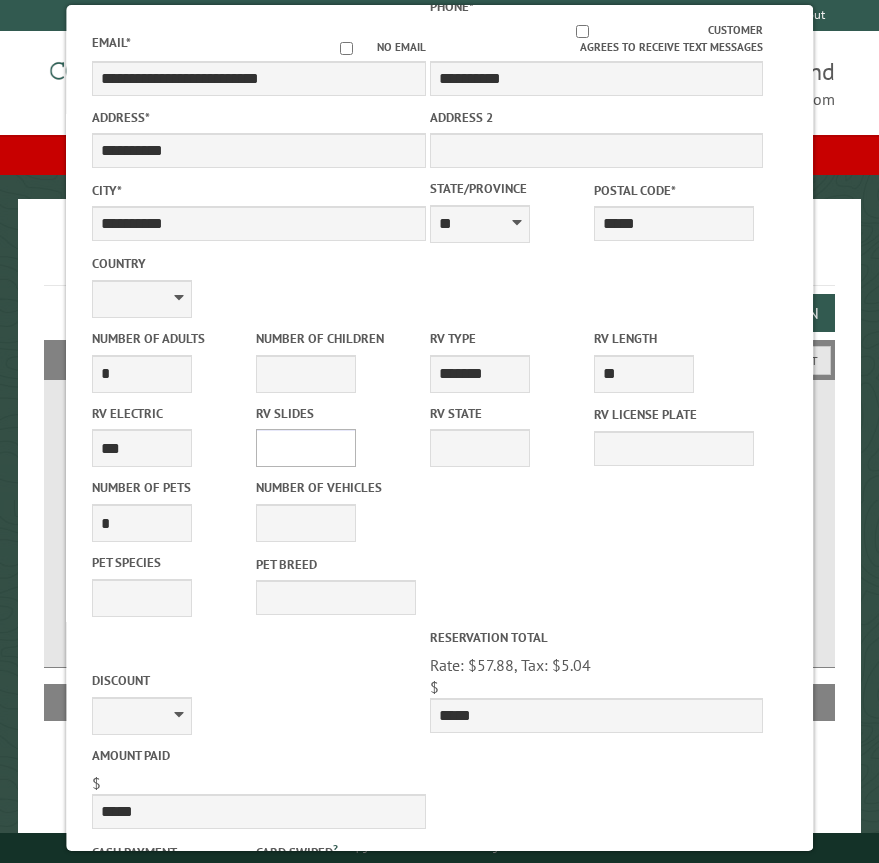 click on "* * * * * * * * * * **" at bounding box center [306, 448] 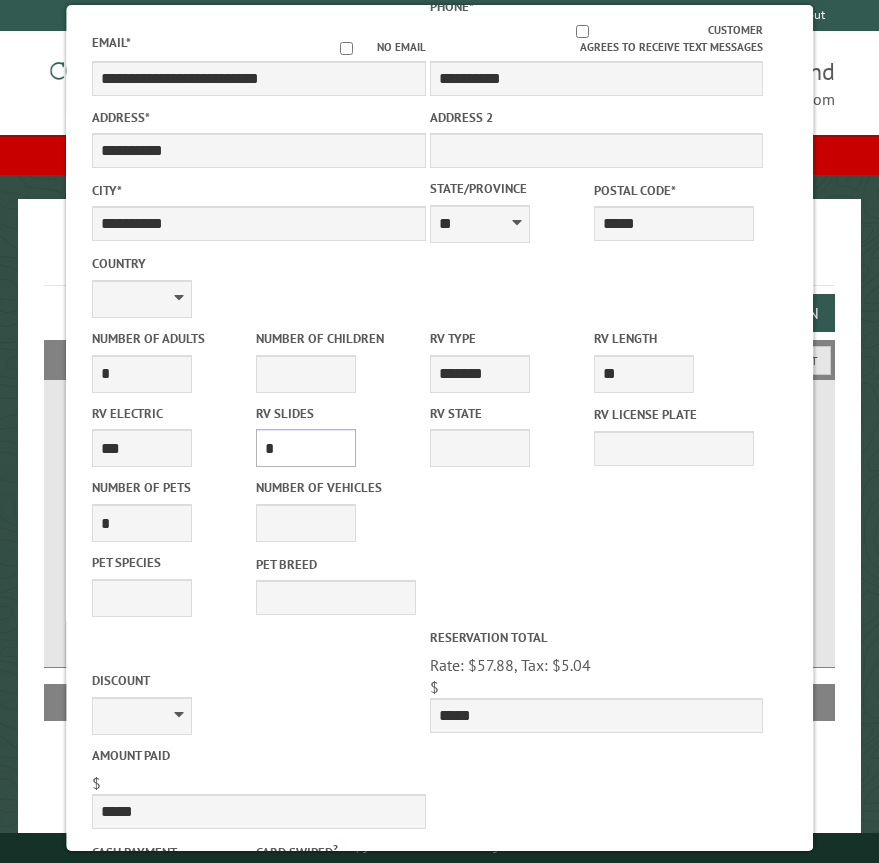 click on "* * * * * * * * * * **" at bounding box center [306, 448] 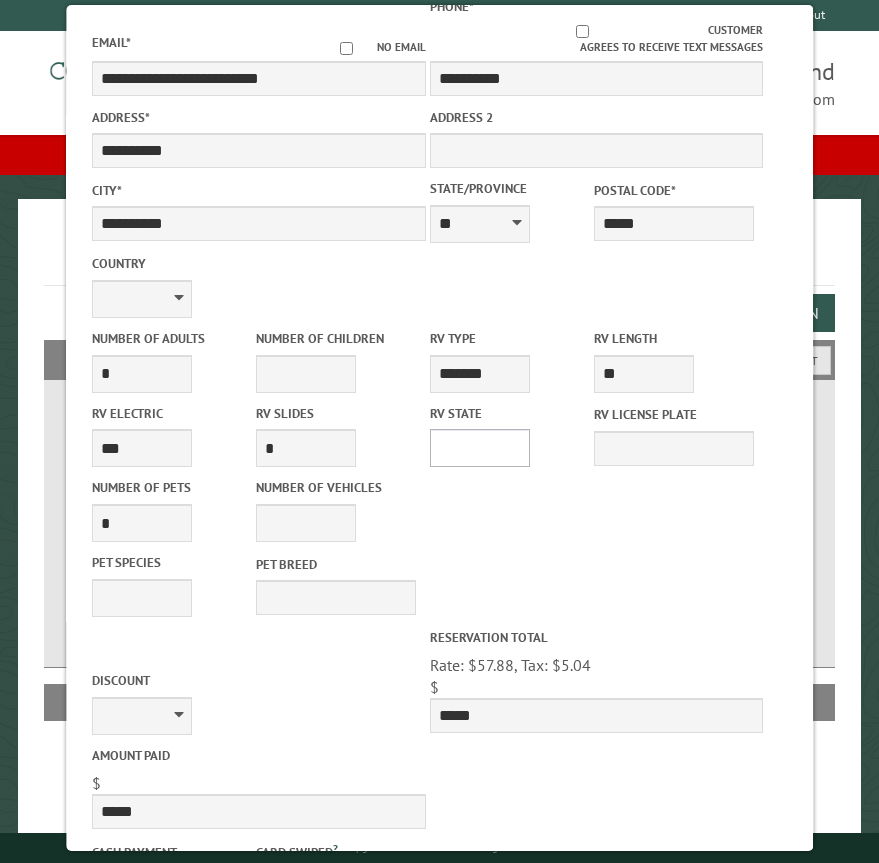 click on "** ** ** ** ** ** ** ** ** ** ** ** ** ** ** ** ** ** ** ** ** ** ** ** ** ** ** ** ** ** ** ** ** ** ** ** ** ** ** ** ** ** ** ** ** ** ** ** ** ** ** ** ** ** ** ** ** ** ** ** ** ** ** **" at bounding box center (480, 448) 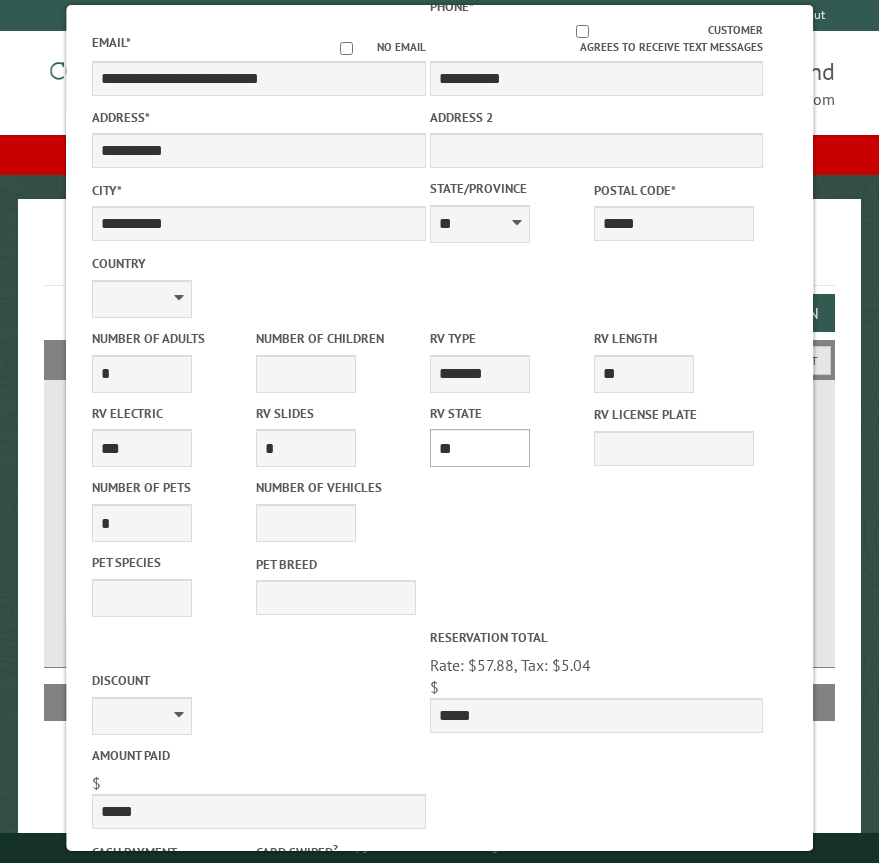 click on "** ** ** ** ** ** ** ** ** ** ** ** ** ** ** ** ** ** ** ** ** ** ** ** ** ** ** ** ** ** ** ** ** ** ** ** ** ** ** ** ** ** ** ** ** ** ** ** ** ** ** ** ** ** ** ** ** ** ** ** ** ** ** **" at bounding box center [480, 448] 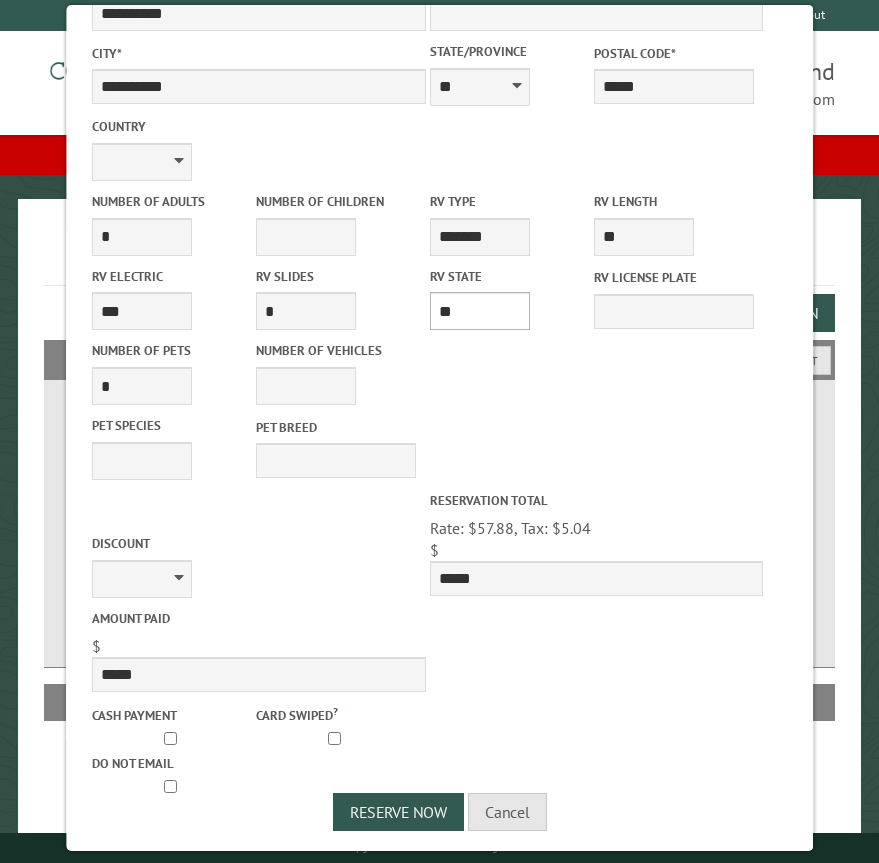 scroll, scrollTop: 541, scrollLeft: 0, axis: vertical 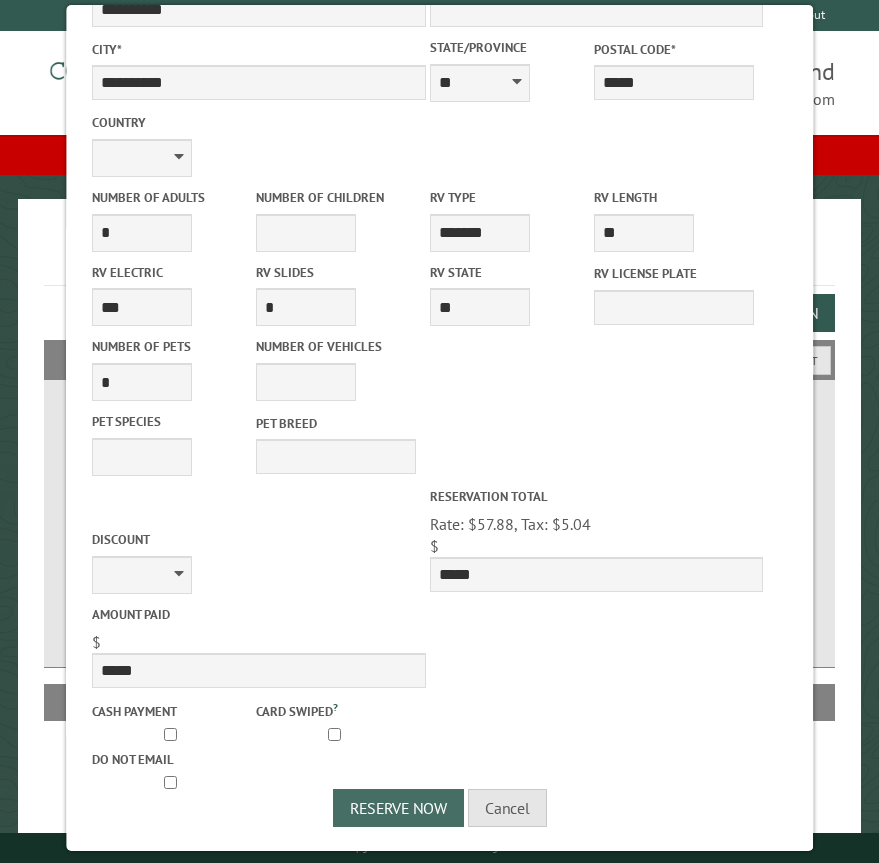 click on "Reserve Now" at bounding box center [397, 808] 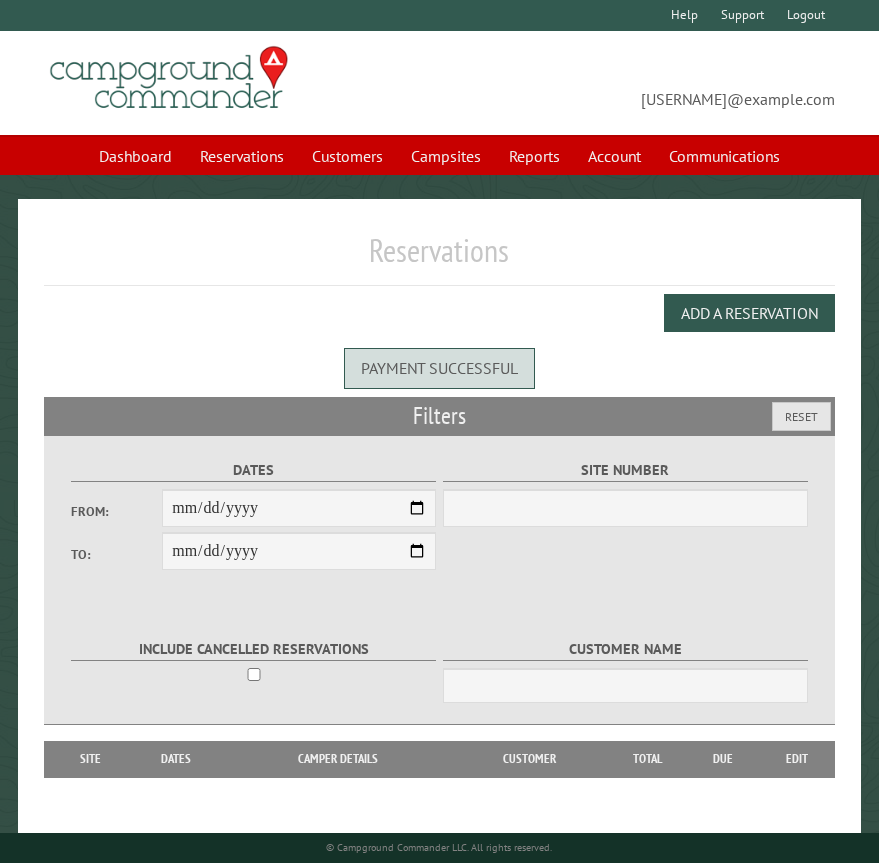 scroll, scrollTop: 0, scrollLeft: 0, axis: both 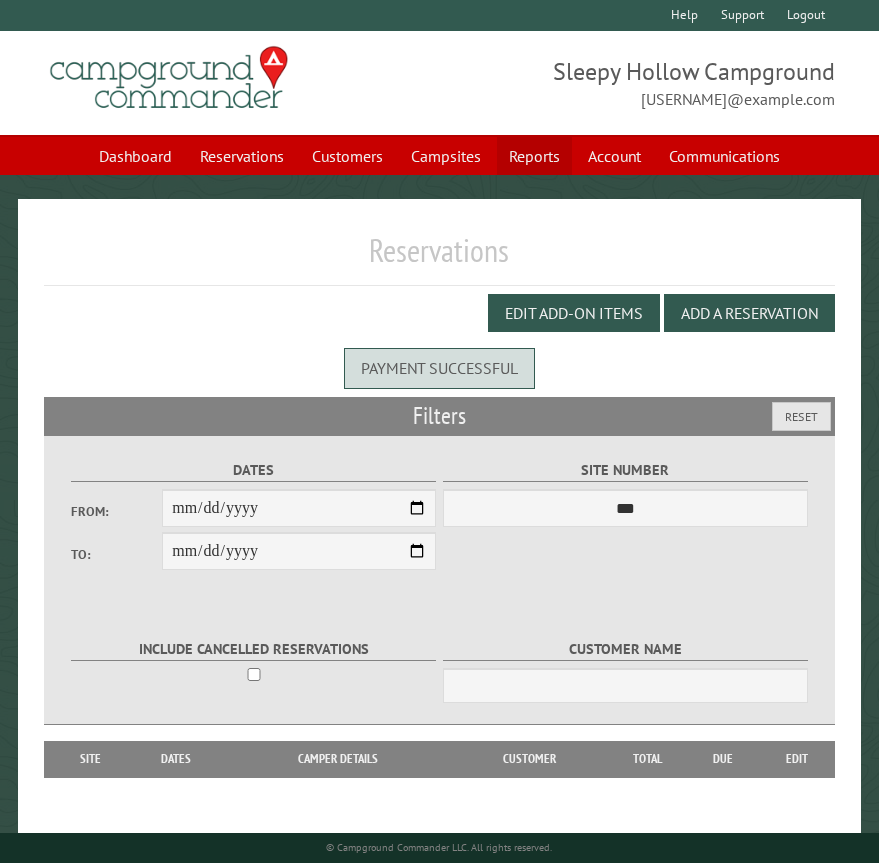 click on "Reports" at bounding box center [534, 156] 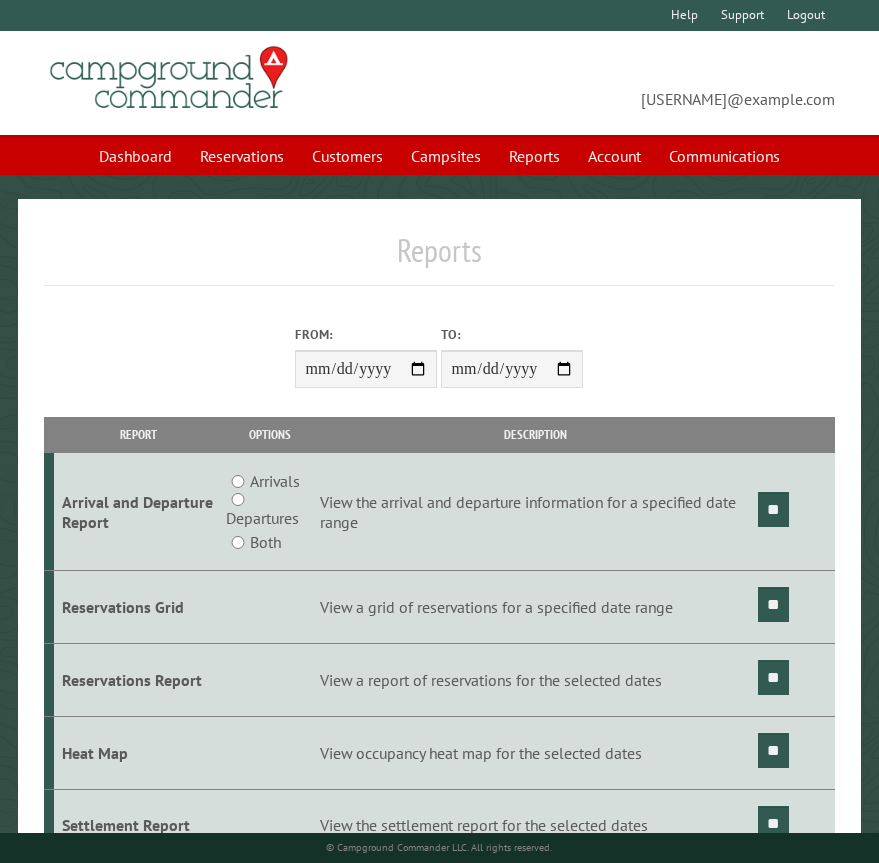 scroll, scrollTop: 0, scrollLeft: 0, axis: both 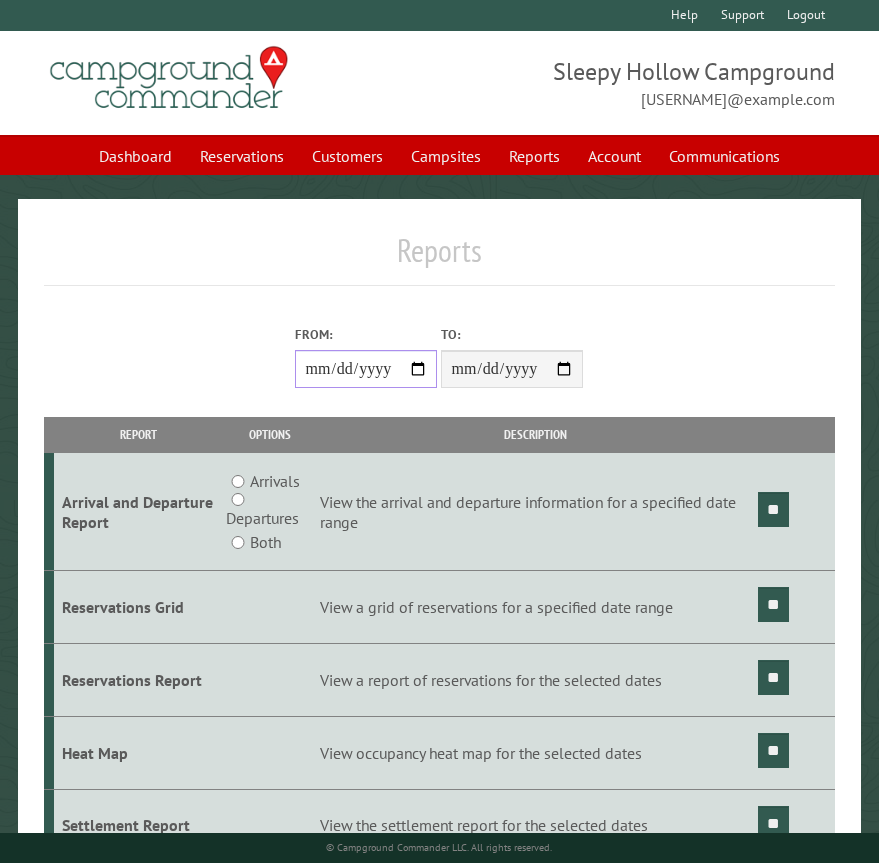 click on "From:" at bounding box center (366, 369) 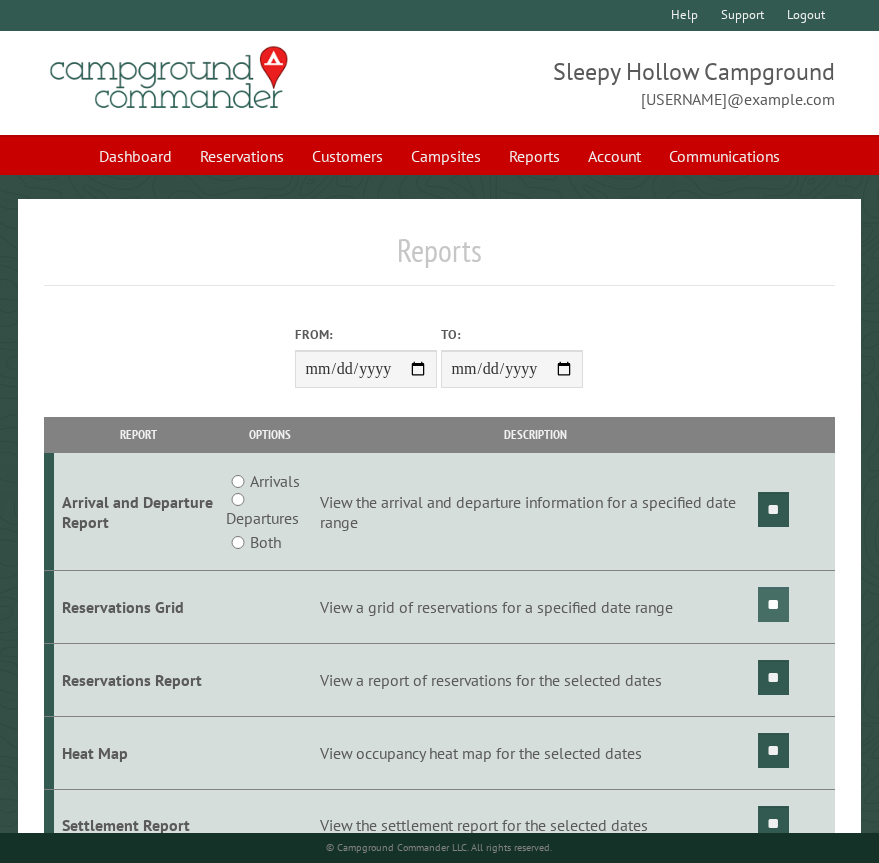 click on "**" at bounding box center (773, 604) 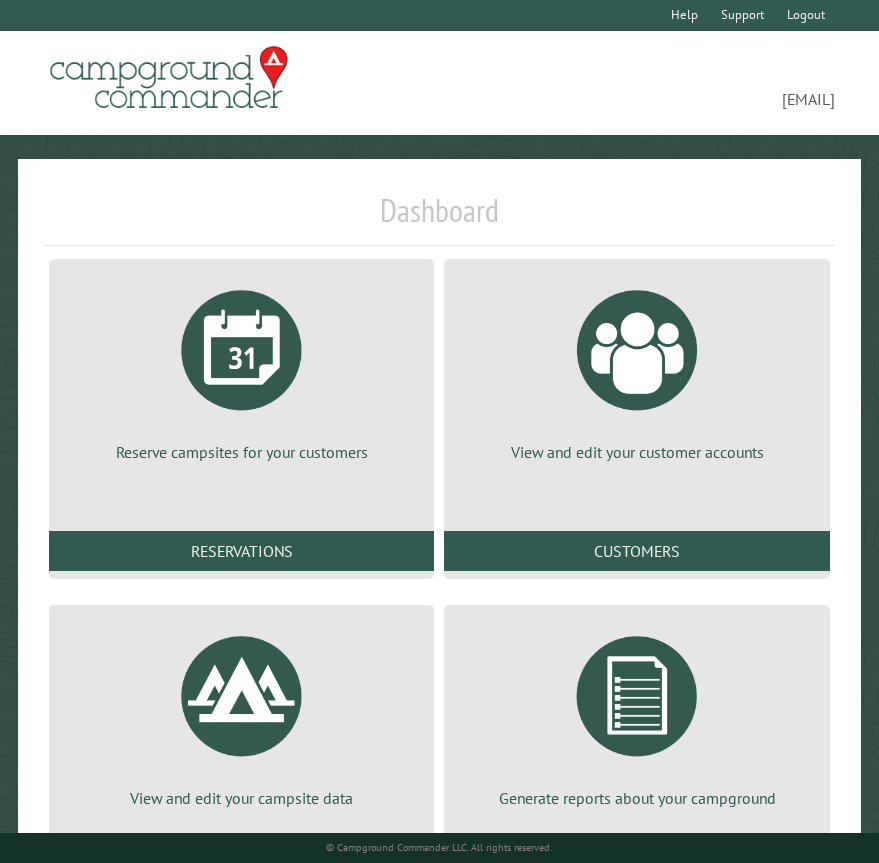 scroll, scrollTop: 0, scrollLeft: 0, axis: both 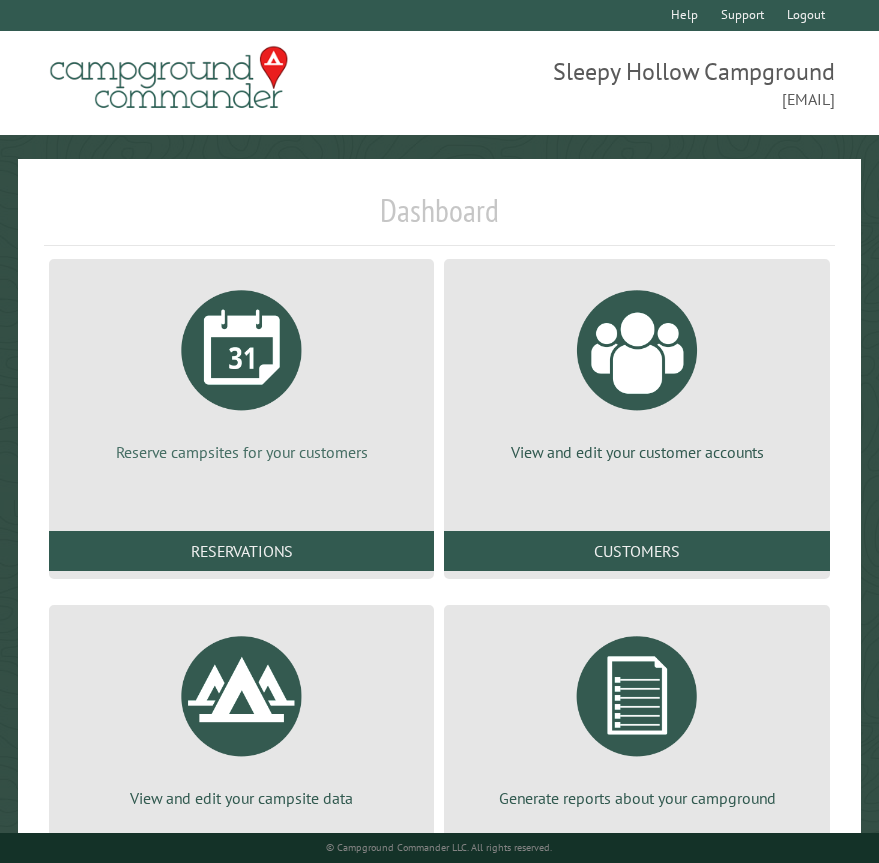 click at bounding box center (242, 350) 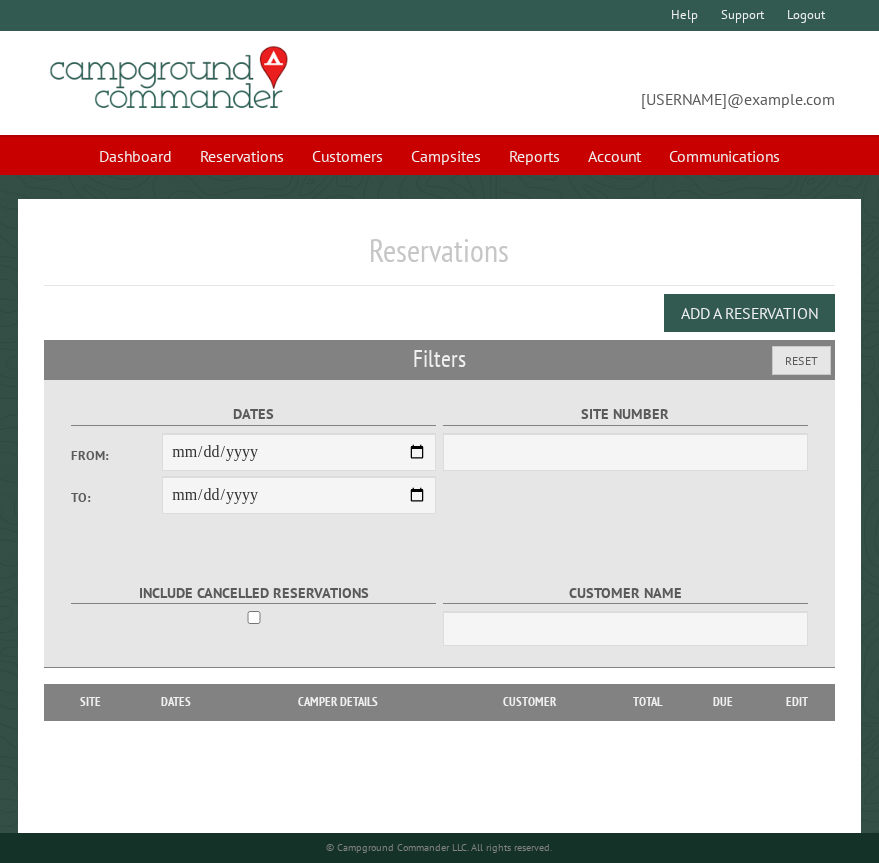 scroll, scrollTop: 0, scrollLeft: 0, axis: both 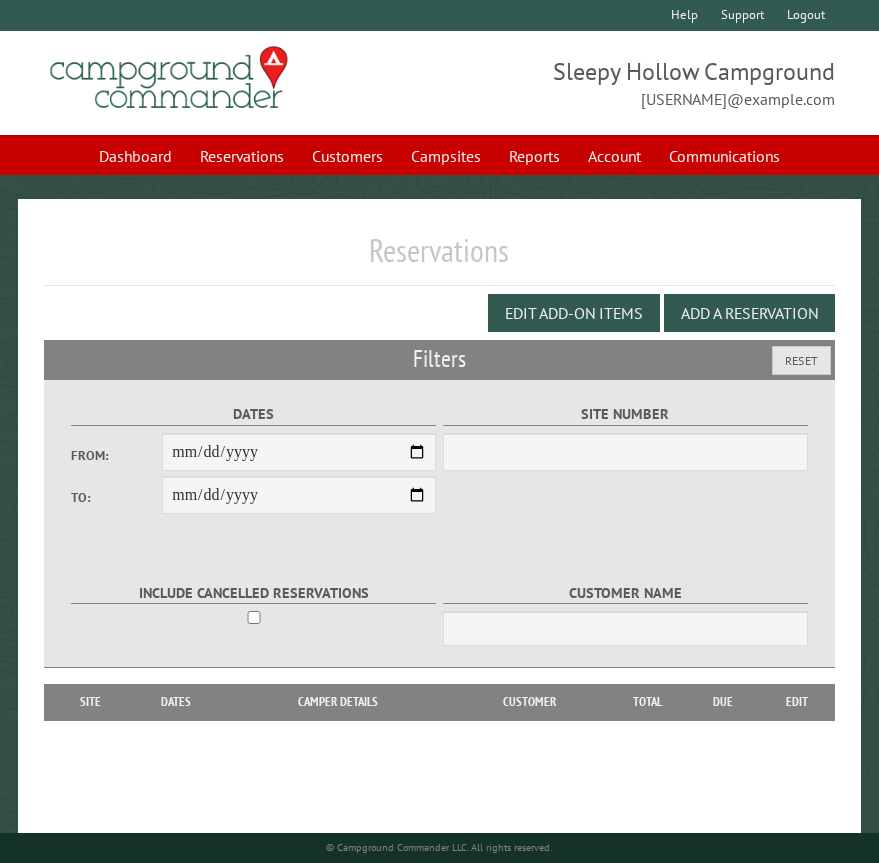 select on "***" 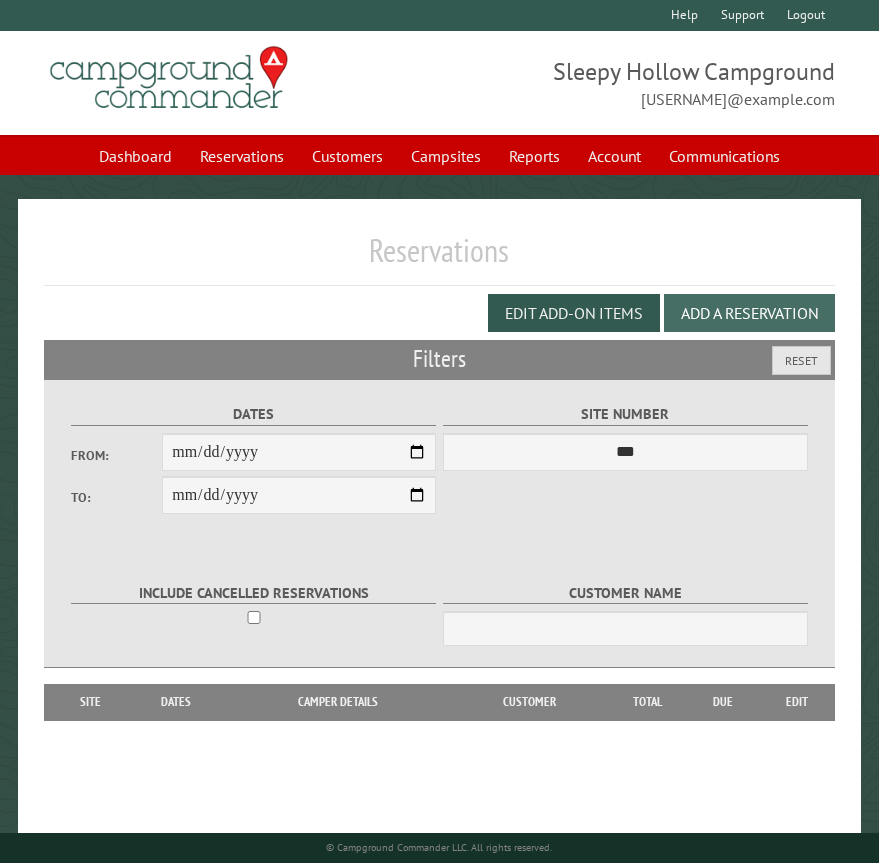 click on "Add a Reservation" at bounding box center (749, 313) 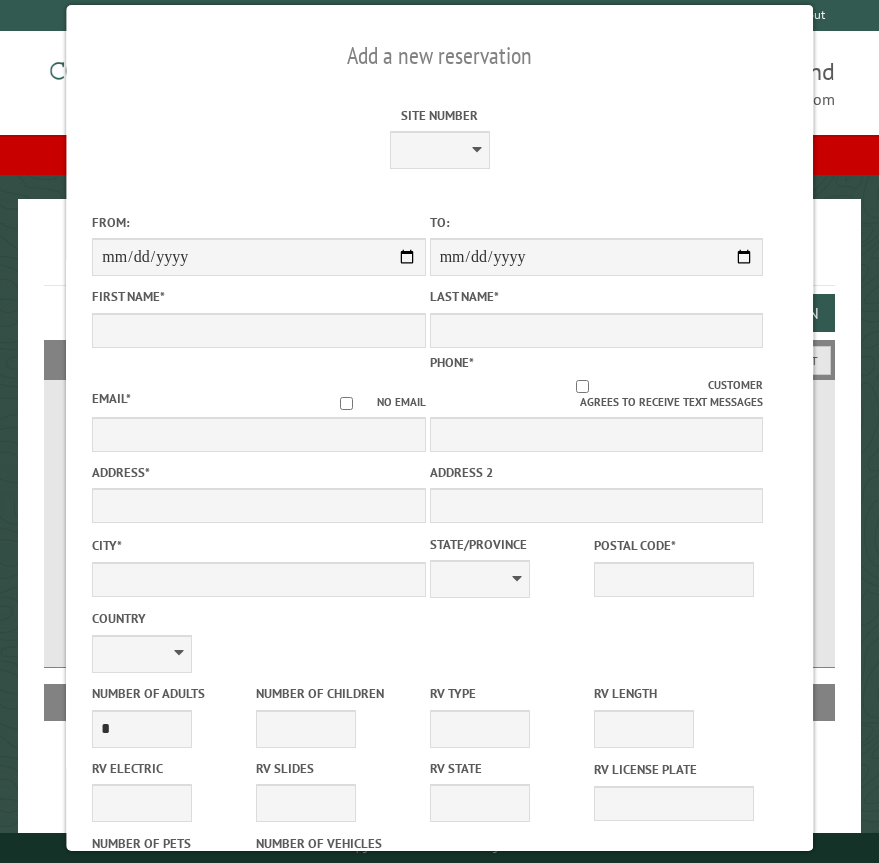 drag, startPoint x: 464, startPoint y: 147, endPoint x: 607, endPoint y: 76, distance: 159.65588 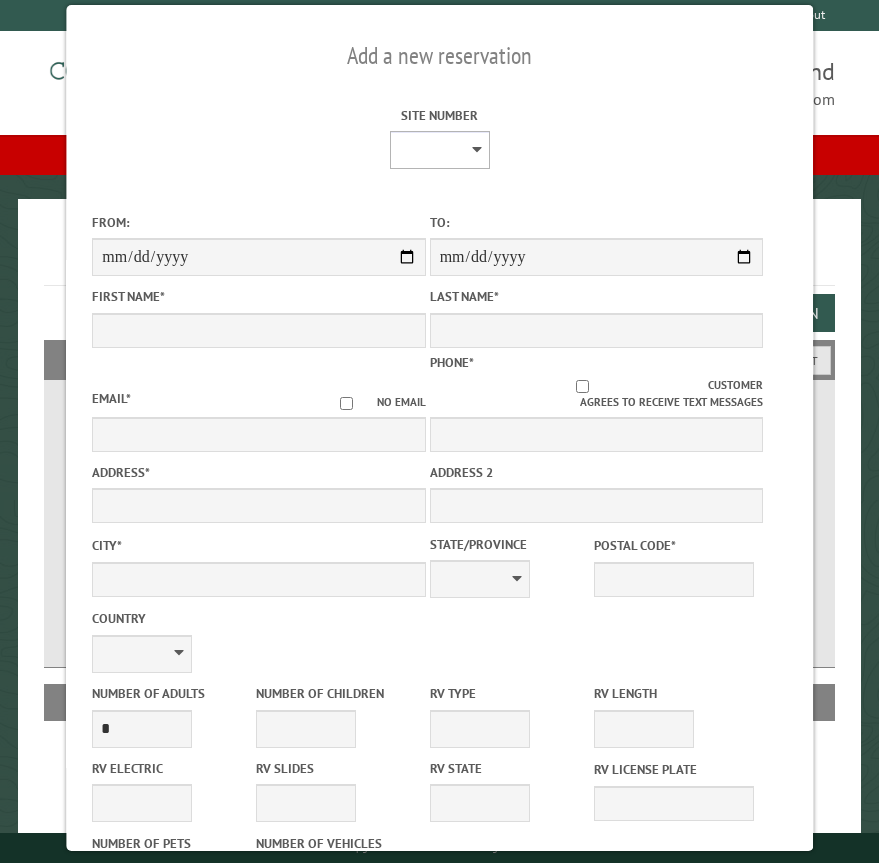 click on "* * * * * * * * * ** *** *** ** ** ** ** ** ** ** ** ** ** *** *** ** ** ** ** ** ** ** ** ** ** *** *** ** ** ** ** ** ** ** ** *** *** ** ** ** ** ** ** *** *** ** ** ** ** ** *** ** ** ** ** ** ** ** ** ** ** ** ** ** ** ** ** ** ** ** ** ** ** ** ** **" at bounding box center (439, 150) 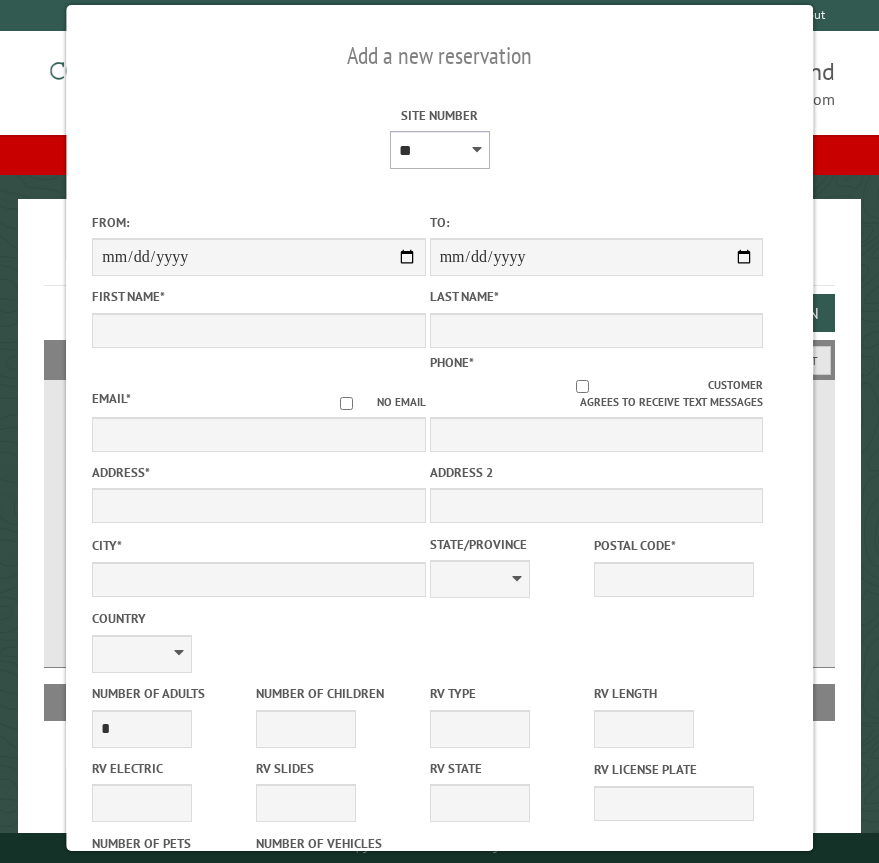 click on "* * * * * * * * * ** *** *** ** ** ** ** ** ** ** ** ** ** *** *** ** ** ** ** ** ** ** ** ** ** *** *** ** ** ** ** ** ** ** ** *** *** ** ** ** ** ** ** *** *** ** ** ** ** ** *** ** ** ** ** ** ** ** ** ** ** ** ** ** ** ** ** ** ** ** ** ** ** ** ** **" at bounding box center (439, 150) 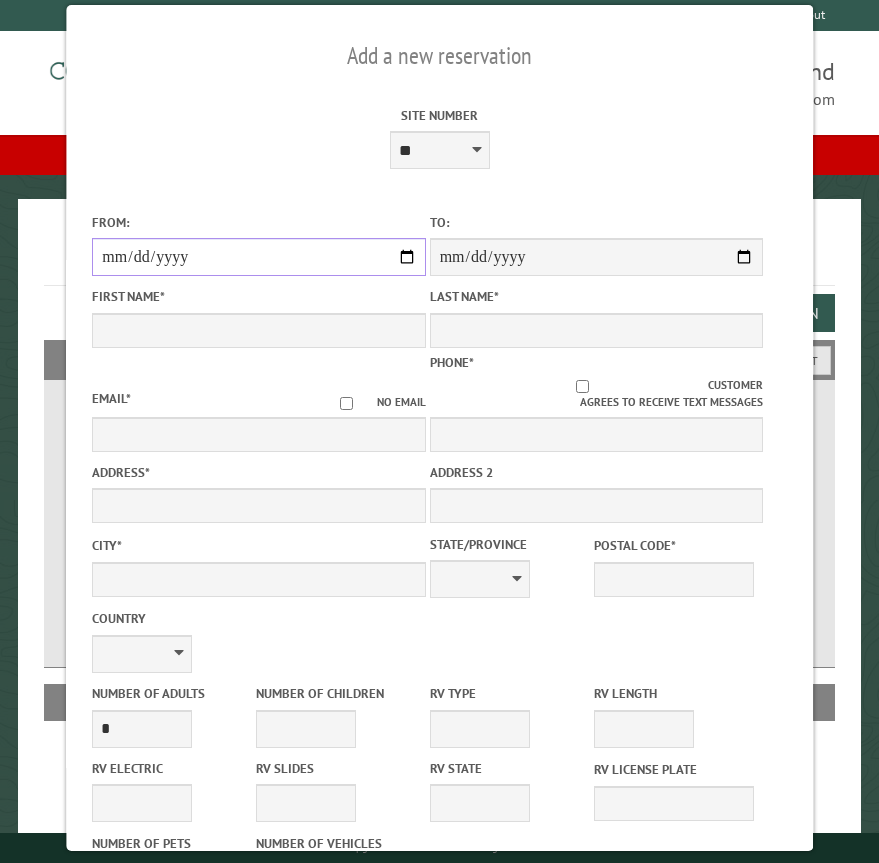 click on "From:" at bounding box center (258, 257) 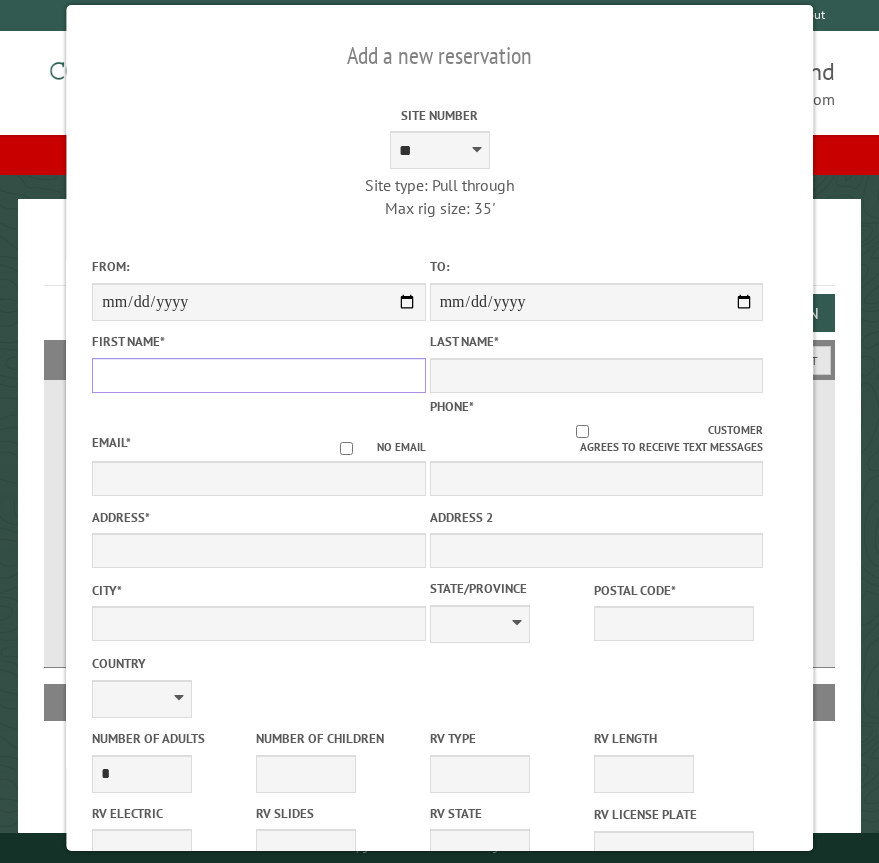 click on "First Name *" at bounding box center (258, 375) 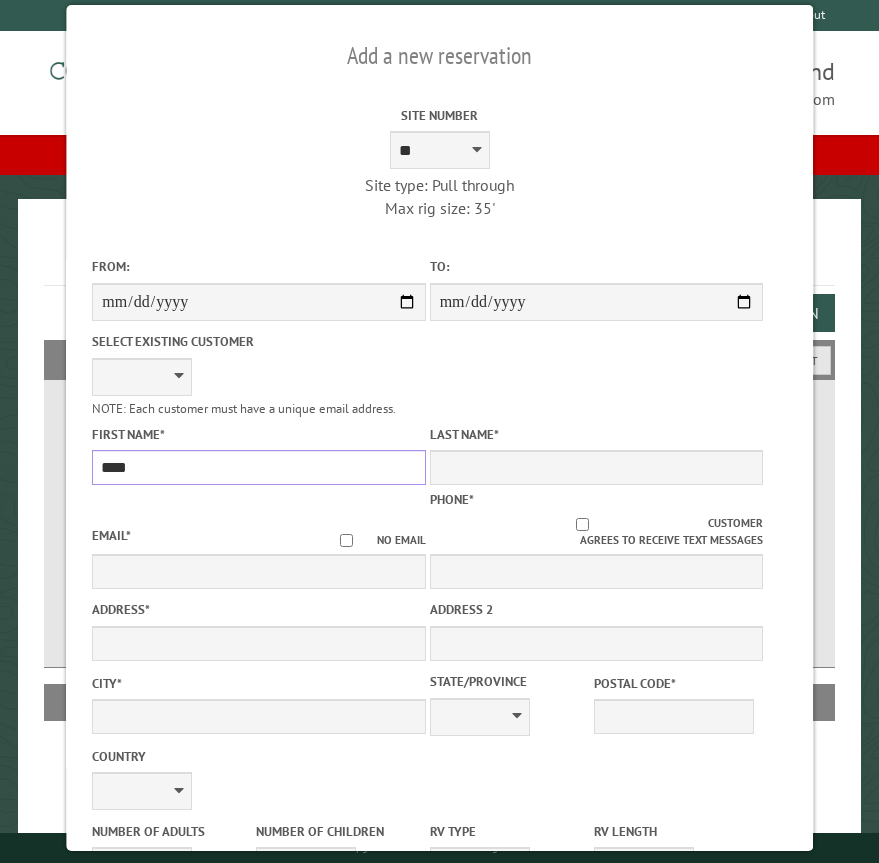 type on "****" 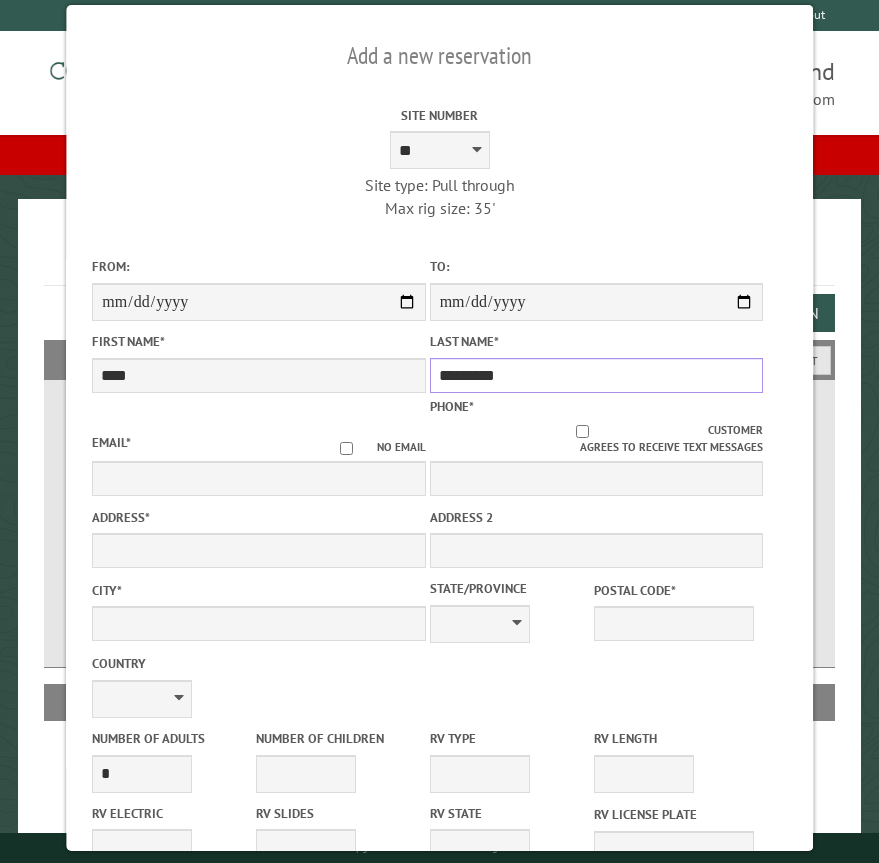 type on "*********" 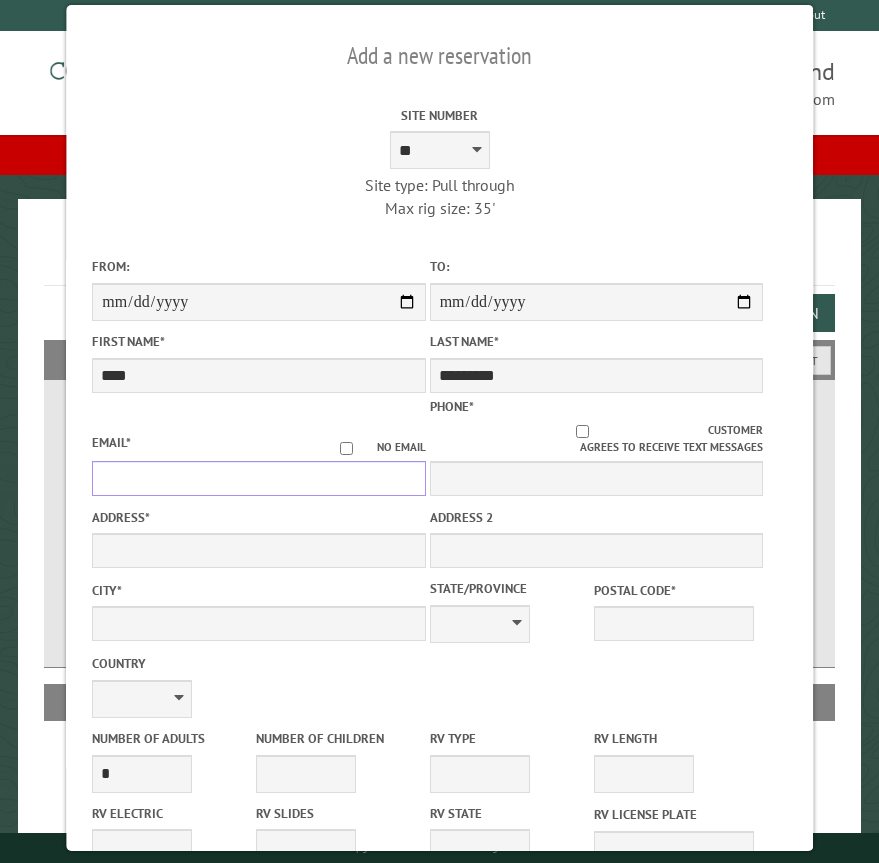 click on "Email *" at bounding box center (258, 478) 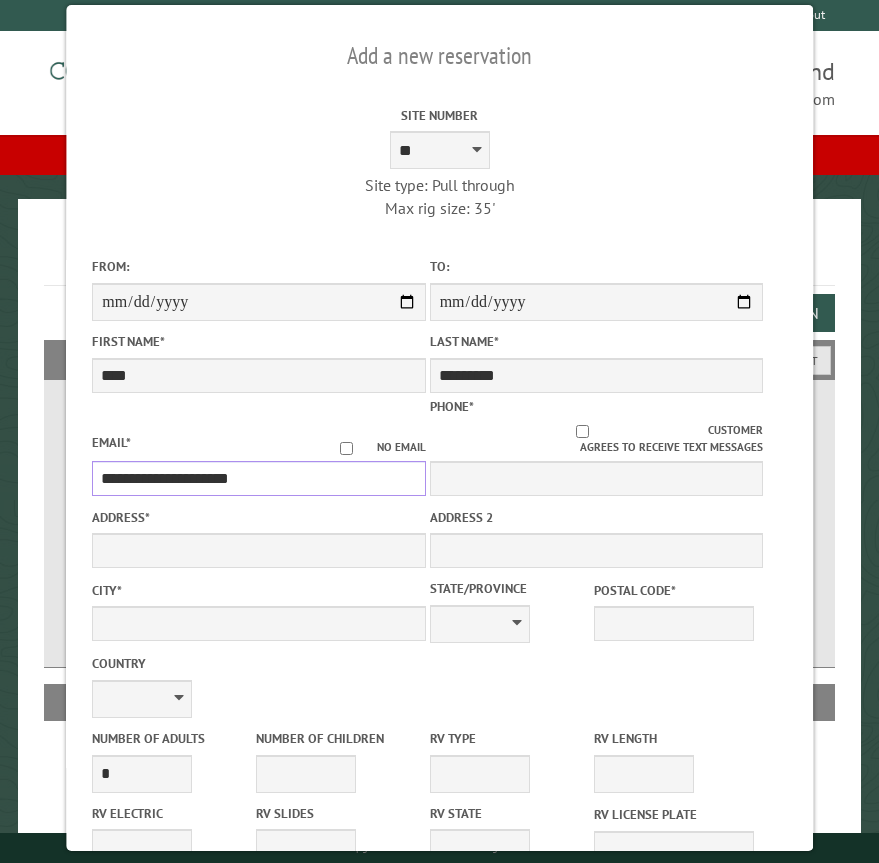 type on "**********" 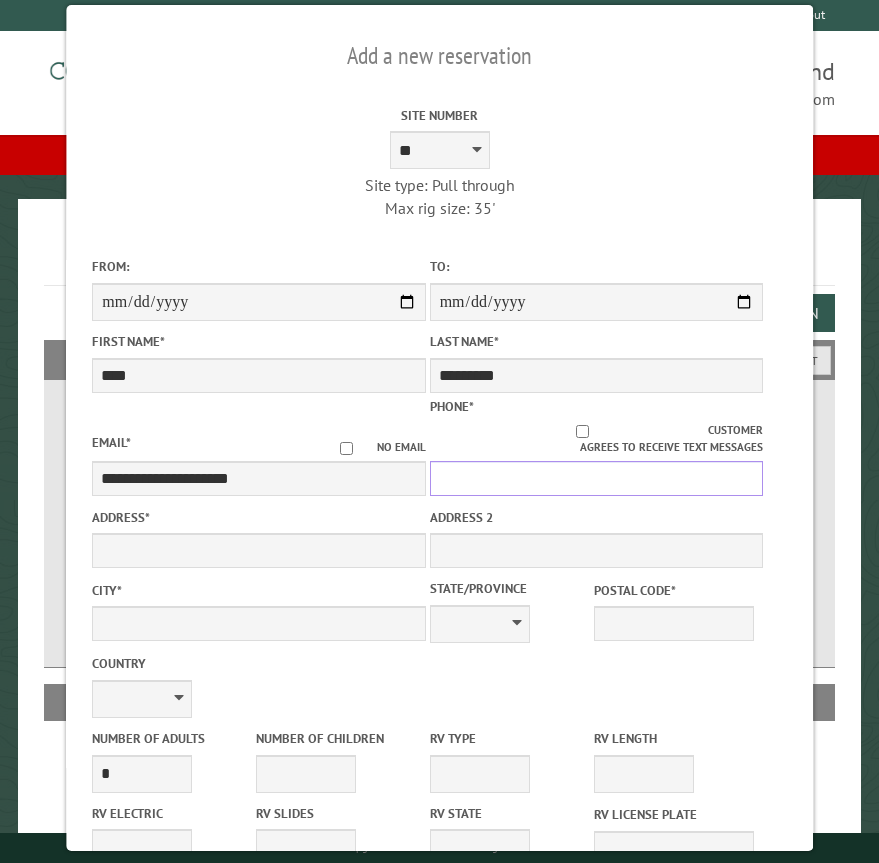 click on "Phone *" at bounding box center (596, 478) 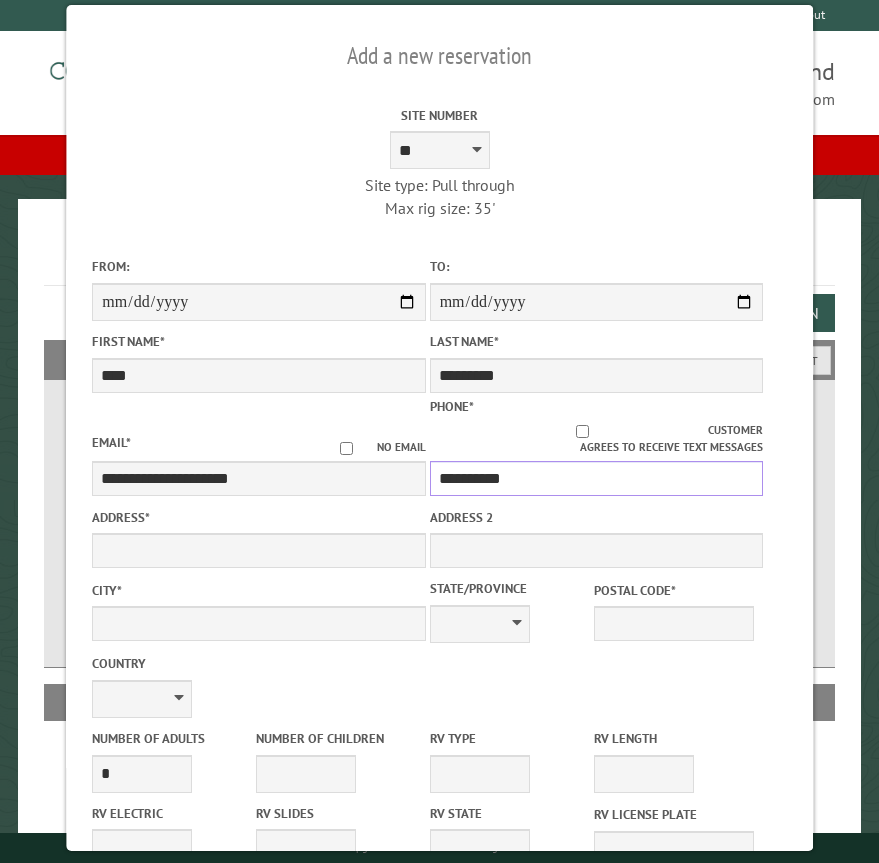 type on "**********" 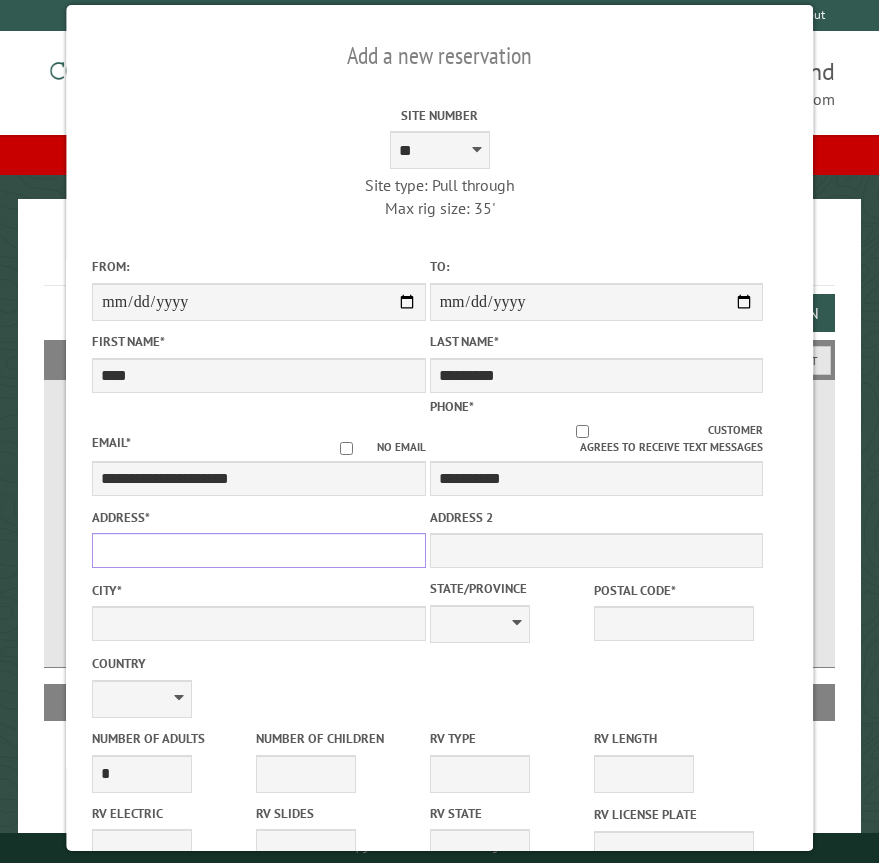 click on "Address *" at bounding box center [258, 550] 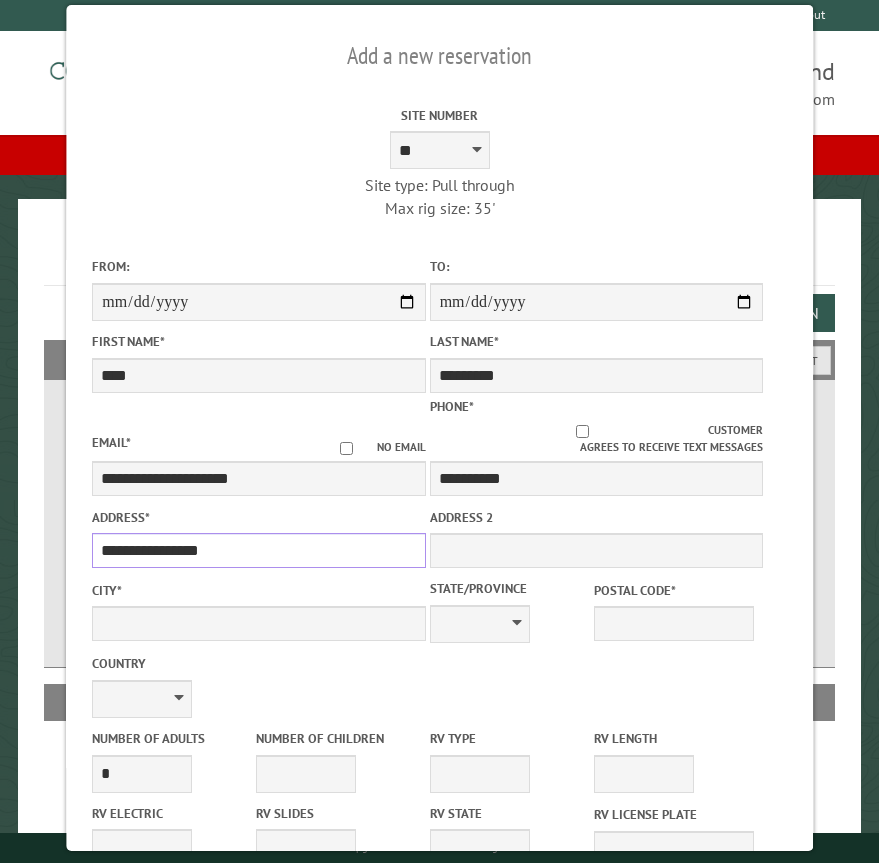 type on "**********" 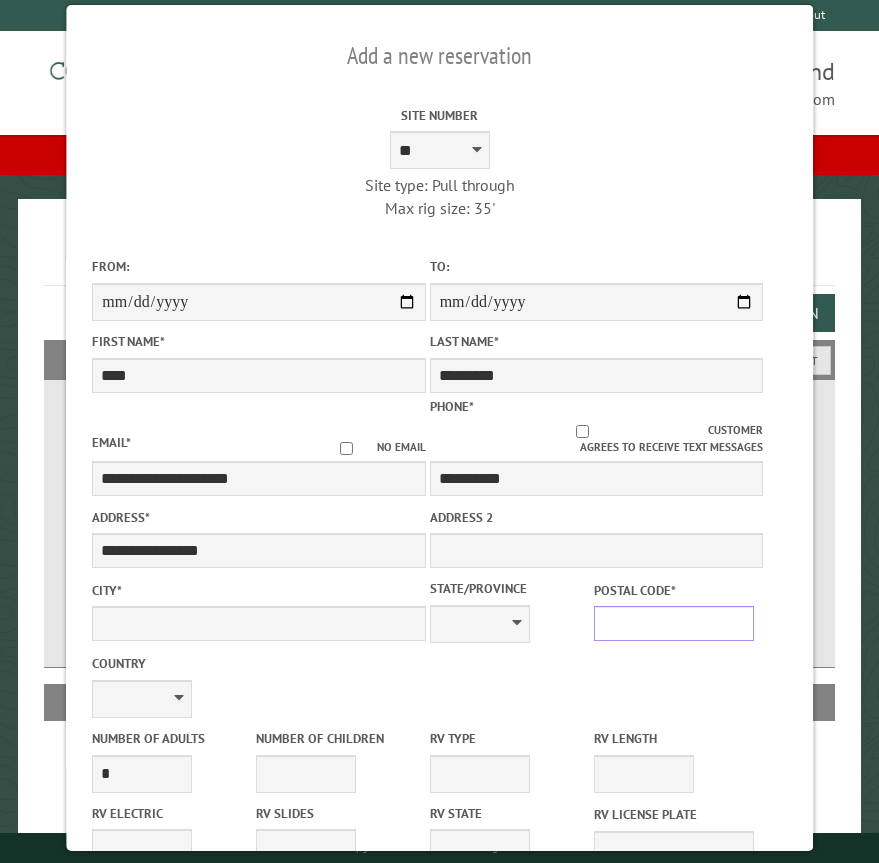 click on "Postal Code *" at bounding box center (674, 623) 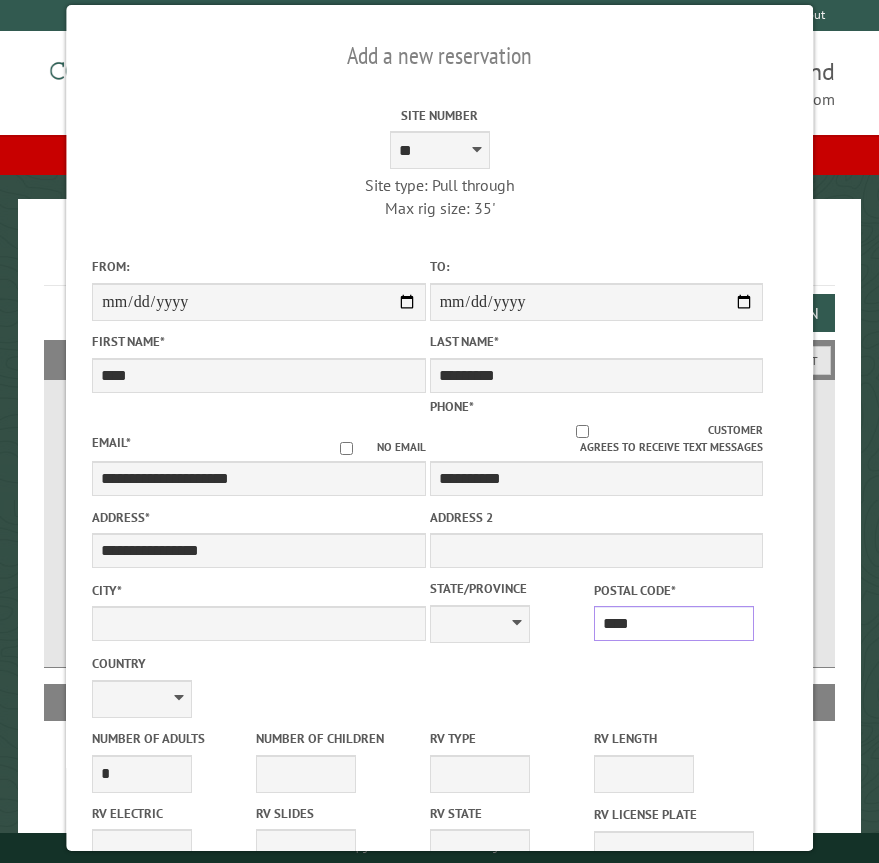 type on "*****" 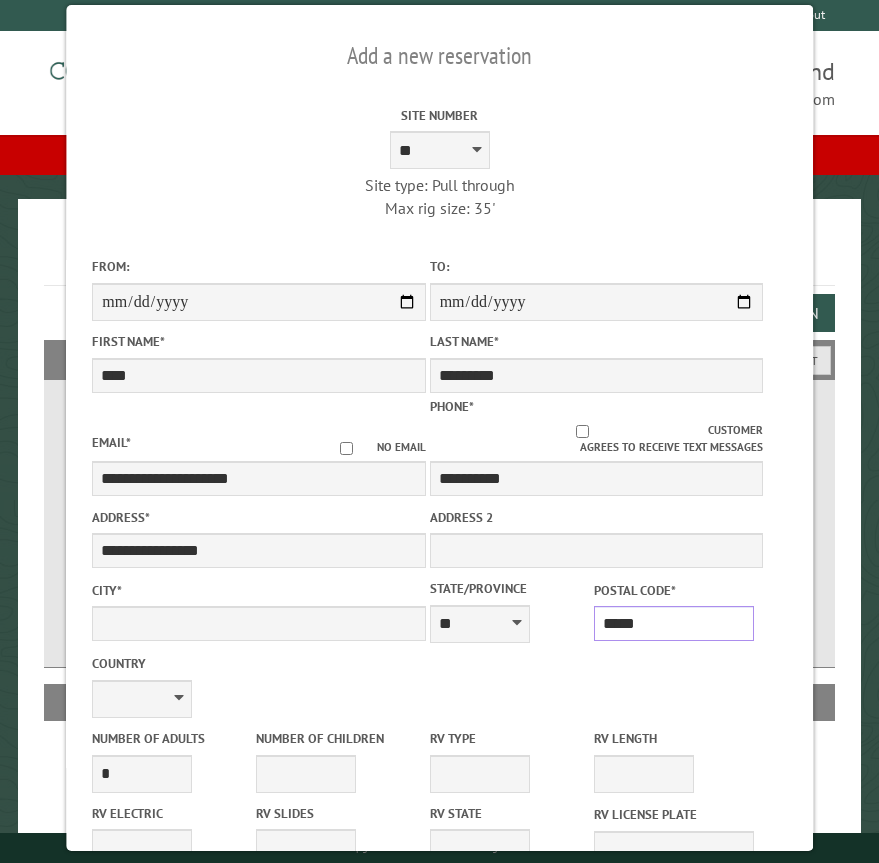 type on "******" 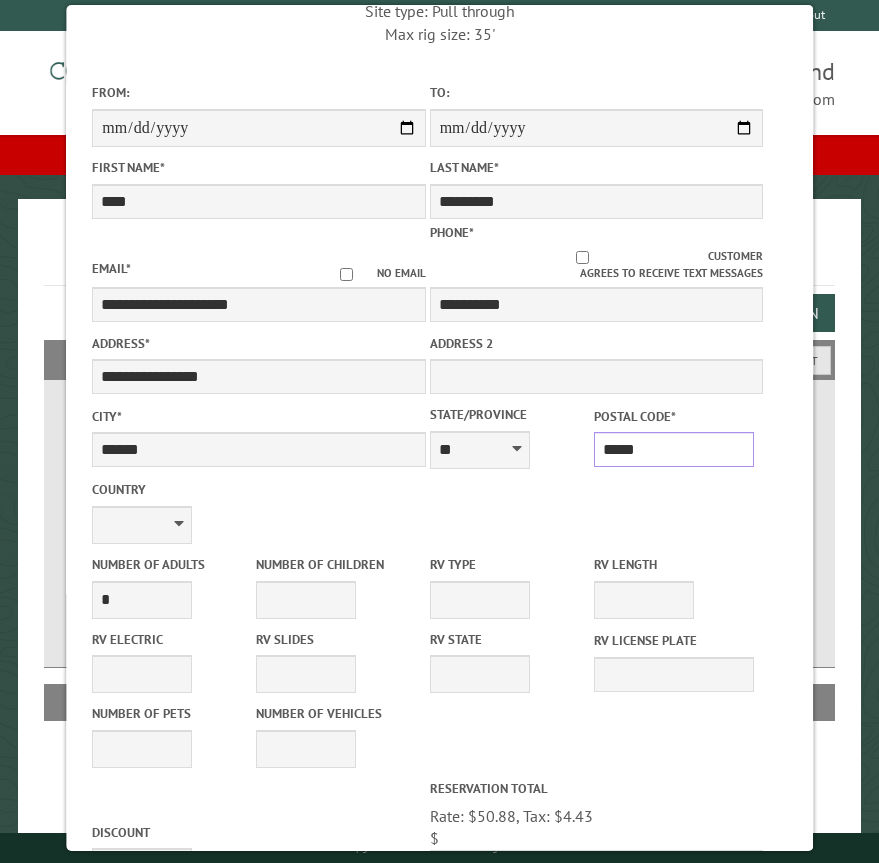 scroll, scrollTop: 200, scrollLeft: 0, axis: vertical 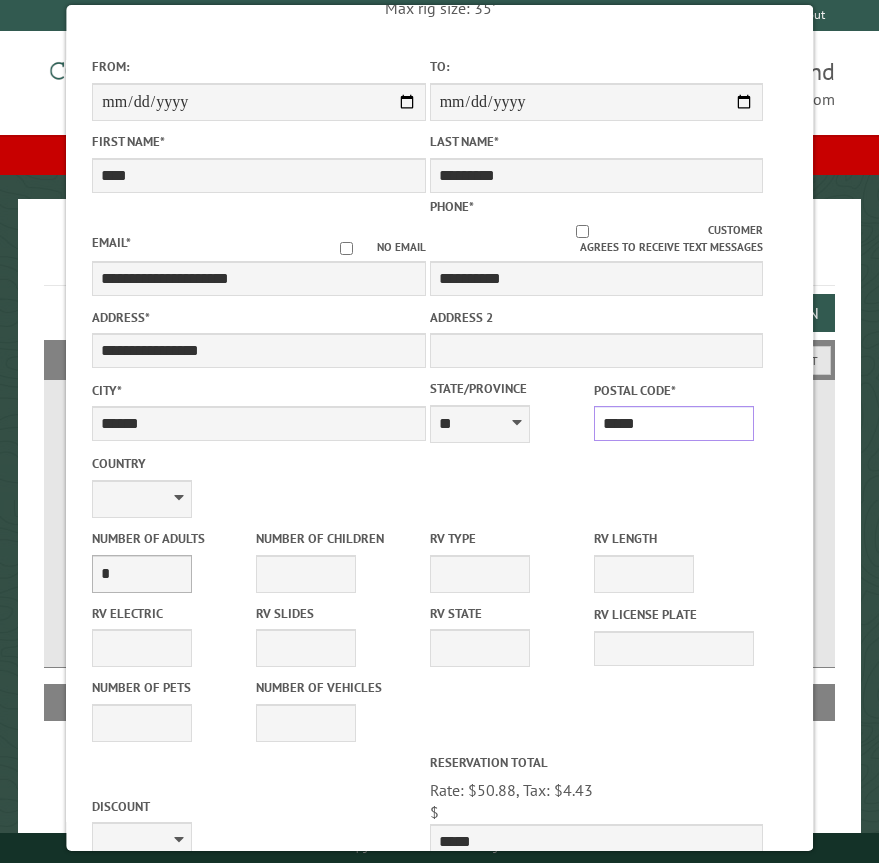 type on "*****" 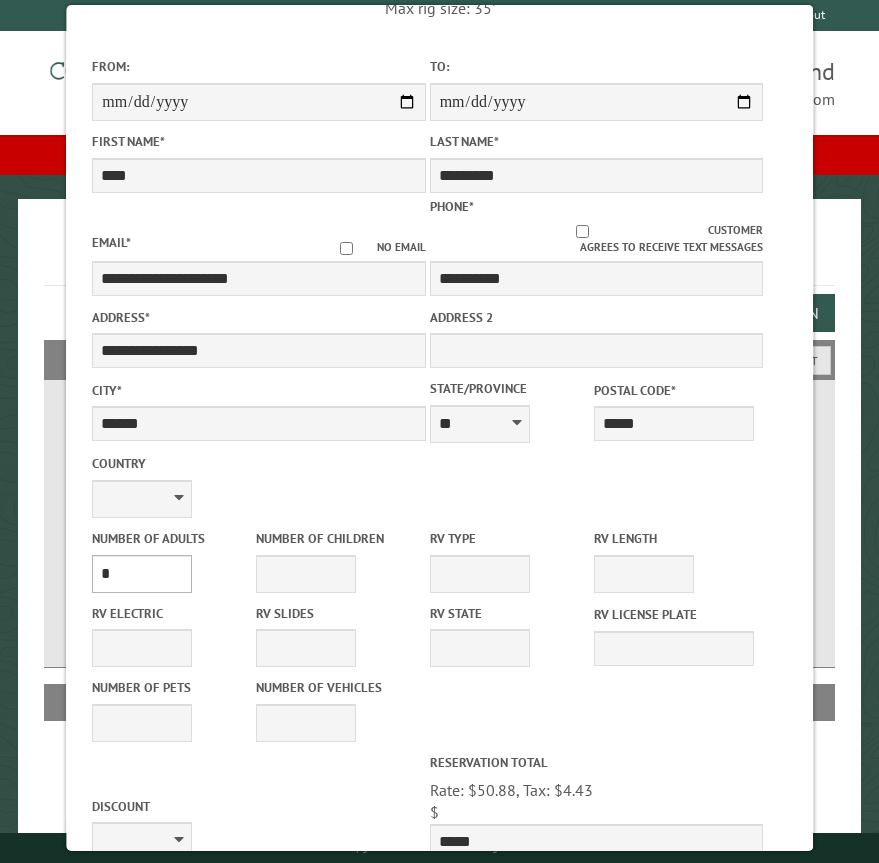 click on "* * * * * * * * * * **" at bounding box center [142, 574] 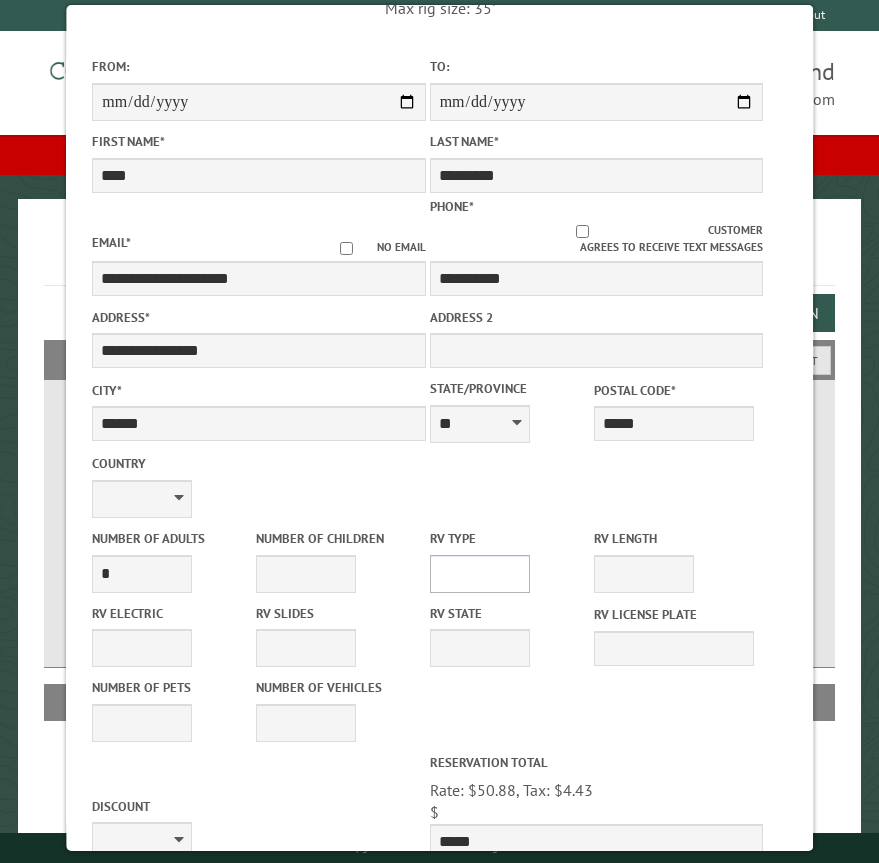 click on "**********" at bounding box center [480, 574] 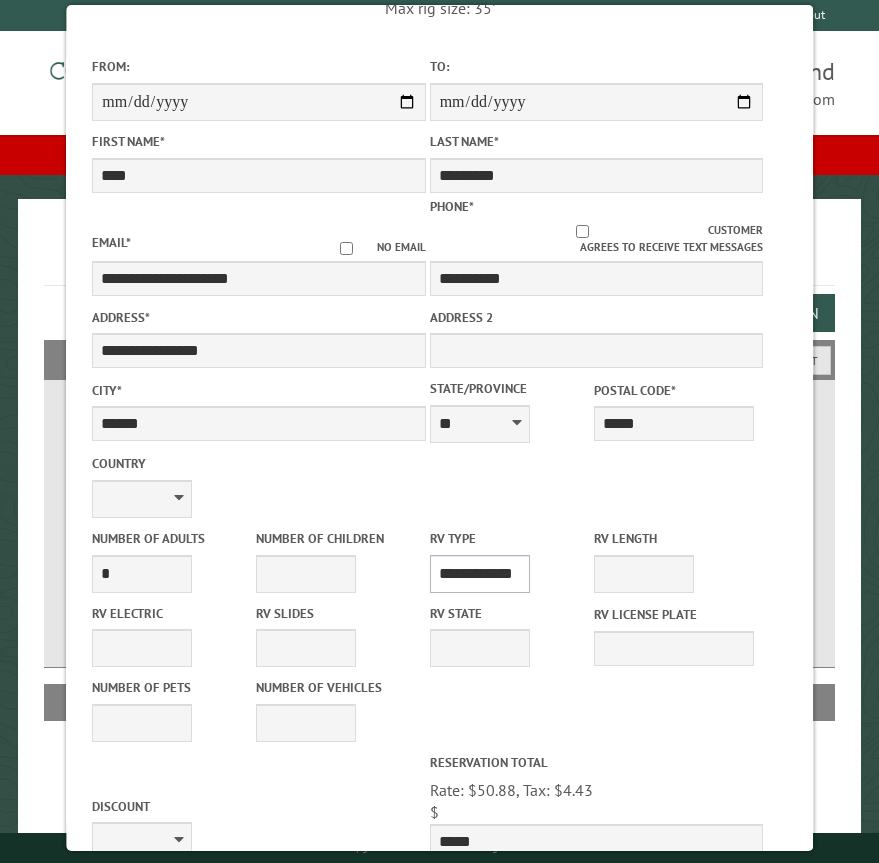 click on "**********" at bounding box center (480, 574) 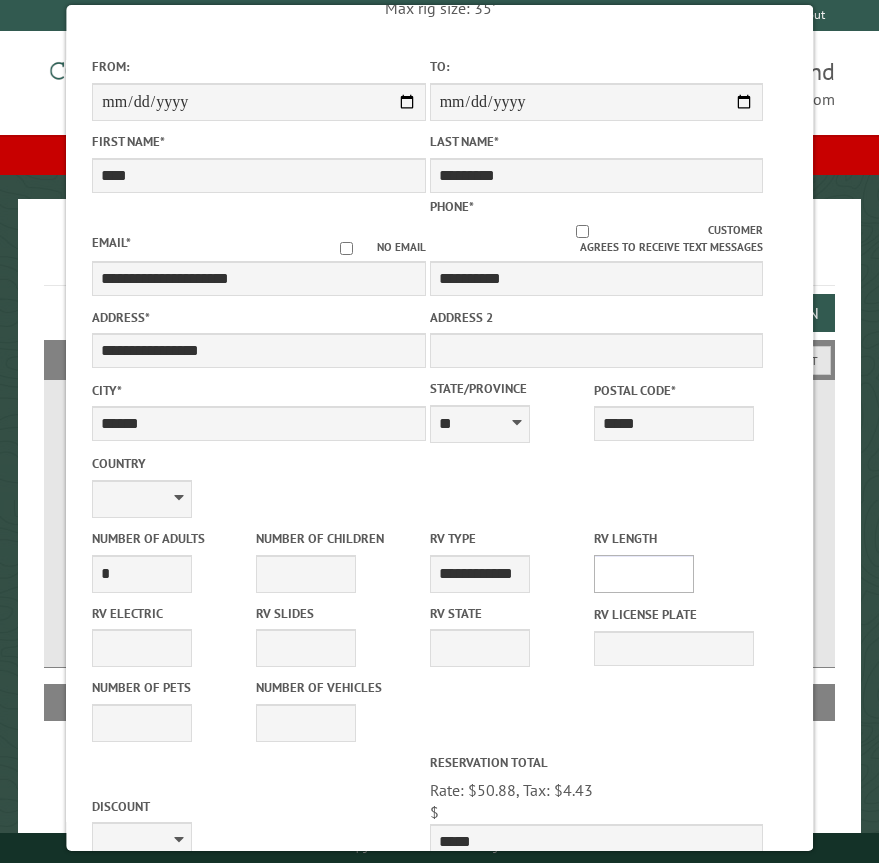 click on "* ** ** ** ** ** ** ** ** ** ** **" at bounding box center [644, 574] 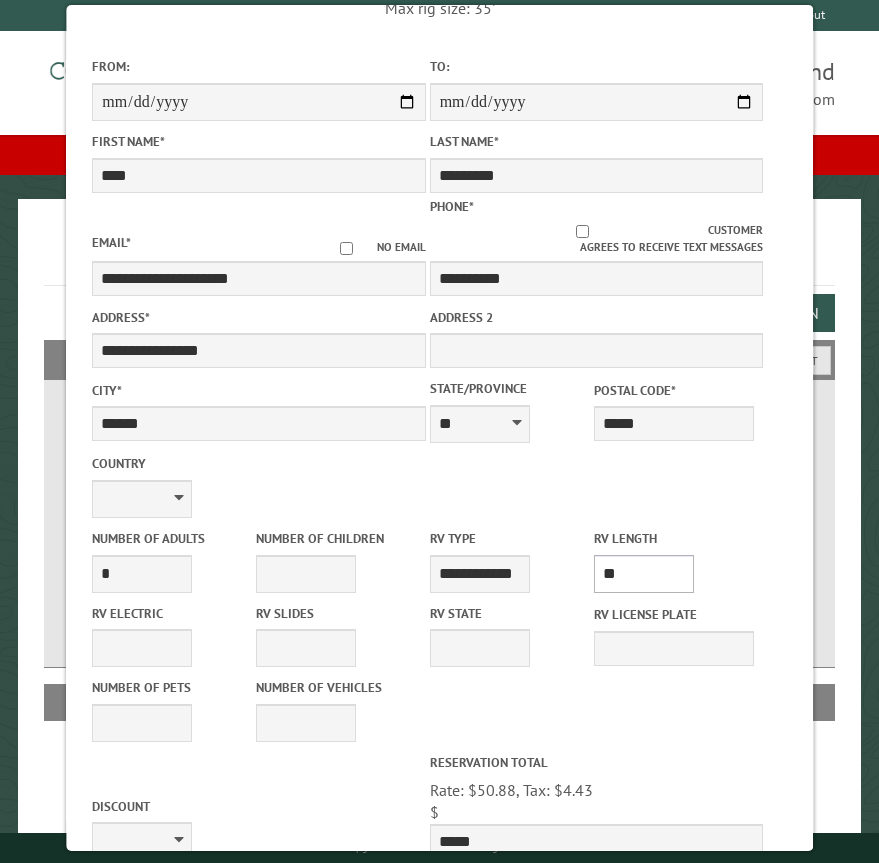 click on "* ** ** ** ** ** ** ** ** ** ** **" at bounding box center [644, 574] 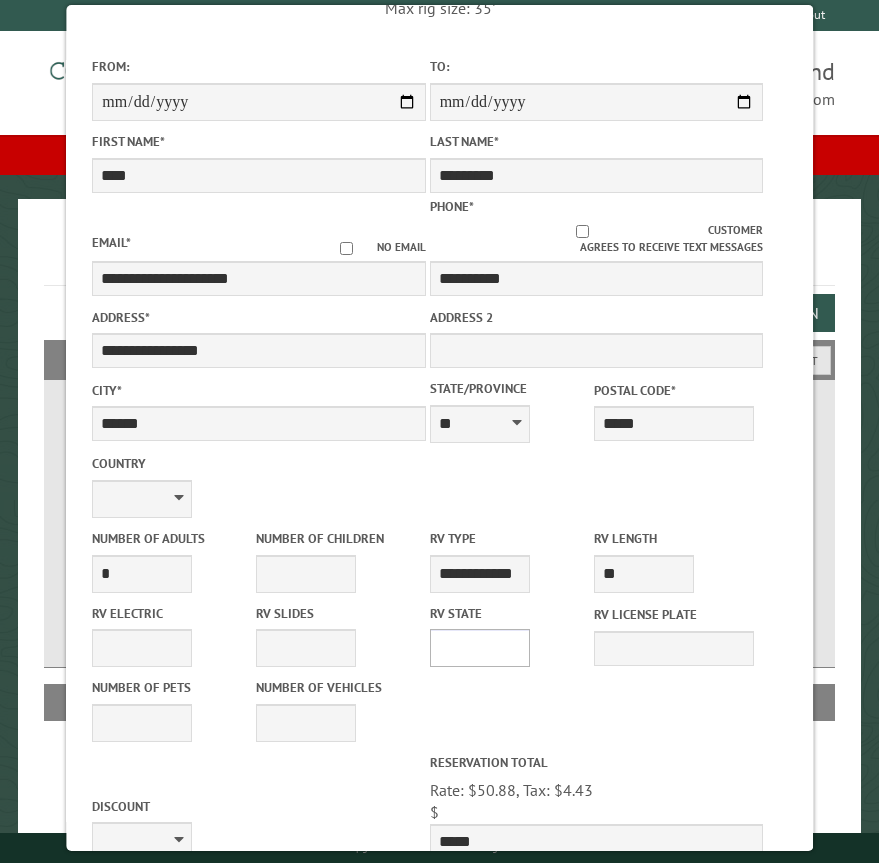 click on "** ** ** ** ** ** ** ** ** ** ** ** ** ** ** ** ** ** ** ** ** ** ** ** ** ** ** ** ** ** ** ** ** ** ** ** ** ** ** ** ** ** ** ** ** ** ** ** ** ** ** ** ** ** ** ** ** ** ** ** ** ** ** **" at bounding box center [480, 648] 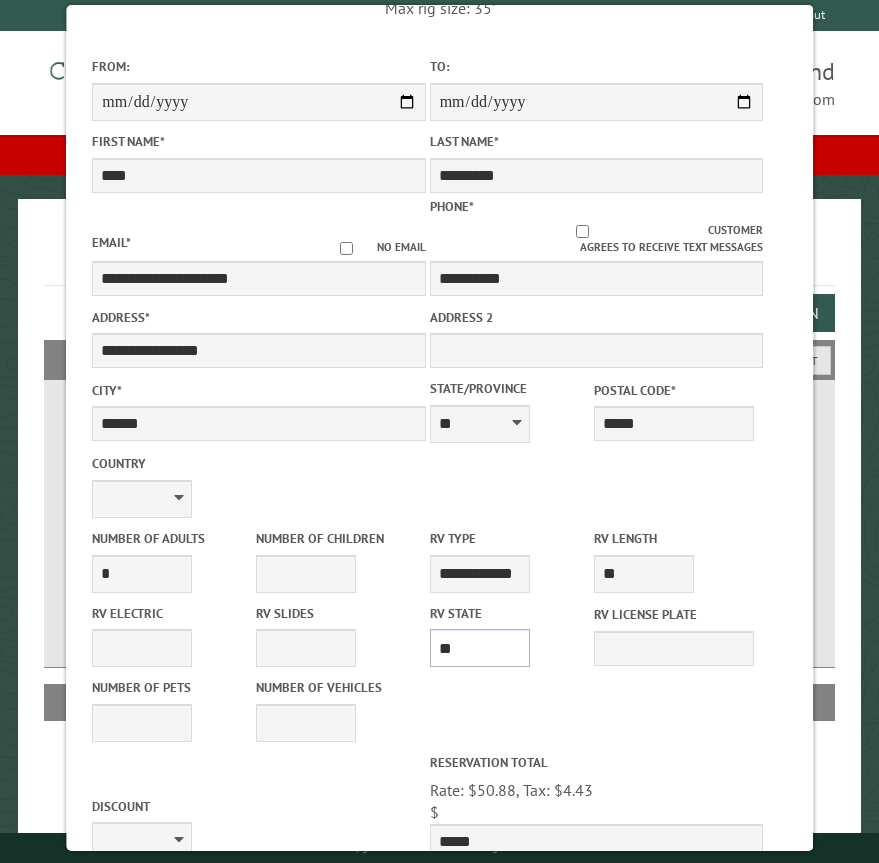 click on "** ** ** ** ** ** ** ** ** ** ** ** ** ** ** ** ** ** ** ** ** ** ** ** ** ** ** ** ** ** ** ** ** ** ** ** ** ** ** ** ** ** ** ** ** ** ** ** ** ** ** ** ** ** ** ** ** ** ** ** ** ** ** **" at bounding box center [480, 648] 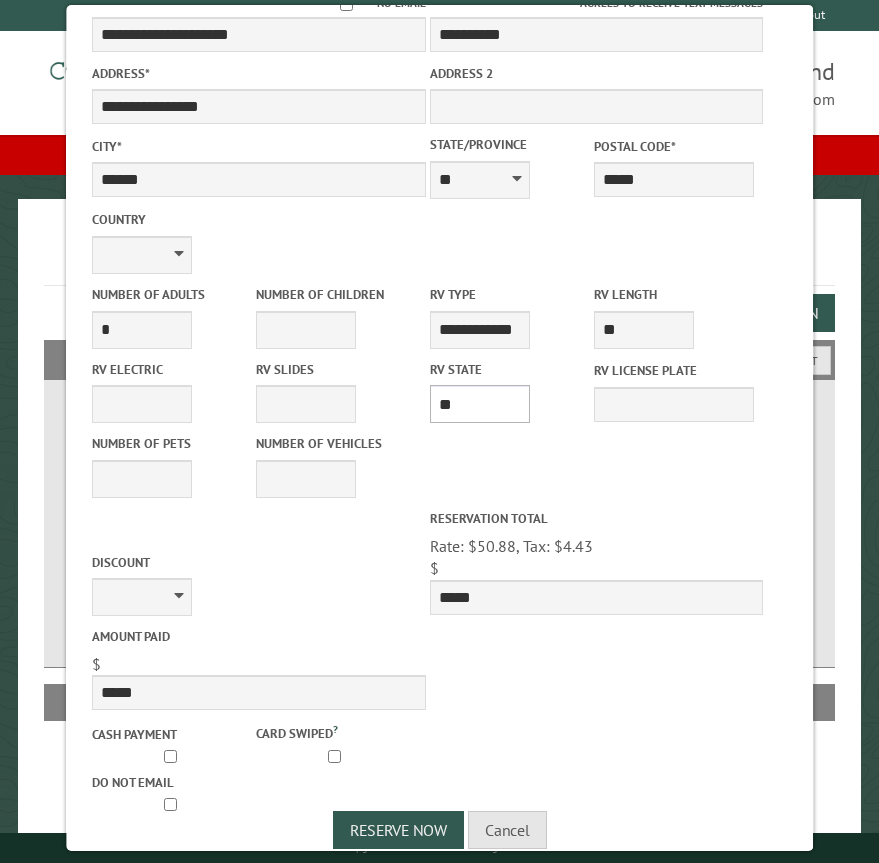 scroll, scrollTop: 467, scrollLeft: 0, axis: vertical 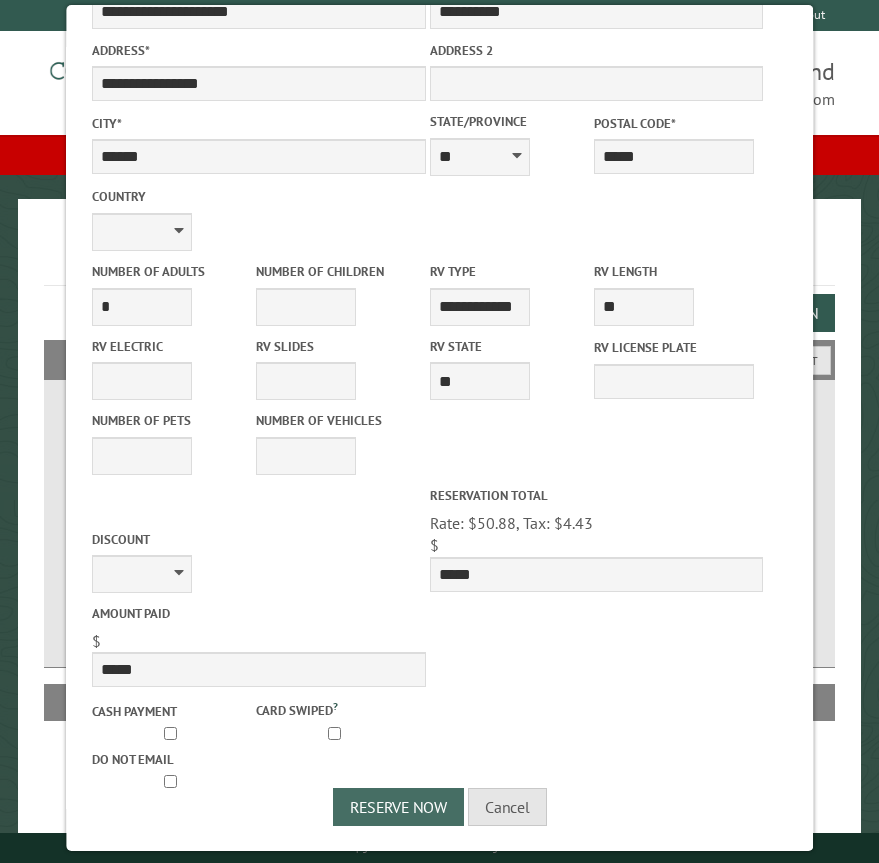 click on "Reserve Now" at bounding box center (397, 807) 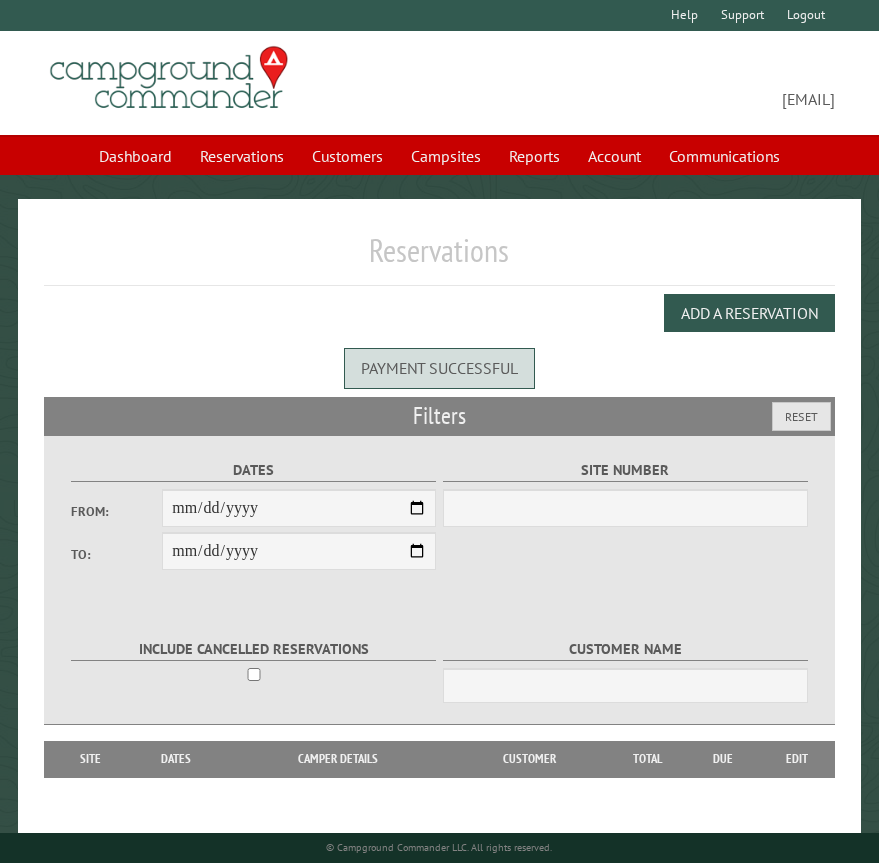 scroll, scrollTop: 0, scrollLeft: 0, axis: both 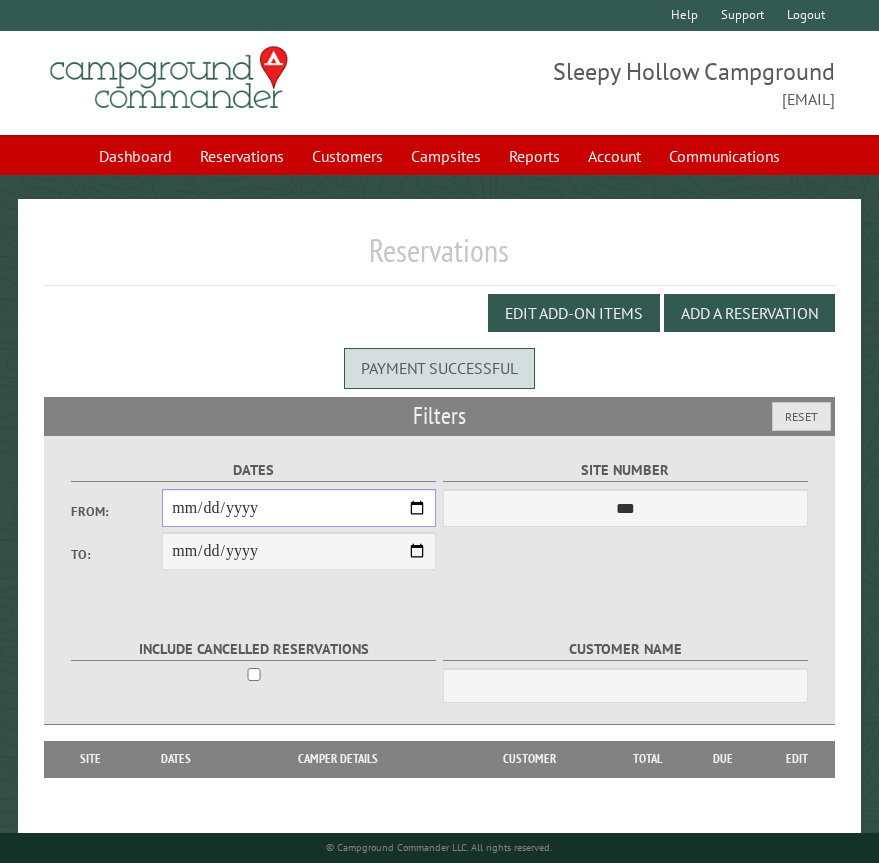 click on "From:" at bounding box center [299, 508] 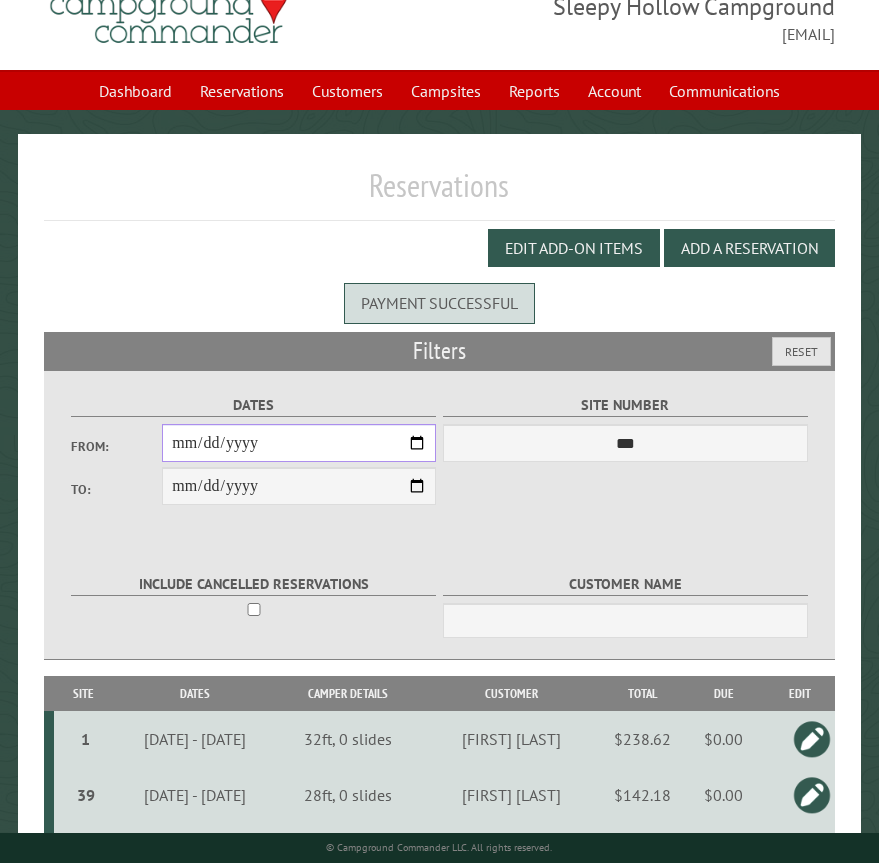 scroll, scrollTop: 100, scrollLeft: 0, axis: vertical 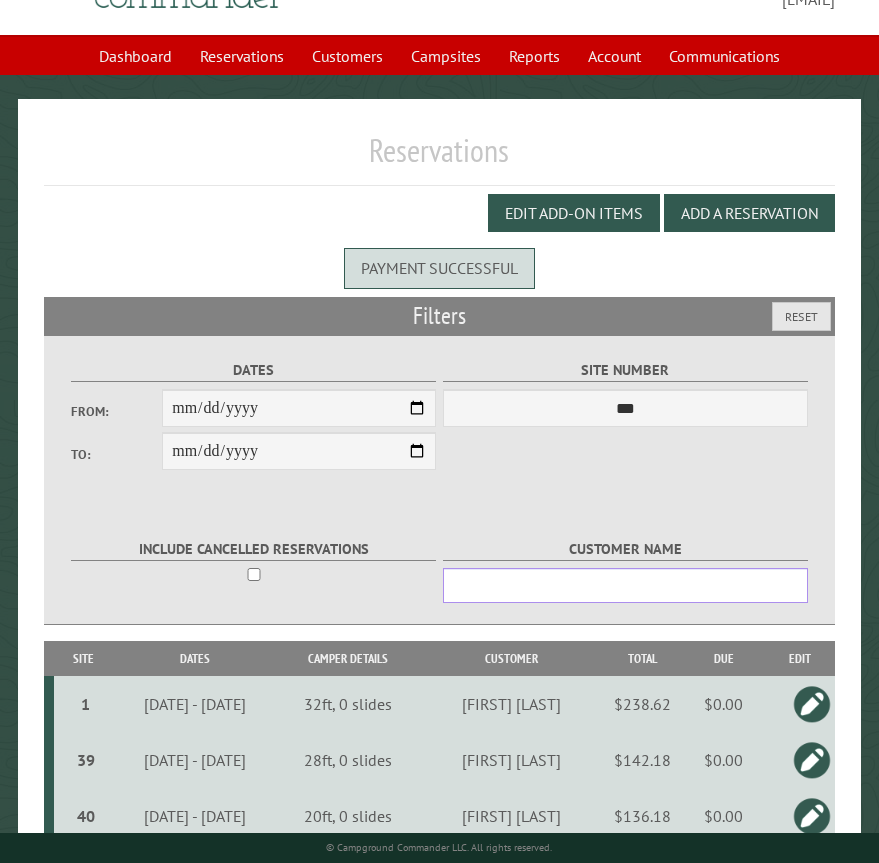 click on "Customer Name" at bounding box center (625, 585) 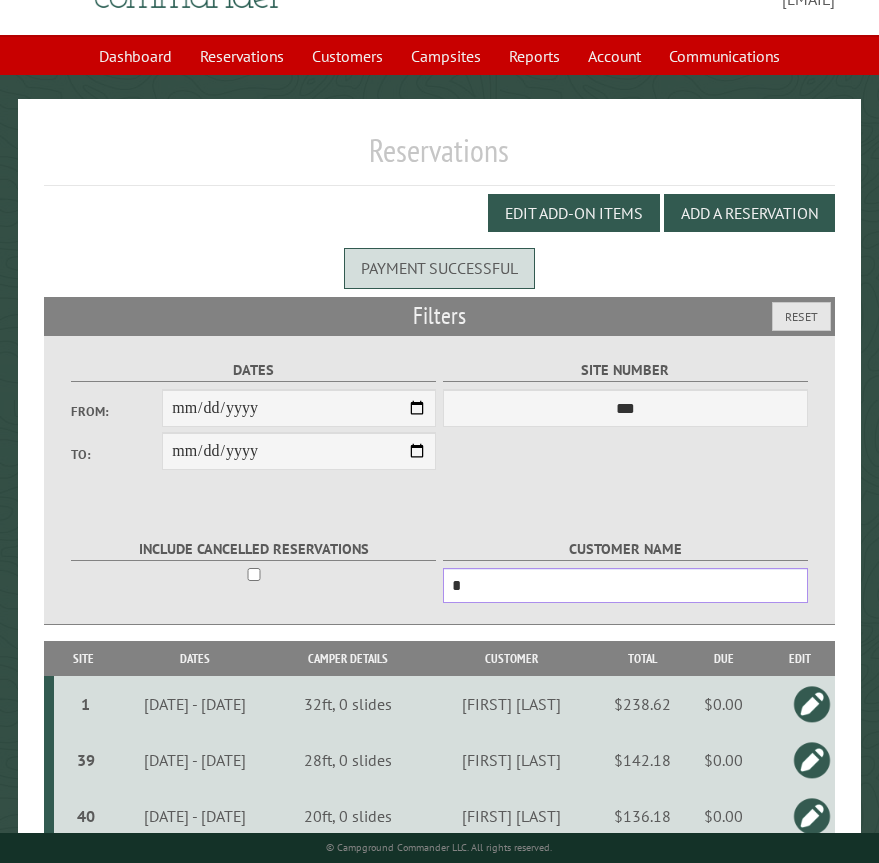 scroll, scrollTop: 80, scrollLeft: 0, axis: vertical 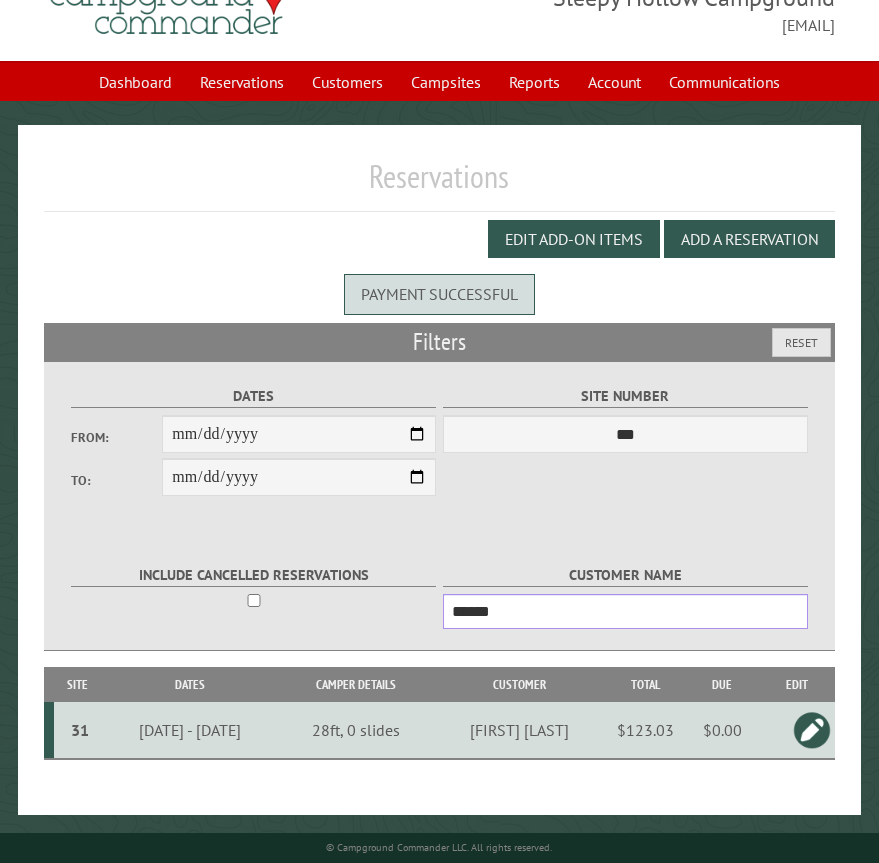 type on "******" 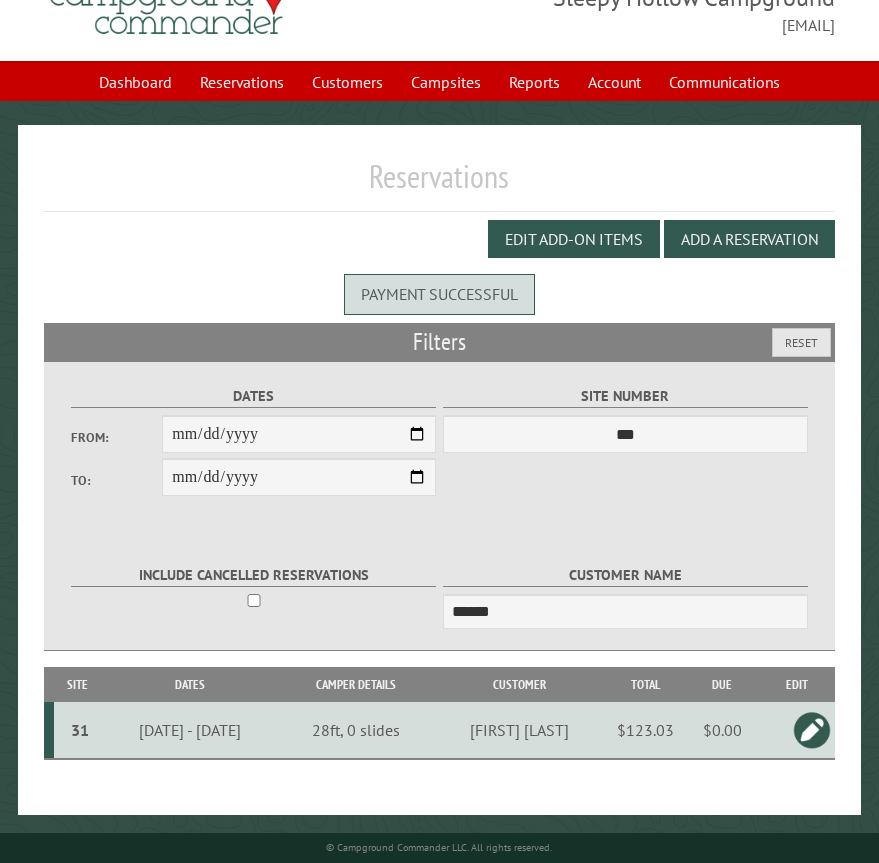 click on "31" at bounding box center [80, 730] 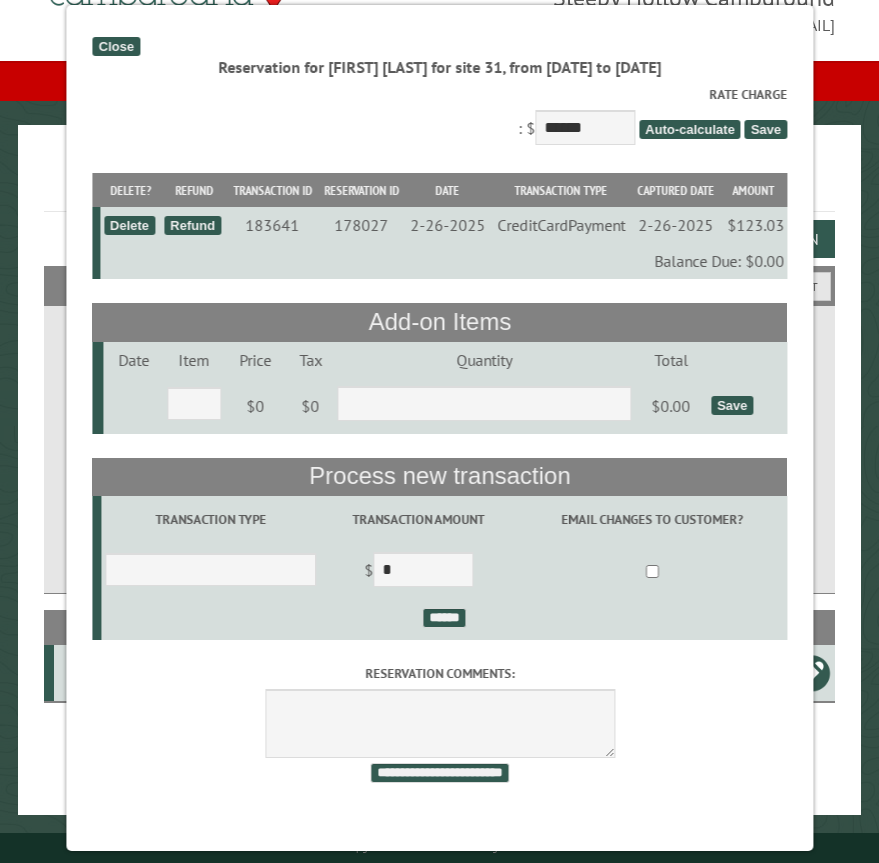 click on "Close" at bounding box center (115, 46) 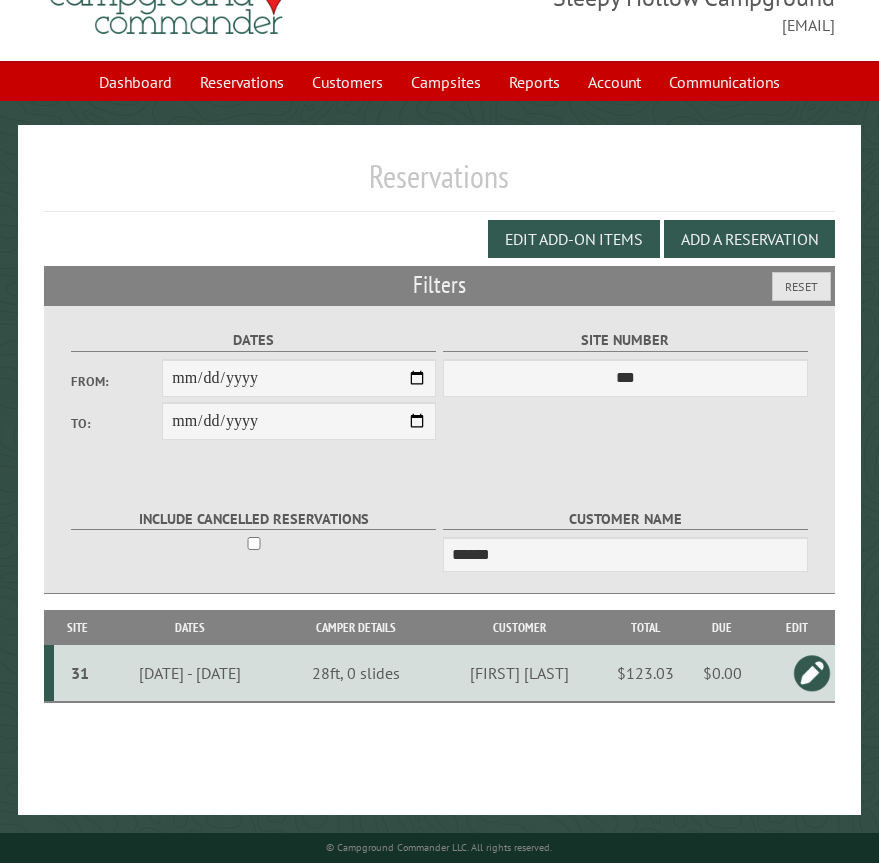 click at bounding box center (812, 673) 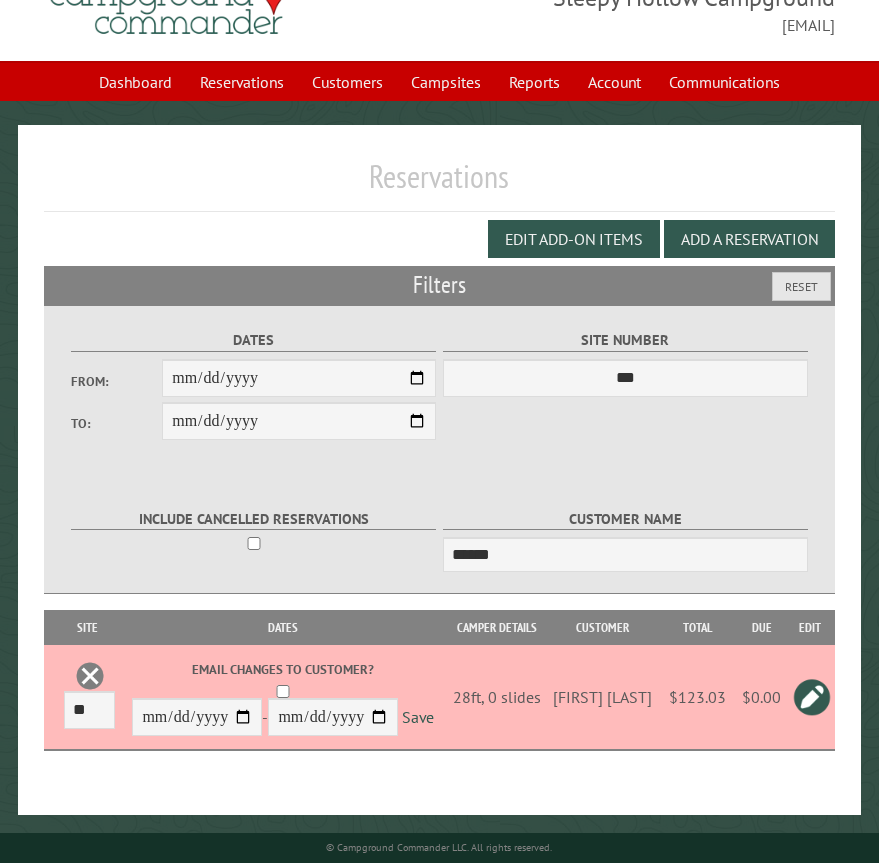 click at bounding box center (90, 676) 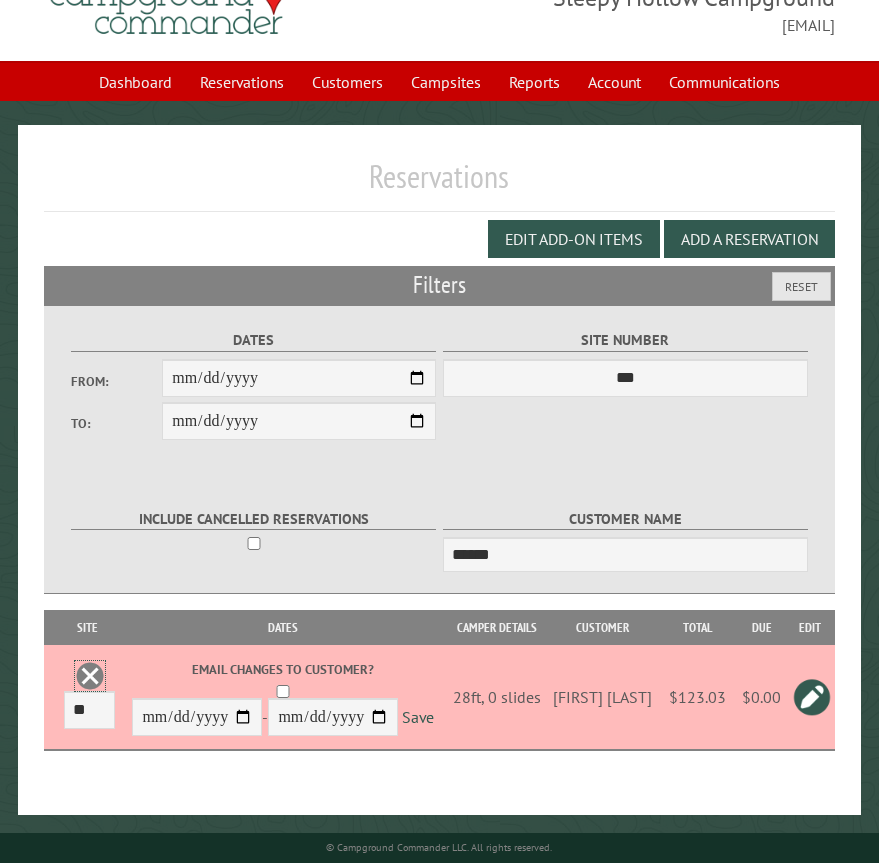 scroll, scrollTop: 0, scrollLeft: 0, axis: both 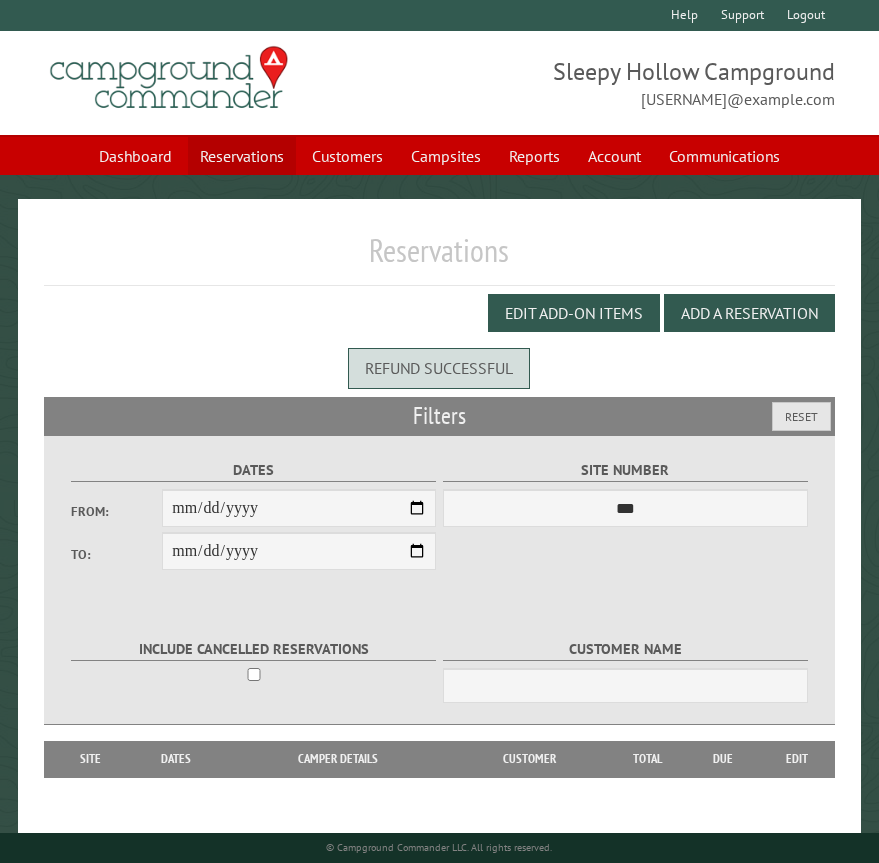 click on "Reservations" at bounding box center (242, 156) 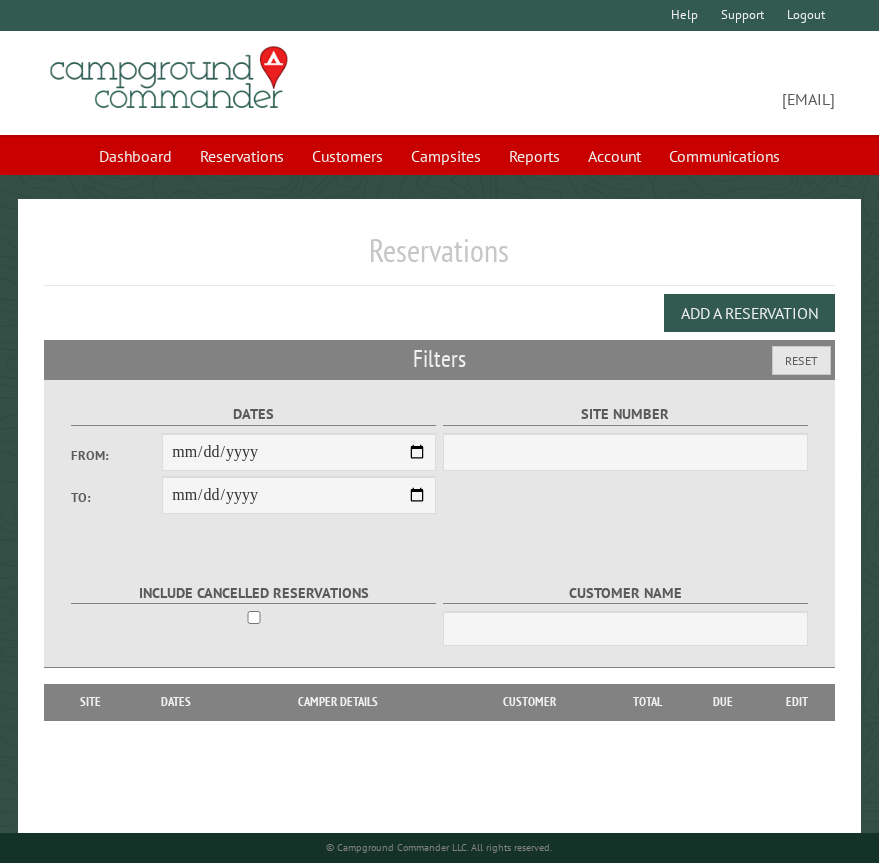 scroll, scrollTop: 0, scrollLeft: 0, axis: both 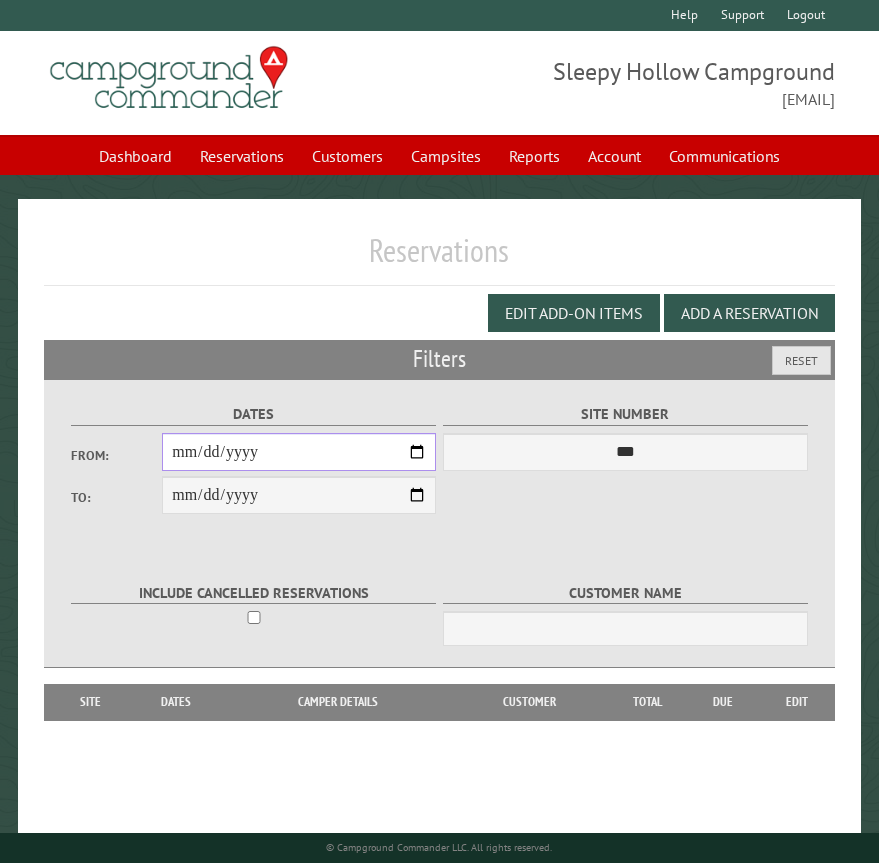 click on "From:" at bounding box center [299, 452] 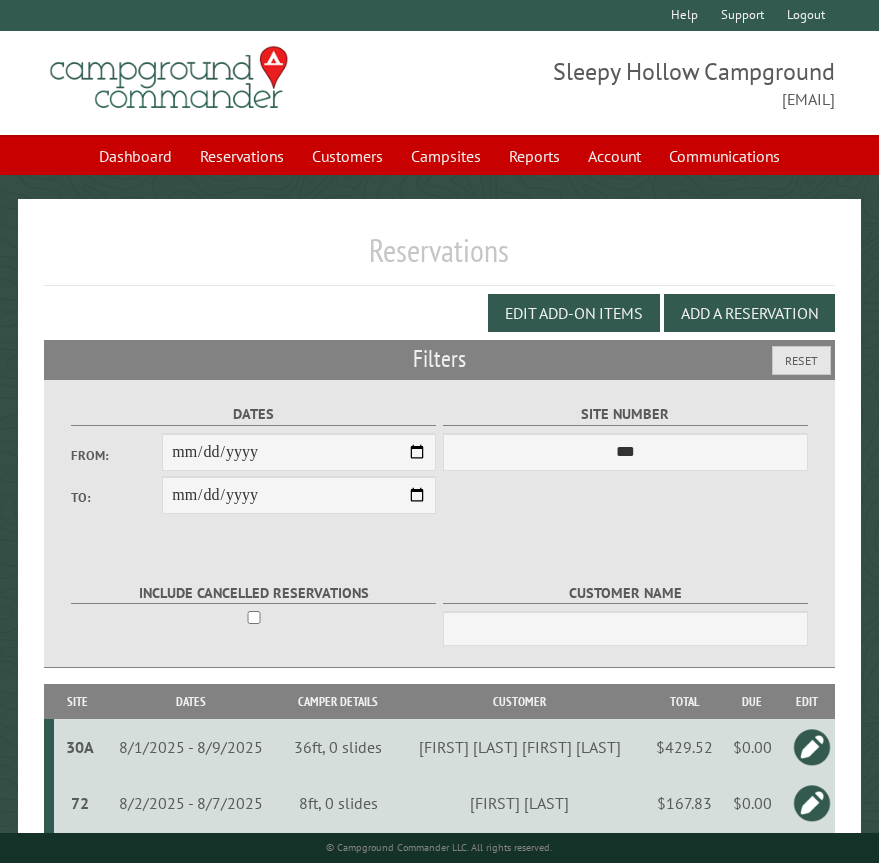 drag, startPoint x: 608, startPoint y: 457, endPoint x: 546, endPoint y: 391, distance: 90.55385 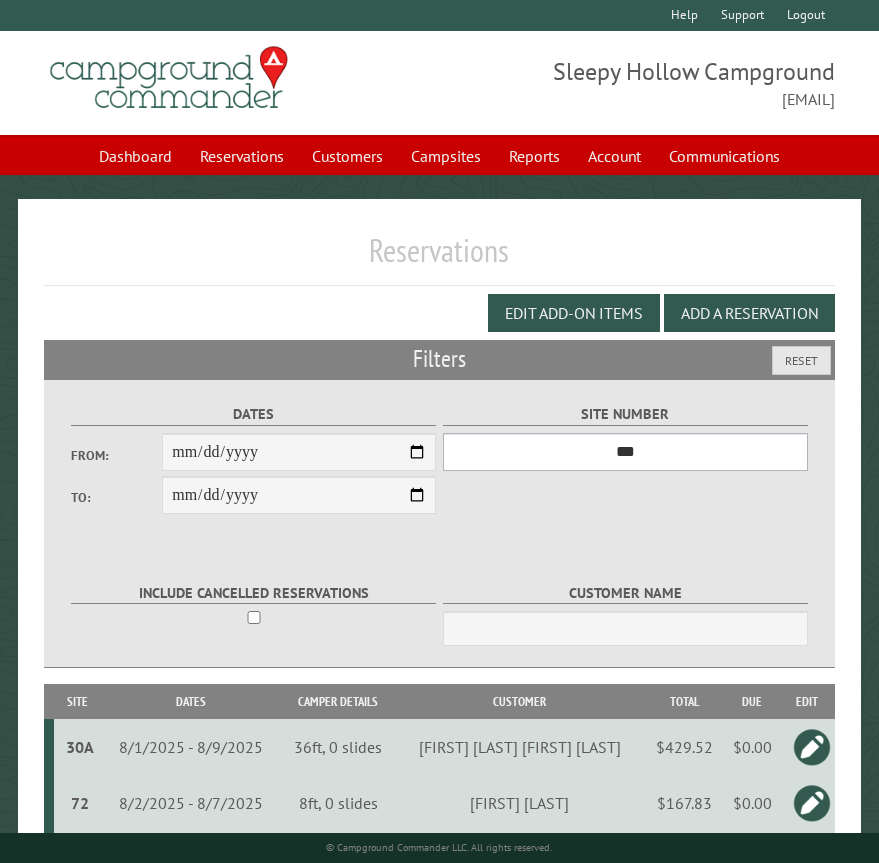 click on "*** * * * * * * * * * ** *** *** ** ** ** ** ** ** ** ** ** ** *** *** ** ** ** ** ** ** ** ** ** ** *** *** ** ** ** ** ** ** ** ** *** *** ** ** ** ** ** ** *** *** ** ** ** ** ** *** ** ** ** ** ** ** ** ** ** ** ** ** ** ** ** ** ** ** ** ** ** ** ** ** **" at bounding box center (625, 452) 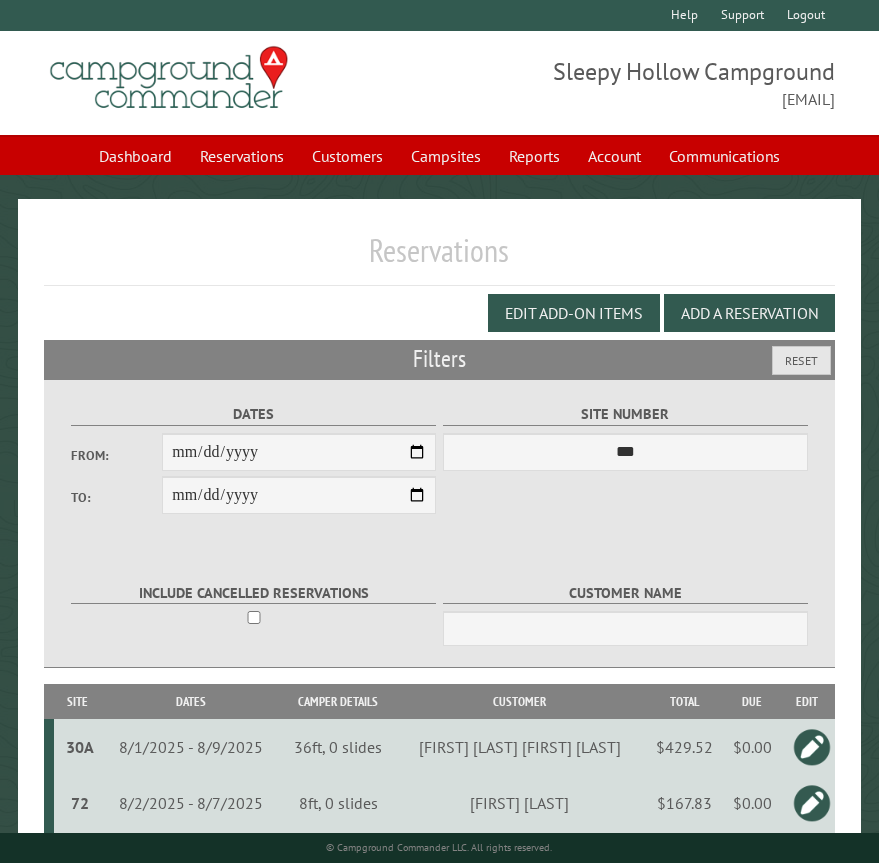 click on "**********" at bounding box center [440, 523] 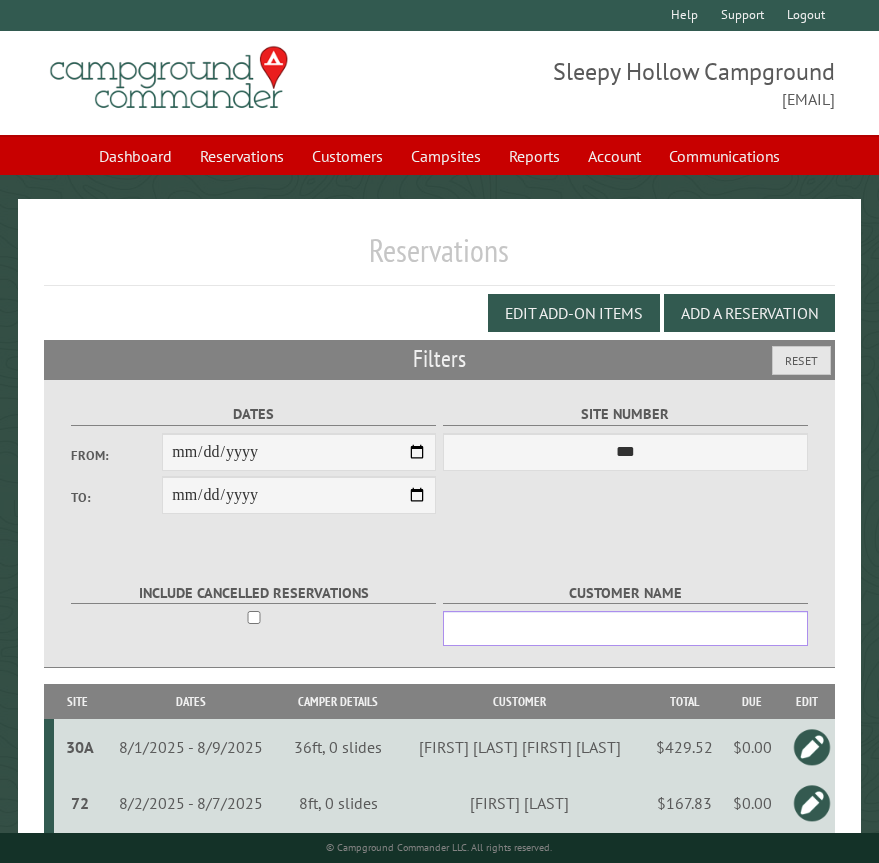 click on "Customer Name" at bounding box center [625, 628] 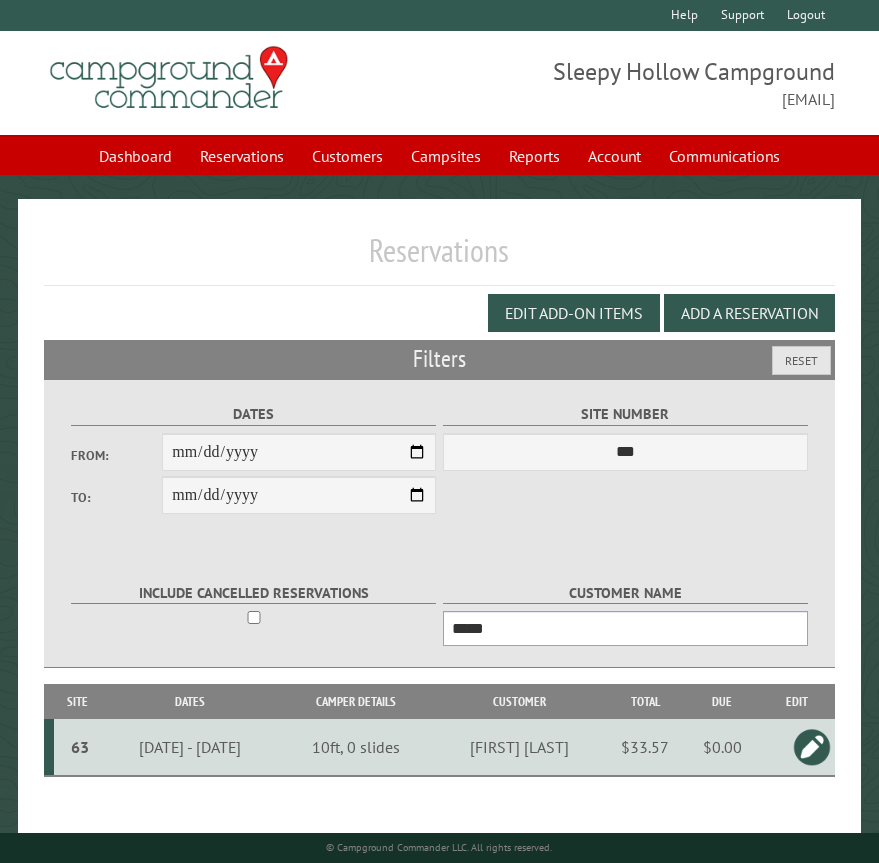 type on "*****" 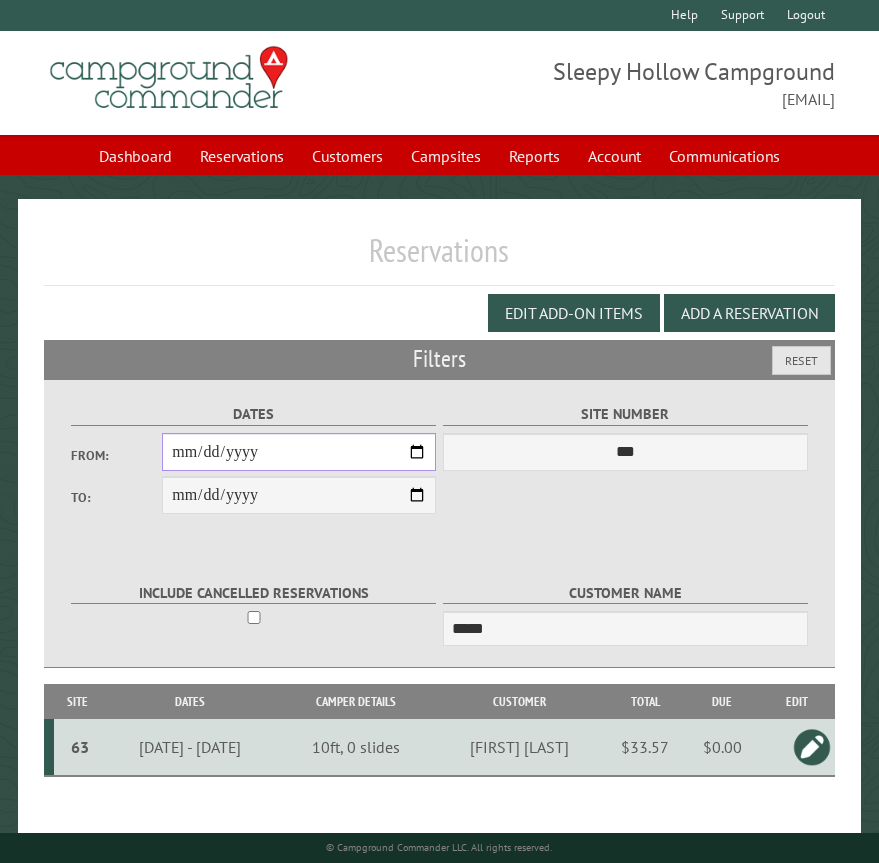 click on "**********" at bounding box center [299, 452] 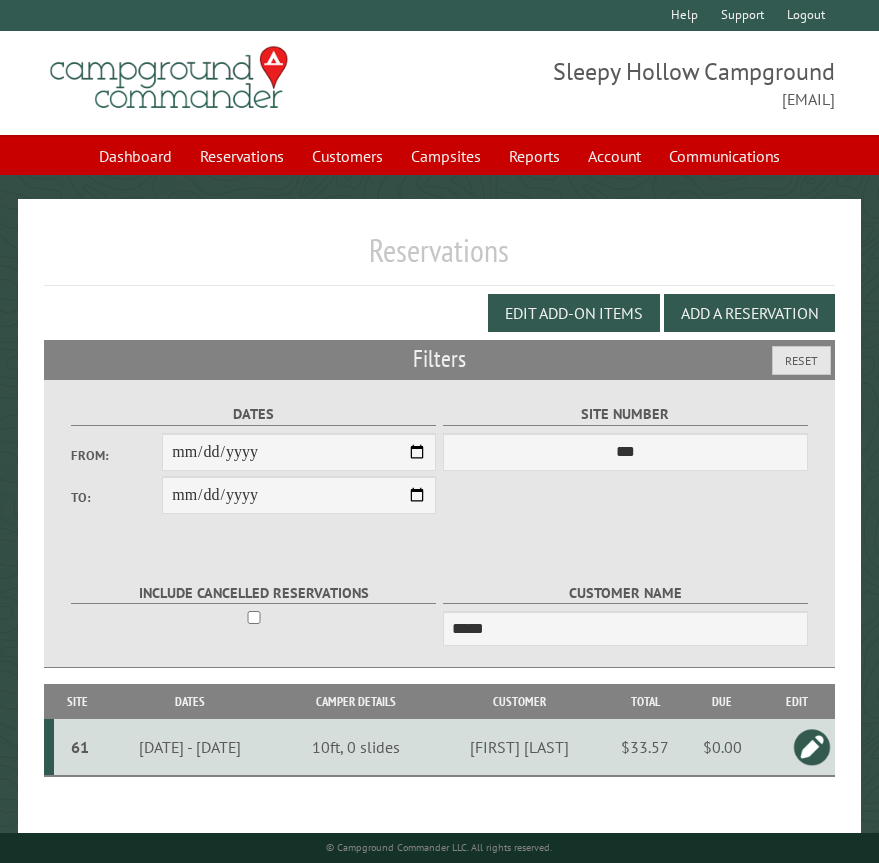 drag, startPoint x: 417, startPoint y: 450, endPoint x: 777, endPoint y: 504, distance: 364.02747 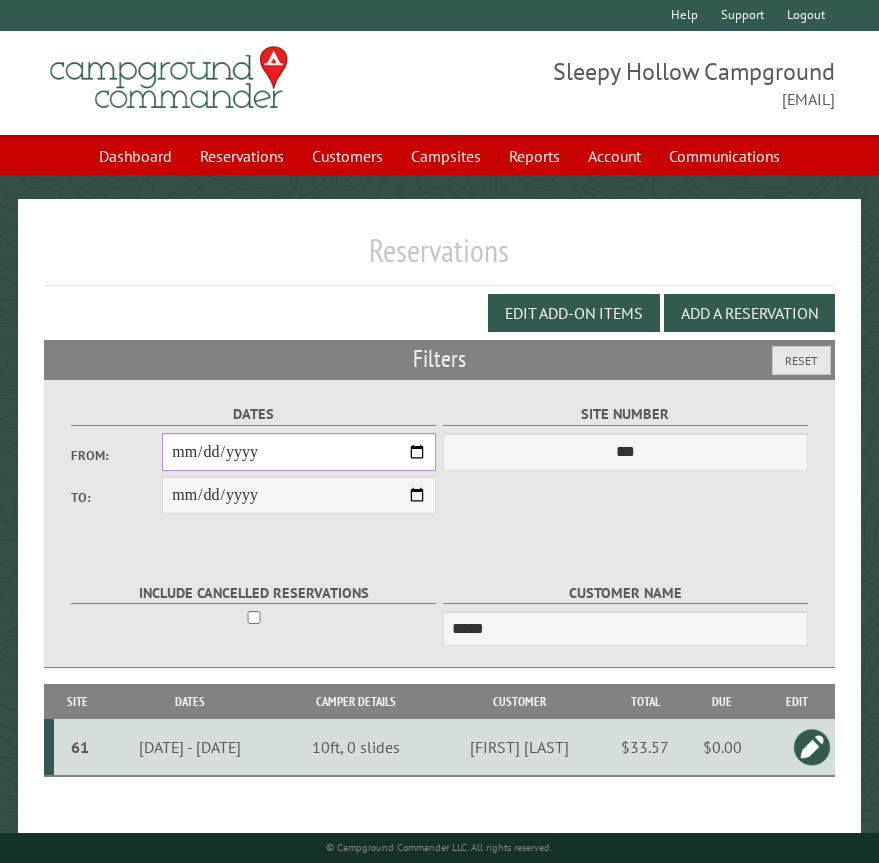 click on "**********" at bounding box center (299, 452) 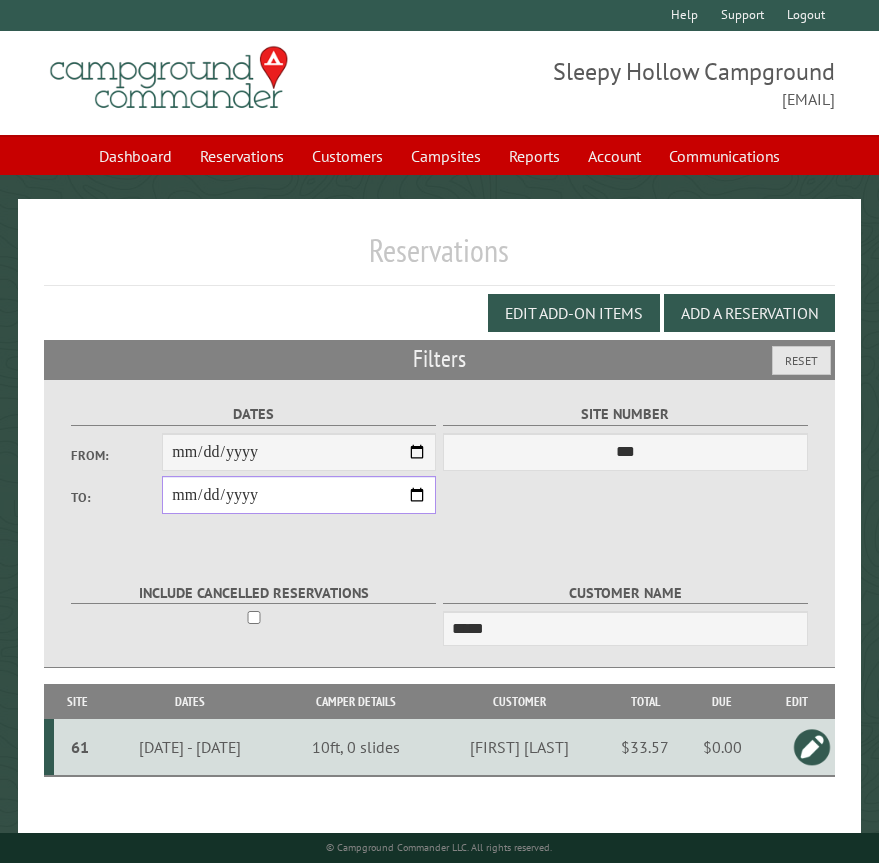 click on "**********" at bounding box center (299, 495) 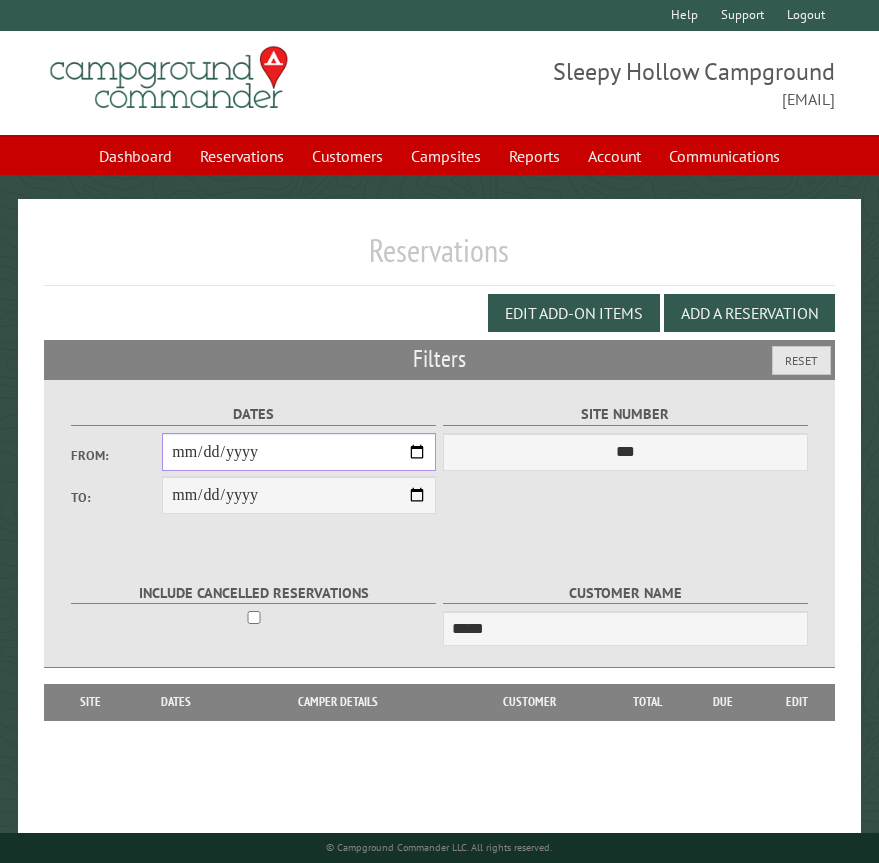 click on "**********" at bounding box center (299, 452) 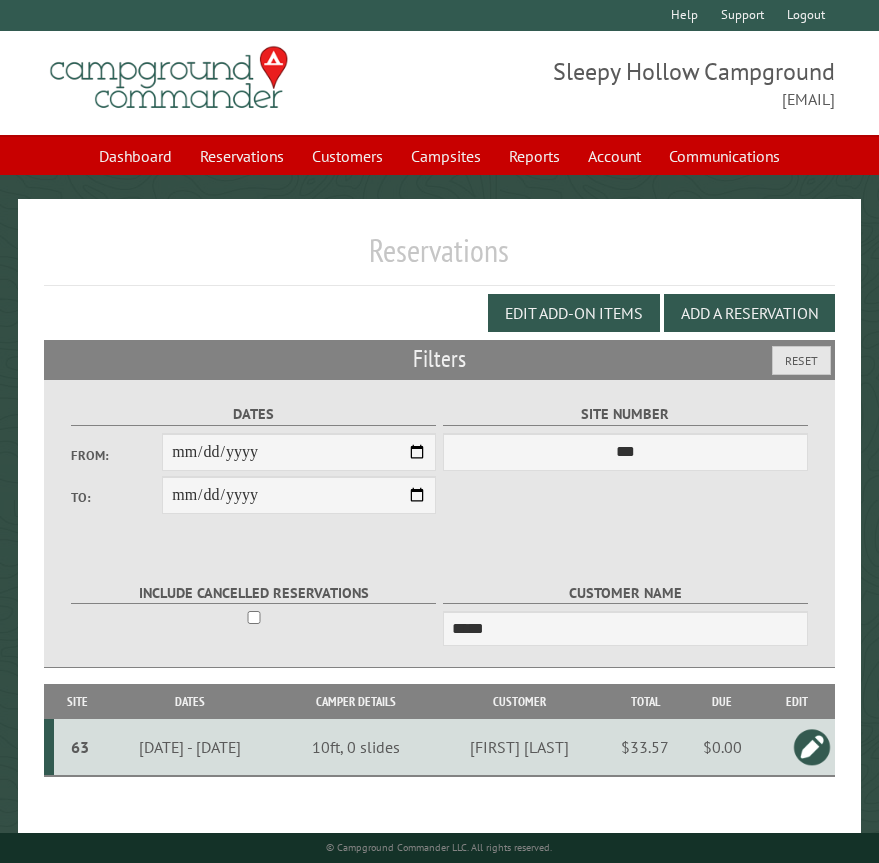 click at bounding box center (812, 747) 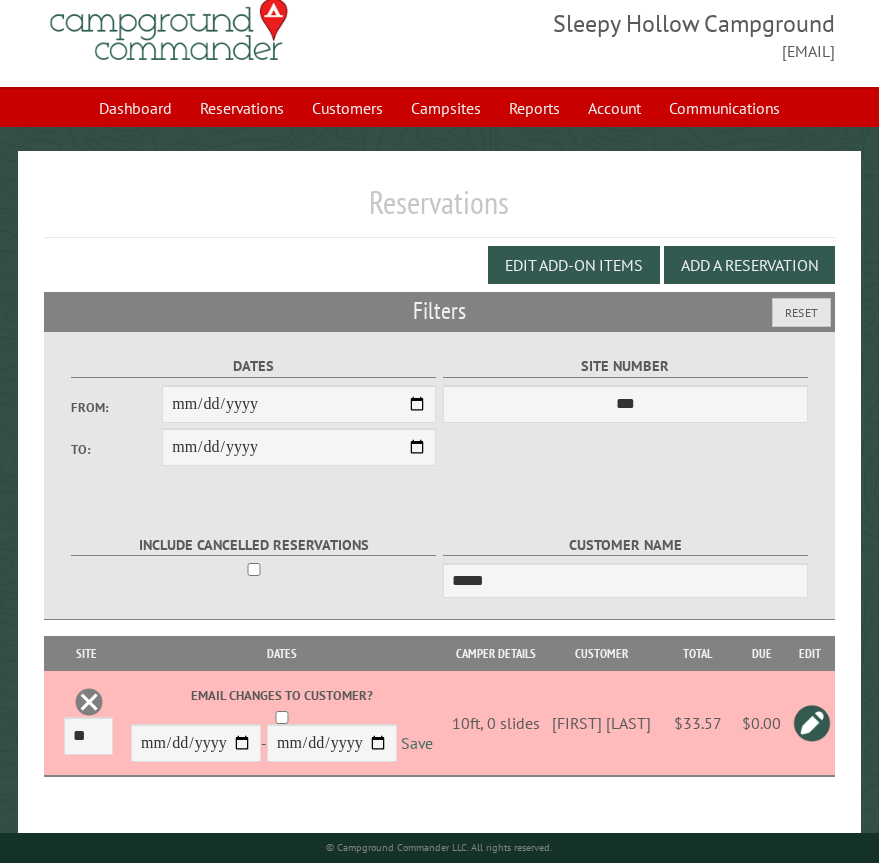 scroll, scrollTop: 74, scrollLeft: 0, axis: vertical 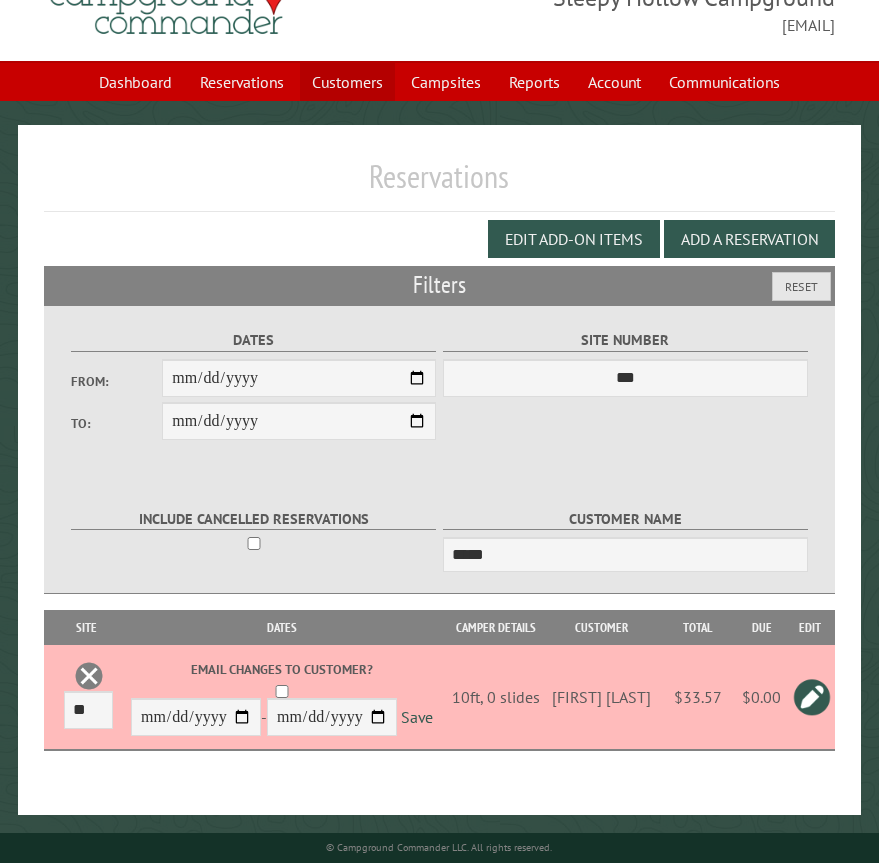 click on "Customers" at bounding box center [347, 82] 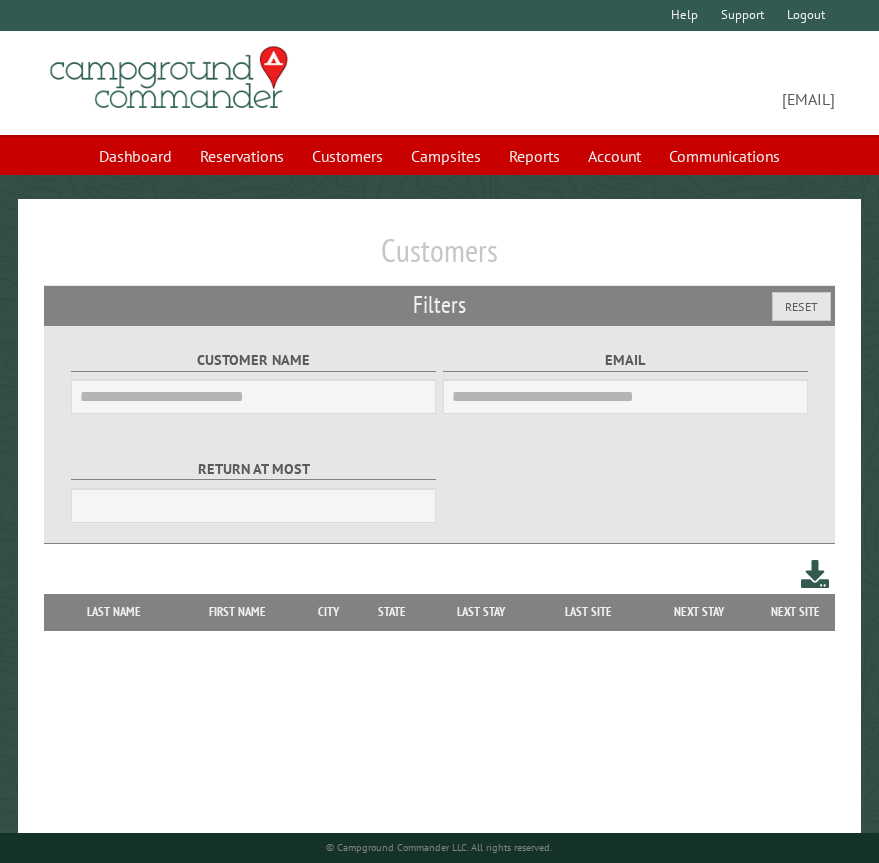 scroll, scrollTop: 0, scrollLeft: 0, axis: both 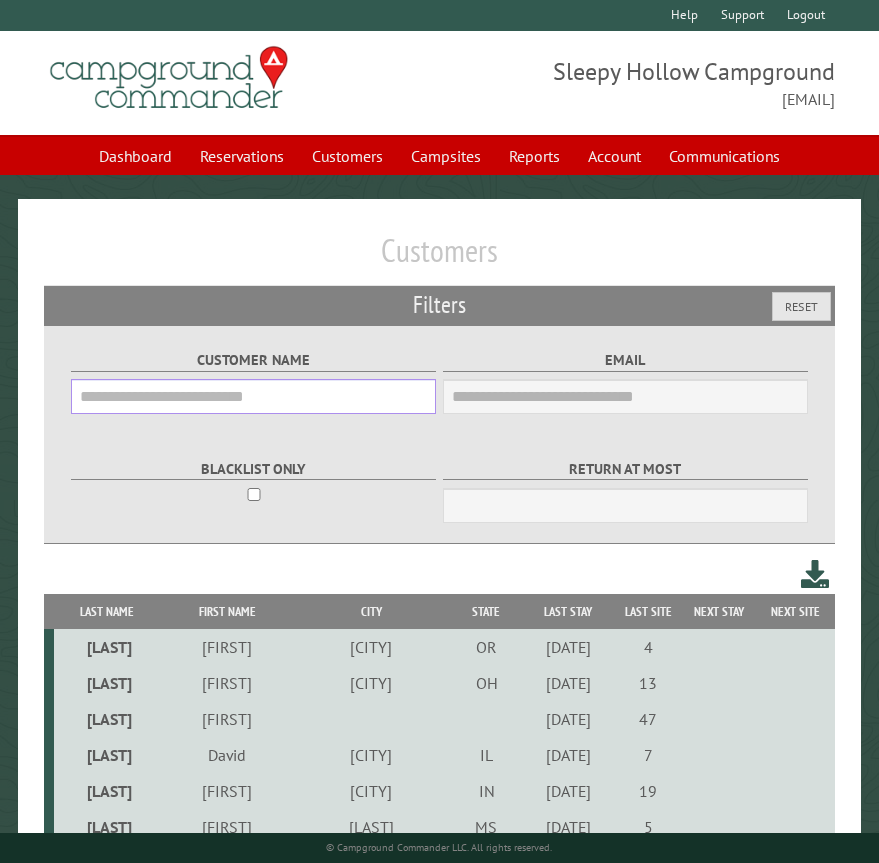 click on "Customer Name" at bounding box center (253, 396) 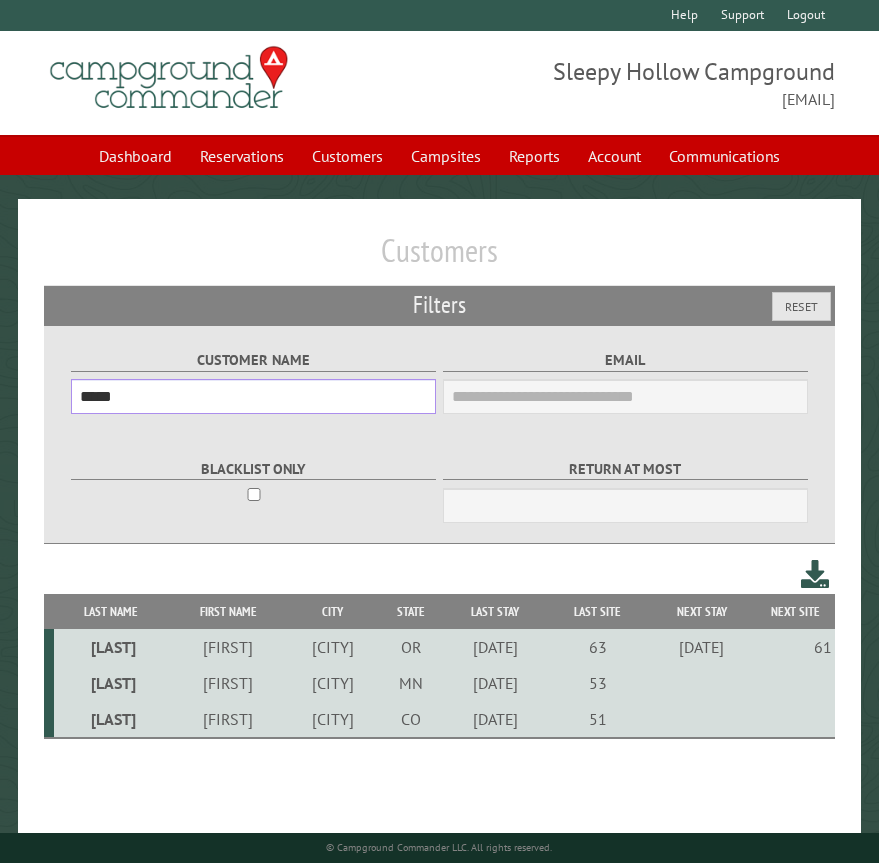 type on "*****" 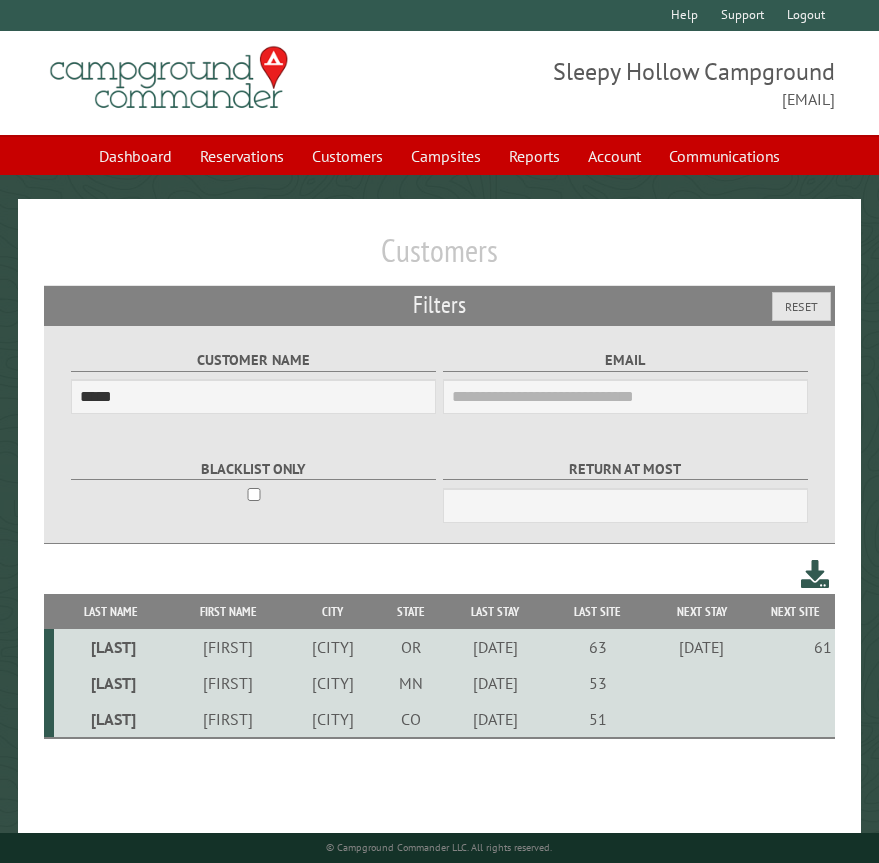 click on "[FIRST]" at bounding box center (228, 647) 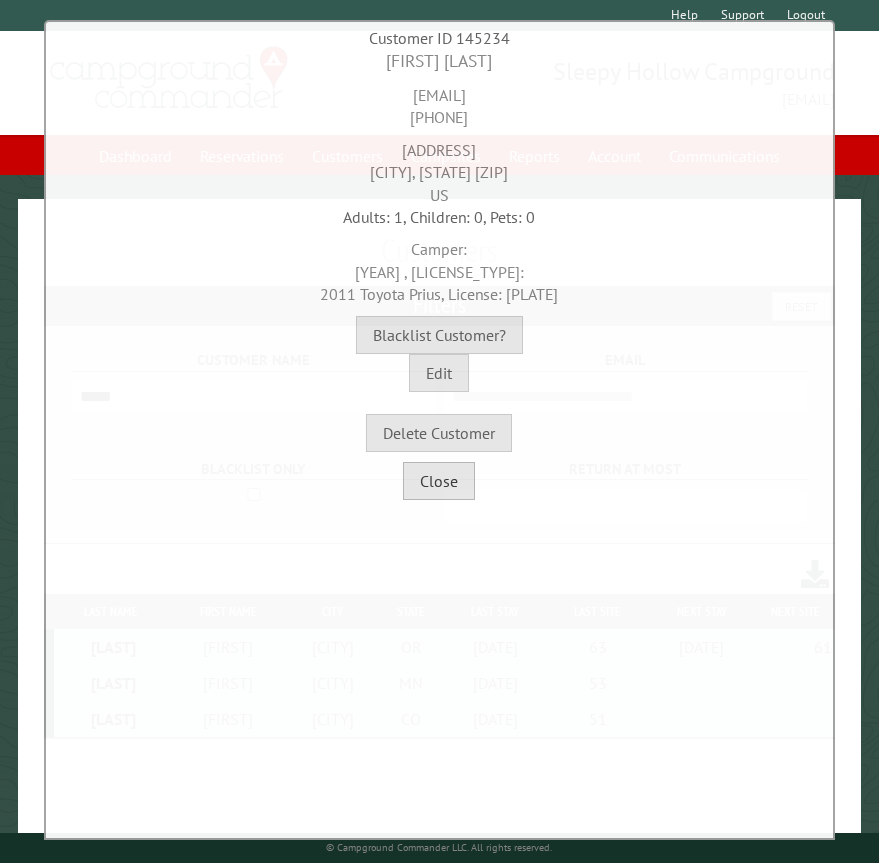 click on "Close" at bounding box center [439, 481] 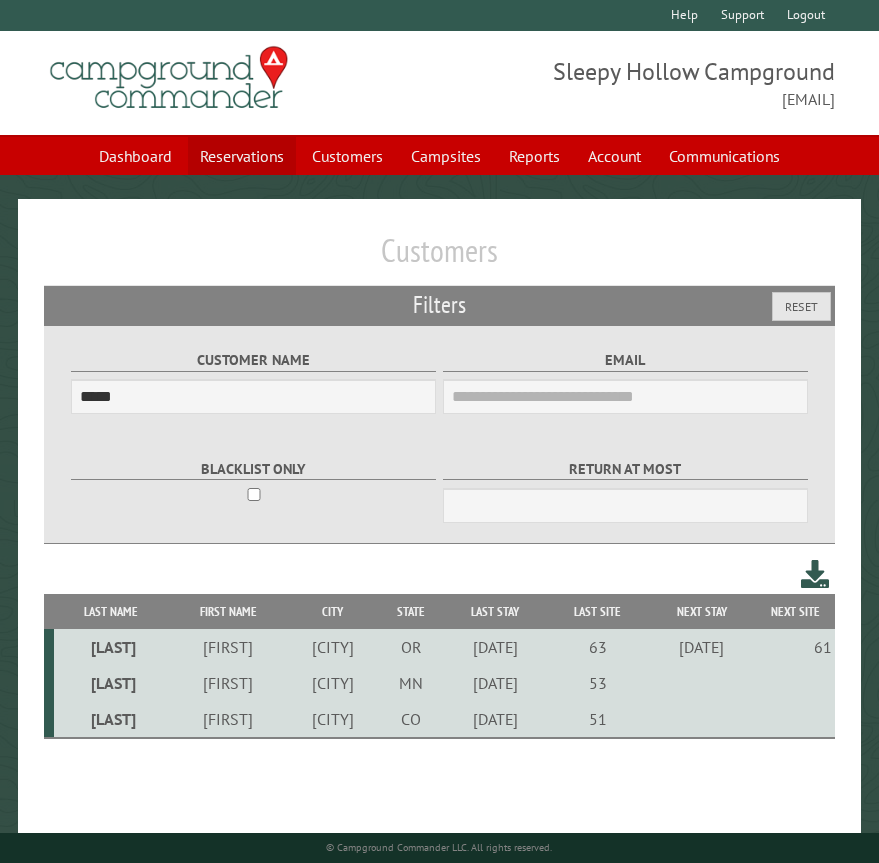 click on "Reservations" at bounding box center (242, 156) 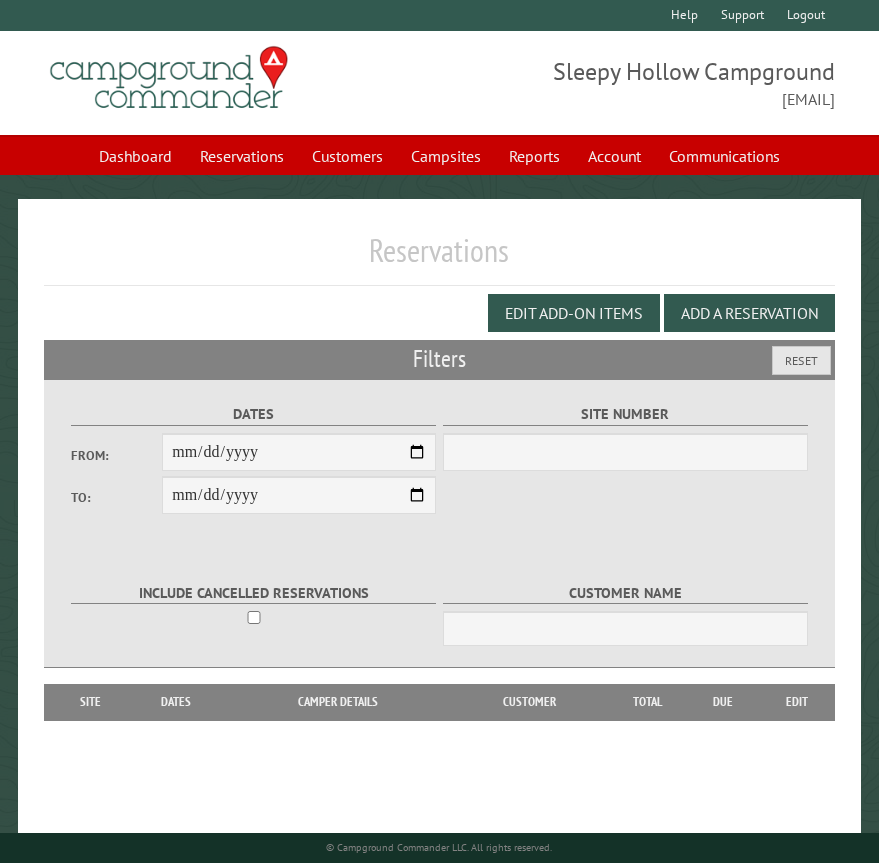 scroll, scrollTop: 0, scrollLeft: 0, axis: both 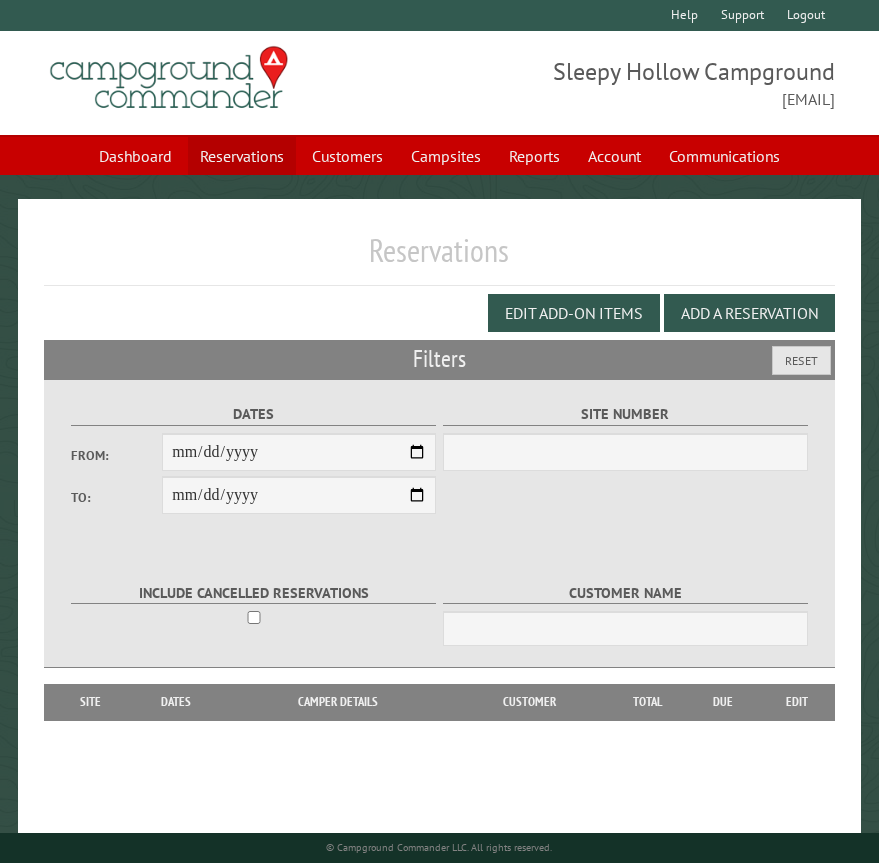 select on "***" 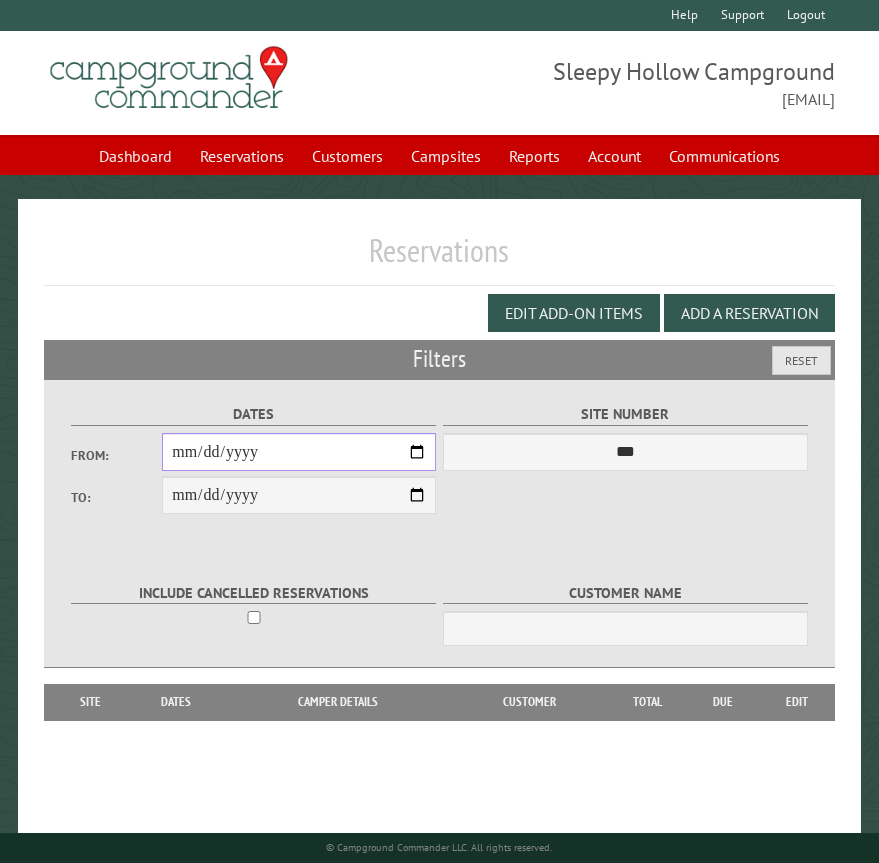click on "From:" at bounding box center (299, 452) 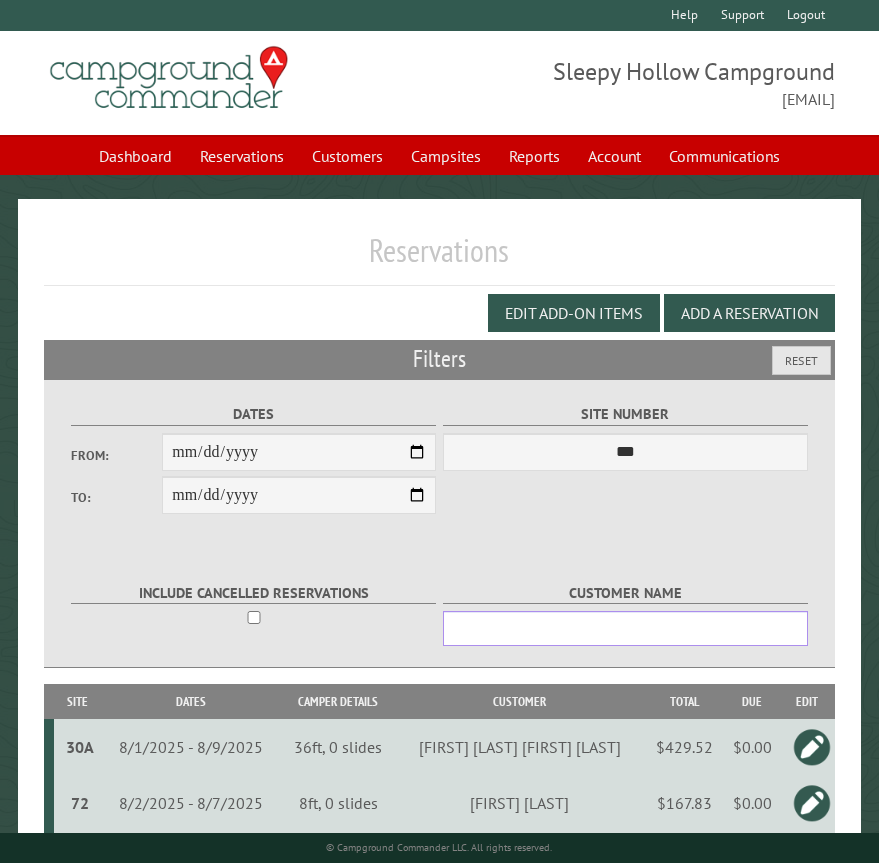 click on "Customer Name" at bounding box center (625, 628) 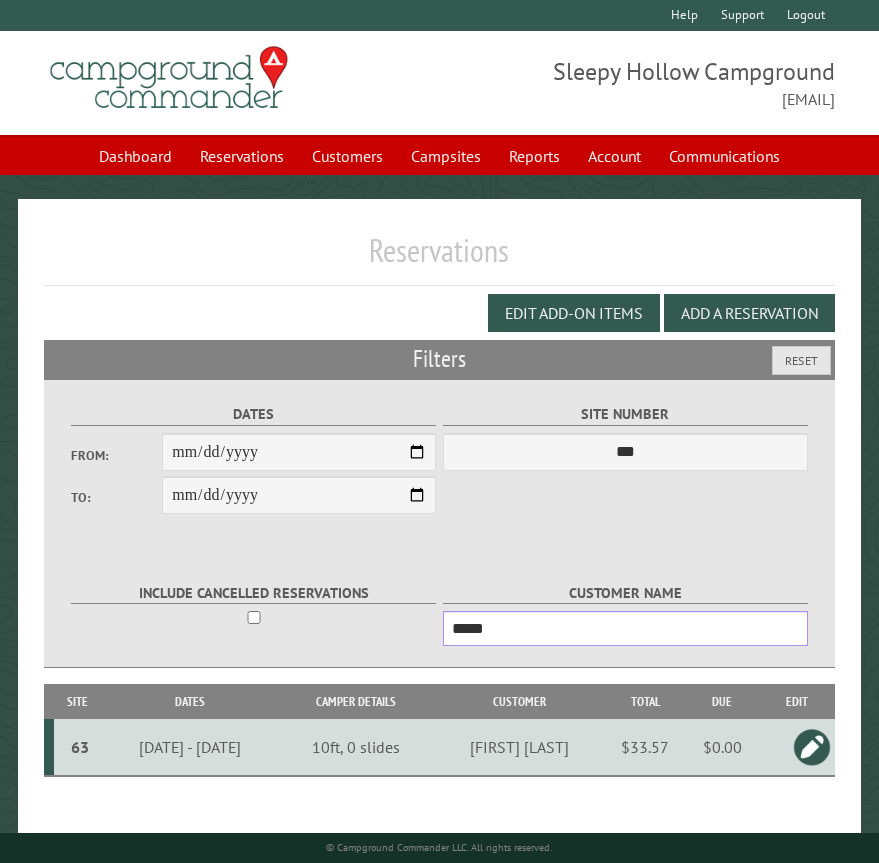 type on "*****" 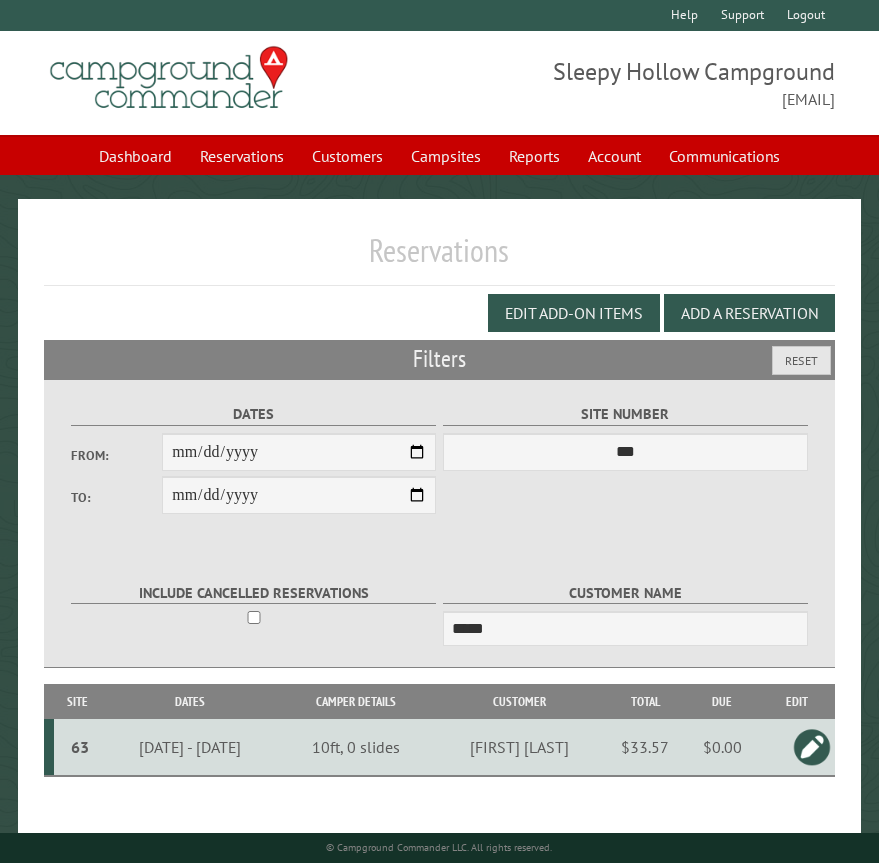 click on "63" at bounding box center (80, 747) 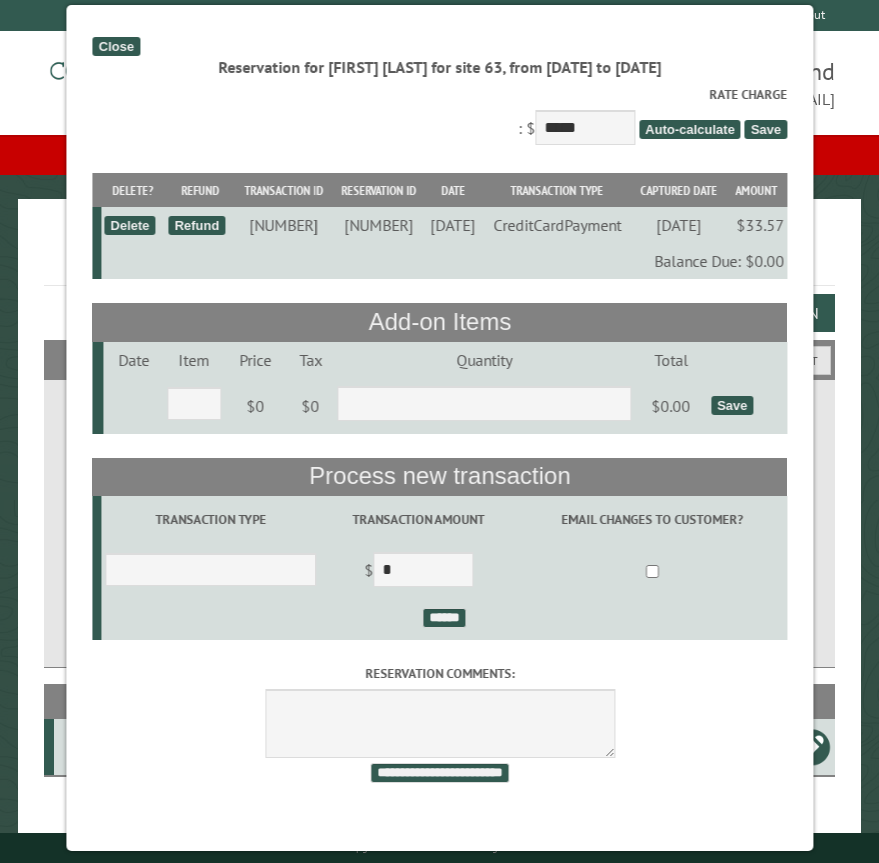 click on "Close" at bounding box center (115, 46) 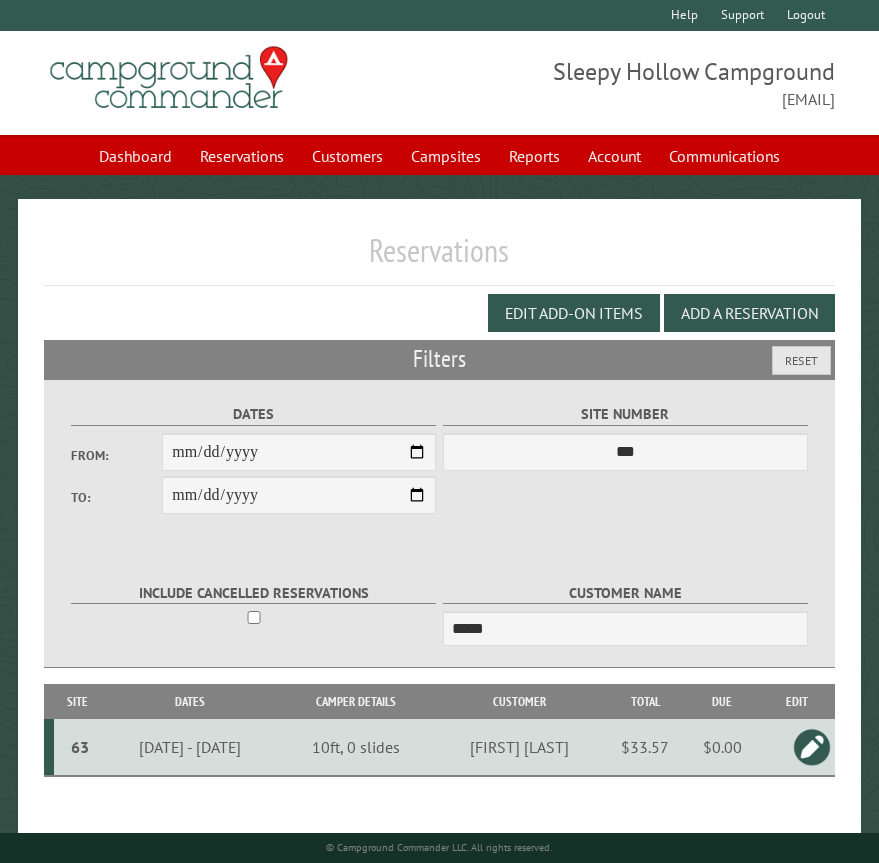 click at bounding box center [812, 747] 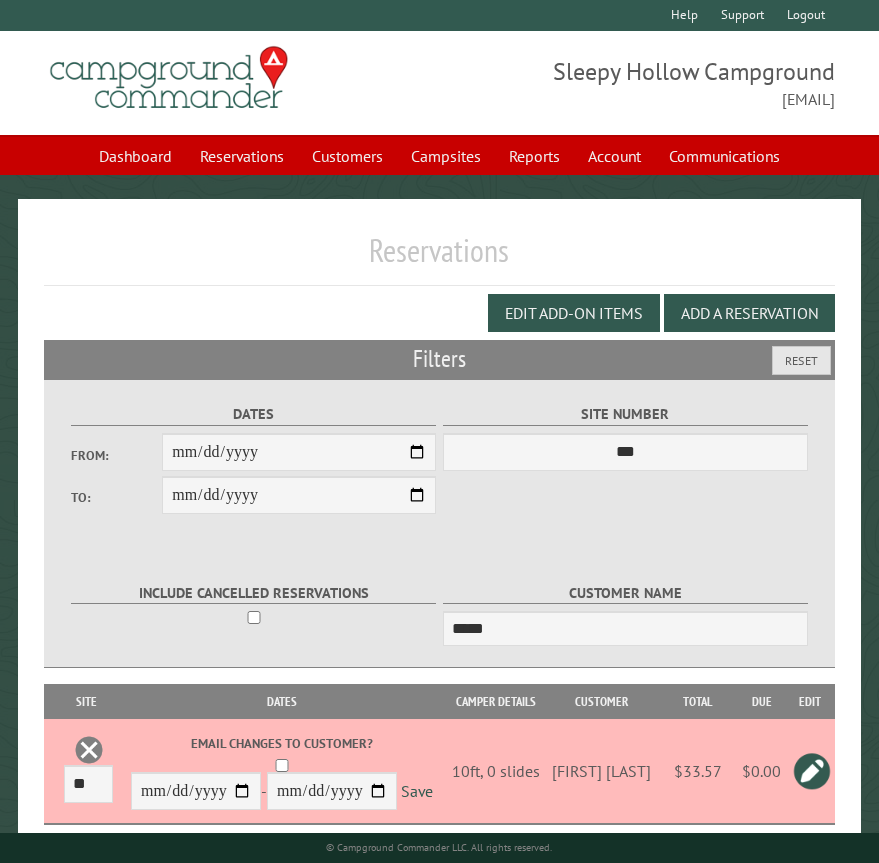 click at bounding box center [89, 750] 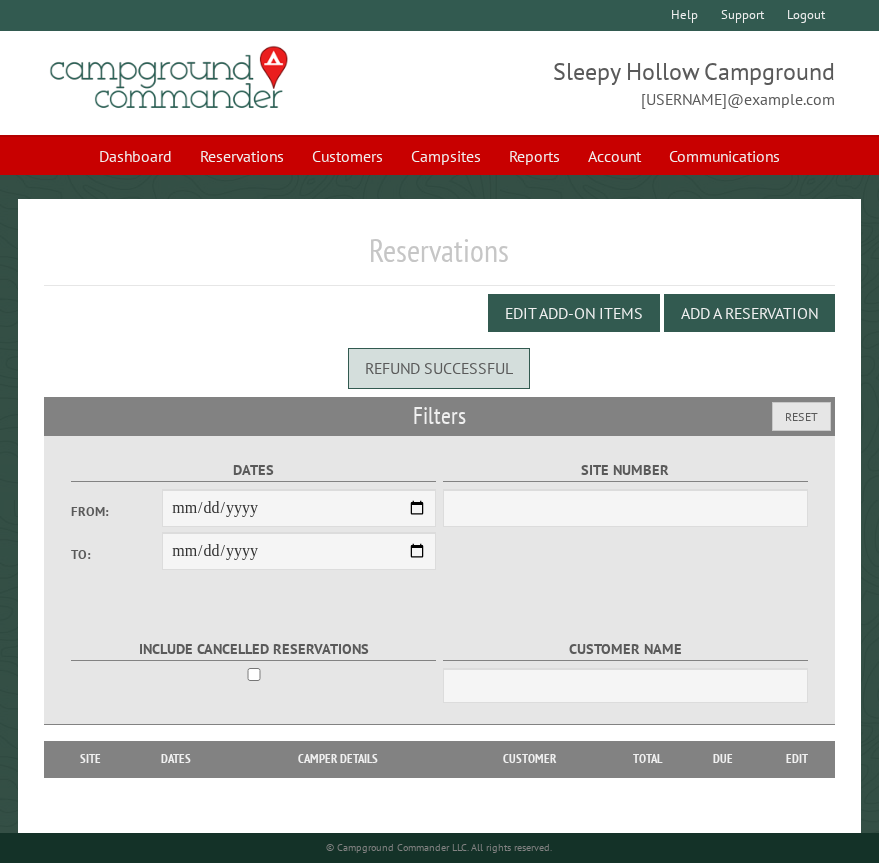 scroll, scrollTop: 0, scrollLeft: 0, axis: both 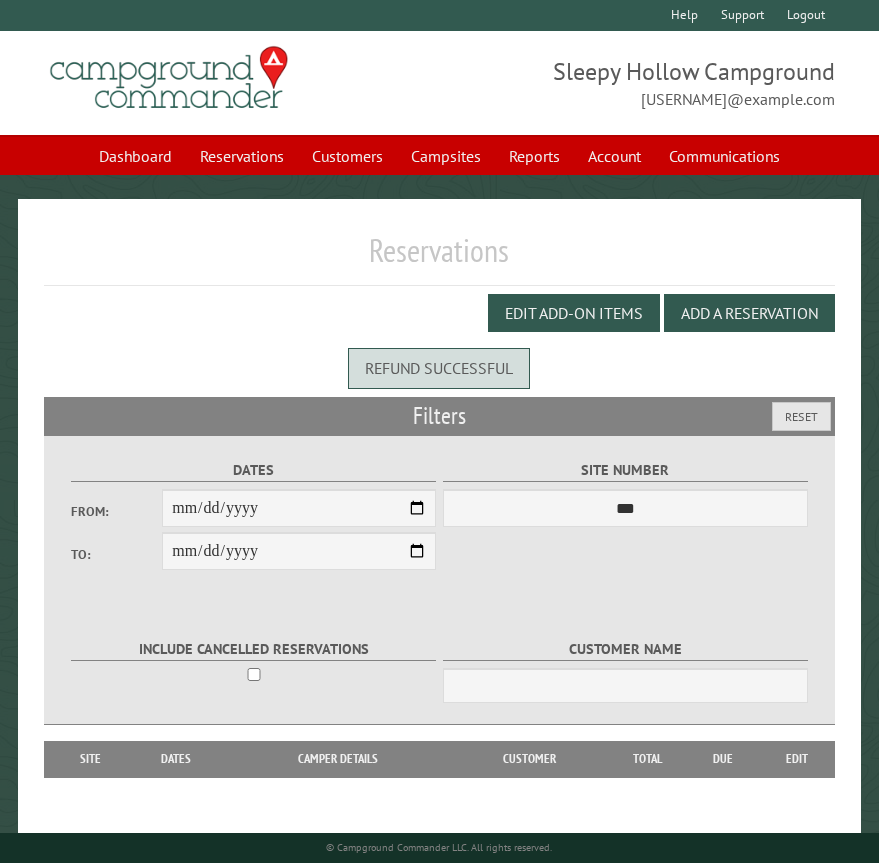 click on "Reservations" at bounding box center [439, 258] 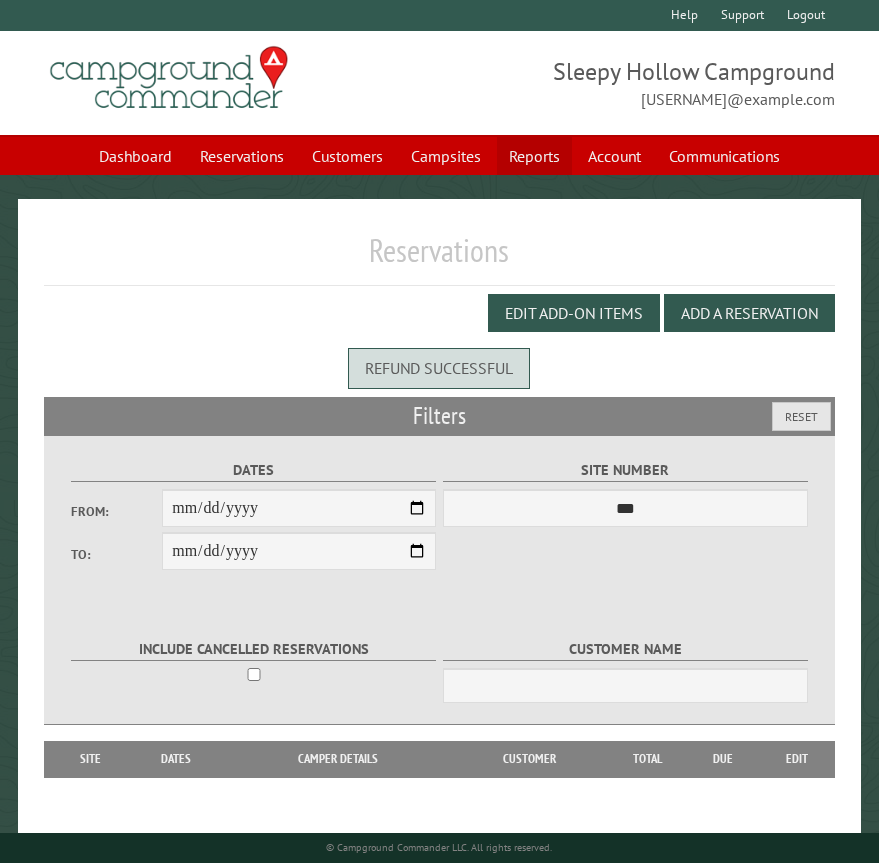 click on "Reports" at bounding box center [534, 156] 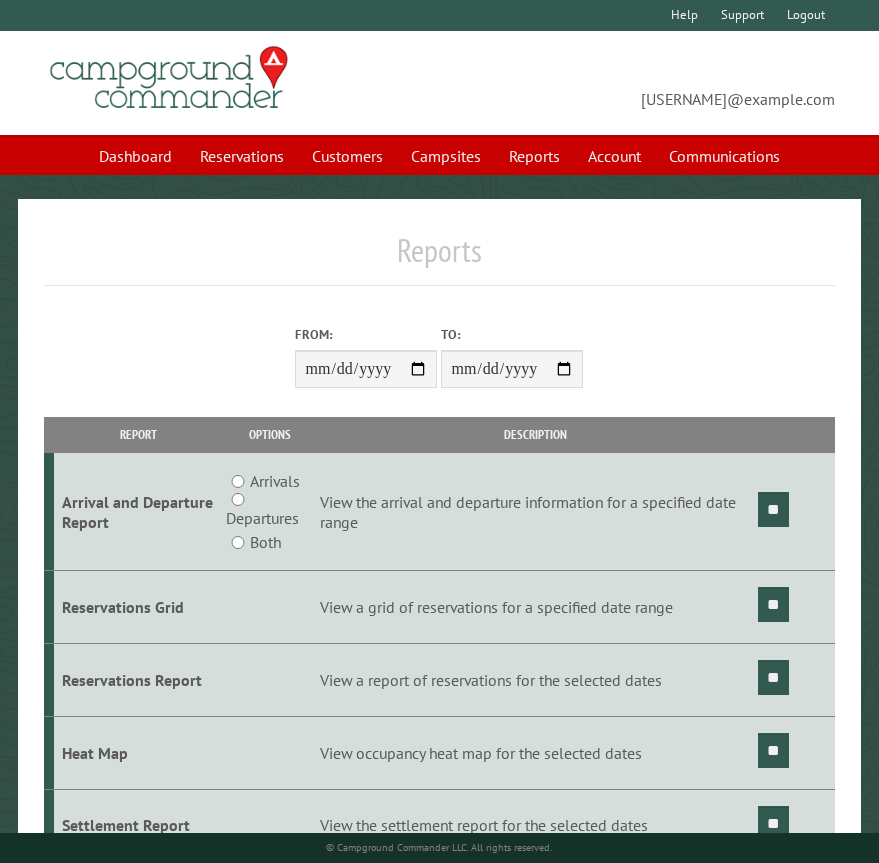 scroll, scrollTop: 0, scrollLeft: 0, axis: both 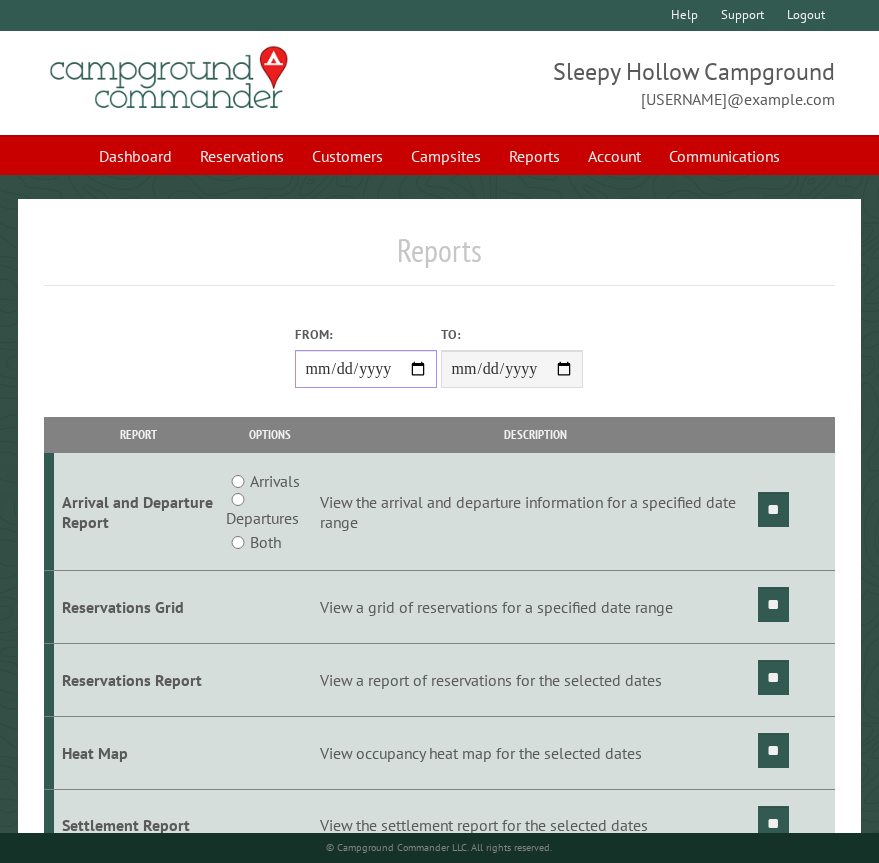 click on "From:" at bounding box center (366, 369) 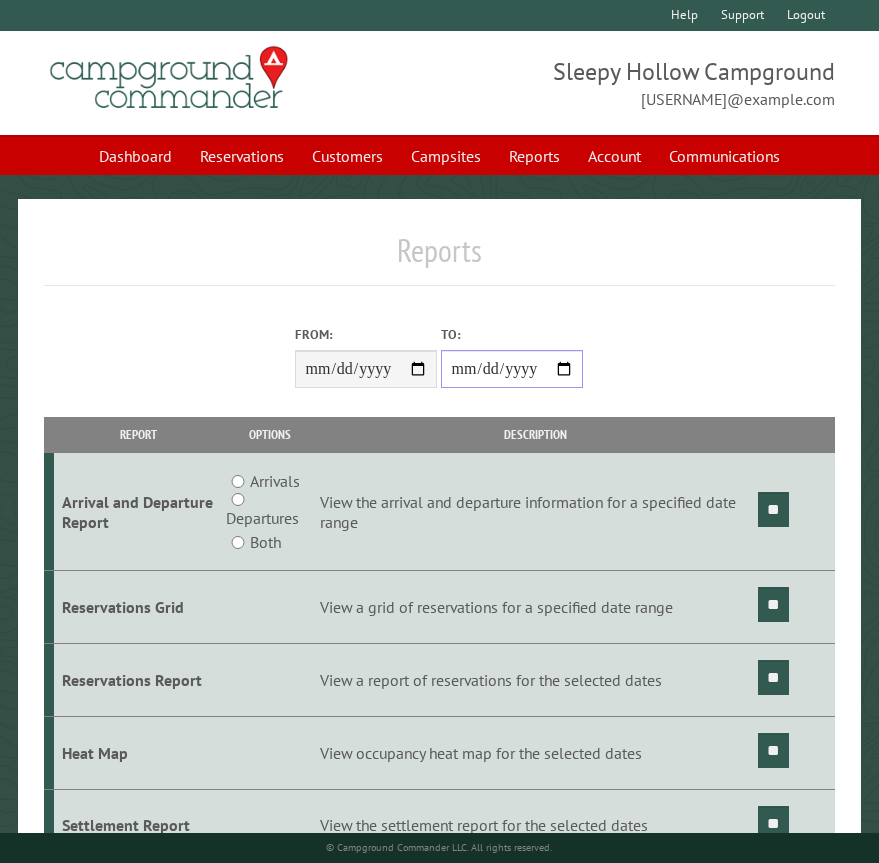 click on "**********" at bounding box center [512, 369] 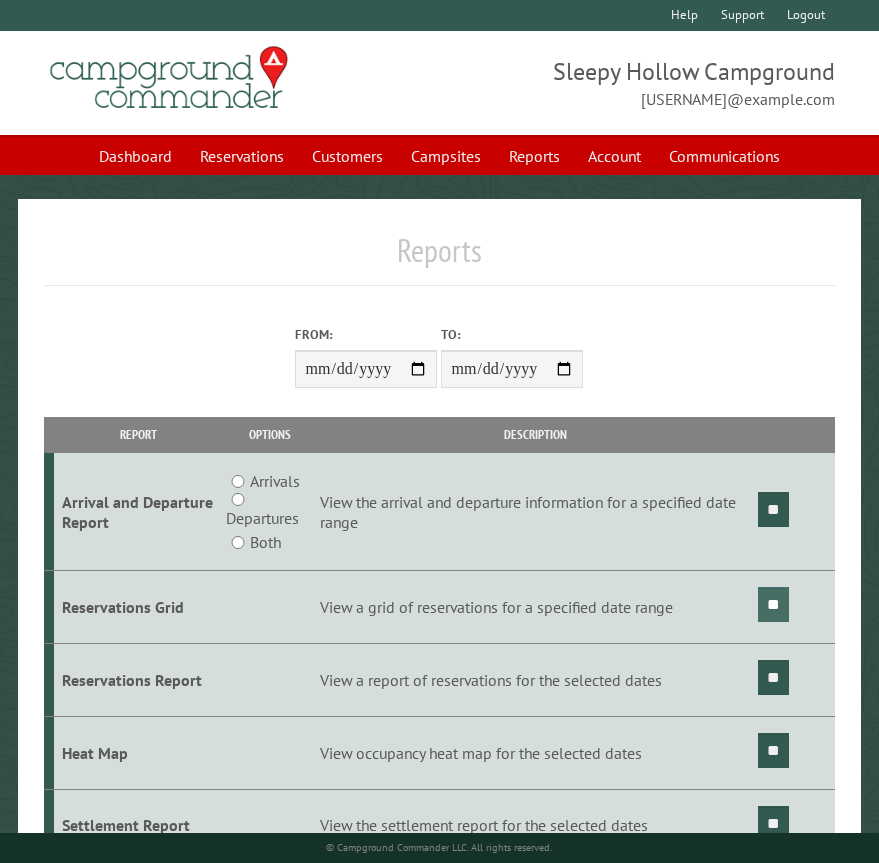 click on "**" at bounding box center (773, 604) 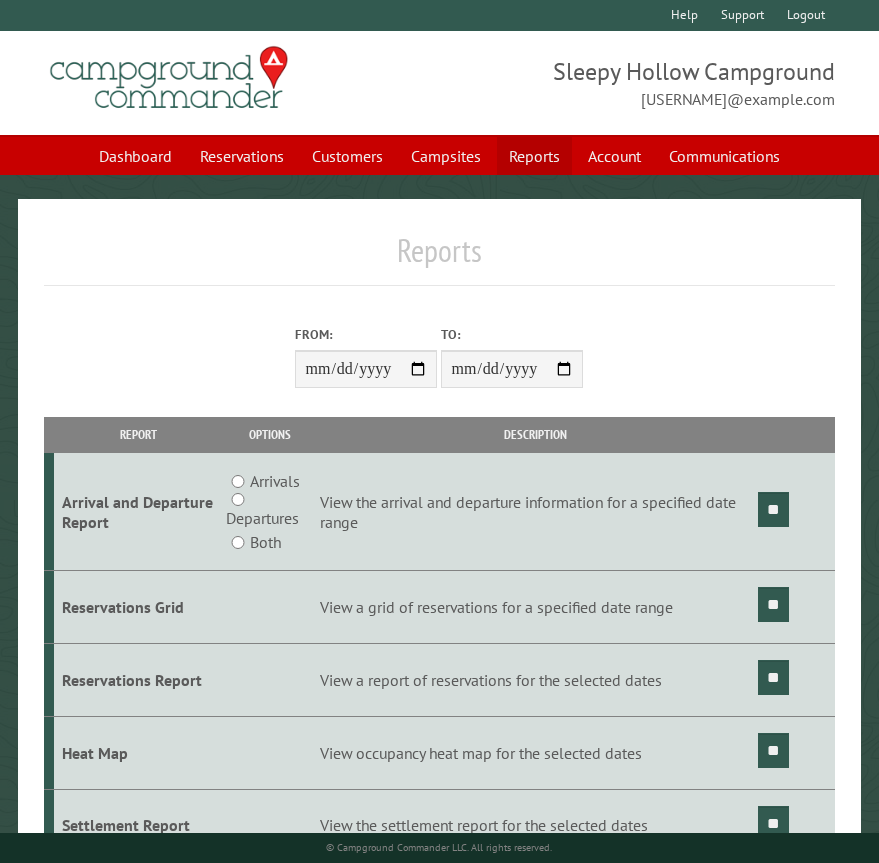 click on "Reports" at bounding box center [534, 156] 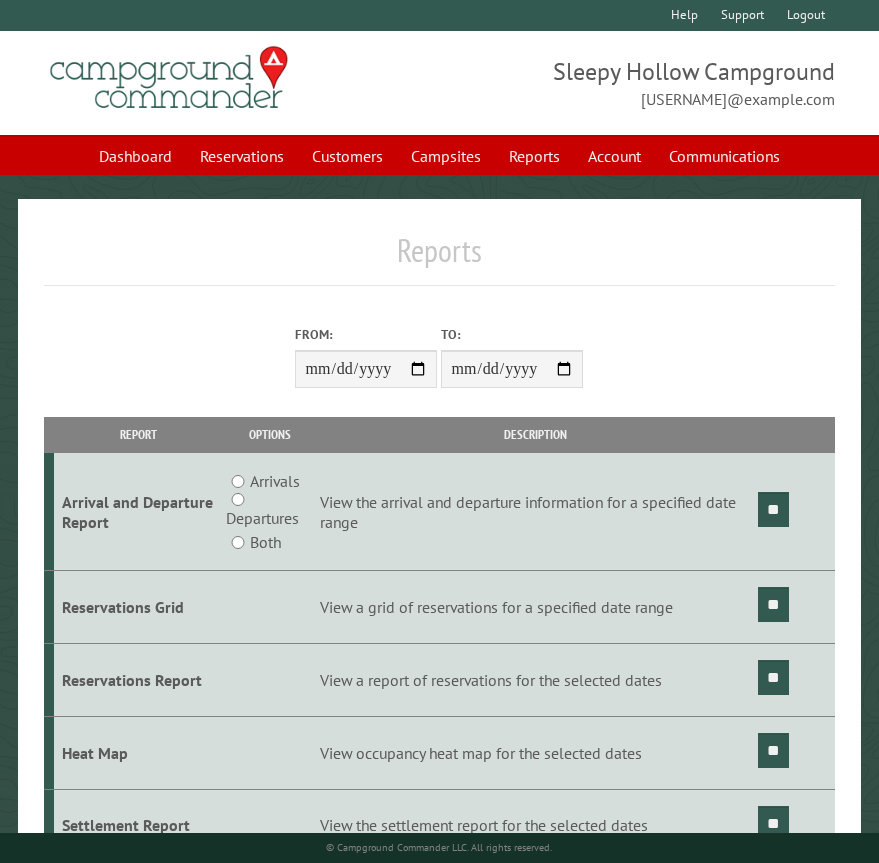 scroll, scrollTop: 0, scrollLeft: 0, axis: both 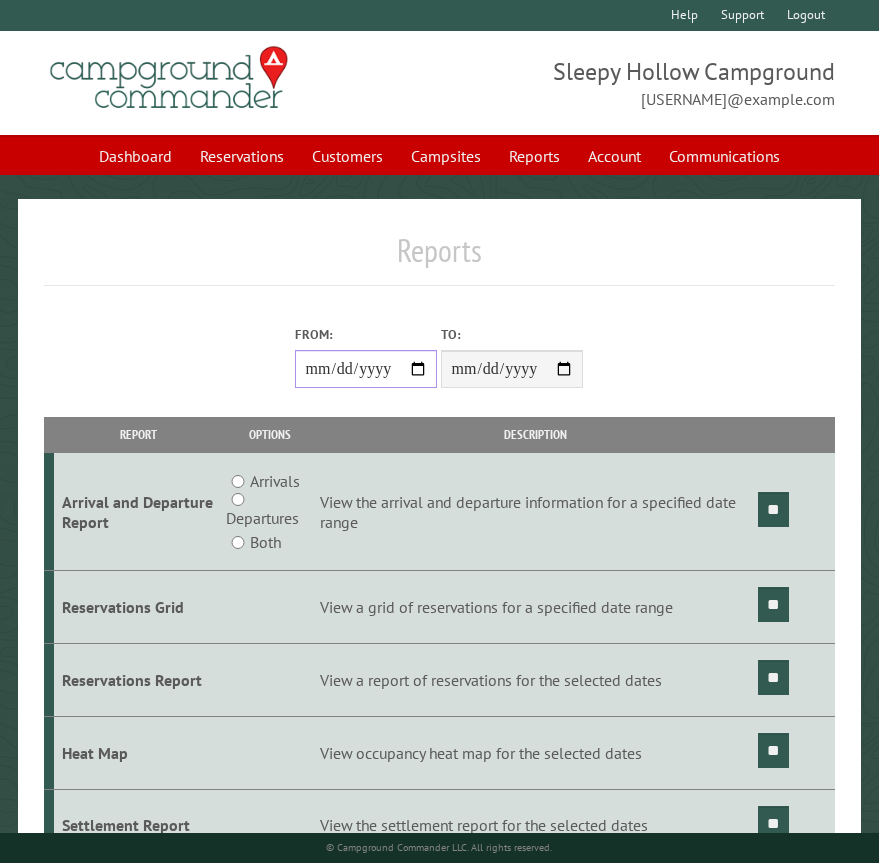 click on "From:" at bounding box center (366, 369) 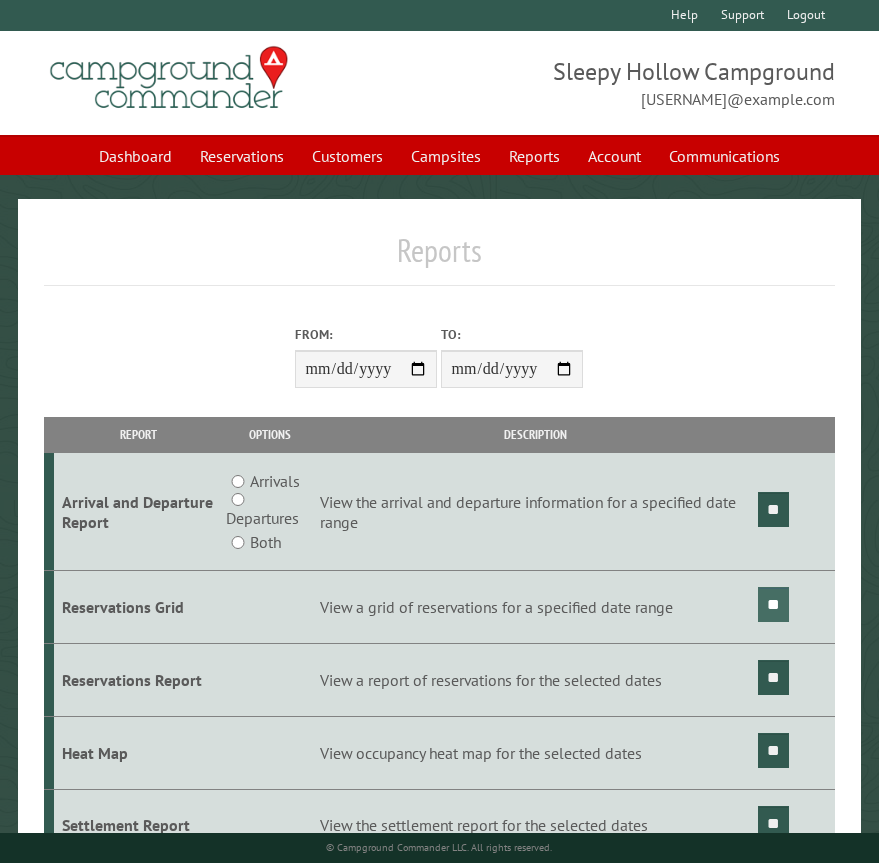 click on "**" at bounding box center [773, 604] 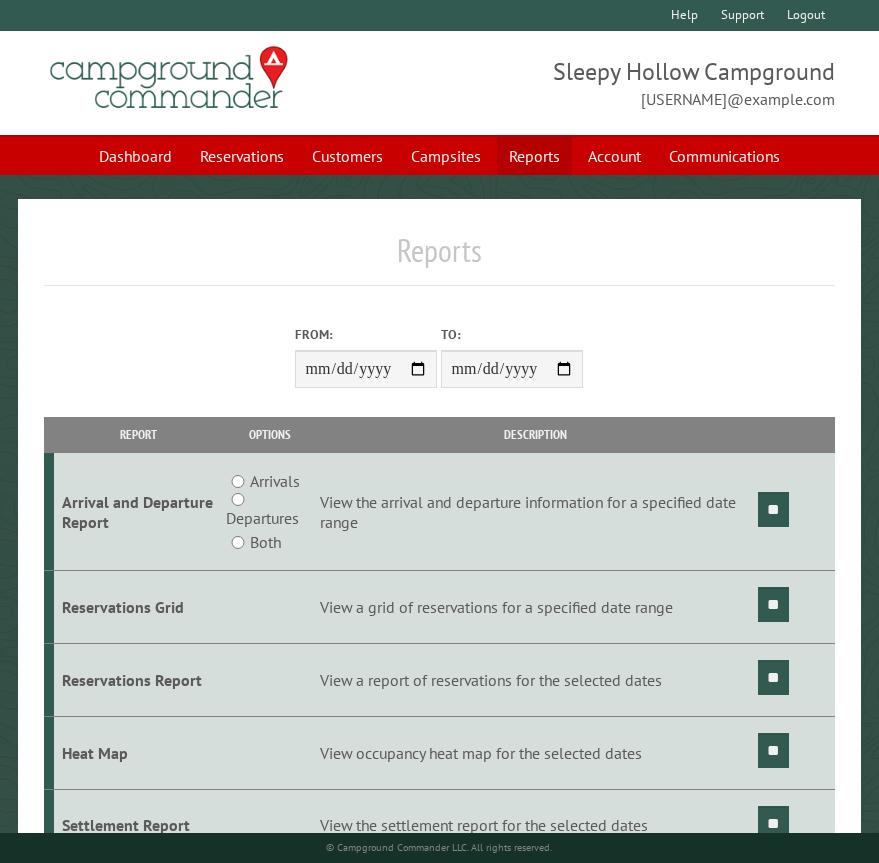 click on "Reports" at bounding box center (534, 156) 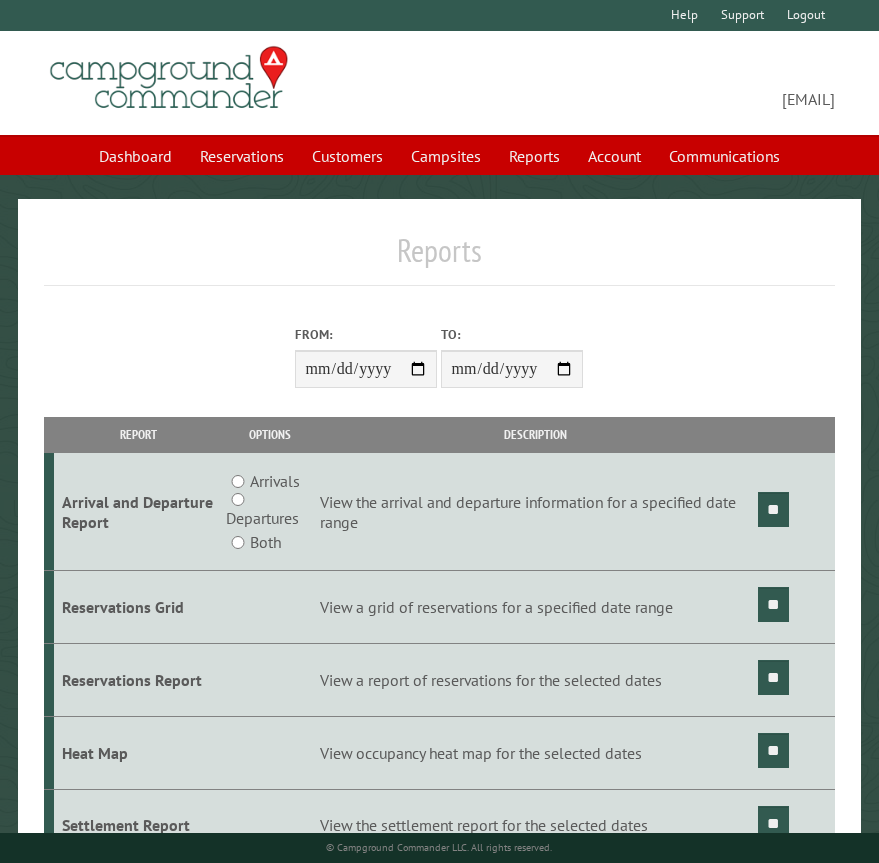 scroll, scrollTop: 0, scrollLeft: 0, axis: both 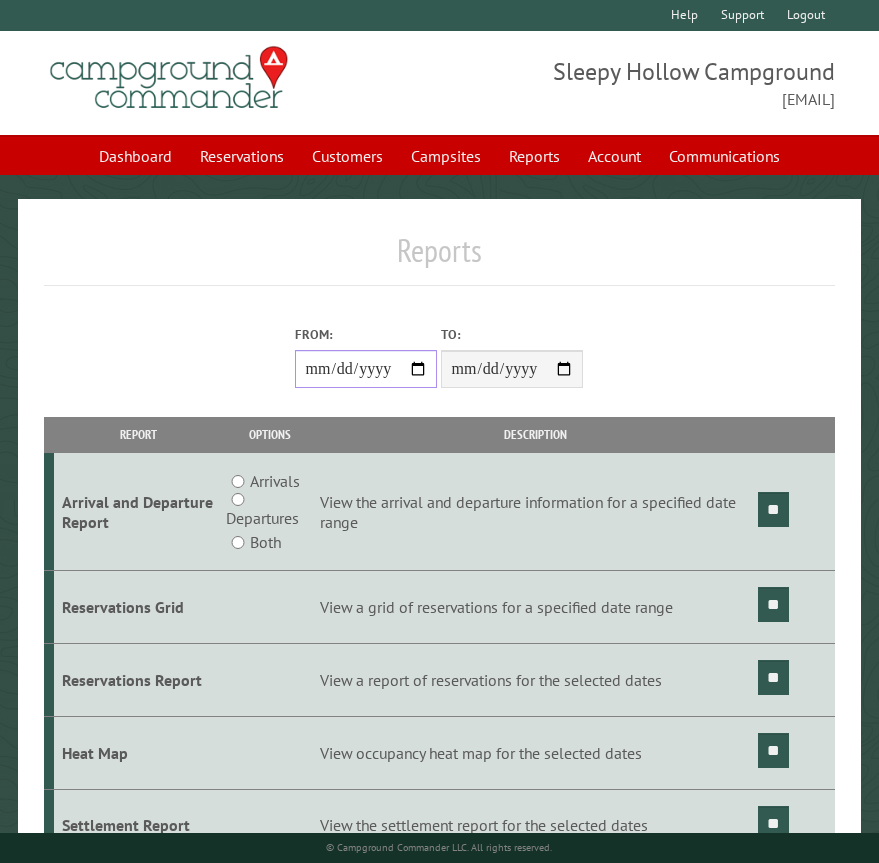 click on "From:" at bounding box center [366, 369] 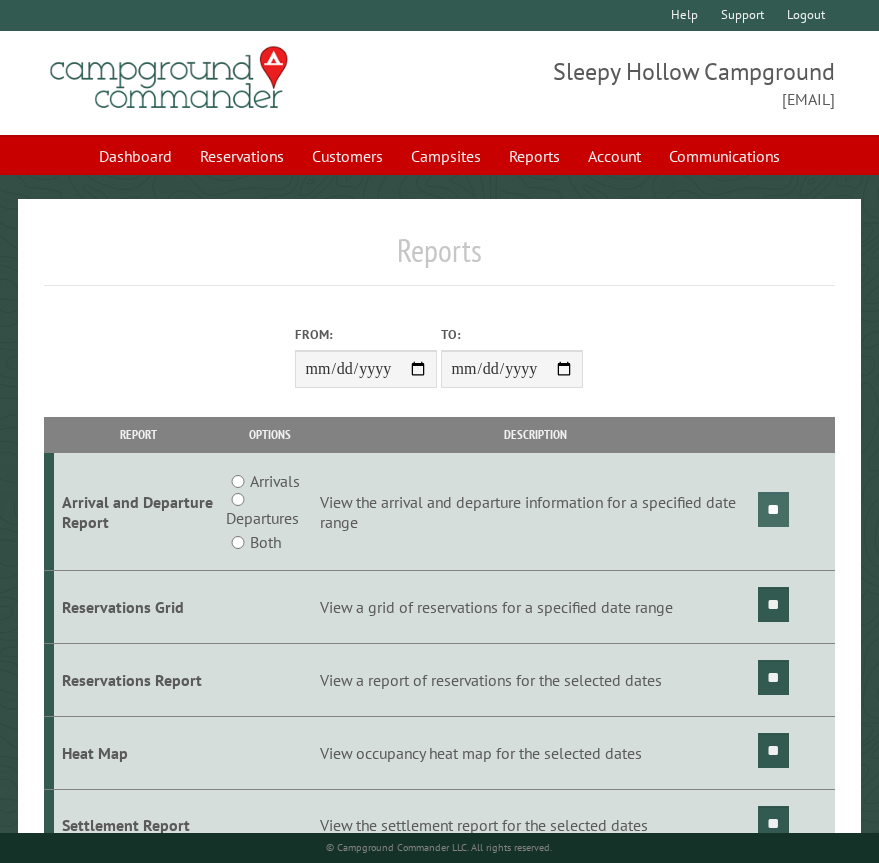 click on "**" at bounding box center (773, 509) 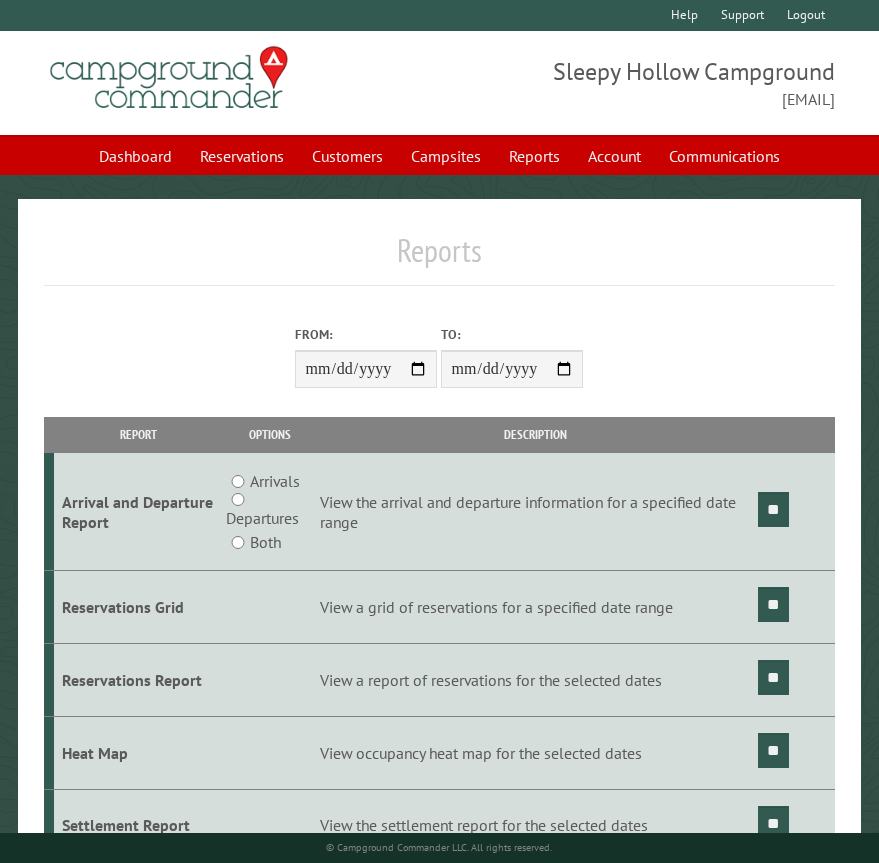 drag, startPoint x: 250, startPoint y: 158, endPoint x: 384, endPoint y: 88, distance: 151.182 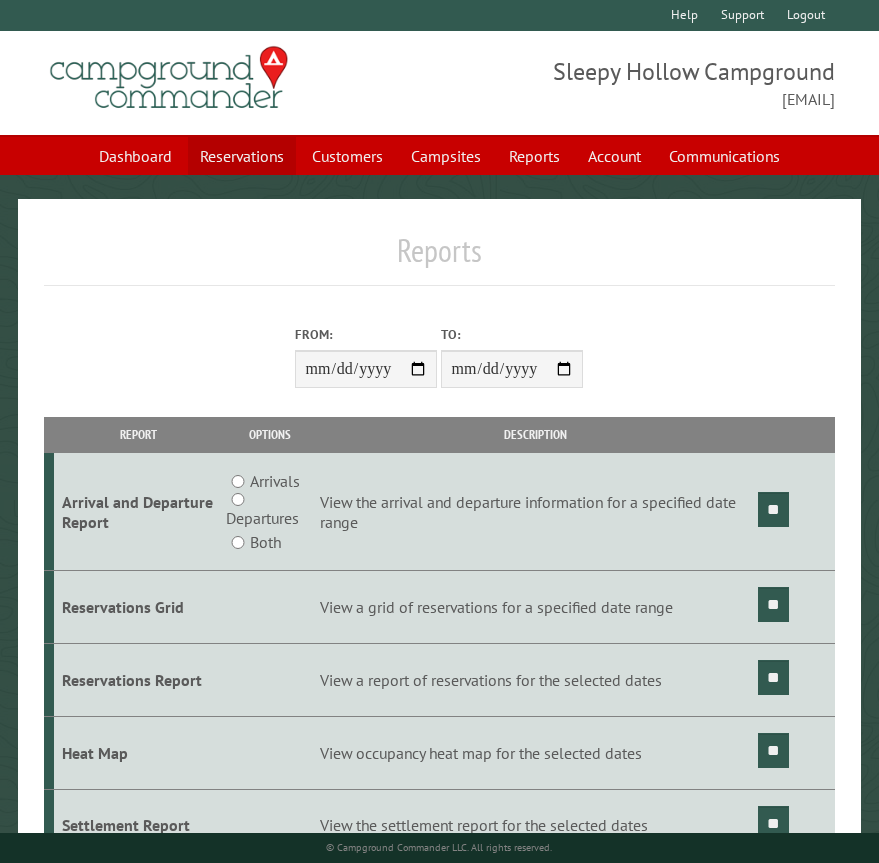 click on "Reservations" at bounding box center [242, 156] 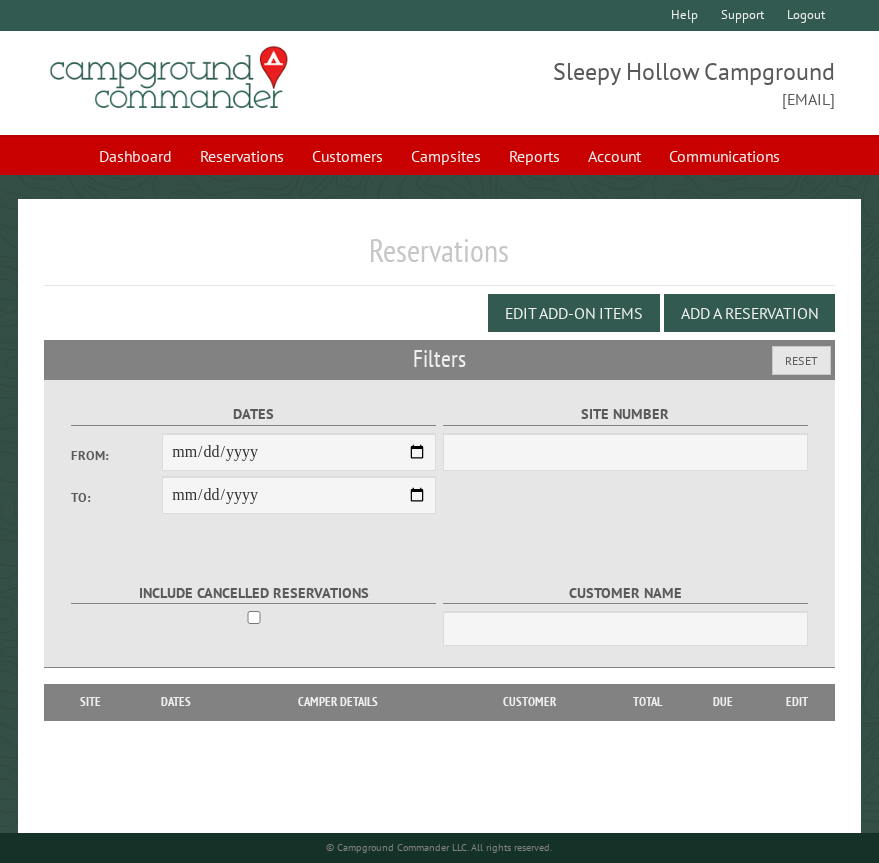 scroll, scrollTop: 0, scrollLeft: 0, axis: both 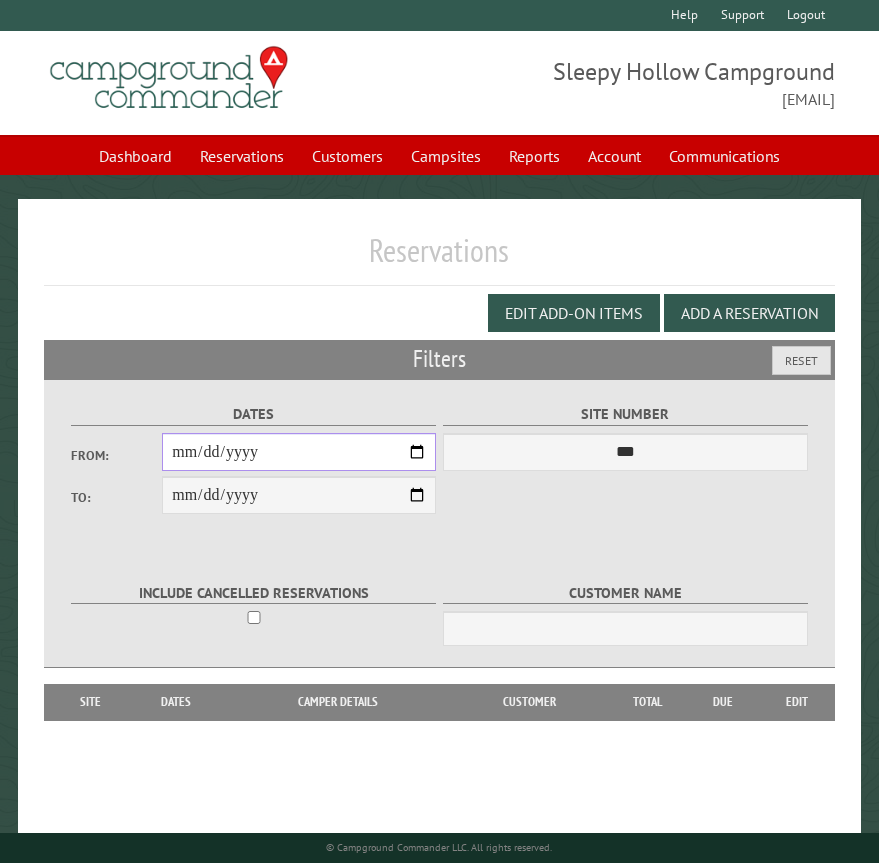 click on "From:" at bounding box center [299, 452] 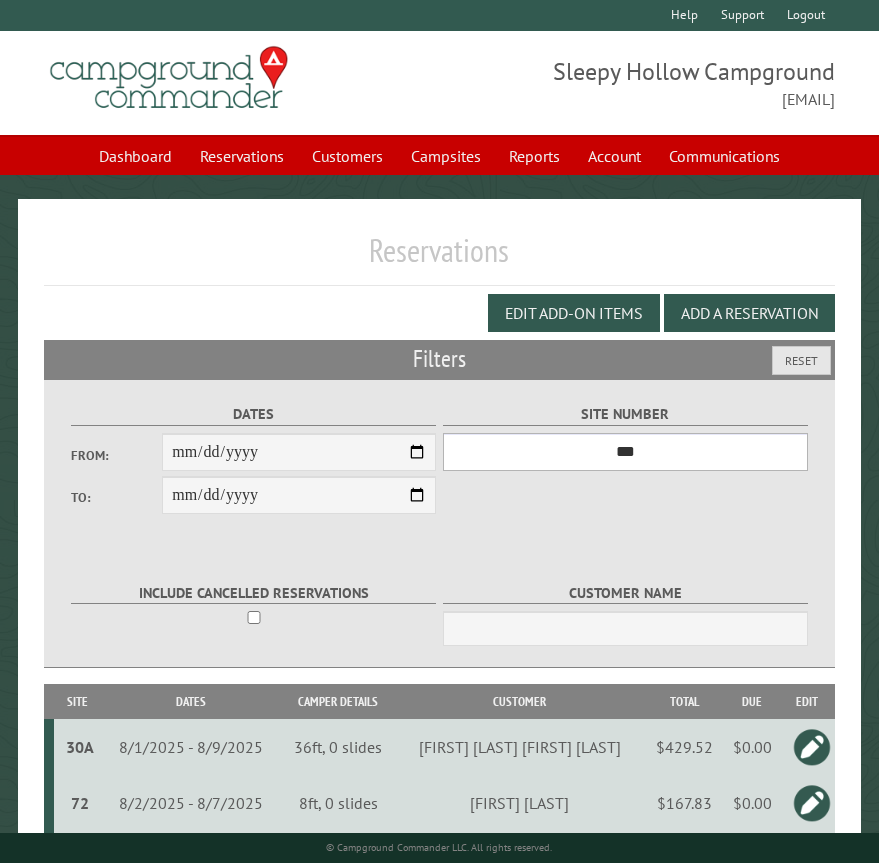 click on "*** * * * * * * * * * ** *** *** ** ** ** ** ** ** ** ** ** ** *** *** ** ** ** ** ** ** ** ** ** ** *** *** ** ** ** ** ** ** ** ** *** *** ** ** ** ** ** ** *** *** ** ** ** ** ** *** ** ** ** ** ** ** ** ** ** ** ** ** ** ** ** ** ** ** ** ** ** ** ** ** **" at bounding box center (625, 452) 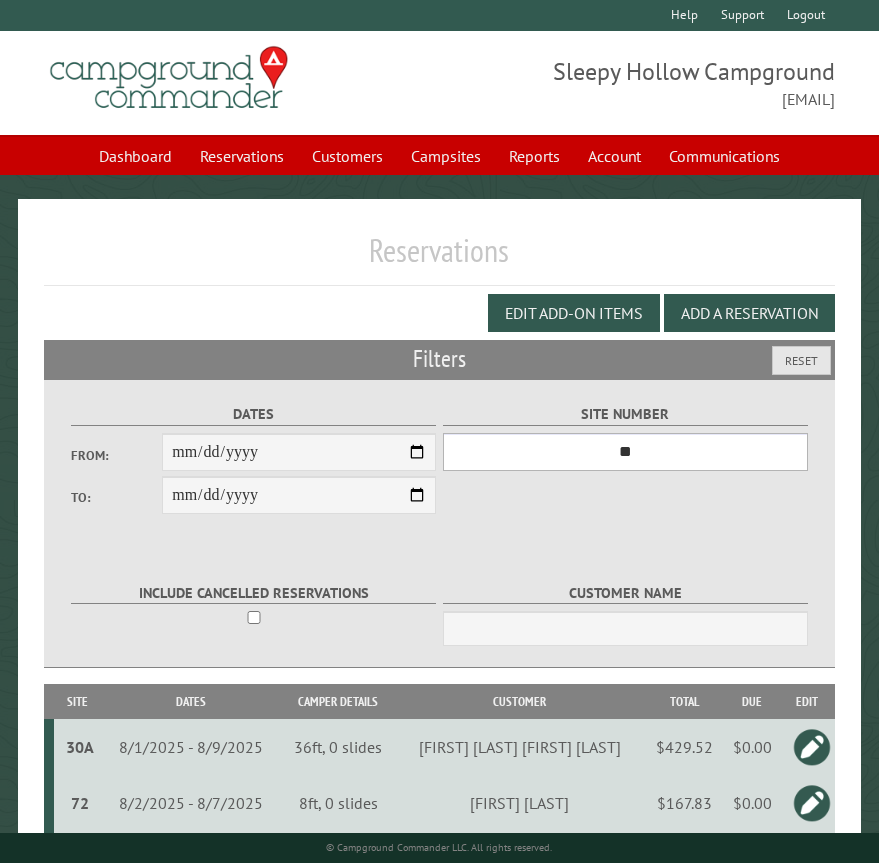 click on "*** * * * * * * * * * ** *** *** ** ** ** ** ** ** ** ** ** ** *** *** ** ** ** ** ** ** ** ** ** ** *** *** ** ** ** ** ** ** ** ** *** *** ** ** ** ** ** ** *** *** ** ** ** ** ** *** ** ** ** ** ** ** ** ** ** ** ** ** ** ** ** ** ** ** ** ** ** ** ** ** **" at bounding box center [625, 452] 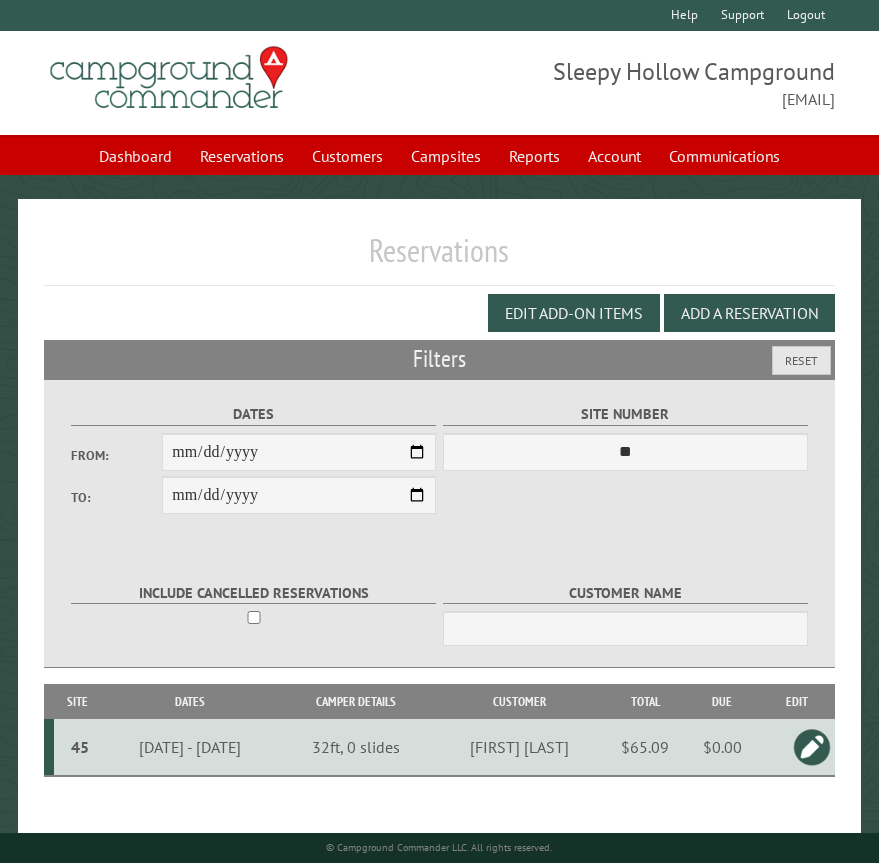 click at bounding box center (812, 747) 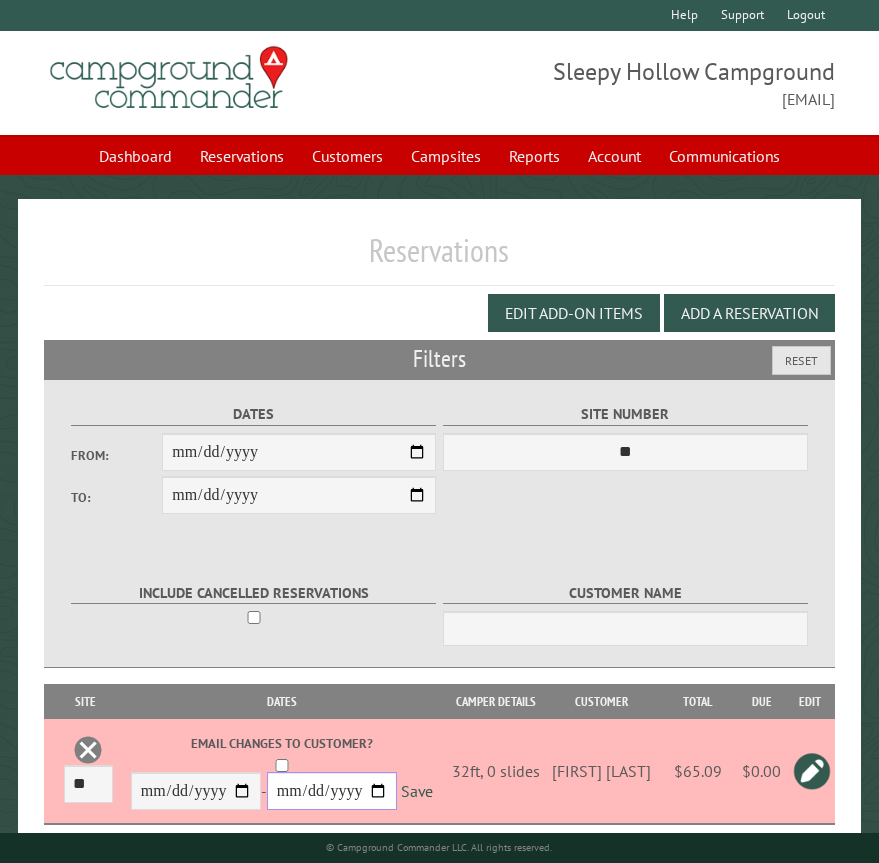click on "**********" at bounding box center (332, 791) 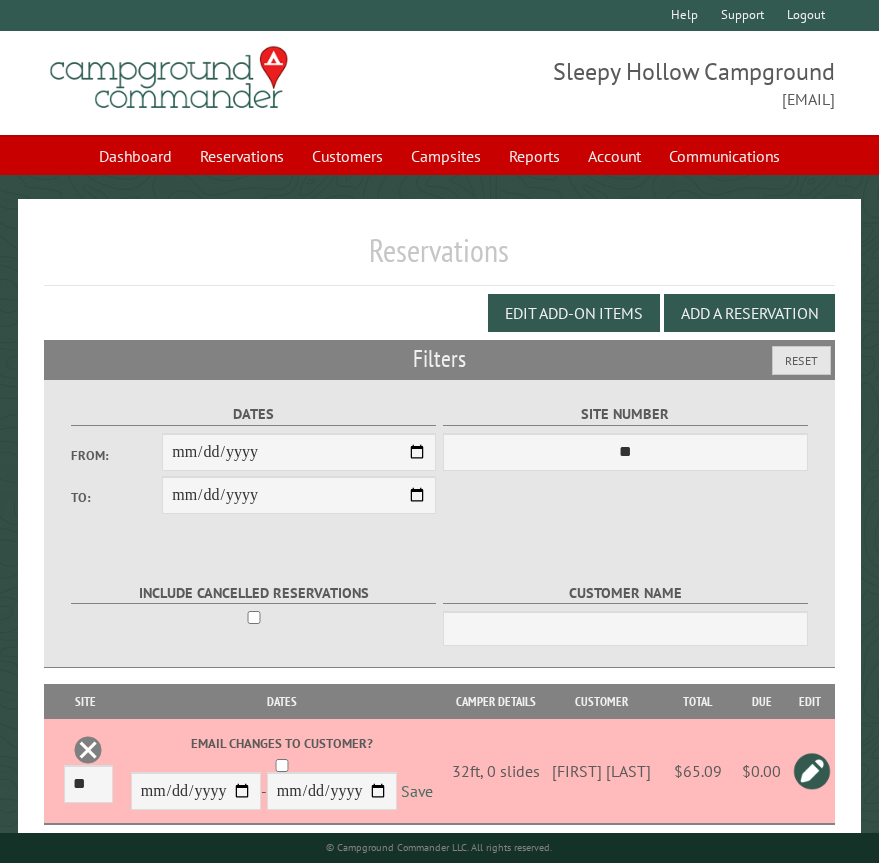 click on "Save" at bounding box center [417, 792] 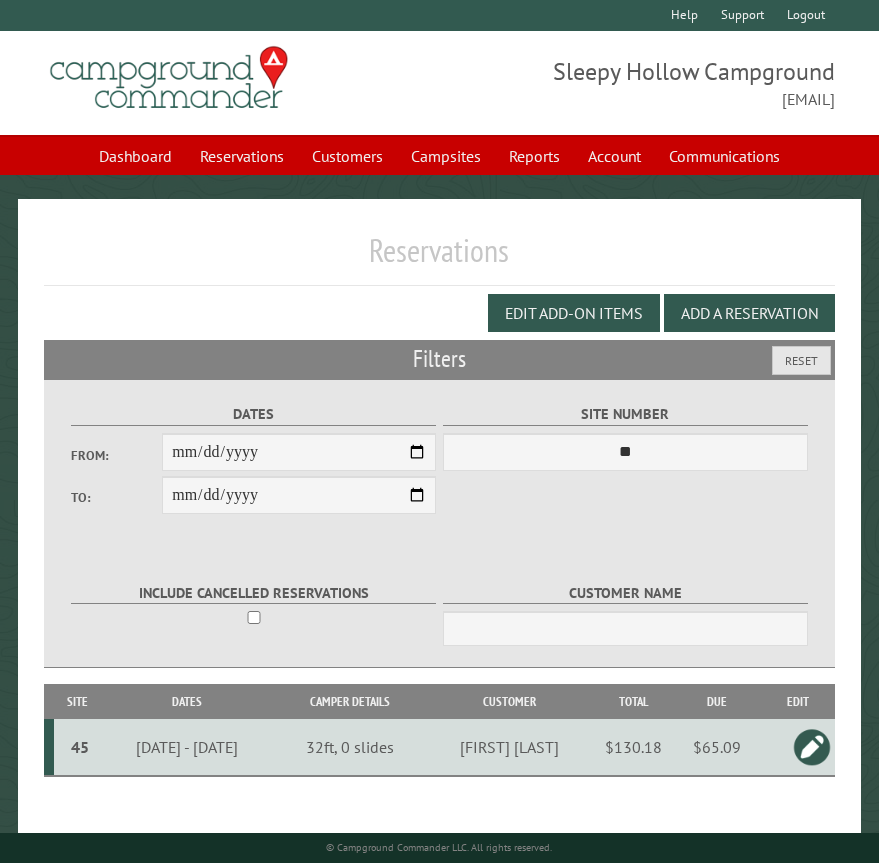 click on "45" at bounding box center [80, 747] 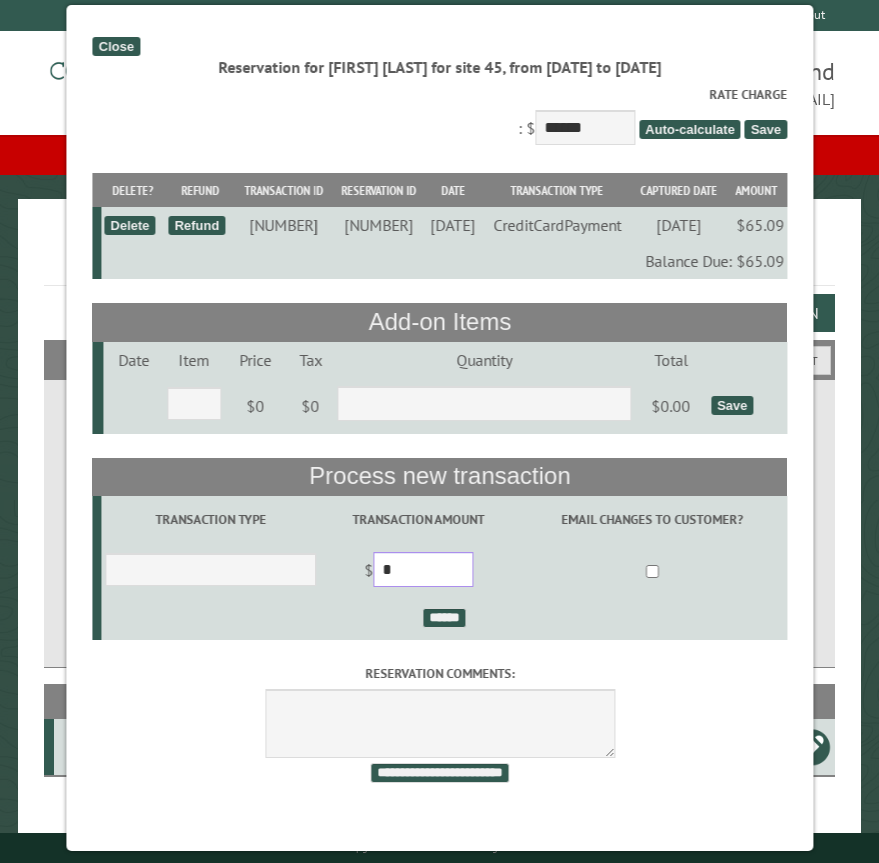click on "*" at bounding box center [423, 569] 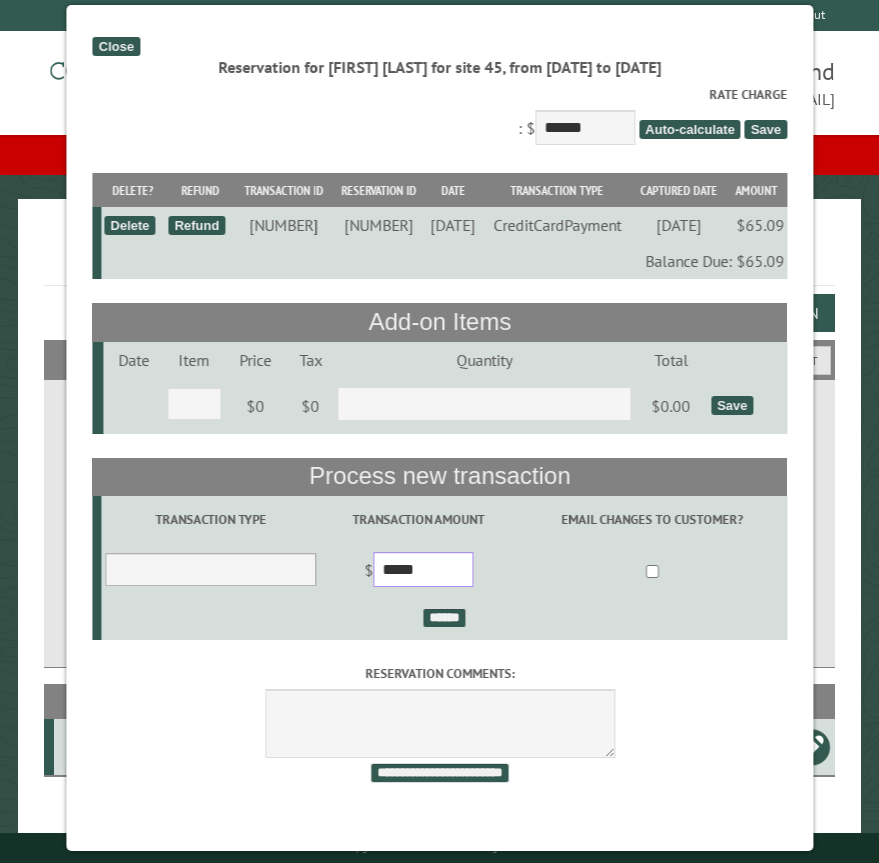 type on "*****" 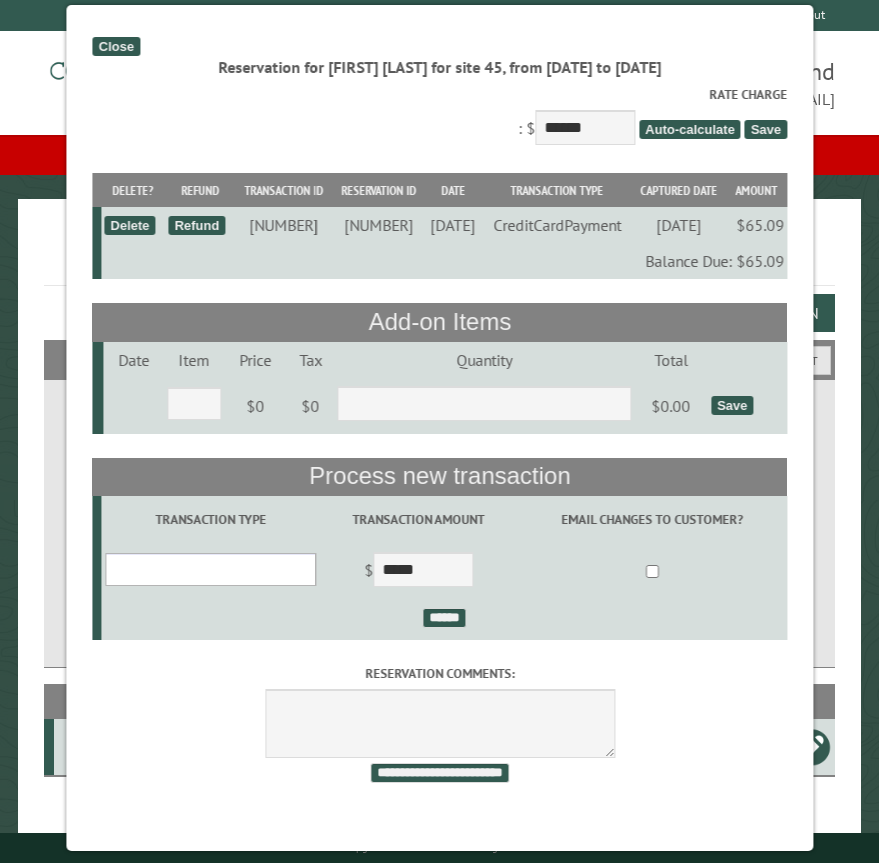 click on "**********" at bounding box center (211, 569) 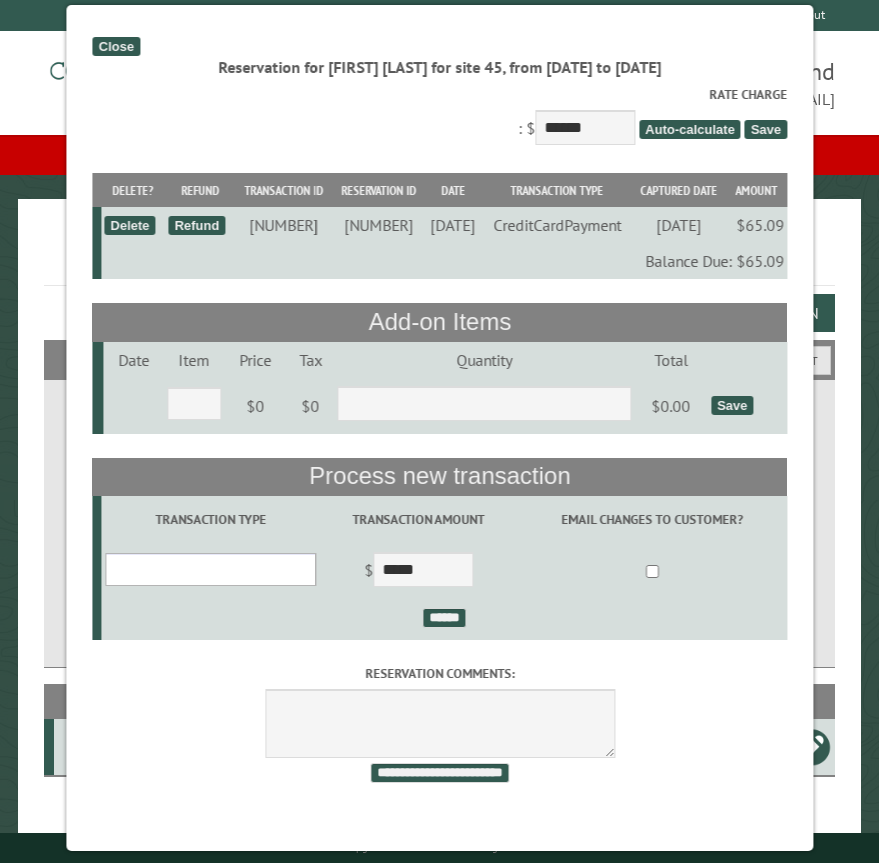 select on "*" 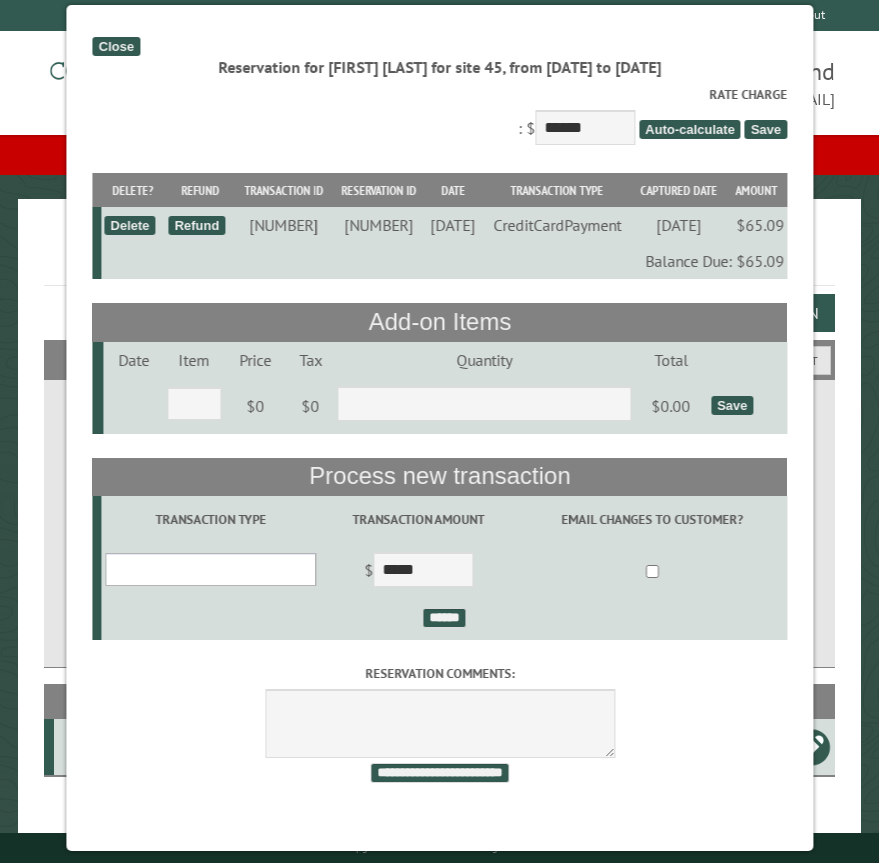 click on "**********" at bounding box center [211, 569] 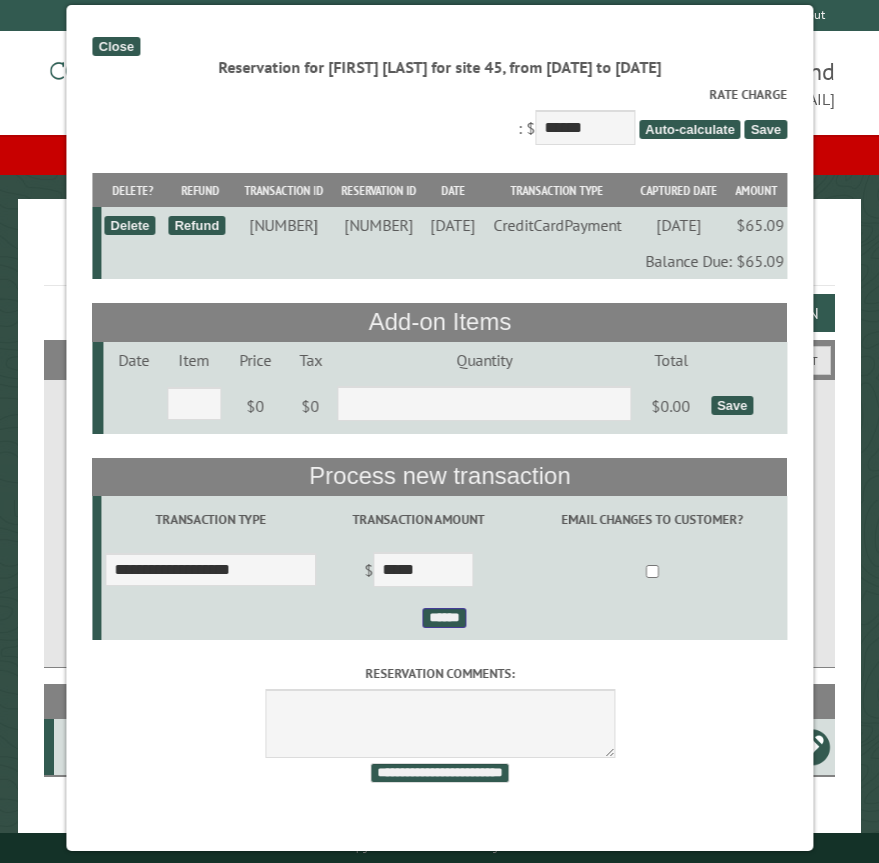 click on "******" at bounding box center (444, 618) 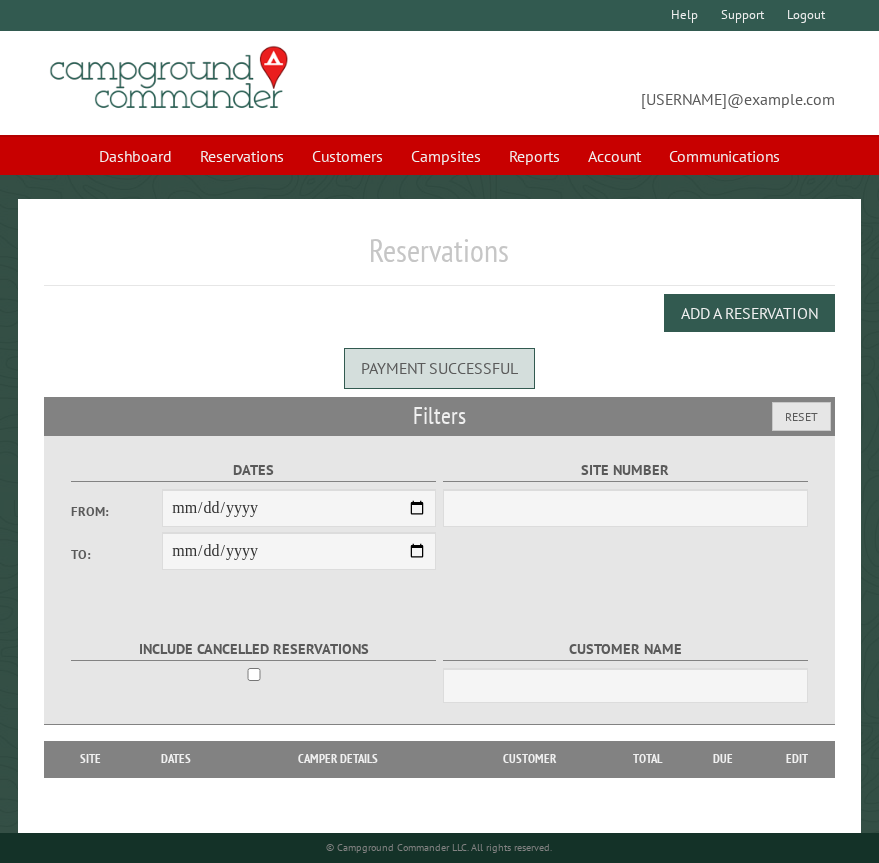 scroll, scrollTop: 0, scrollLeft: 0, axis: both 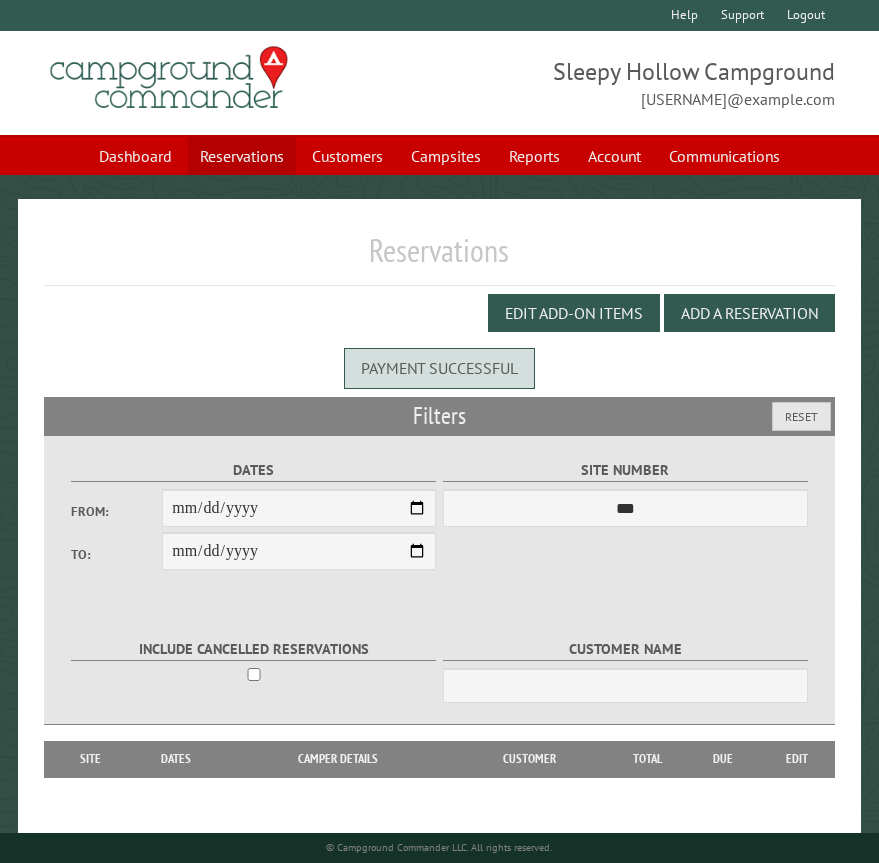 click on "Reservations" at bounding box center [242, 156] 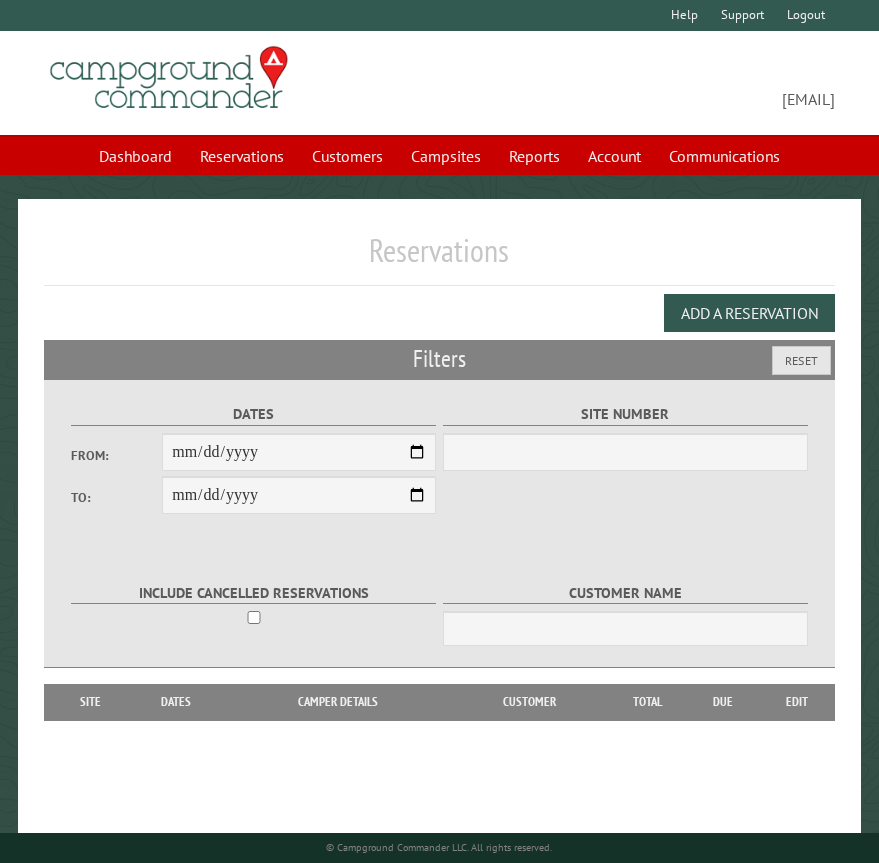 scroll, scrollTop: 0, scrollLeft: 0, axis: both 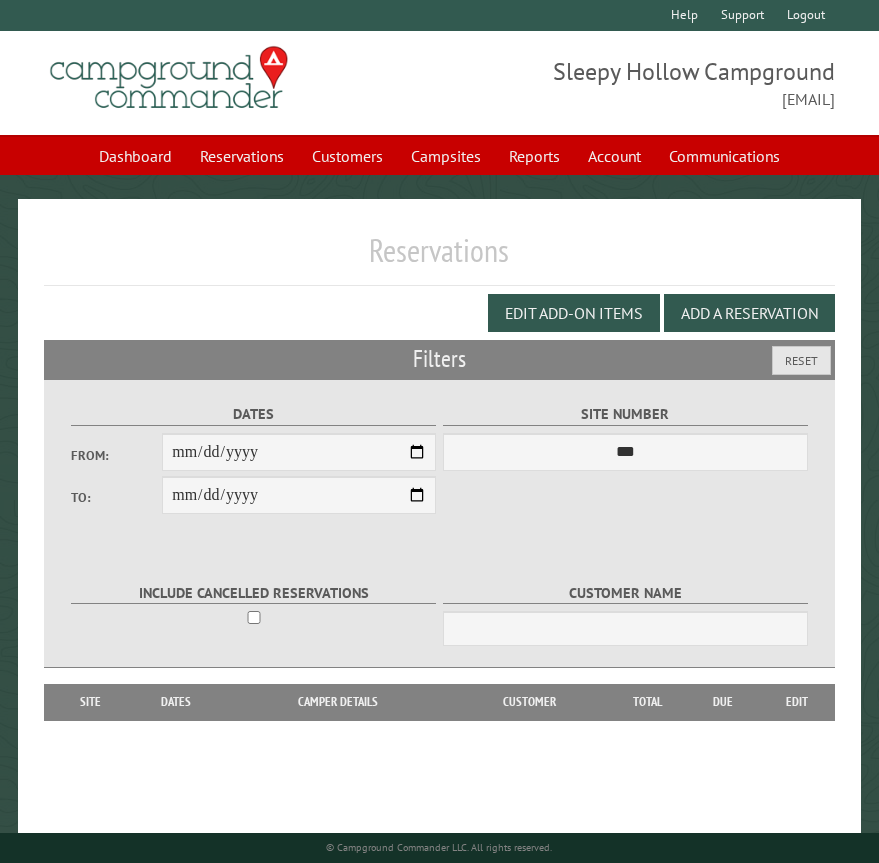 drag, startPoint x: 417, startPoint y: 452, endPoint x: 329, endPoint y: 255, distance: 215.76144 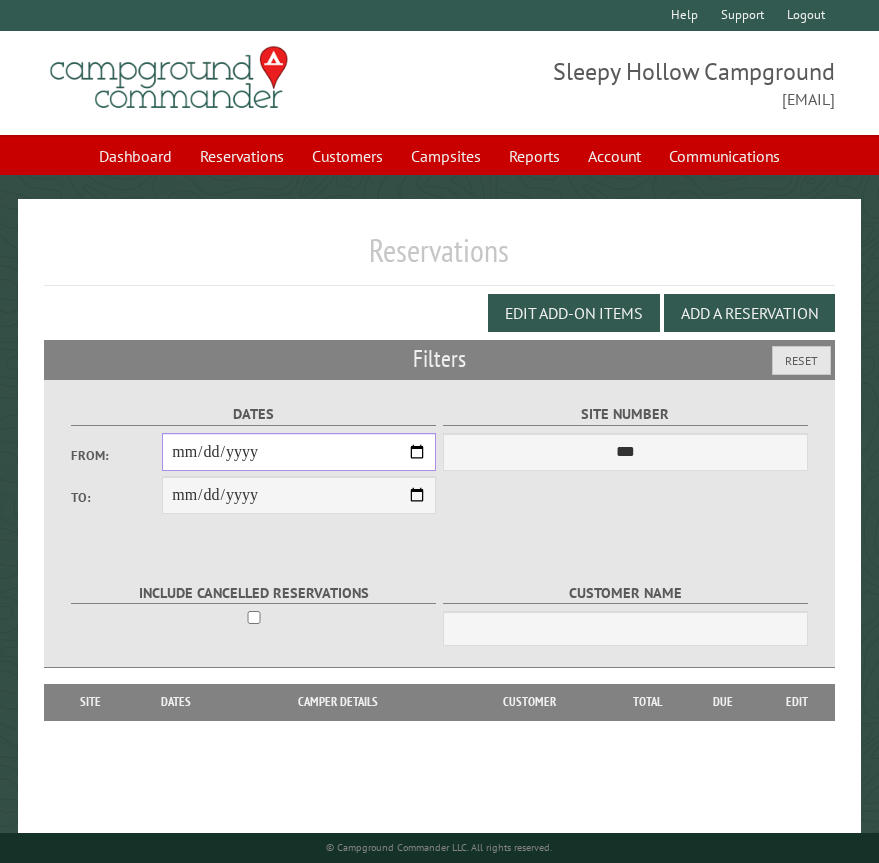 click on "From:" at bounding box center [299, 452] 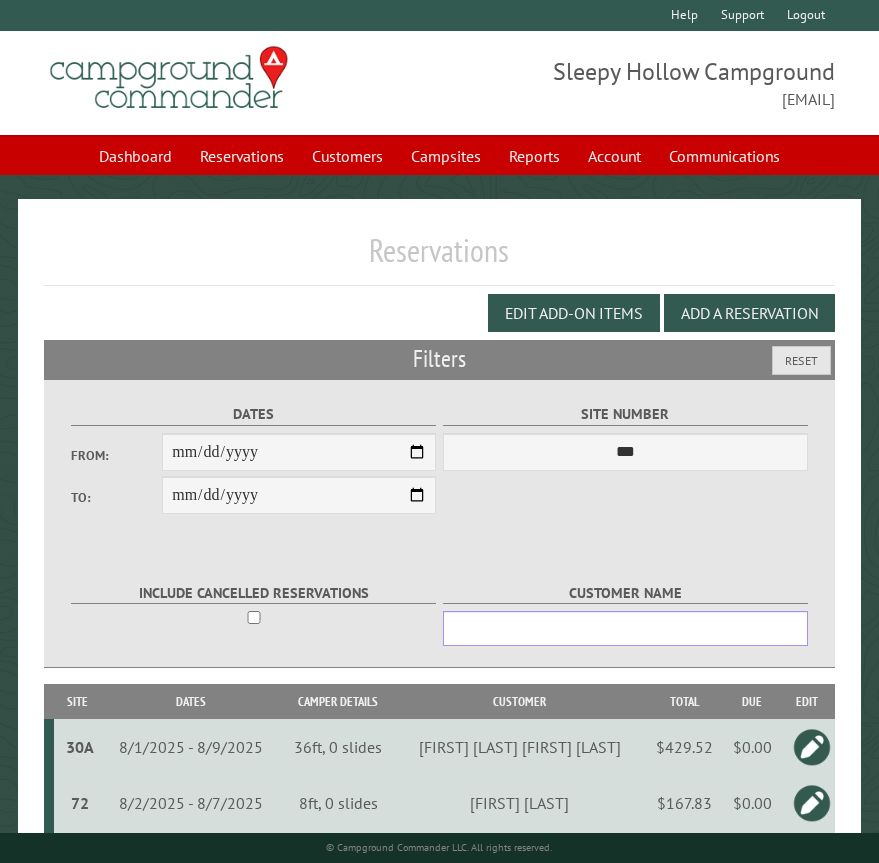 click on "Customer Name" at bounding box center (625, 628) 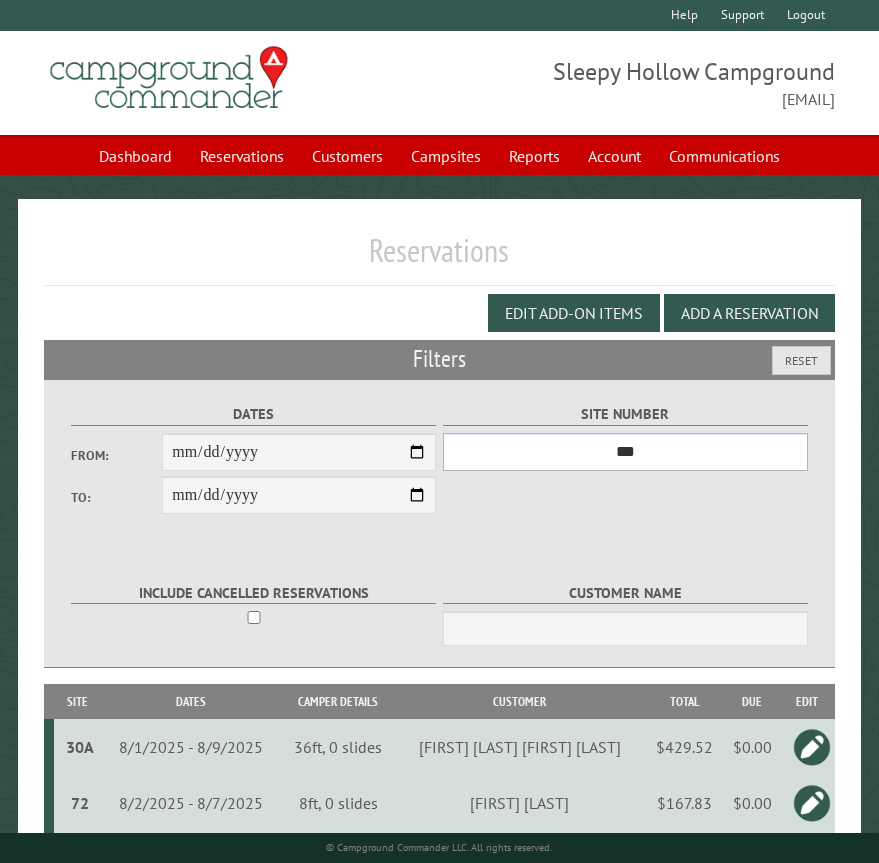 click on "*** * * * * * * * * * ** *** *** ** ** ** ** ** ** ** ** ** ** *** *** ** ** ** ** ** ** ** ** ** ** *** *** ** ** ** ** ** ** ** ** *** *** ** ** ** ** ** ** *** *** ** ** ** ** ** *** ** ** ** ** ** ** ** ** ** ** ** ** ** ** ** ** ** ** ** ** ** ** ** ** **" at bounding box center [625, 452] 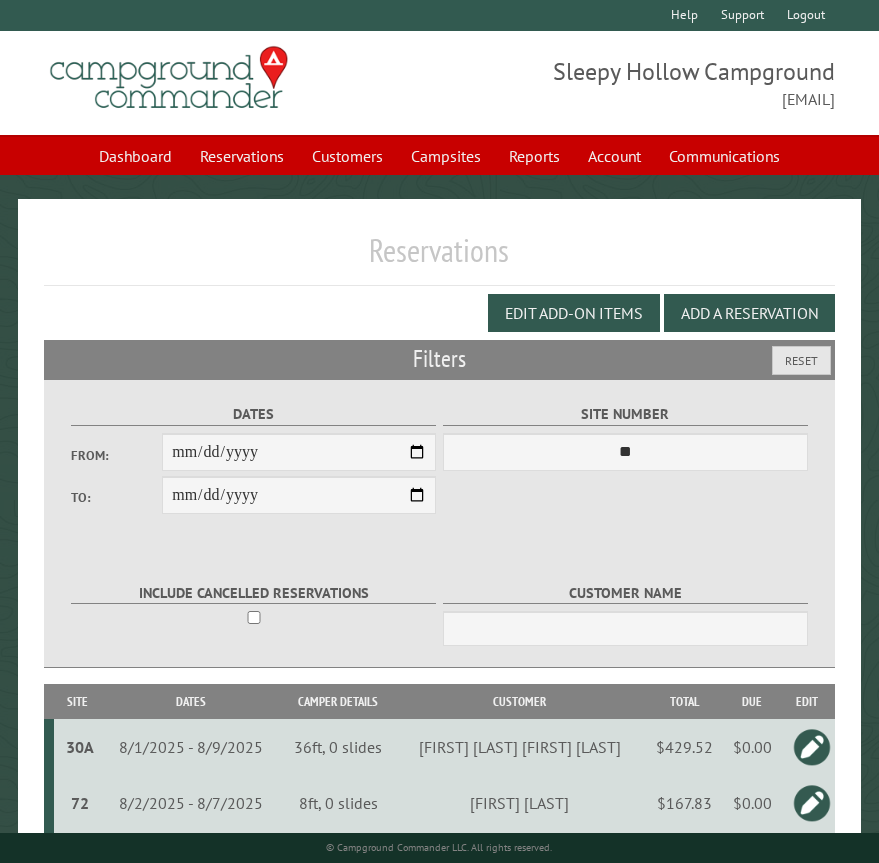 click on "**********" at bounding box center [440, 523] 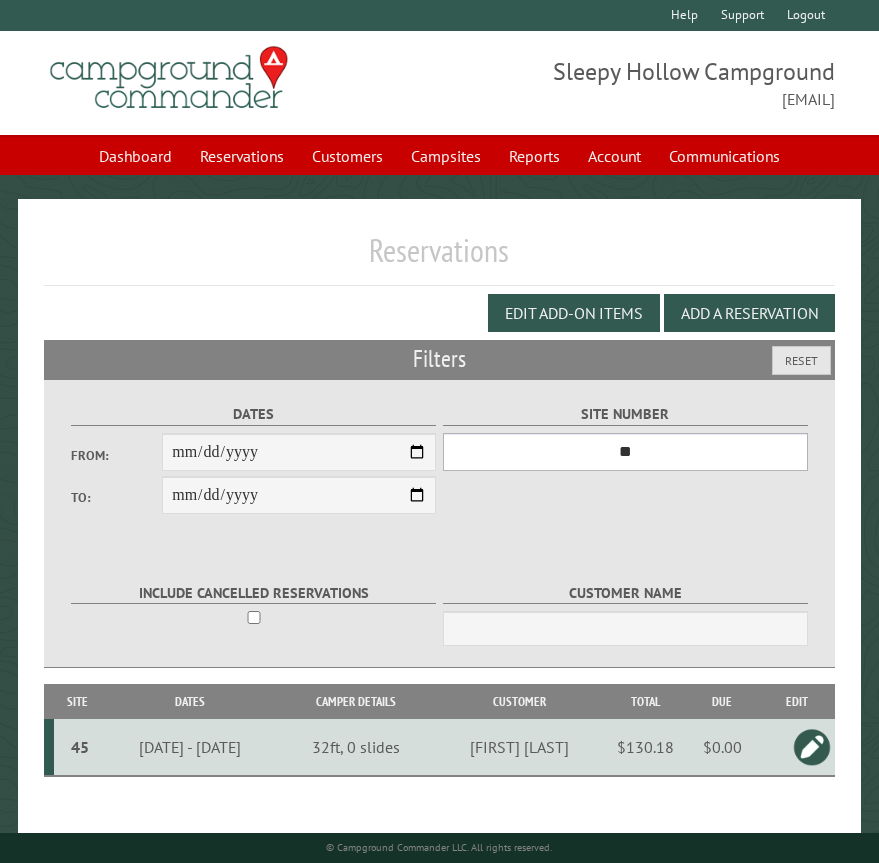 click on "*** * * * * * * * * * ** *** *** ** ** ** ** ** ** ** ** ** ** *** *** ** ** ** ** ** ** ** ** ** ** *** *** ** ** ** ** ** ** ** ** *** *** ** ** ** ** ** ** *** *** ** ** ** ** ** *** ** ** ** ** ** ** ** ** ** ** ** ** ** ** ** ** ** ** ** ** ** ** ** ** **" at bounding box center [625, 452] 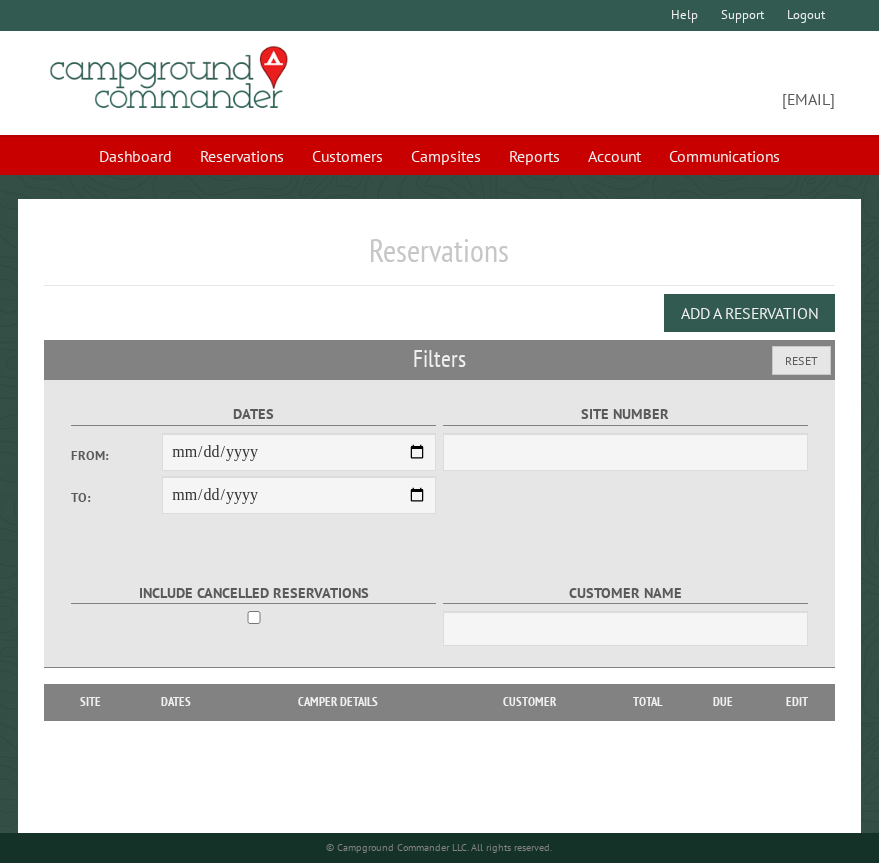 scroll, scrollTop: 0, scrollLeft: 0, axis: both 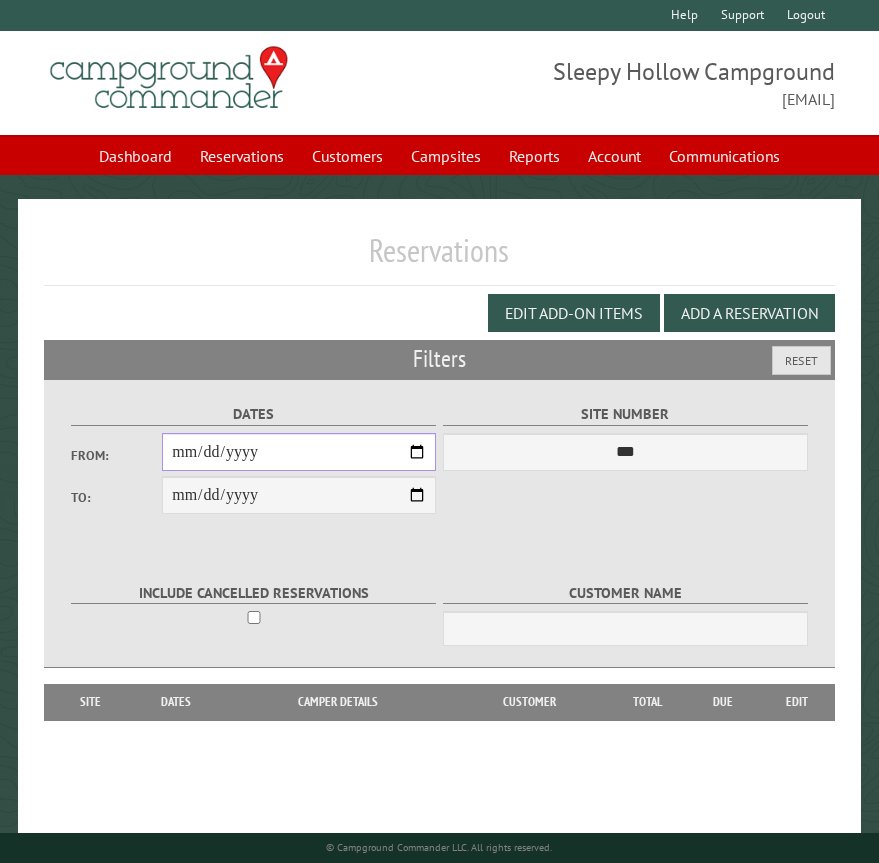 click on "From:" at bounding box center [299, 452] 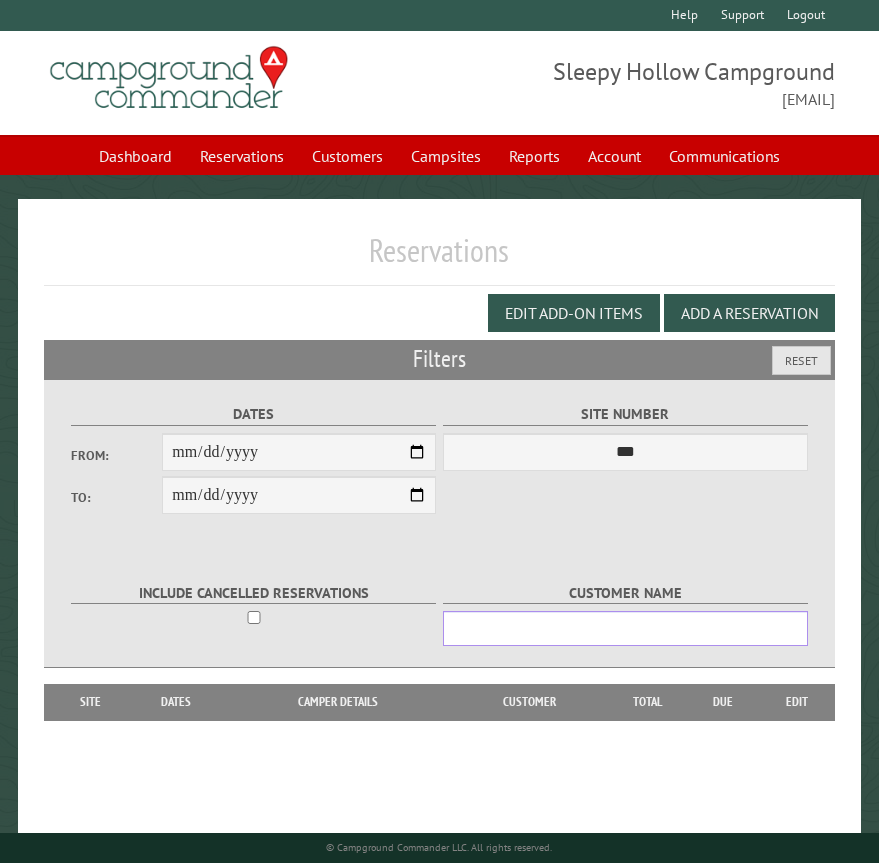click on "Customer Name" at bounding box center (625, 628) 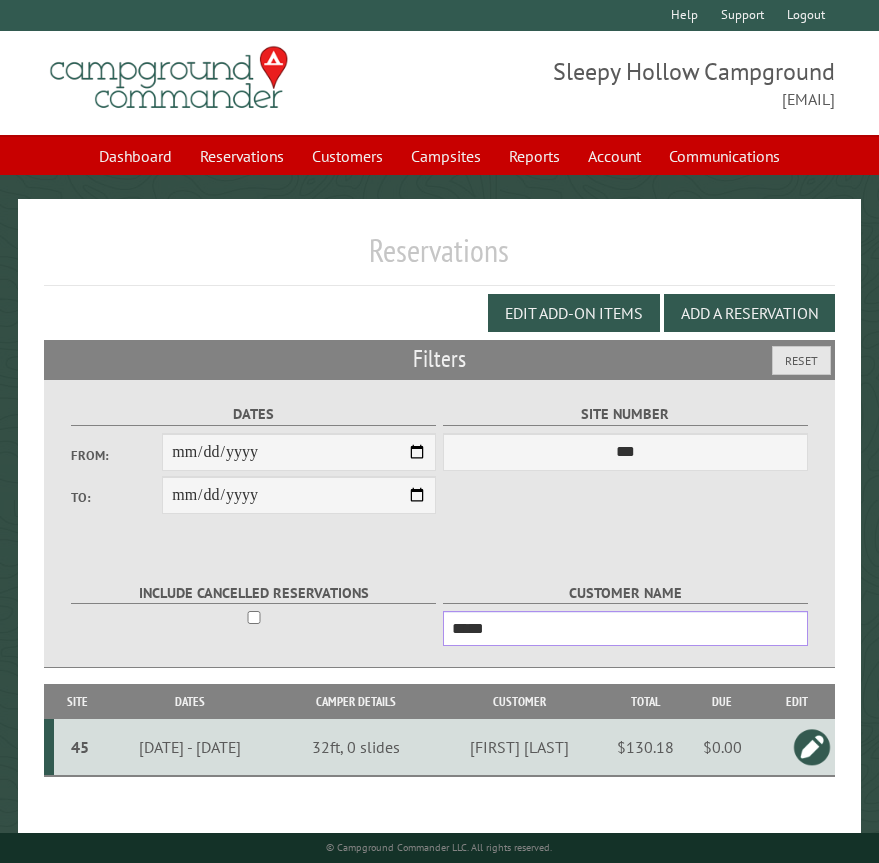 type on "*****" 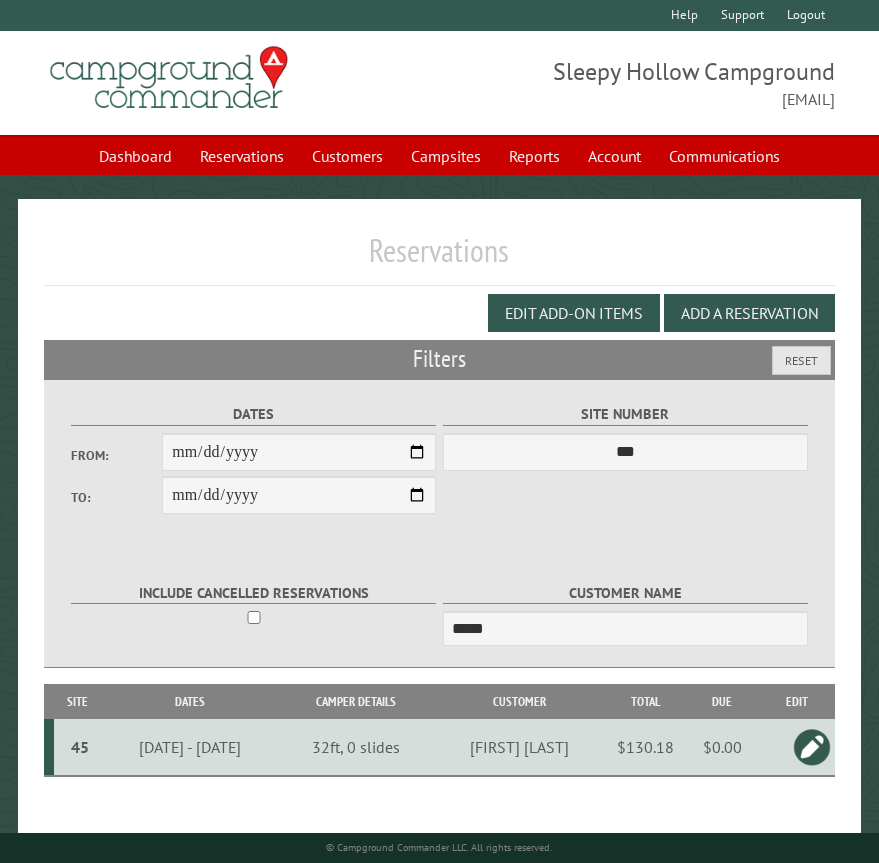 click at bounding box center [812, 747] 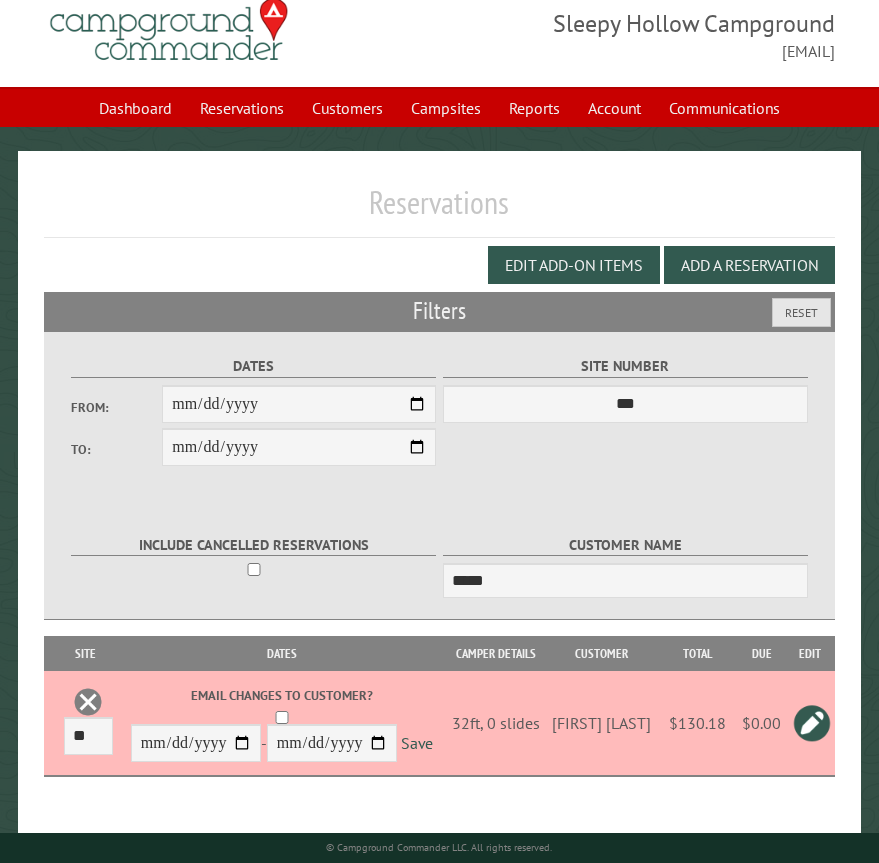 scroll, scrollTop: 74, scrollLeft: 0, axis: vertical 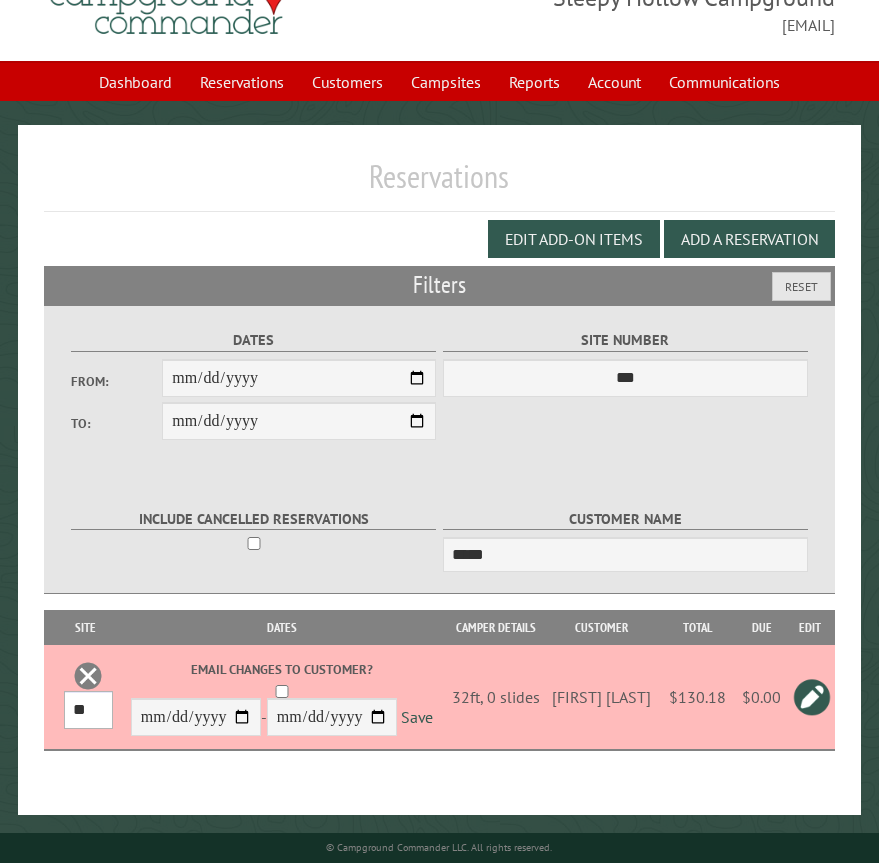 click on "*** * * * * * * * * * ** *** *** ** ** ** ** ** ** ** ** ** ** *** *** ** ** ** ** ** ** ** ** ** ** *** *** ** ** ** ** ** ** ** ** *** *** ** ** ** ** ** ** *** *** ** ** ** ** ** *** ** ** ** ** ** ** ** ** ** ** ** ** ** ** ** ** ** ** ** ** ** ** ** ** **" at bounding box center [88, 710] 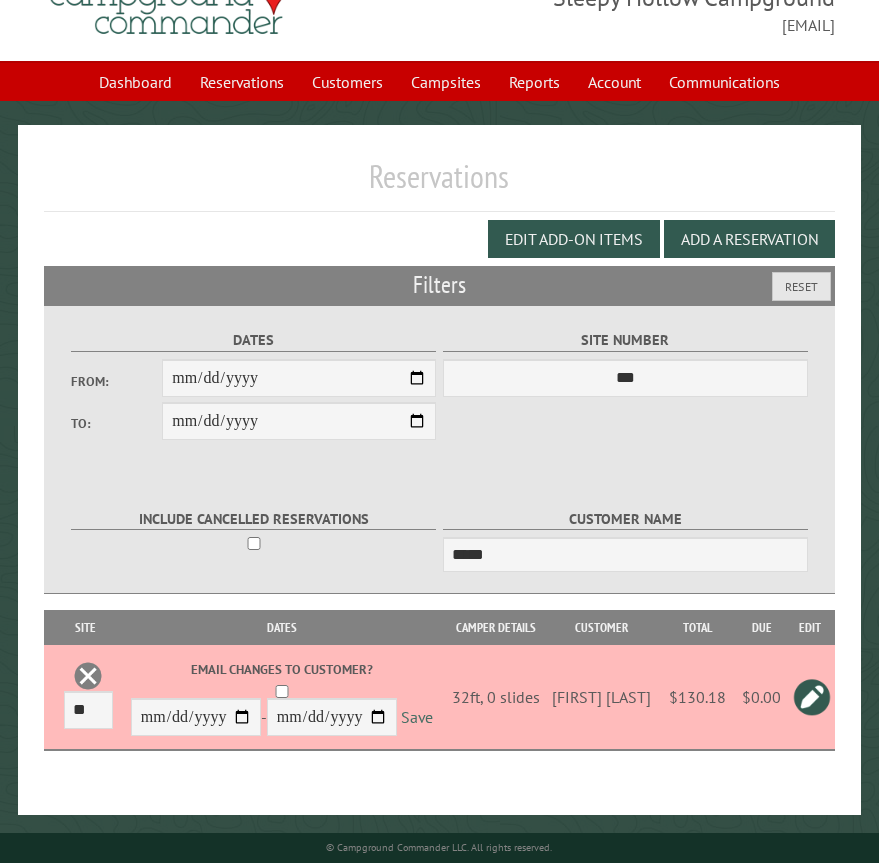 click on "Save" at bounding box center [417, 718] 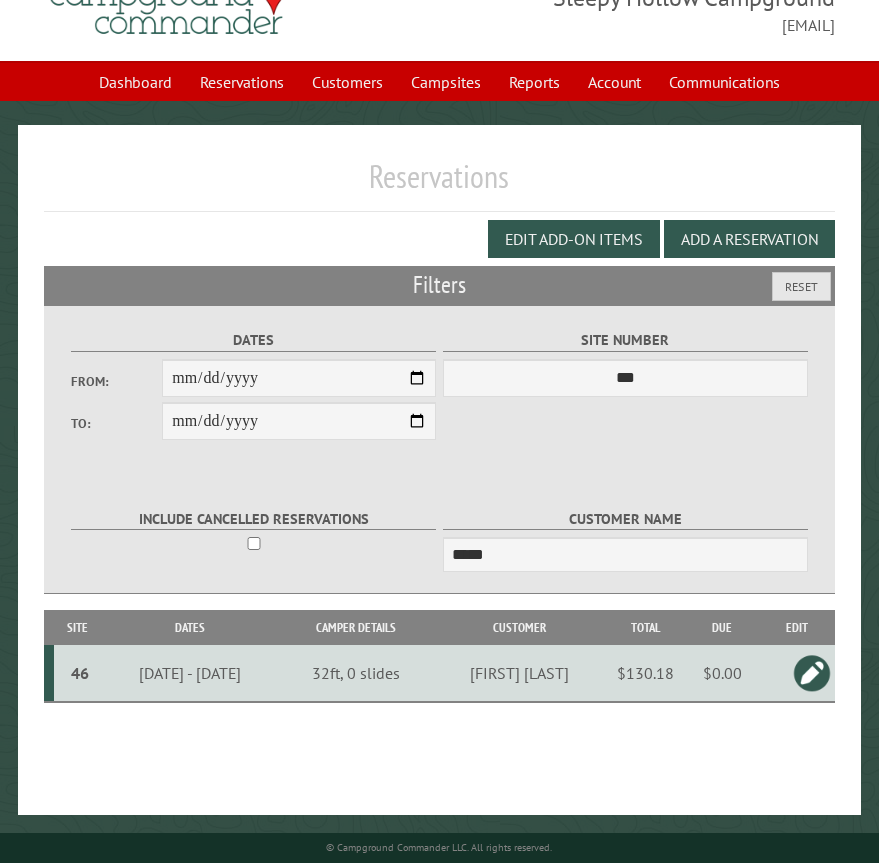 drag, startPoint x: 580, startPoint y: 438, endPoint x: 242, endPoint y: 196, distance: 415.7018 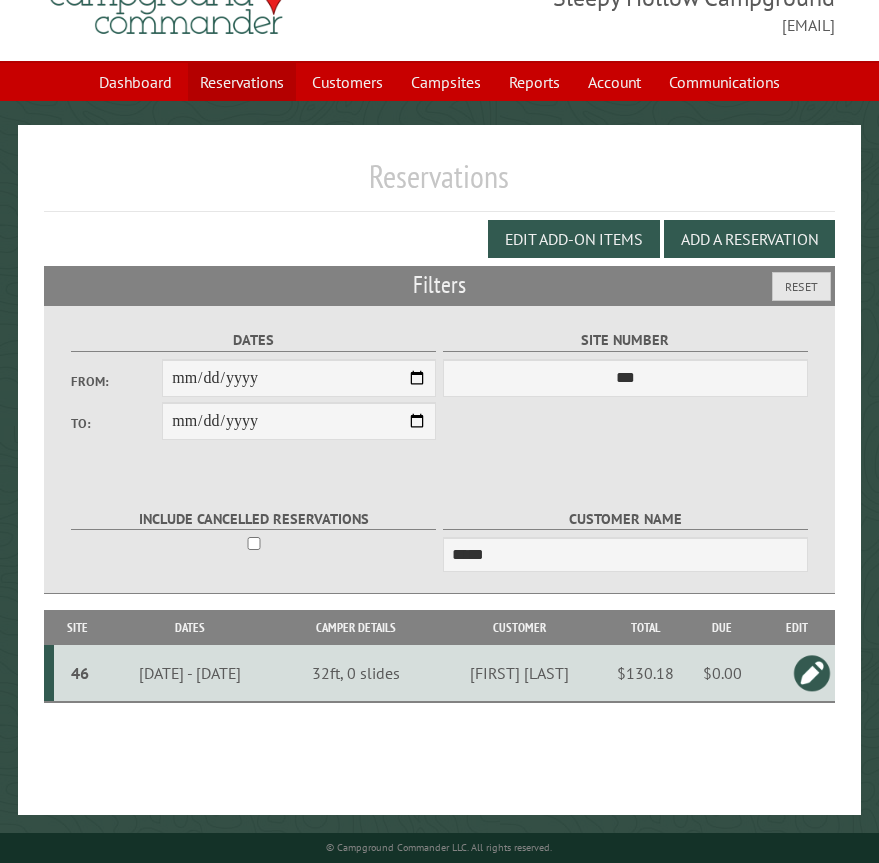 click on "Reservations" at bounding box center (242, 82) 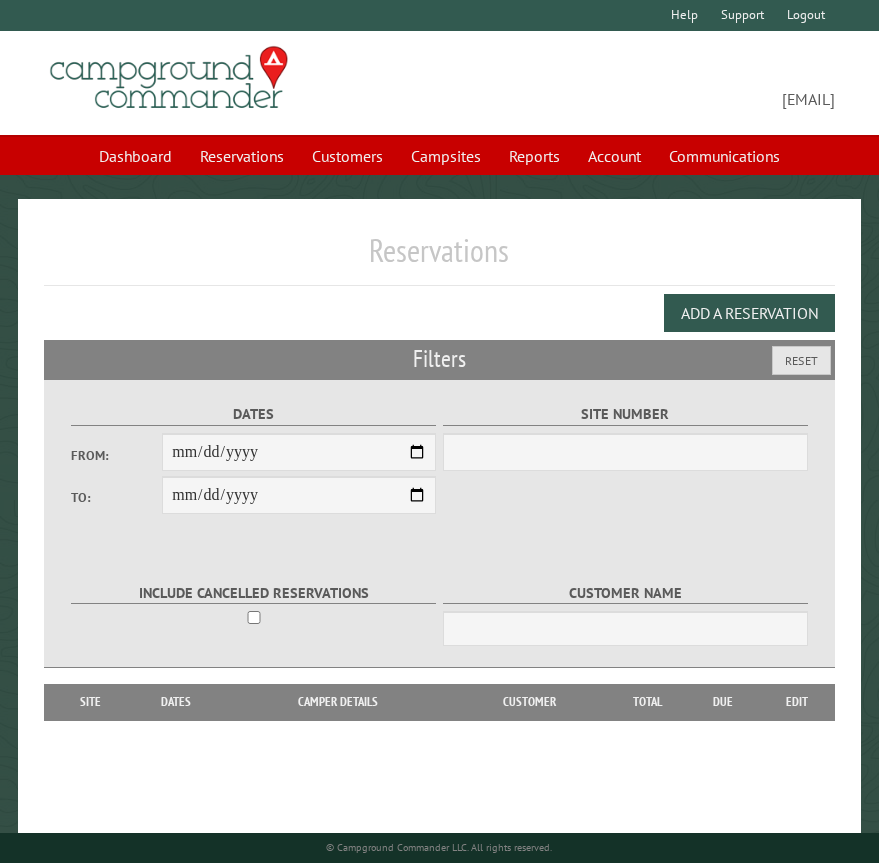 scroll, scrollTop: 0, scrollLeft: 0, axis: both 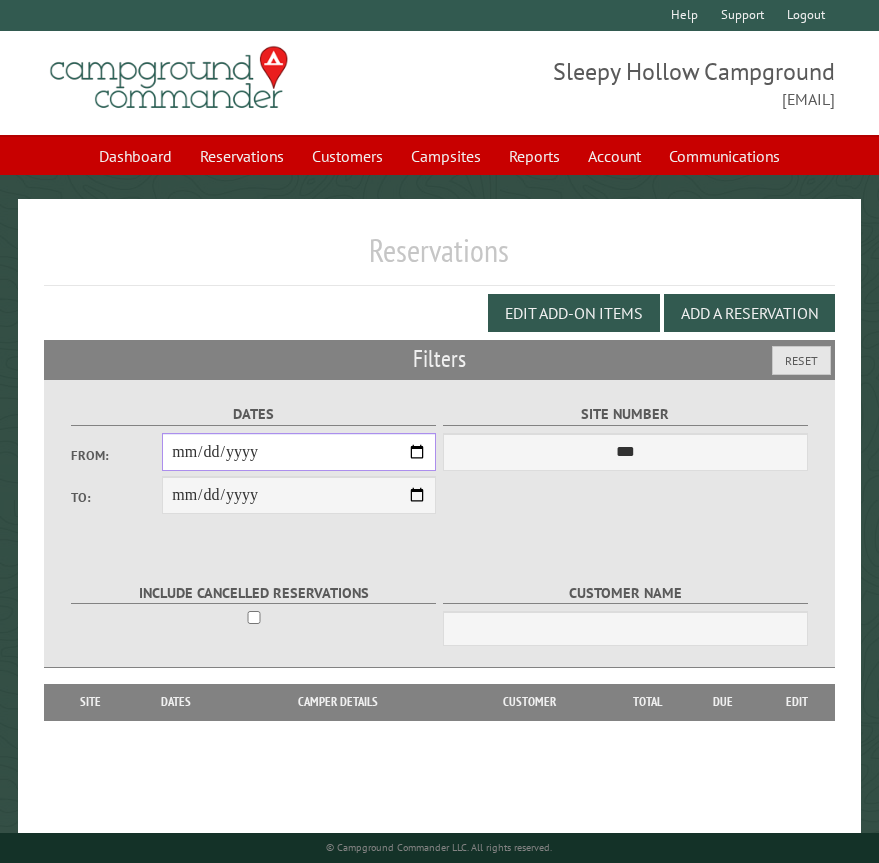 click on "From:" at bounding box center (299, 452) 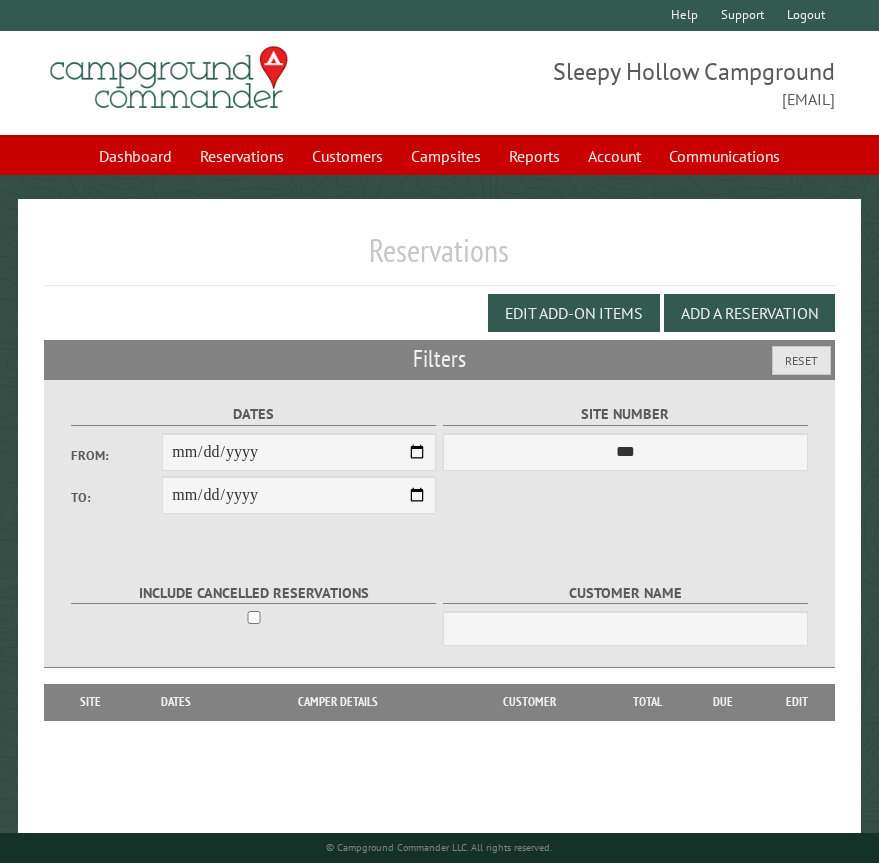 click on "Customer Name" at bounding box center [625, 612] 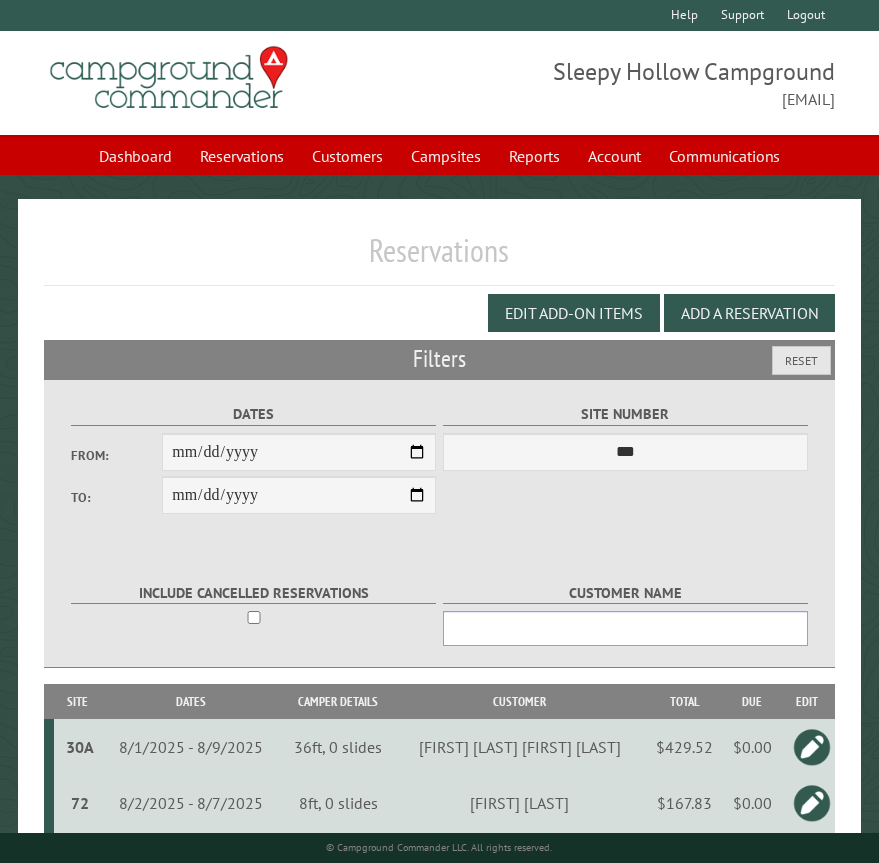 click on "Customer Name" at bounding box center (625, 628) 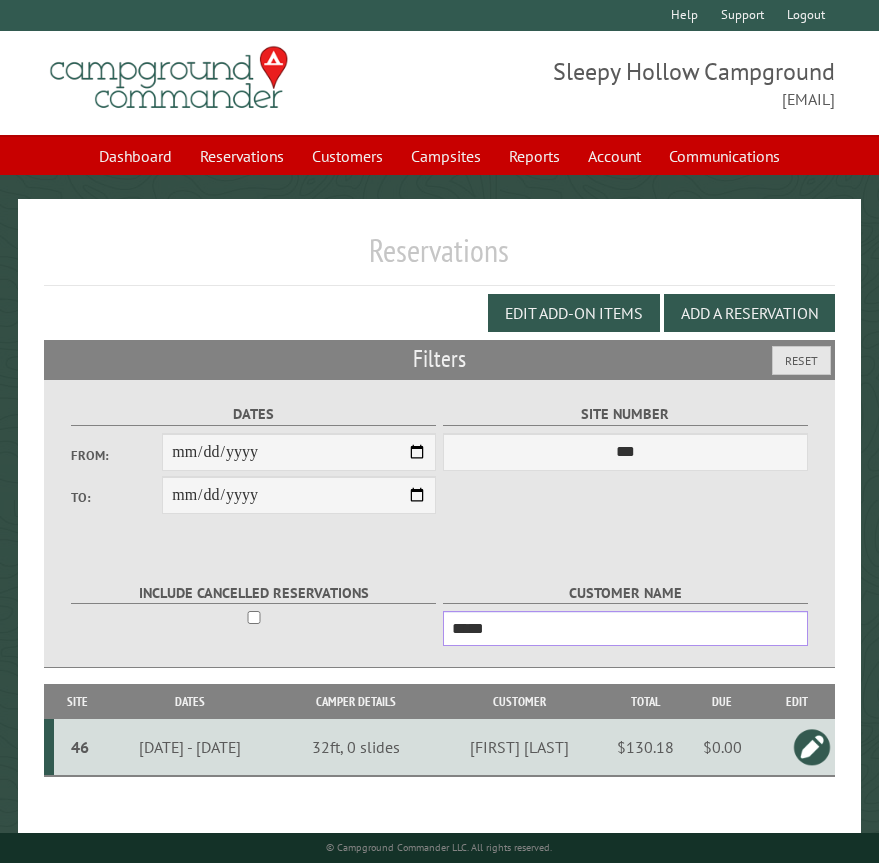 type on "*****" 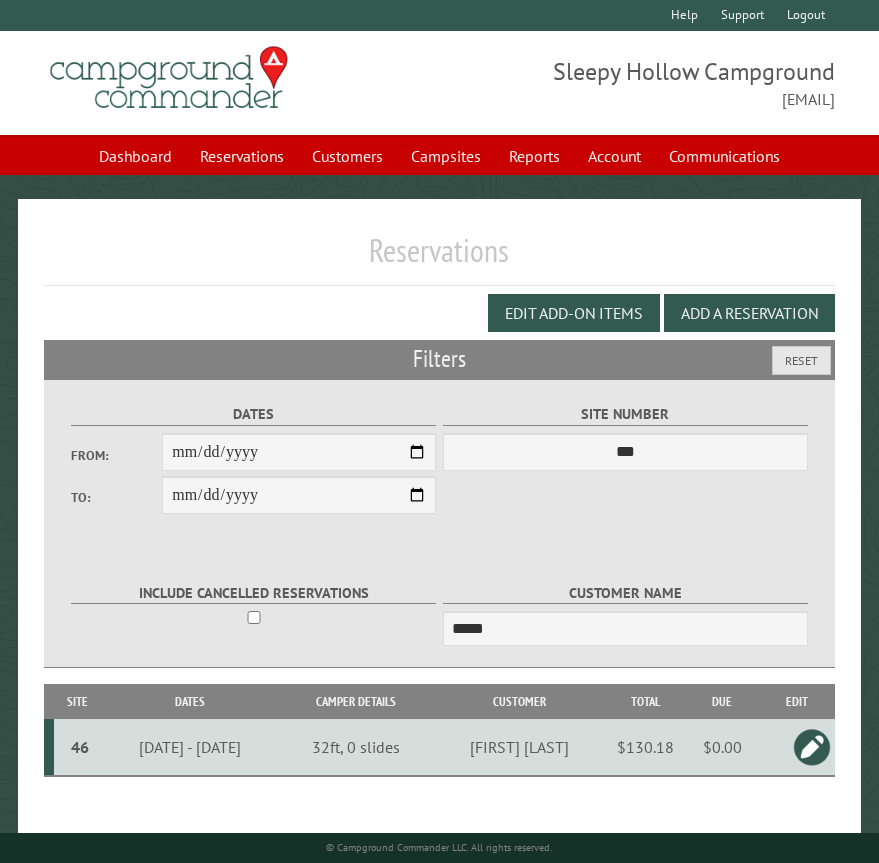 click at bounding box center [812, 747] 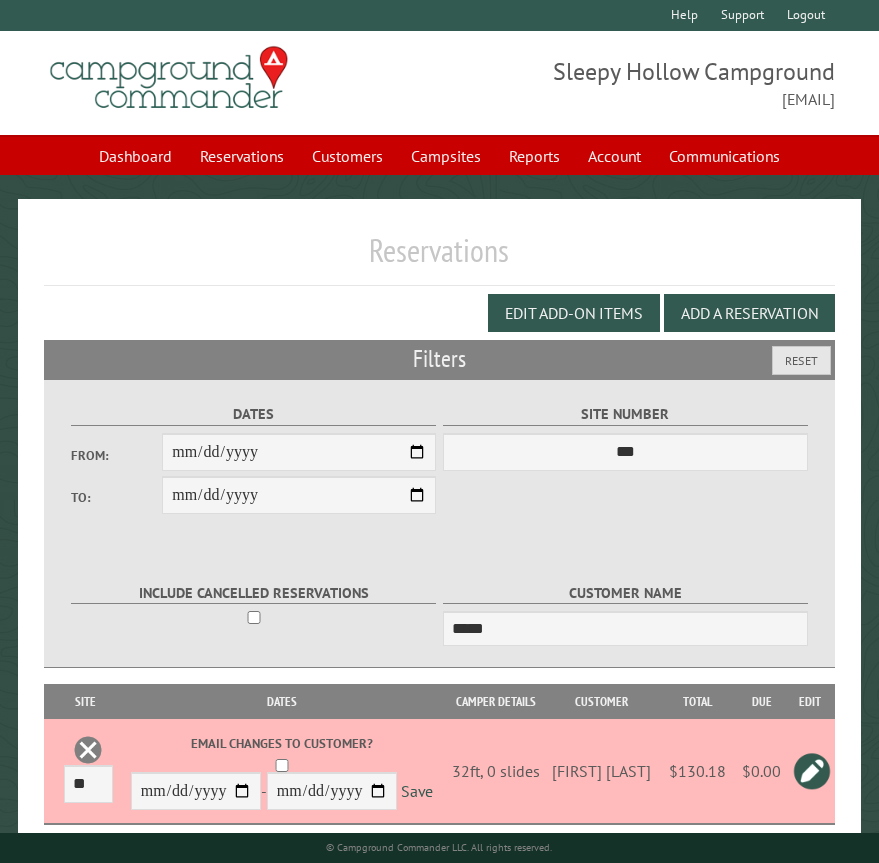 click on "Reservations" at bounding box center [439, 258] 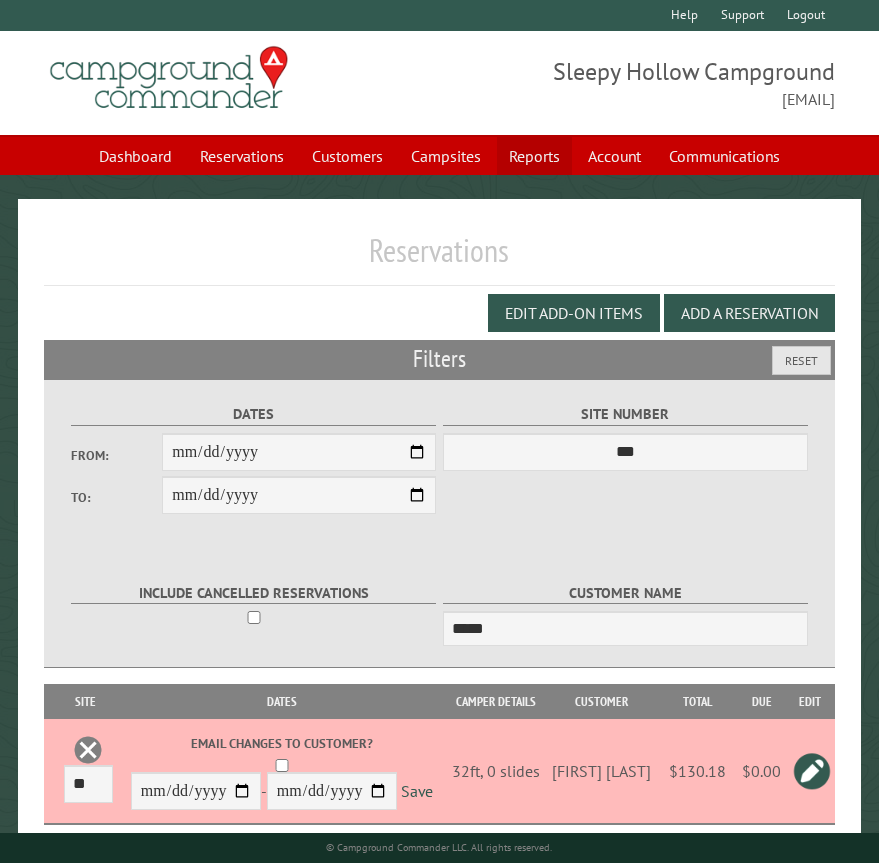 click on "Reports" at bounding box center (534, 156) 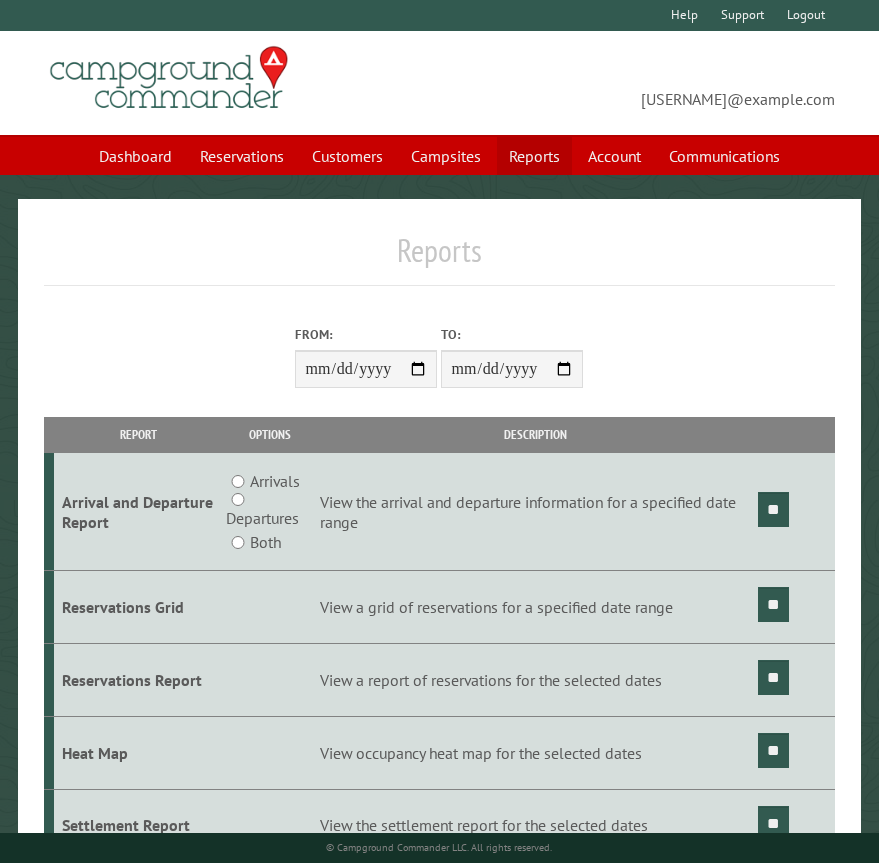 scroll, scrollTop: 0, scrollLeft: 0, axis: both 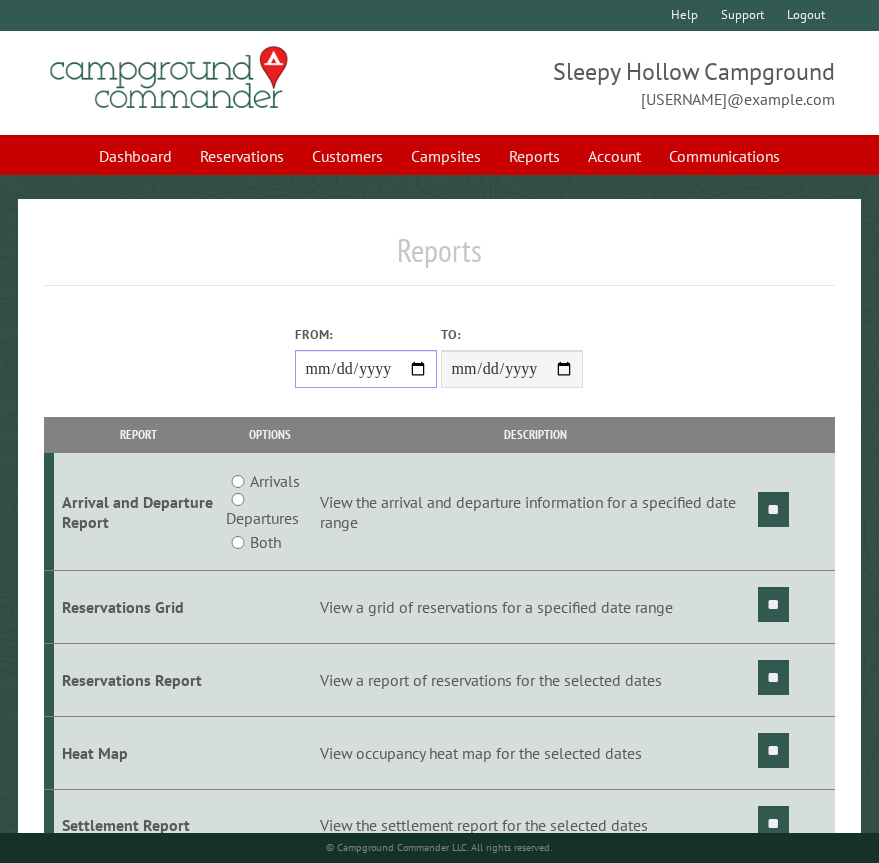click on "From:" at bounding box center (366, 369) 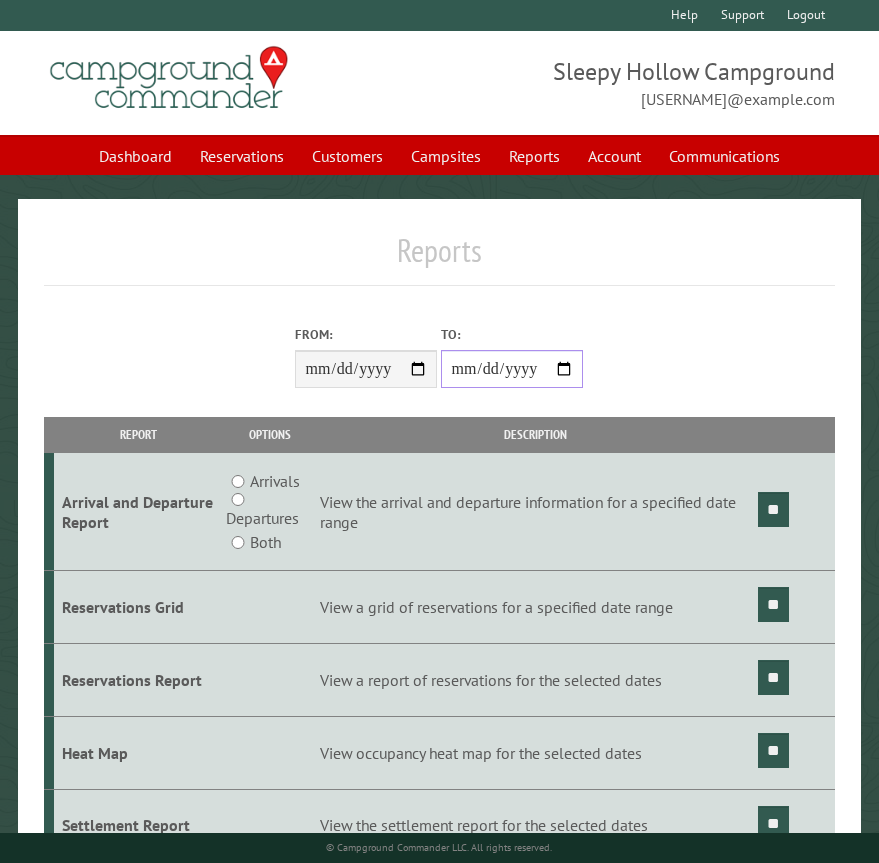 click on "**********" at bounding box center (512, 369) 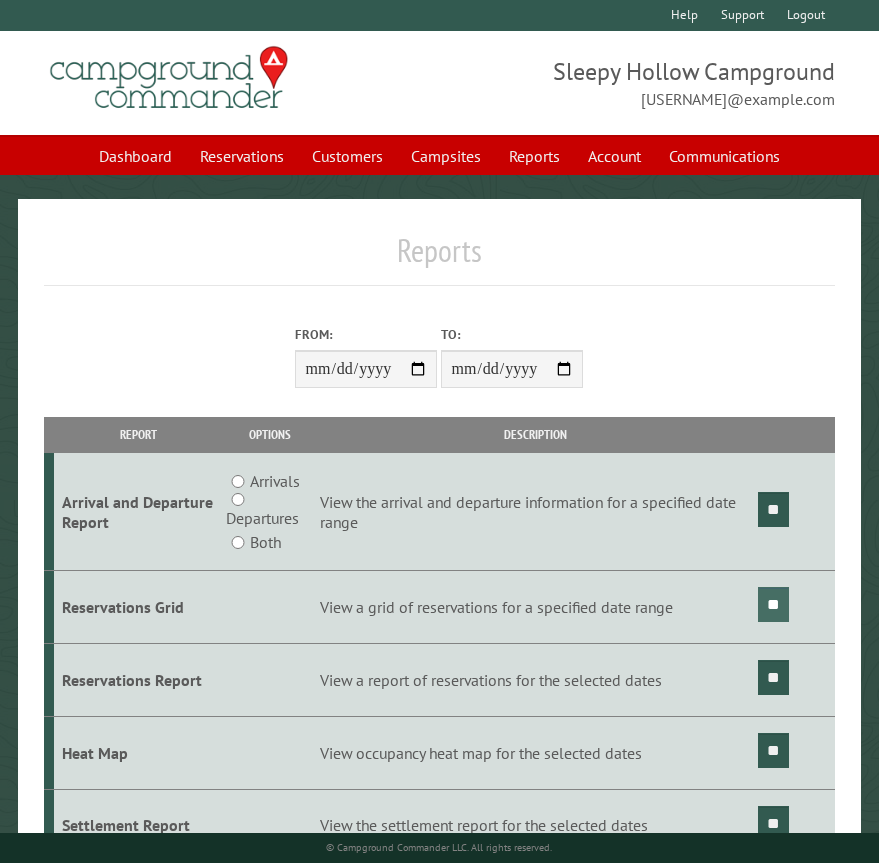 click on "**" at bounding box center [773, 604] 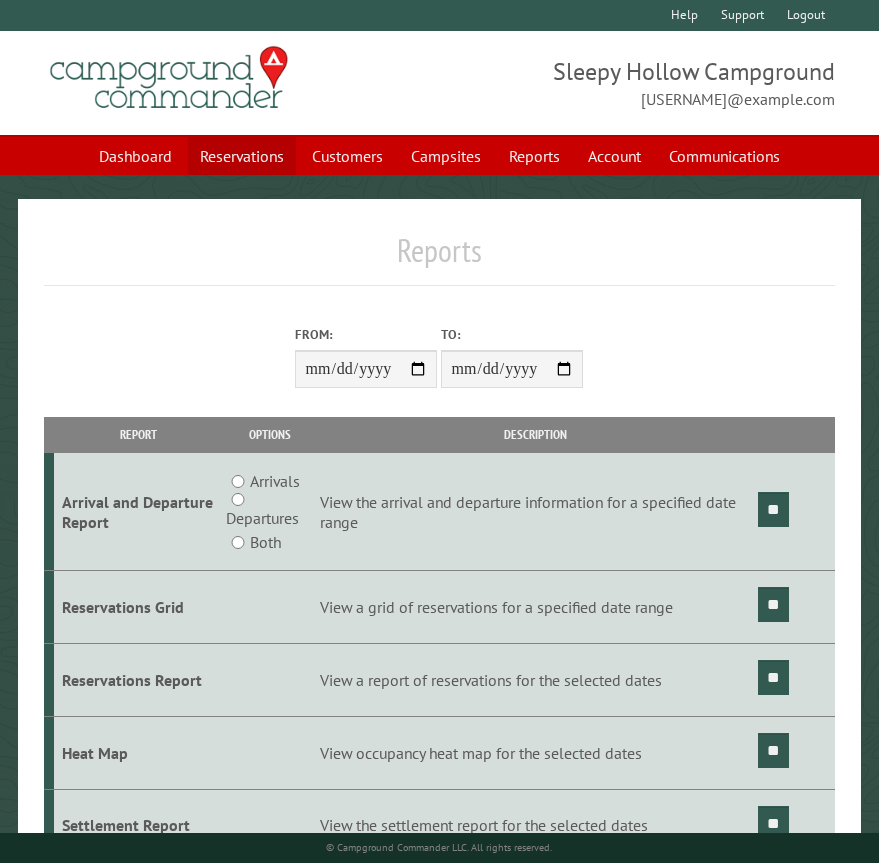 click on "Reservations" at bounding box center [242, 156] 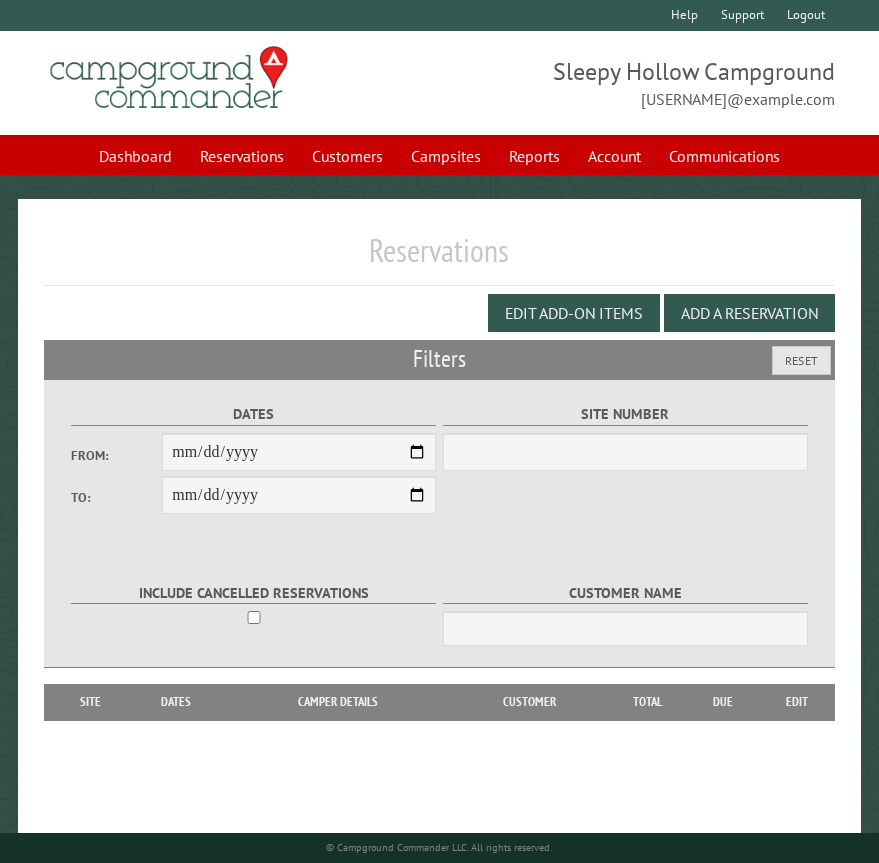 scroll, scrollTop: 0, scrollLeft: 0, axis: both 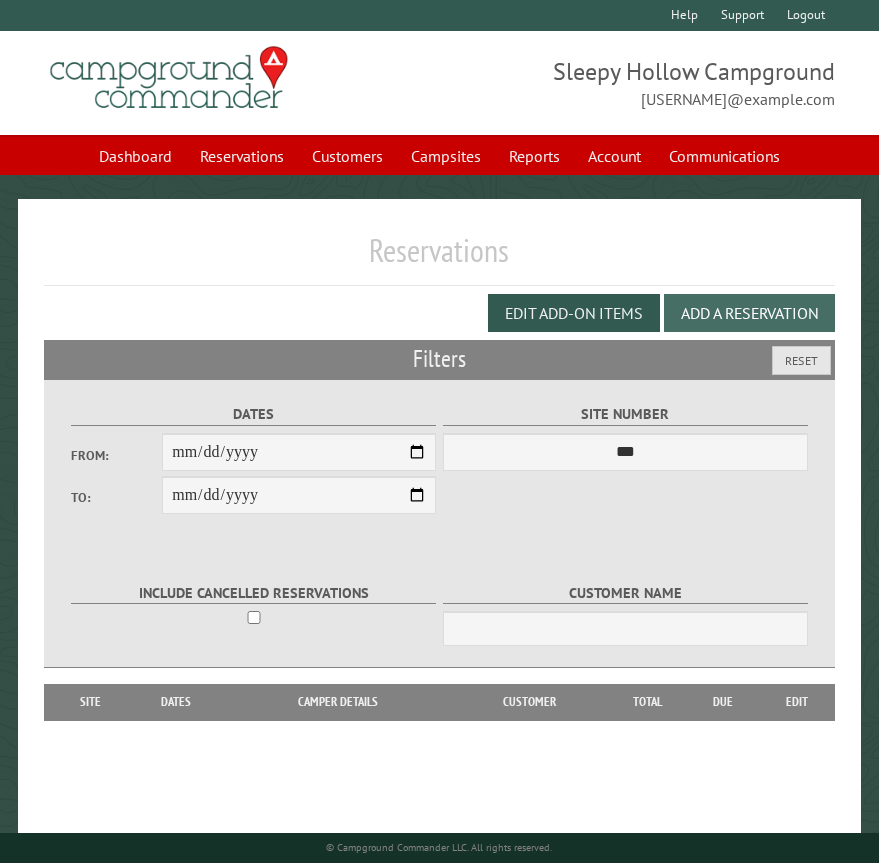 click on "Add a Reservation" at bounding box center (749, 313) 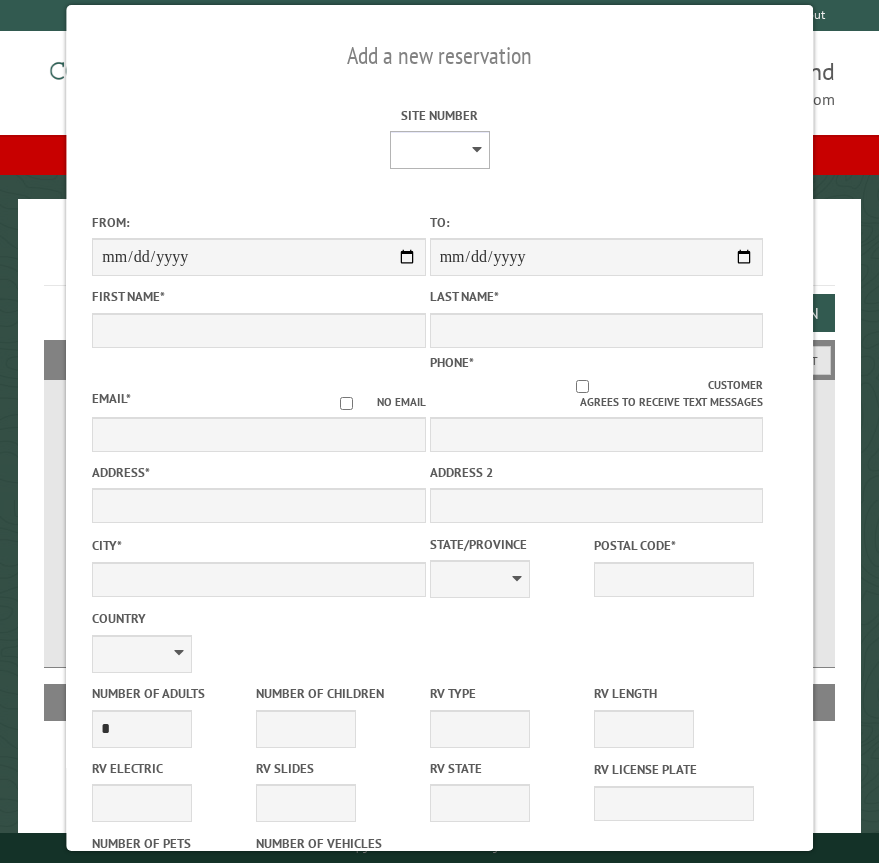 click on "* * * * * * * * * ** *** *** ** ** ** ** ** ** ** ** ** ** *** *** ** ** ** ** ** ** ** ** ** ** *** *** ** ** ** ** ** ** ** ** *** *** ** ** ** ** ** ** *** *** ** ** ** ** ** *** ** ** ** ** ** ** ** ** ** ** ** ** ** ** ** ** ** ** ** ** ** ** ** ** **" at bounding box center [439, 150] 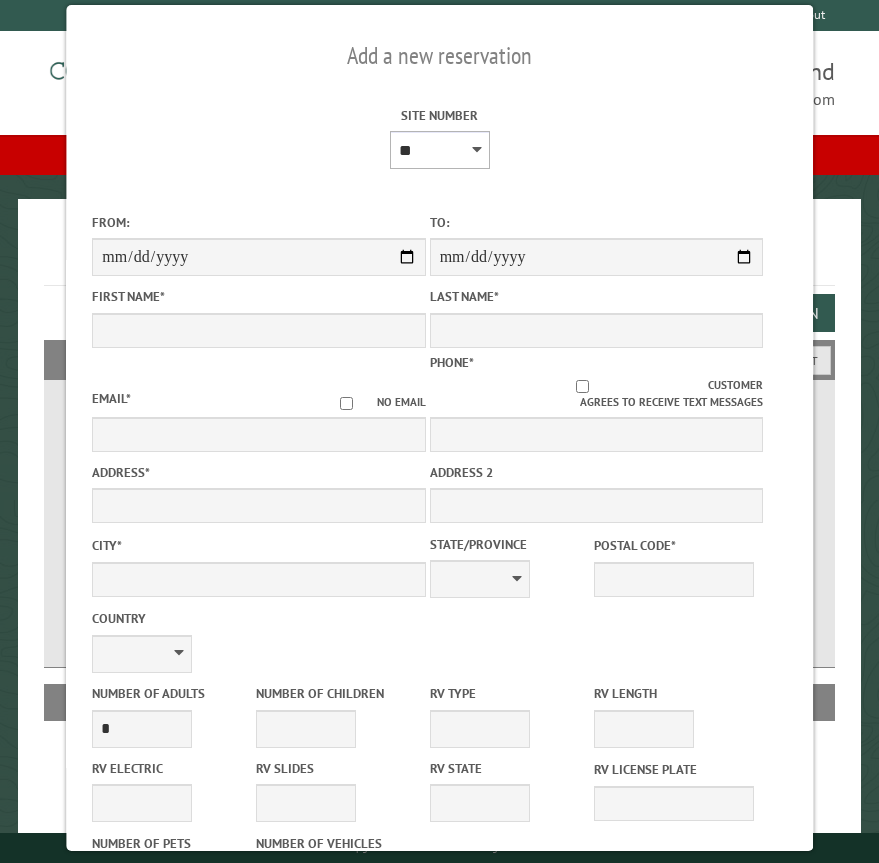 click on "* * * * * * * * * ** *** *** ** ** ** ** ** ** ** ** ** ** *** *** ** ** ** ** ** ** ** ** ** ** *** *** ** ** ** ** ** ** ** ** *** *** ** ** ** ** ** ** *** *** ** ** ** ** ** *** ** ** ** ** ** ** ** ** ** ** ** ** ** ** ** ** ** ** ** ** ** ** ** ** **" at bounding box center (439, 150) 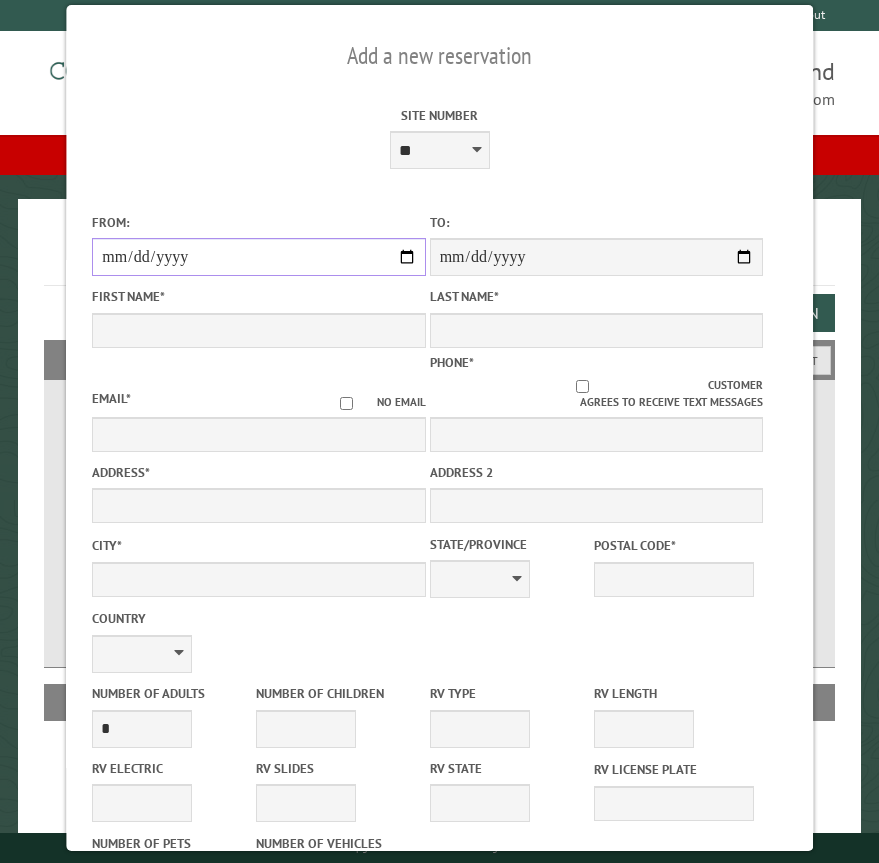 click on "From:" at bounding box center [258, 257] 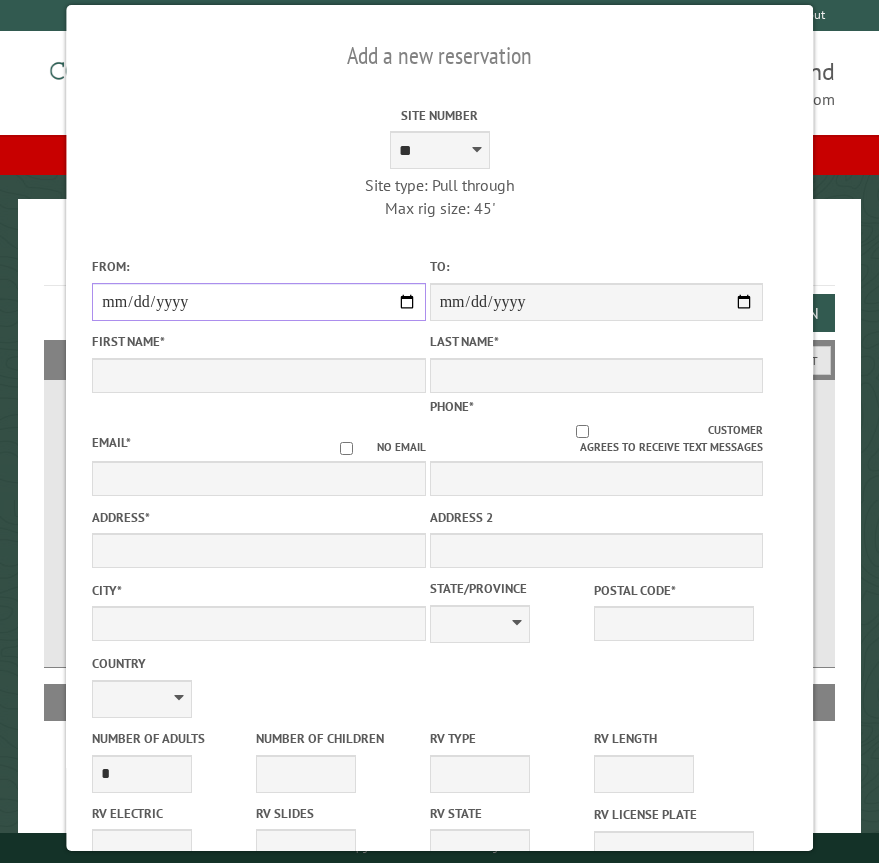 type on "**********" 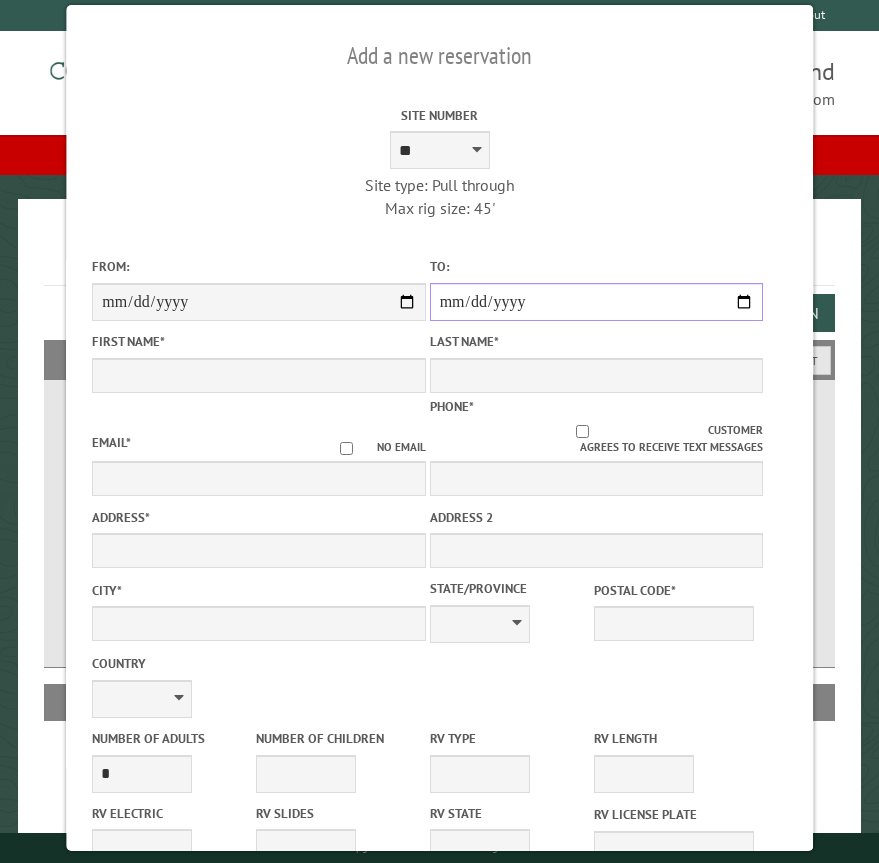 click on "**********" at bounding box center [596, 302] 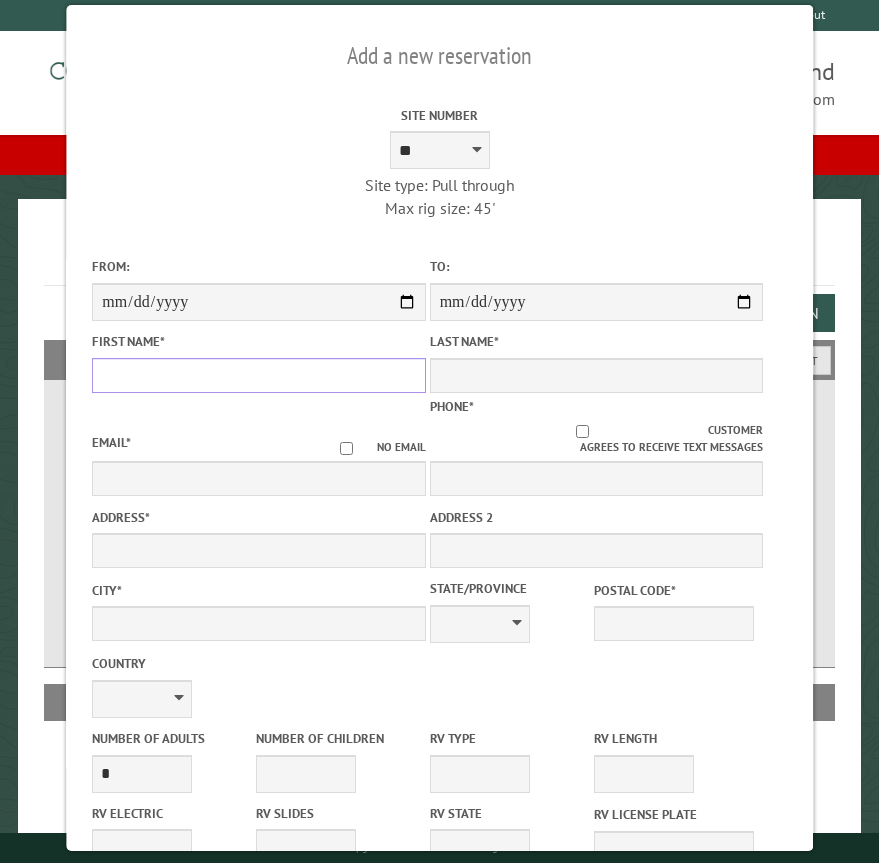 click on "First Name *" at bounding box center (258, 375) 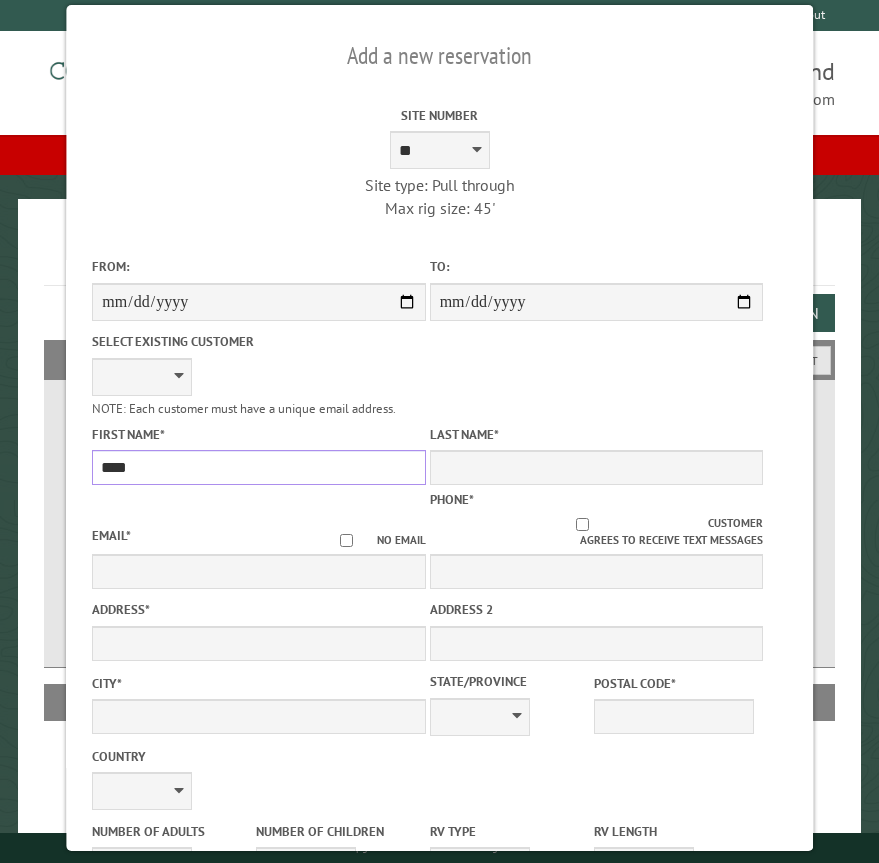 type on "****" 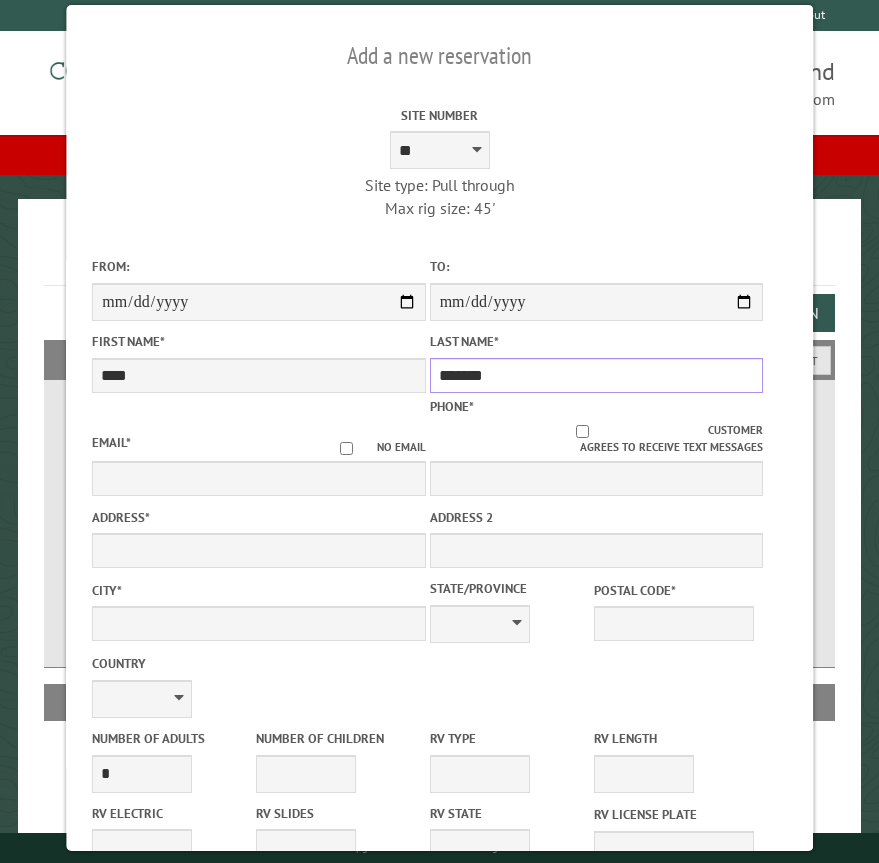 type on "*******" 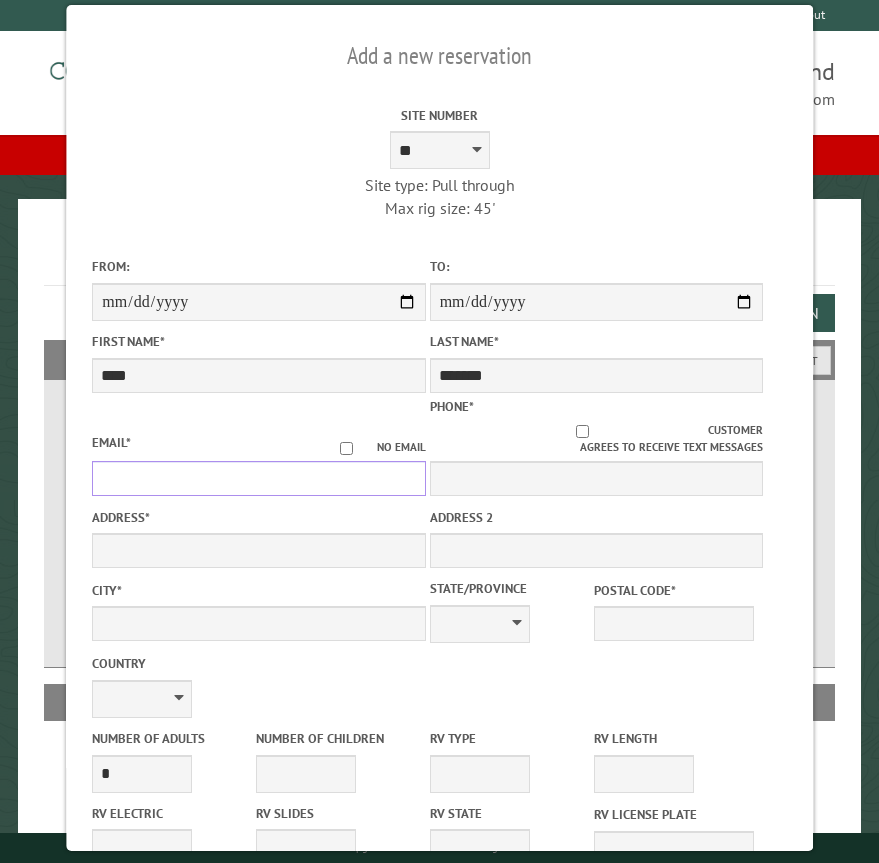 click on "Email *" at bounding box center [258, 478] 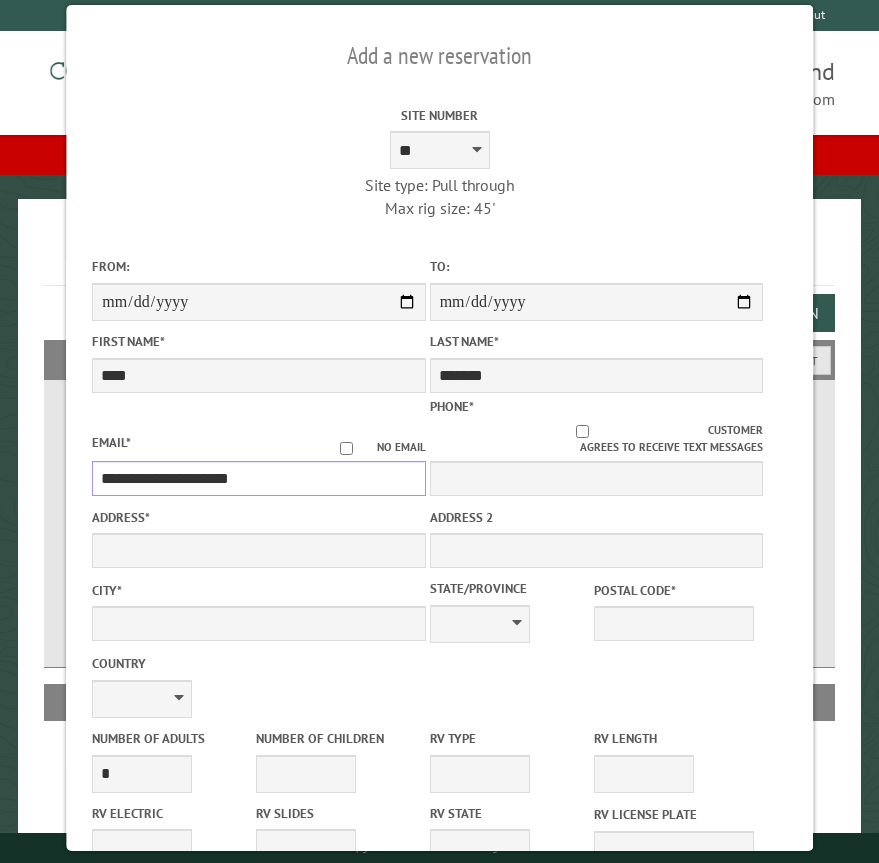type on "**********" 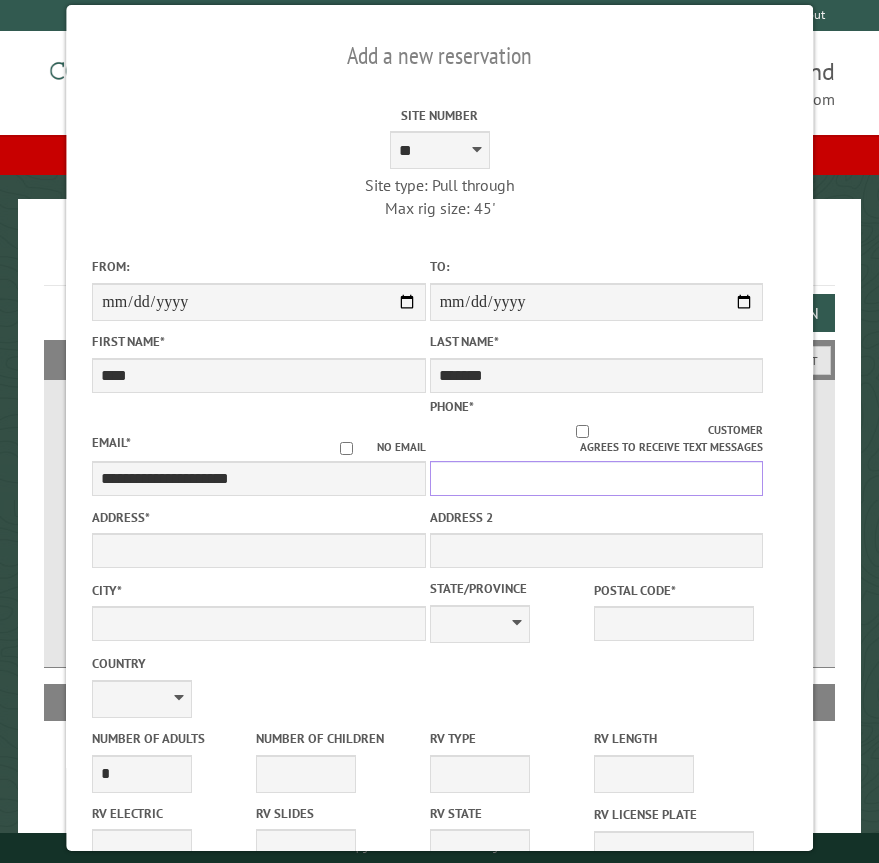 click on "Phone *" at bounding box center [596, 478] 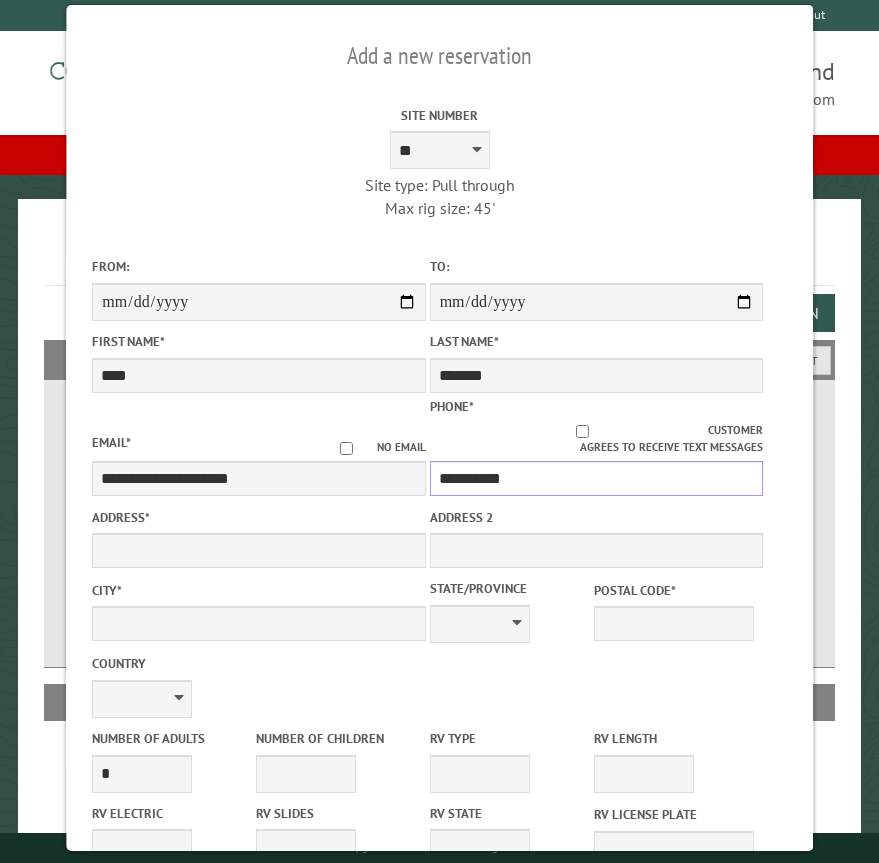 type on "**********" 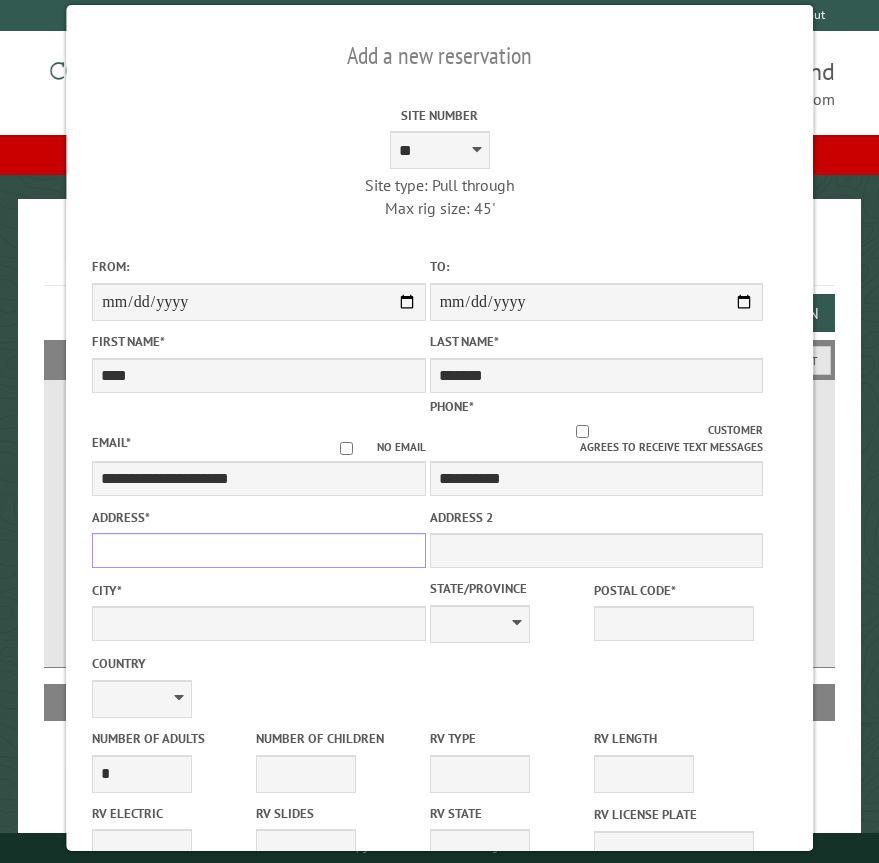 click on "Address *" at bounding box center [258, 550] 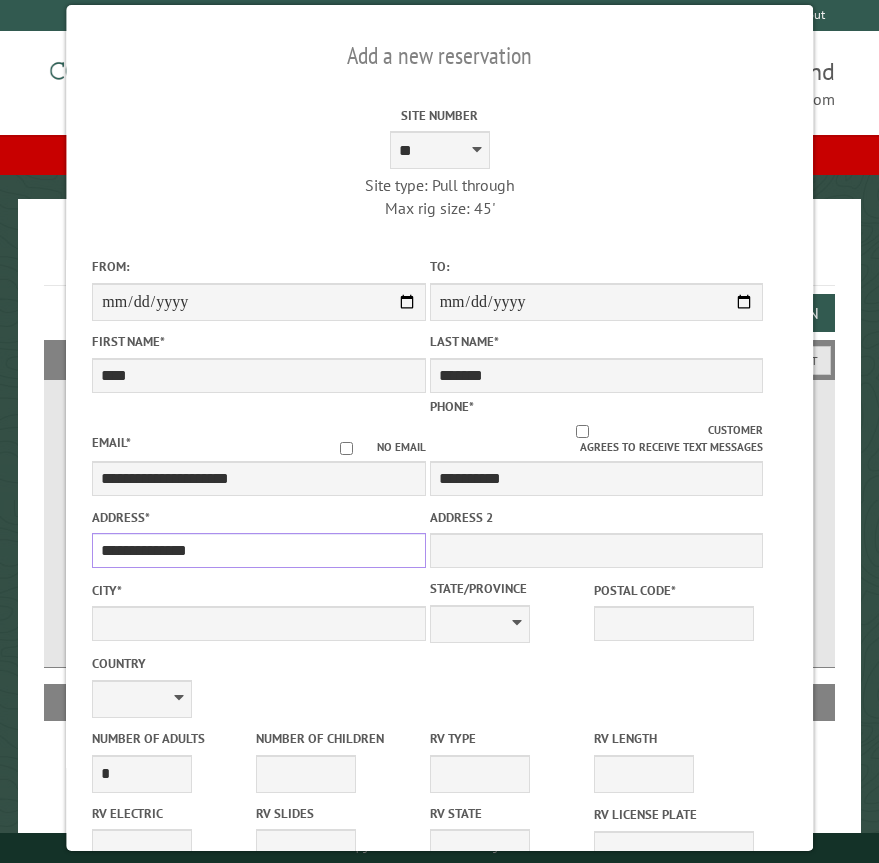 type on "**********" 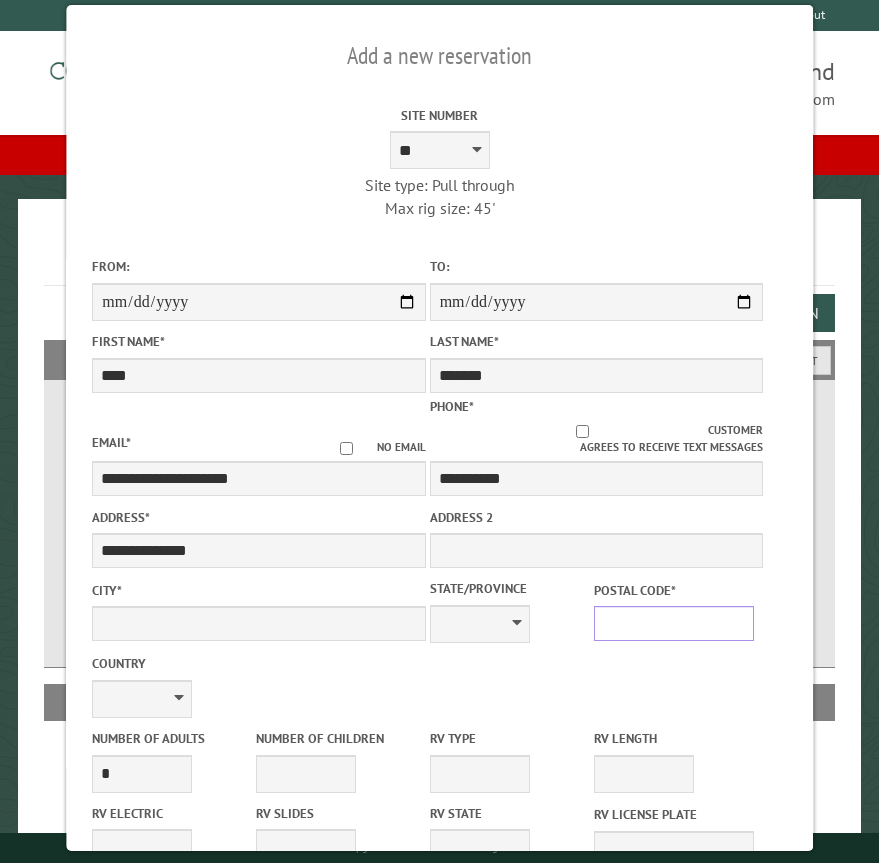 click on "Postal Code *" at bounding box center (674, 623) 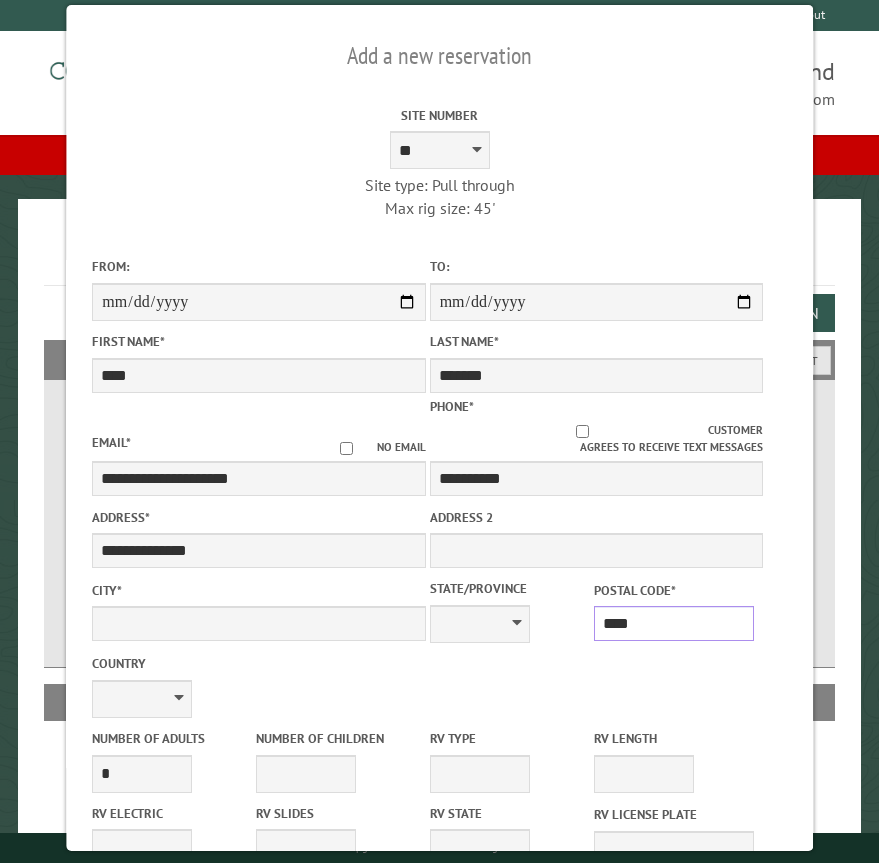 type on "*****" 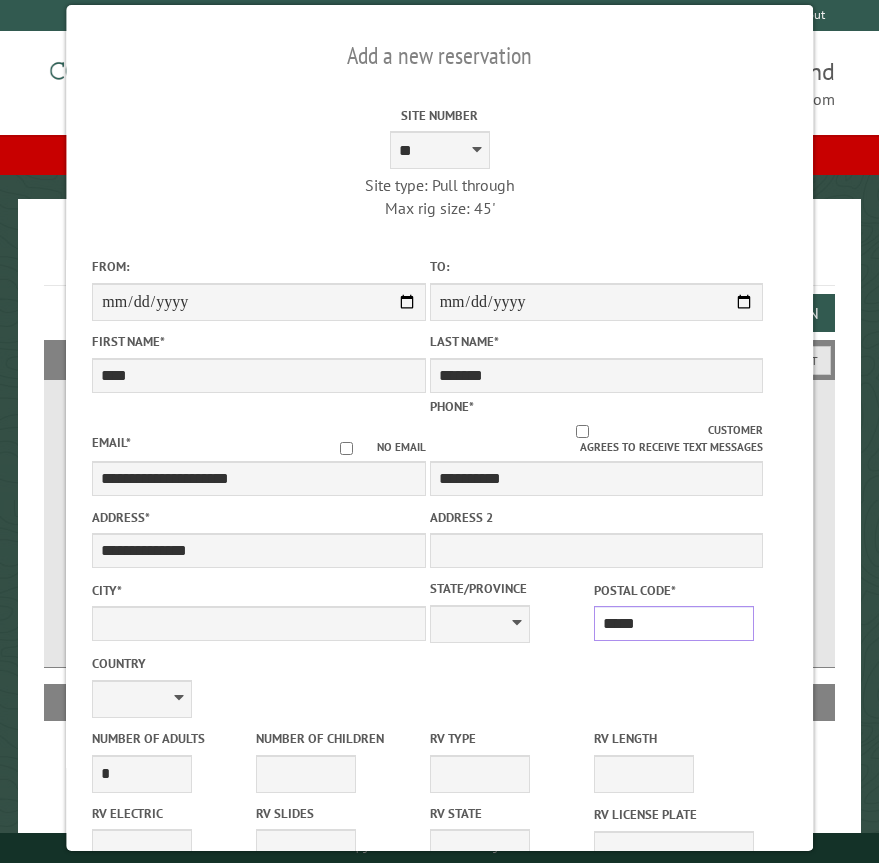 type on "****" 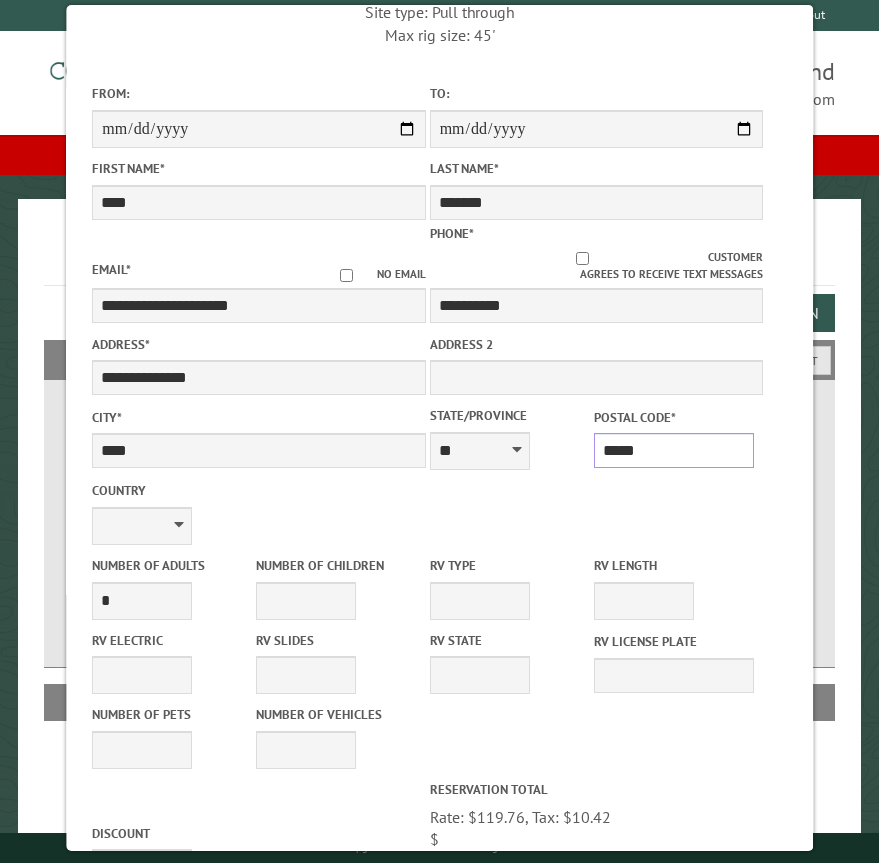 scroll, scrollTop: 200, scrollLeft: 0, axis: vertical 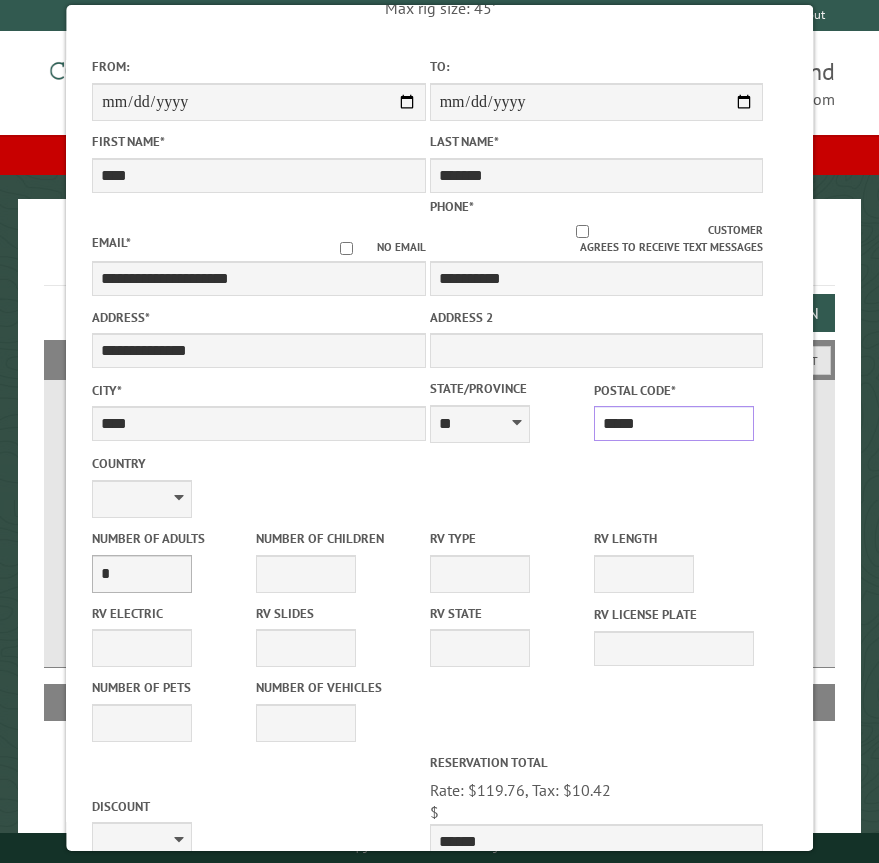 type on "*****" 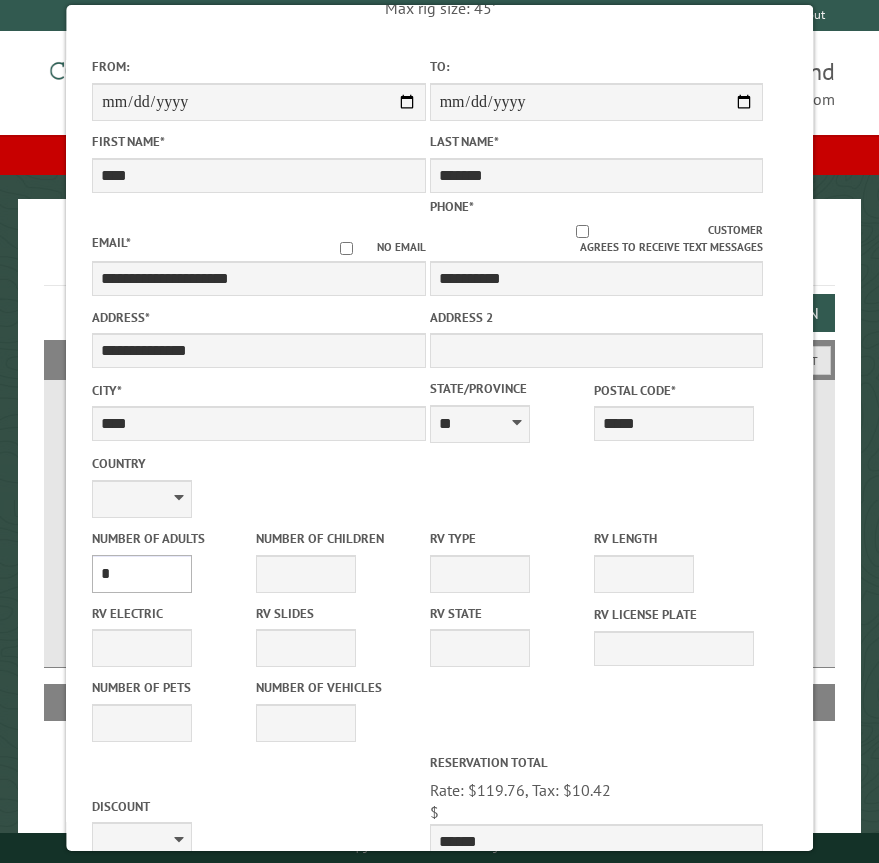 click on "* * * * * * * * * * **" at bounding box center [142, 574] 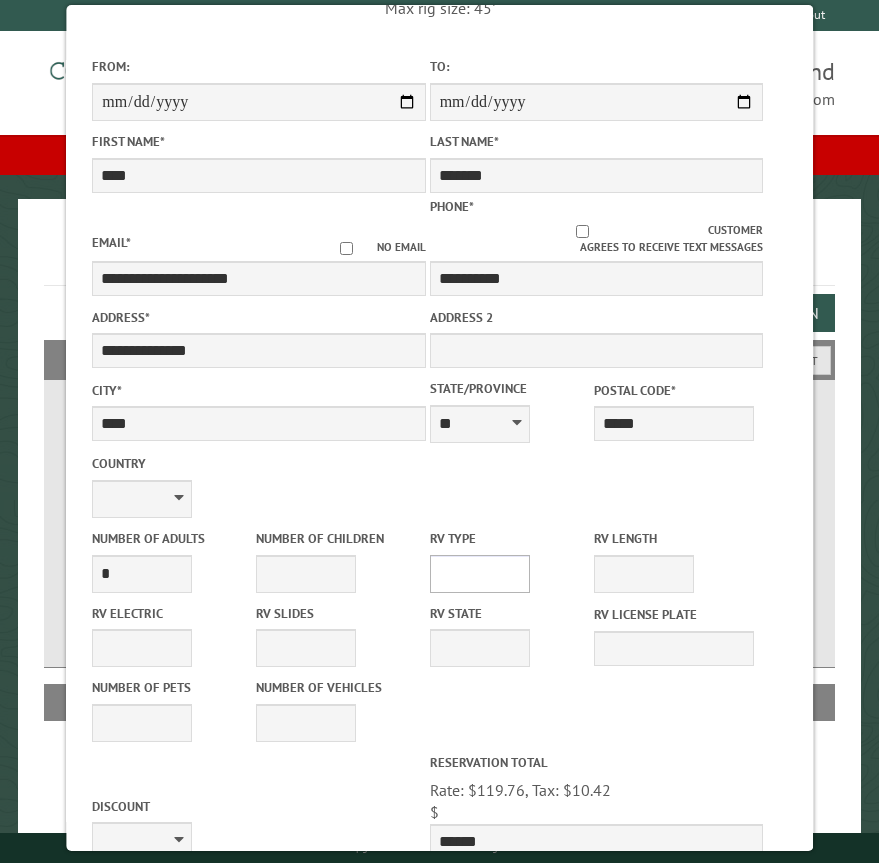 click on "**********" at bounding box center [480, 574] 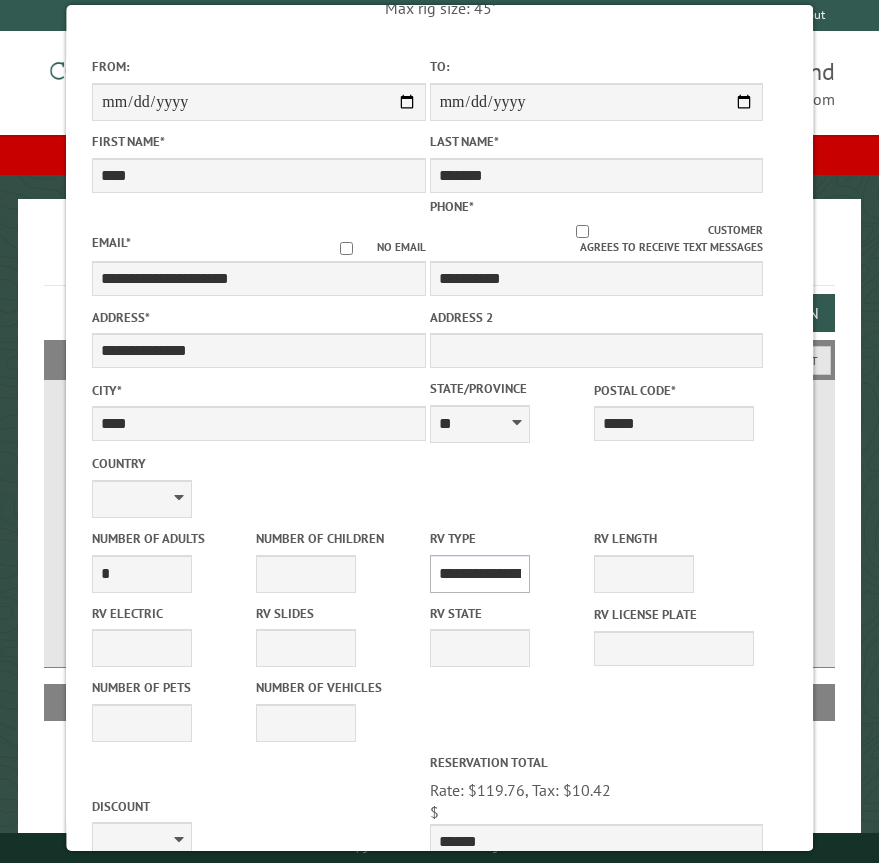 click on "**********" at bounding box center (480, 574) 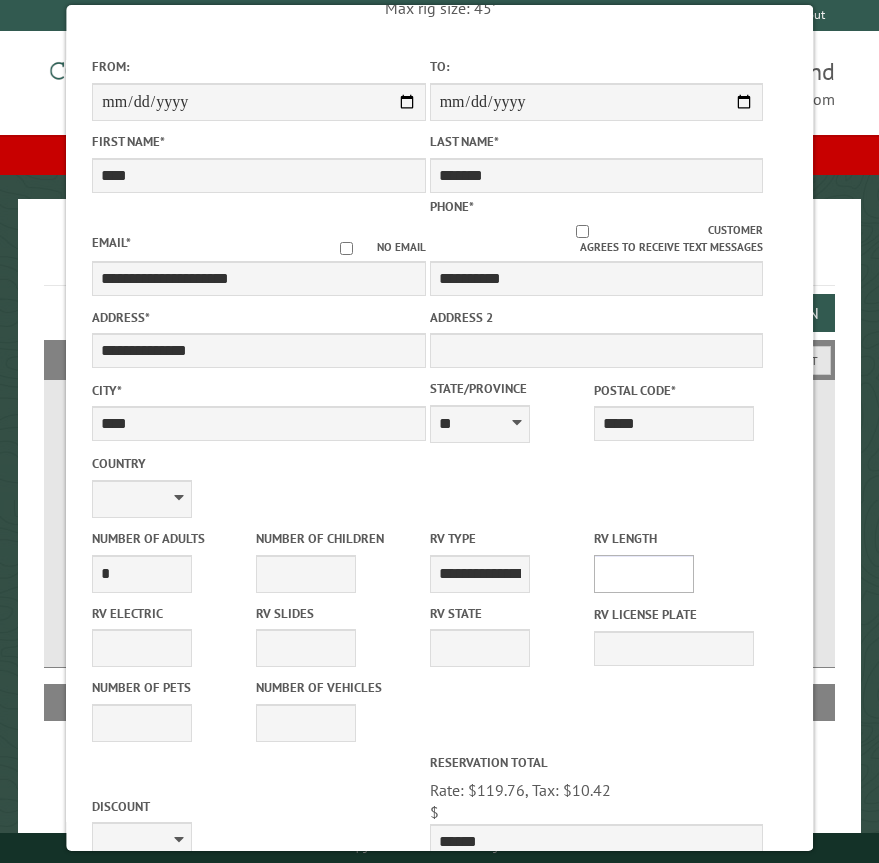 click on "* ** ** ** ** ** ** ** ** ** ** **" at bounding box center (644, 574) 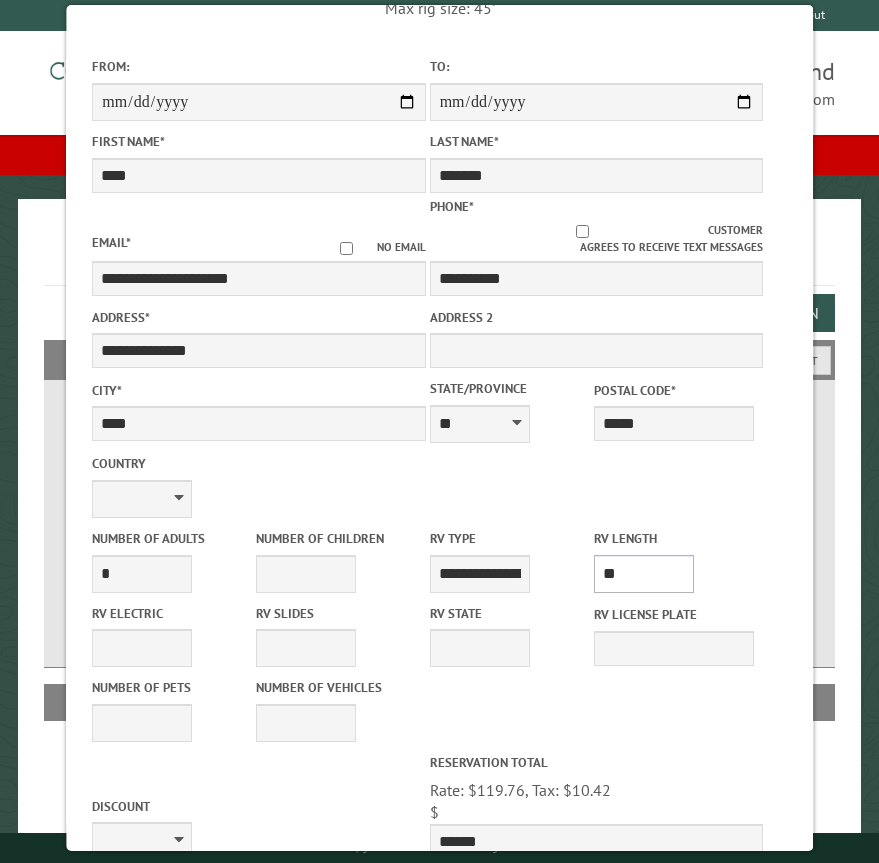 click on "* ** ** ** ** ** ** ** ** ** ** **" at bounding box center [644, 574] 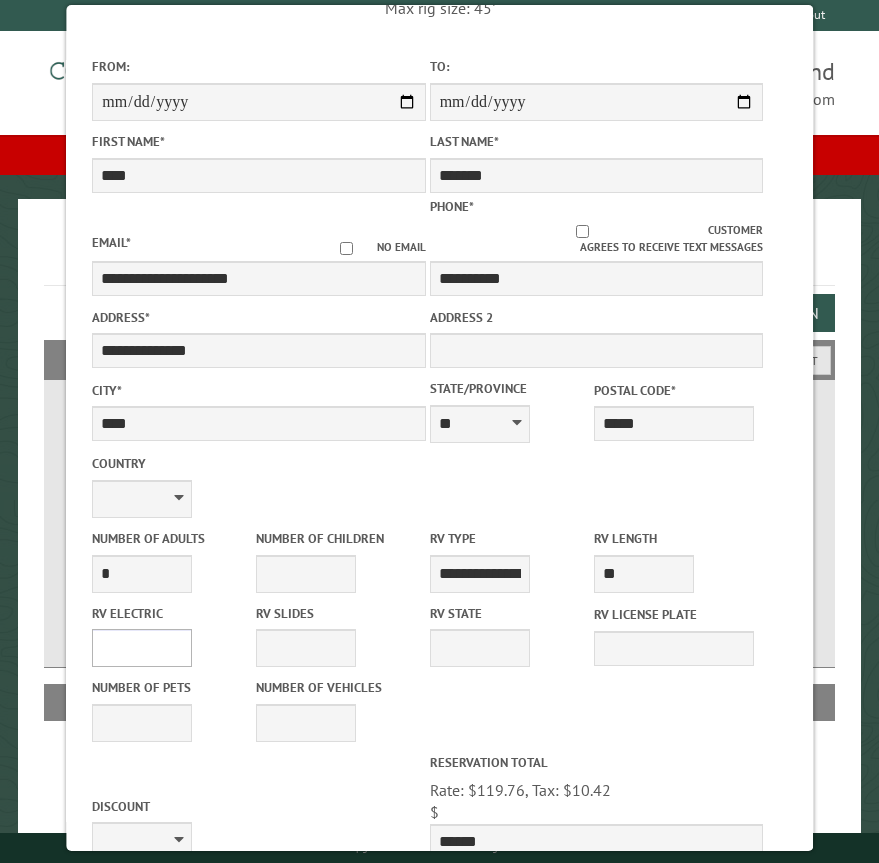 click on "**** *** *** ***" at bounding box center (142, 648) 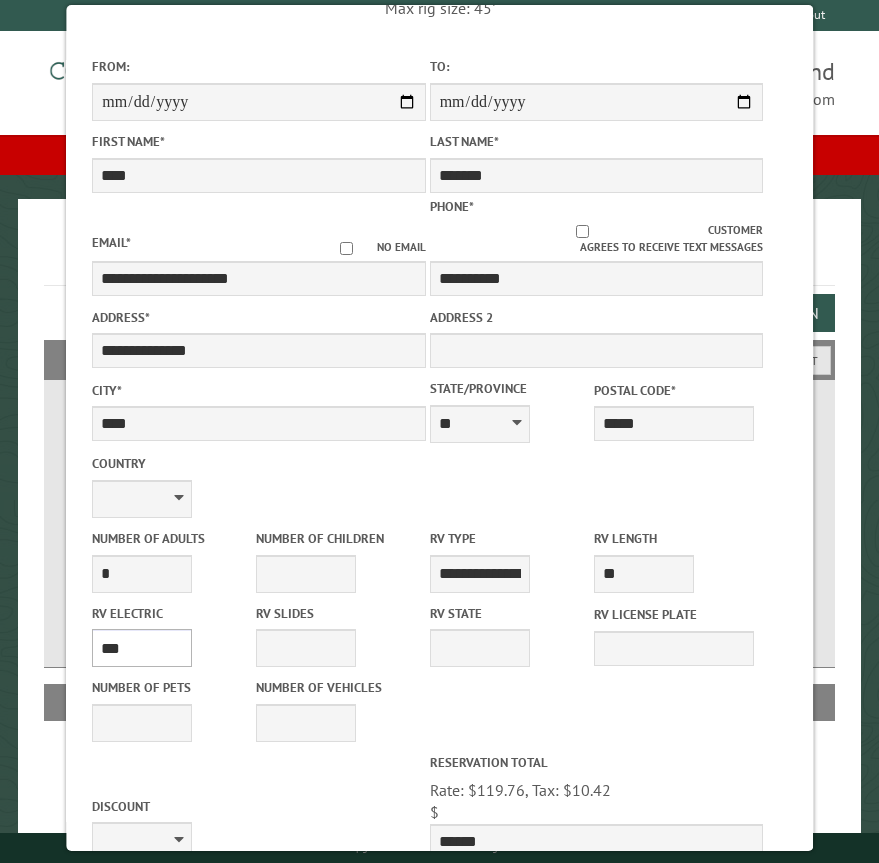 click on "**** *** *** ***" at bounding box center [142, 648] 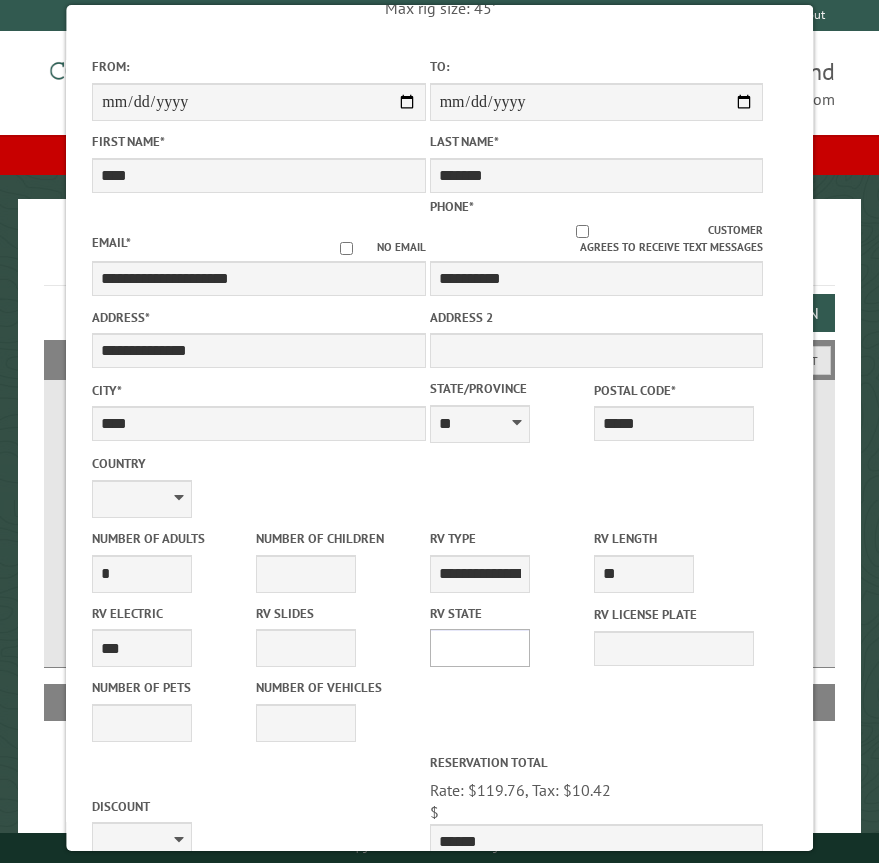 click on "** ** ** ** ** ** ** ** ** ** ** ** ** ** ** ** ** ** ** ** ** ** ** ** ** ** ** ** ** ** ** ** ** ** ** ** ** ** ** ** ** ** ** ** ** ** ** ** ** ** ** ** ** ** ** ** ** ** ** ** ** ** ** **" at bounding box center (480, 648) 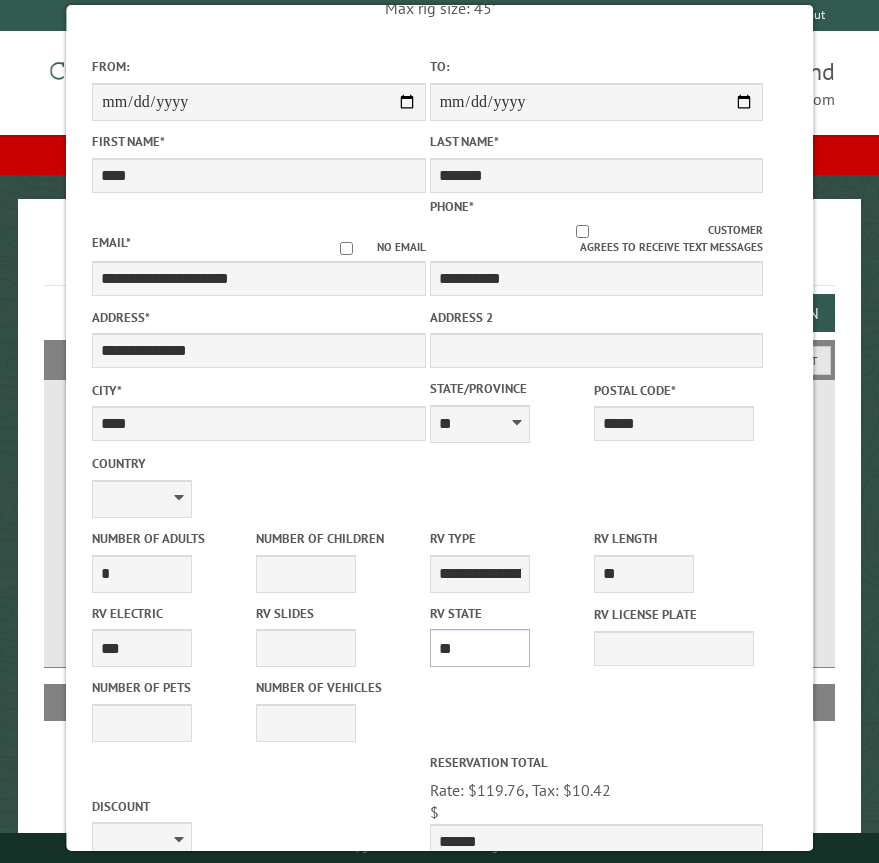 click on "** ** ** ** ** ** ** ** ** ** ** ** ** ** ** ** ** ** ** ** ** ** ** ** ** ** ** ** ** ** ** ** ** ** ** ** ** ** ** ** ** ** ** ** ** ** ** ** ** ** ** ** ** ** ** ** ** ** ** ** ** ** ** **" at bounding box center (480, 648) 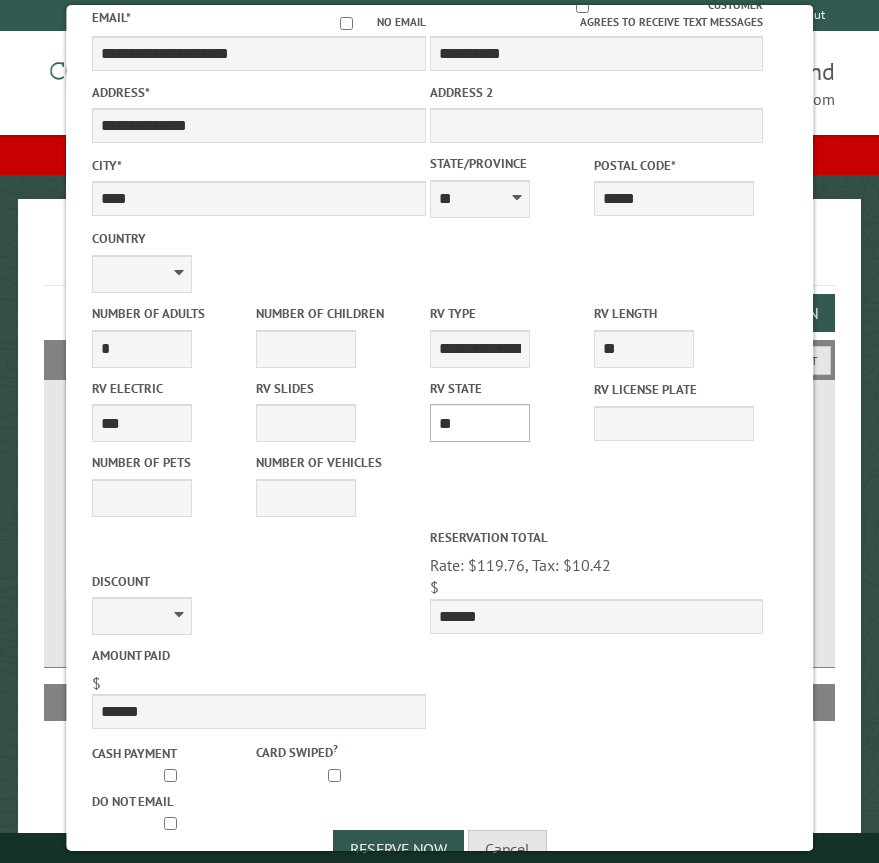 scroll, scrollTop: 467, scrollLeft: 0, axis: vertical 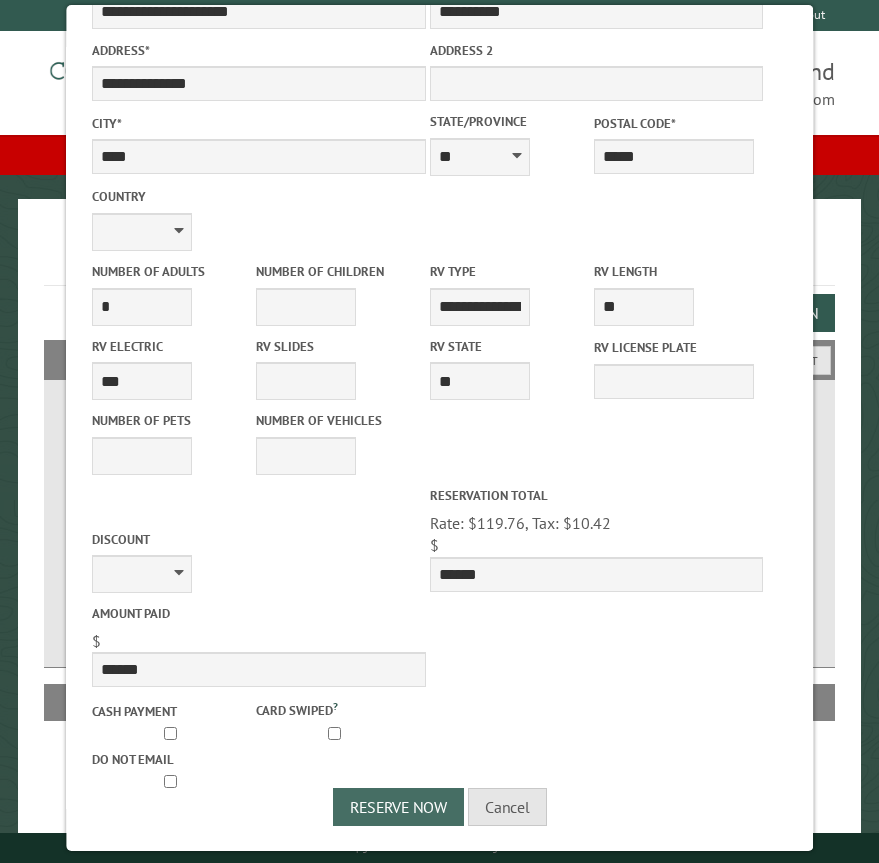 click on "Reserve Now" at bounding box center [397, 807] 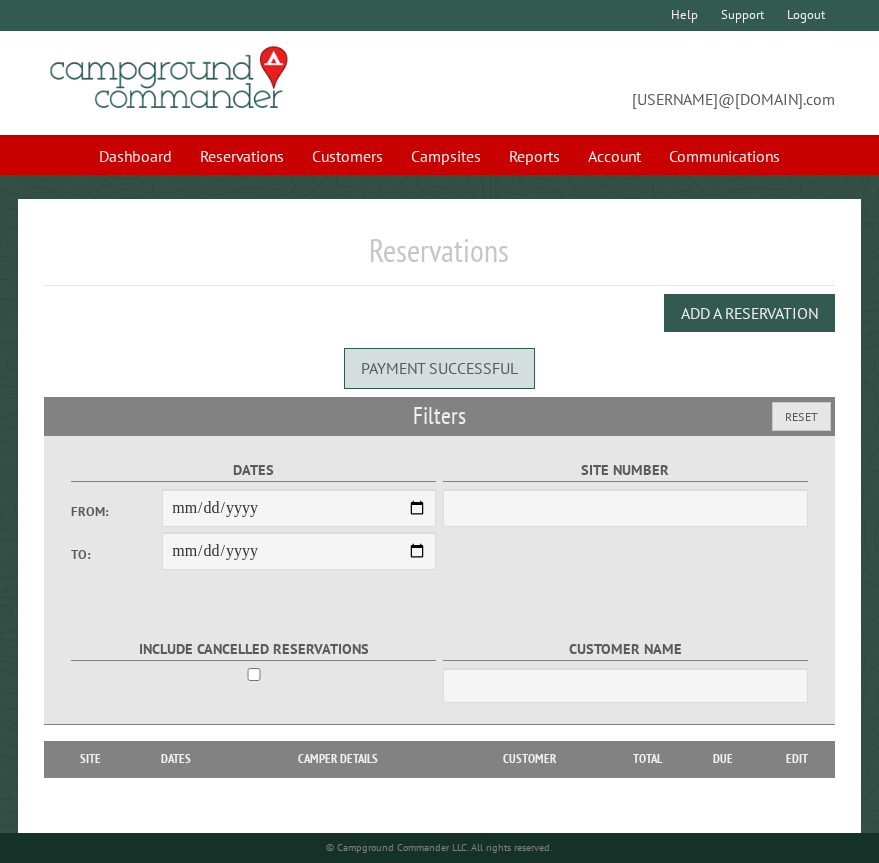 scroll, scrollTop: 0, scrollLeft: 0, axis: both 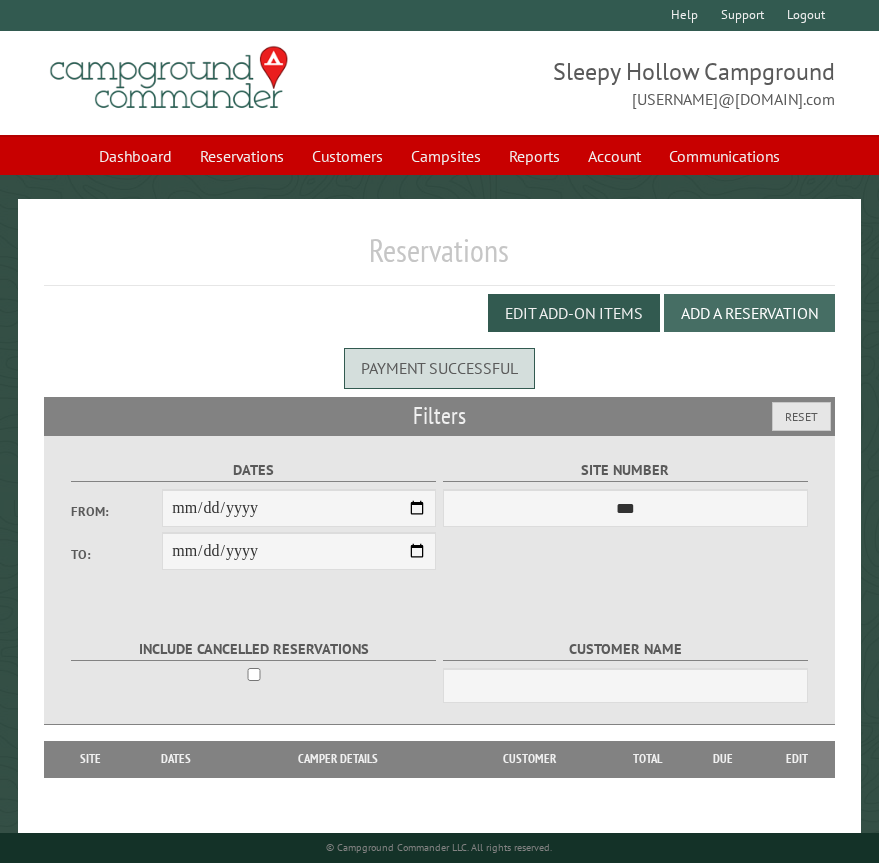 click on "Add a Reservation" at bounding box center [749, 313] 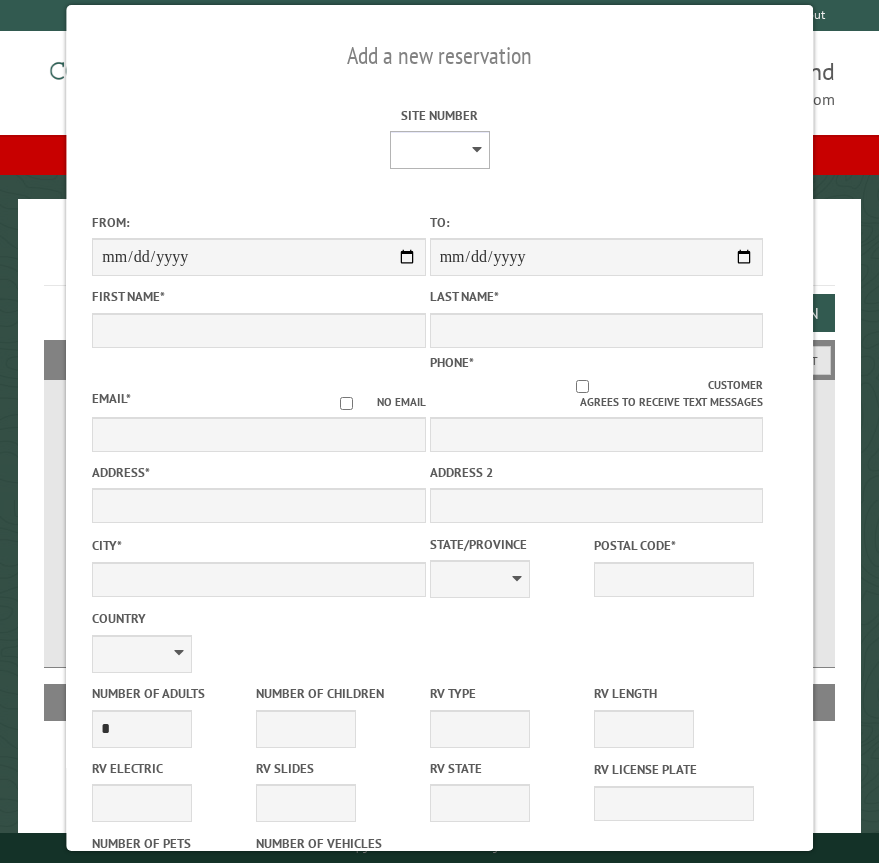 click on "* * * * * * * * * ** *** *** ** ** ** ** ** ** ** ** ** ** *** *** ** ** ** ** ** ** ** ** ** ** *** *** ** ** ** ** ** ** ** ** *** *** ** ** ** ** ** ** *** *** ** ** ** ** ** *** ** ** ** ** ** ** ** ** ** ** ** ** ** ** ** ** ** ** ** ** ** ** ** ** **" at bounding box center [439, 150] 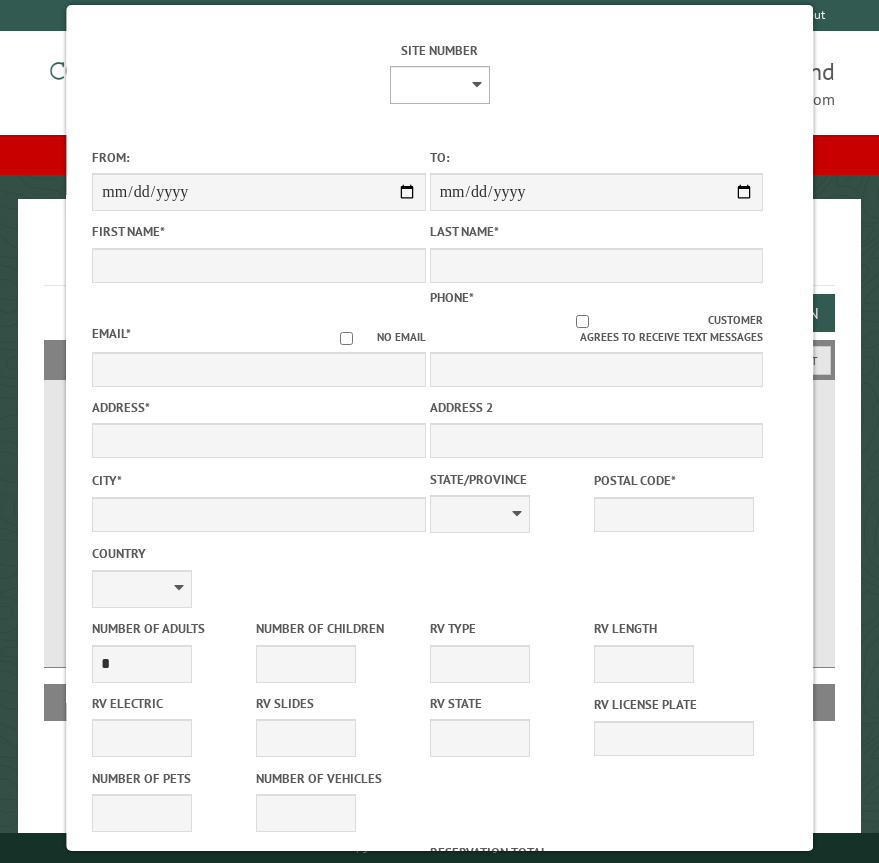 scroll, scrollTop: 100, scrollLeft: 0, axis: vertical 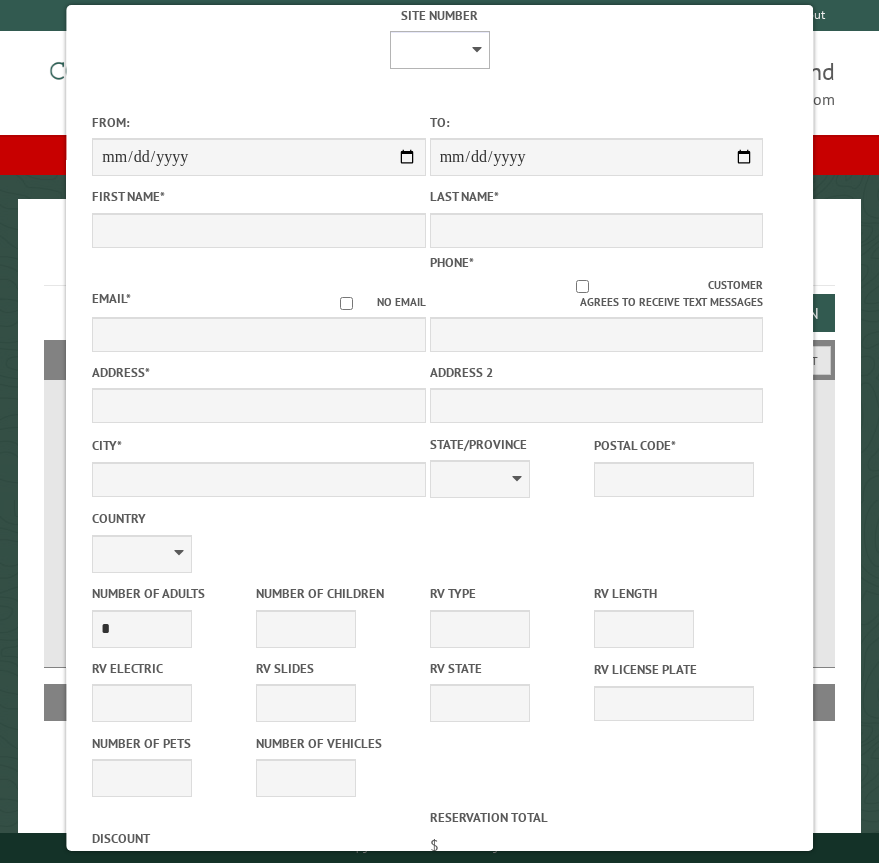 click on "* * * * * * * * * ** *** *** ** ** ** ** ** ** ** ** ** ** *** *** ** ** ** ** ** ** ** ** ** ** *** *** ** ** ** ** ** ** ** ** *** *** ** ** ** ** ** ** *** *** ** ** ** ** ** *** ** ** ** ** ** ** ** ** ** ** ** ** ** ** ** ** ** ** ** ** ** ** ** ** **" at bounding box center [439, 50] 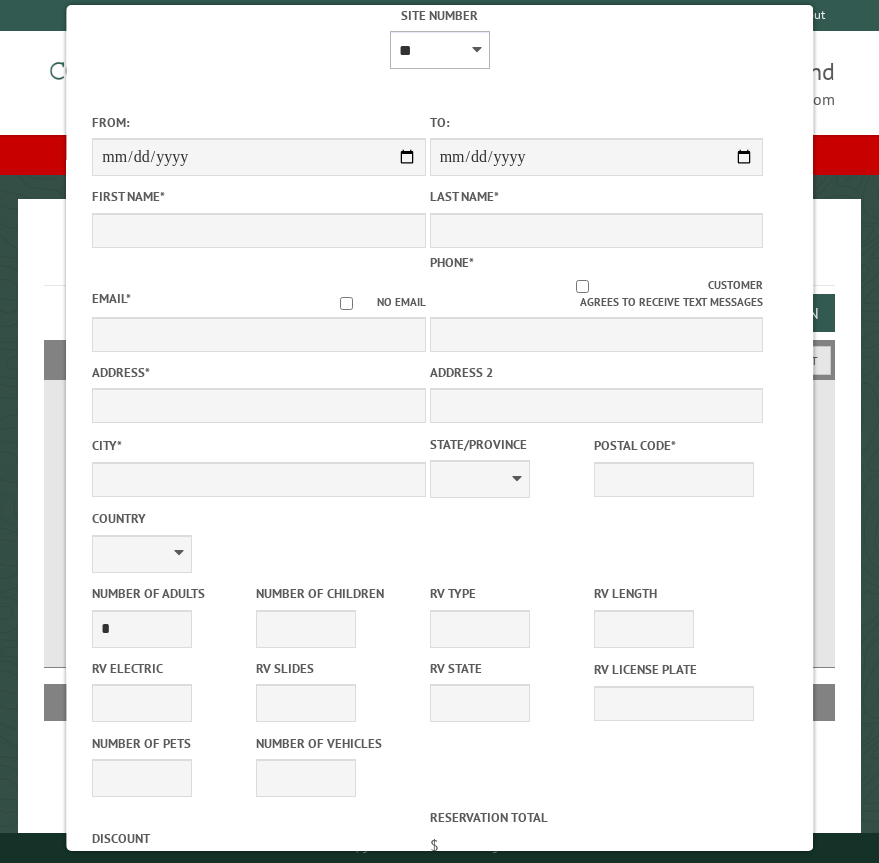 click on "* * * * * * * * * ** *** *** ** ** ** ** ** ** ** ** ** ** *** *** ** ** ** ** ** ** ** ** ** ** *** *** ** ** ** ** ** ** ** ** *** *** ** ** ** ** ** ** *** *** ** ** ** ** ** *** ** ** ** ** ** ** ** ** ** ** ** ** ** ** ** ** ** ** ** ** ** ** ** ** **" at bounding box center (439, 50) 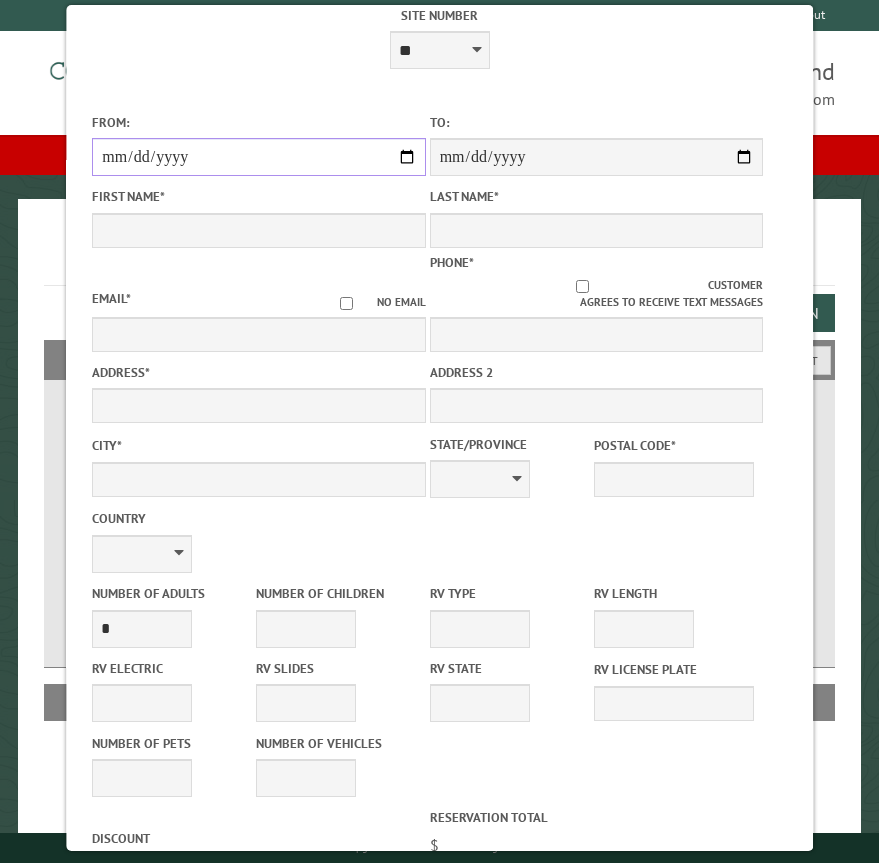 click on "From:" at bounding box center [258, 157] 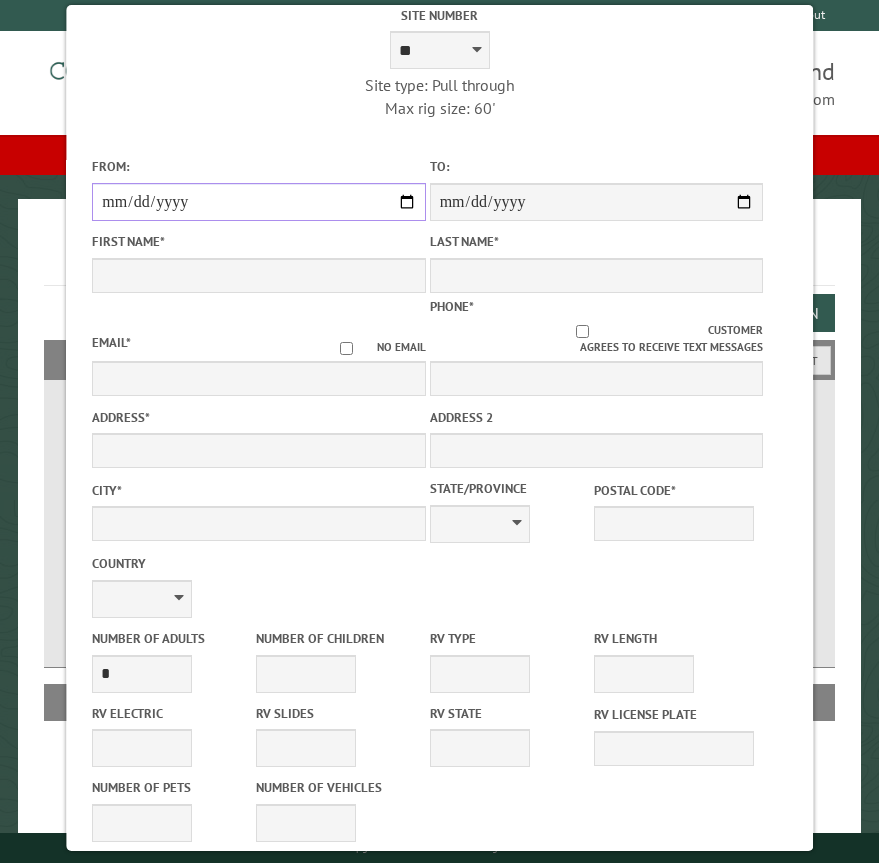 type on "**********" 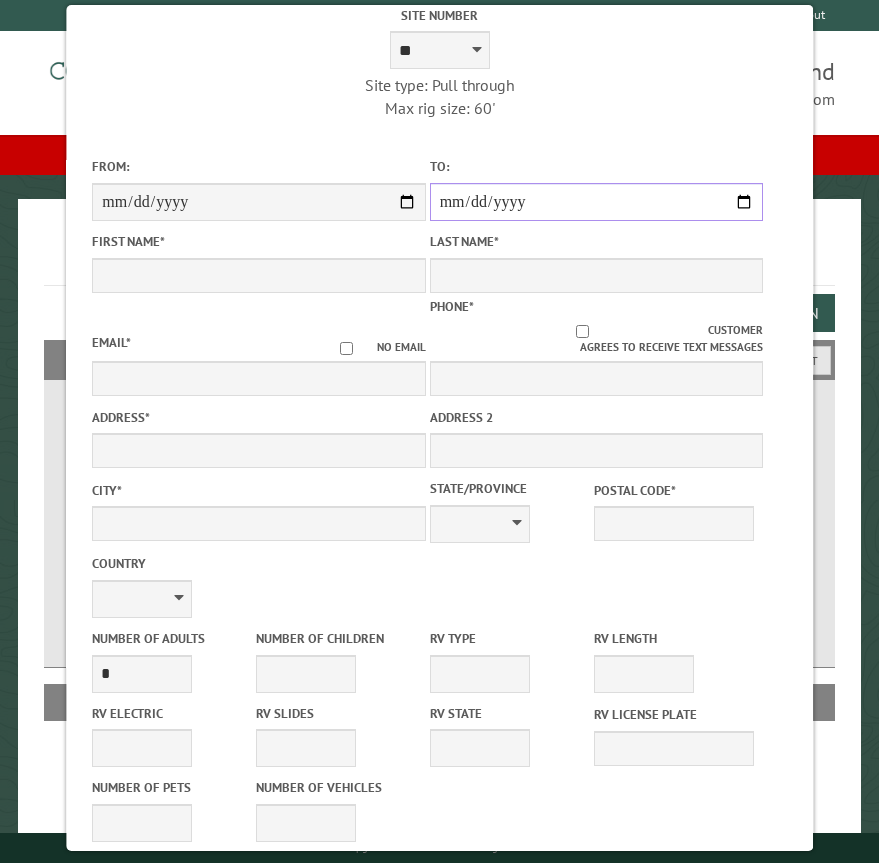 click on "**********" at bounding box center [596, 202] 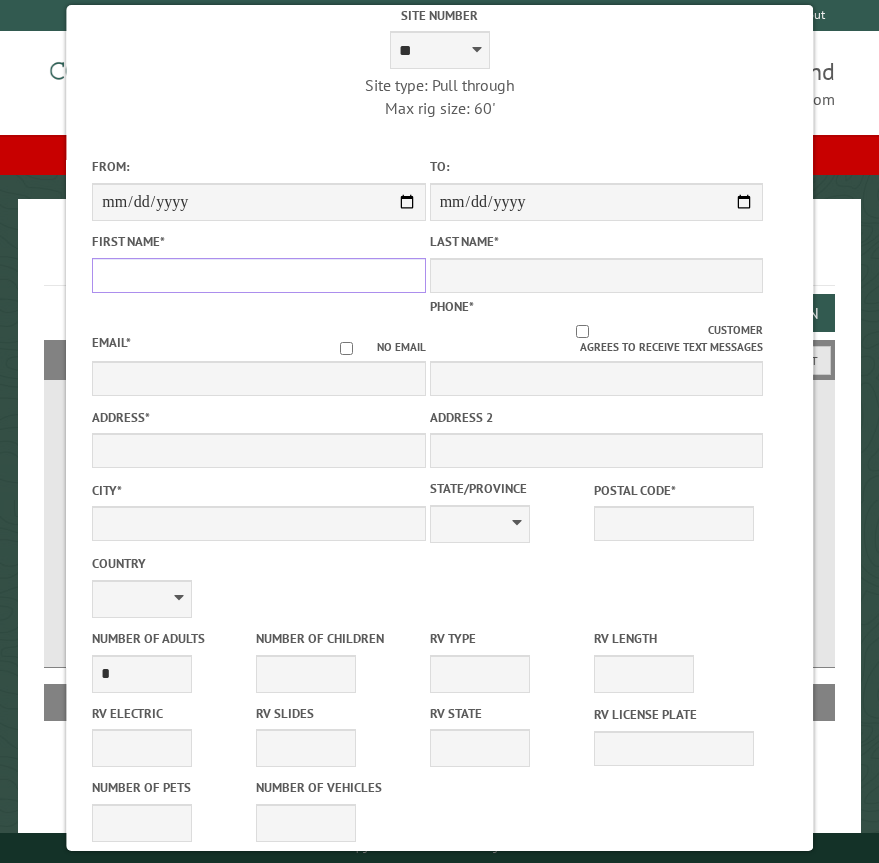 click on "First Name *" at bounding box center (258, 275) 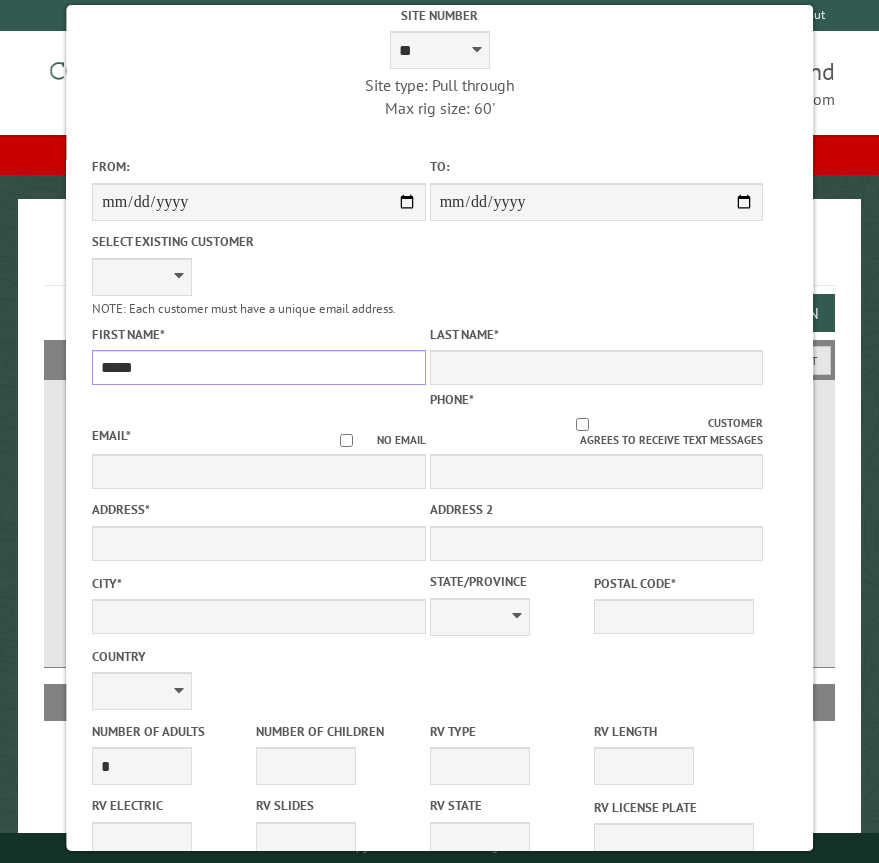 type on "*****" 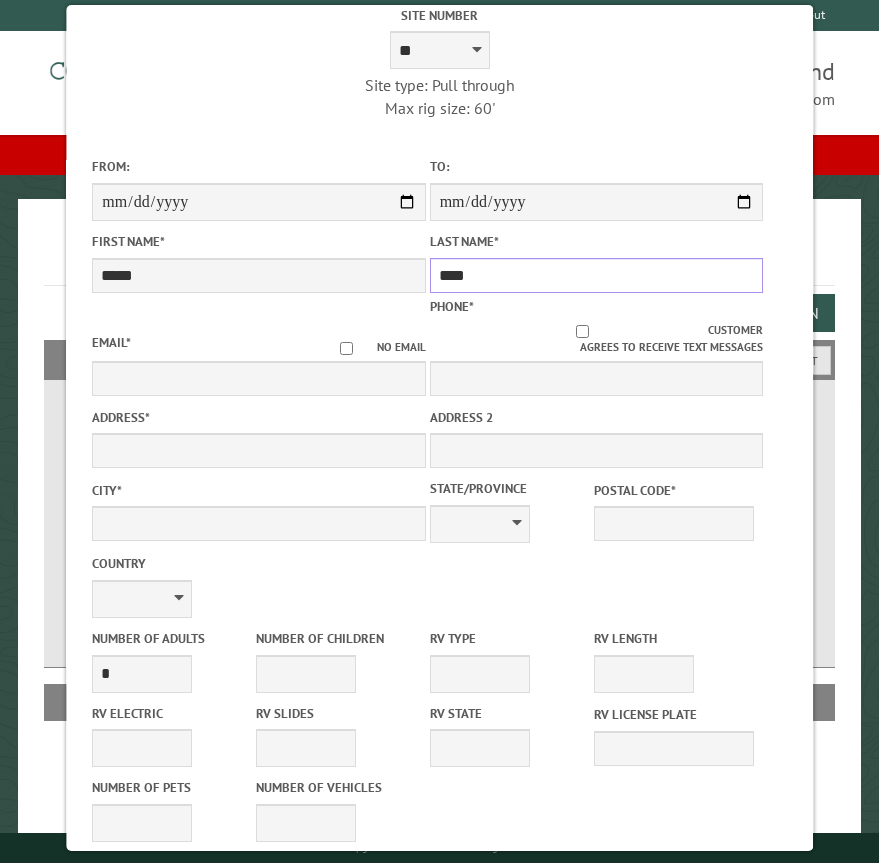 type on "****" 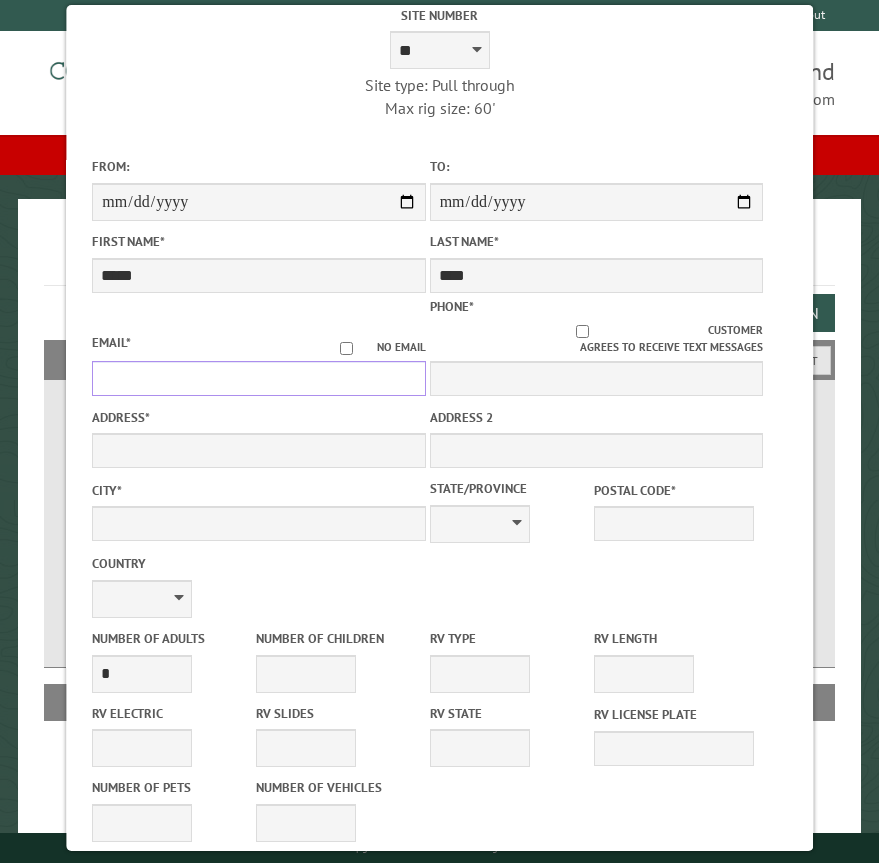 click on "Email *" at bounding box center (258, 378) 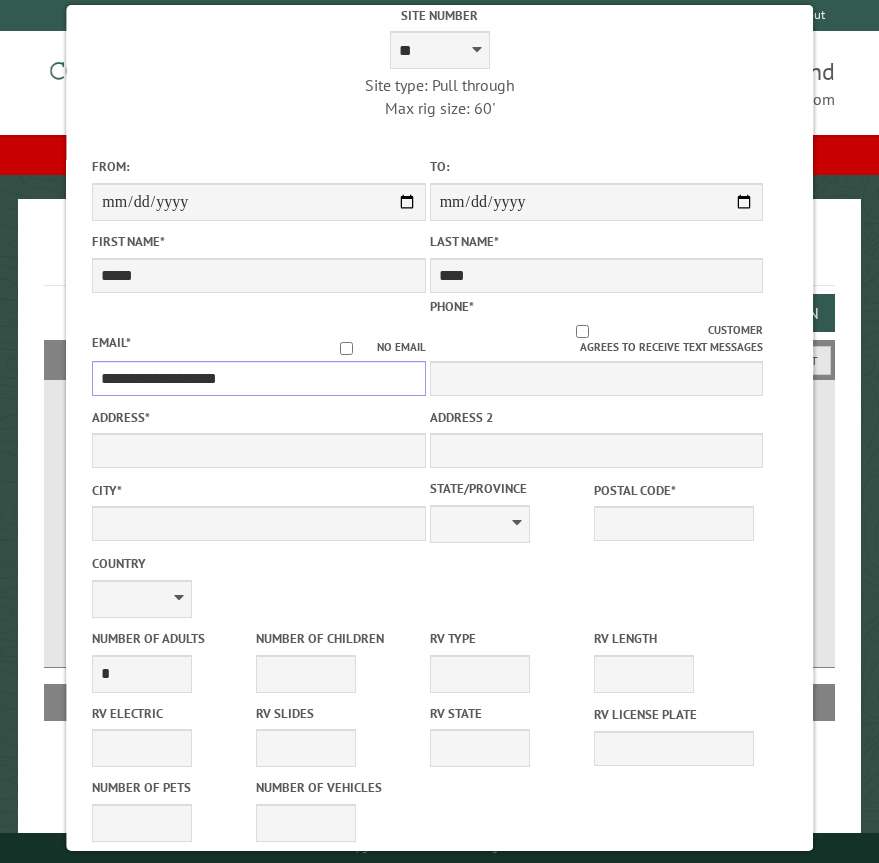 type on "**********" 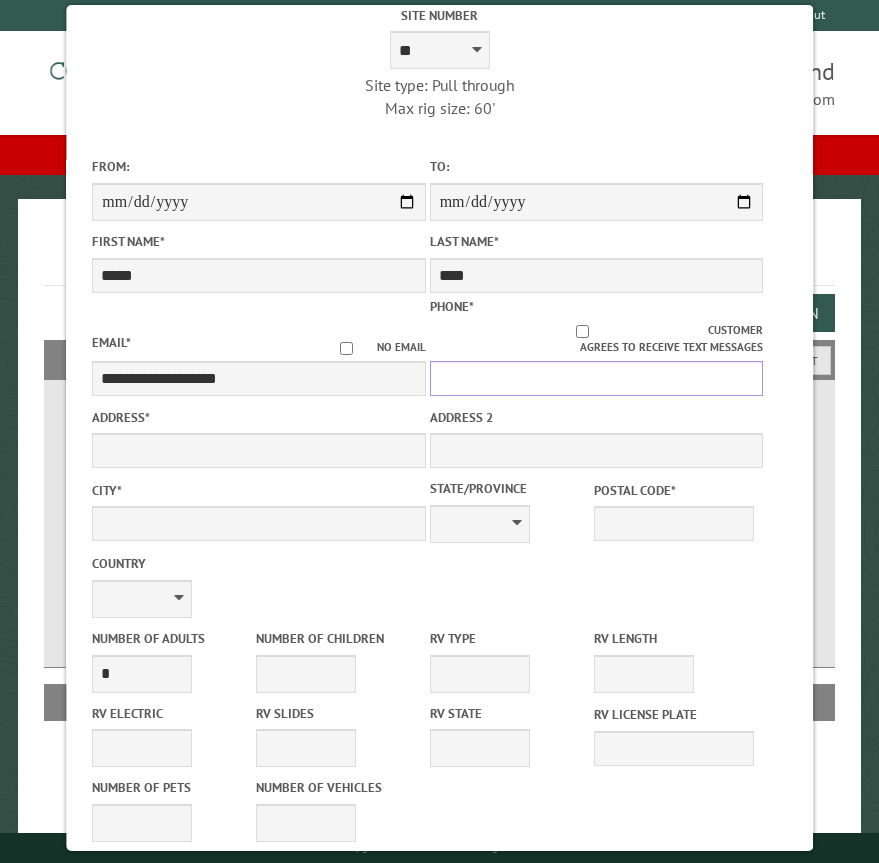 click on "Phone *" at bounding box center [596, 378] 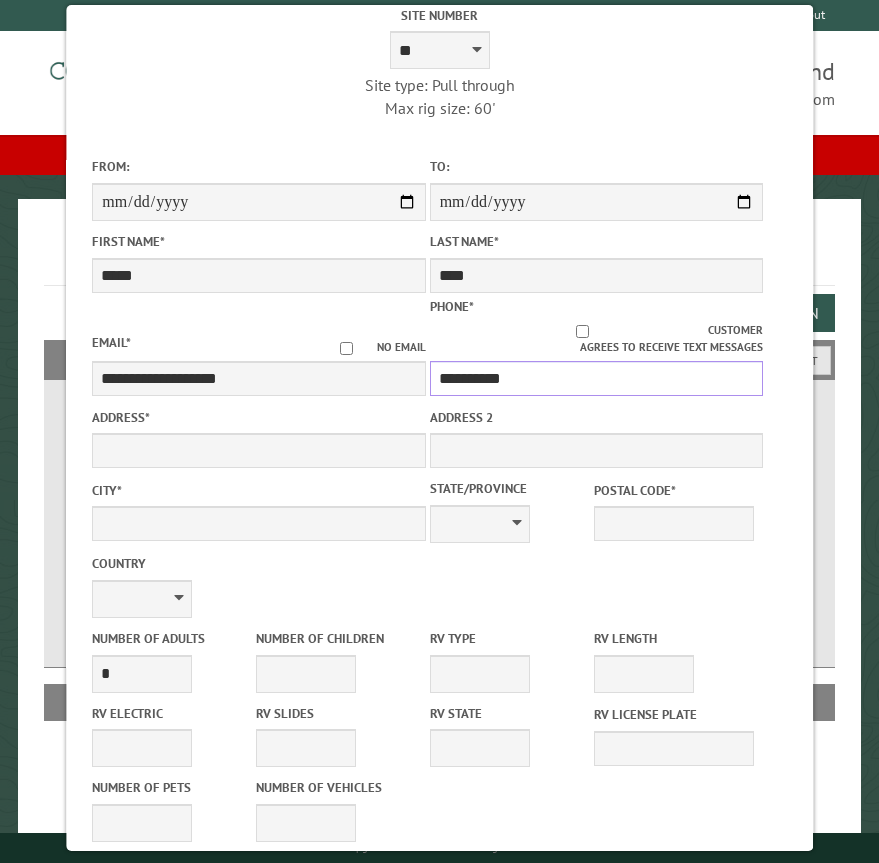 type on "**********" 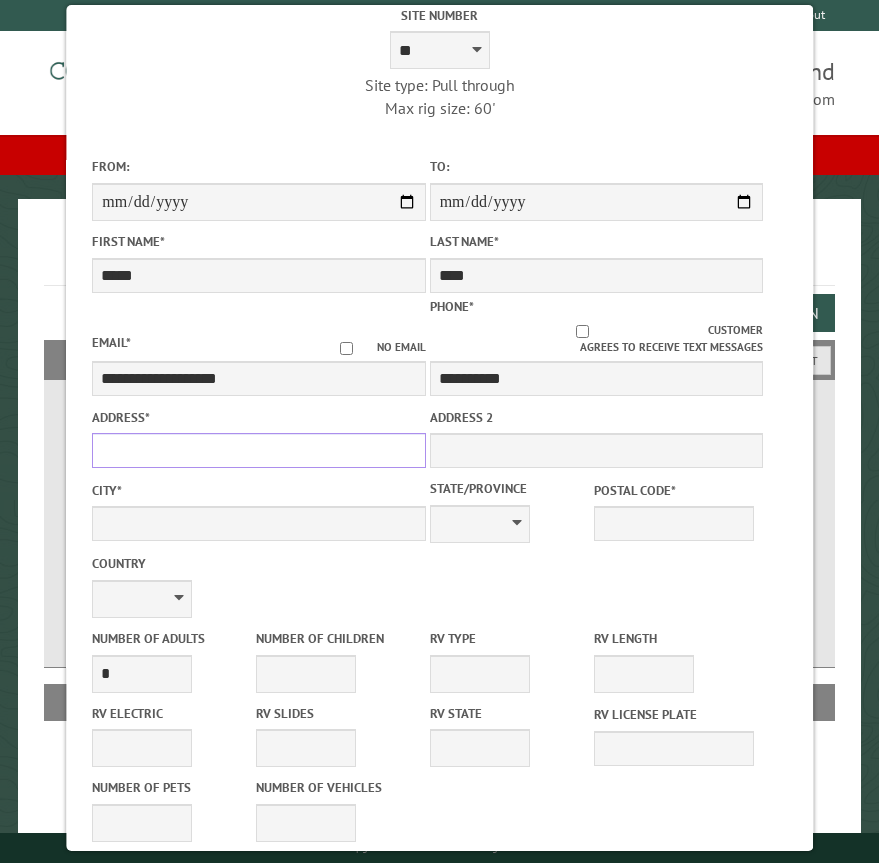 click on "Address *" at bounding box center (258, 450) 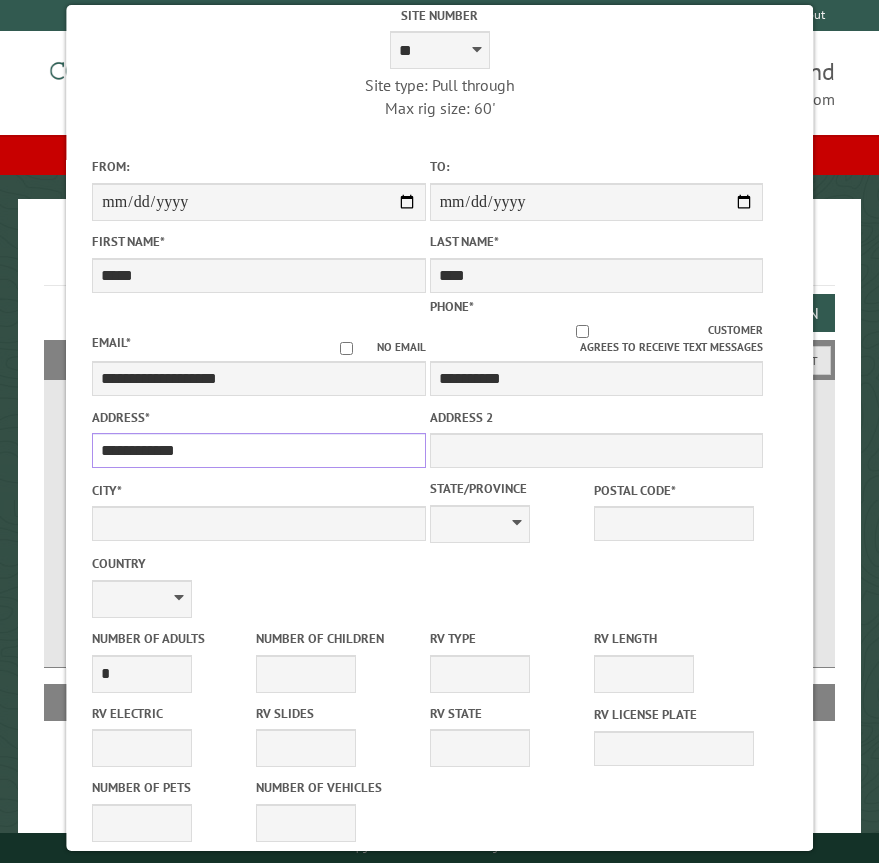 type on "**********" 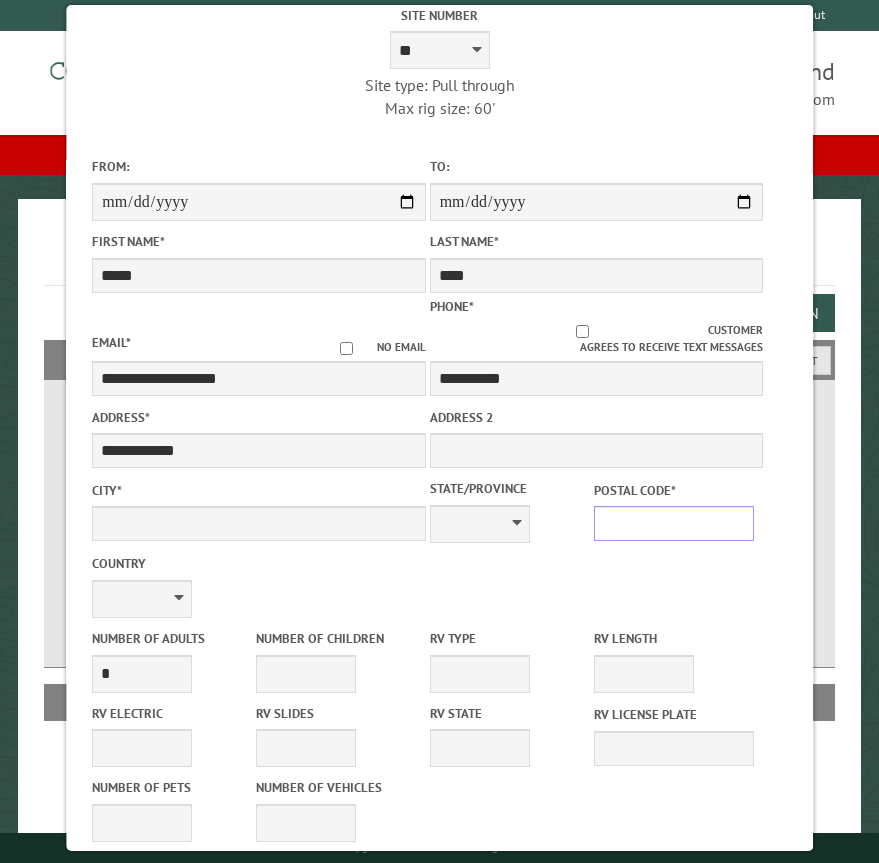 click on "Postal Code *" at bounding box center (674, 523) 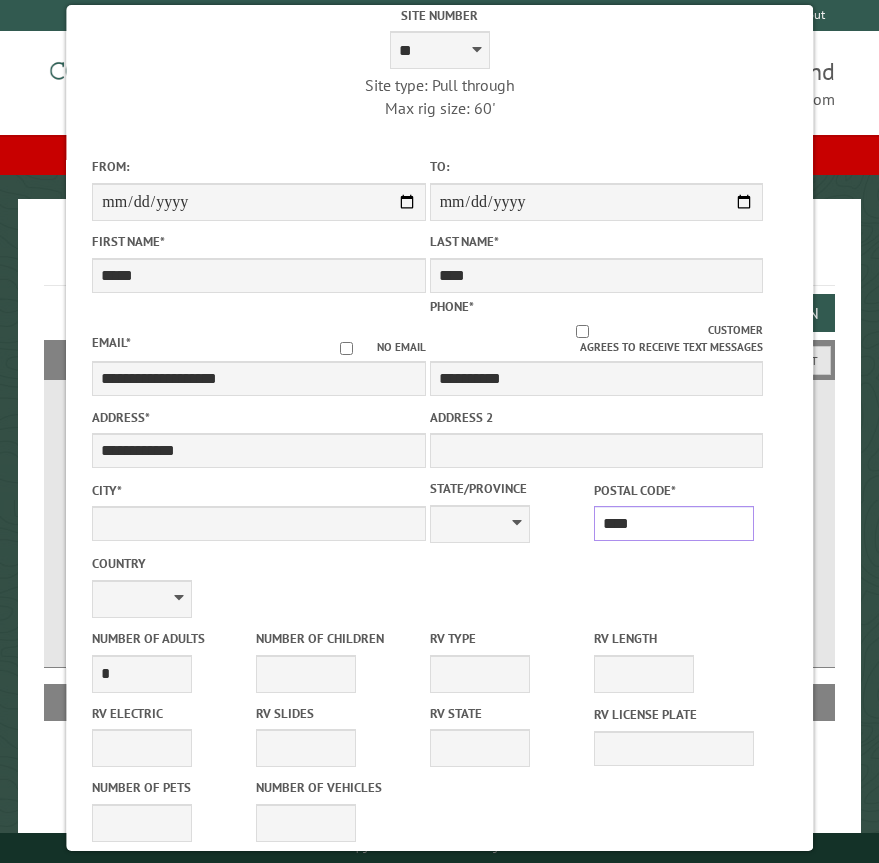 type on "*****" 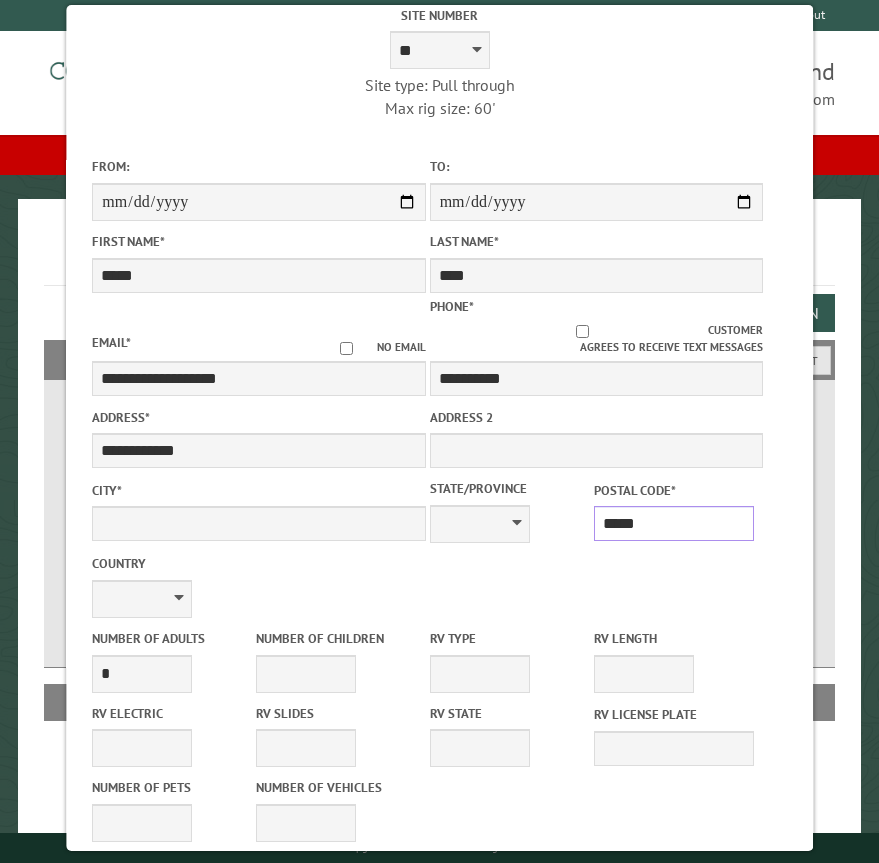 type on "****" 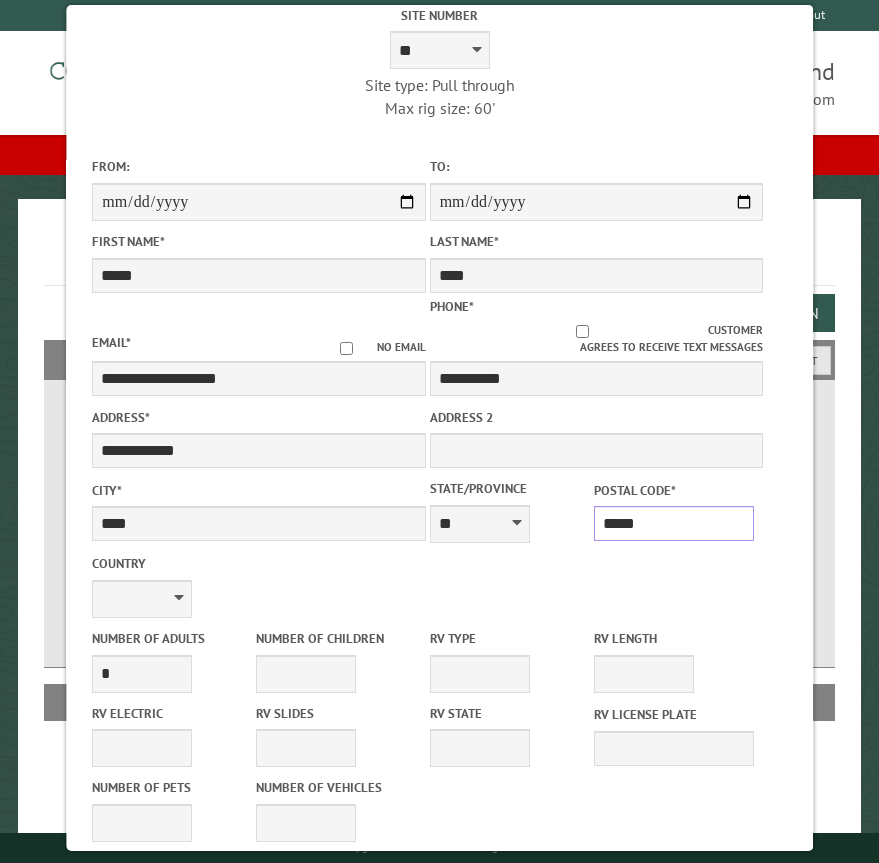 type on "*****" 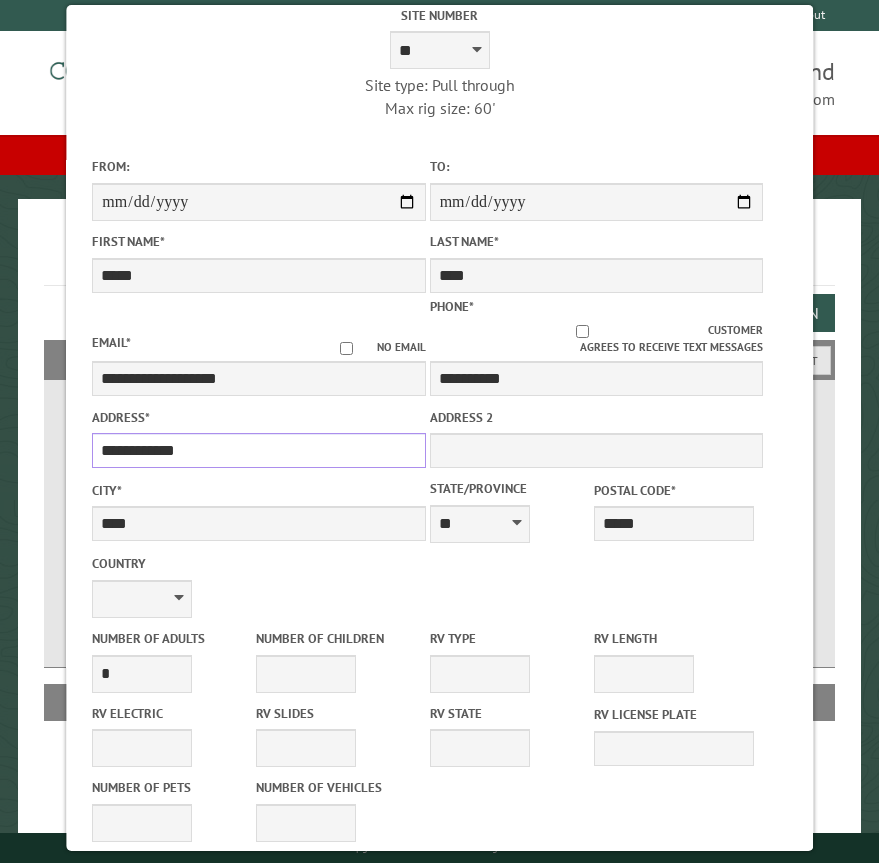 click on "**********" at bounding box center (258, 450) 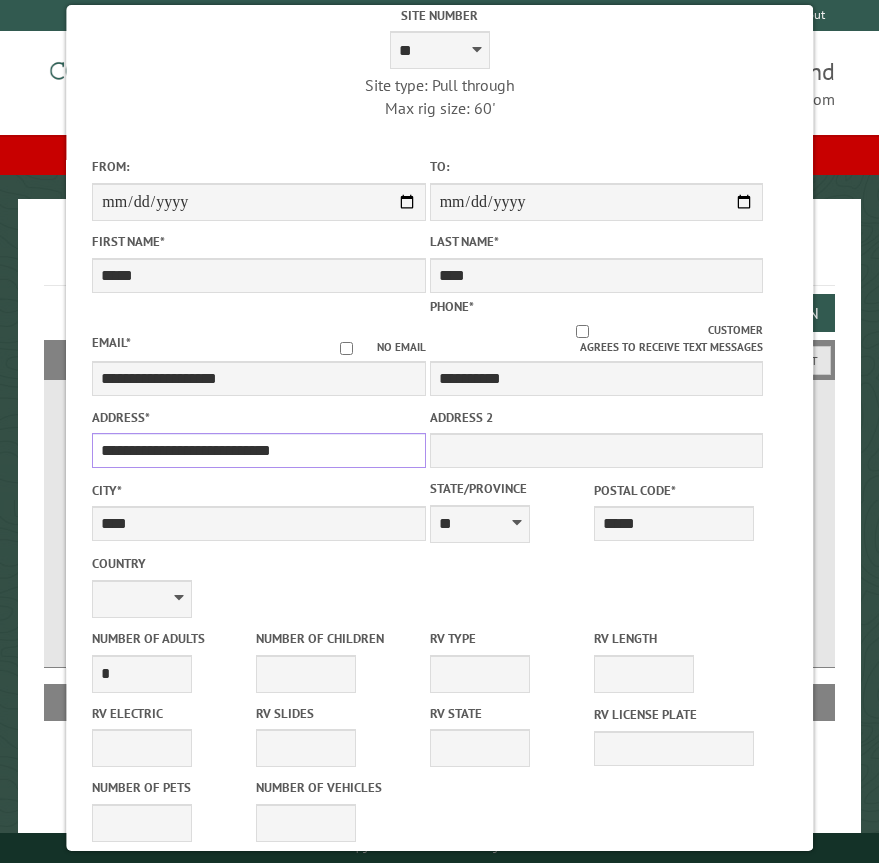 click on "**********" at bounding box center [258, 450] 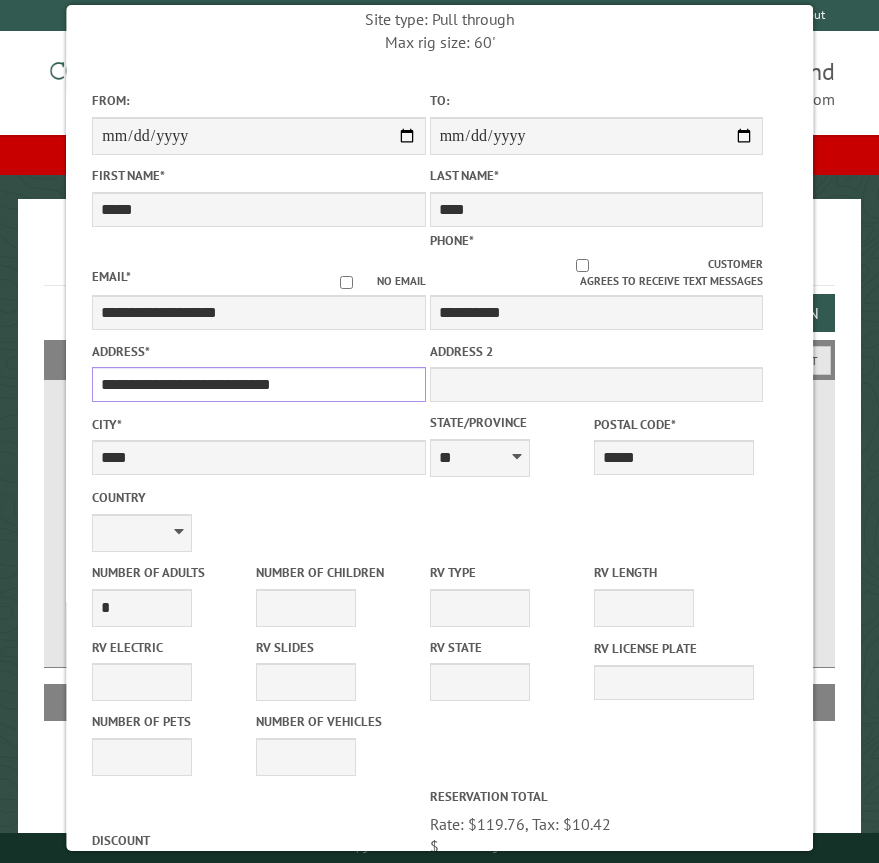 scroll, scrollTop: 200, scrollLeft: 0, axis: vertical 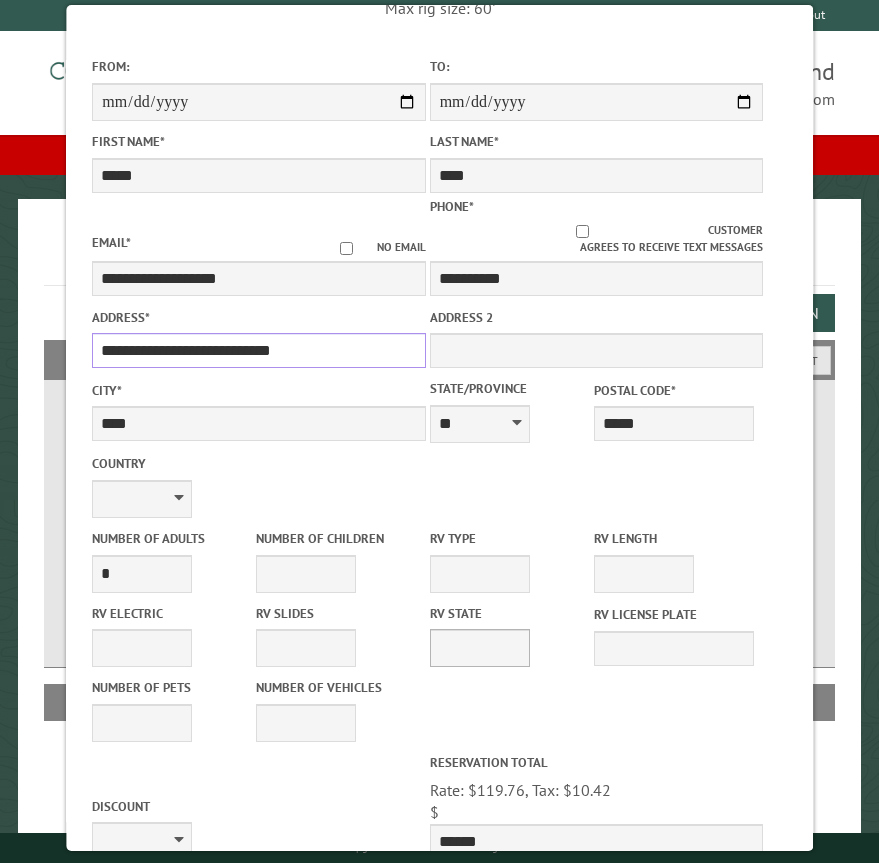 type on "**********" 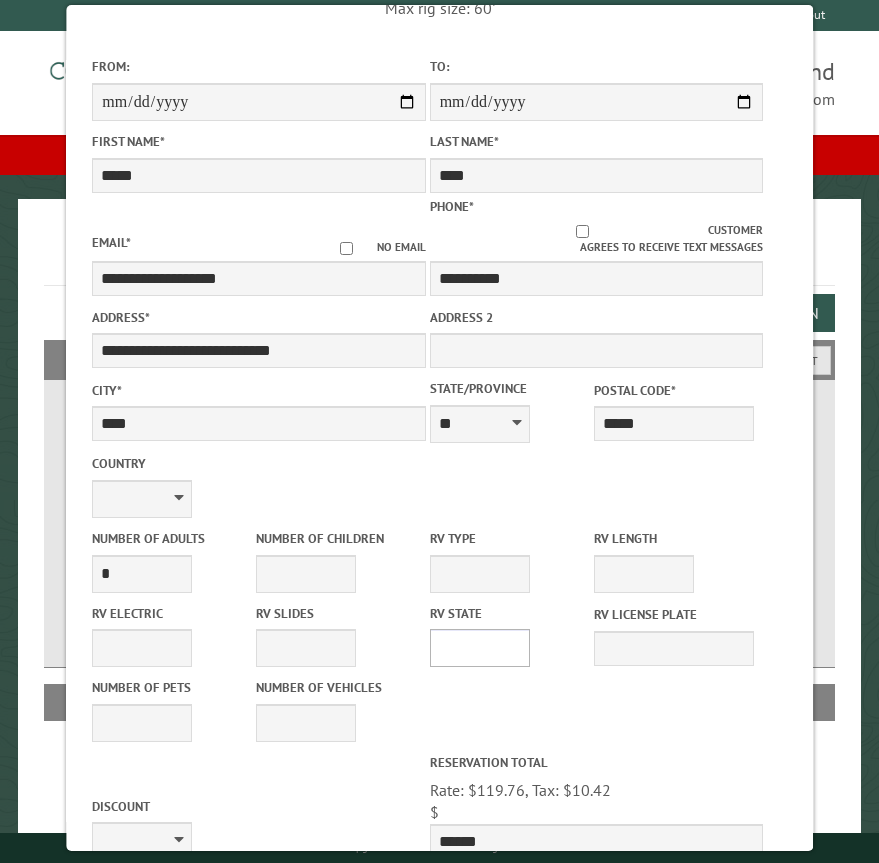 click on "** ** ** ** ** ** ** ** ** ** ** ** ** ** ** ** ** ** ** ** ** ** ** ** ** ** ** ** ** ** ** ** ** ** ** ** ** ** ** ** ** ** ** ** ** ** ** ** ** ** ** ** ** ** ** ** ** ** ** ** ** ** ** **" at bounding box center (480, 648) 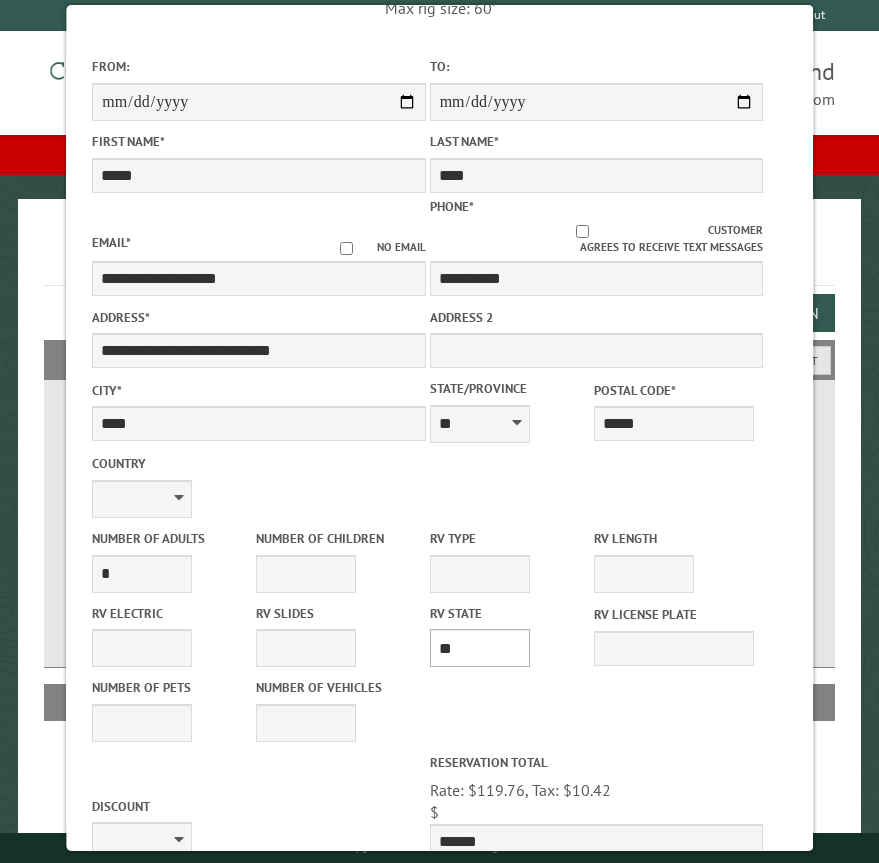 click on "** ** ** ** ** ** ** ** ** ** ** ** ** ** ** ** ** ** ** ** ** ** ** ** ** ** ** ** ** ** ** ** ** ** ** ** ** ** ** ** ** ** ** ** ** ** ** ** ** ** ** ** ** ** ** ** ** ** ** ** ** ** ** **" at bounding box center (480, 648) 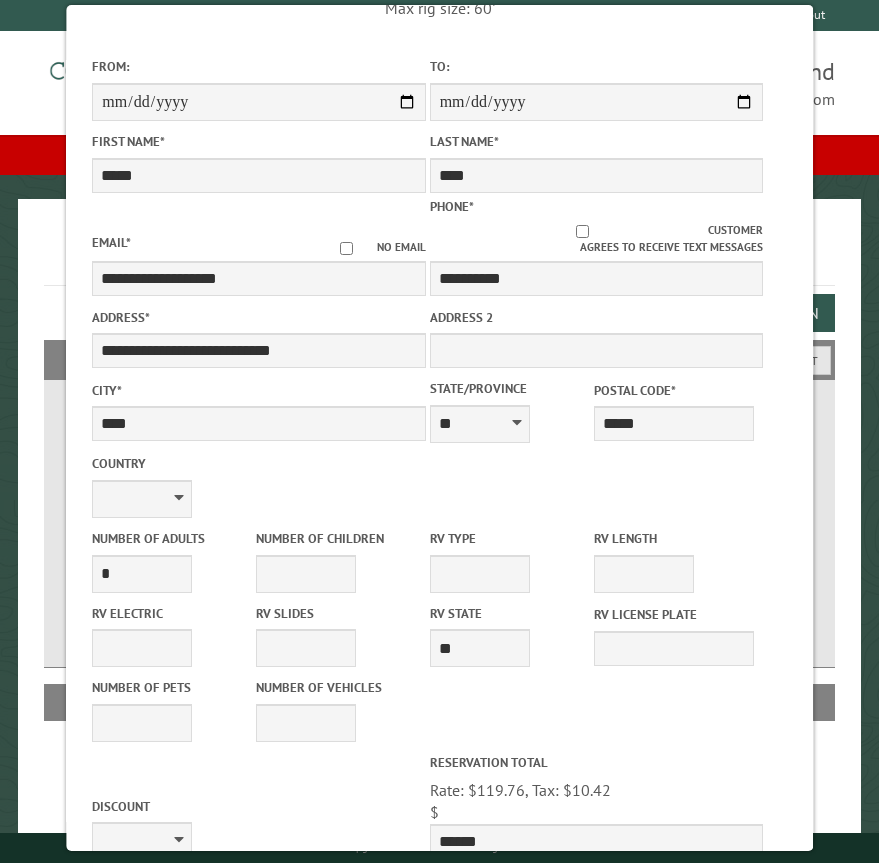 drag, startPoint x: 124, startPoint y: 639, endPoint x: 271, endPoint y: 812, distance: 227.01982 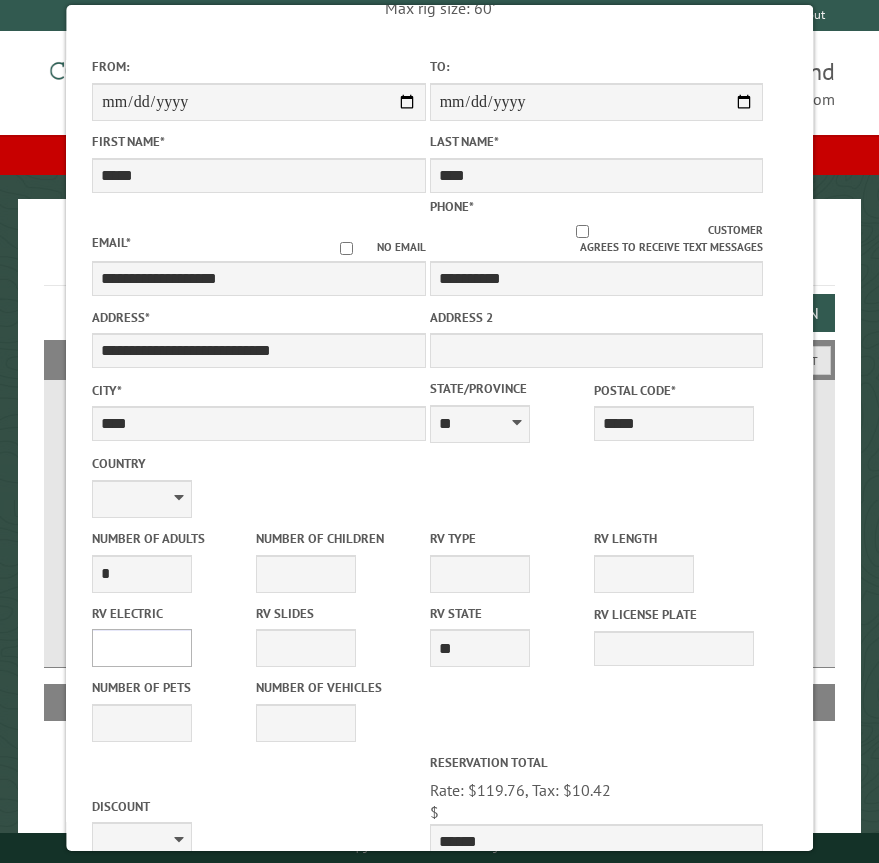 click on "**** *** *** ***" at bounding box center (142, 648) 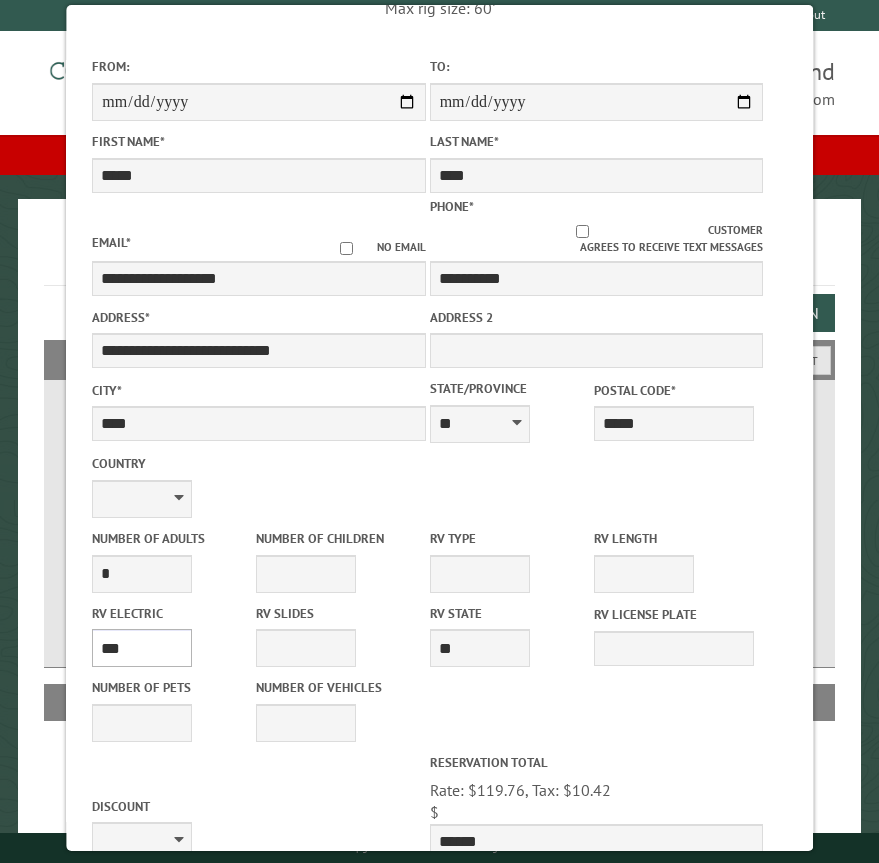 click on "**** *** *** ***" at bounding box center [142, 648] 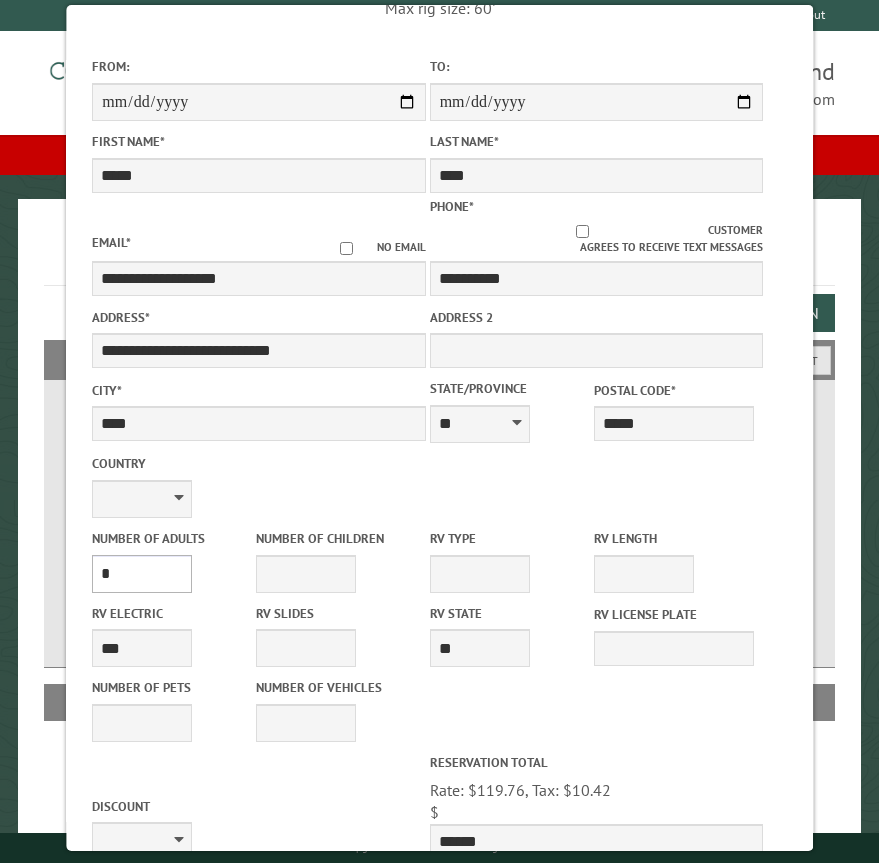 click on "* * * * * * * * * * **" at bounding box center (142, 574) 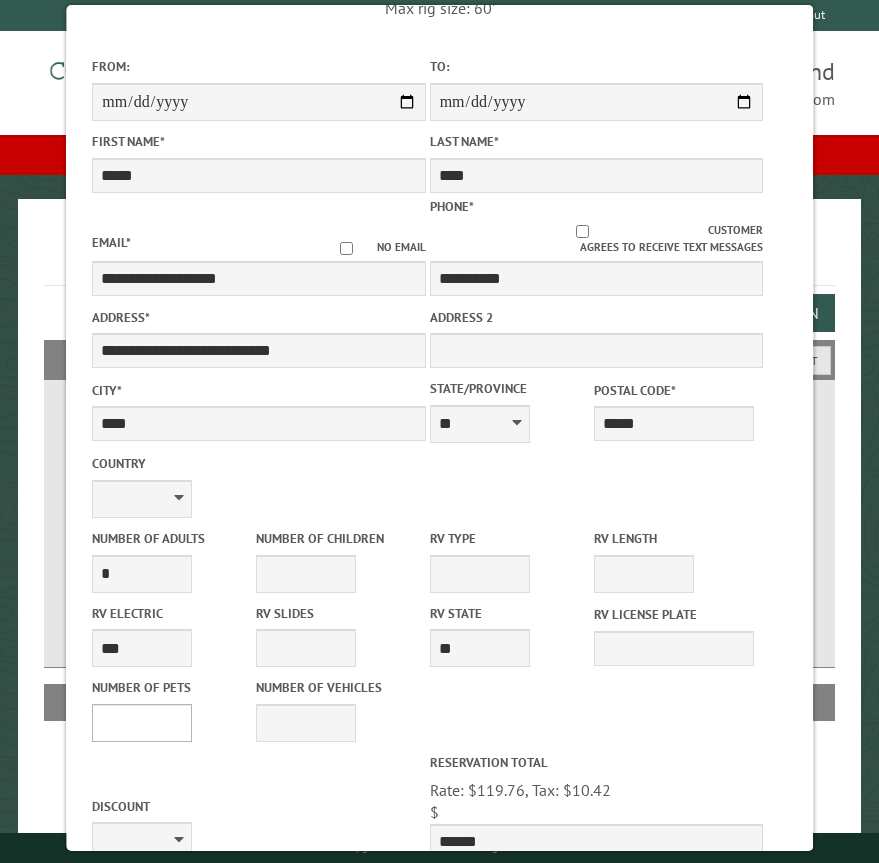 click on "* * * * * * * * * * **" at bounding box center [142, 723] 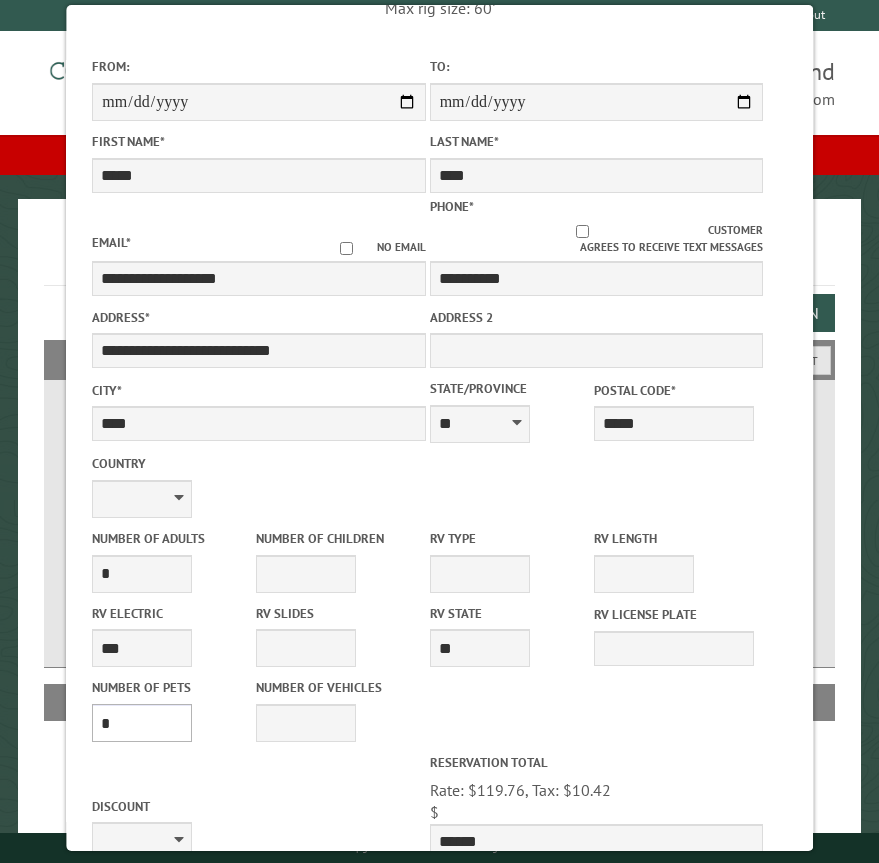 click on "* * * * * * * * * * **" at bounding box center [142, 723] 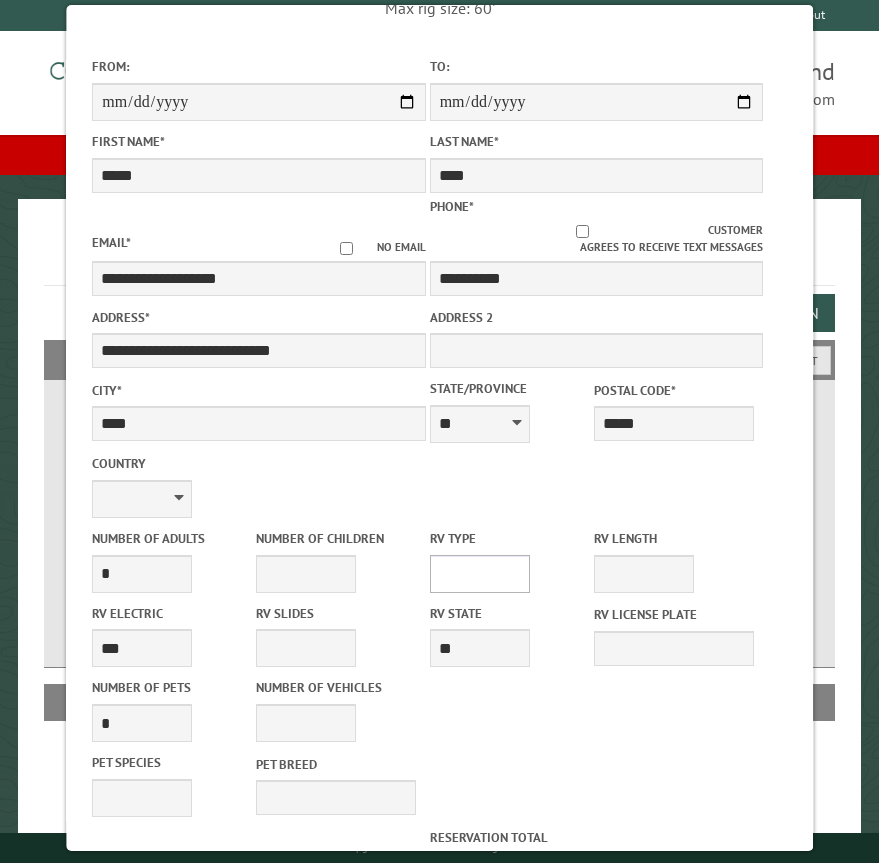 click on "**********" at bounding box center [480, 574] 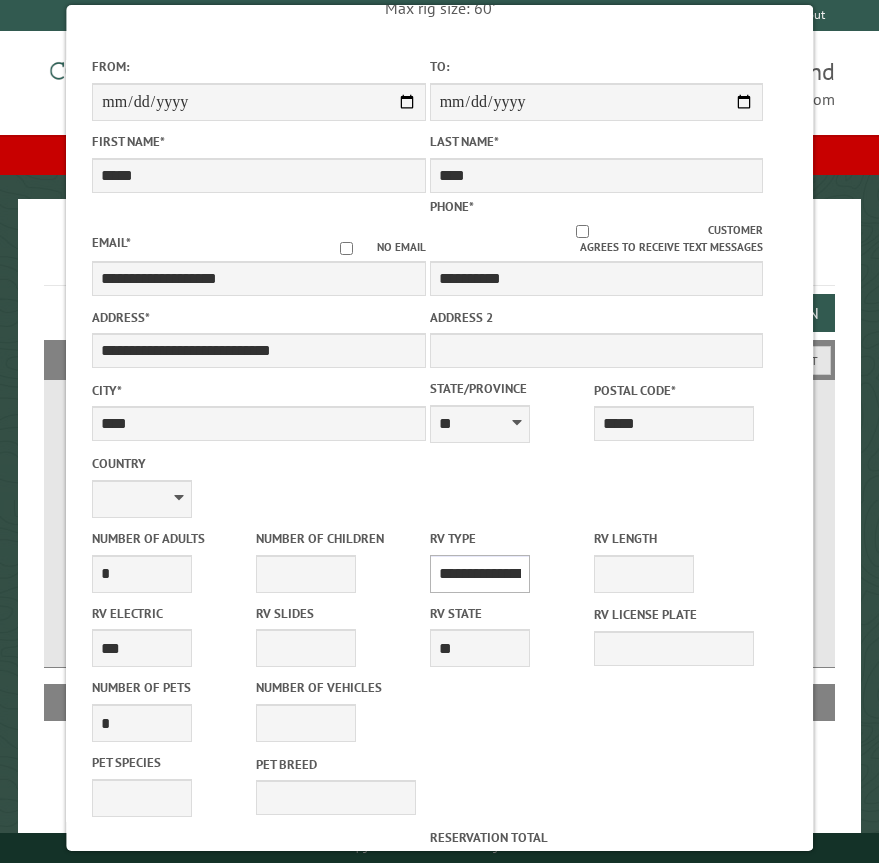 click on "**********" at bounding box center [480, 574] 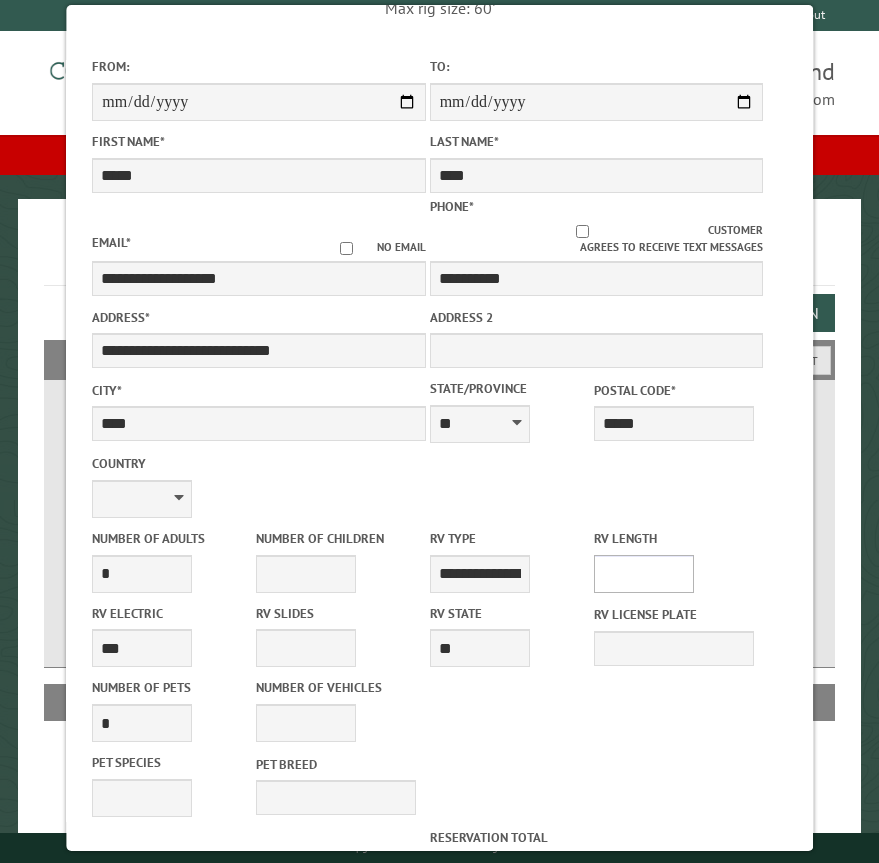click on "* ** ** ** ** ** ** ** ** ** ** **" at bounding box center [644, 574] 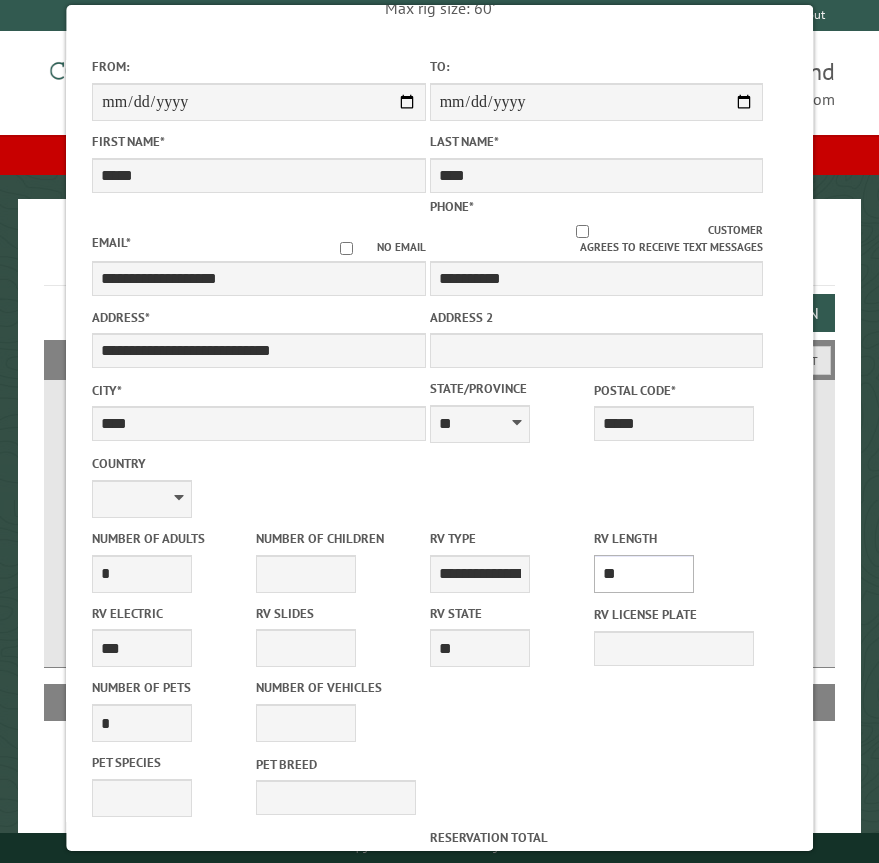 click on "* ** ** ** ** ** ** ** ** ** ** **" at bounding box center (644, 574) 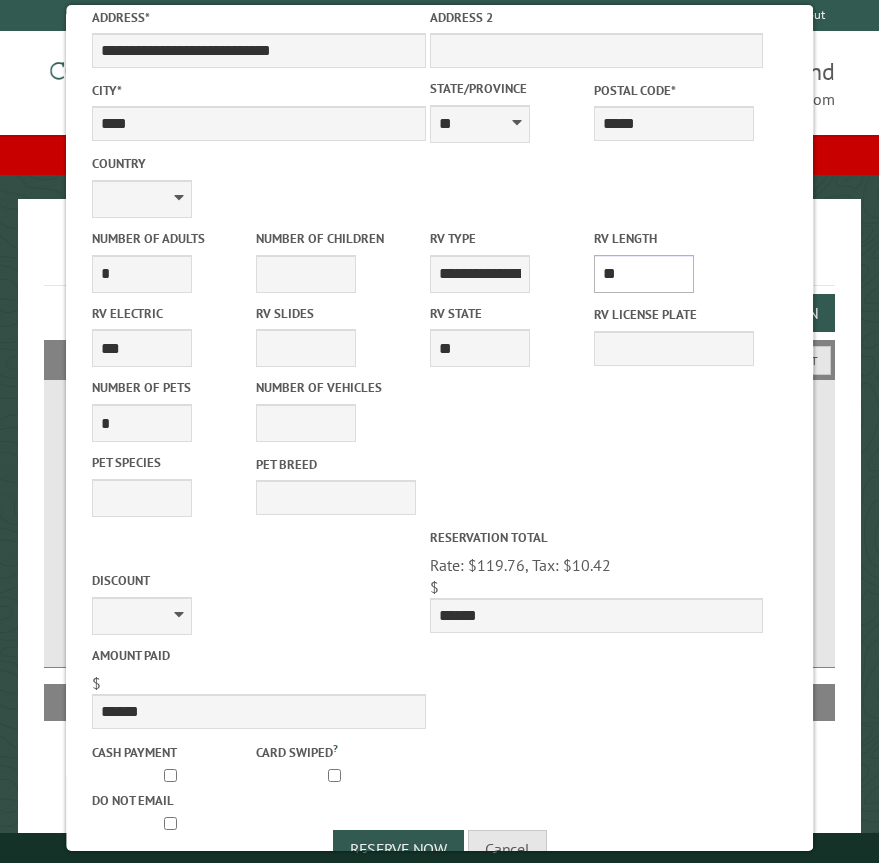 scroll, scrollTop: 541, scrollLeft: 0, axis: vertical 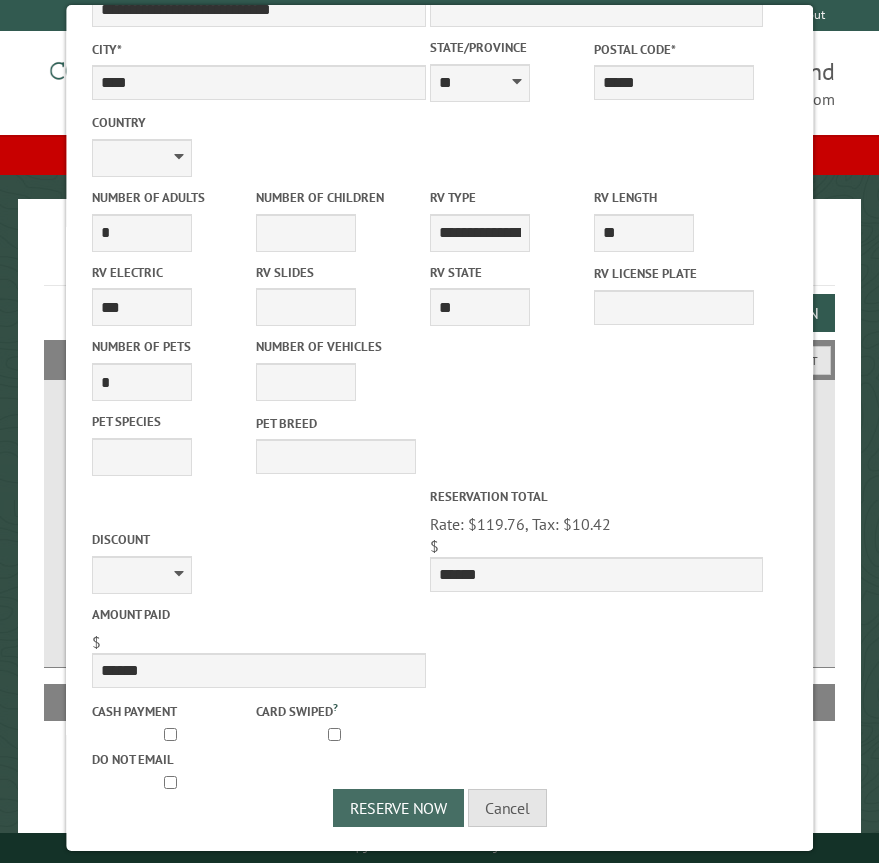 click on "Reserve Now" at bounding box center (397, 808) 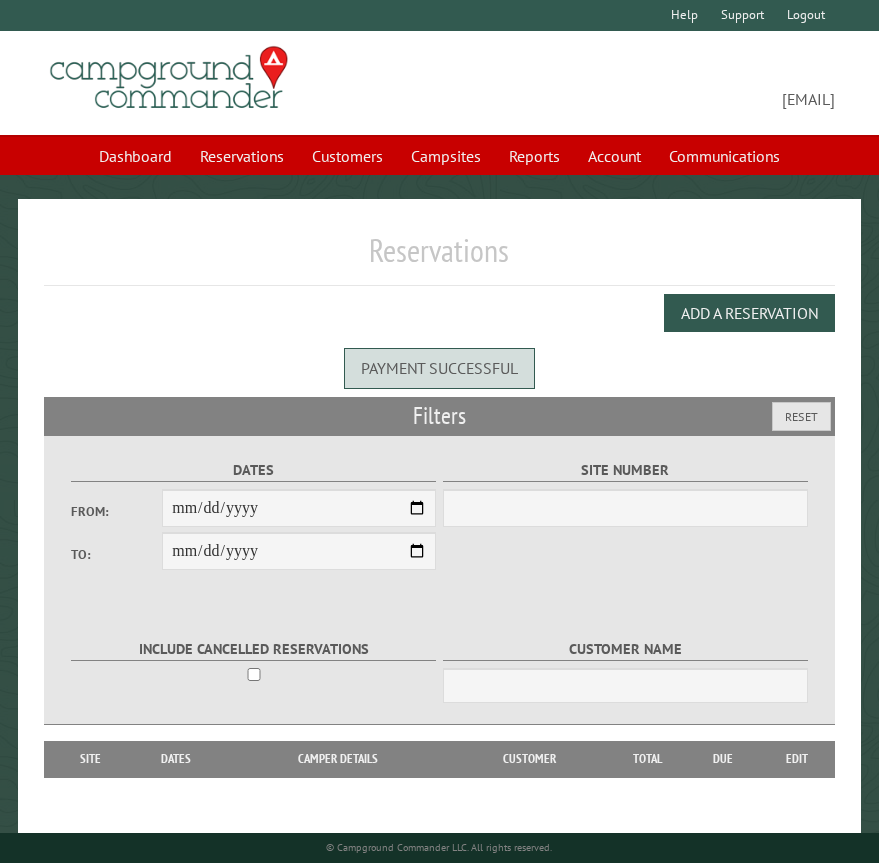 scroll, scrollTop: 0, scrollLeft: 0, axis: both 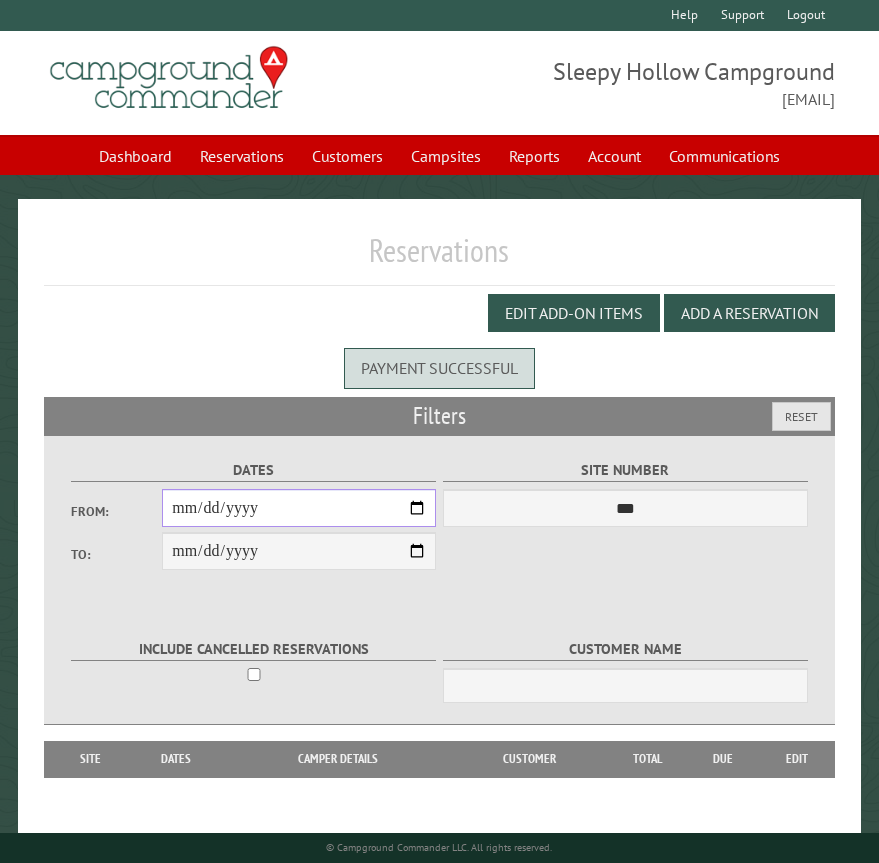 click on "From:" at bounding box center (299, 508) 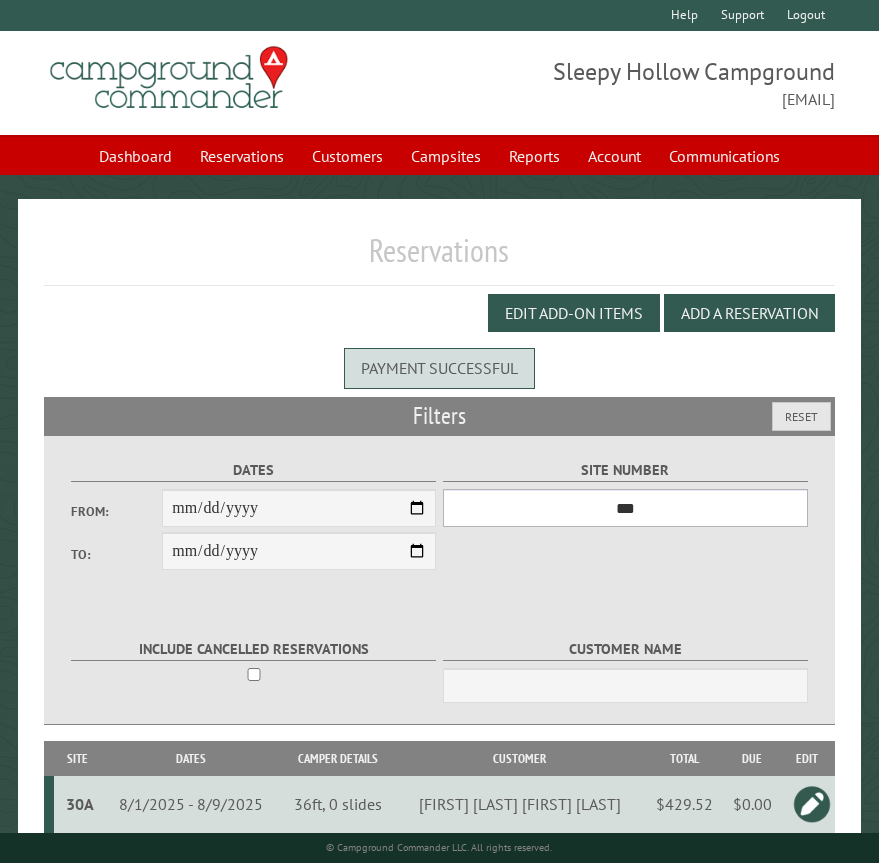 click on "*** * * * * * * * * * ** *** *** ** ** ** ** ** ** ** ** ** ** *** *** ** ** ** ** ** ** ** ** ** ** *** *** ** ** ** ** ** ** ** ** *** *** ** ** ** ** ** ** *** *** ** ** ** ** ** *** ** ** ** ** ** ** ** ** ** ** ** ** ** ** ** ** ** ** ** ** ** ** ** ** **" at bounding box center (625, 508) 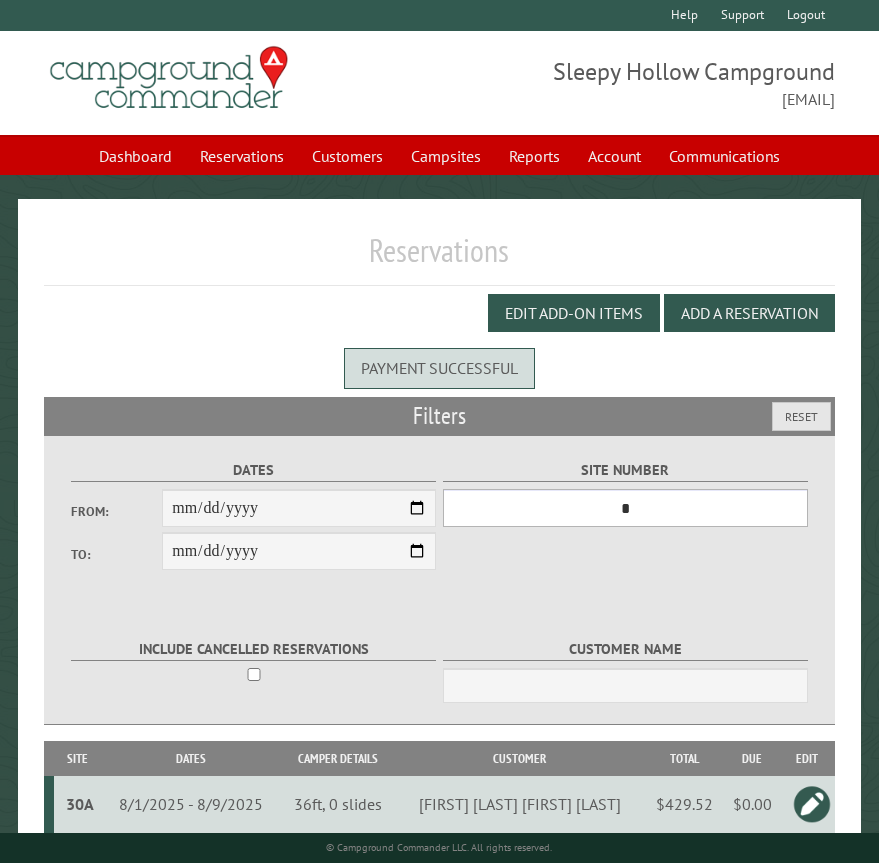 click on "*** * * * * * * * * * ** *** *** ** ** ** ** ** ** ** ** ** ** *** *** ** ** ** ** ** ** ** ** ** ** *** *** ** ** ** ** ** ** ** ** *** *** ** ** ** ** ** ** *** *** ** ** ** ** ** *** ** ** ** ** ** ** ** ** ** ** ** ** ** ** ** ** ** ** ** ** ** ** ** ** **" at bounding box center (625, 508) 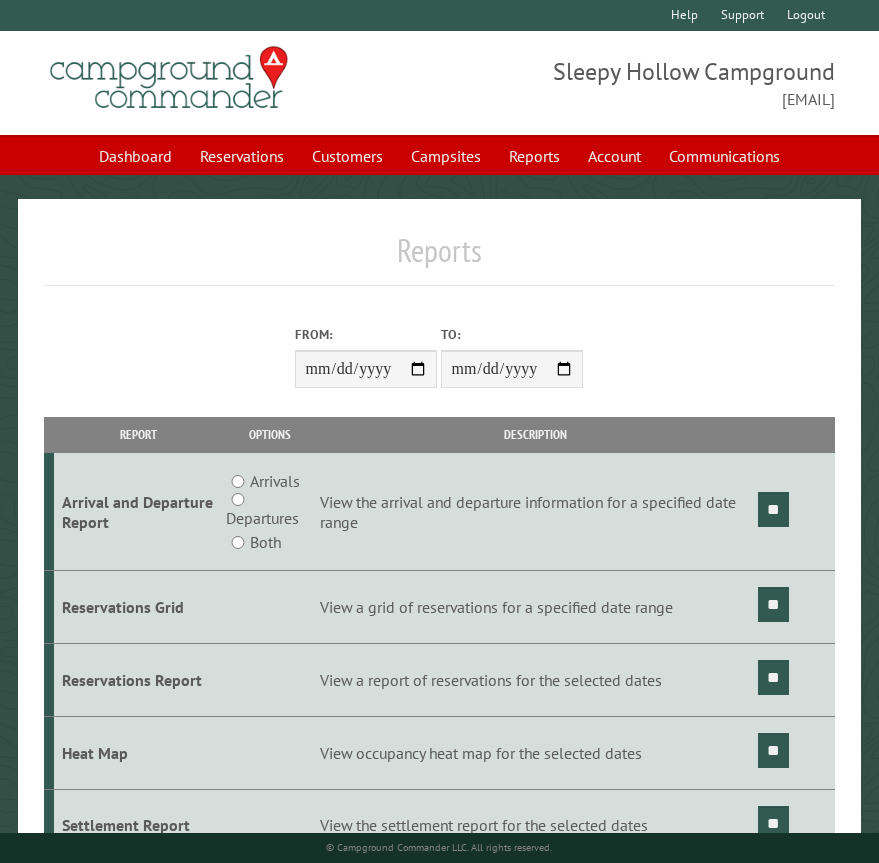 scroll, scrollTop: 0, scrollLeft: 0, axis: both 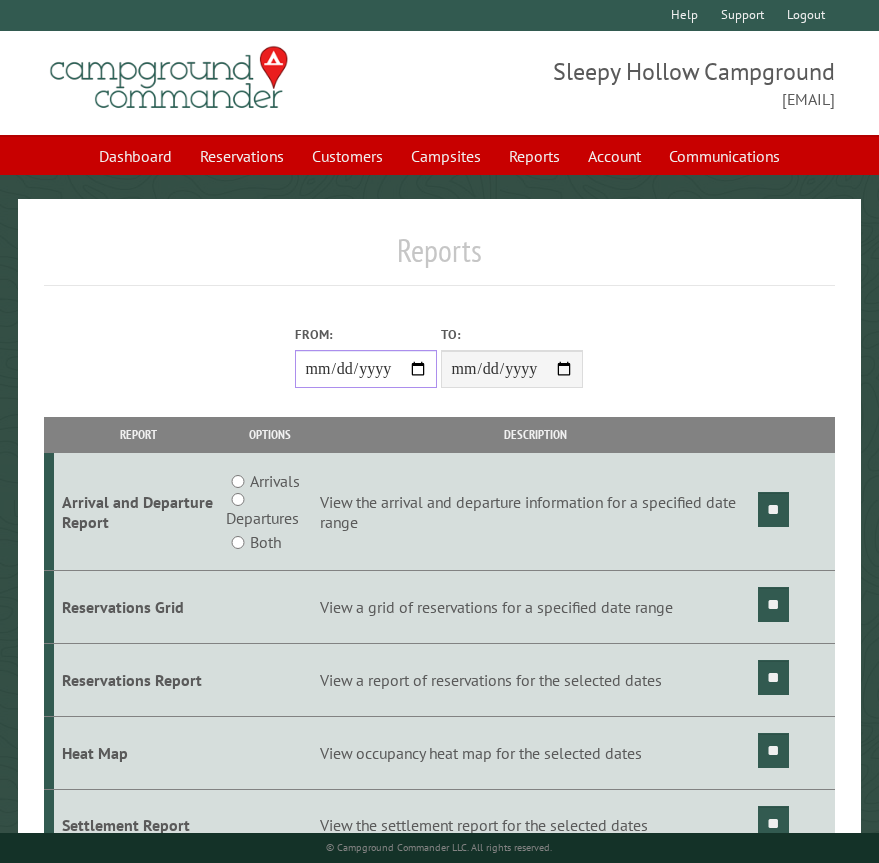click on "**********" at bounding box center [366, 369] 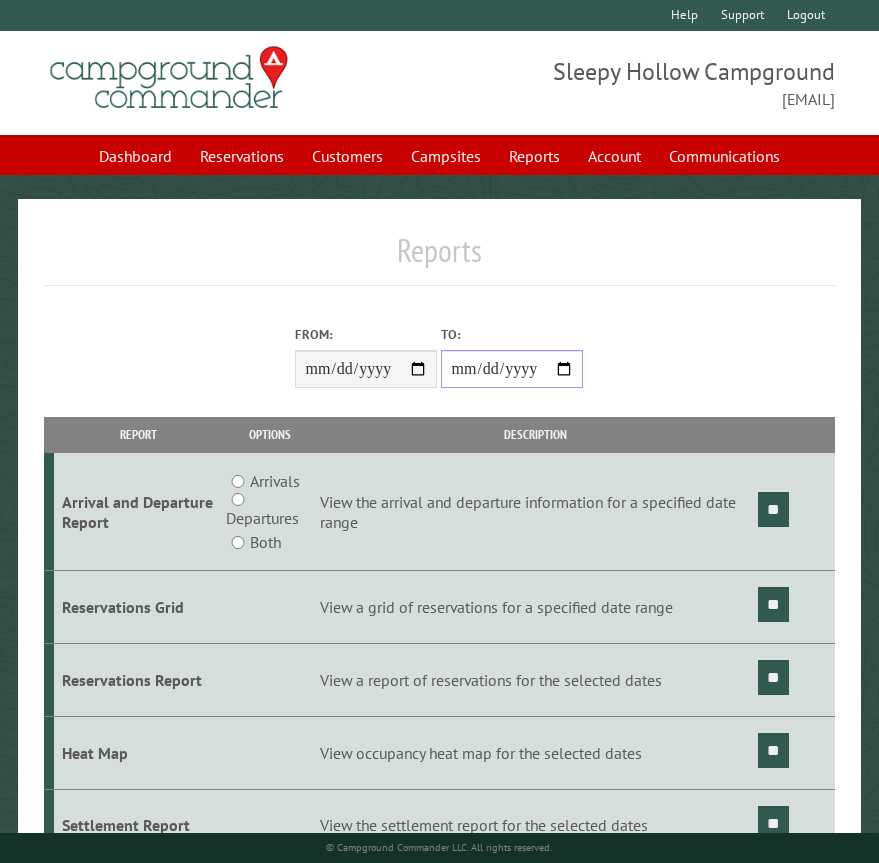 click on "**********" at bounding box center [512, 369] 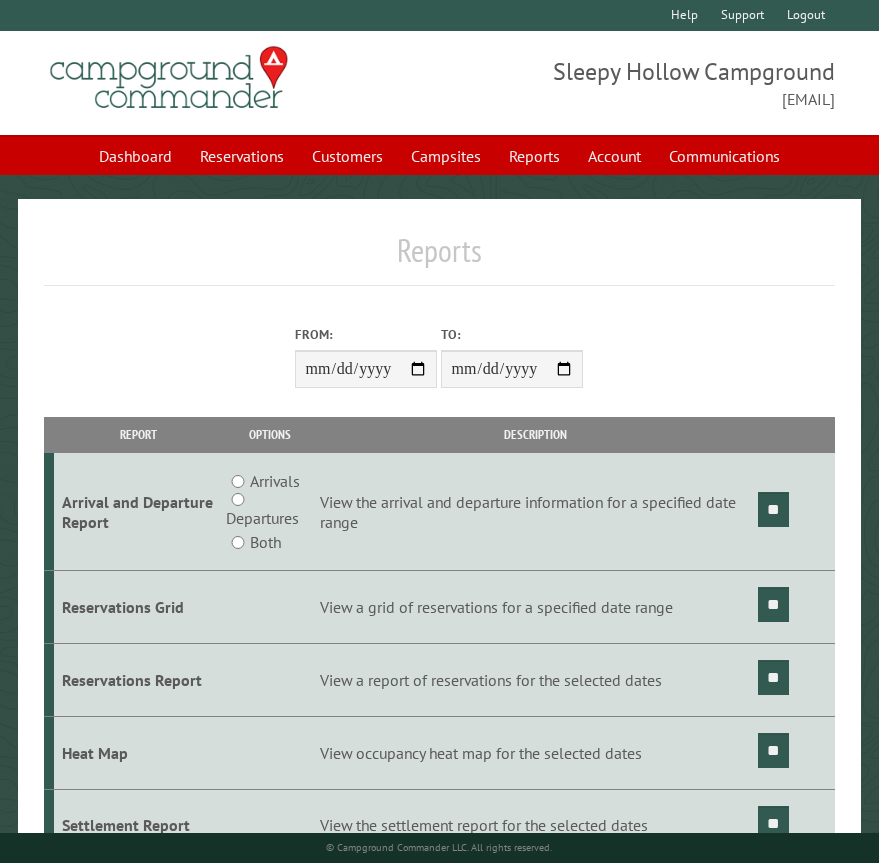 drag, startPoint x: 264, startPoint y: 160, endPoint x: 337, endPoint y: 74, distance: 112.805145 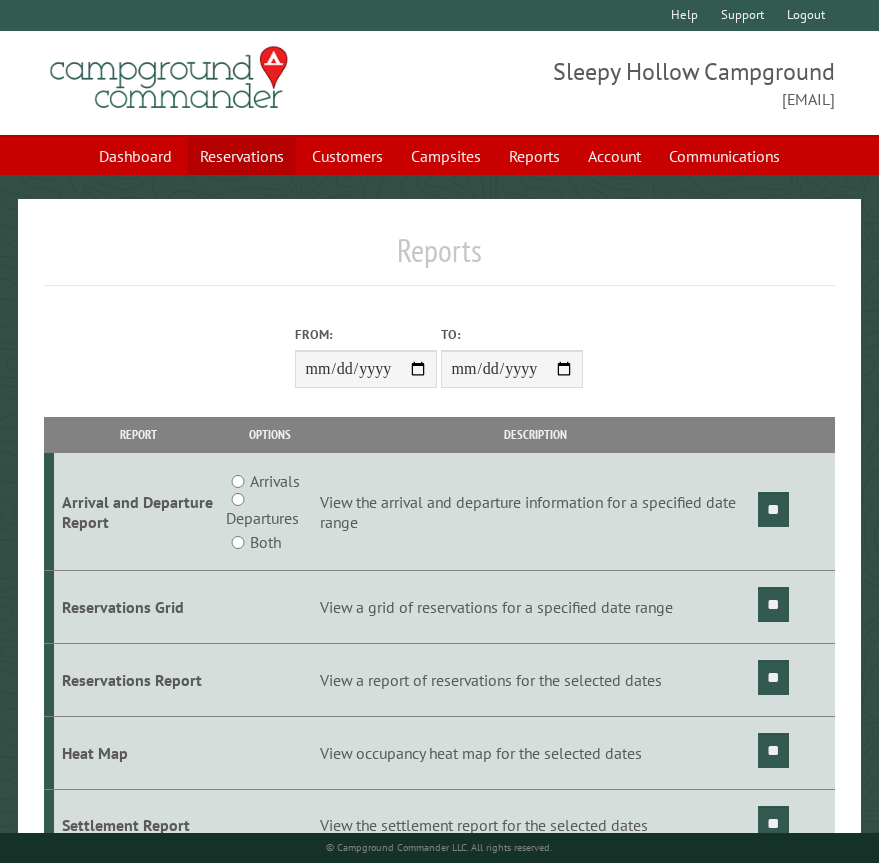 click on "Reservations" at bounding box center (242, 156) 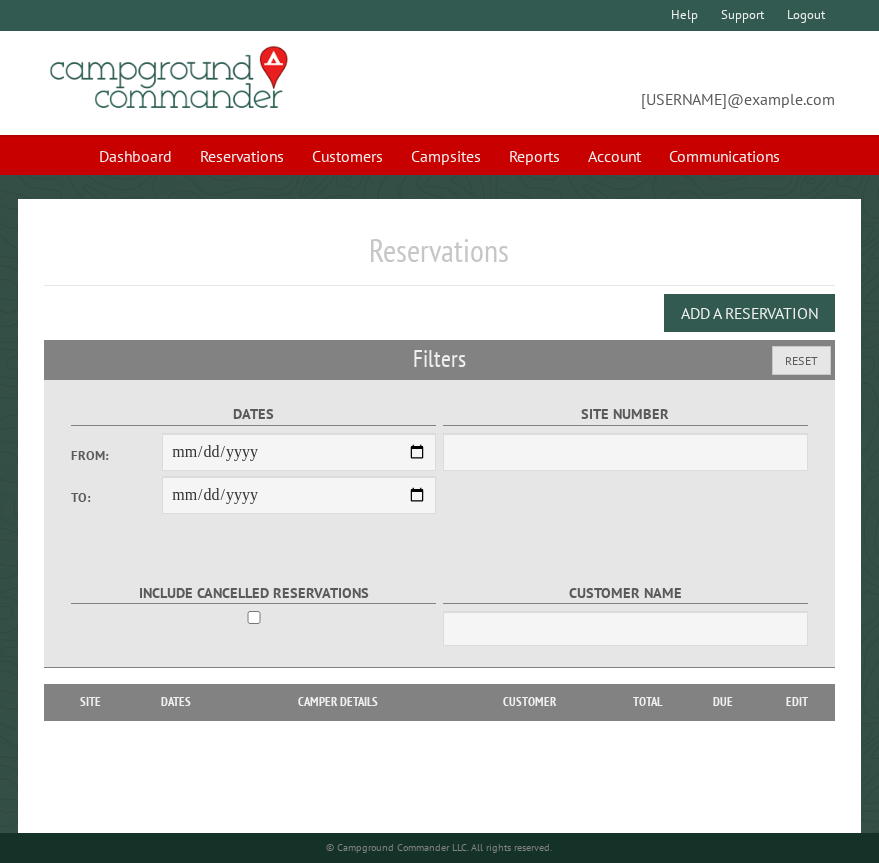 scroll, scrollTop: 0, scrollLeft: 0, axis: both 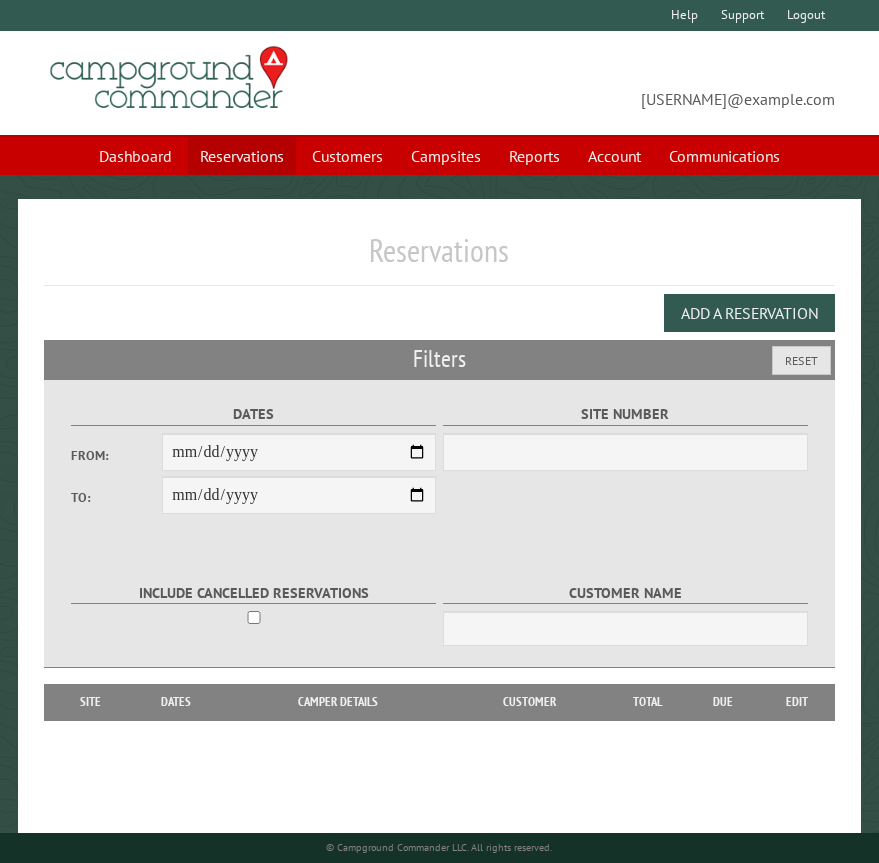 select on "***" 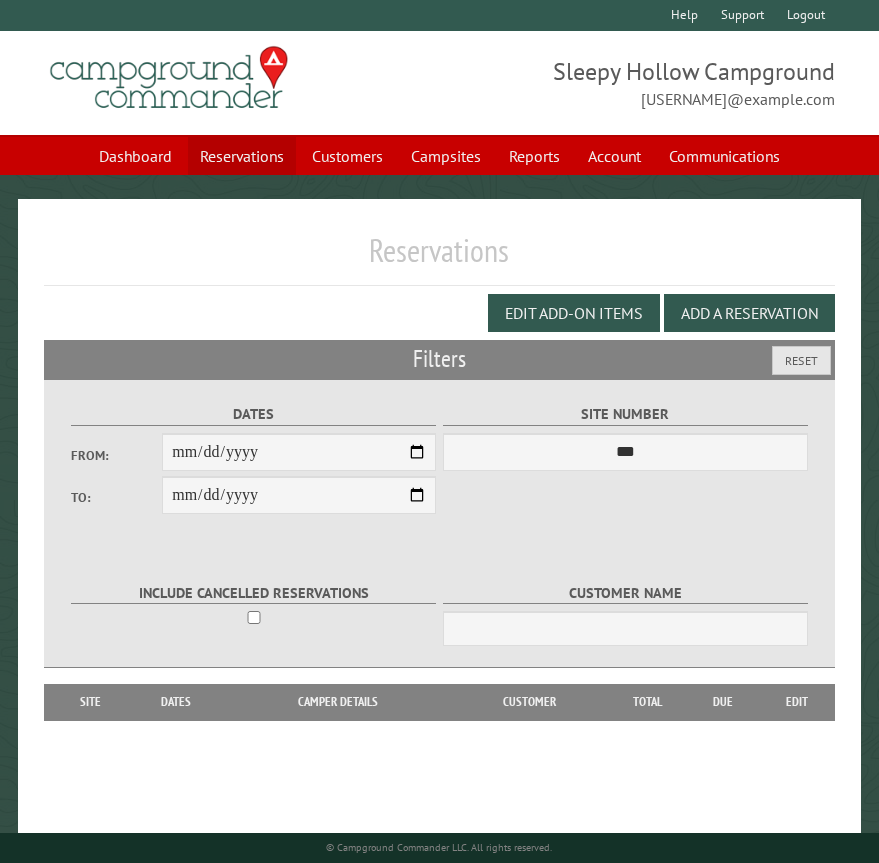 click on "Reservations" at bounding box center [242, 156] 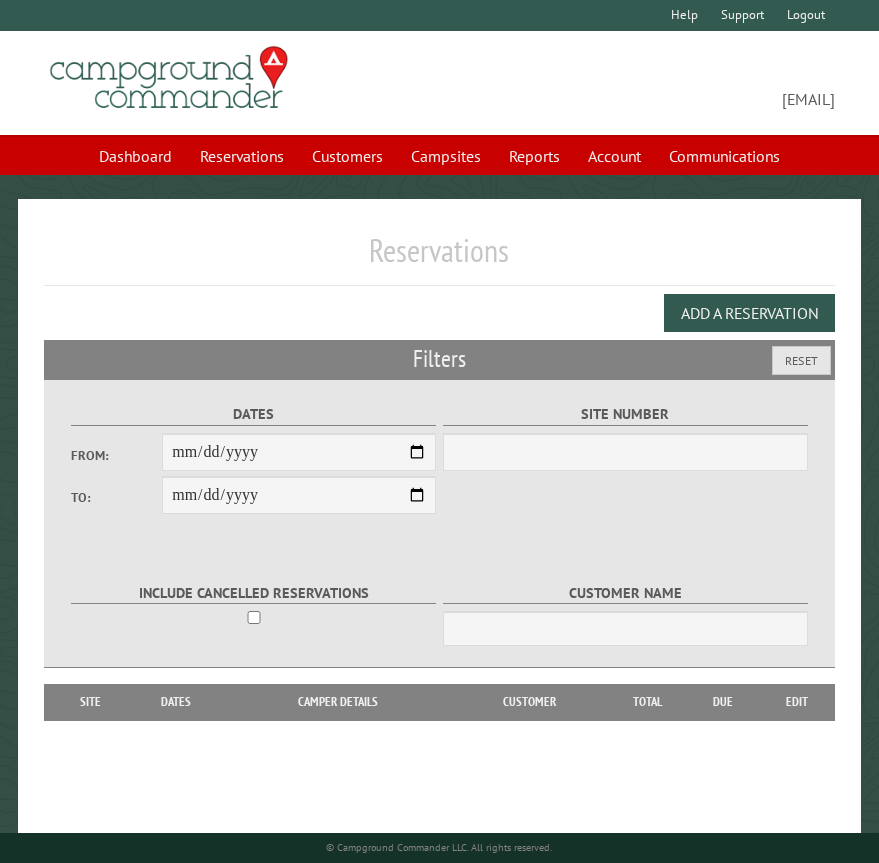 scroll, scrollTop: 0, scrollLeft: 0, axis: both 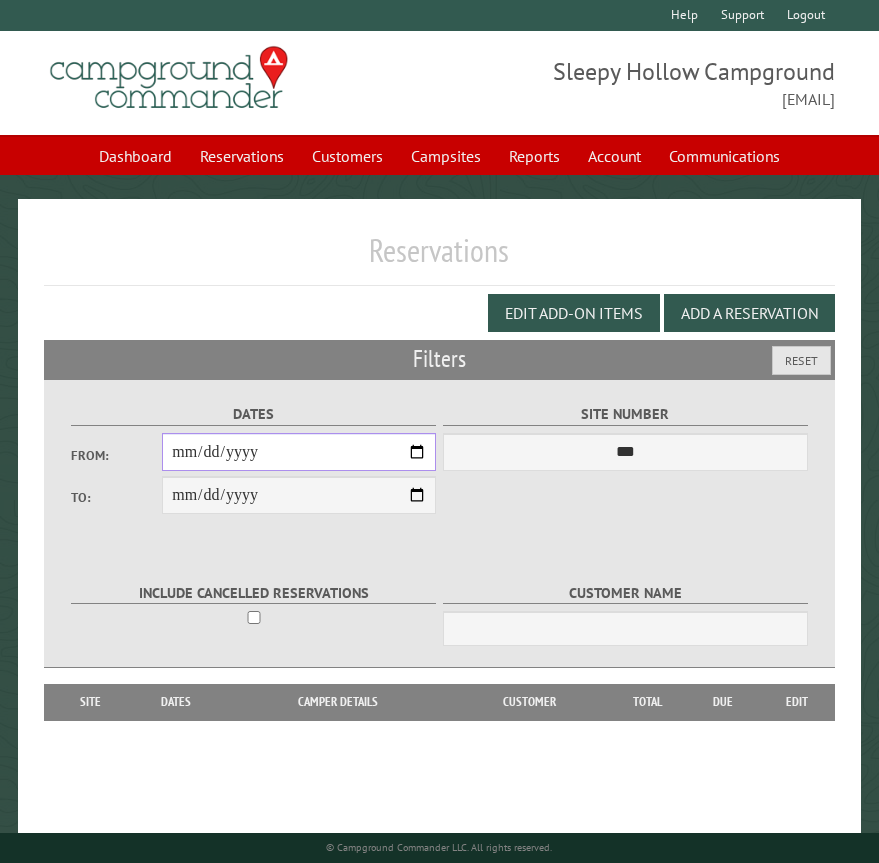 click on "From:" at bounding box center [299, 452] 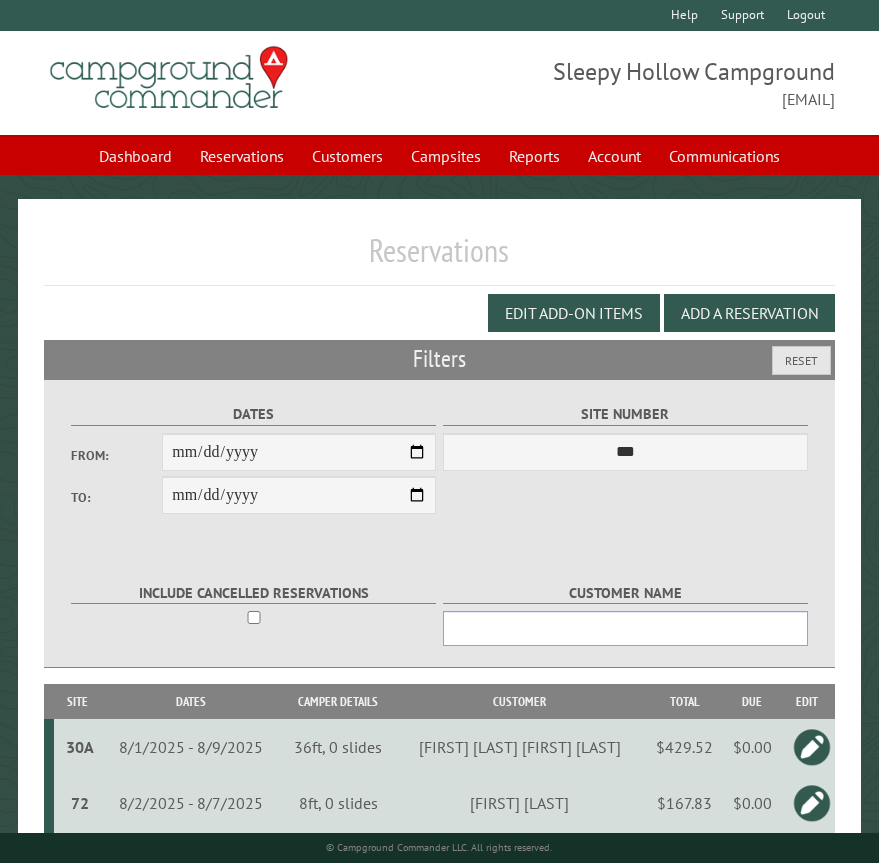 click on "Customer Name" at bounding box center [625, 628] 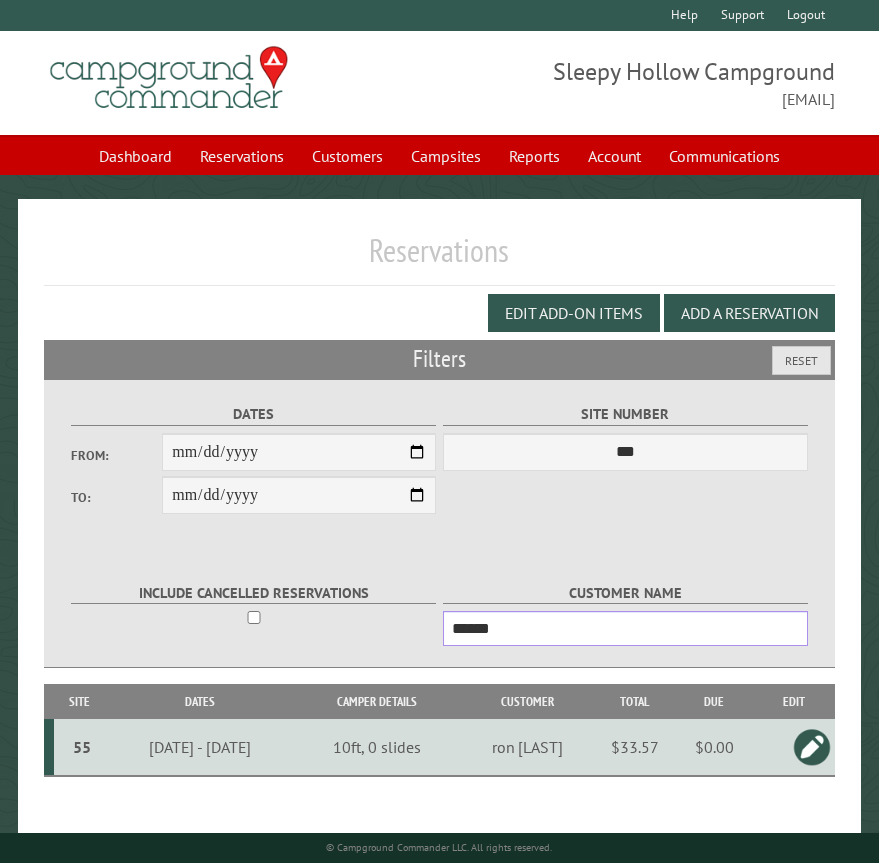 type on "******" 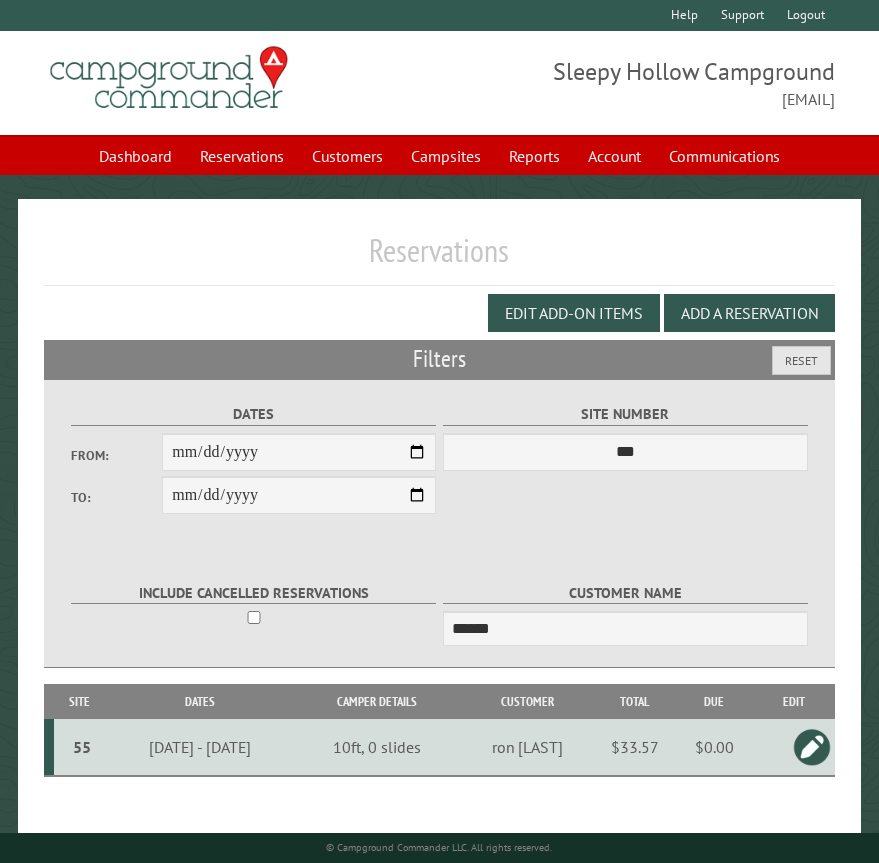 click on "55" at bounding box center (82, 747) 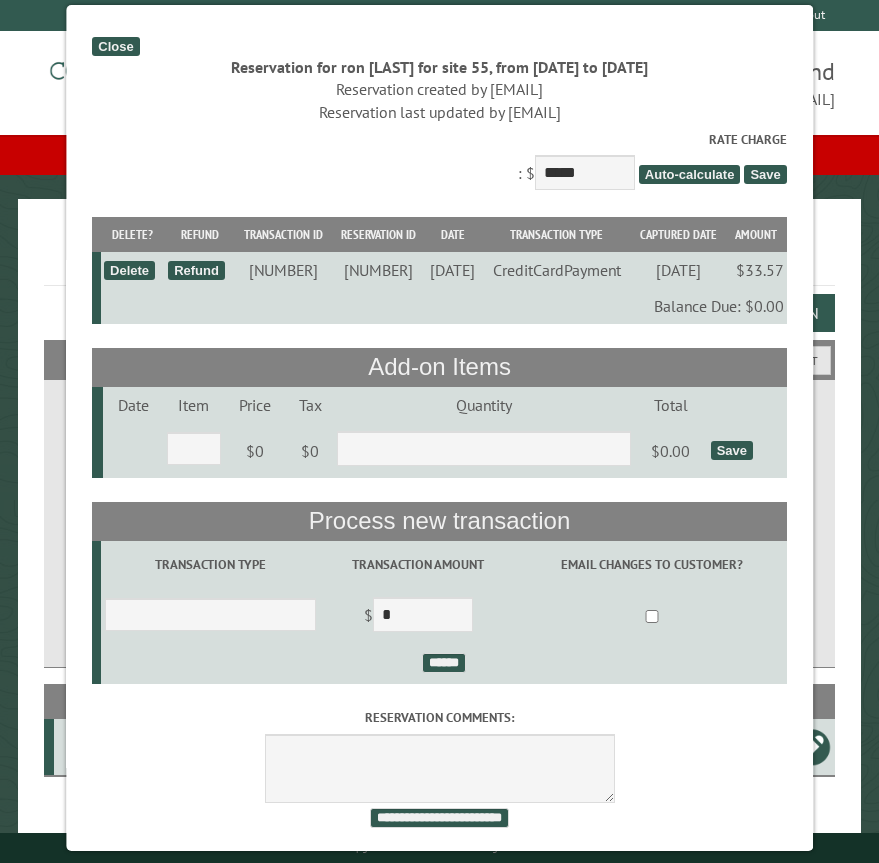 click on "Close" at bounding box center [115, 46] 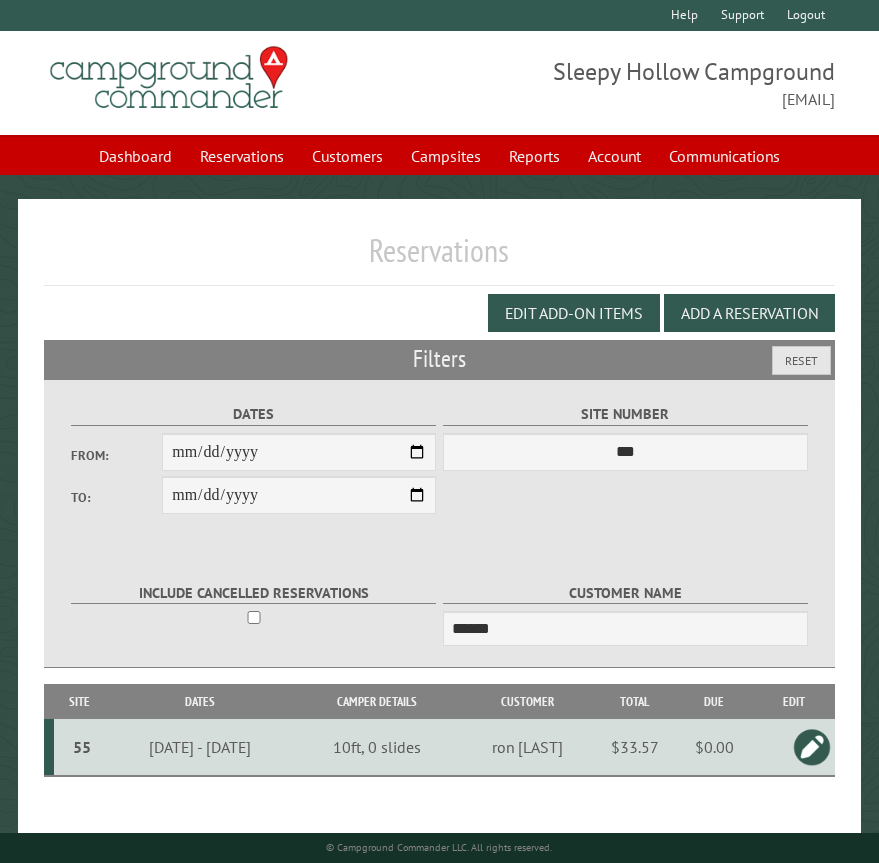 click at bounding box center (812, 747) 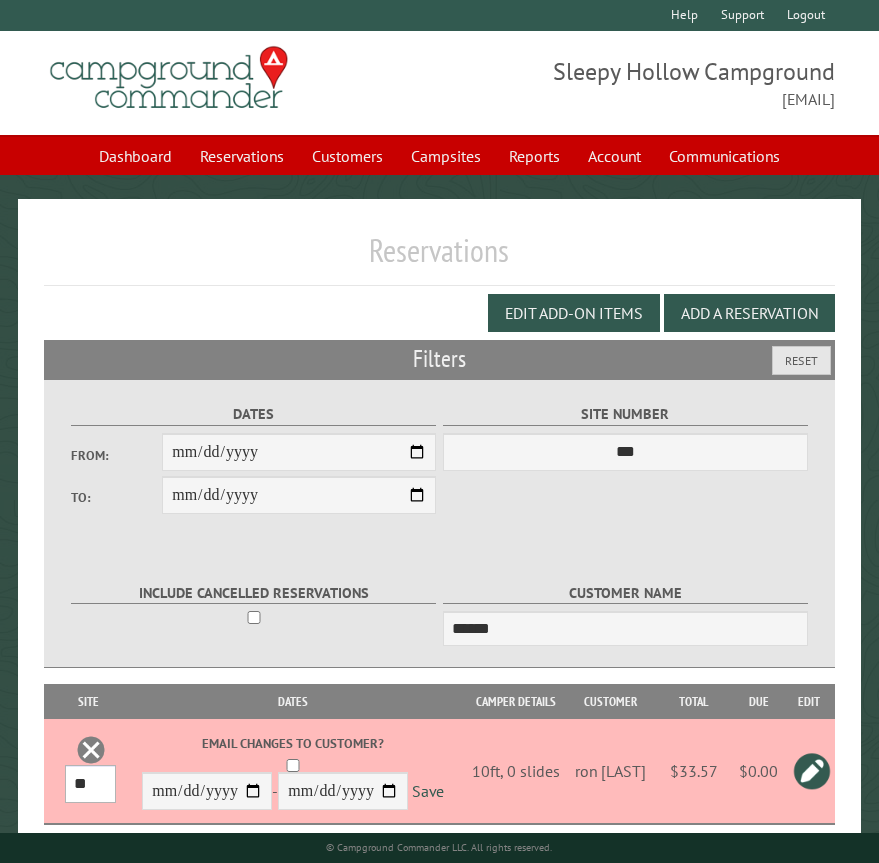 click on "*** * * * * * * * * * ** *** *** ** ** ** ** ** ** ** ** ** ** *** *** ** ** ** ** ** ** ** ** ** ** *** *** ** ** ** ** ** ** ** ** *** *** ** ** ** ** ** ** *** *** ** ** ** ** ** *** ** ** ** ** ** ** ** ** ** ** ** ** ** ** ** ** ** ** ** ** ** ** ** ** **" at bounding box center [90, 784] 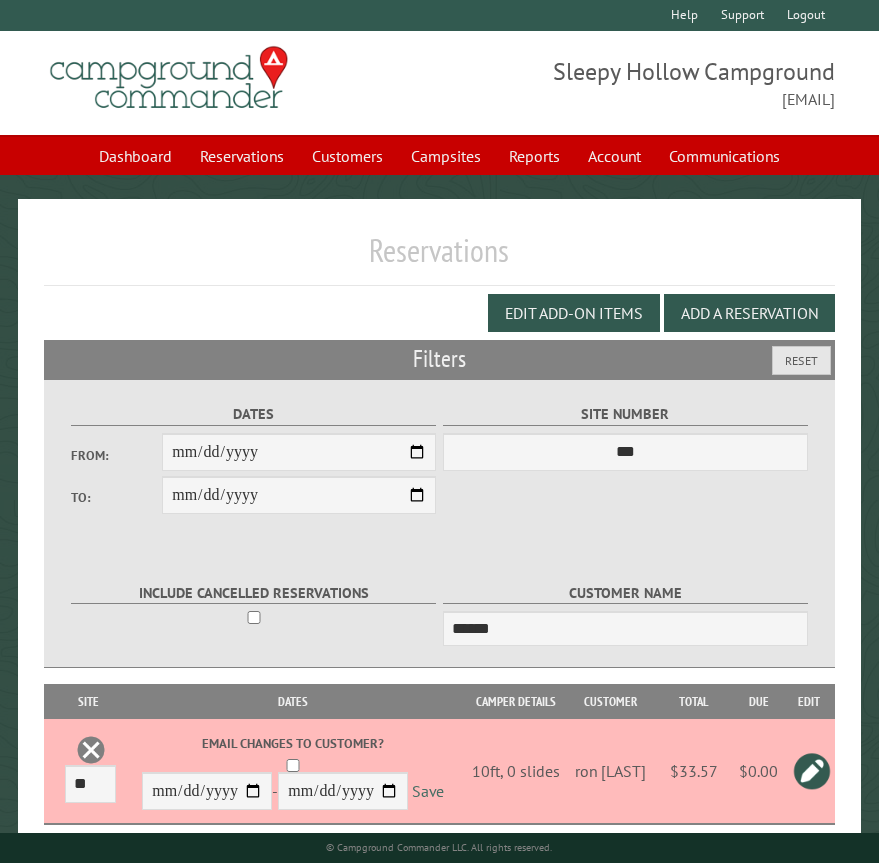 click on "Save" at bounding box center (428, 792) 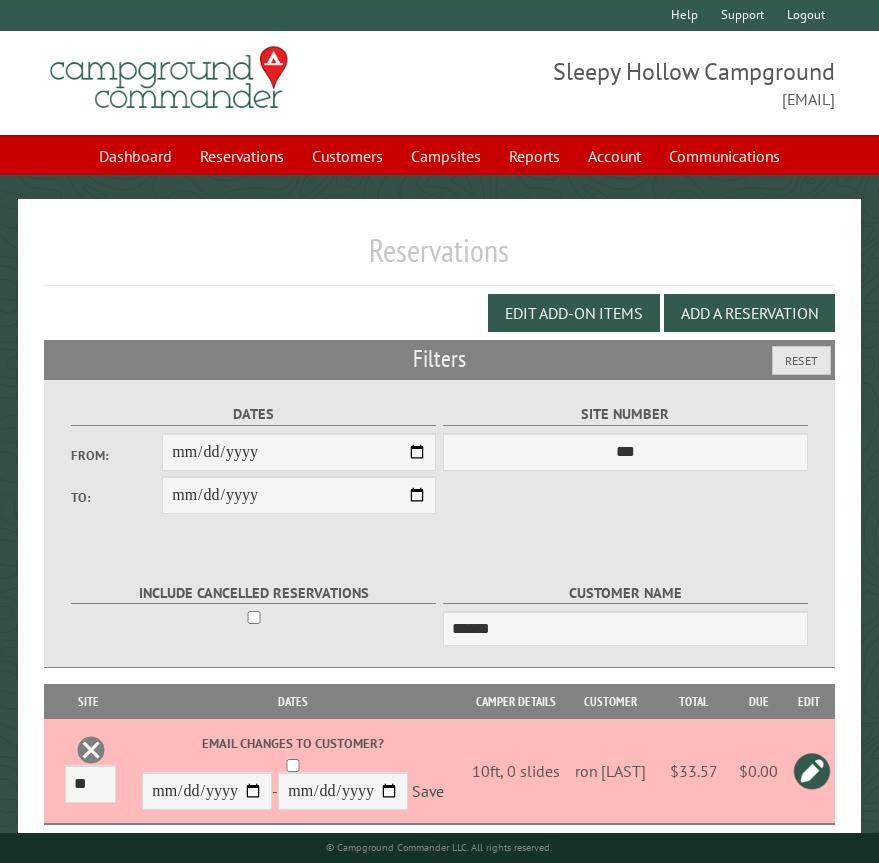 click on "Reservations" at bounding box center (439, 258) 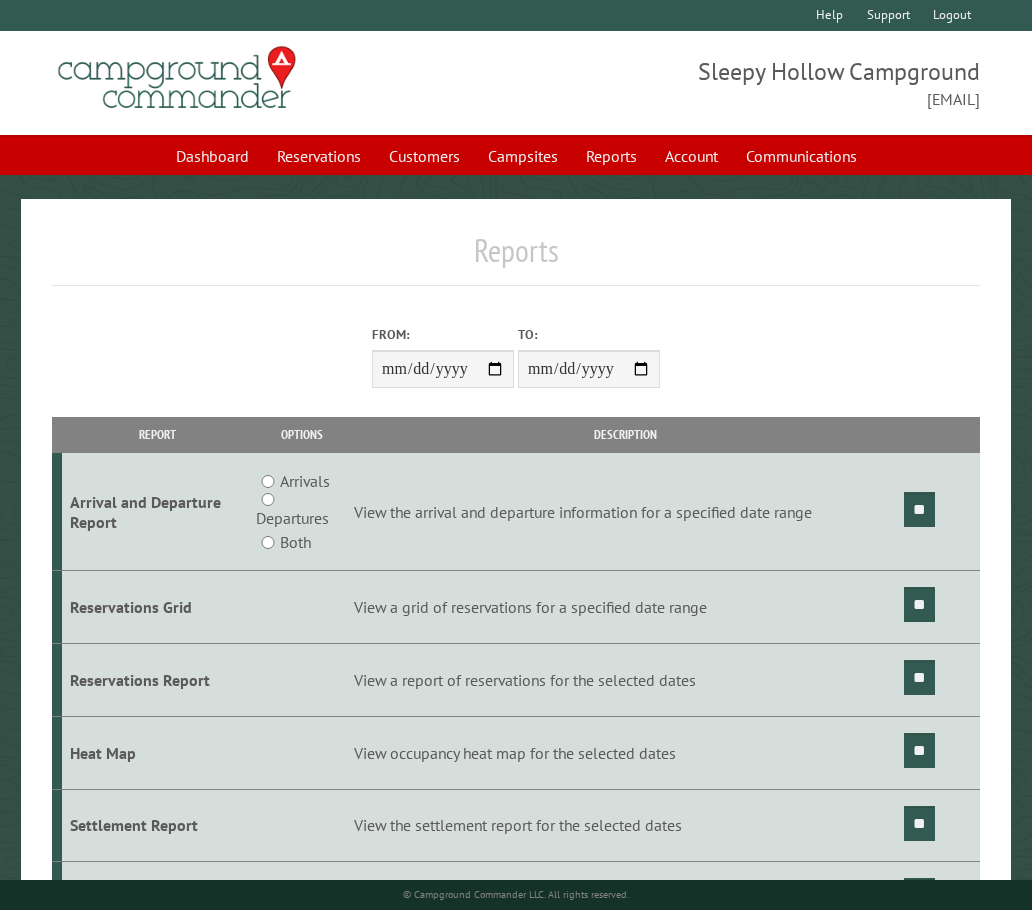 scroll, scrollTop: 0, scrollLeft: 0, axis: both 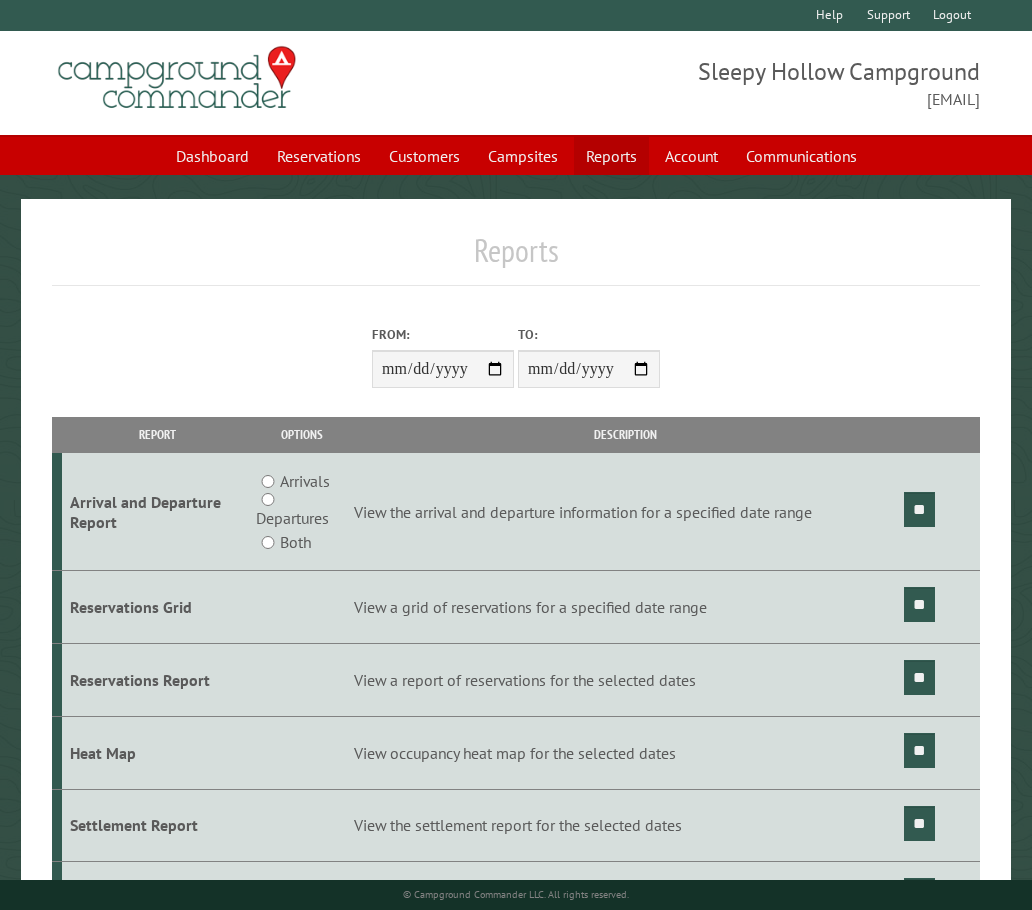 click on "Reports" at bounding box center [611, 156] 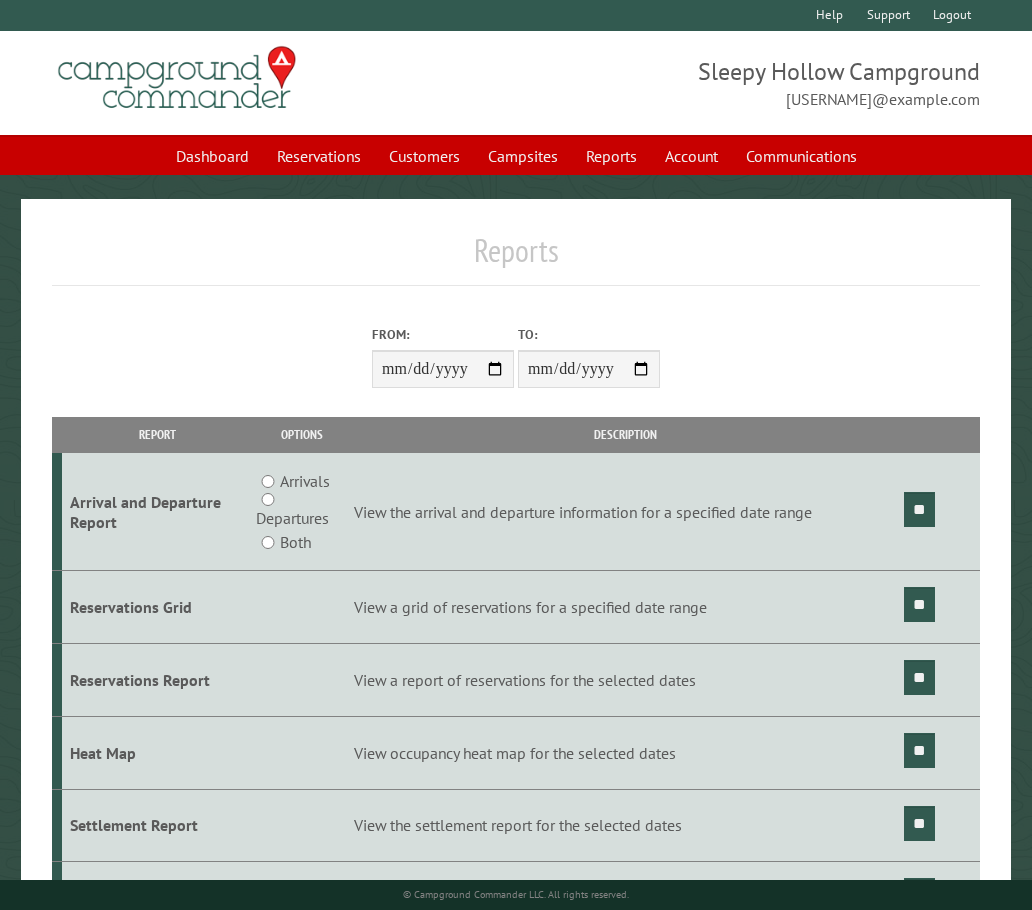 scroll, scrollTop: 0, scrollLeft: 0, axis: both 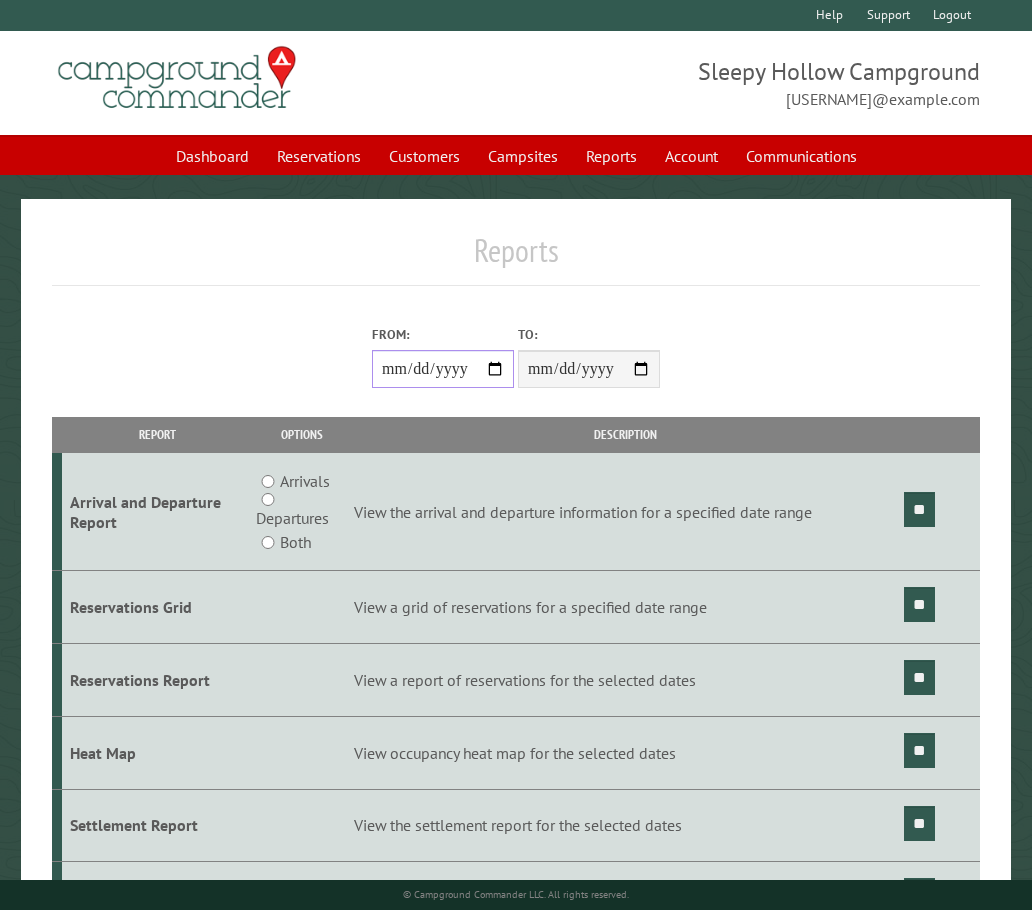 click on "From:" at bounding box center [443, 369] 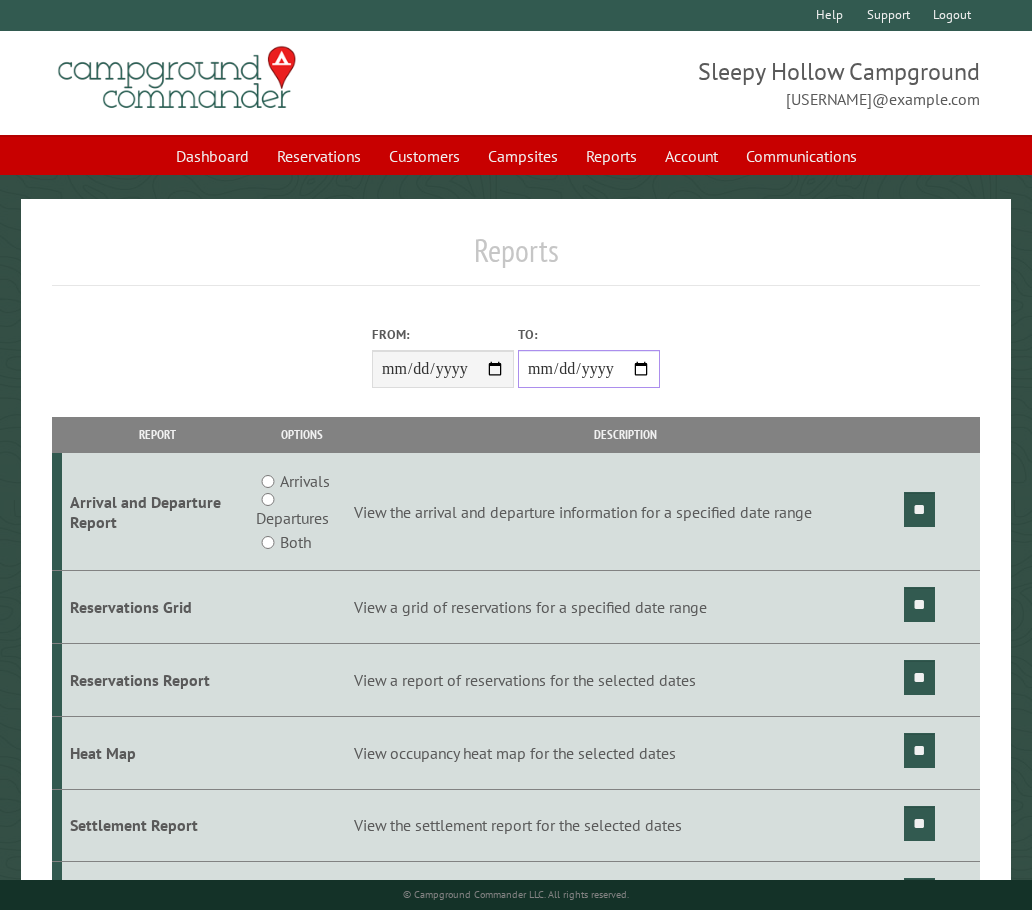 click on "**********" at bounding box center (589, 369) 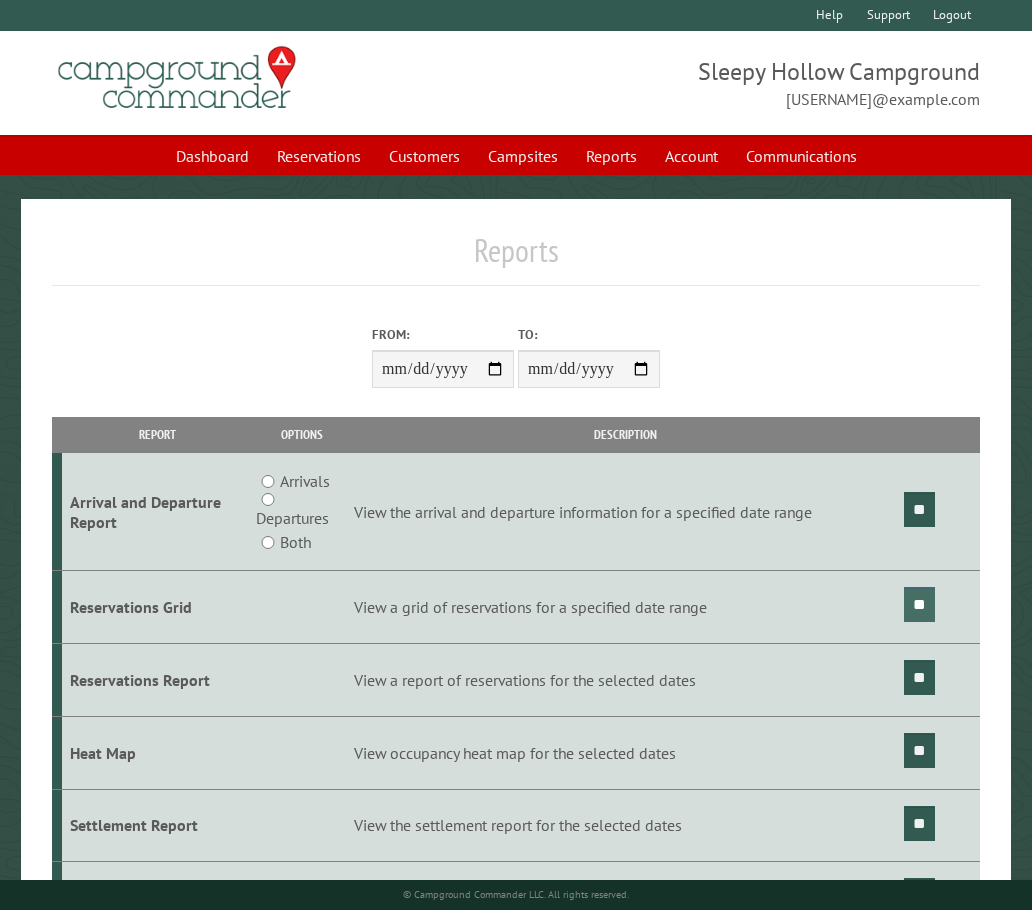 click on "**" at bounding box center [919, 604] 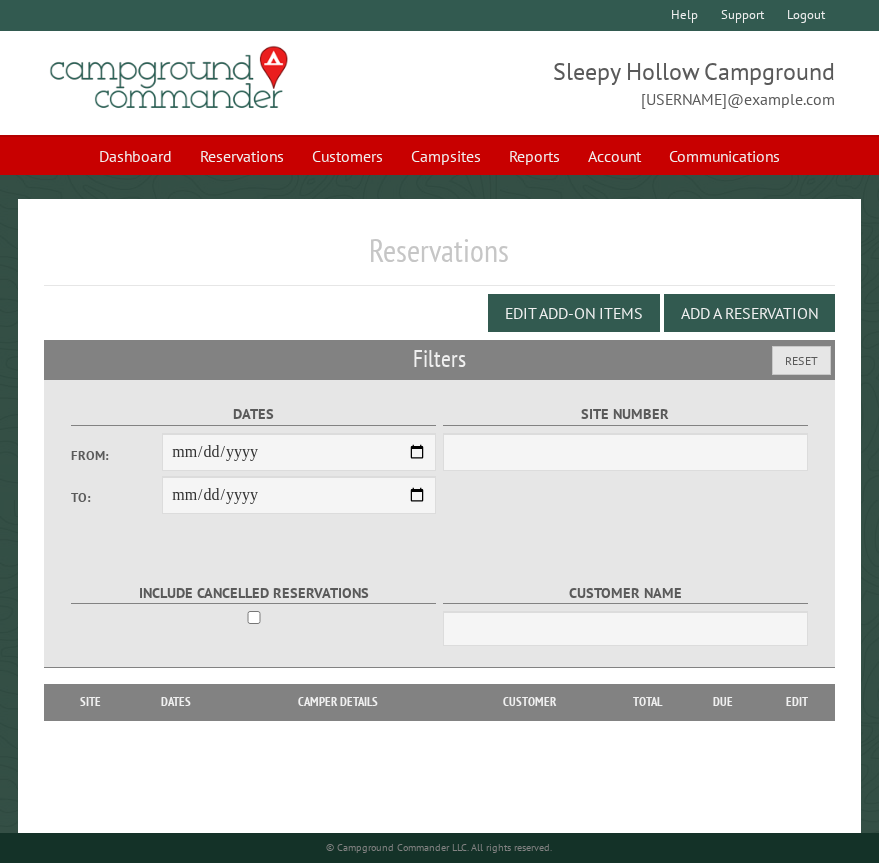 scroll, scrollTop: 0, scrollLeft: 0, axis: both 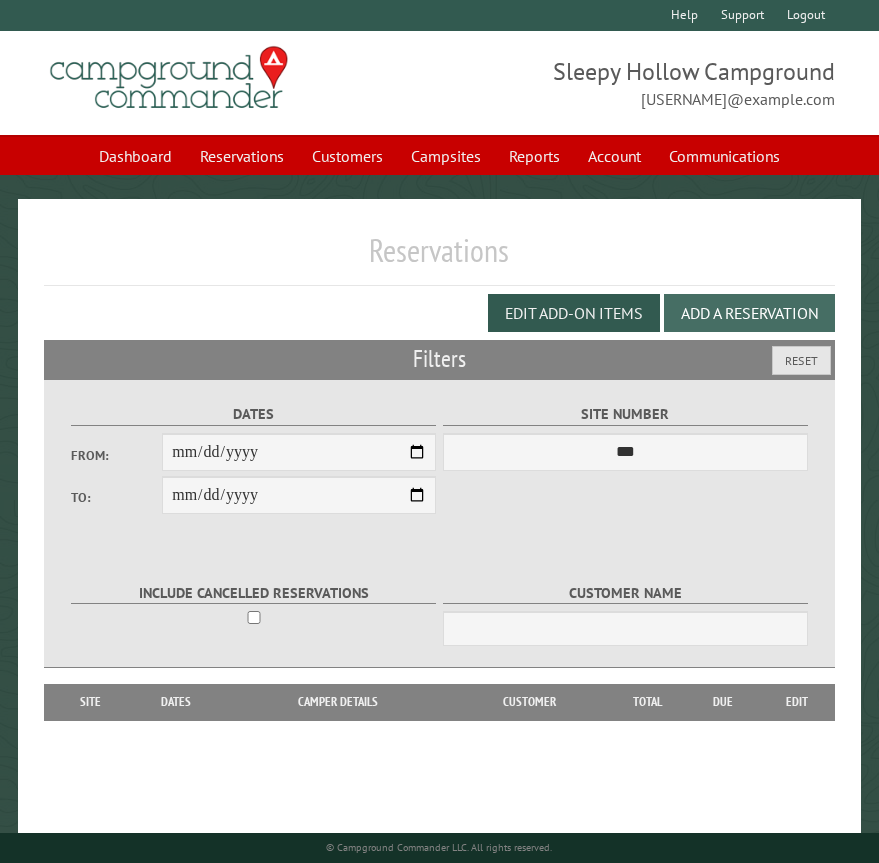 click on "Add a Reservation" at bounding box center (749, 313) 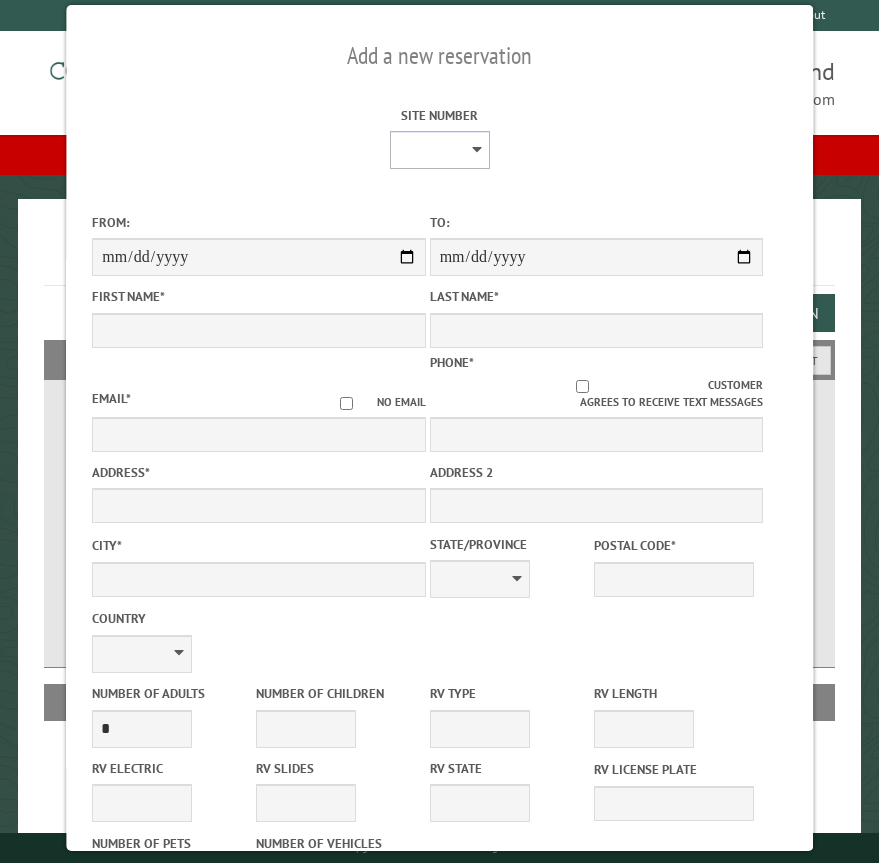 click on "* * * * * * * * * ** *** *** ** ** ** ** ** ** ** ** ** ** *** *** ** ** ** ** ** ** ** ** ** ** *** *** ** ** ** ** ** ** ** ** *** *** ** ** ** ** ** ** *** *** ** ** ** ** ** *** ** ** ** ** ** ** ** ** ** ** ** ** ** ** ** ** ** ** ** ** ** ** ** ** **" at bounding box center [439, 150] 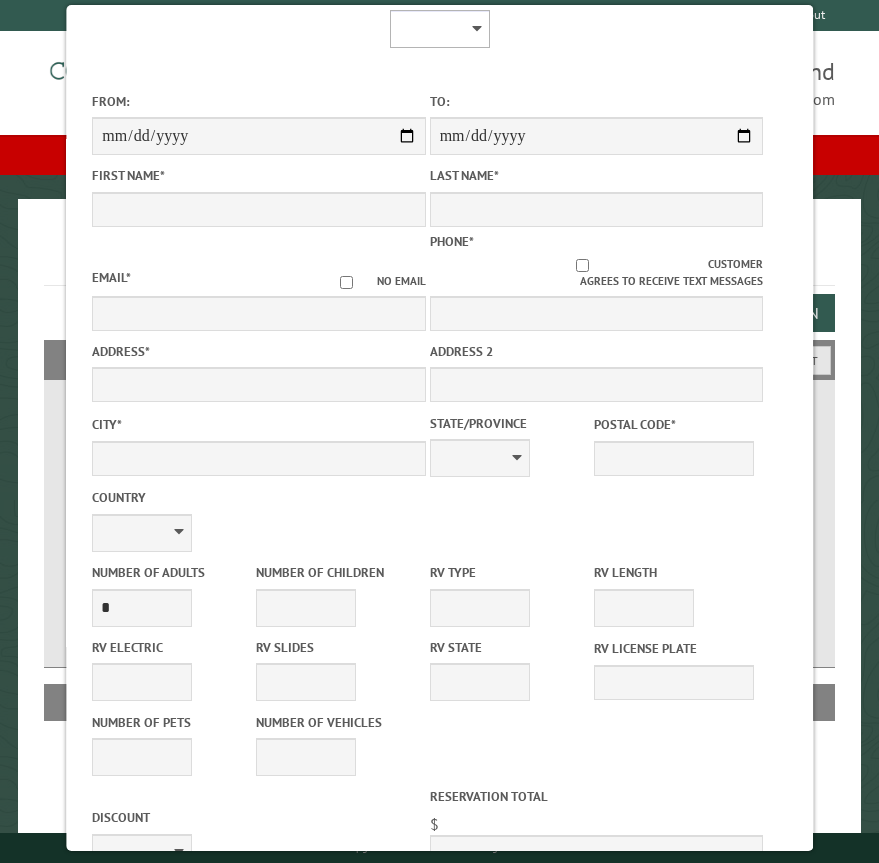 scroll, scrollTop: 0, scrollLeft: 0, axis: both 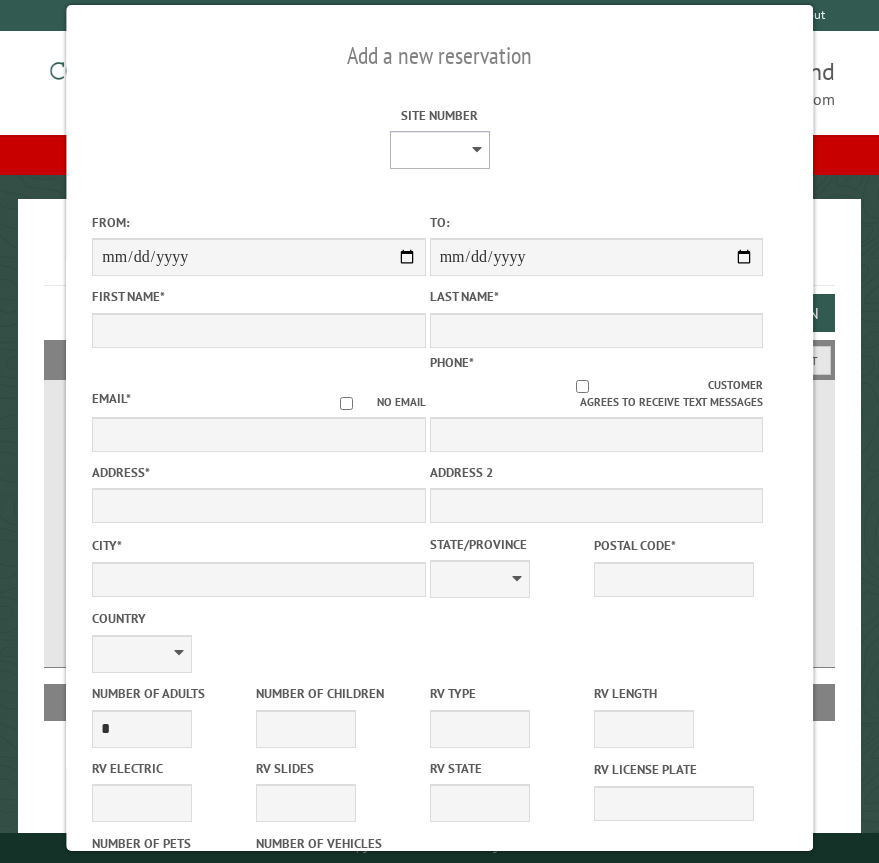 click on "* * * * * * * * * ** *** *** ** ** ** ** ** ** ** ** ** ** *** *** ** ** ** ** ** ** ** ** ** ** *** *** ** ** ** ** ** ** ** ** *** *** ** ** ** ** ** ** *** *** ** ** ** ** ** *** ** ** ** ** ** ** ** ** ** ** ** ** ** ** ** ** ** ** ** ** ** ** ** ** **" at bounding box center [439, 150] 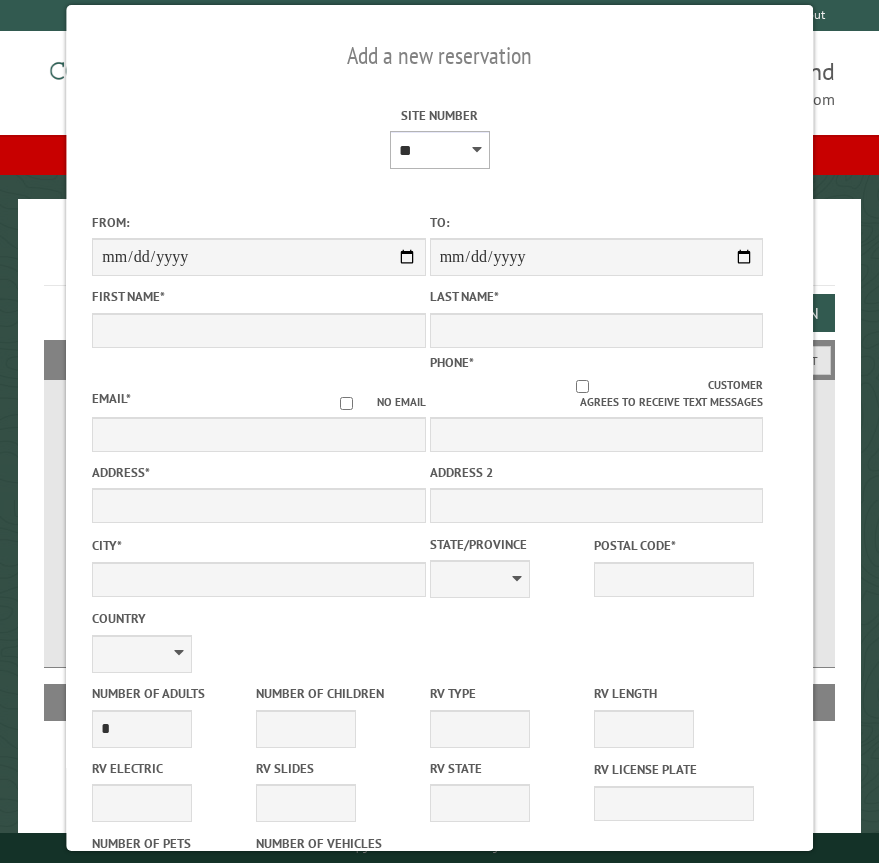 click on "* * * * * * * * * ** *** *** ** ** ** ** ** ** ** ** ** ** *** *** ** ** ** ** ** ** ** ** ** ** *** *** ** ** ** ** ** ** ** ** *** *** ** ** ** ** ** ** *** *** ** ** ** ** ** *** ** ** ** ** ** ** ** ** ** ** ** ** ** ** ** ** ** ** ** ** ** ** ** ** **" at bounding box center (439, 150) 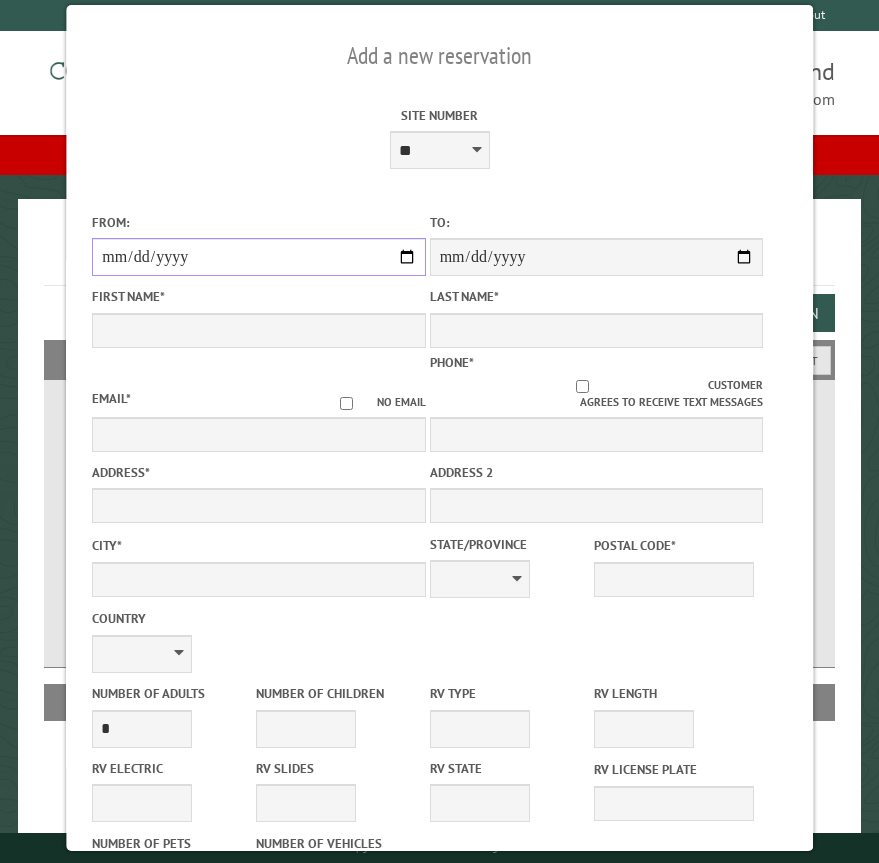 click on "From:" at bounding box center [258, 257] 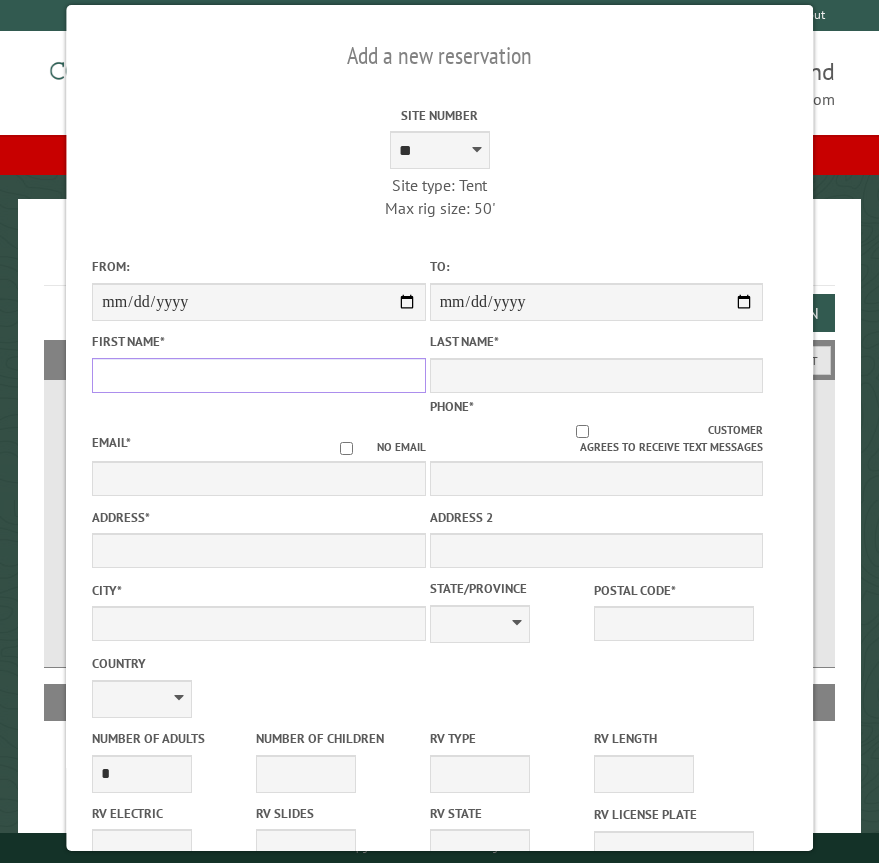click on "First Name *" at bounding box center [258, 375] 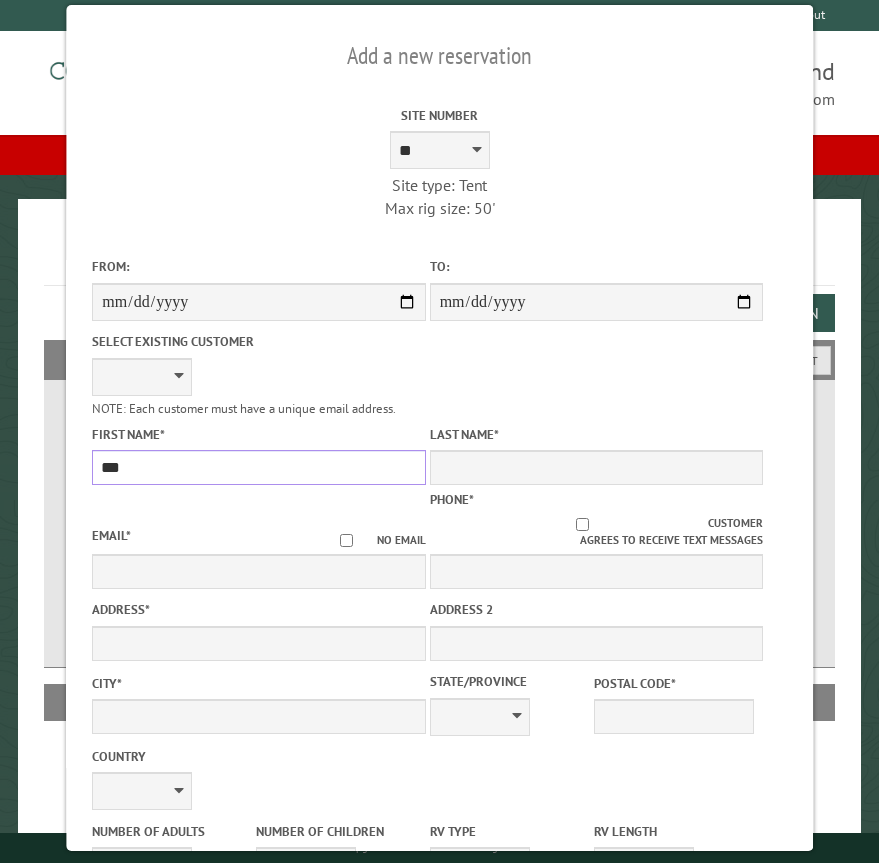 type on "***" 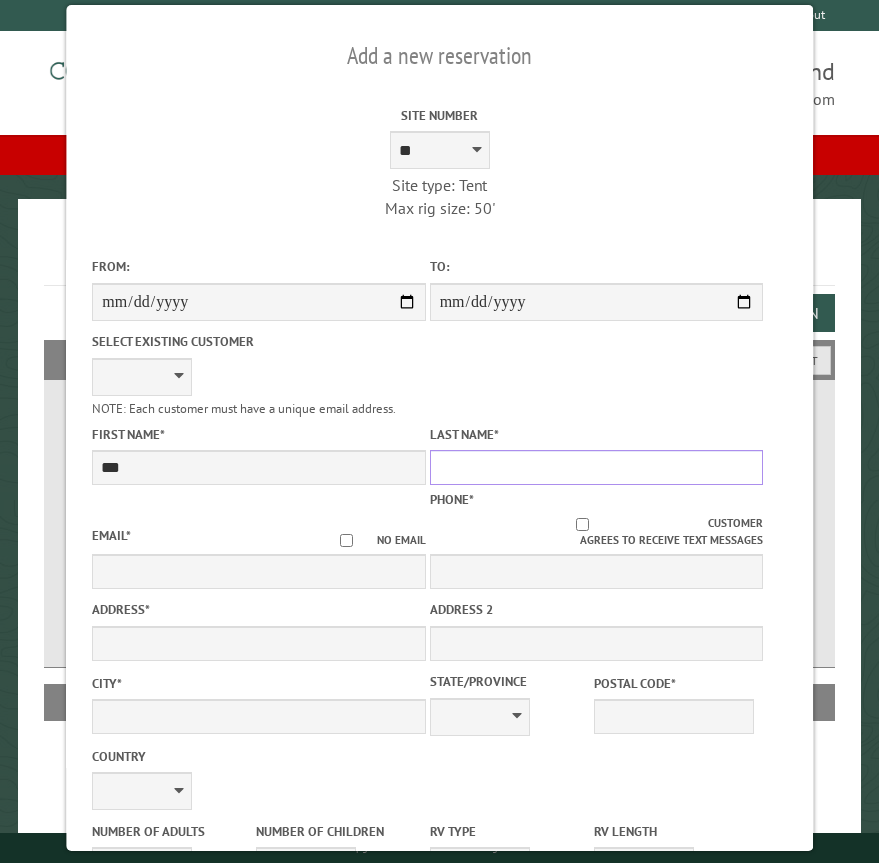 click on "Last Name *" at bounding box center [596, 467] 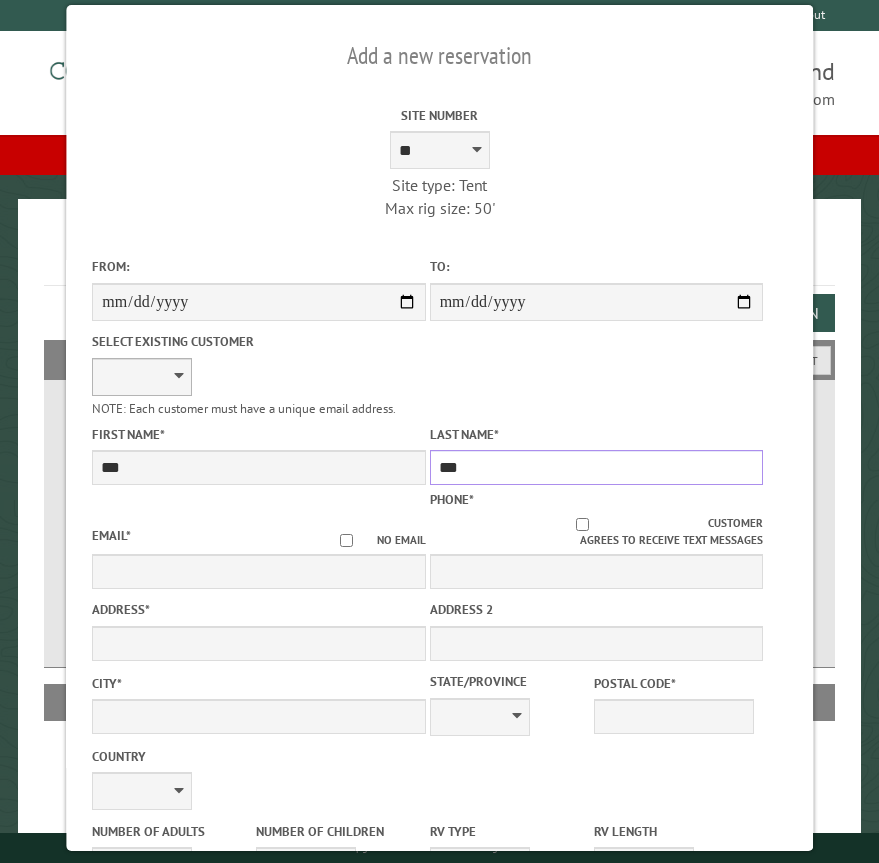type on "***" 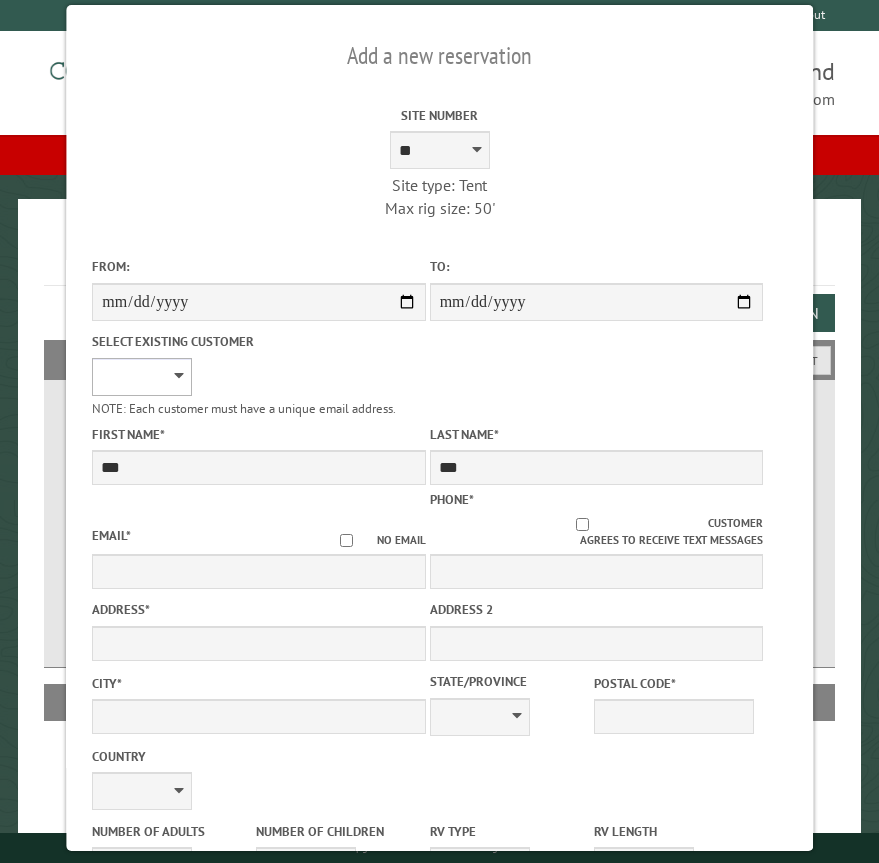 click on "**********" at bounding box center [142, 377] 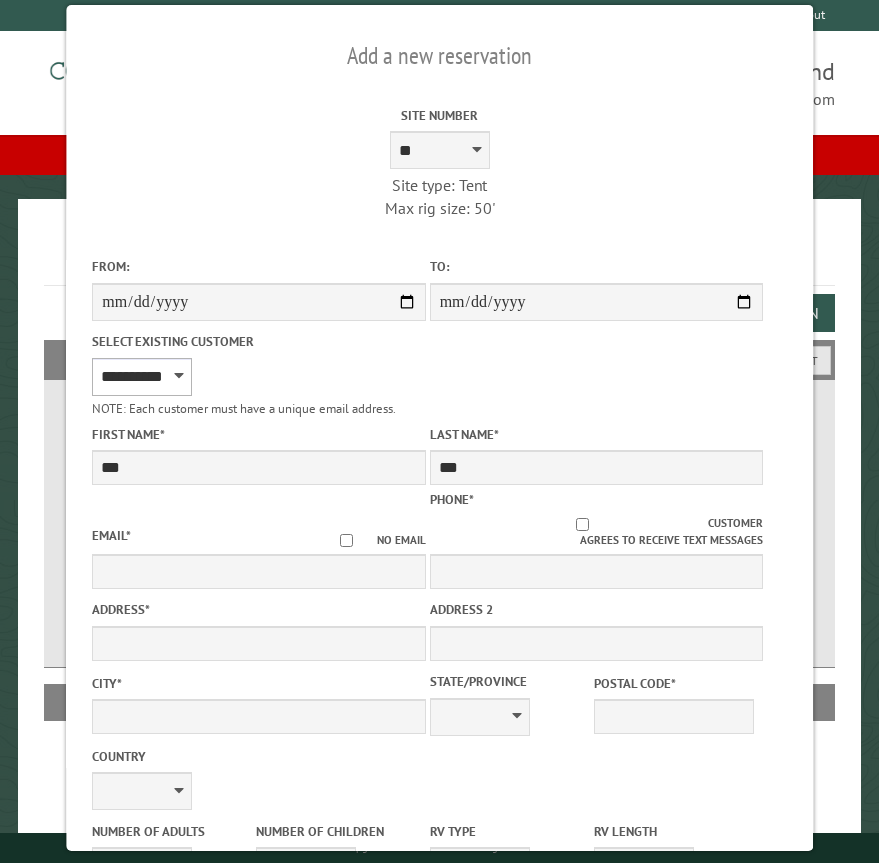 click on "**********" at bounding box center (142, 377) 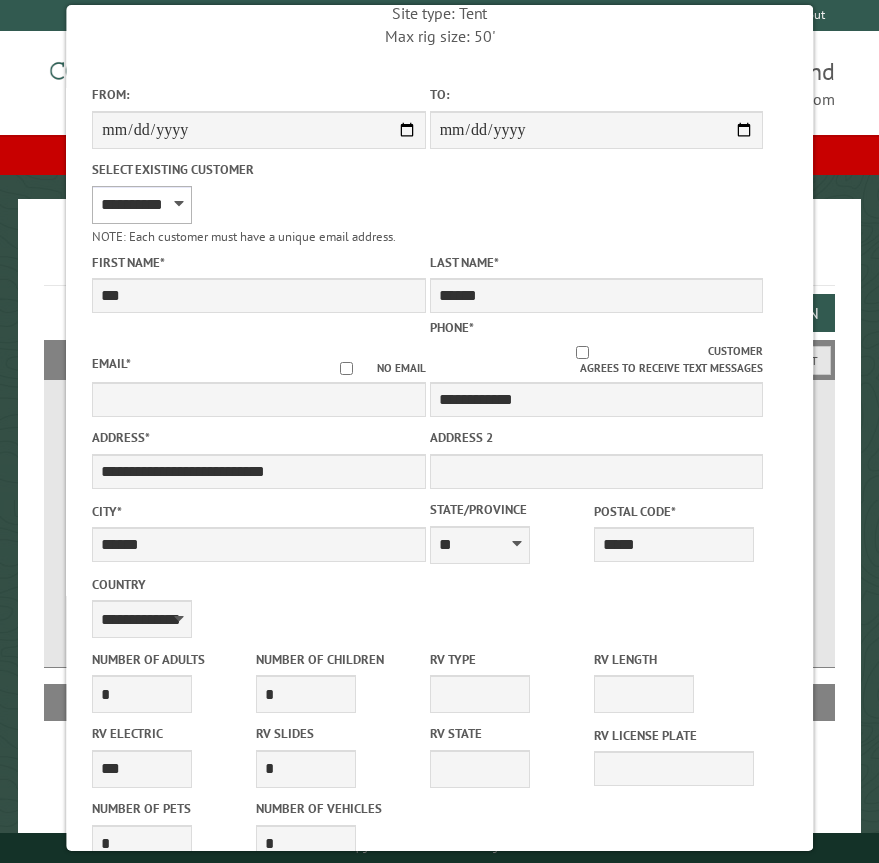 scroll, scrollTop: 300, scrollLeft: 0, axis: vertical 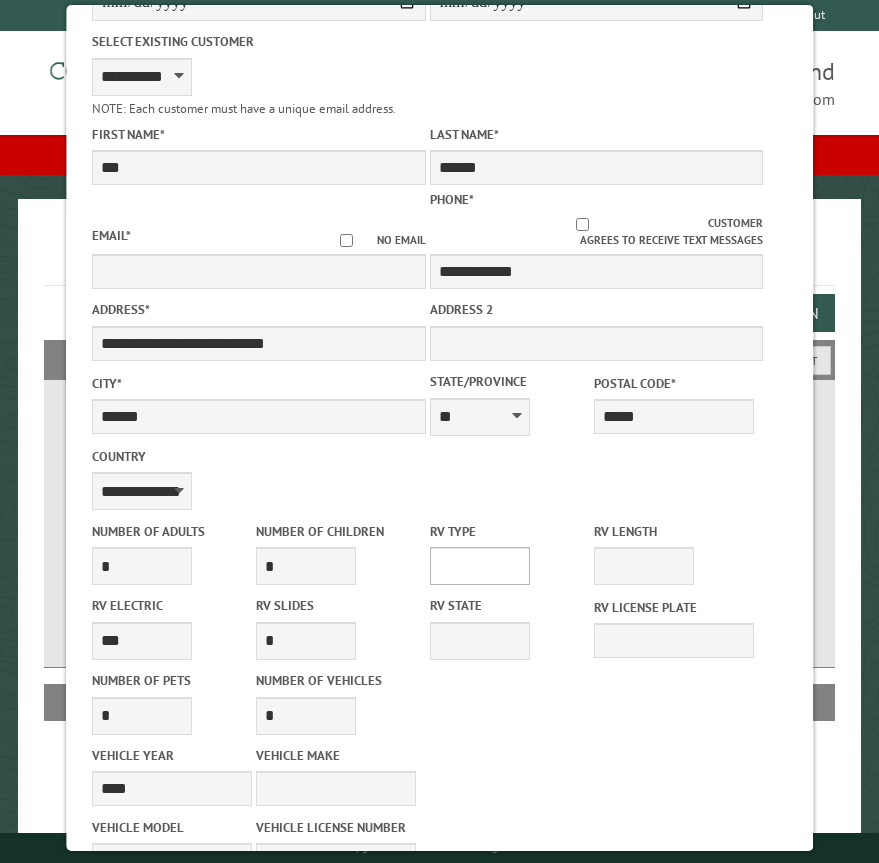 click on "**********" at bounding box center [480, 566] 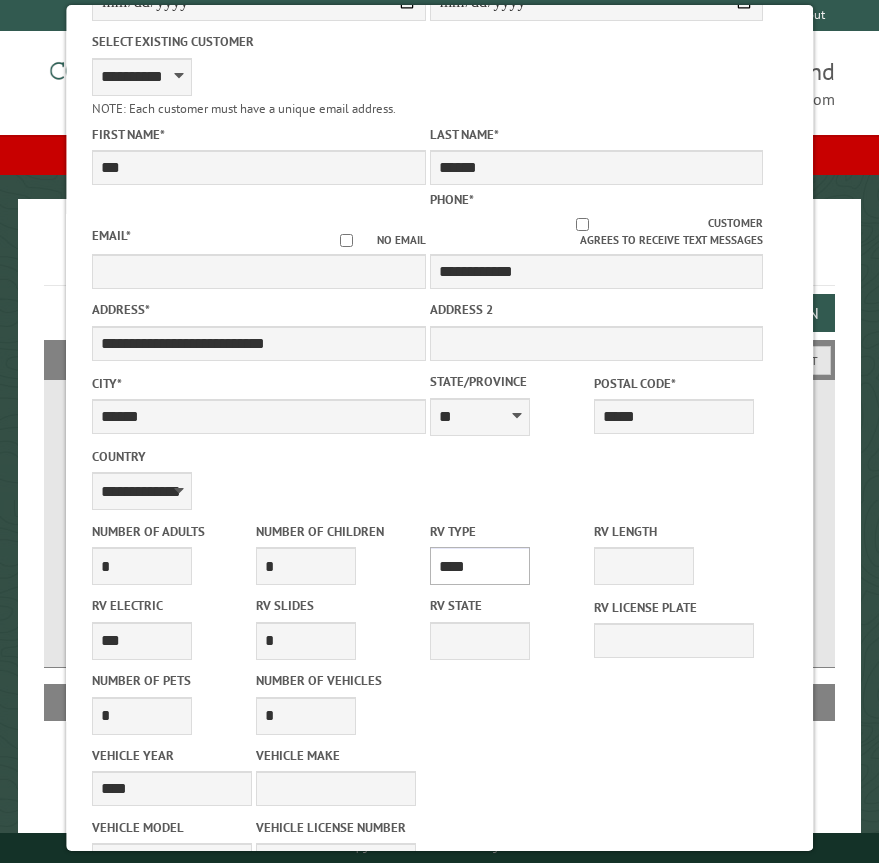 click on "**********" at bounding box center (480, 566) 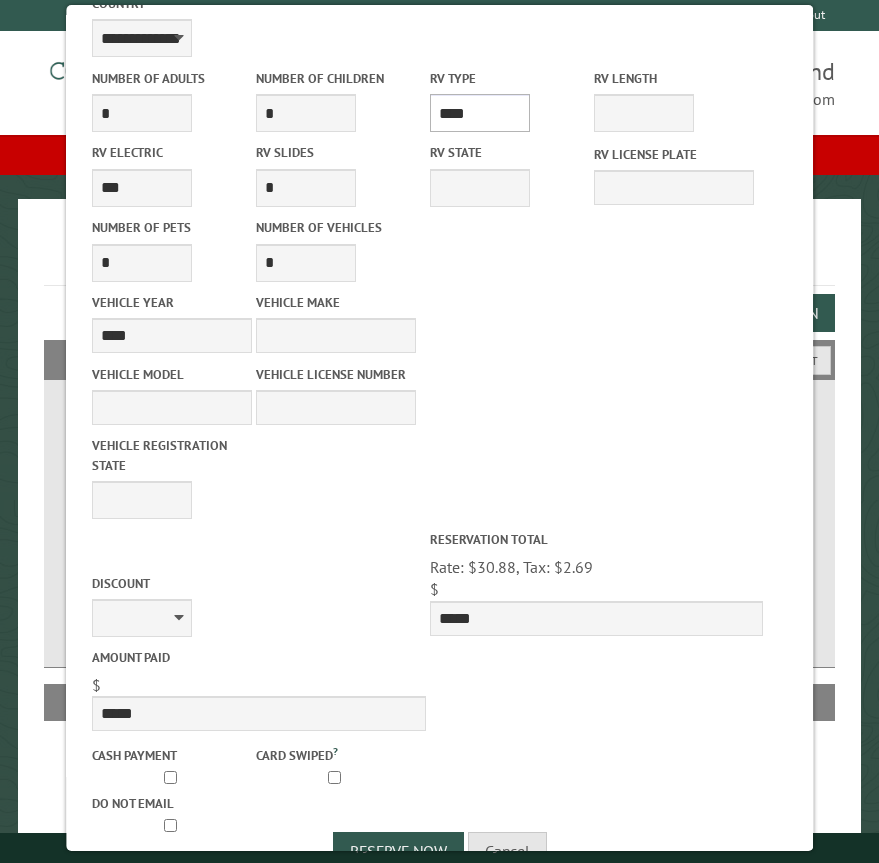 scroll, scrollTop: 800, scrollLeft: 0, axis: vertical 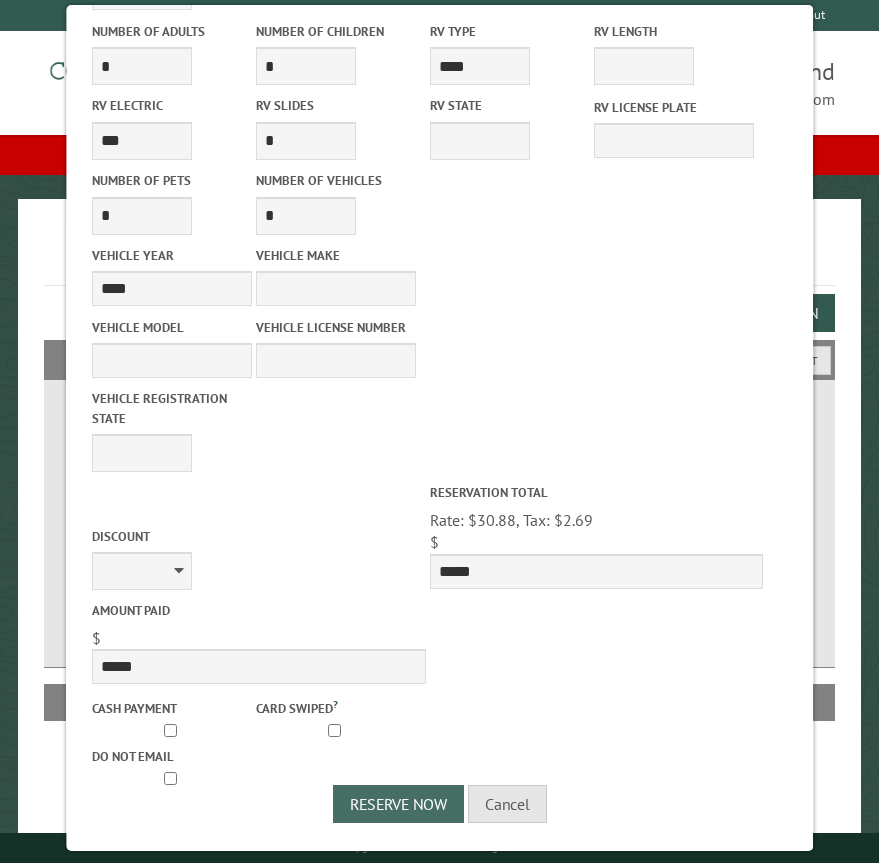 click on "Reserve Now" at bounding box center [397, 804] 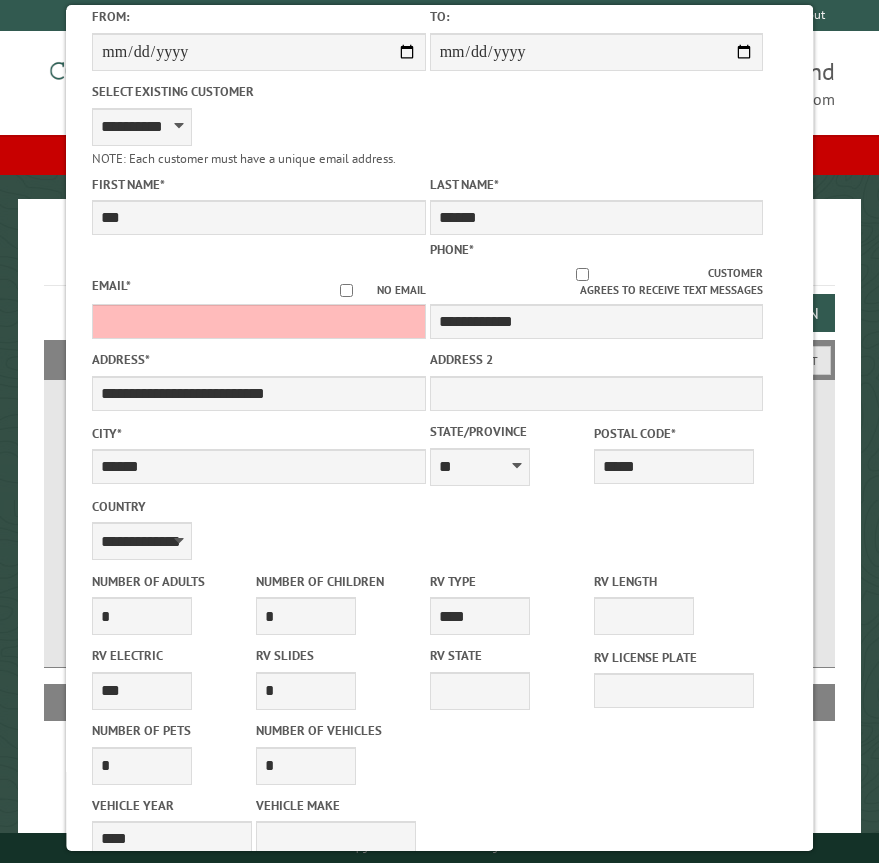 scroll, scrollTop: 200, scrollLeft: 0, axis: vertical 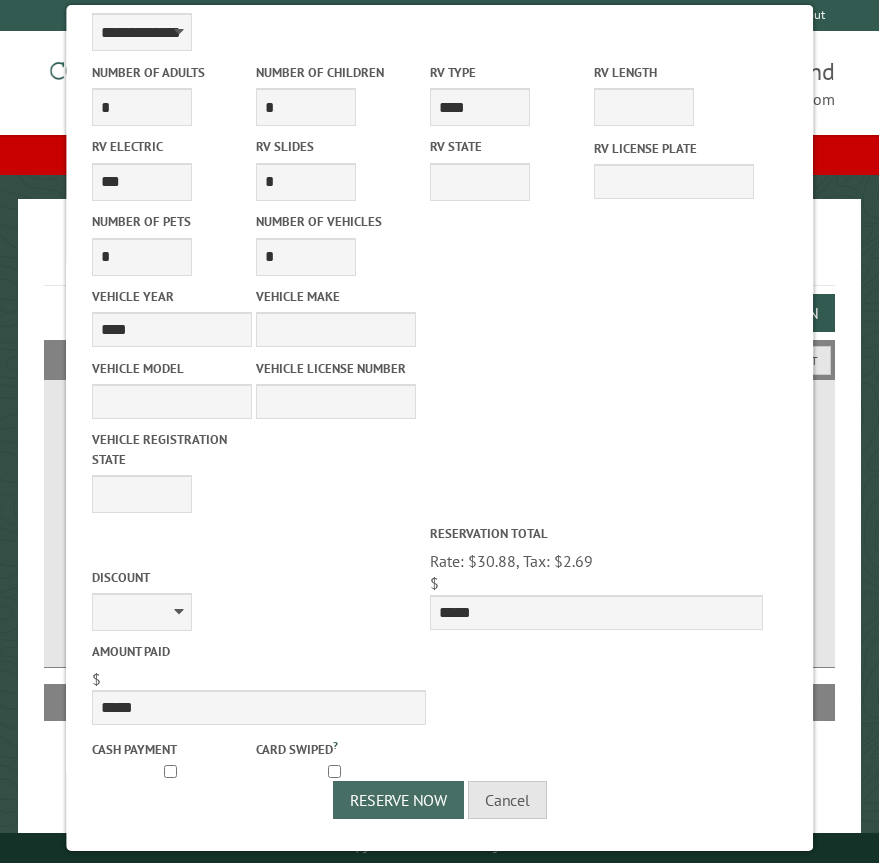 click on "Reserve Now" at bounding box center (397, 800) 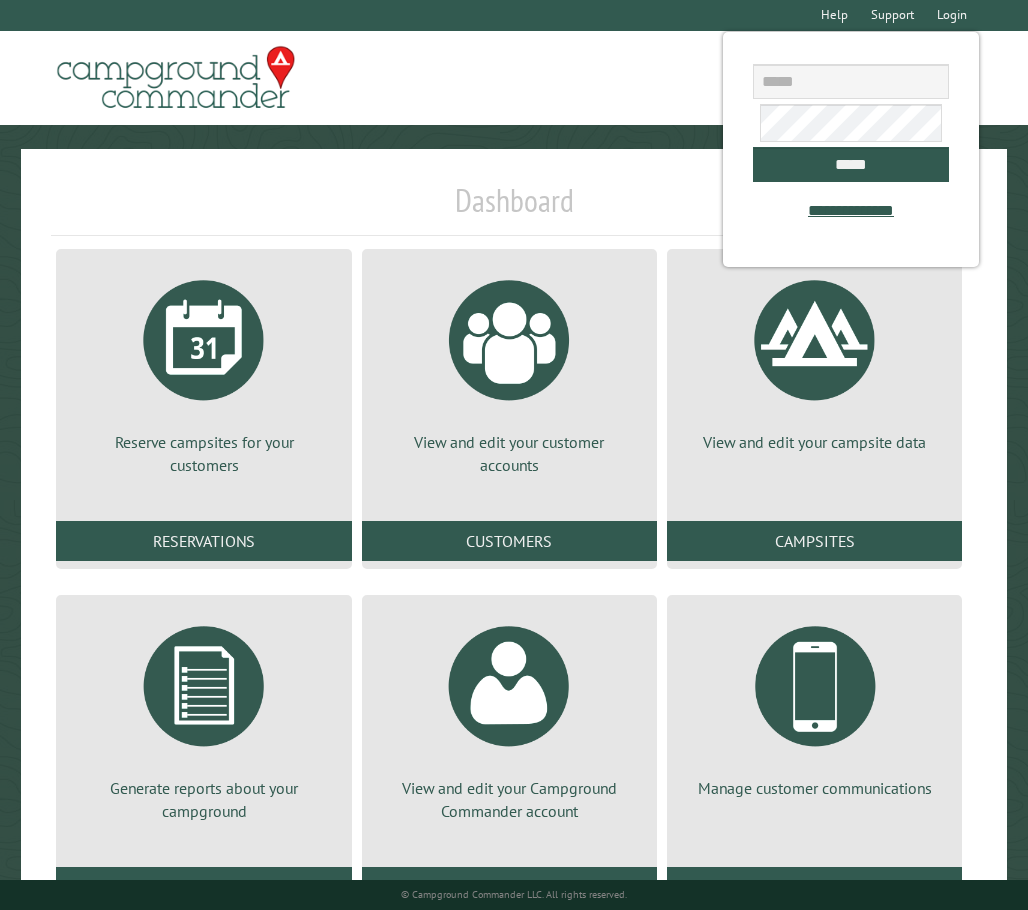scroll, scrollTop: 0, scrollLeft: 0, axis: both 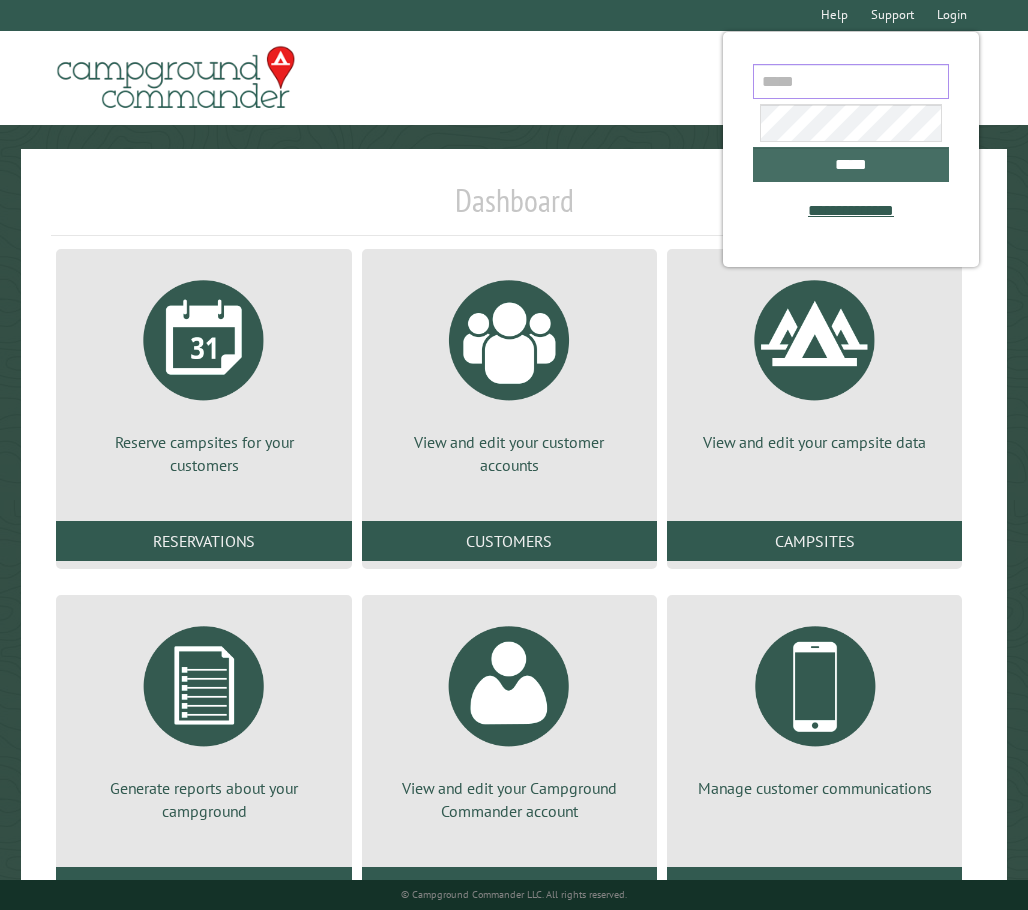 type on "**********" 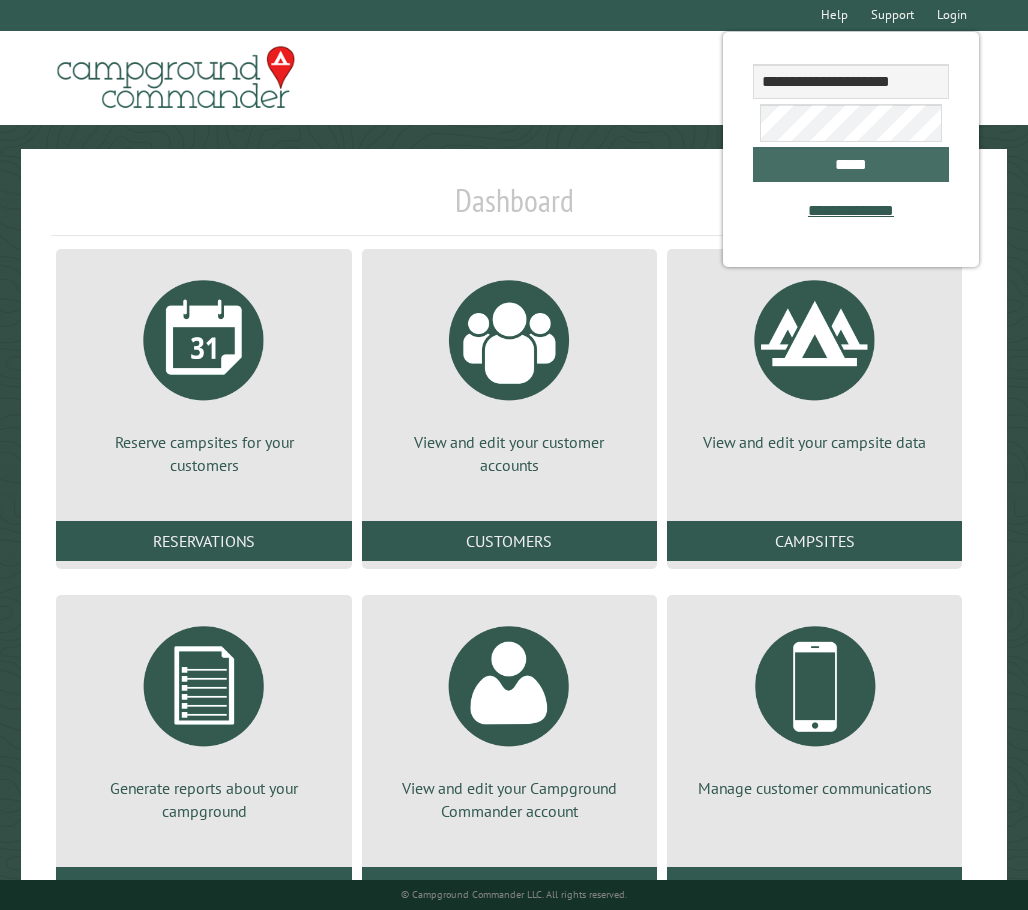 click on "*****" at bounding box center [851, 164] 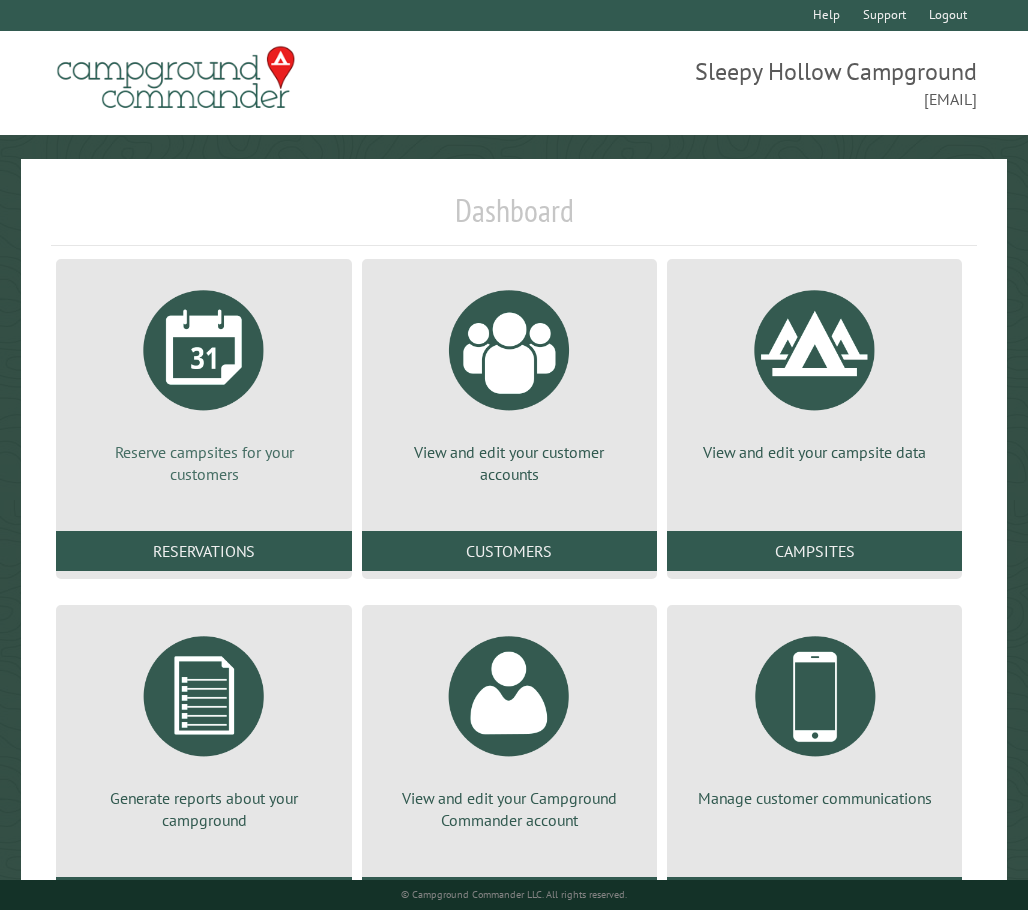 click at bounding box center (204, 350) 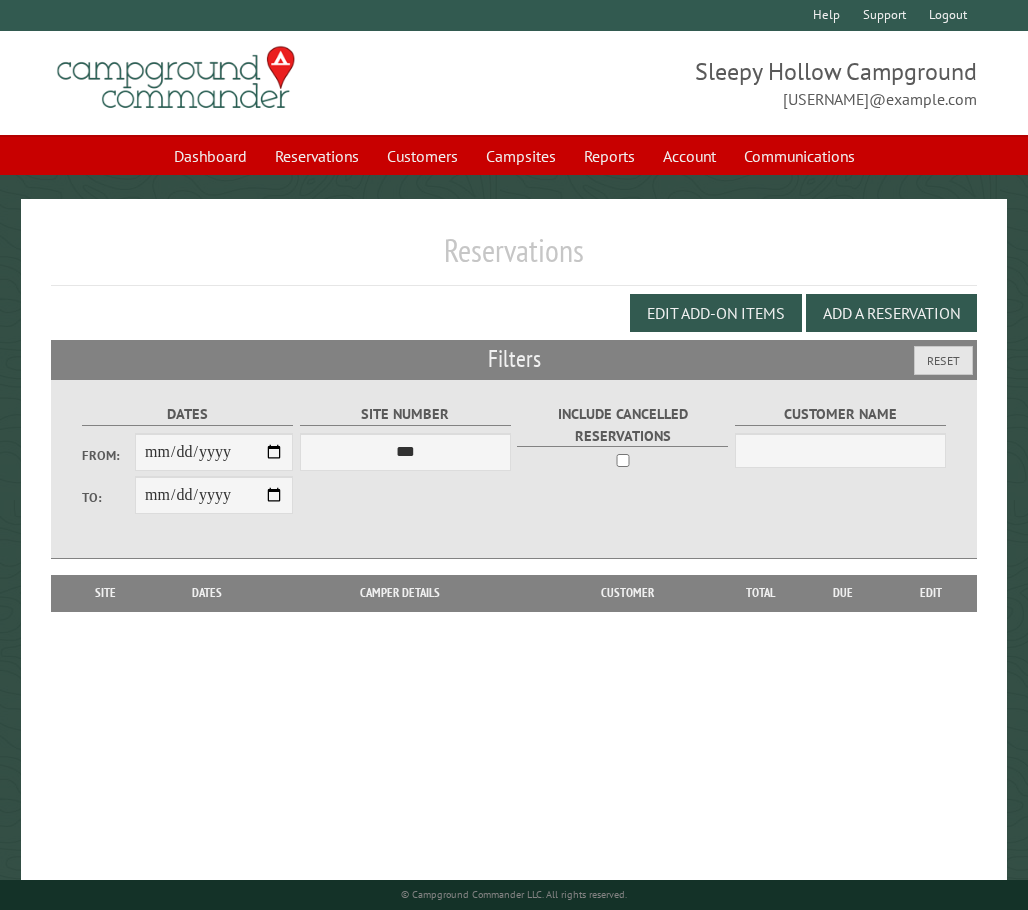 scroll, scrollTop: 0, scrollLeft: 0, axis: both 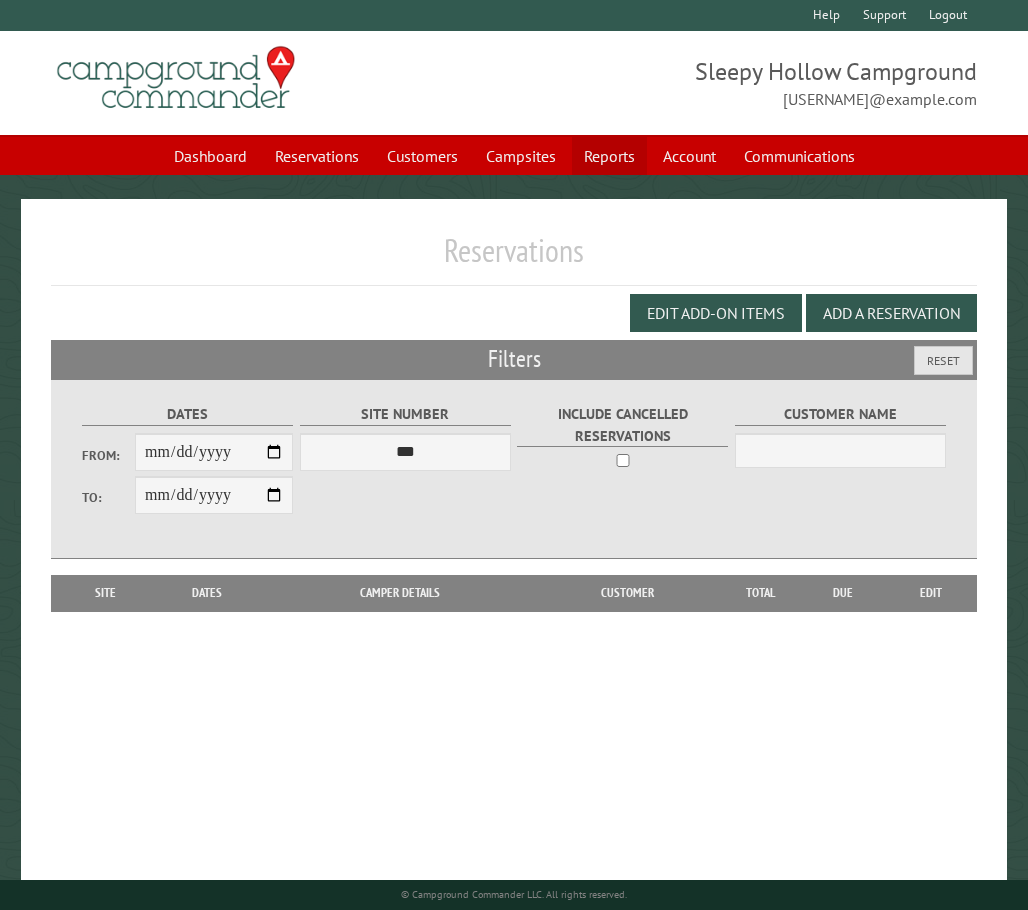 click on "Reports" at bounding box center [609, 156] 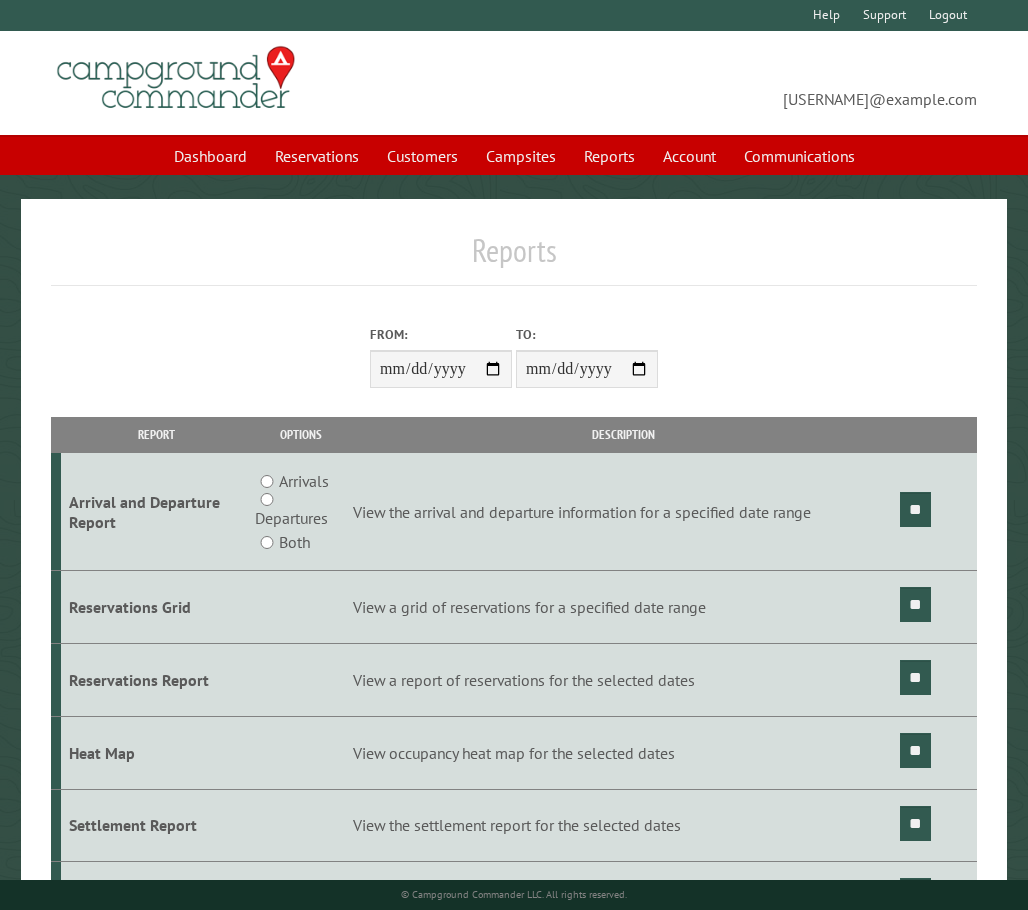 scroll, scrollTop: 0, scrollLeft: 0, axis: both 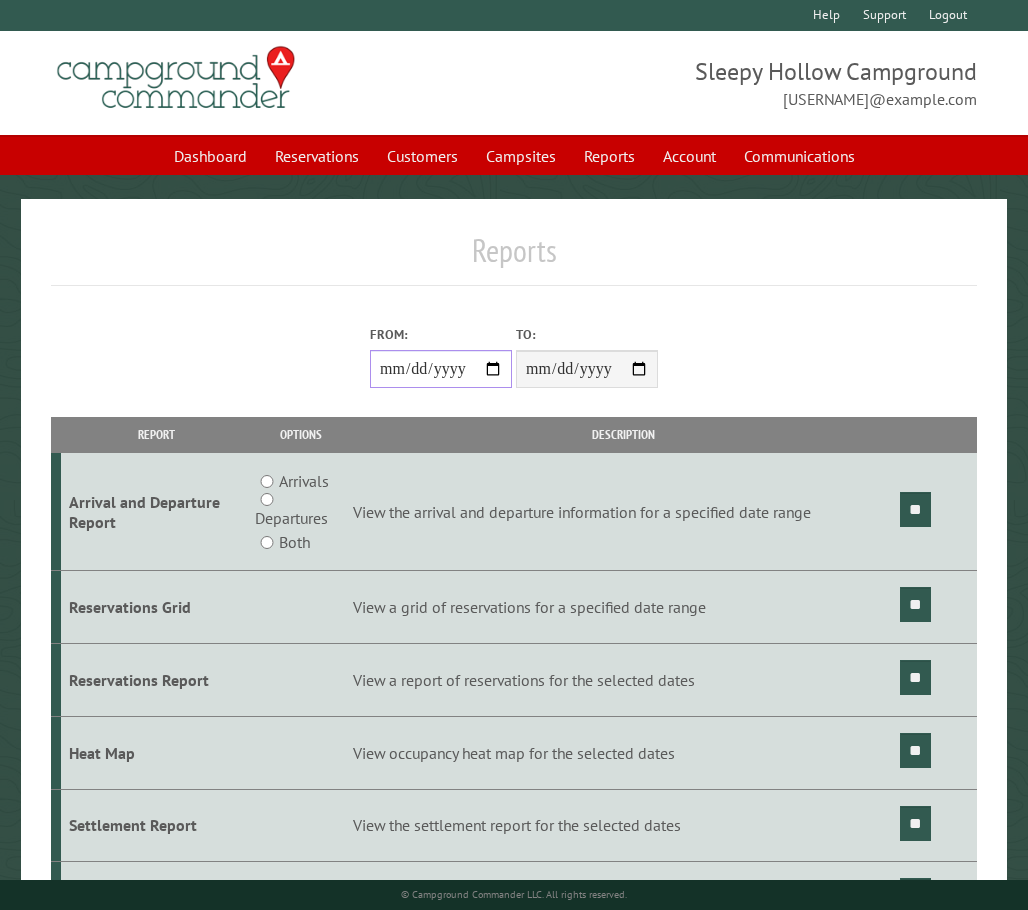 click on "From:" at bounding box center (441, 369) 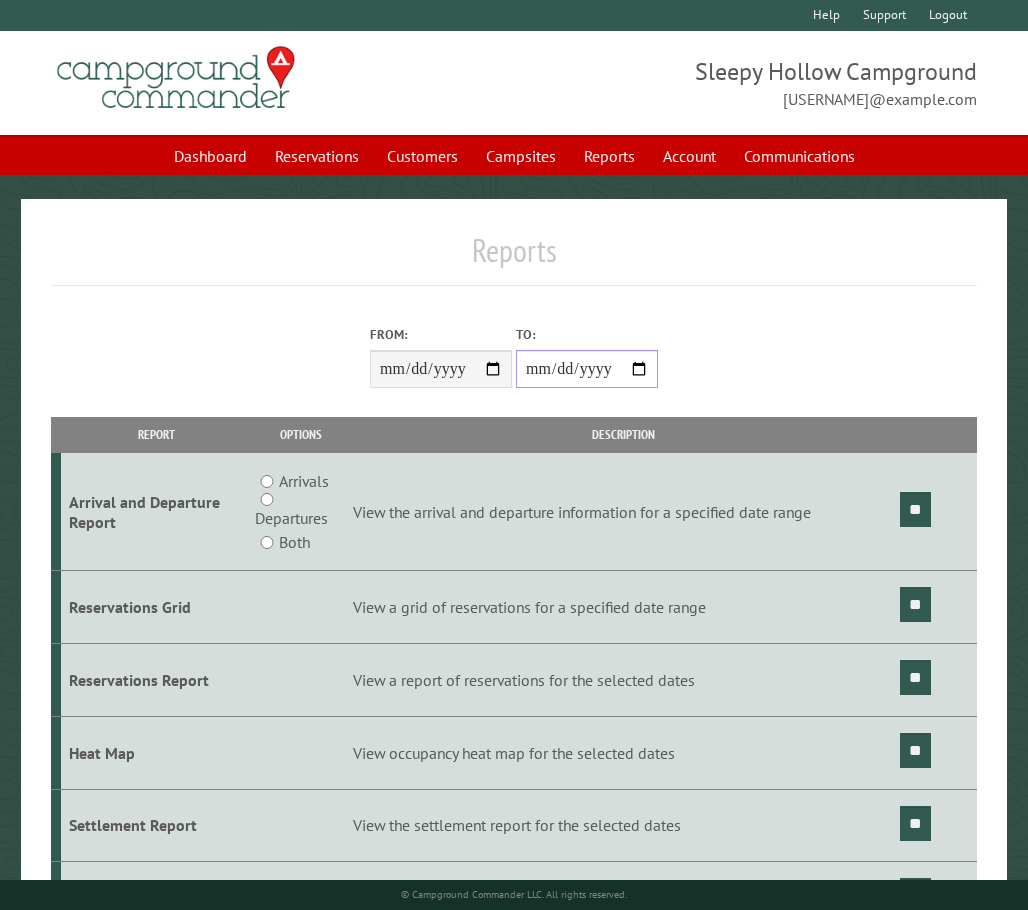 click on "**********" at bounding box center [587, 369] 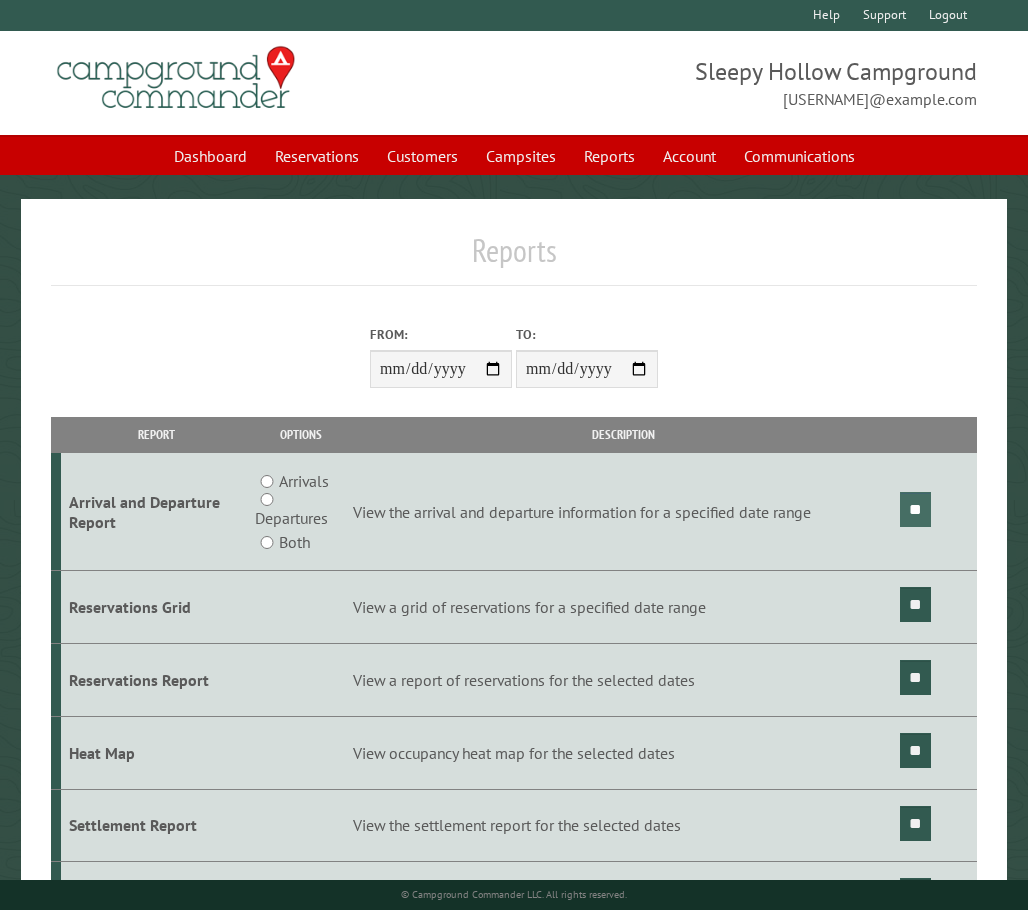 click on "**" at bounding box center [915, 509] 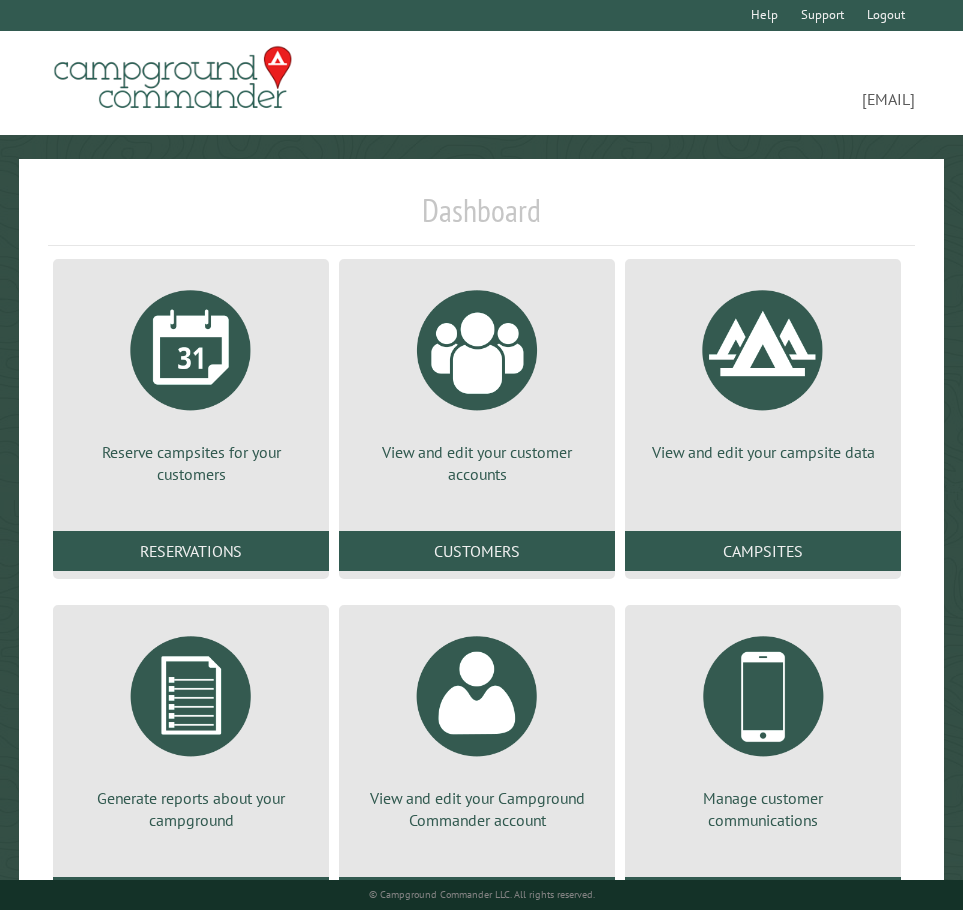 scroll, scrollTop: 0, scrollLeft: 0, axis: both 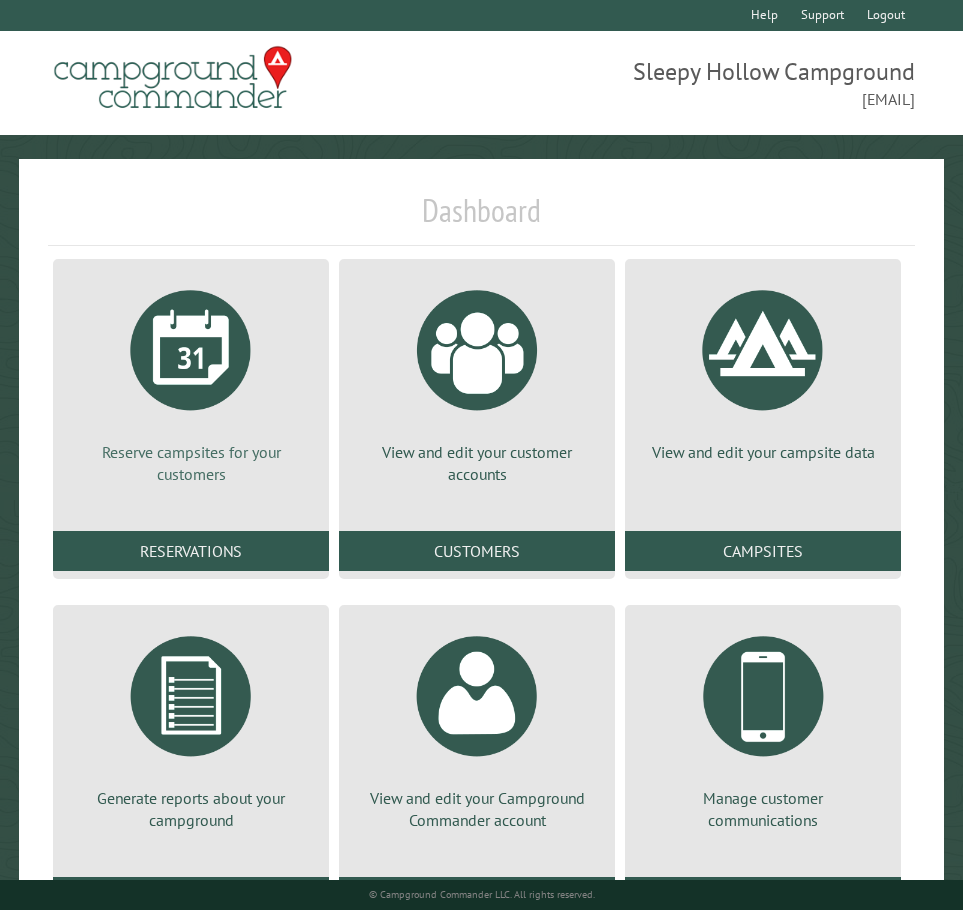 click at bounding box center (191, 350) 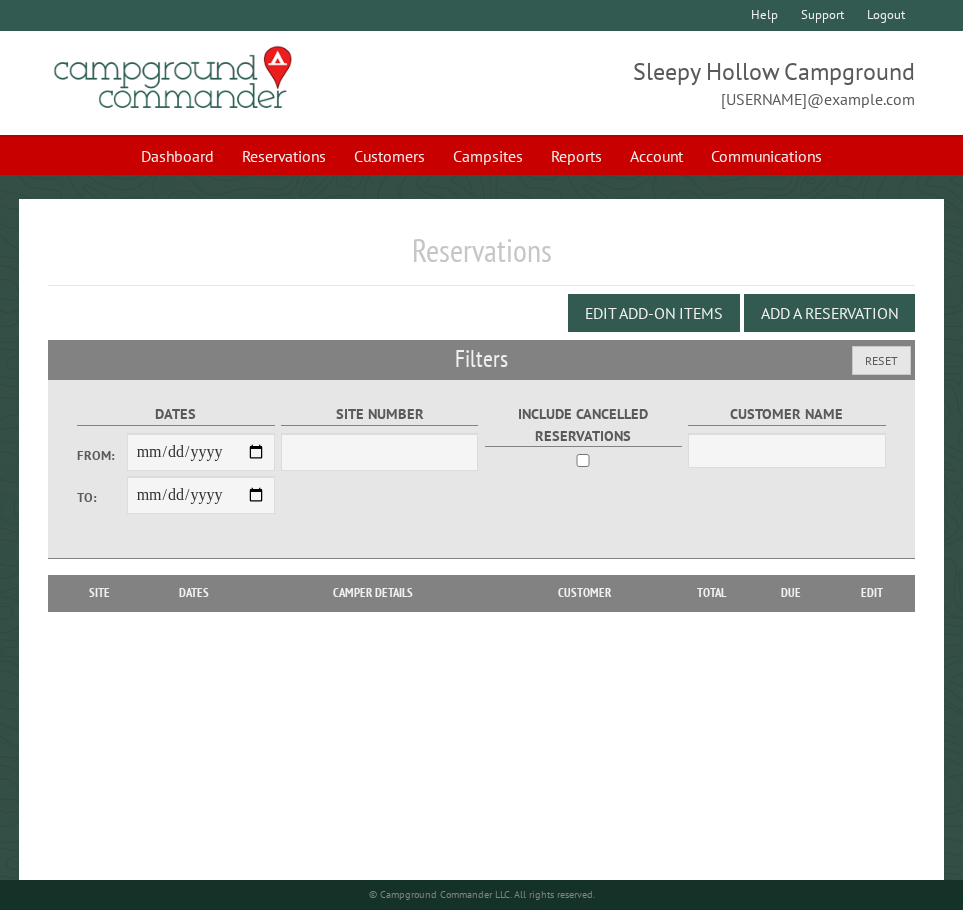 scroll, scrollTop: 0, scrollLeft: 0, axis: both 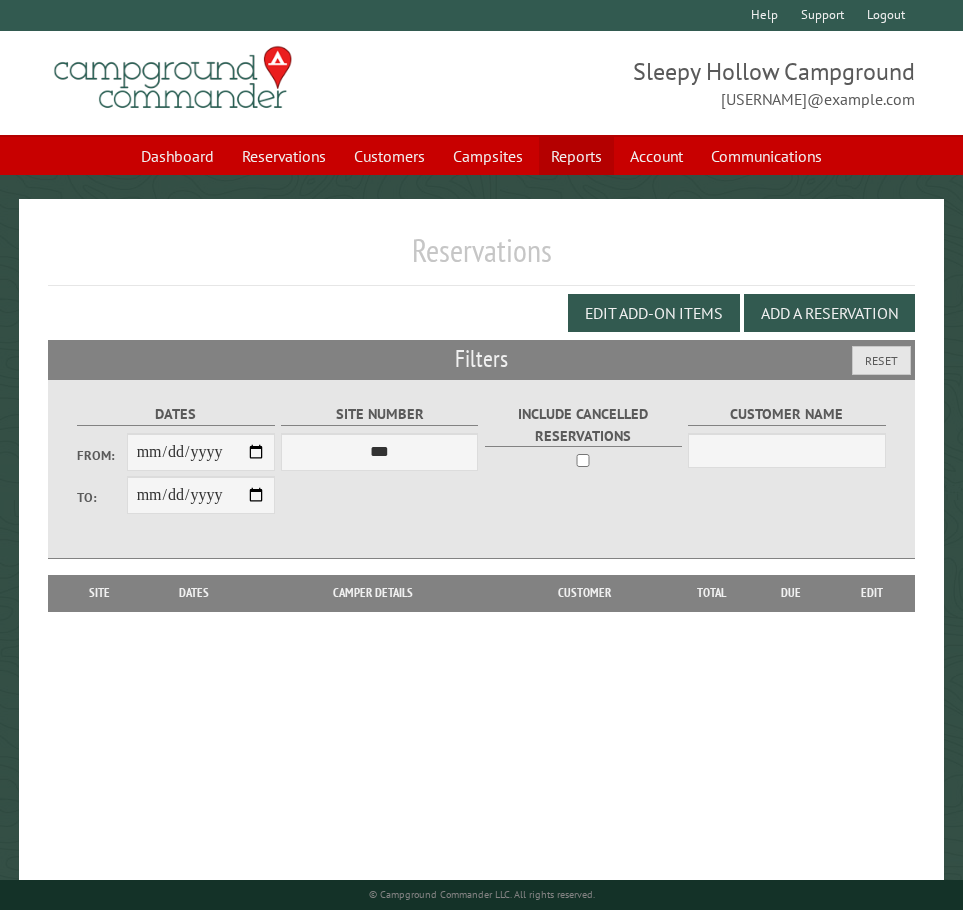 click on "Reports" at bounding box center (576, 156) 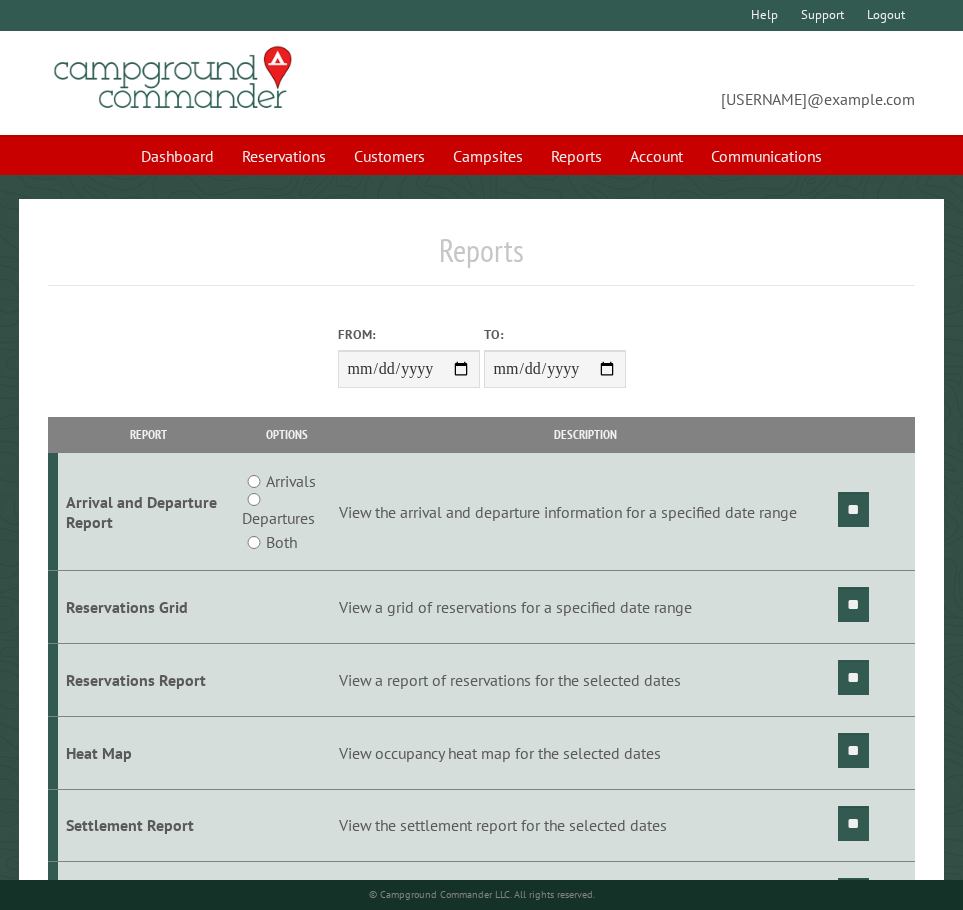 scroll, scrollTop: 0, scrollLeft: 0, axis: both 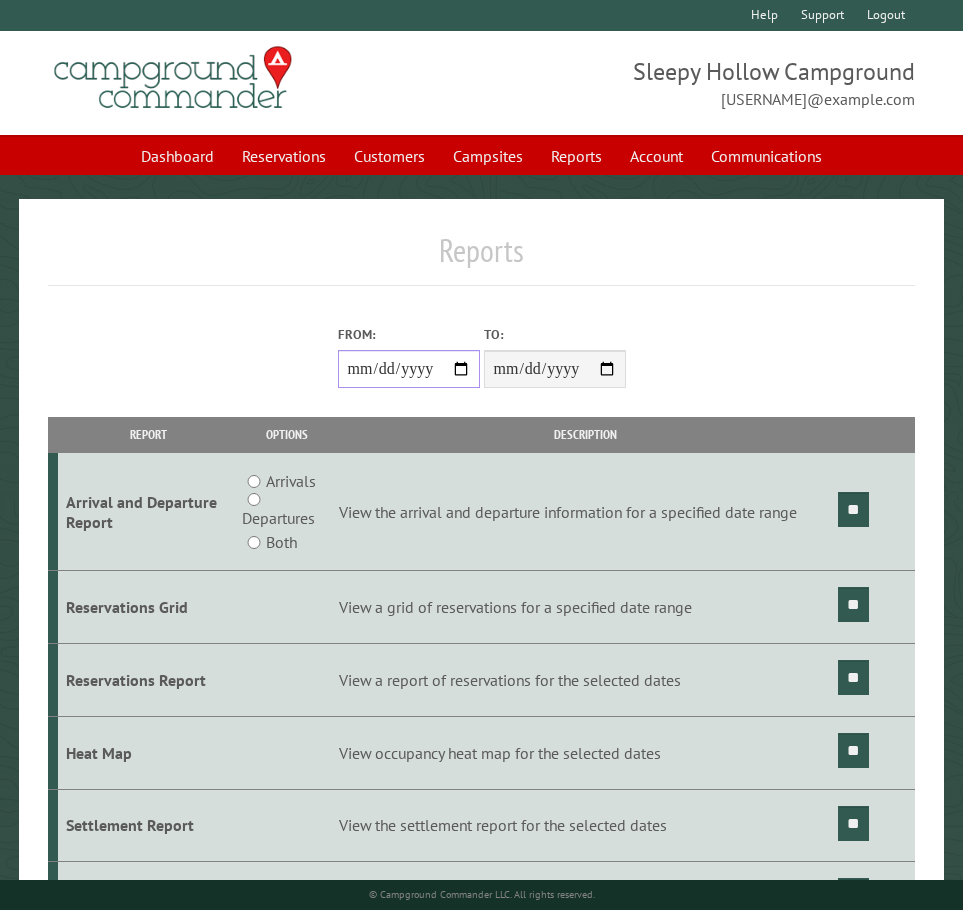 click on "From:" at bounding box center (409, 369) 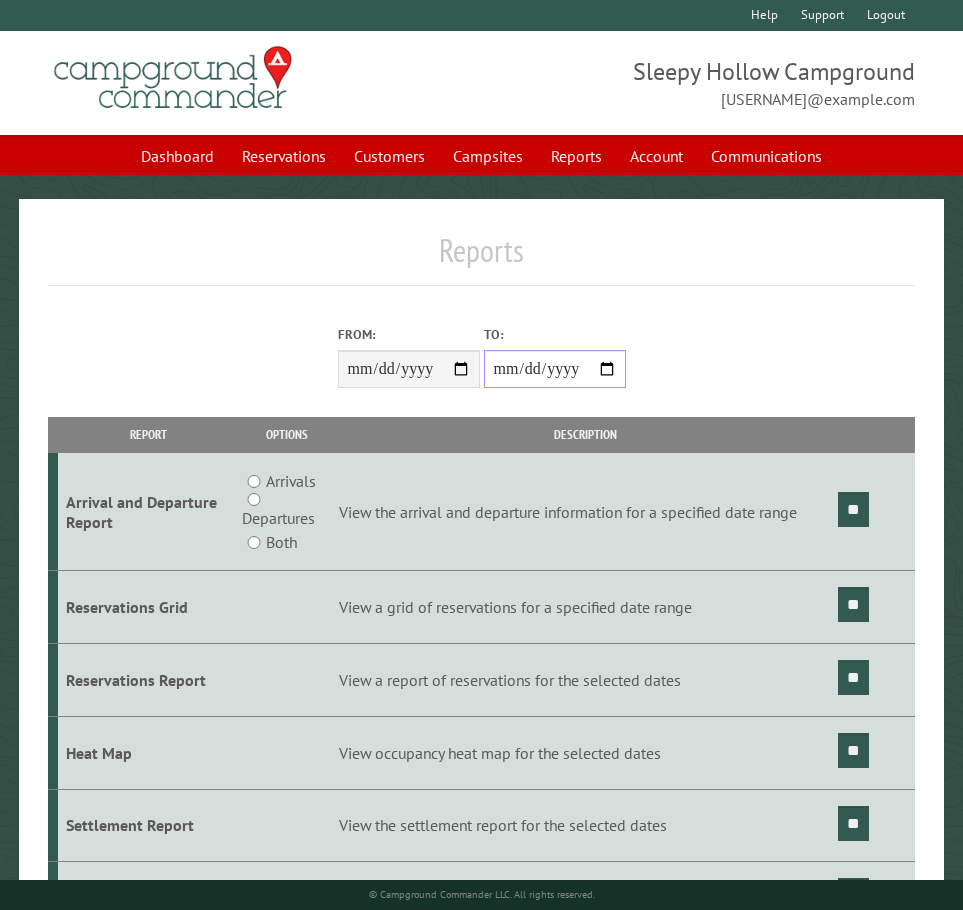 click on "**********" at bounding box center [555, 369] 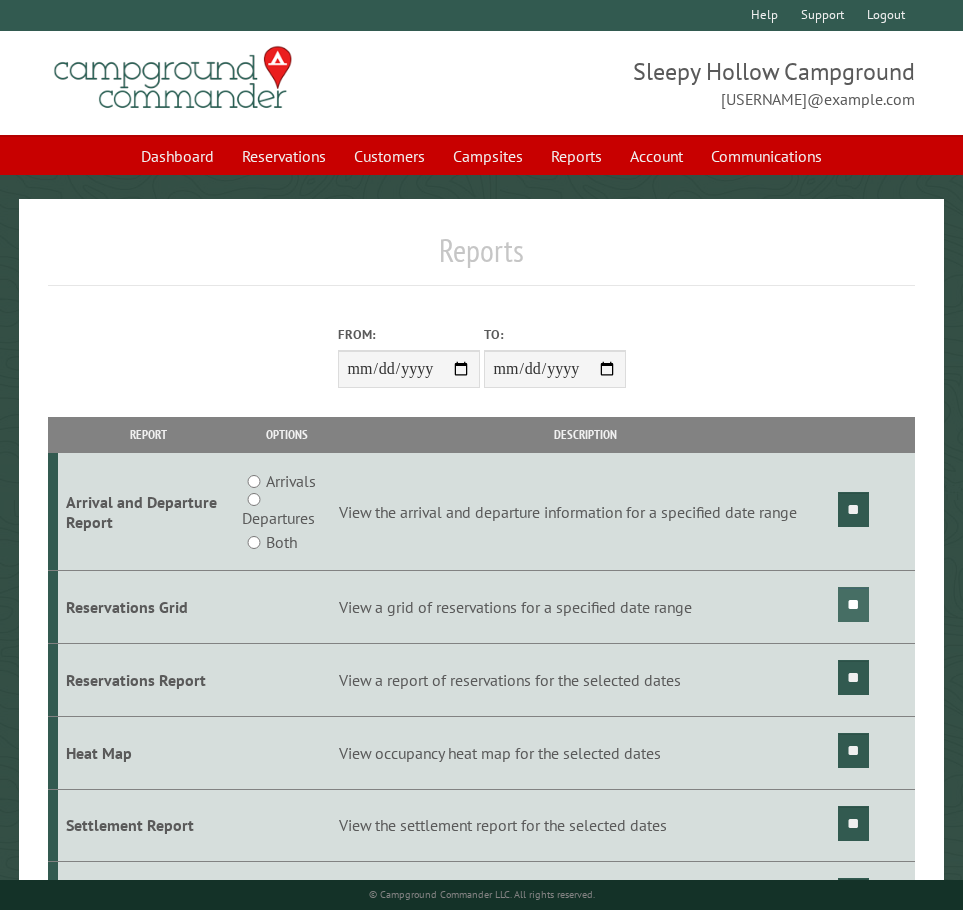 click on "**" at bounding box center (853, 604) 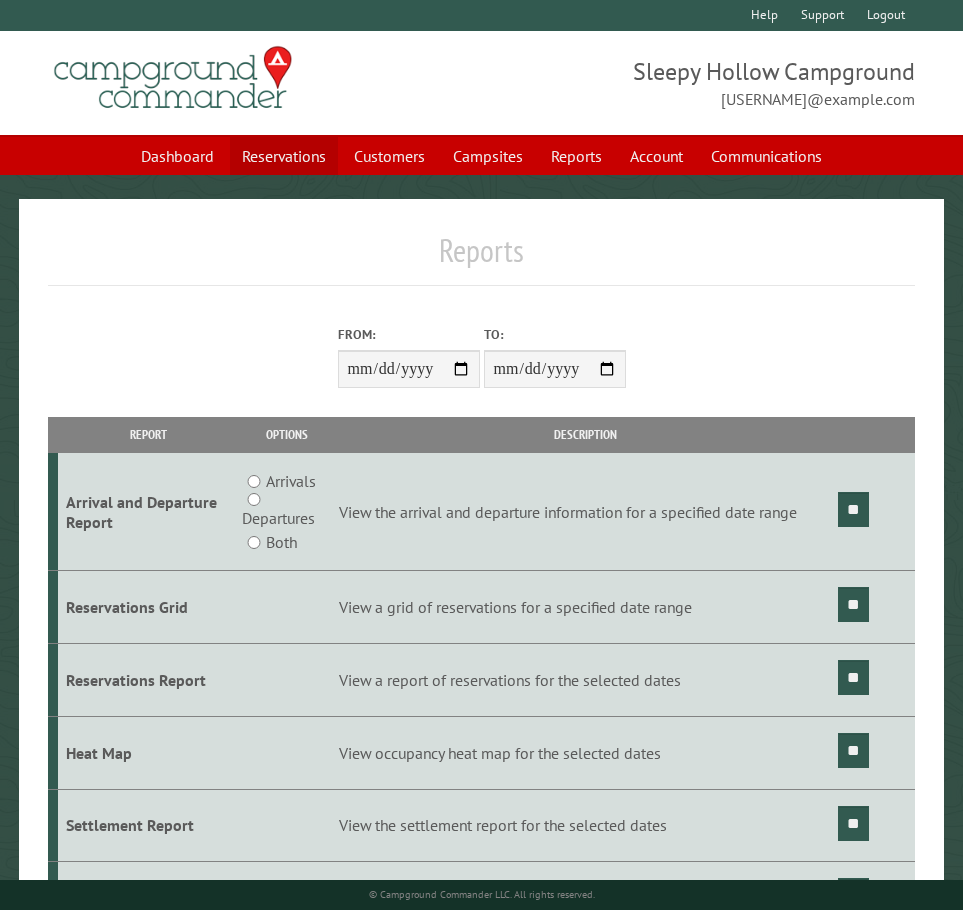 click on "Reservations" at bounding box center [284, 156] 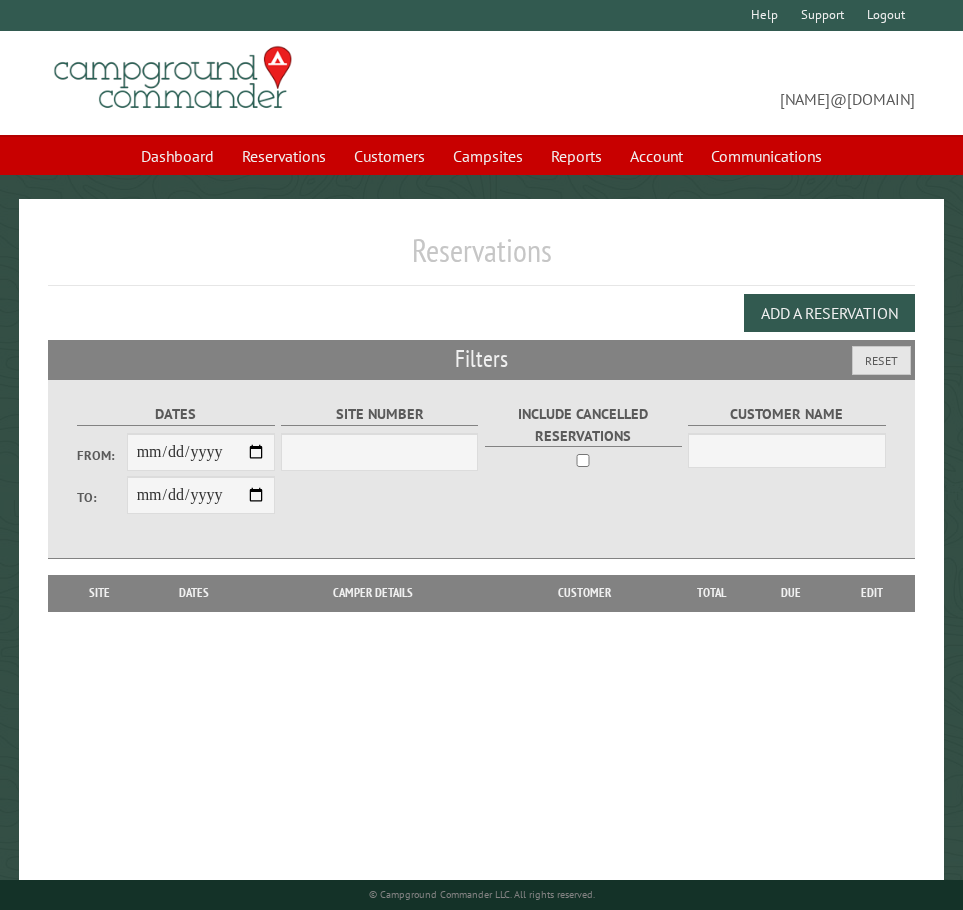 scroll, scrollTop: 0, scrollLeft: 0, axis: both 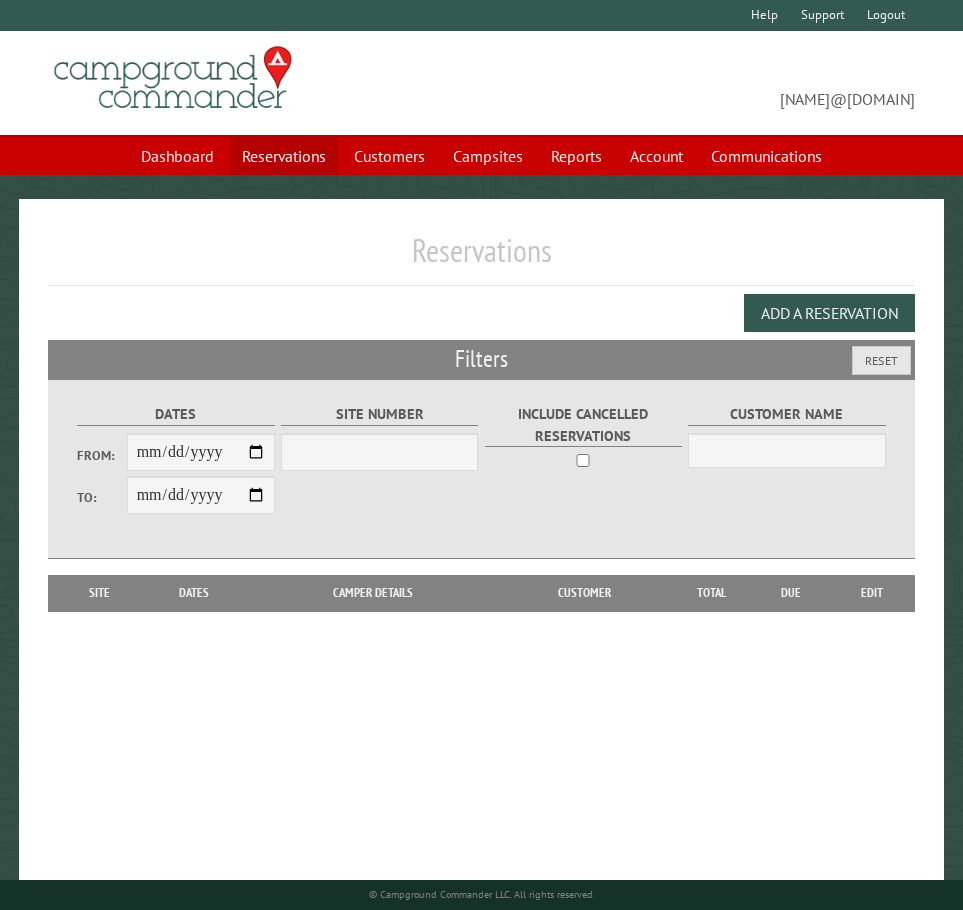 select on "***" 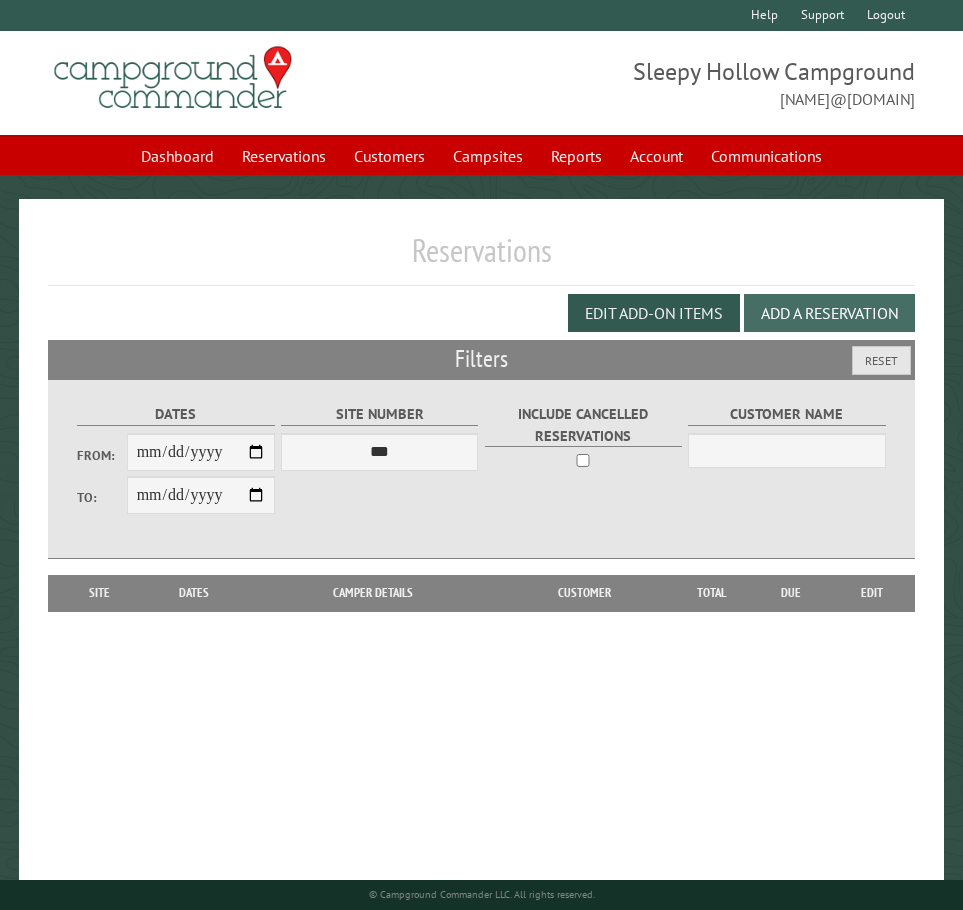 click on "Add a Reservation" at bounding box center (829, 313) 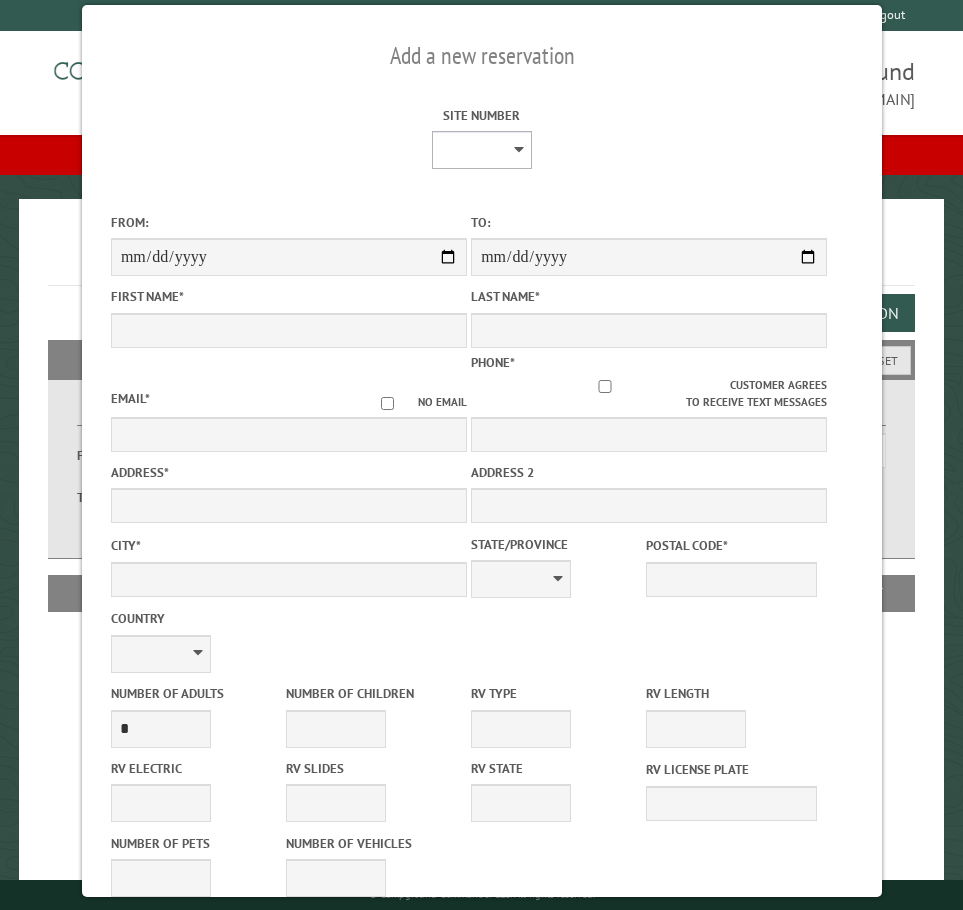 click on "* * * * * * * * * ** *** *** ** ** ** ** ** ** ** ** ** ** *** *** ** ** ** ** ** ** ** ** ** ** *** *** ** ** ** ** ** ** ** ** *** *** ** ** ** ** ** ** *** *** ** ** ** ** ** *** ** ** ** ** ** ** ** ** ** ** ** ** ** ** ** ** ** ** ** ** ** ** ** ** **" at bounding box center [481, 150] 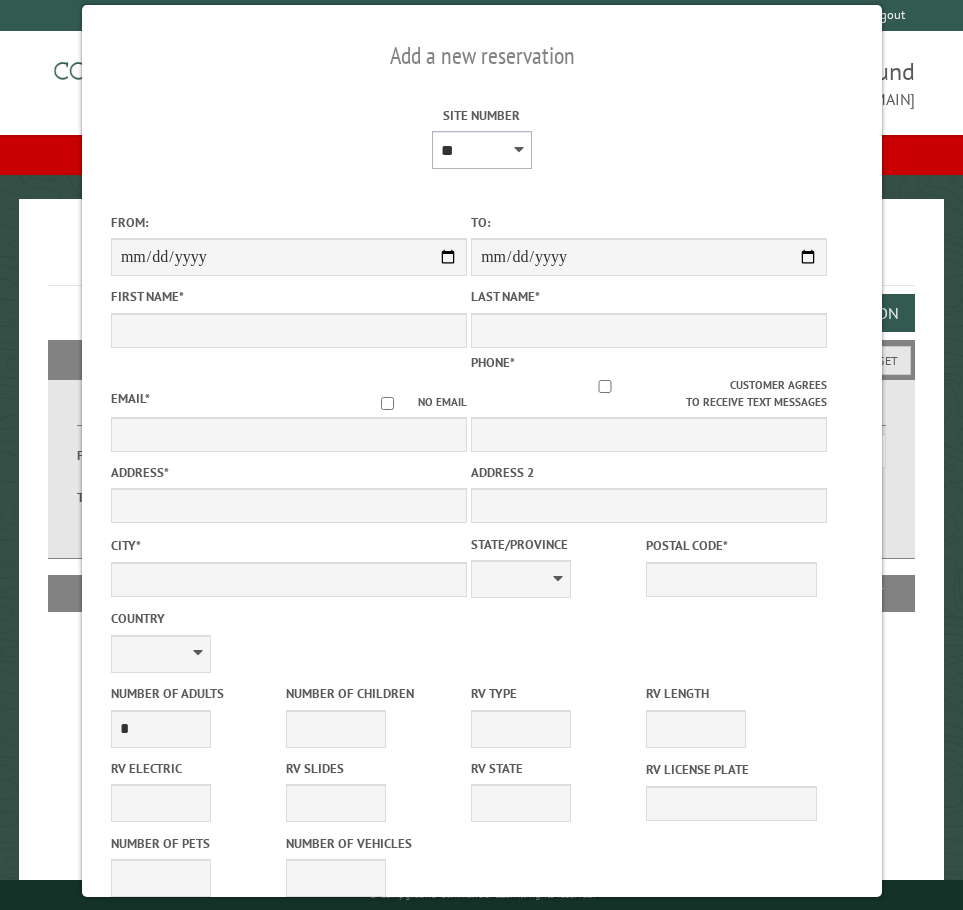 click on "* * * * * * * * * ** *** *** ** ** ** ** ** ** ** ** ** ** *** *** ** ** ** ** ** ** ** ** ** ** *** *** ** ** ** ** ** ** ** ** *** *** ** ** ** ** ** ** *** *** ** ** ** ** ** *** ** ** ** ** ** ** ** ** ** ** ** ** ** ** ** ** ** ** ** ** ** ** ** ** **" at bounding box center (481, 150) 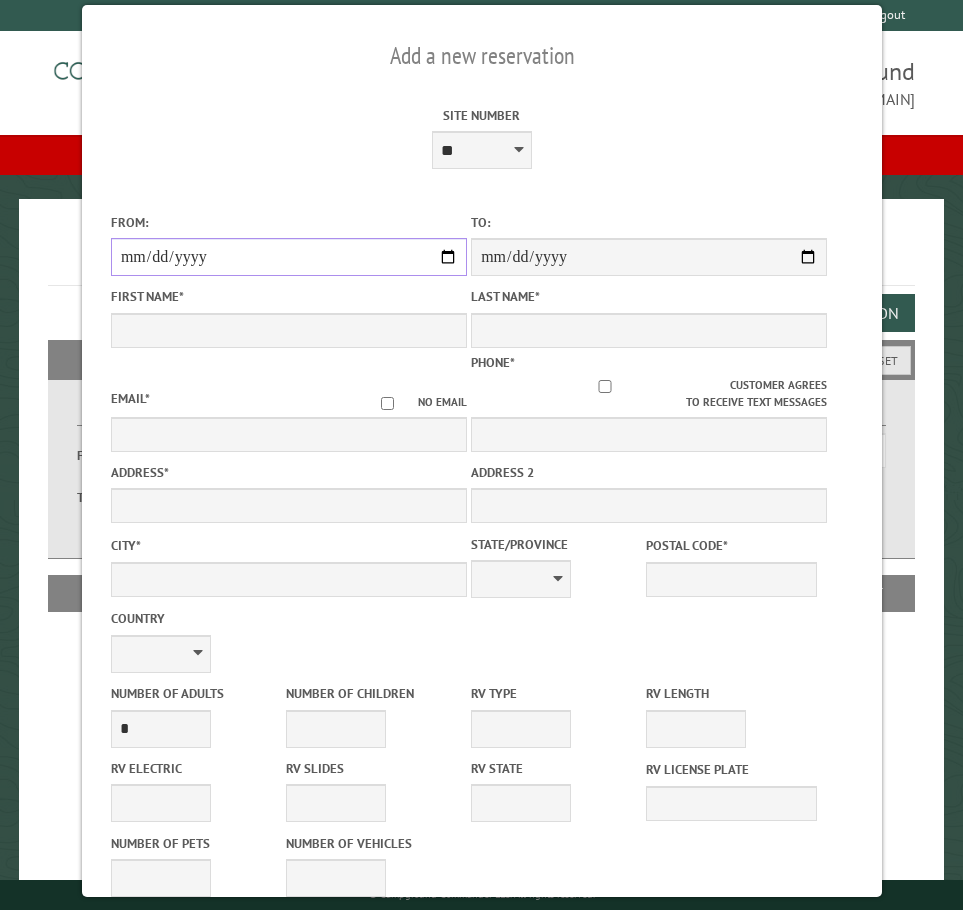 click on "From:" at bounding box center (288, 257) 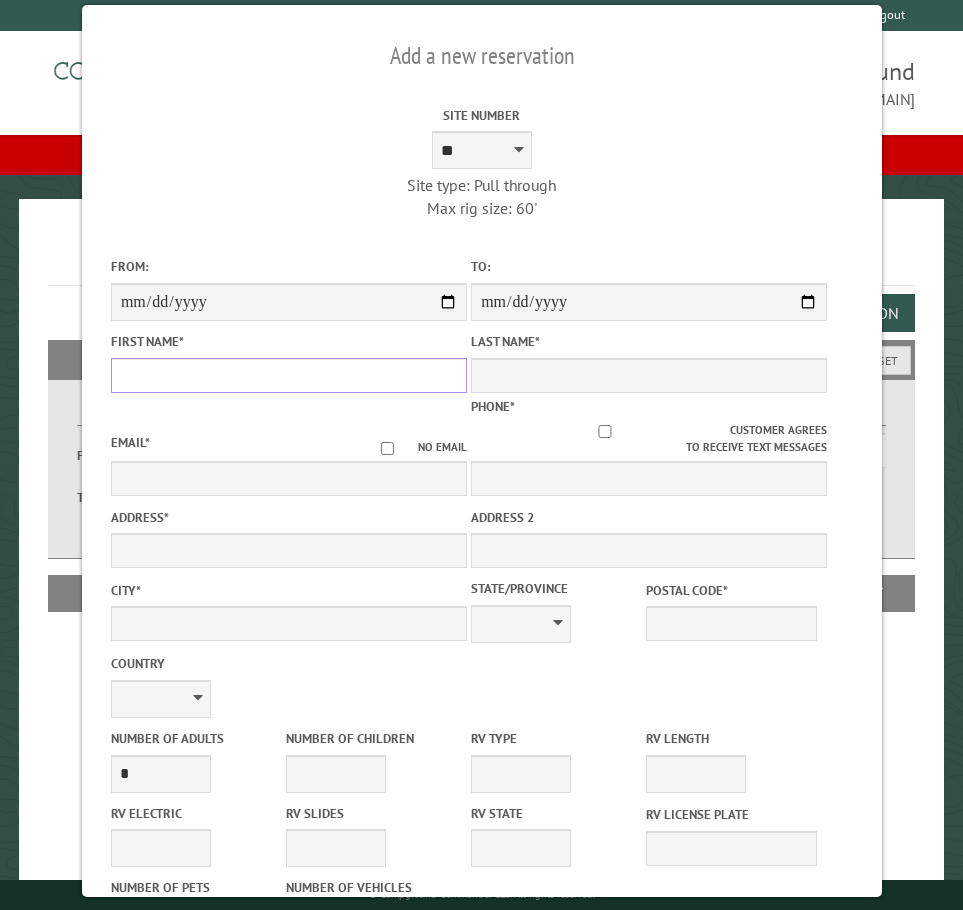 click on "First Name *" at bounding box center (288, 375) 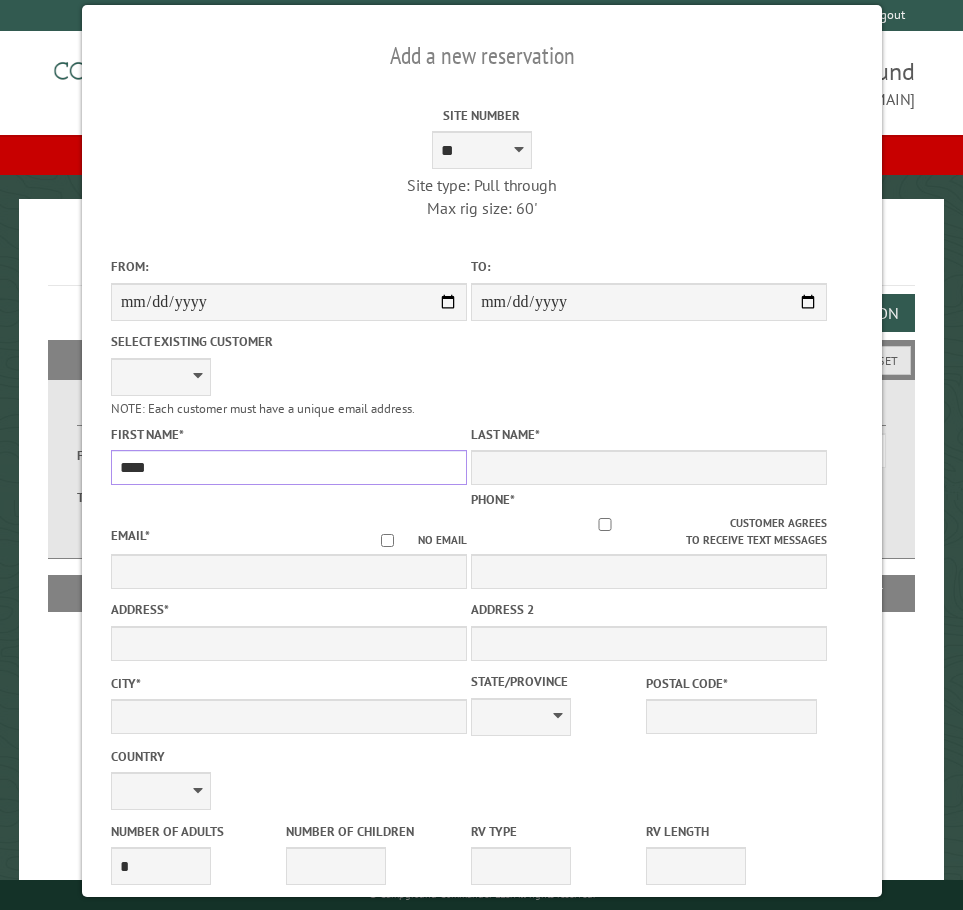 type on "****" 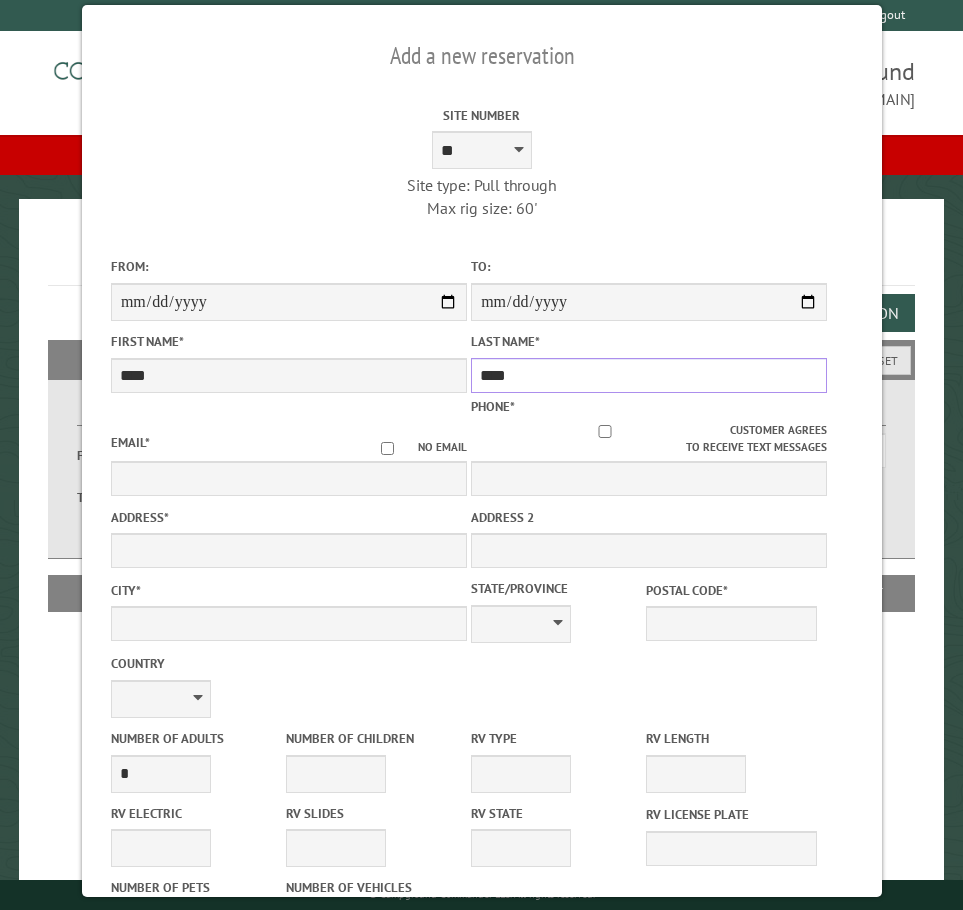 type on "****" 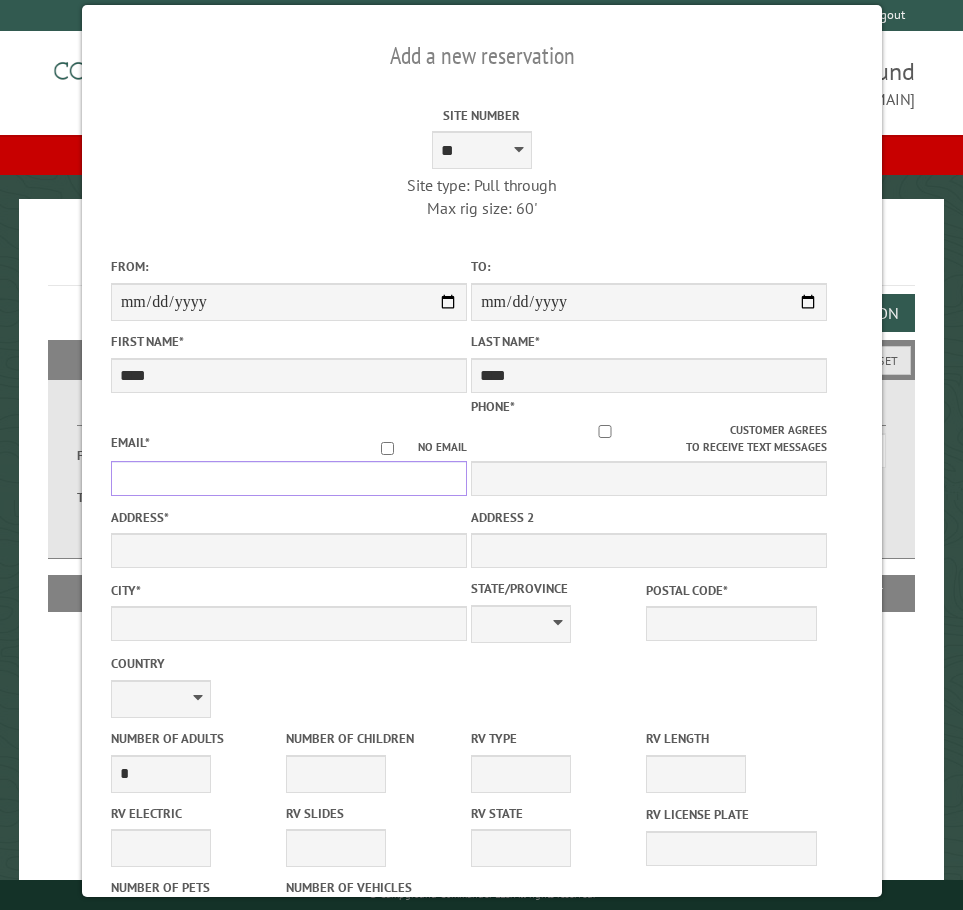 click on "Email *" at bounding box center [288, 478] 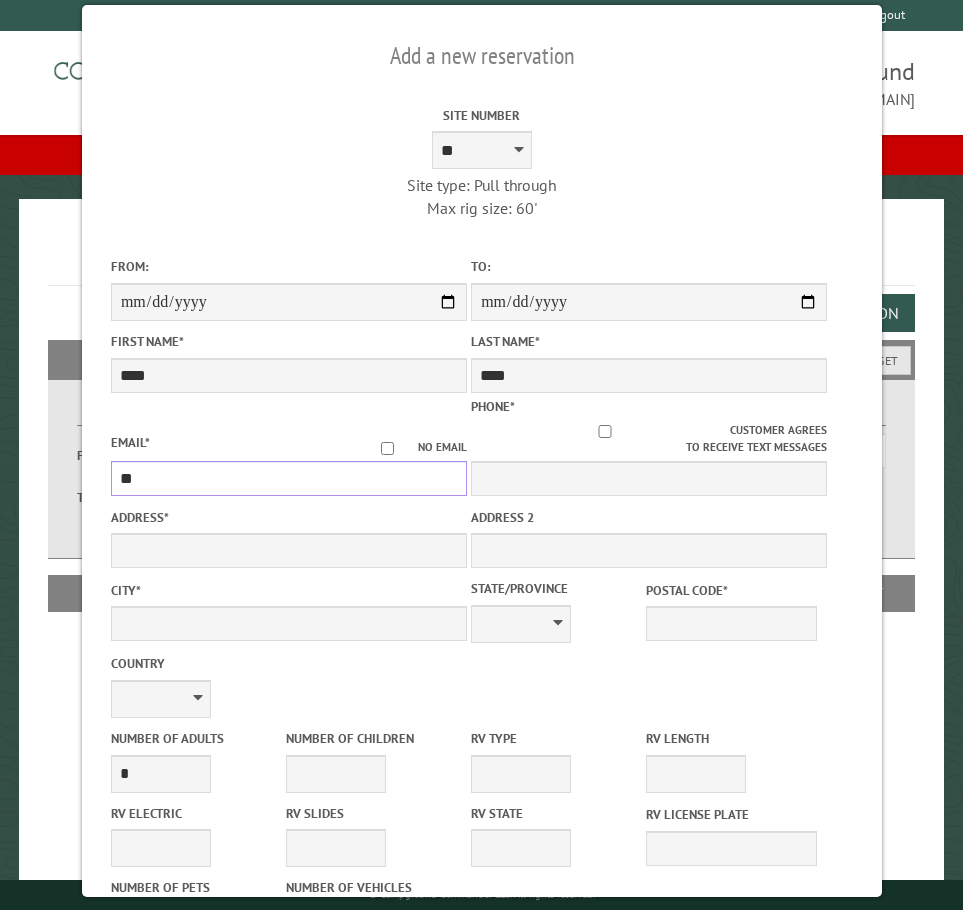 type on "*" 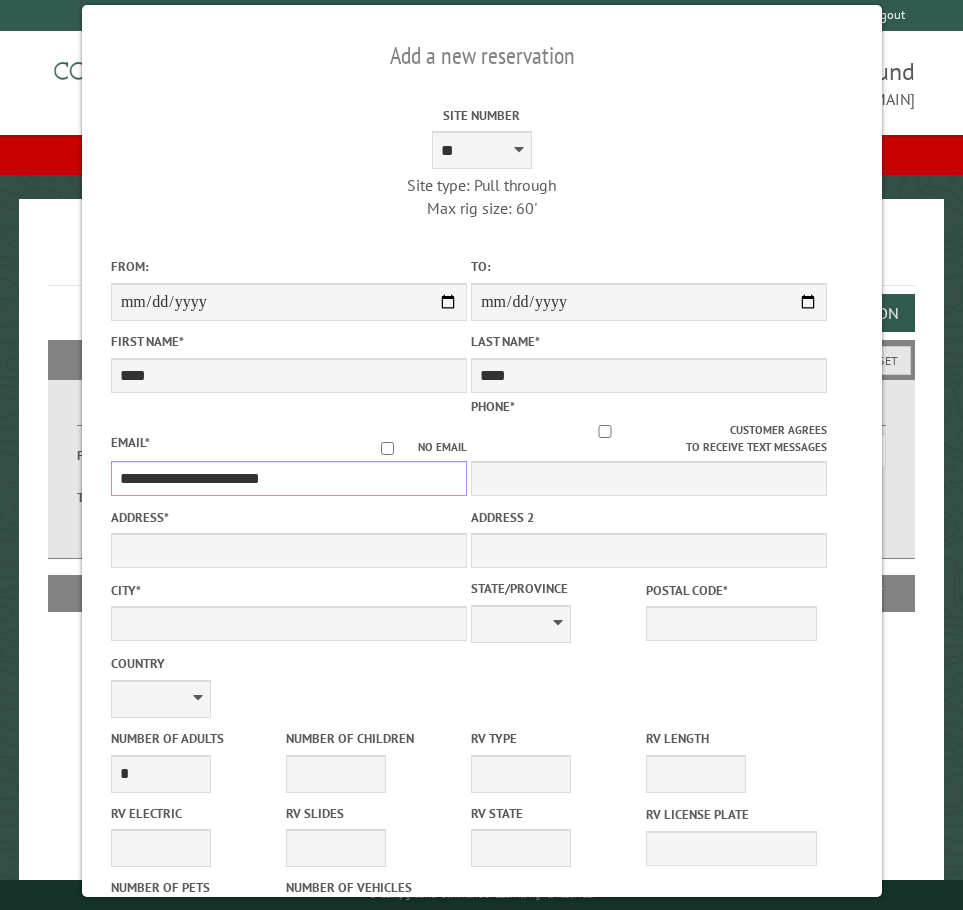 type on "**********" 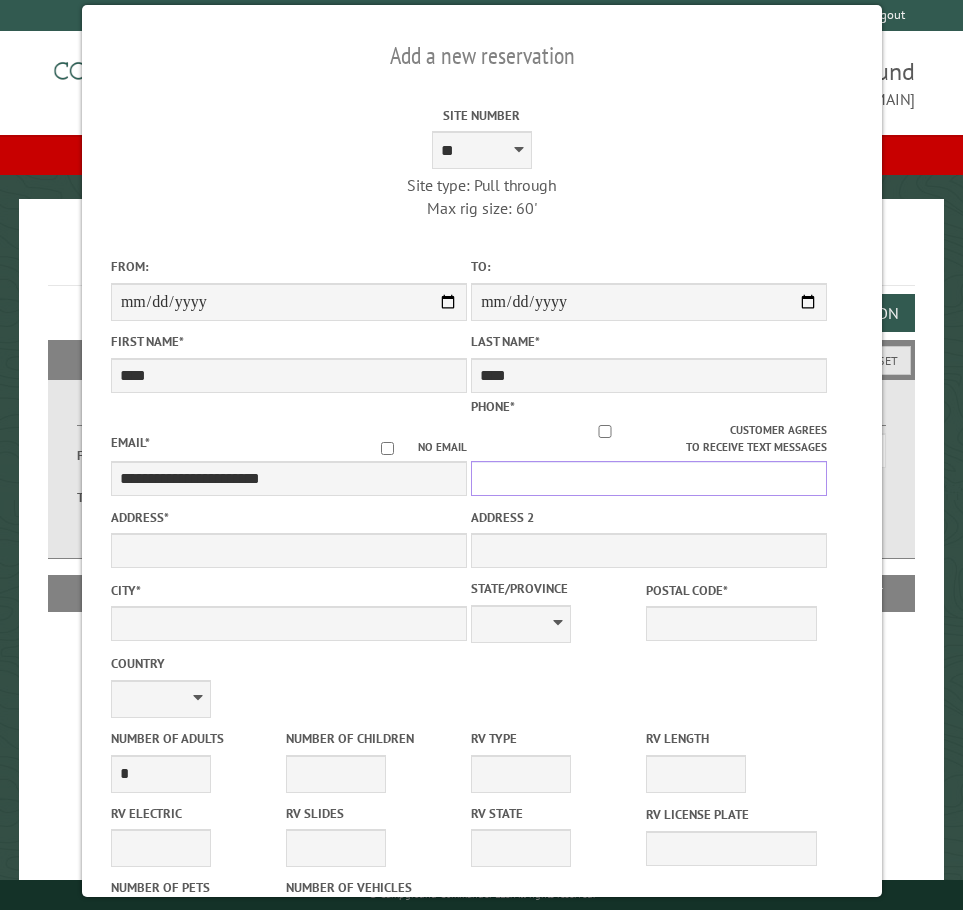 click on "Phone *" at bounding box center (649, 478) 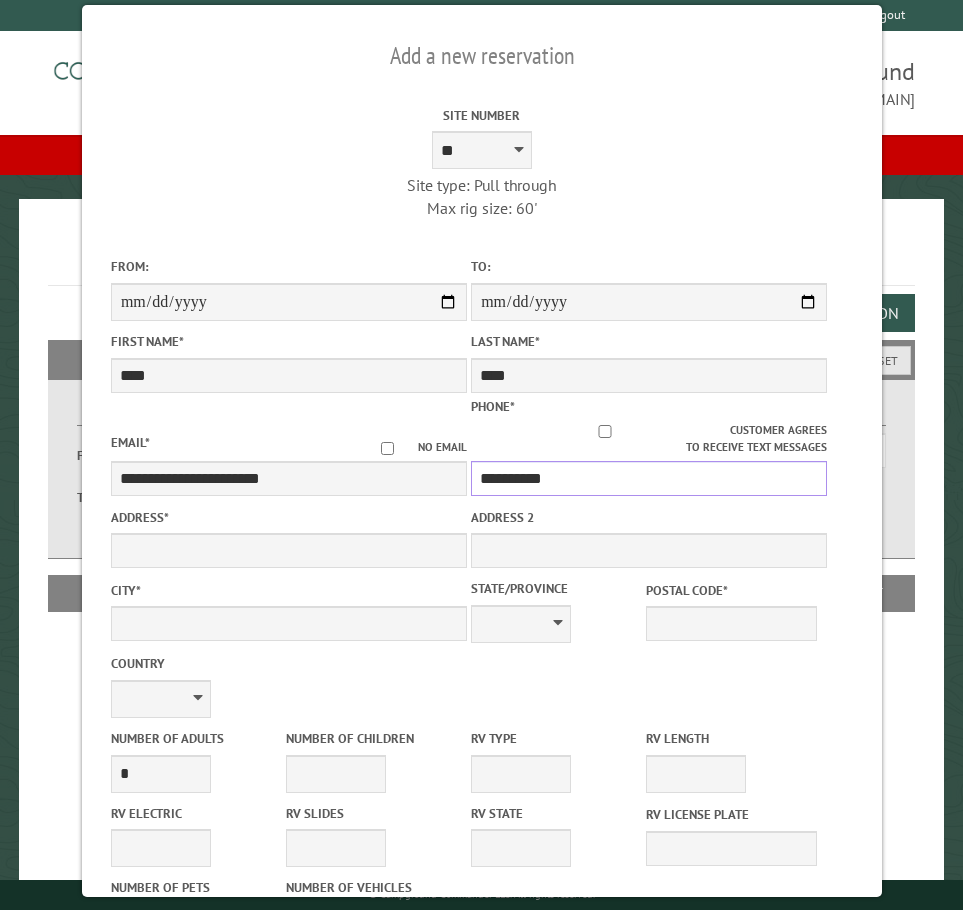 type on "**********" 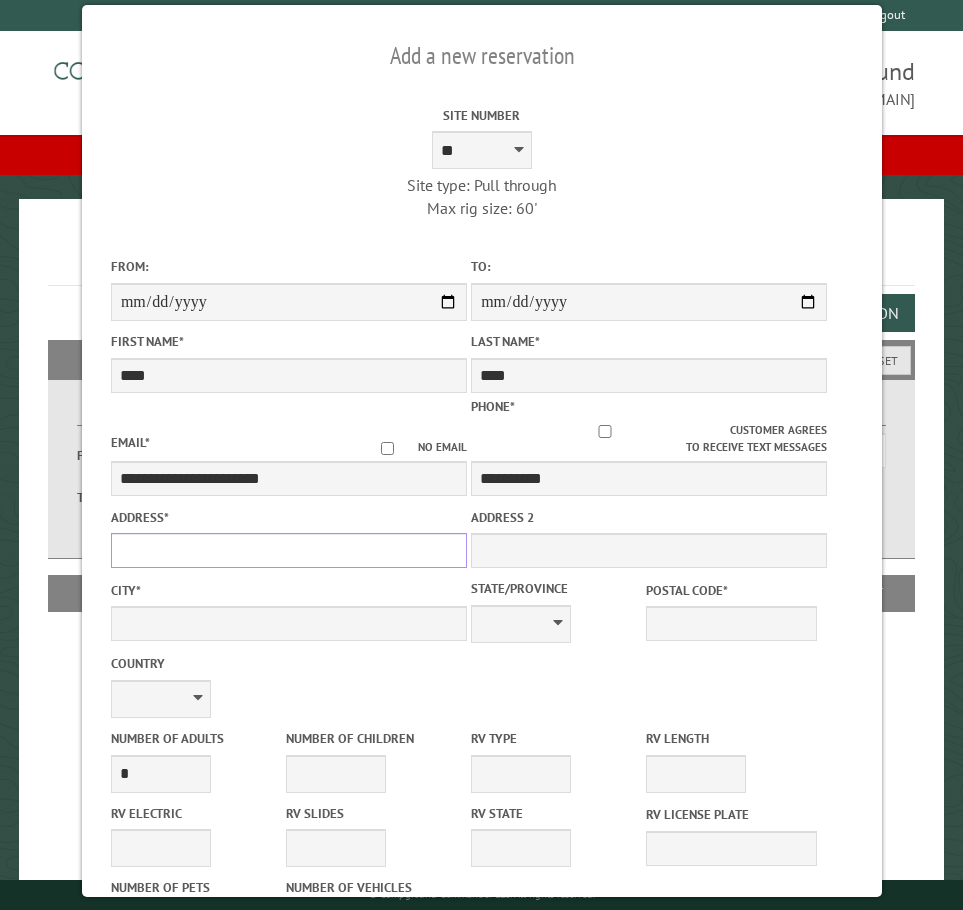 drag, startPoint x: 294, startPoint y: 537, endPoint x: 314, endPoint y: 531, distance: 20.880613 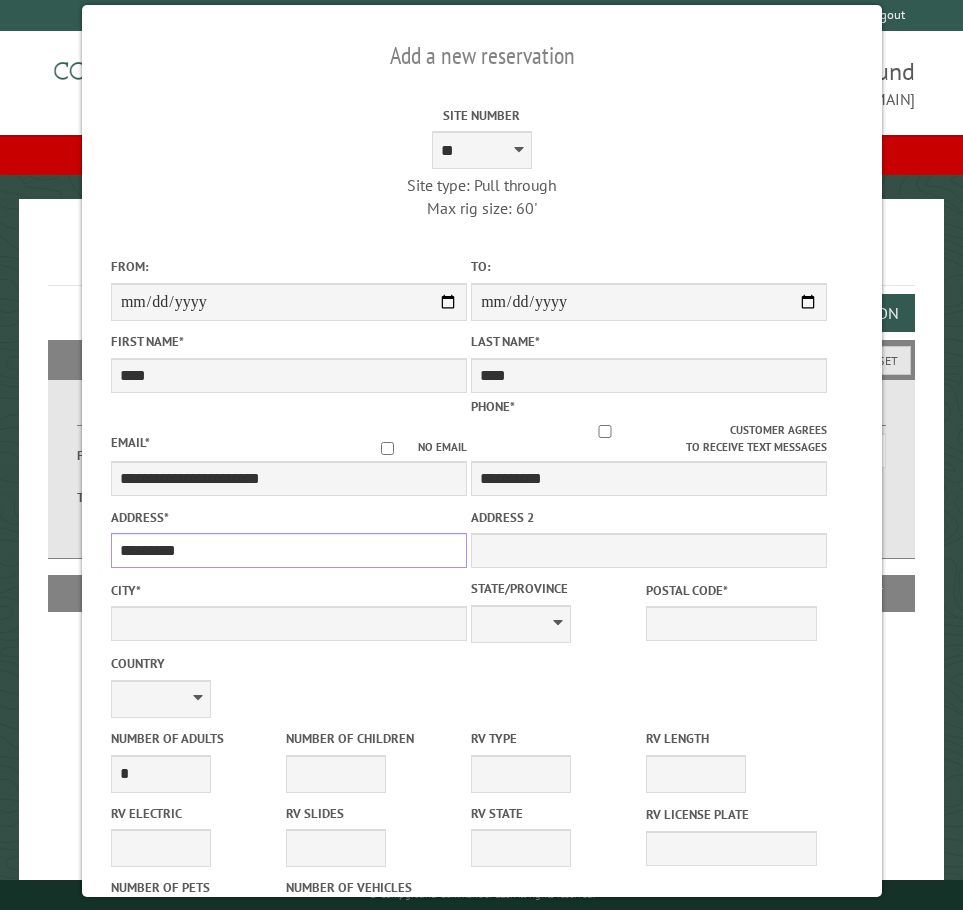 type on "*********" 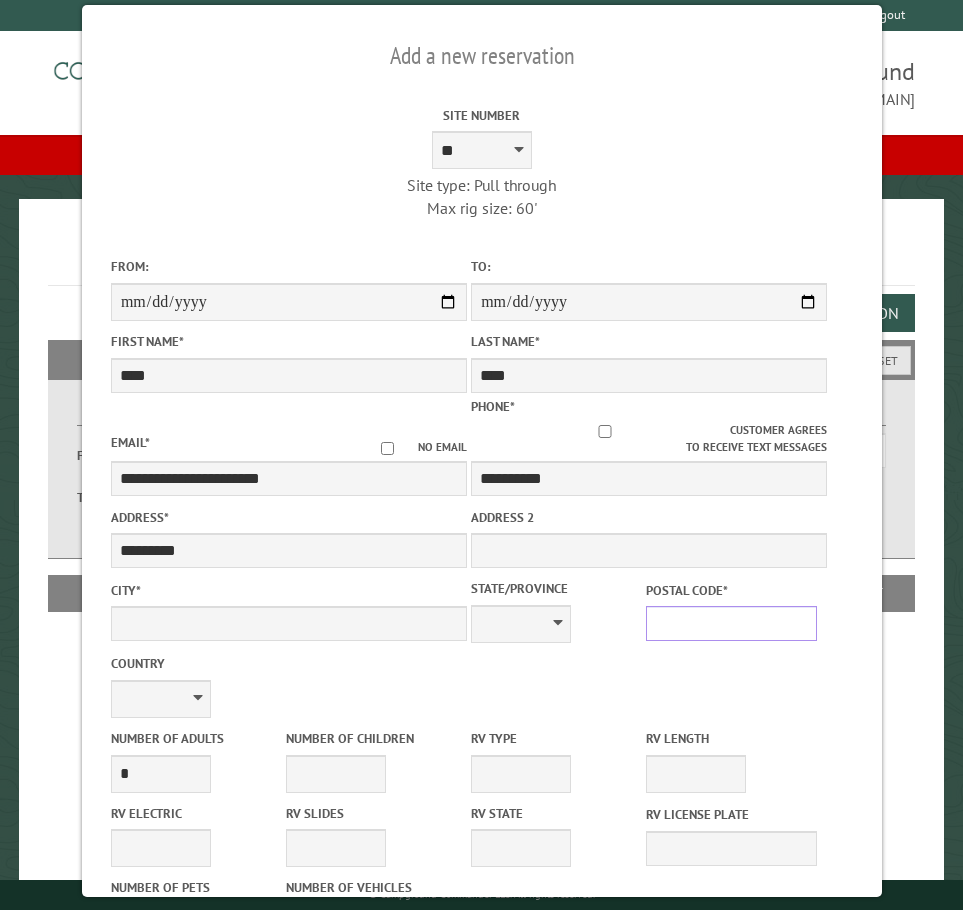 click on "Postal Code *" at bounding box center [731, 623] 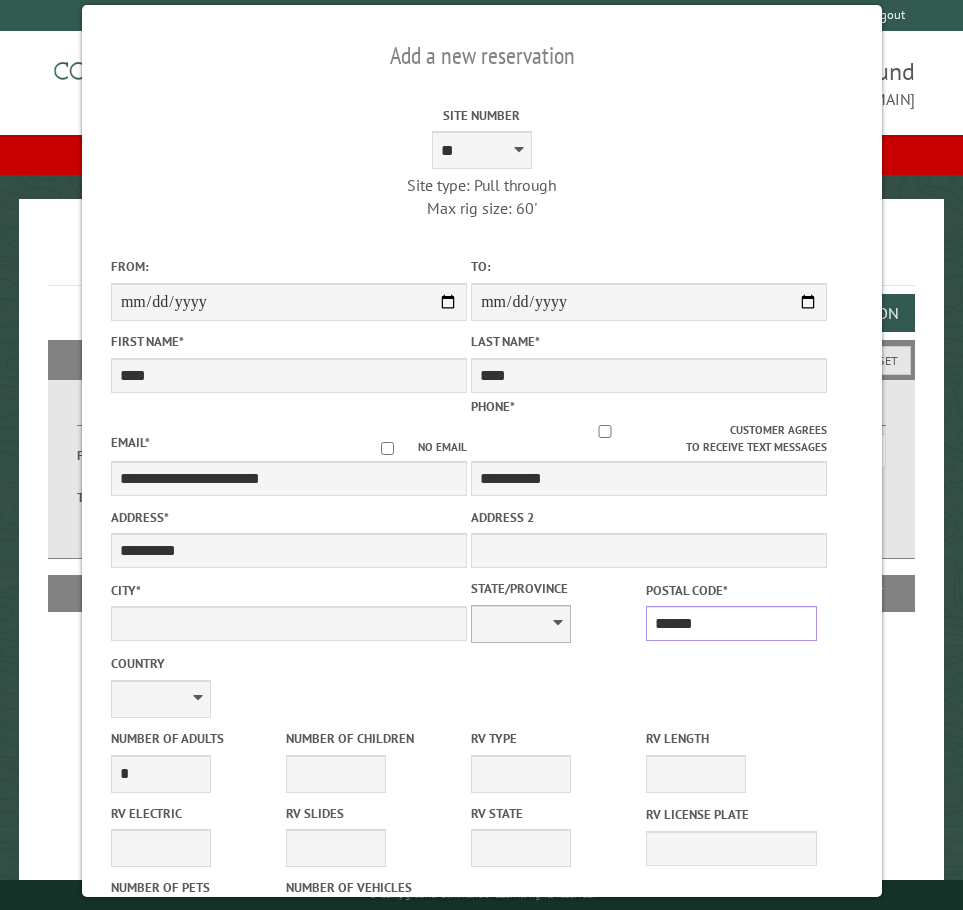 type on "******" 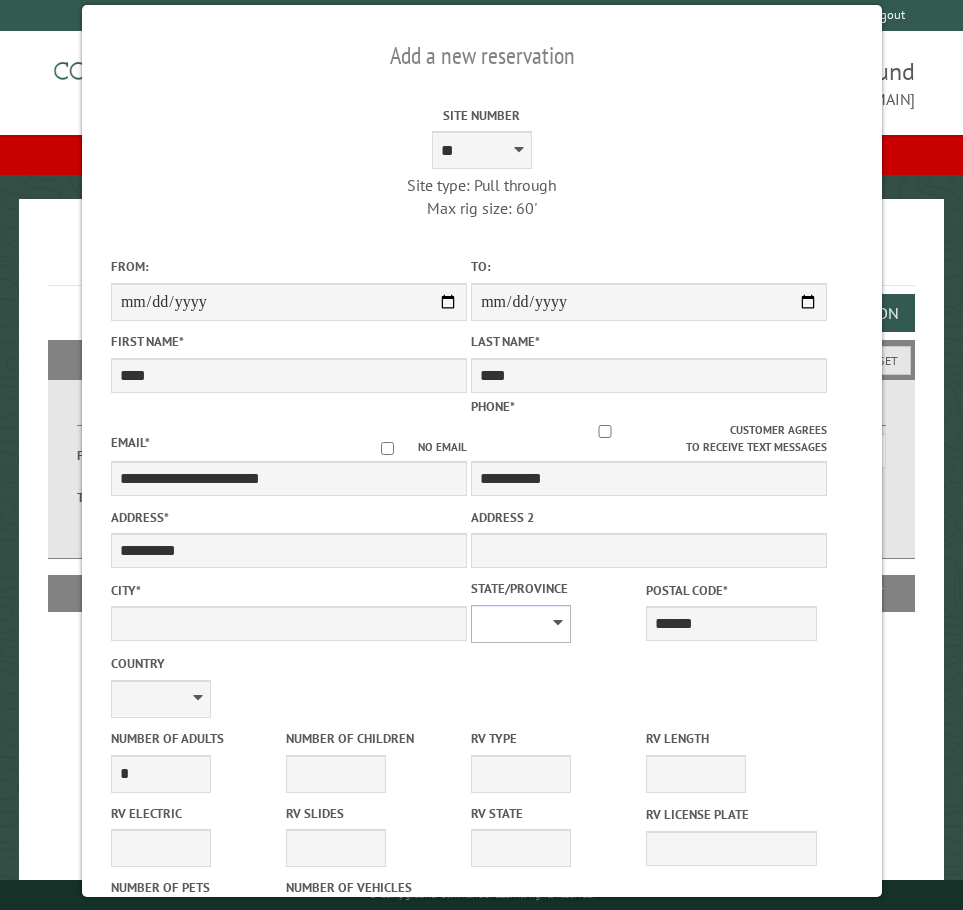 click on "** ** ** ** ** ** ** ** ** ** ** ** ** ** ** ** ** ** ** ** ** ** ** ** ** ** ** ** ** ** ** ** ** ** ** ** ** ** ** ** ** ** ** ** ** ** ** ** ** ** ** ** ** ** ** ** ** ** ** ** ** ** ** **" at bounding box center [521, 624] 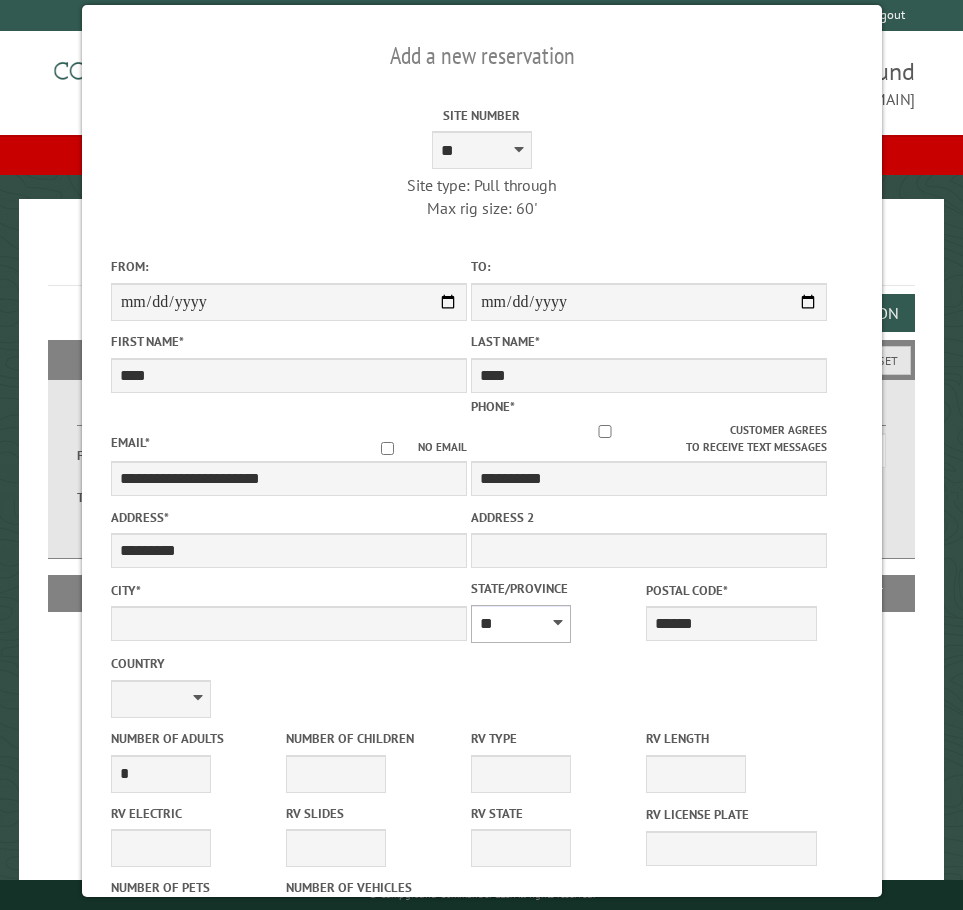 click on "** ** ** ** ** ** ** ** ** ** ** ** ** ** ** ** ** ** ** ** ** ** ** ** ** ** ** ** ** ** ** ** ** ** ** ** ** ** ** ** ** ** ** ** ** ** ** ** ** ** ** ** ** ** ** ** ** ** ** ** ** ** ** **" at bounding box center [521, 624] 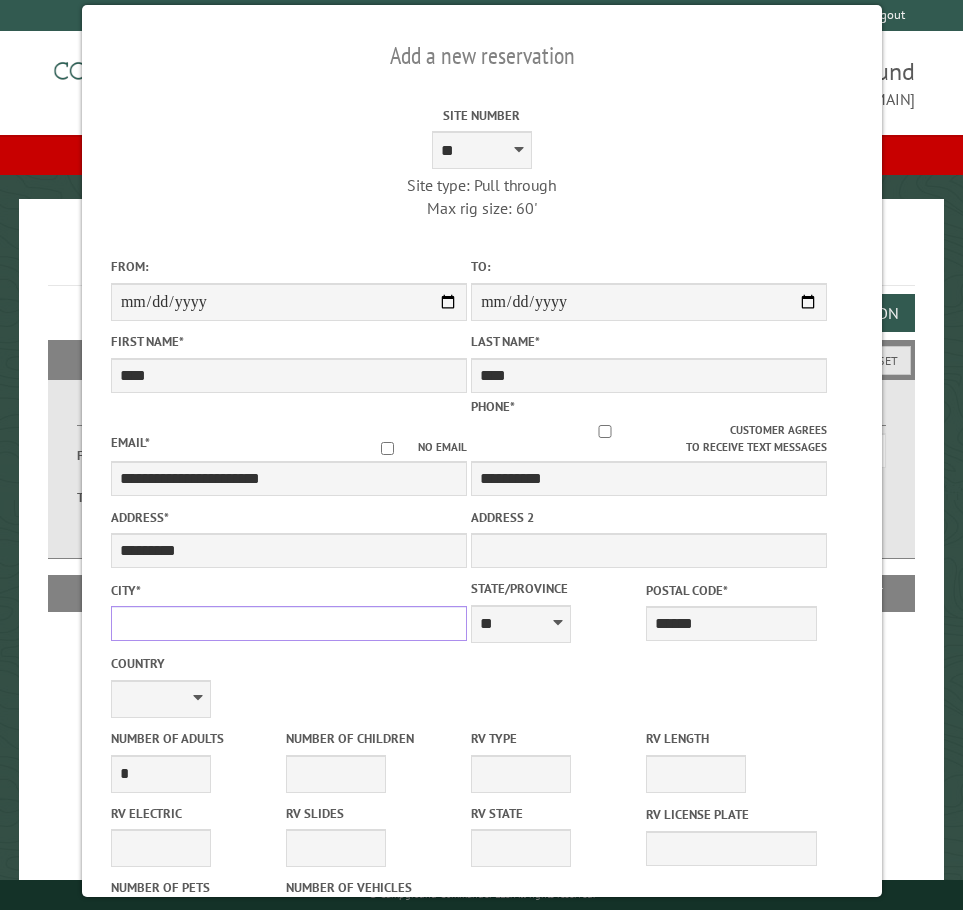 click on "City *" at bounding box center [288, 623] 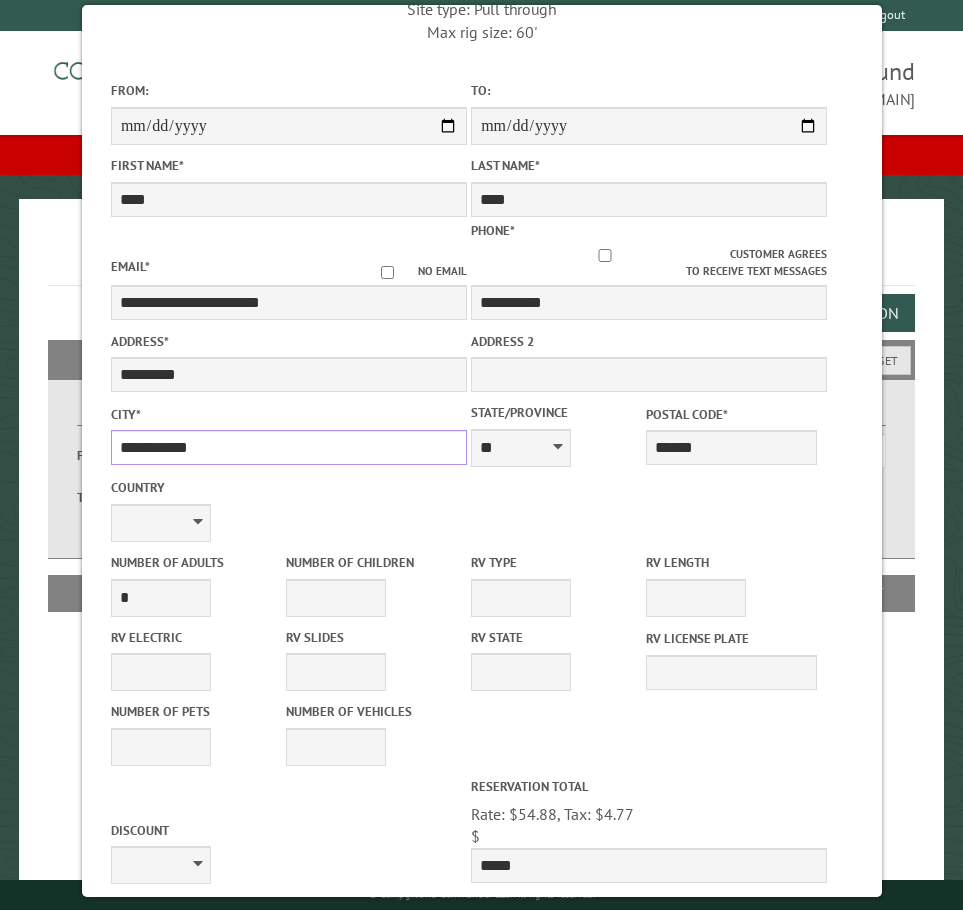scroll, scrollTop: 200, scrollLeft: 0, axis: vertical 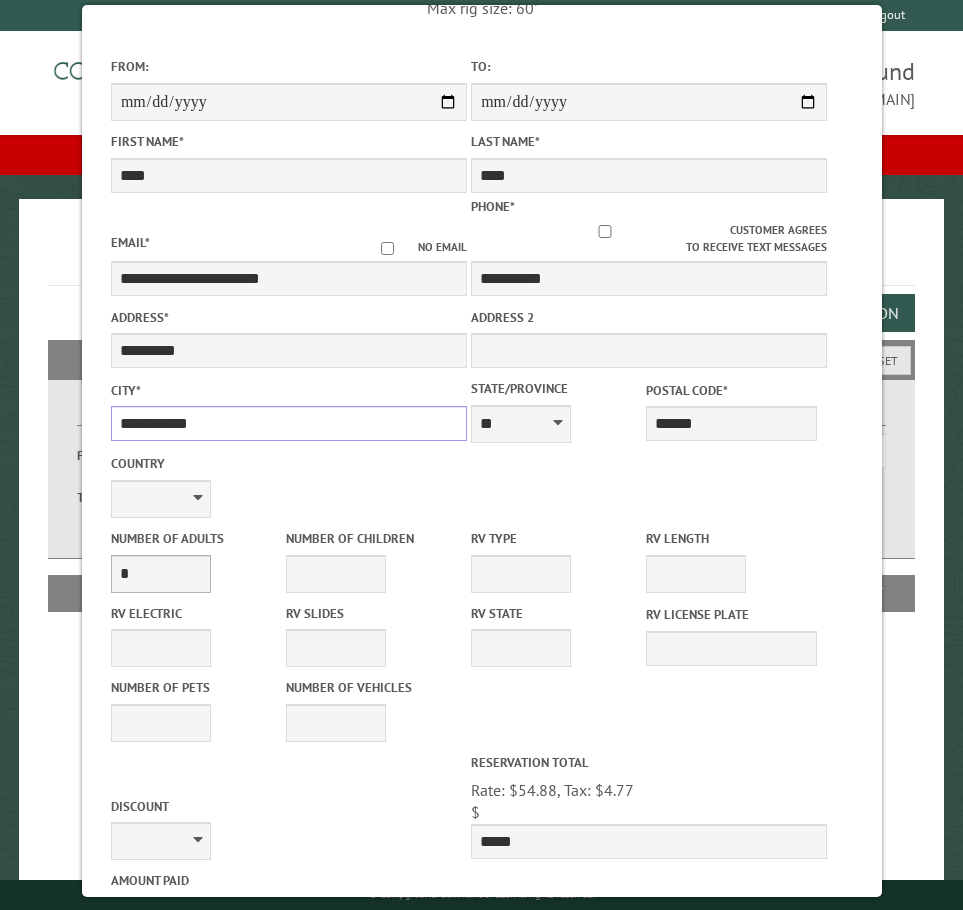 type on "**********" 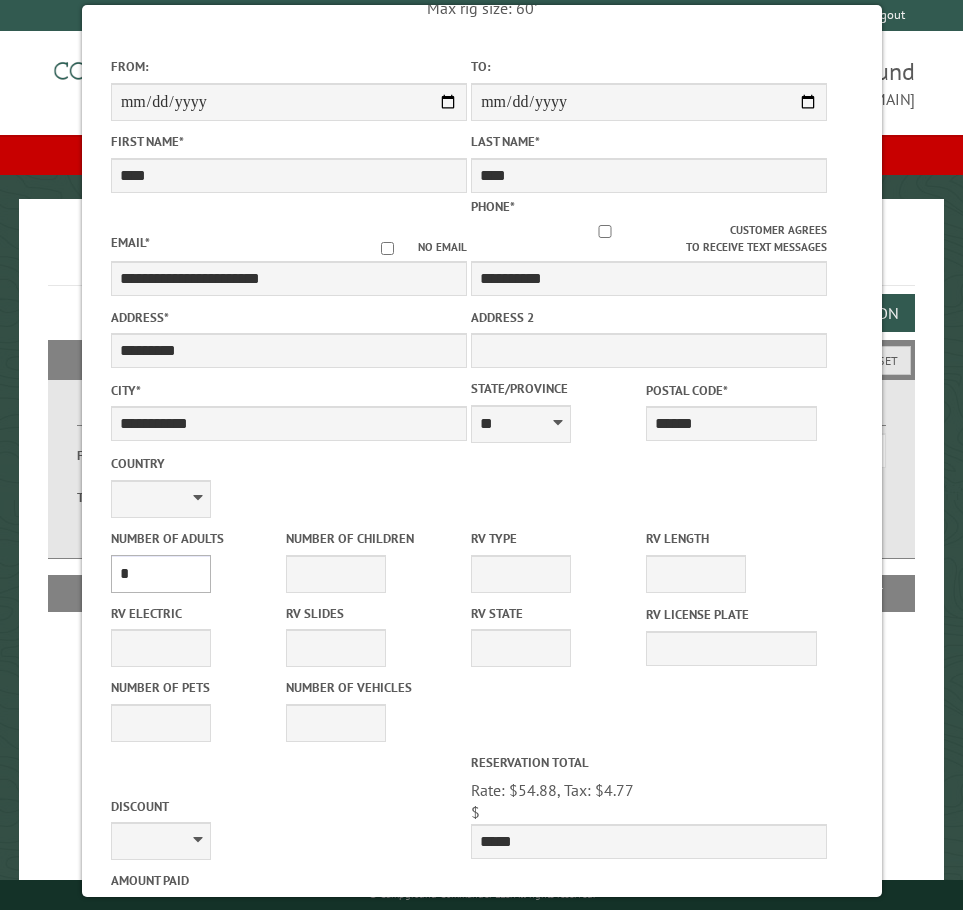 click on "* * * * * * * * * * **" at bounding box center (160, 574) 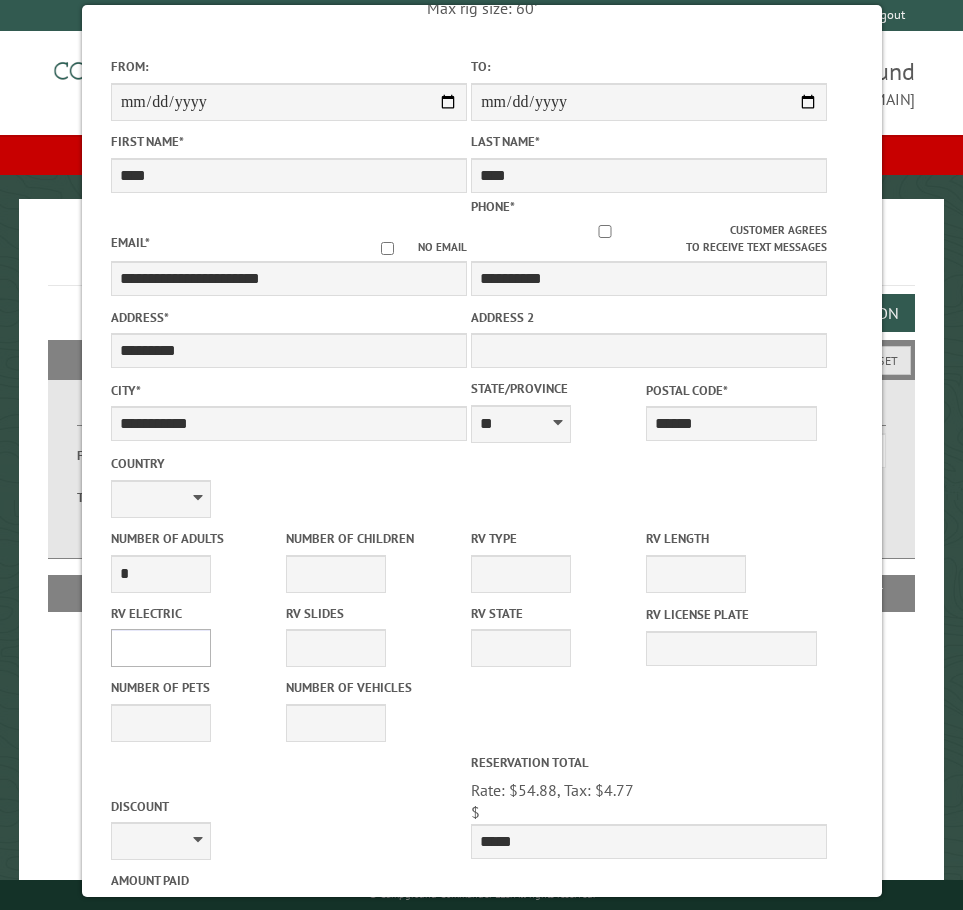 click on "**** *** *** ***" at bounding box center [160, 648] 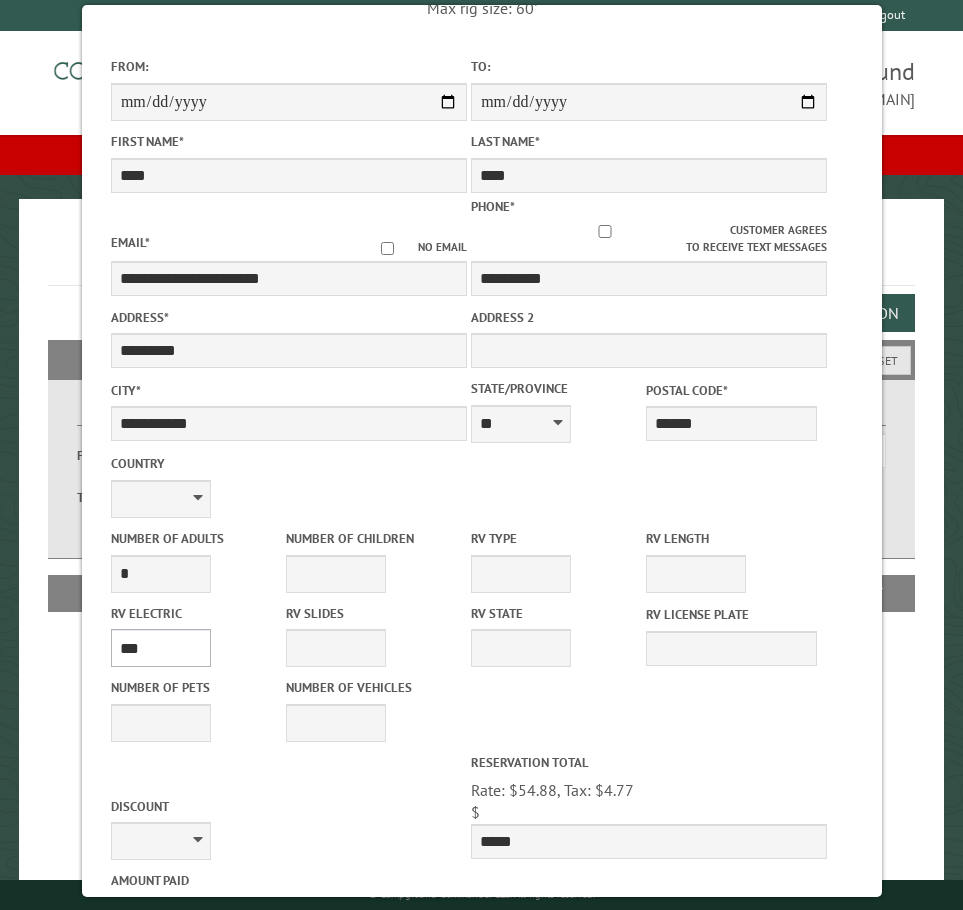 click on "**** *** *** ***" at bounding box center (160, 648) 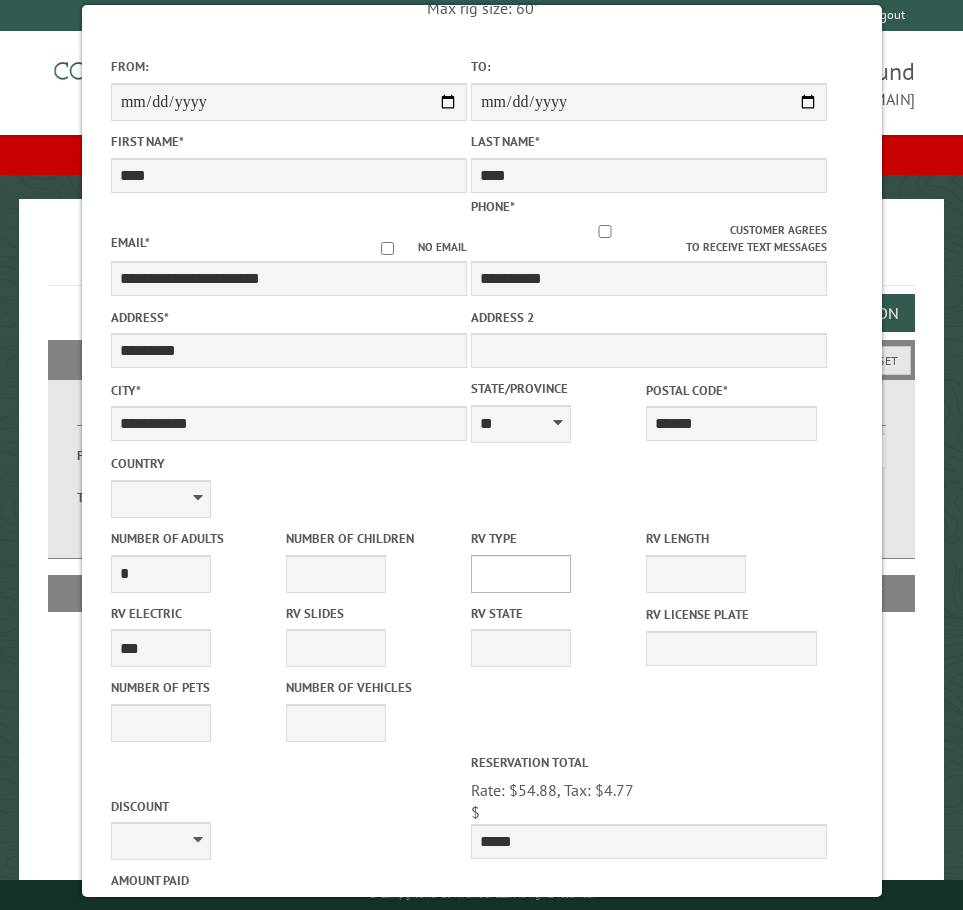 click on "**********" at bounding box center [521, 574] 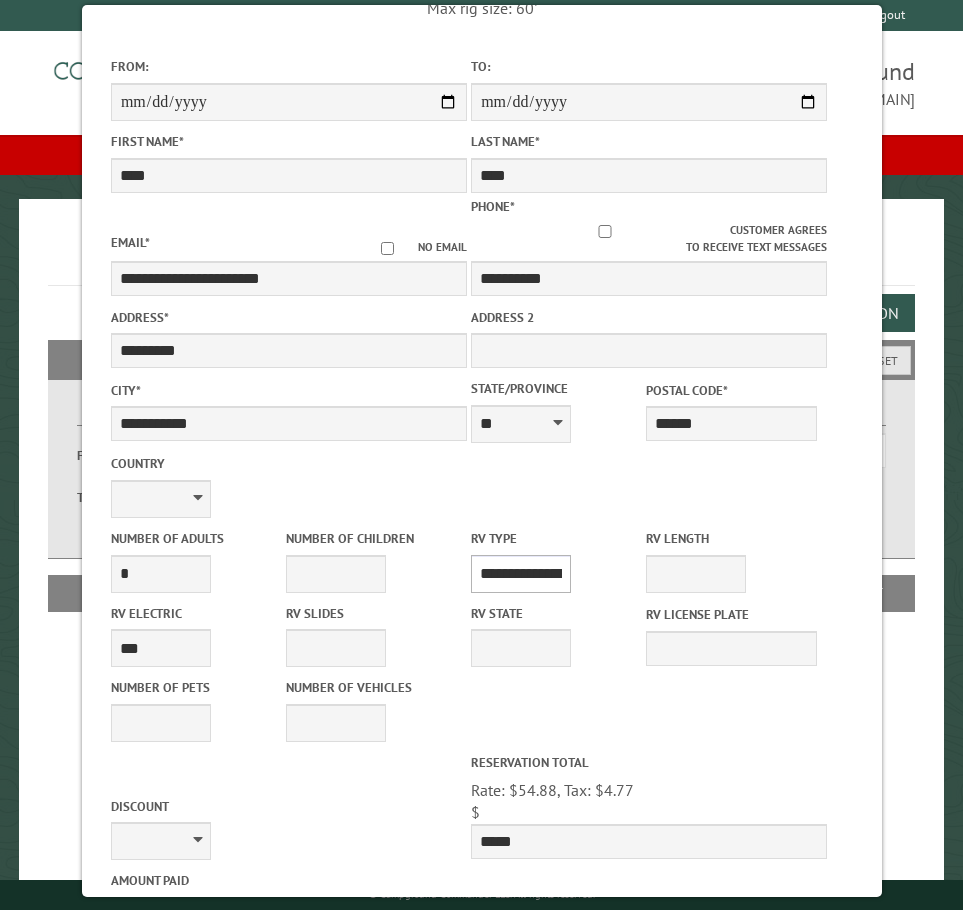 click on "**********" at bounding box center (521, 574) 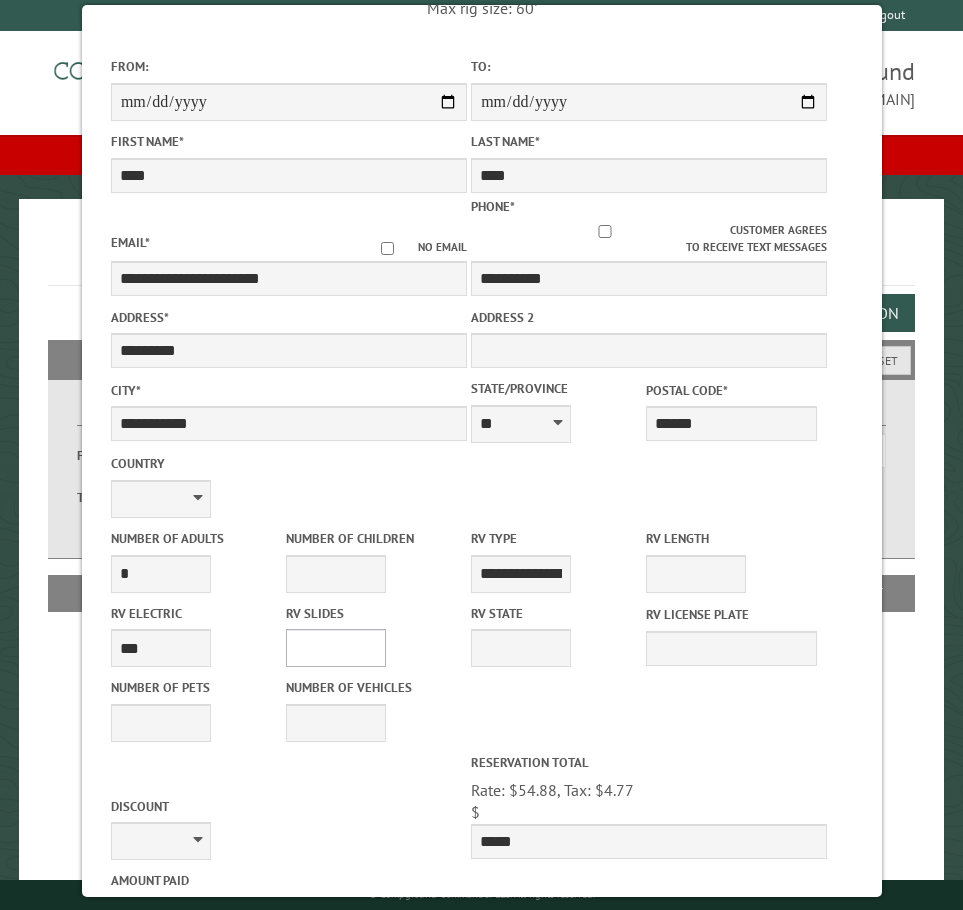 click on "* * * * * * * * * * **" at bounding box center [335, 648] 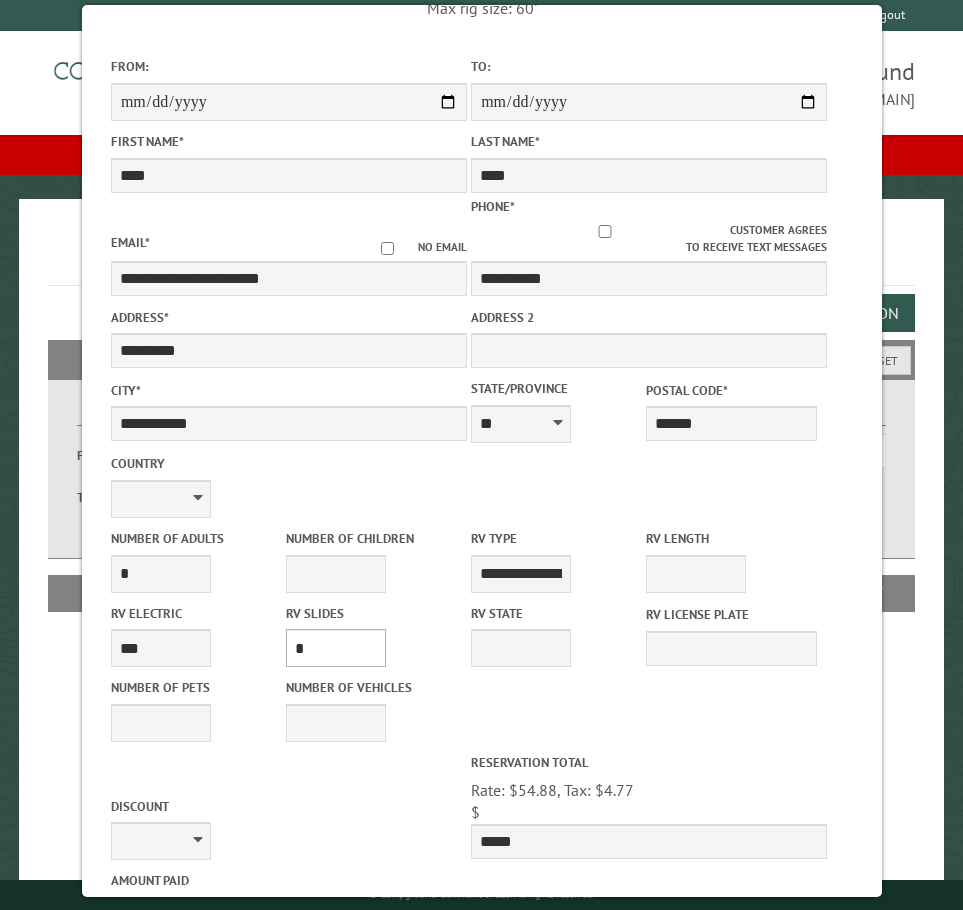 click on "* * * * * * * * * * **" at bounding box center (335, 648) 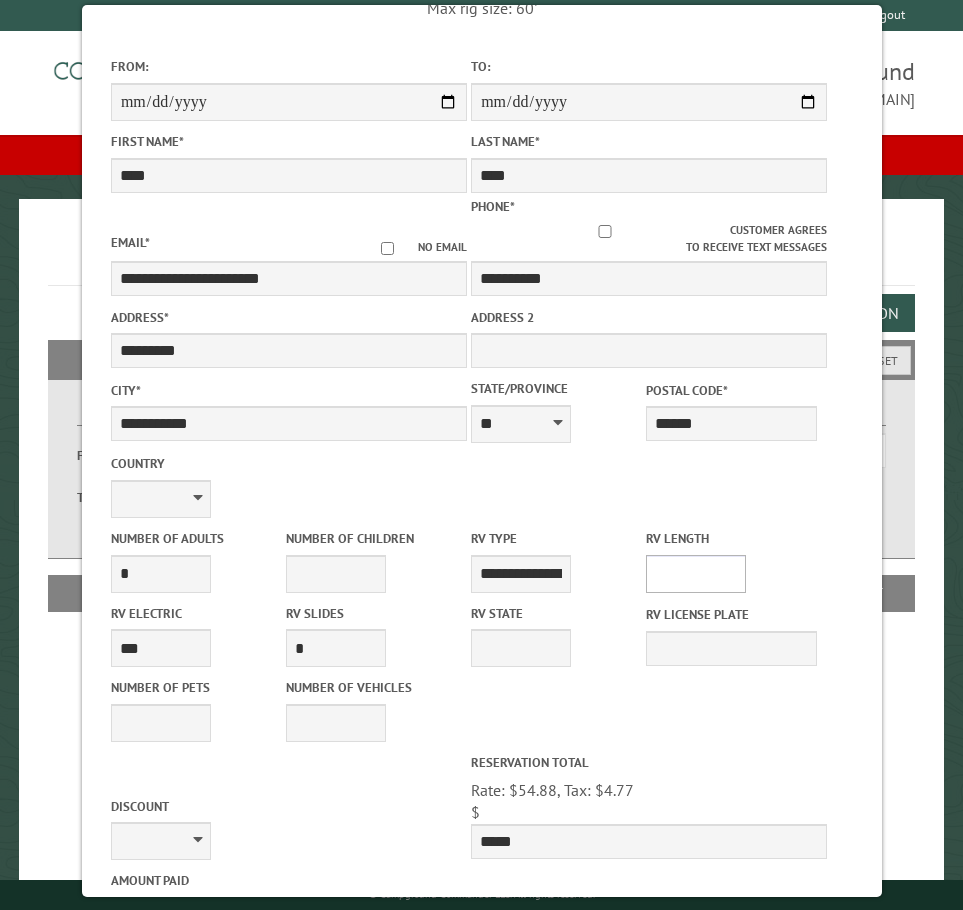 click on "* ** ** ** ** ** ** ** ** ** ** **" at bounding box center [696, 574] 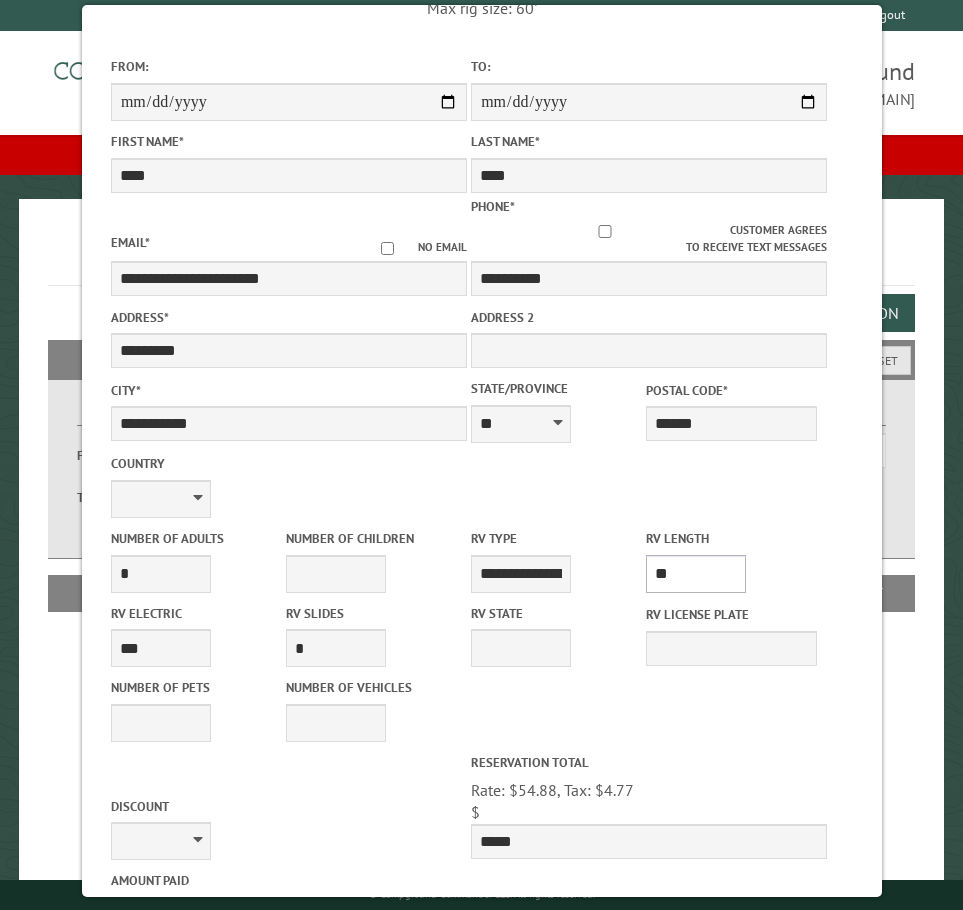 click on "* ** ** ** ** ** ** ** ** ** ** **" at bounding box center (696, 574) 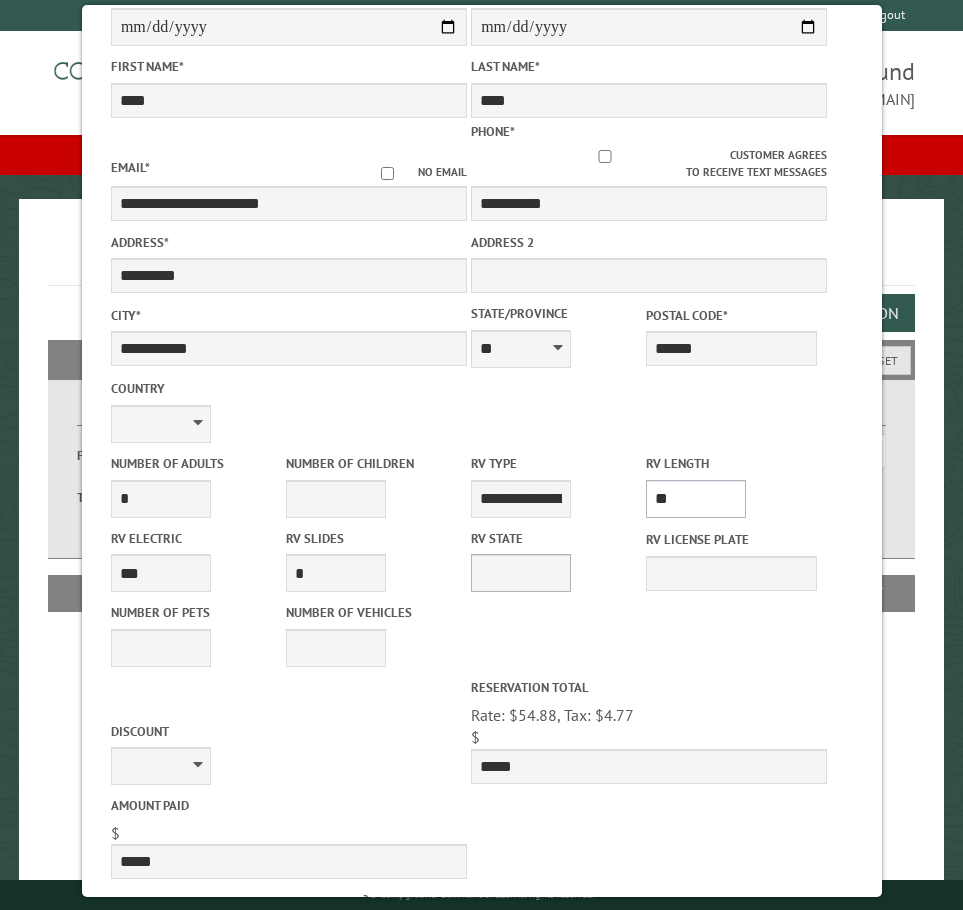 scroll, scrollTop: 400, scrollLeft: 0, axis: vertical 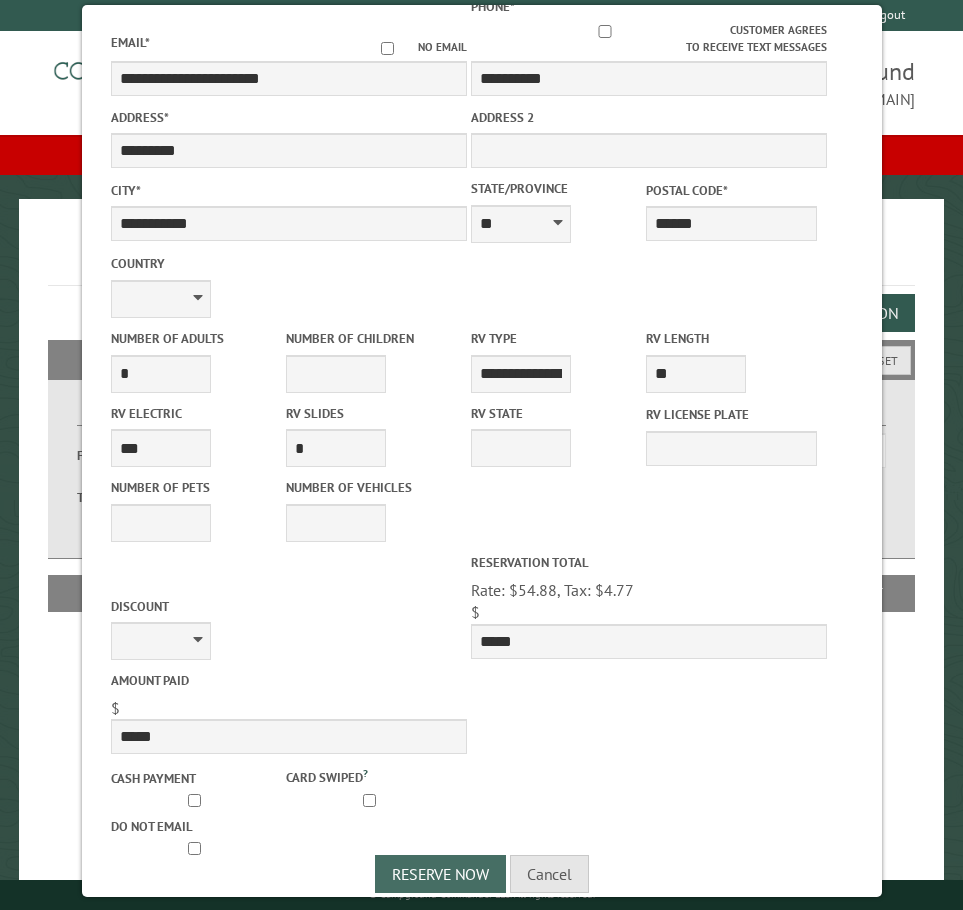 click on "Reserve Now" at bounding box center [440, 874] 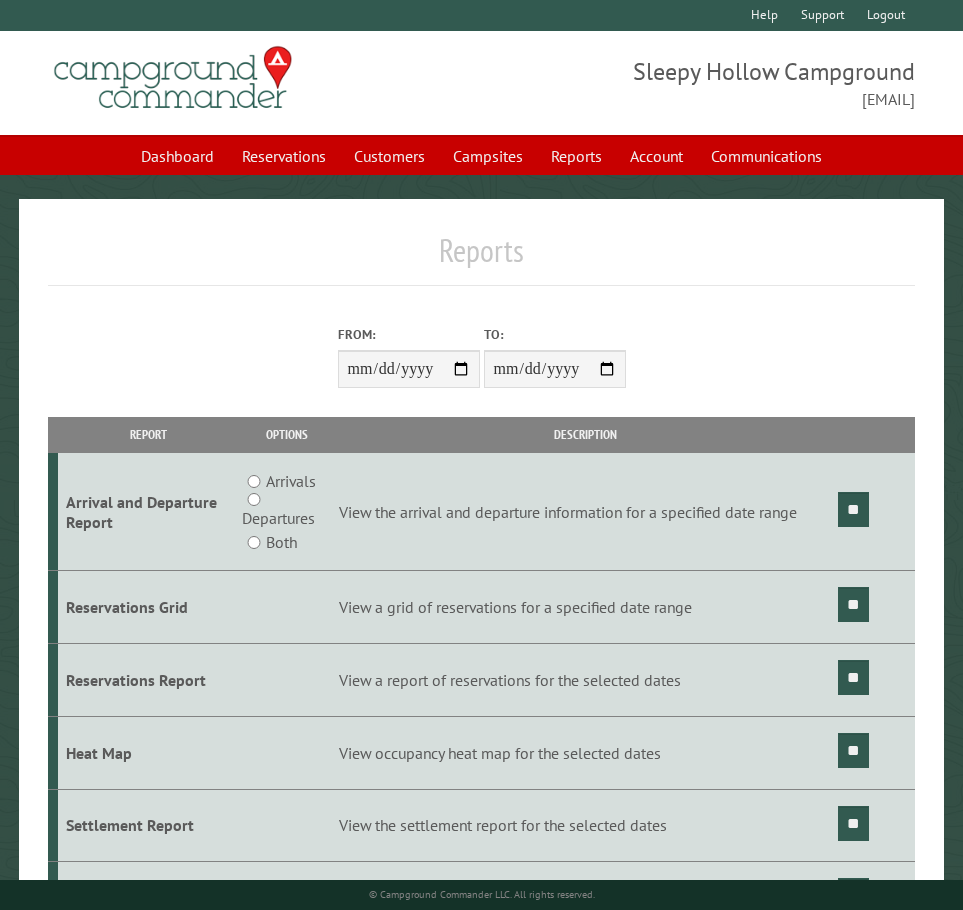 scroll, scrollTop: 0, scrollLeft: 0, axis: both 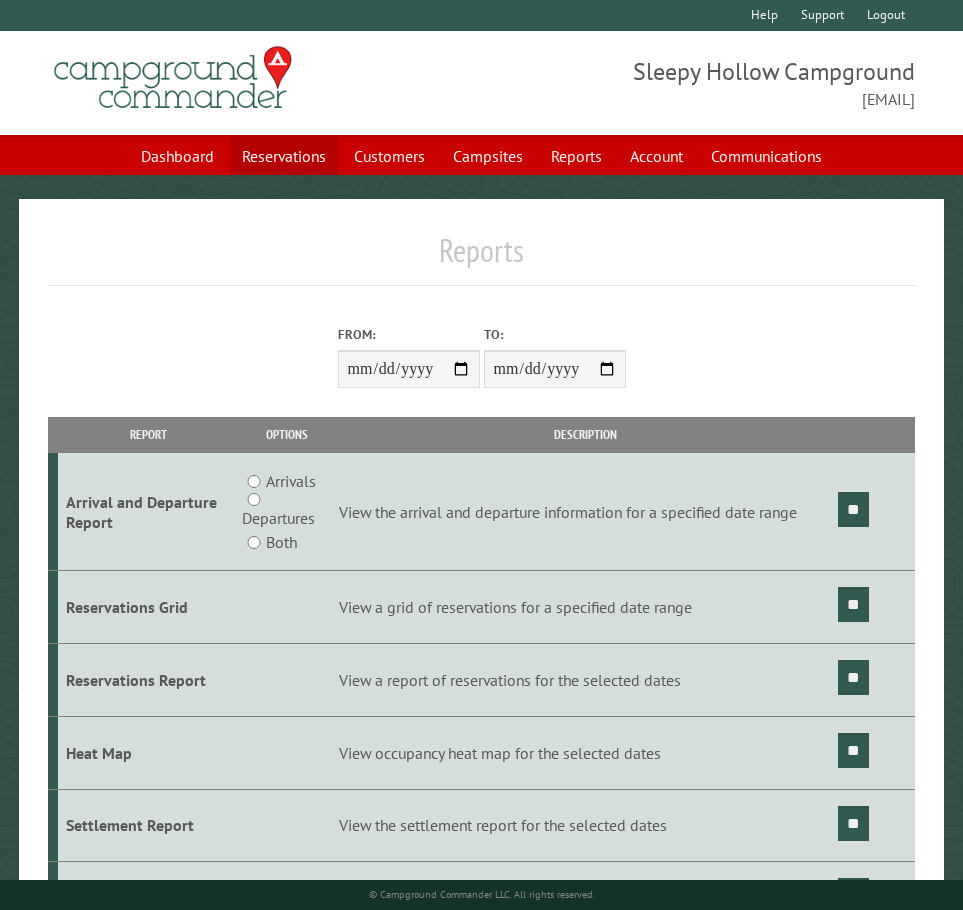 click on "Reservations" at bounding box center (284, 156) 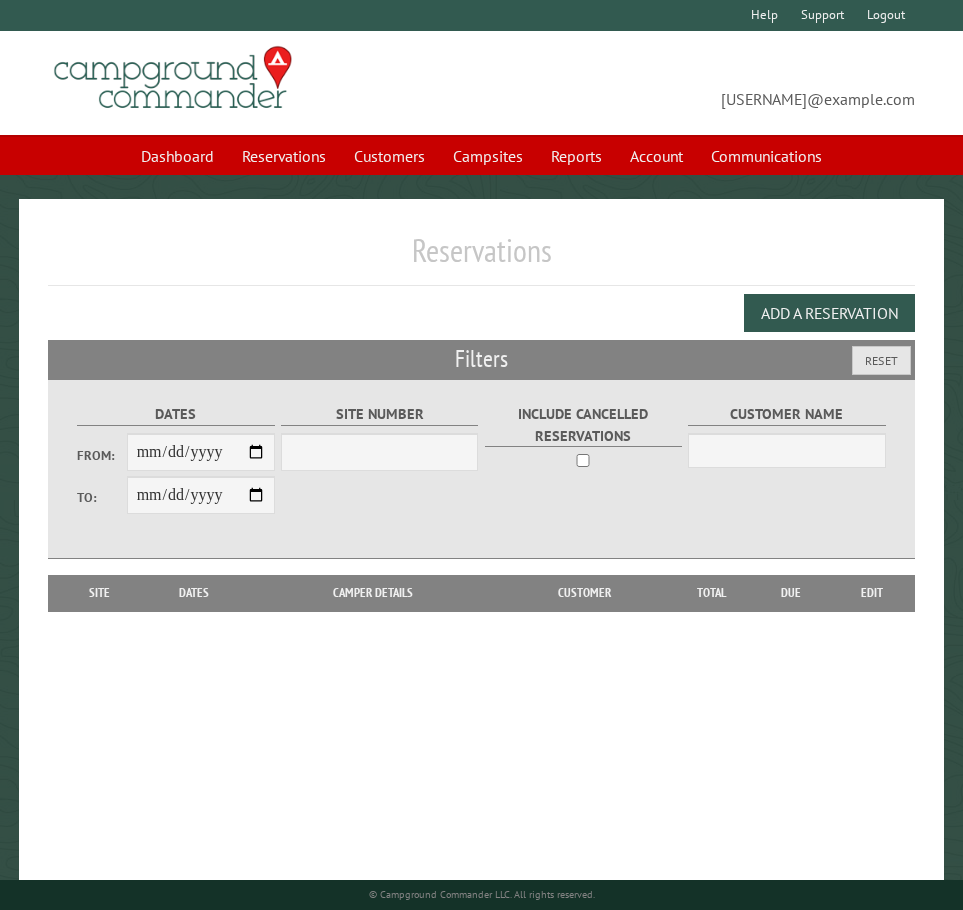 scroll, scrollTop: 0, scrollLeft: 0, axis: both 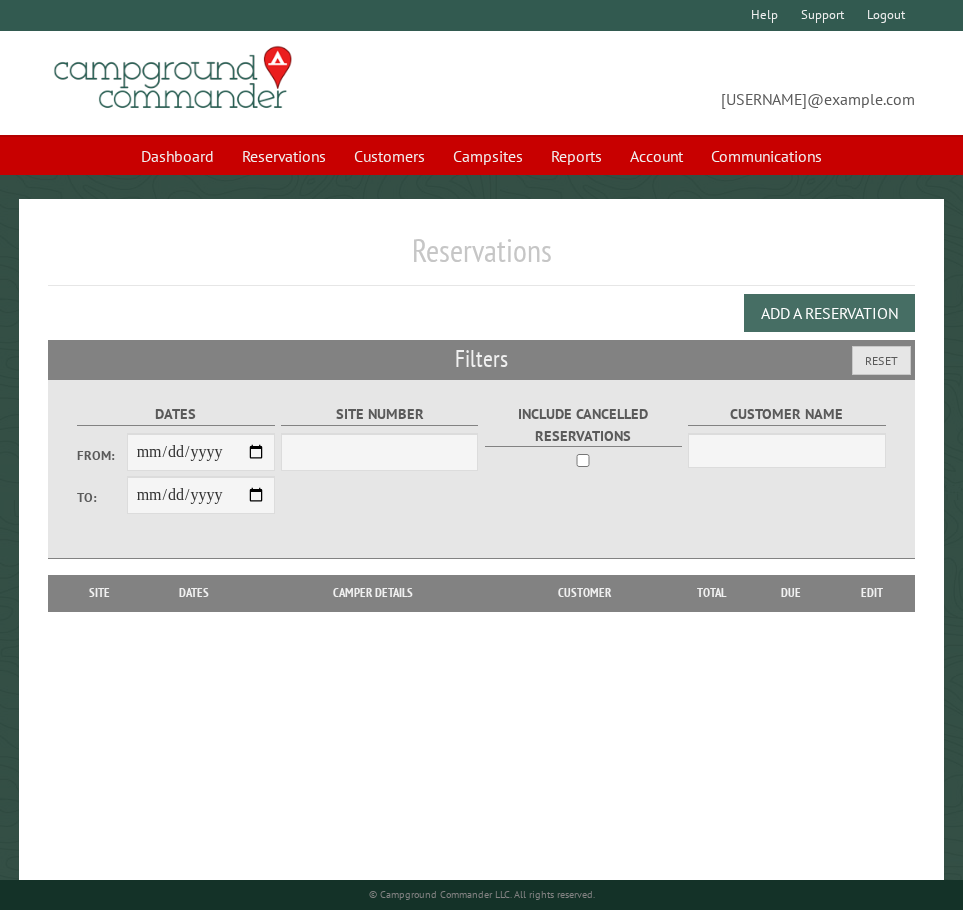 select on "***" 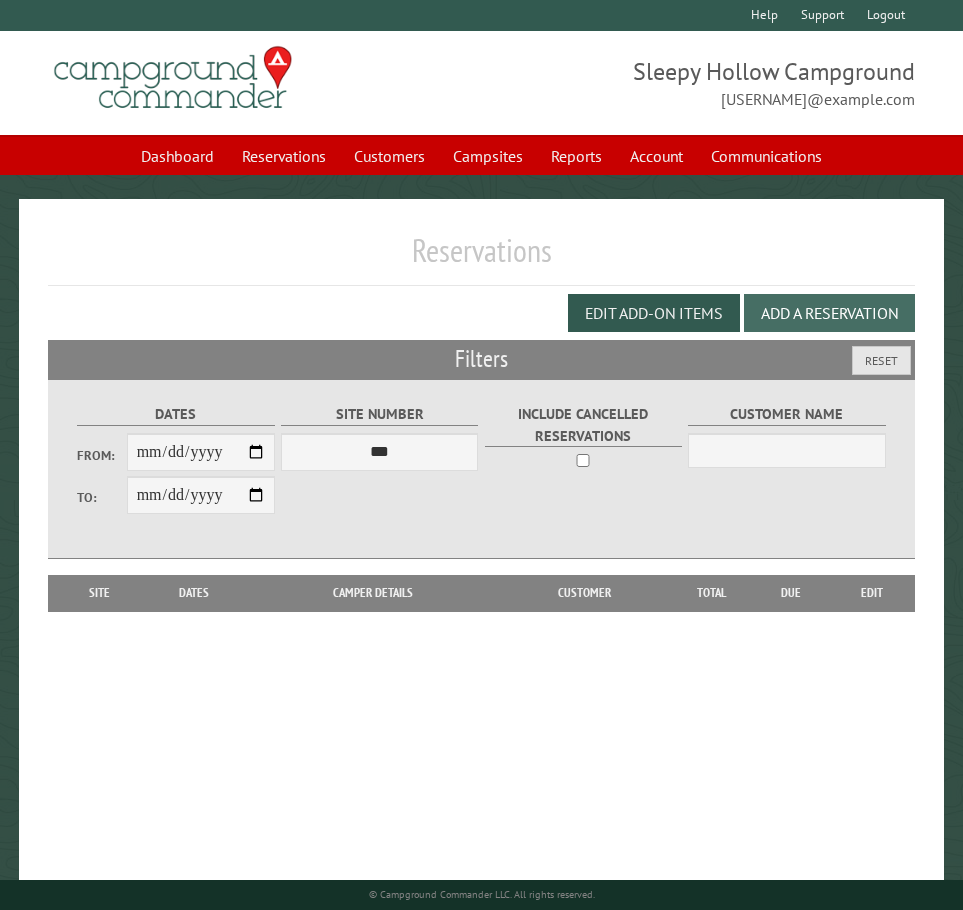 click on "Add a Reservation" at bounding box center (829, 313) 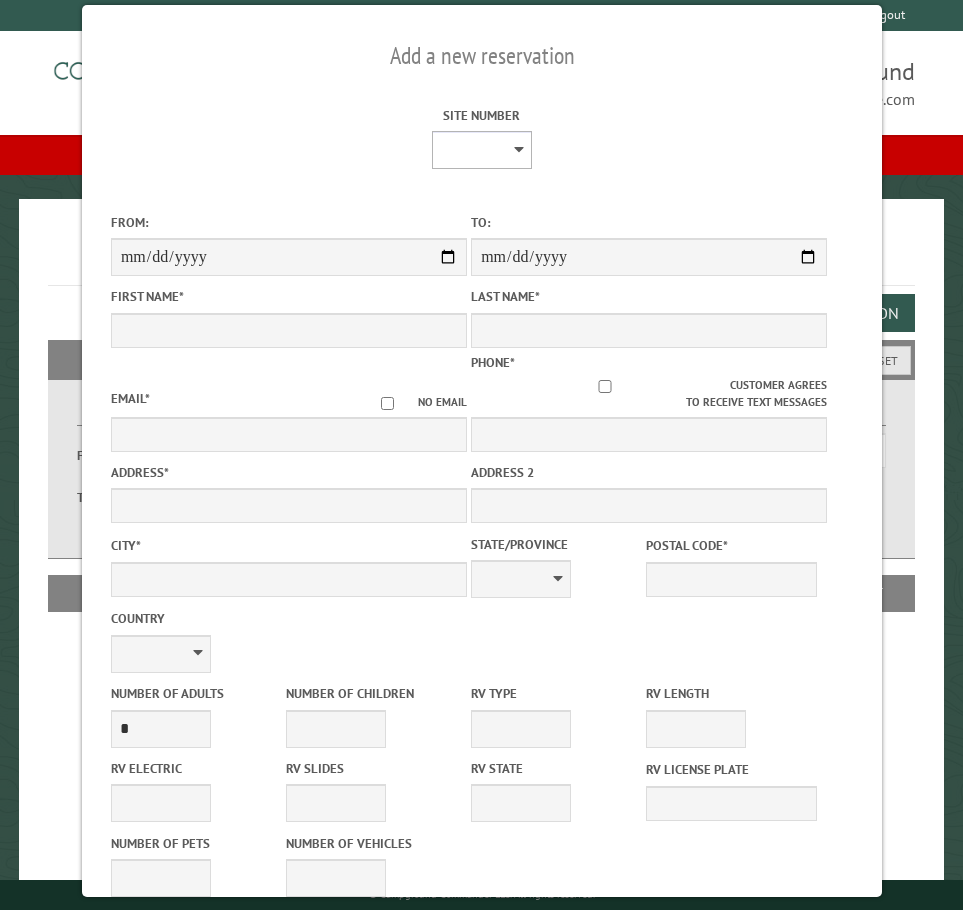 click on "* * * * * * * * * ** *** *** ** ** ** ** ** ** ** ** ** ** *** *** ** ** ** ** ** ** ** ** ** ** *** *** ** ** ** ** ** ** ** ** *** *** ** ** ** ** ** ** *** *** ** ** ** ** ** *** ** ** ** ** ** ** ** ** ** ** ** ** ** ** ** ** ** ** ** ** ** ** ** ** **" at bounding box center [481, 150] 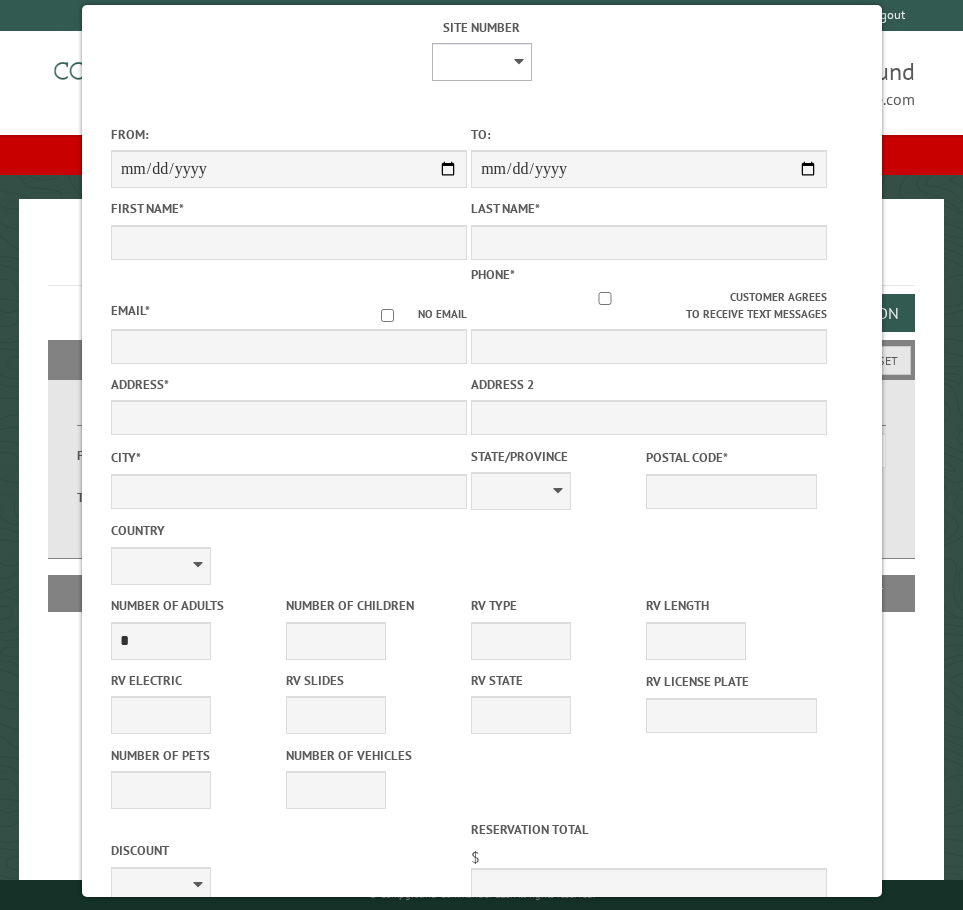 scroll, scrollTop: 0, scrollLeft: 0, axis: both 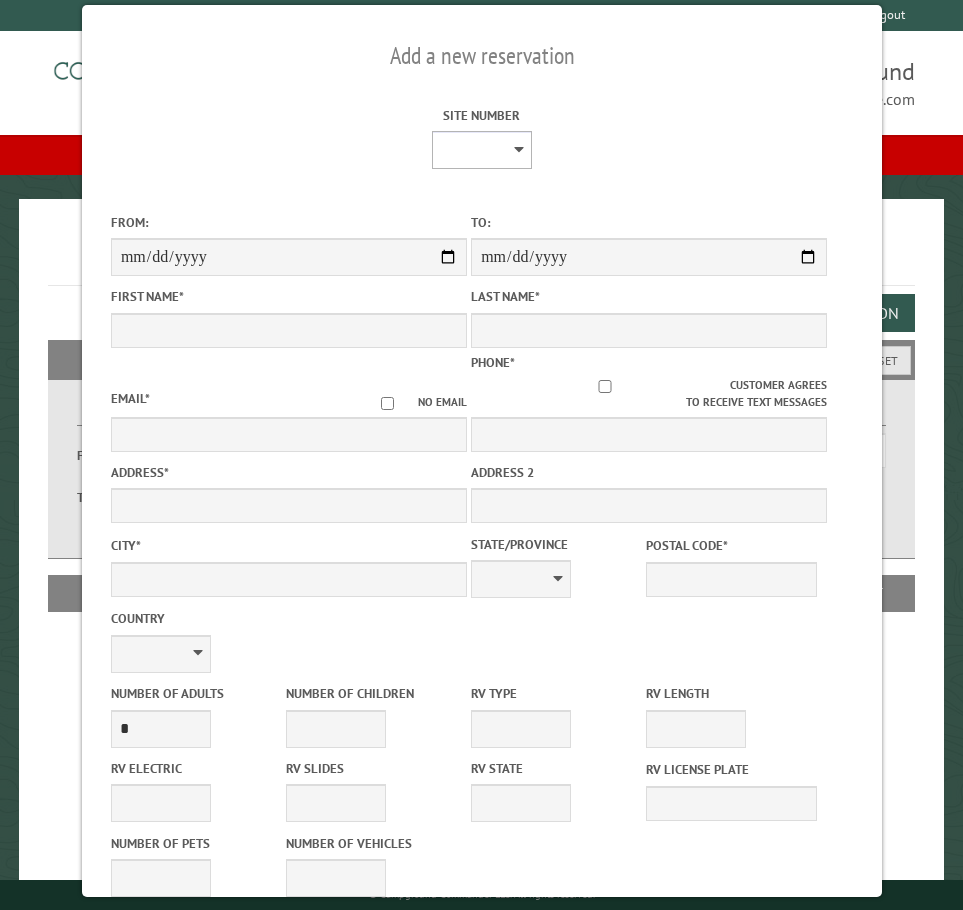 click on "* * * * * * * * * ** *** *** ** ** ** ** ** ** ** ** ** ** *** *** ** ** ** ** ** ** ** ** ** ** *** *** ** ** ** ** ** ** ** ** *** *** ** ** ** ** ** ** *** *** ** ** ** ** ** *** ** ** ** ** ** ** ** ** ** ** ** ** ** ** ** ** ** ** ** ** ** ** ** ** **" at bounding box center (481, 150) 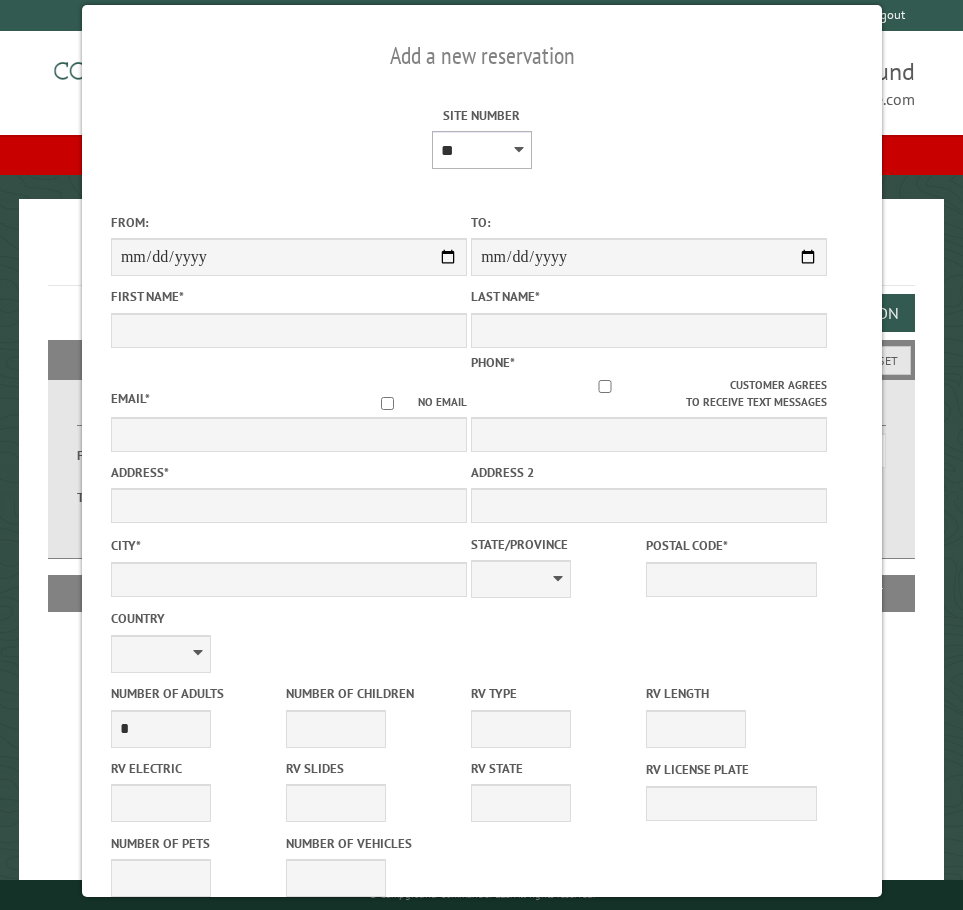 click on "* * * * * * * * * ** *** *** ** ** ** ** ** ** ** ** ** ** *** *** ** ** ** ** ** ** ** ** ** ** *** *** ** ** ** ** ** ** ** ** *** *** ** ** ** ** ** ** *** *** ** ** ** ** ** *** ** ** ** ** ** ** ** ** ** ** ** ** ** ** ** ** ** ** ** ** ** ** ** ** **" at bounding box center (481, 150) 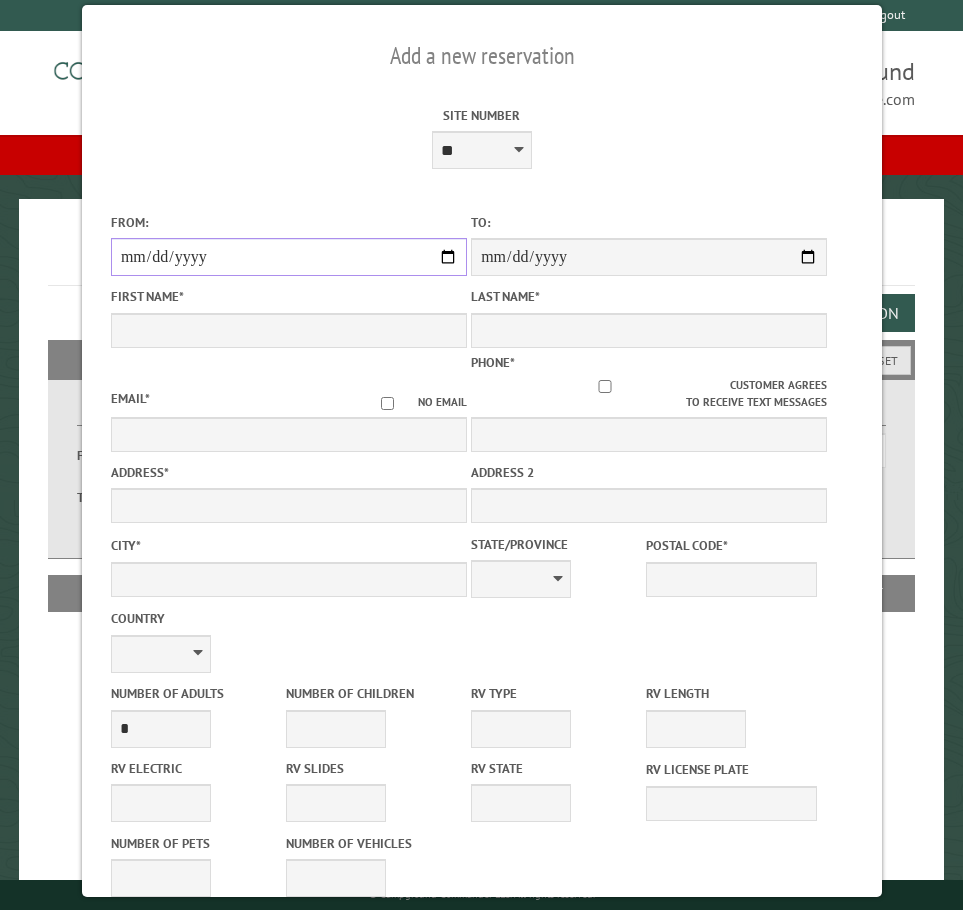 click on "From:" at bounding box center [288, 257] 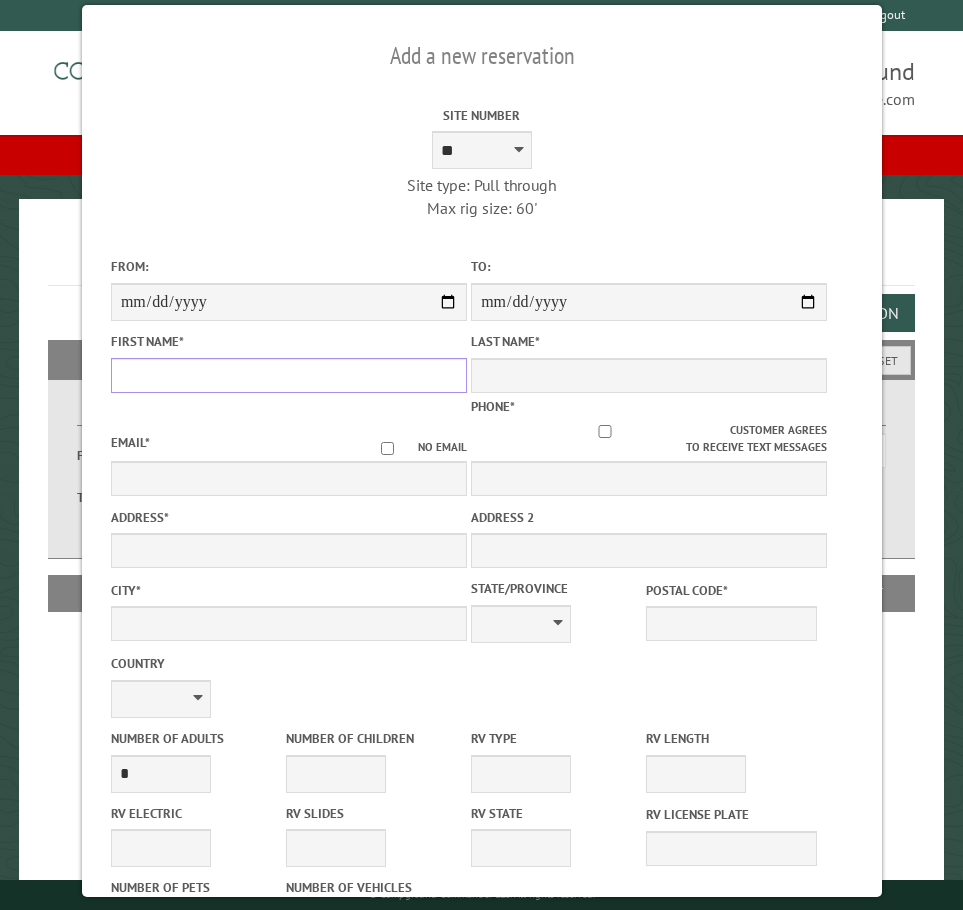 drag, startPoint x: 168, startPoint y: 378, endPoint x: 161, endPoint y: 365, distance: 14.764823 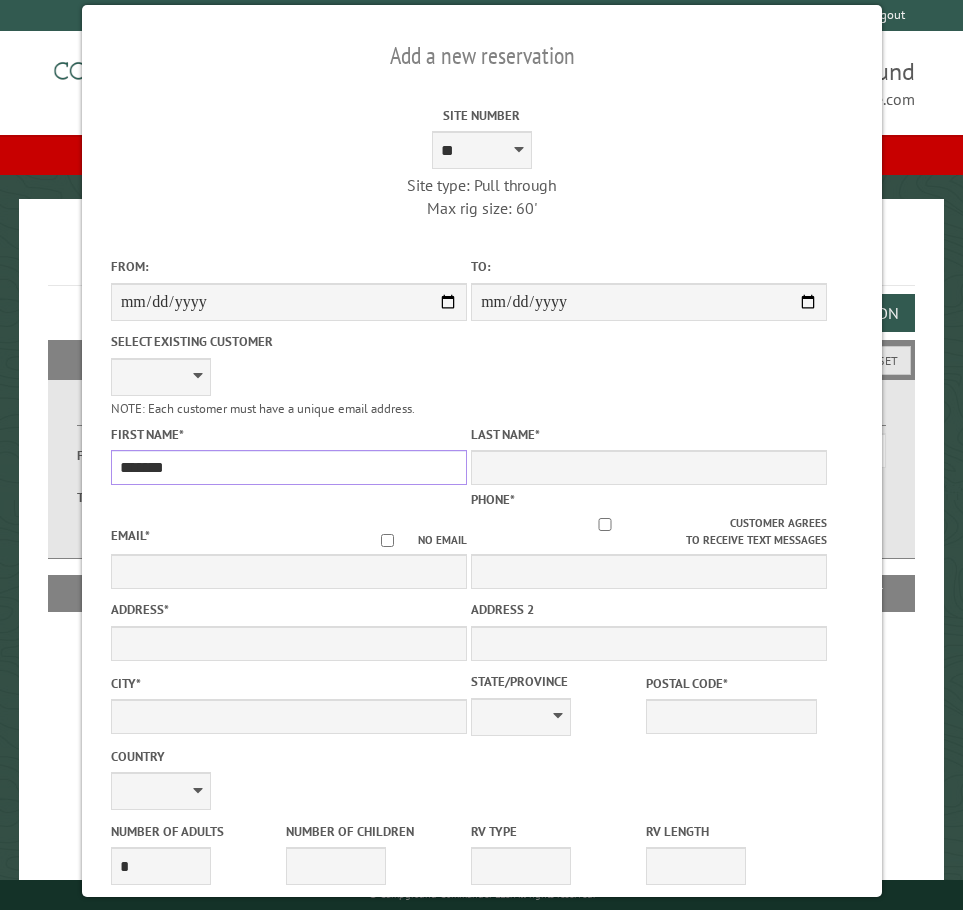 type on "*******" 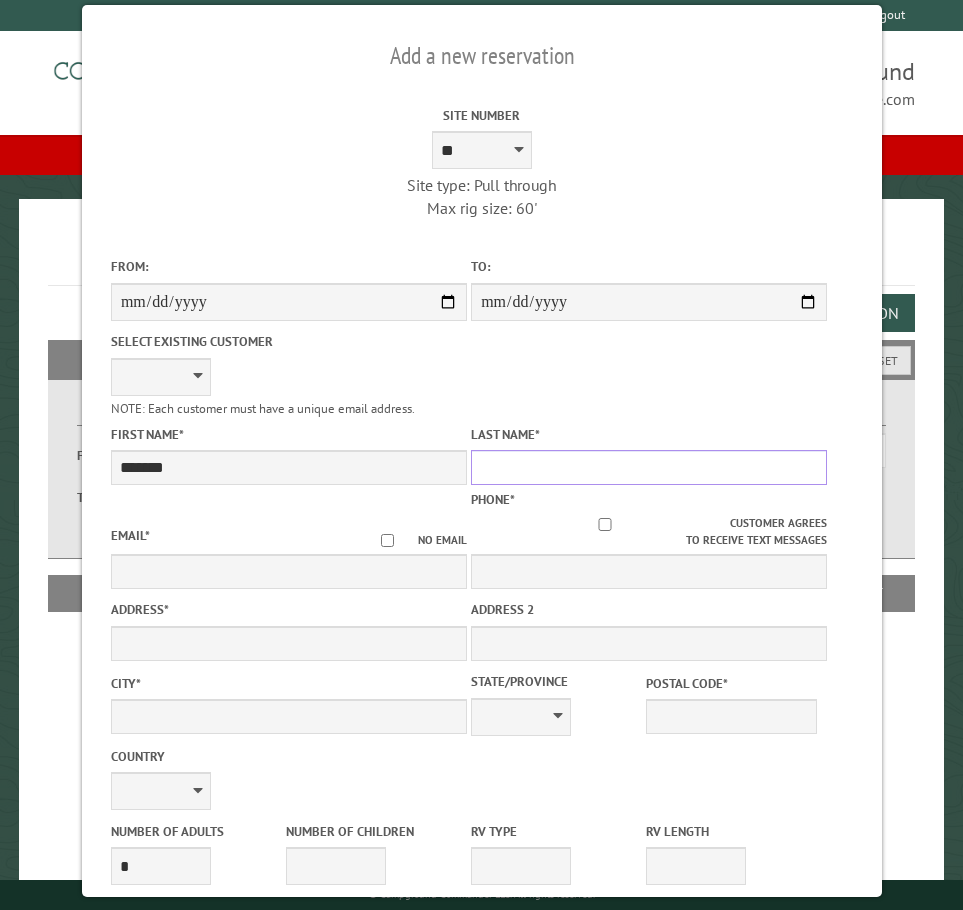 click on "Last Name *" at bounding box center [649, 467] 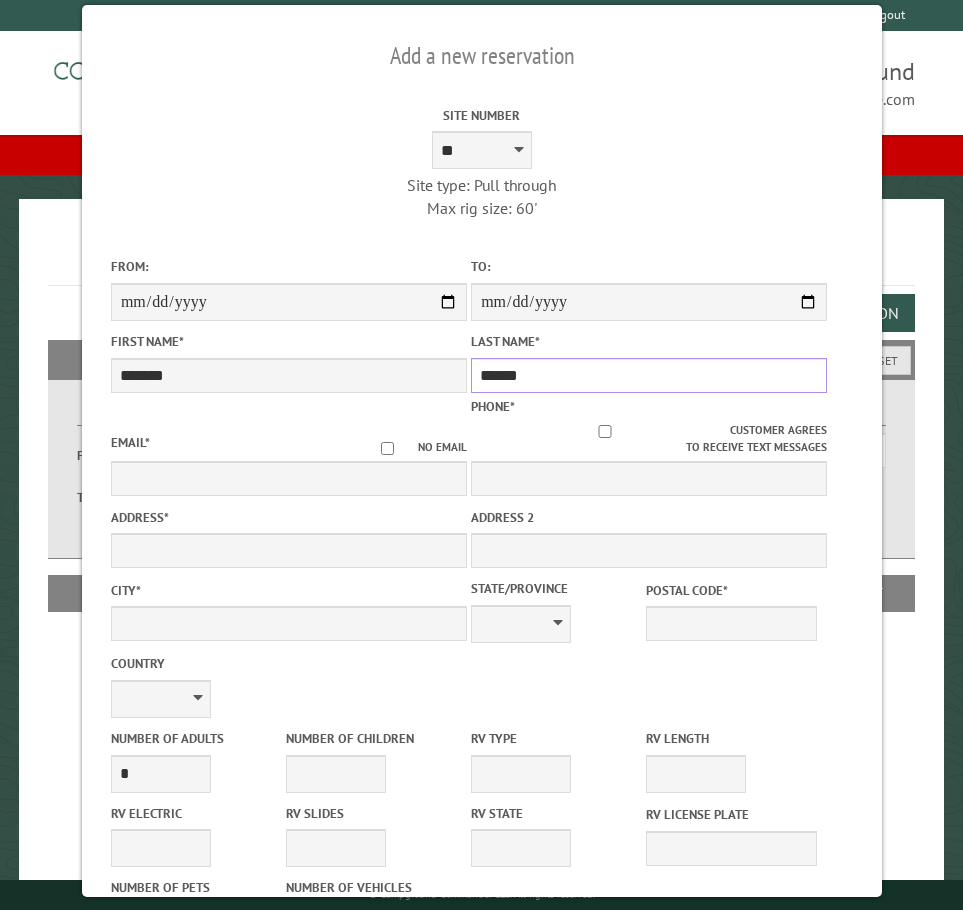 type on "******" 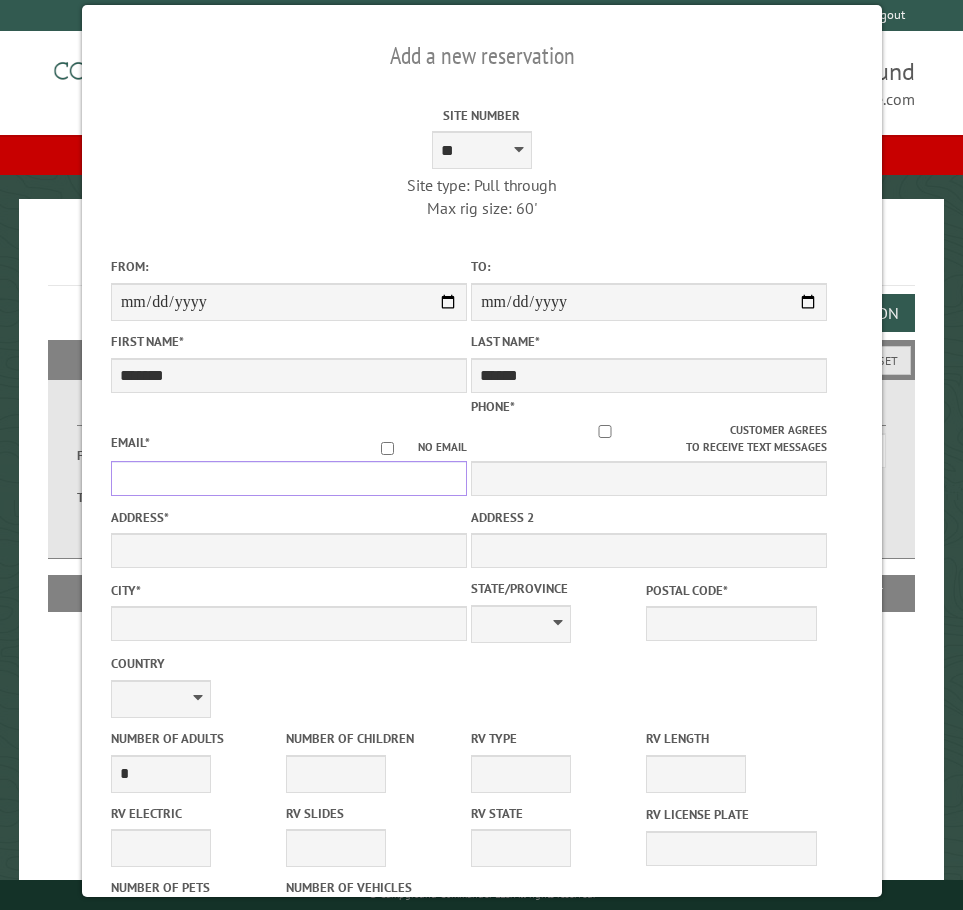 click on "Email *" at bounding box center (288, 478) 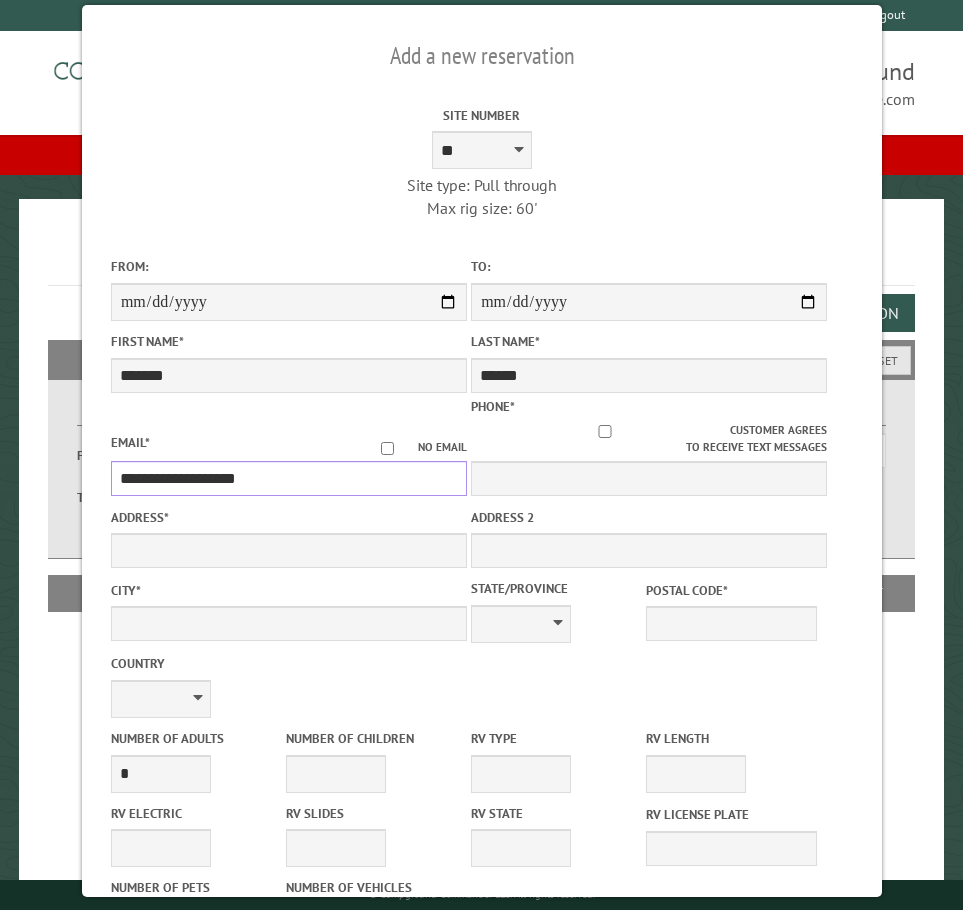 type on "**********" 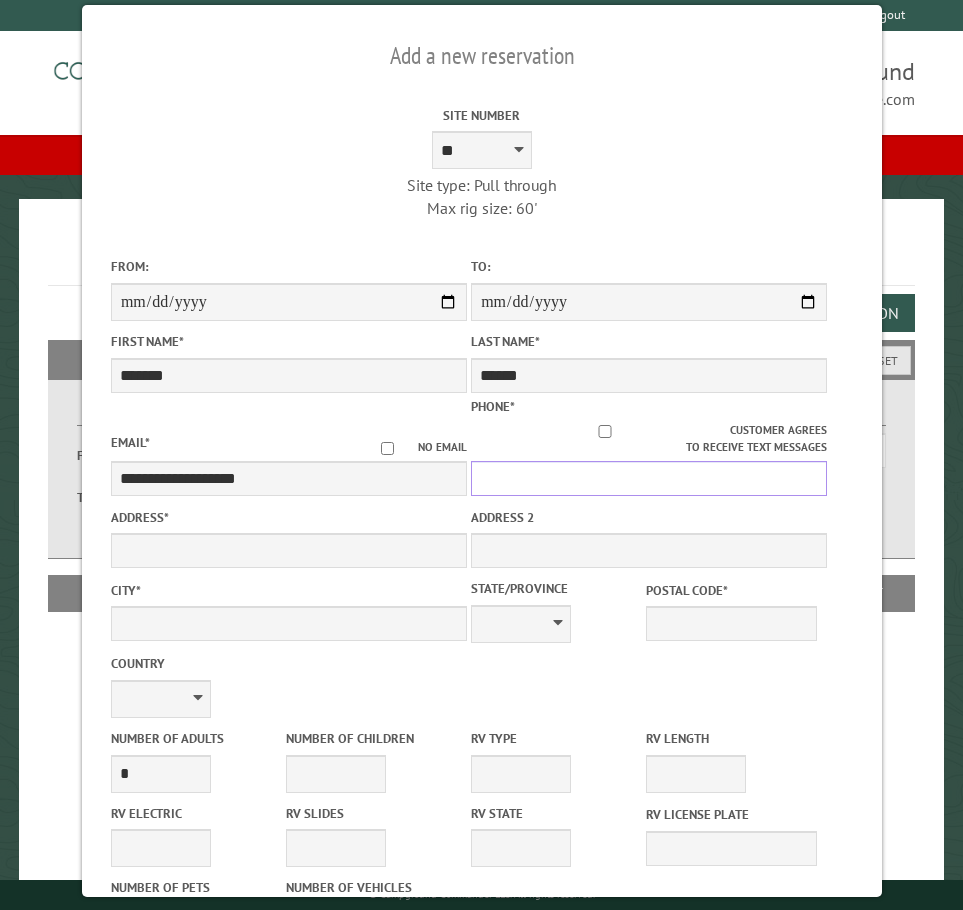 click on "Phone *" at bounding box center (649, 478) 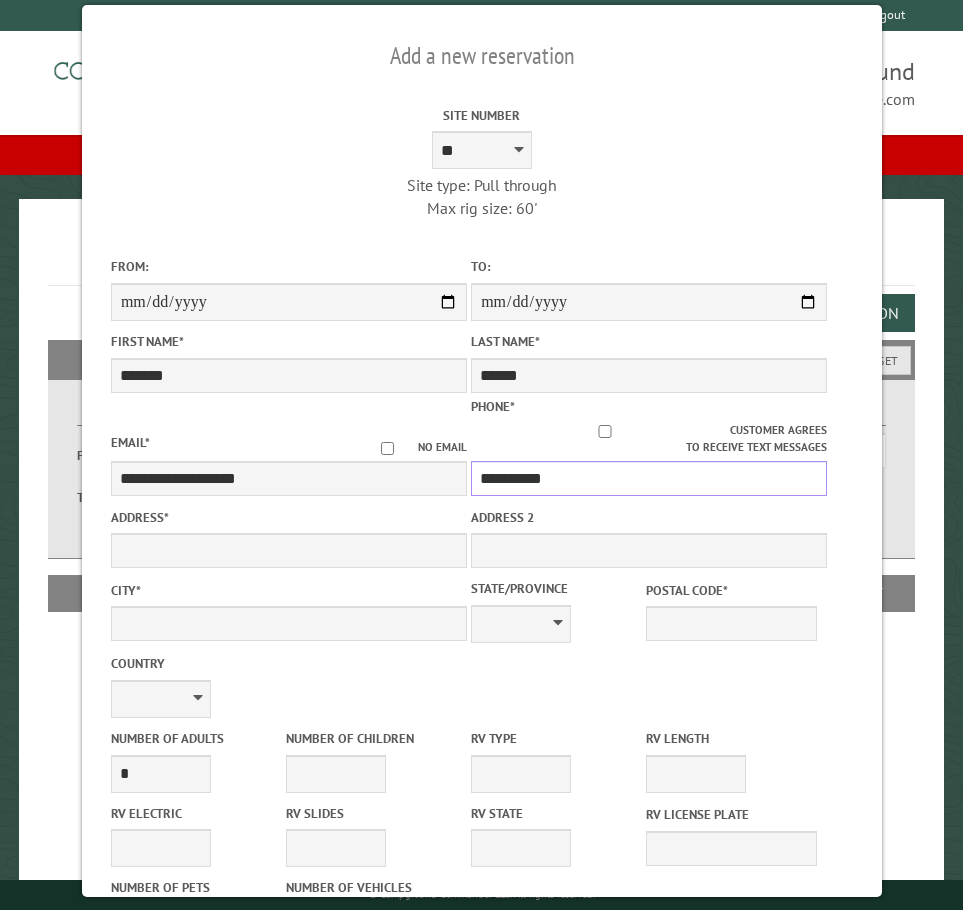 type on "**********" 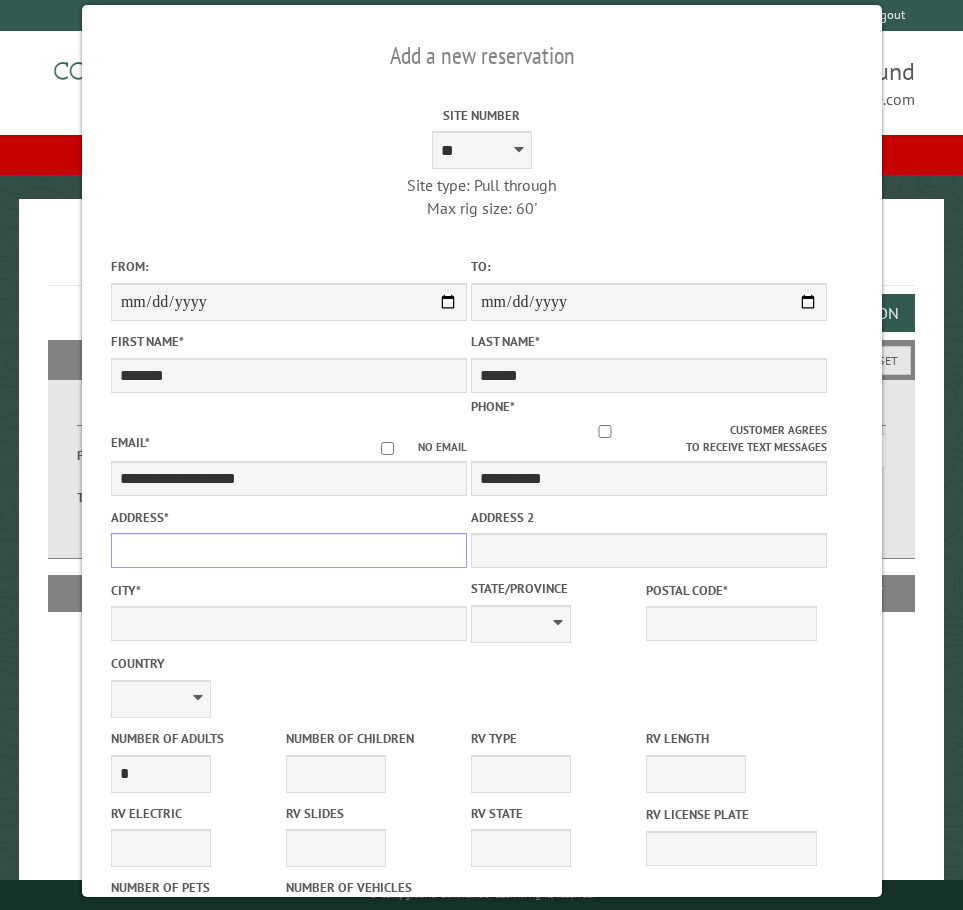 click on "Address *" at bounding box center [288, 550] 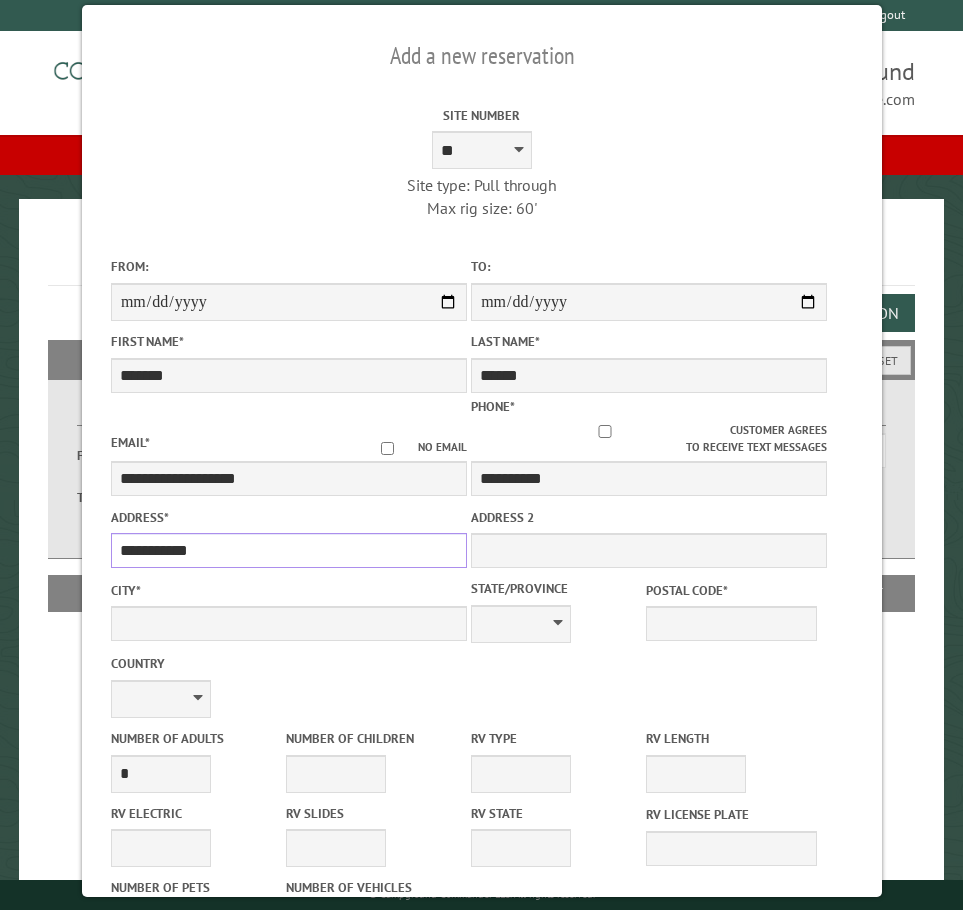 type on "**********" 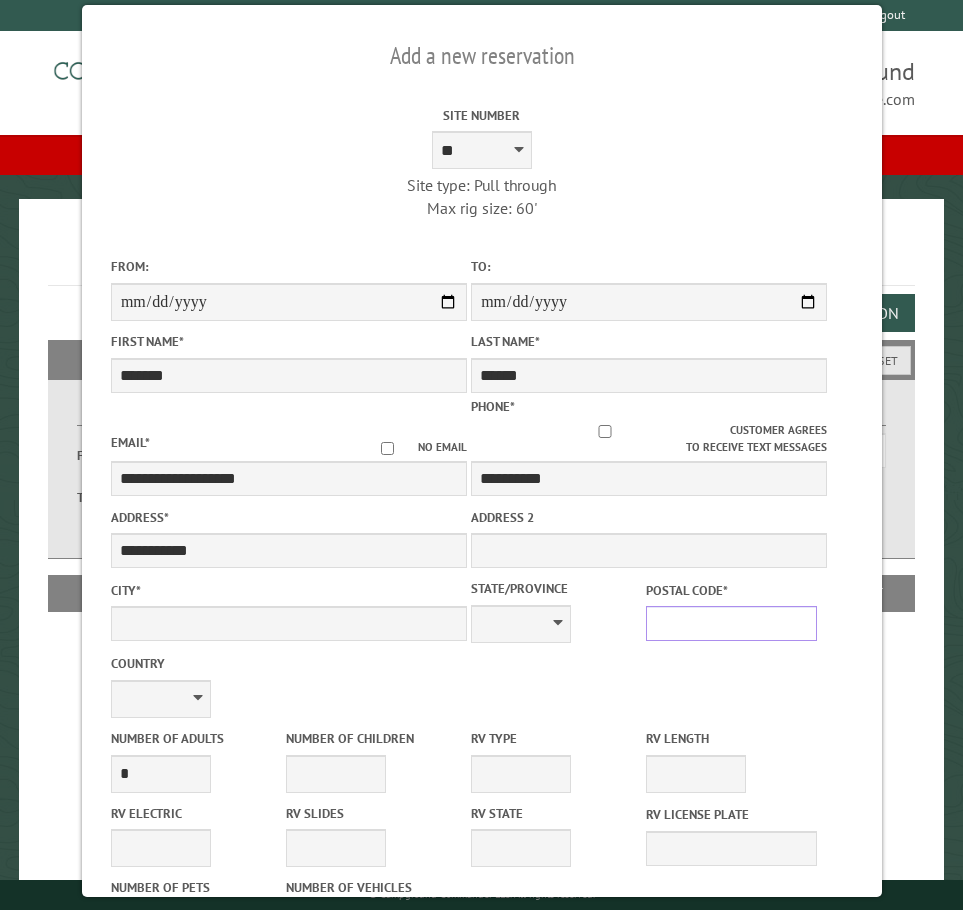 click on "Postal Code *" at bounding box center [731, 623] 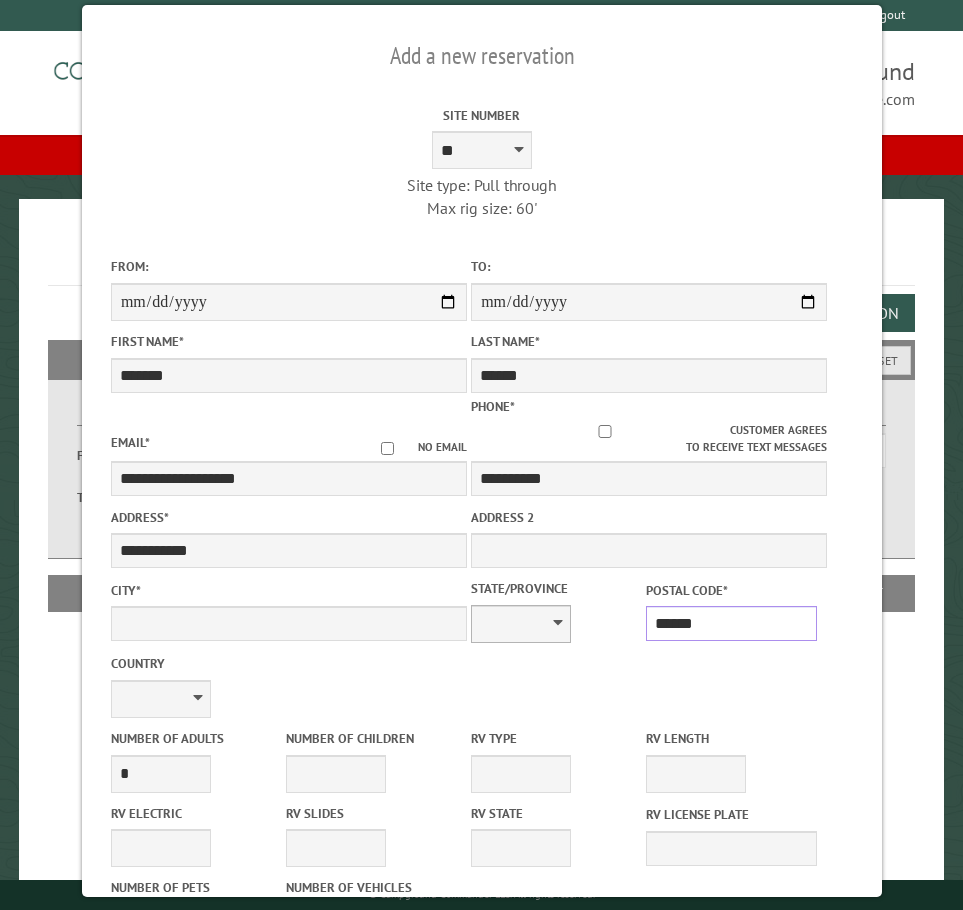 type on "******" 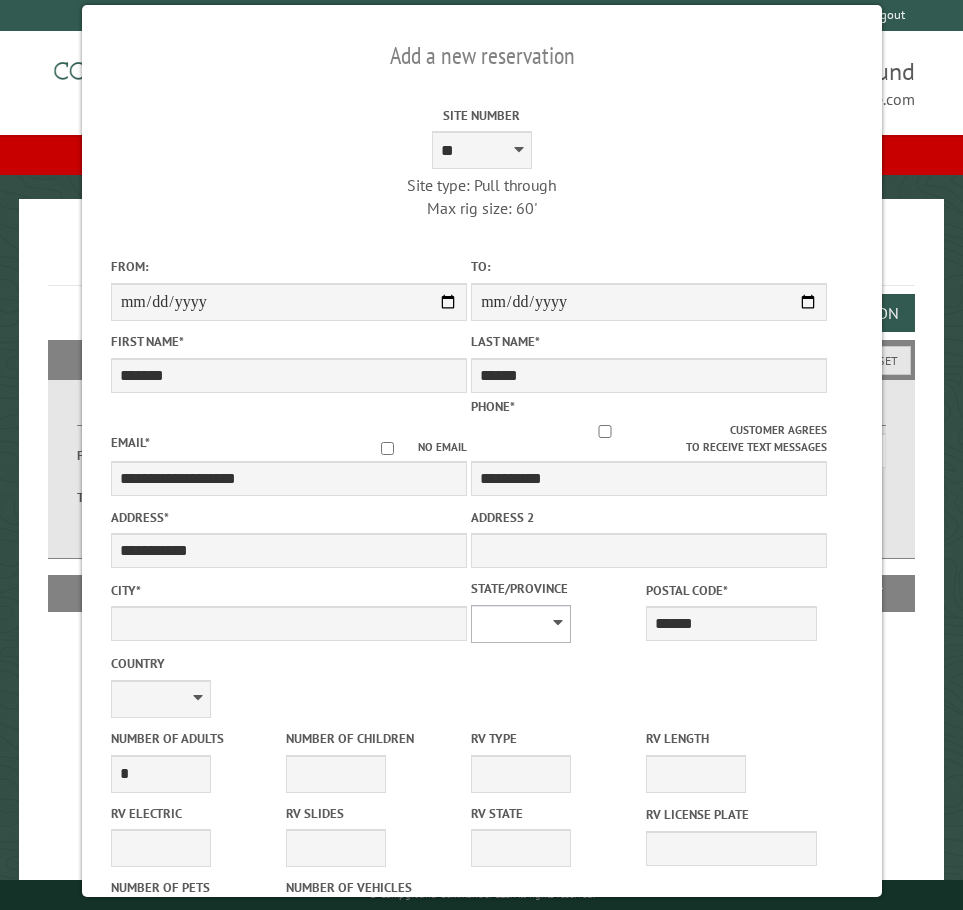 click on "** ** ** ** ** ** ** ** ** ** ** ** ** ** ** ** ** ** ** ** ** ** ** ** ** ** ** ** ** ** ** ** ** ** ** ** ** ** ** ** ** ** ** ** ** ** ** ** ** ** ** ** ** ** ** ** ** ** ** ** ** ** ** **" at bounding box center (521, 624) 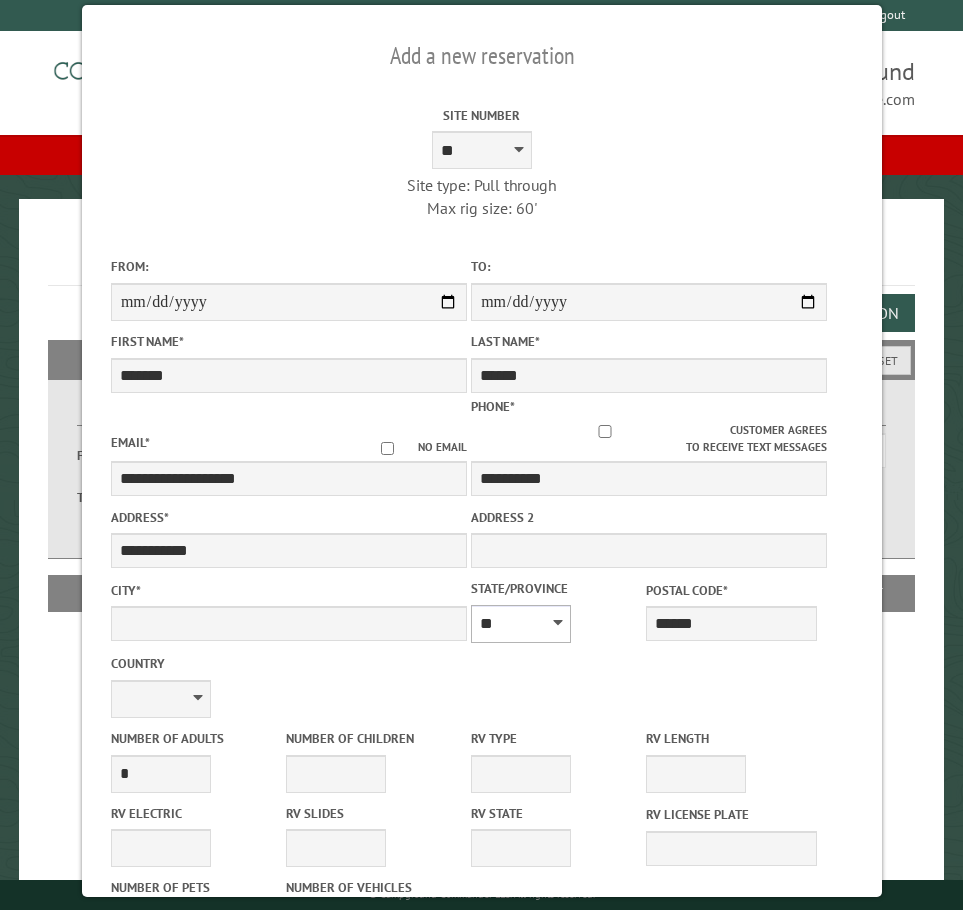 click on "** ** ** ** ** ** ** ** ** ** ** ** ** ** ** ** ** ** ** ** ** ** ** ** ** ** ** ** ** ** ** ** ** ** ** ** ** ** ** ** ** ** ** ** ** ** ** ** ** ** ** ** ** ** ** ** ** ** ** ** ** ** ** **" at bounding box center (521, 624) 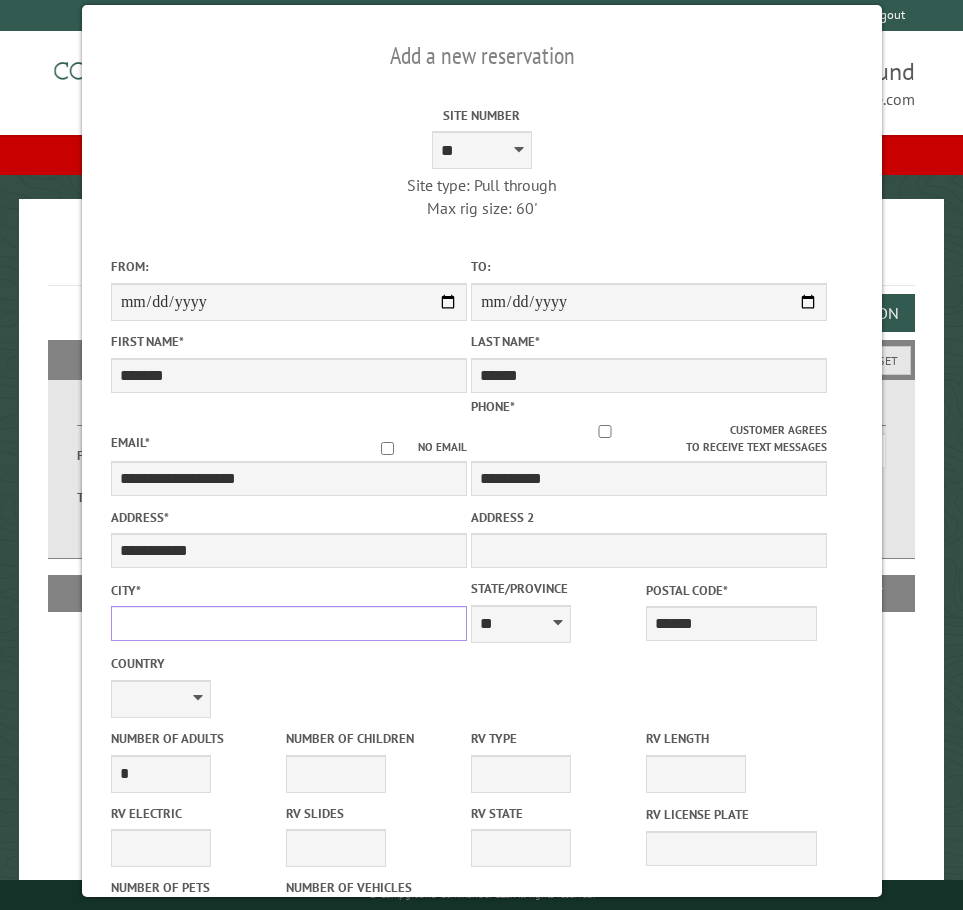click on "City *" at bounding box center [288, 623] 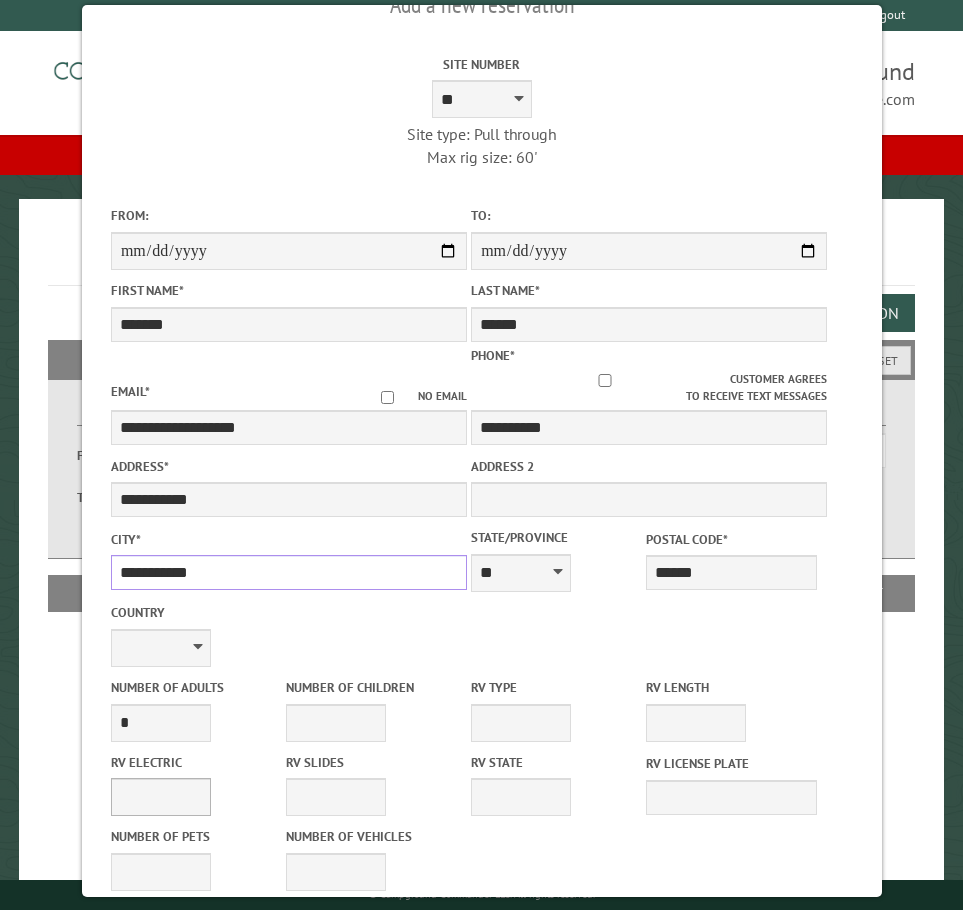 scroll, scrollTop: 100, scrollLeft: 0, axis: vertical 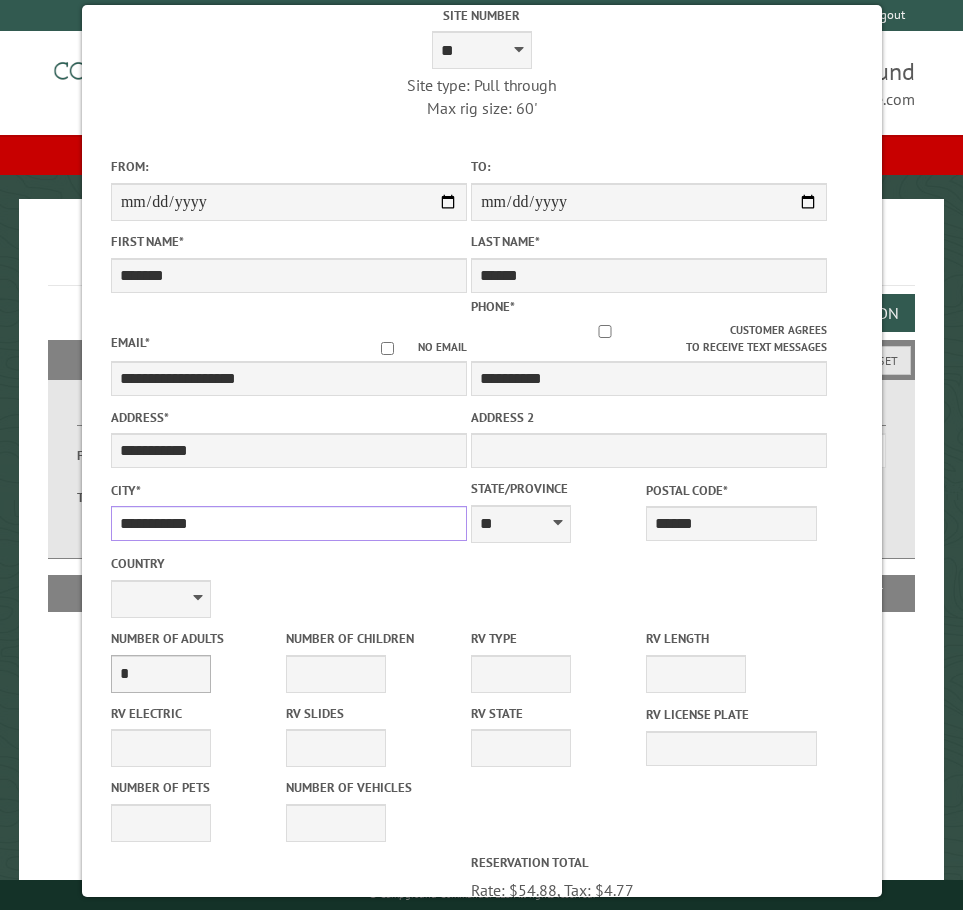 type on "**********" 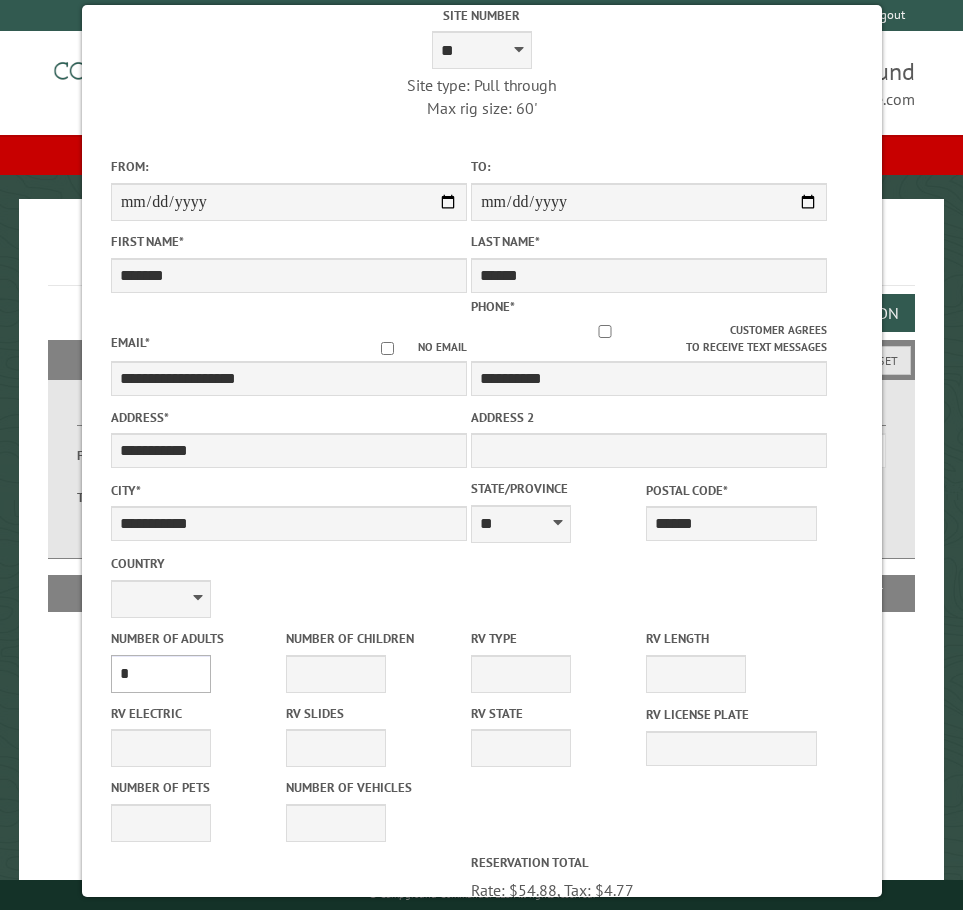 click on "* * * * * * * * * * **" at bounding box center [160, 674] 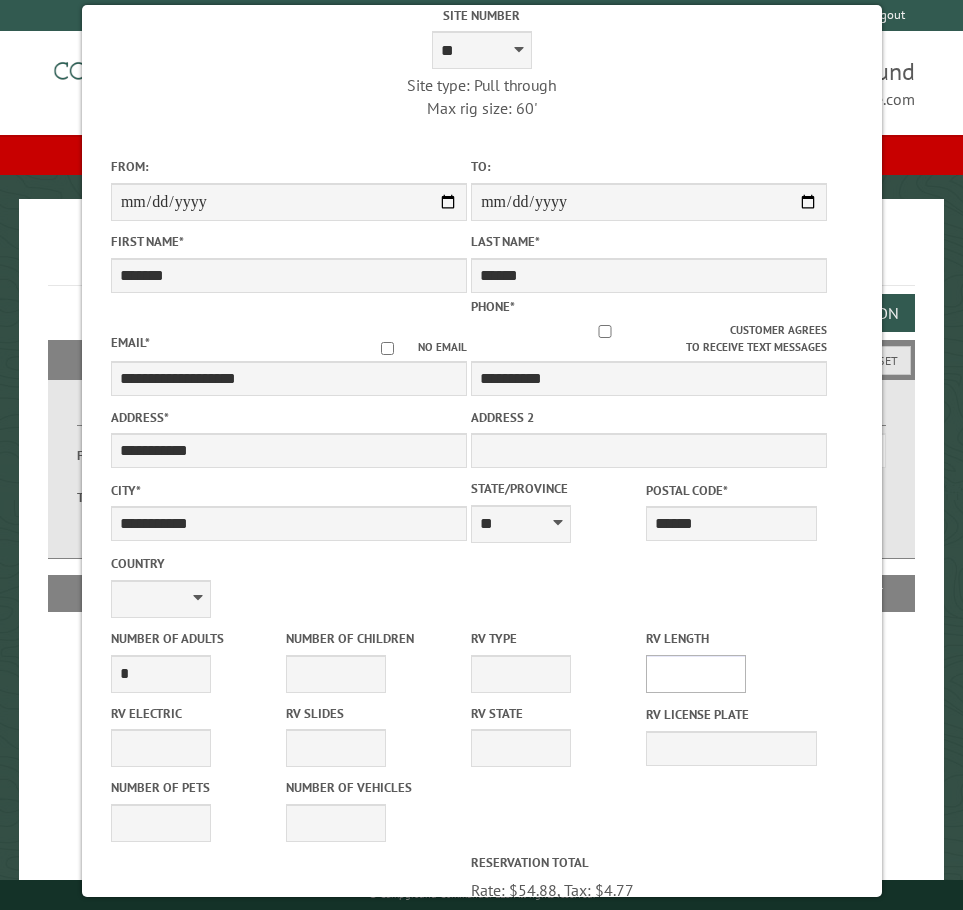 click on "* ** ** ** ** ** ** ** ** ** ** **" at bounding box center (696, 674) 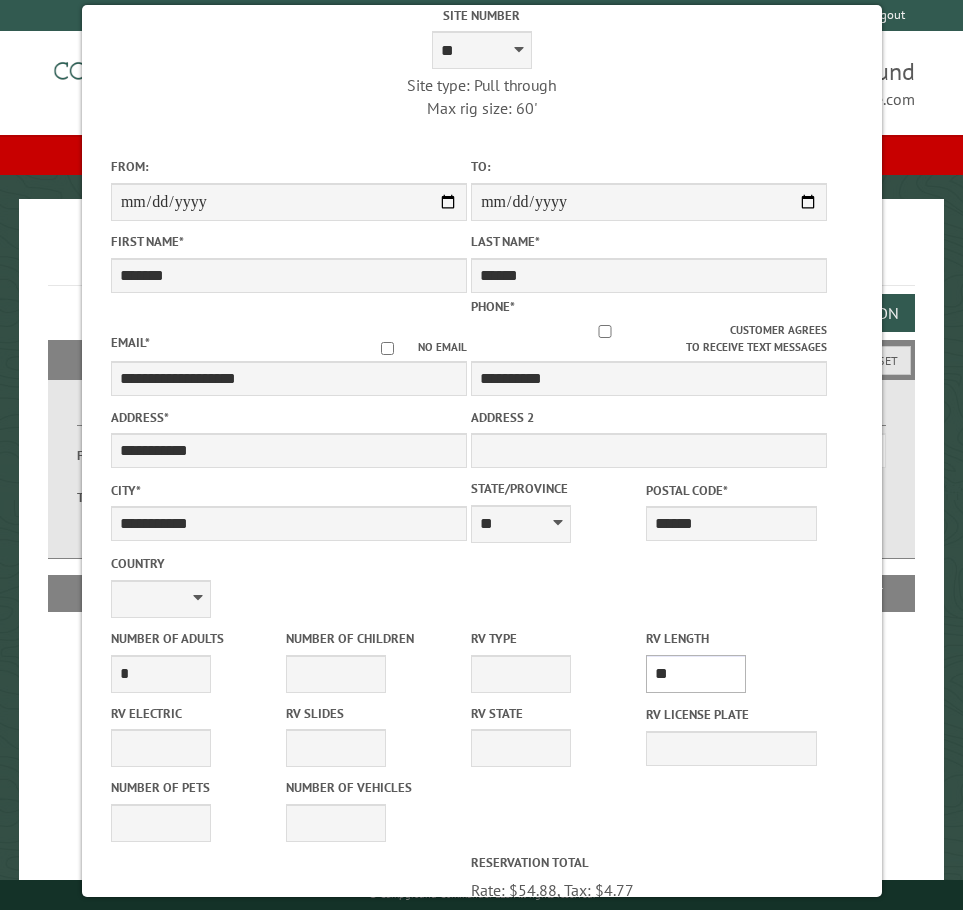 click on "* ** ** ** ** ** ** ** ** ** ** **" at bounding box center (696, 674) 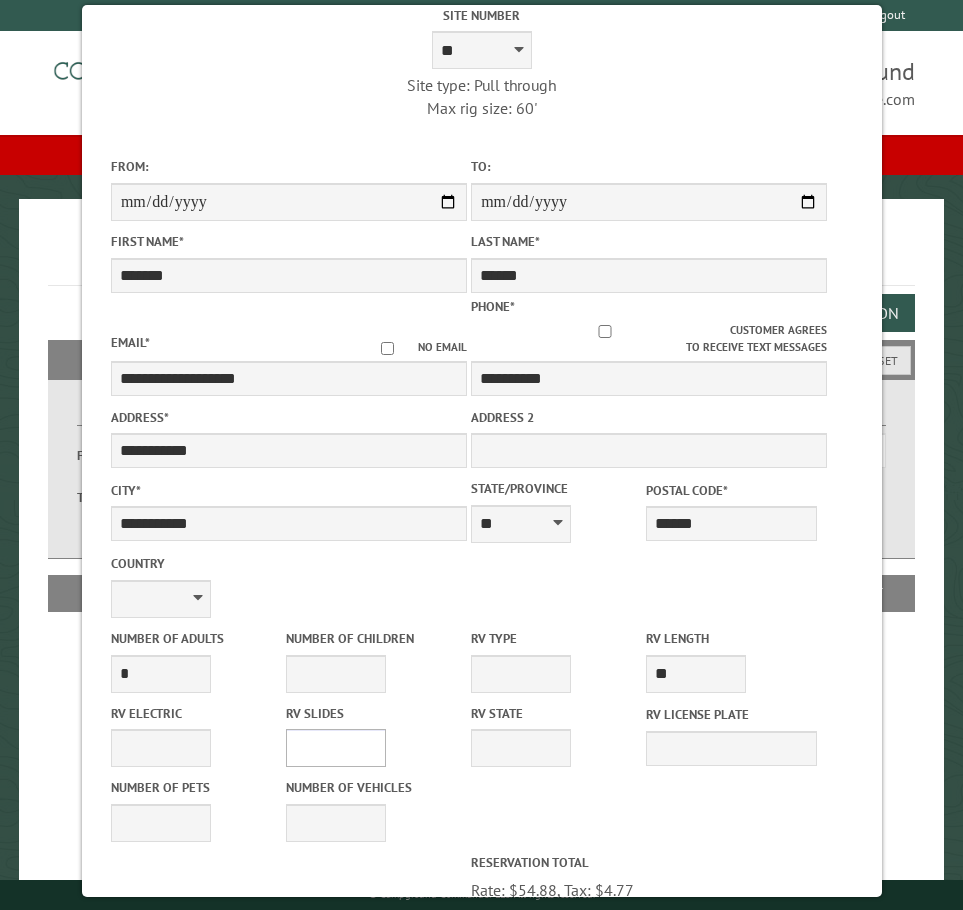 click on "* * * * * * * * * * **" at bounding box center (335, 748) 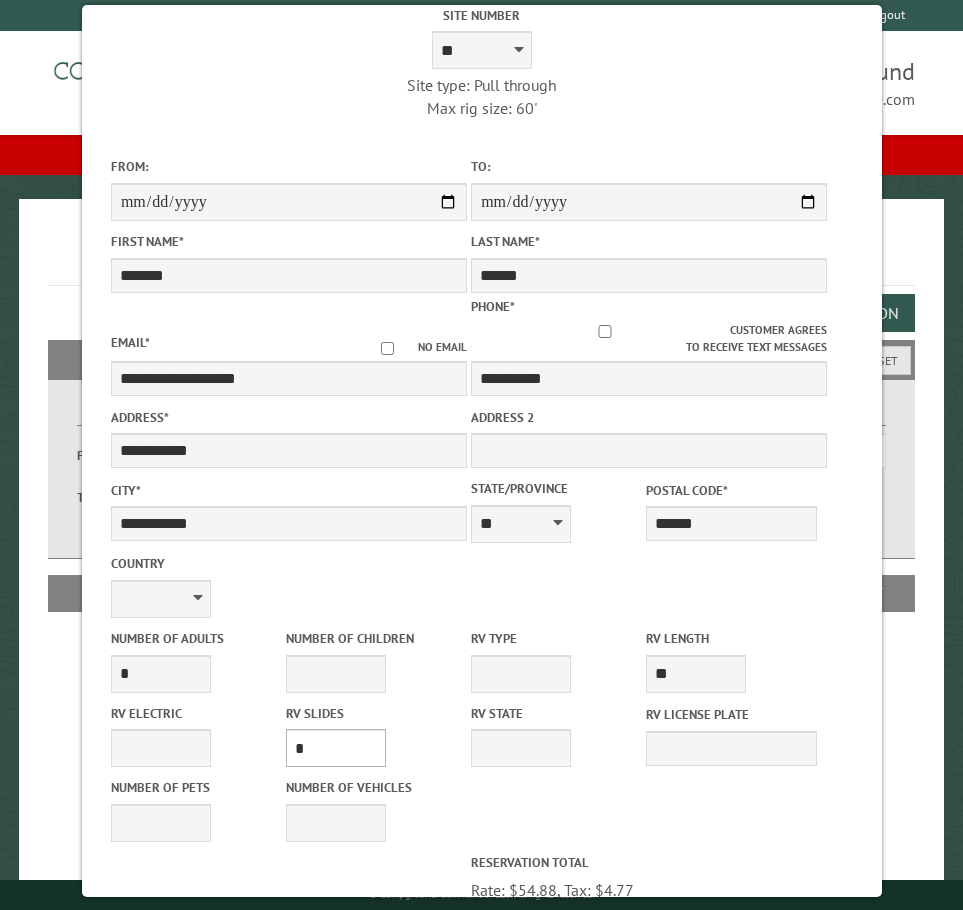 click on "* * * * * * * * * * **" at bounding box center [335, 748] 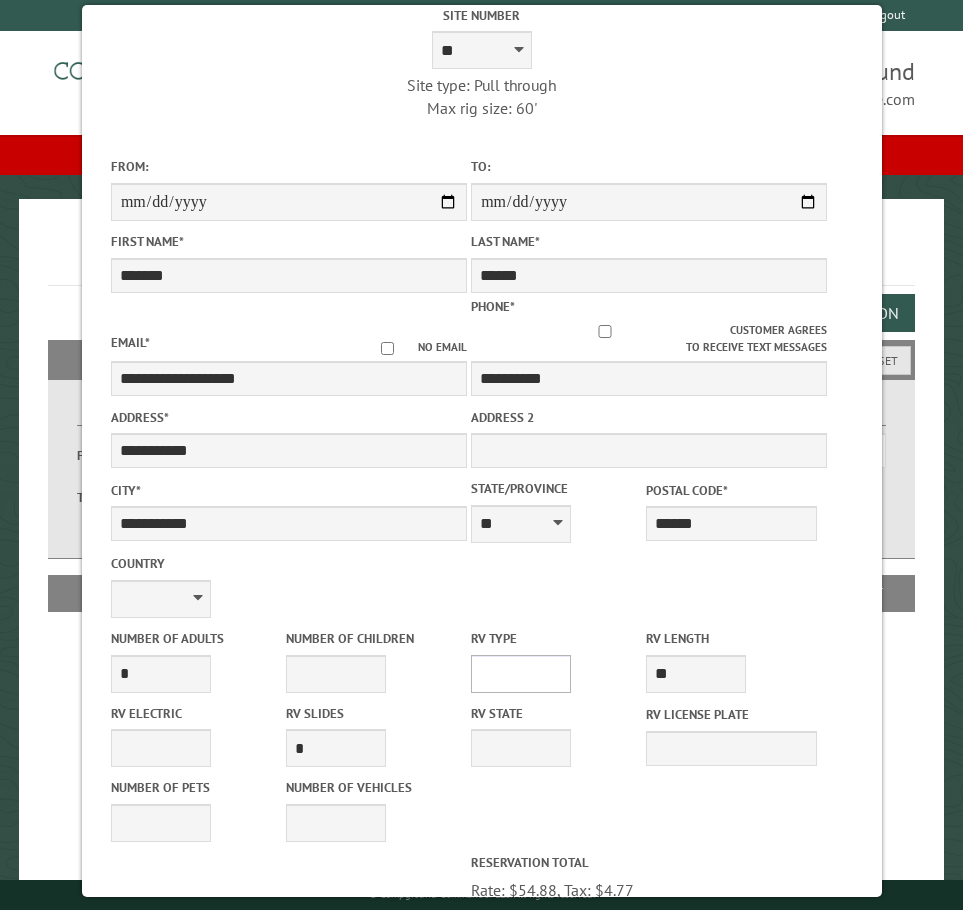 click on "**********" at bounding box center (521, 674) 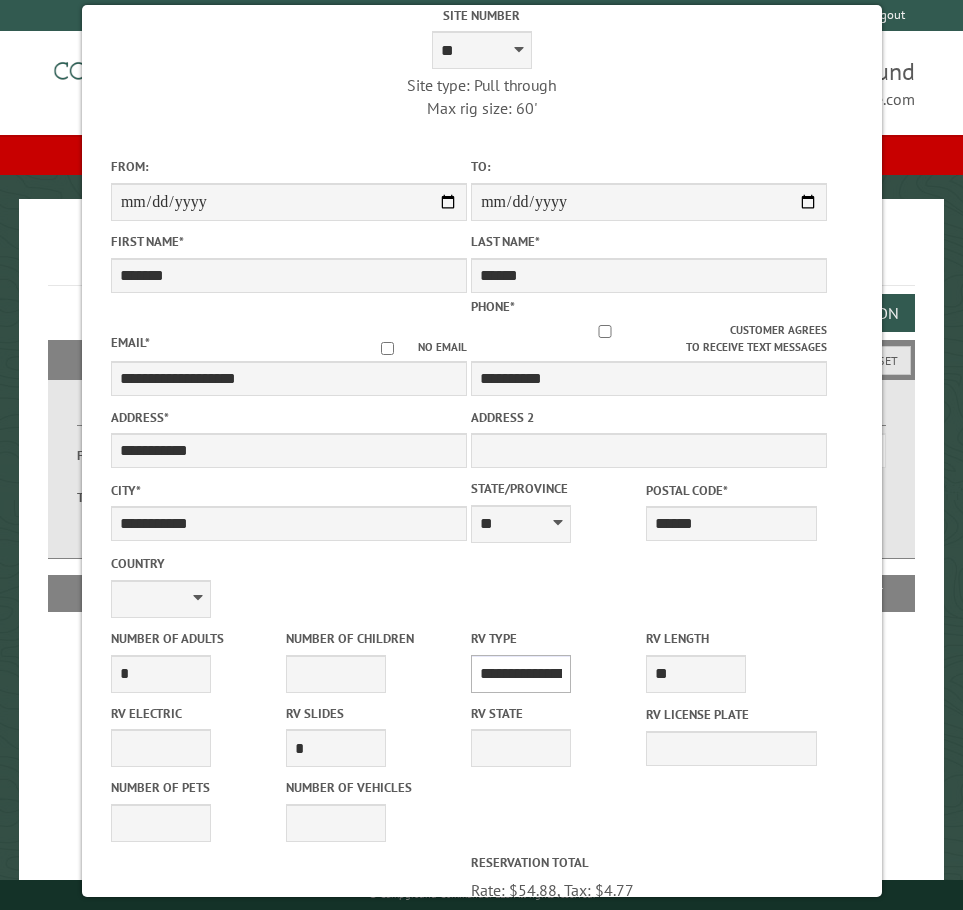 click on "**********" at bounding box center [521, 674] 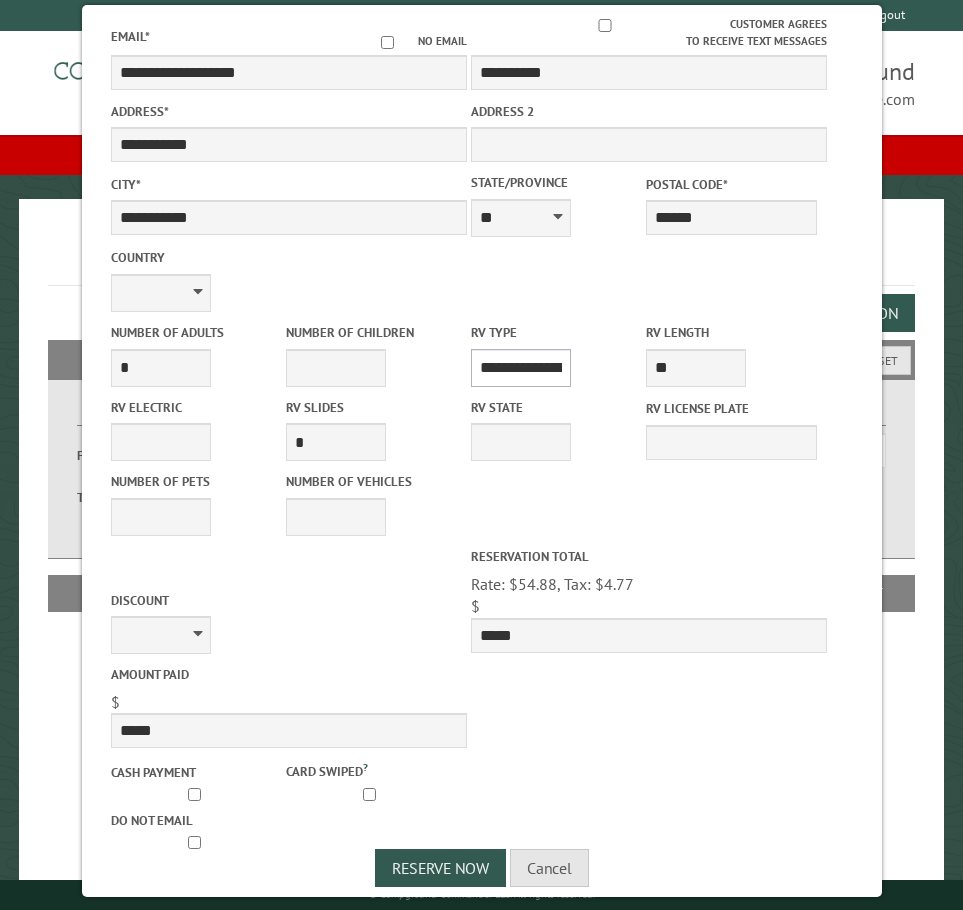 scroll, scrollTop: 421, scrollLeft: 0, axis: vertical 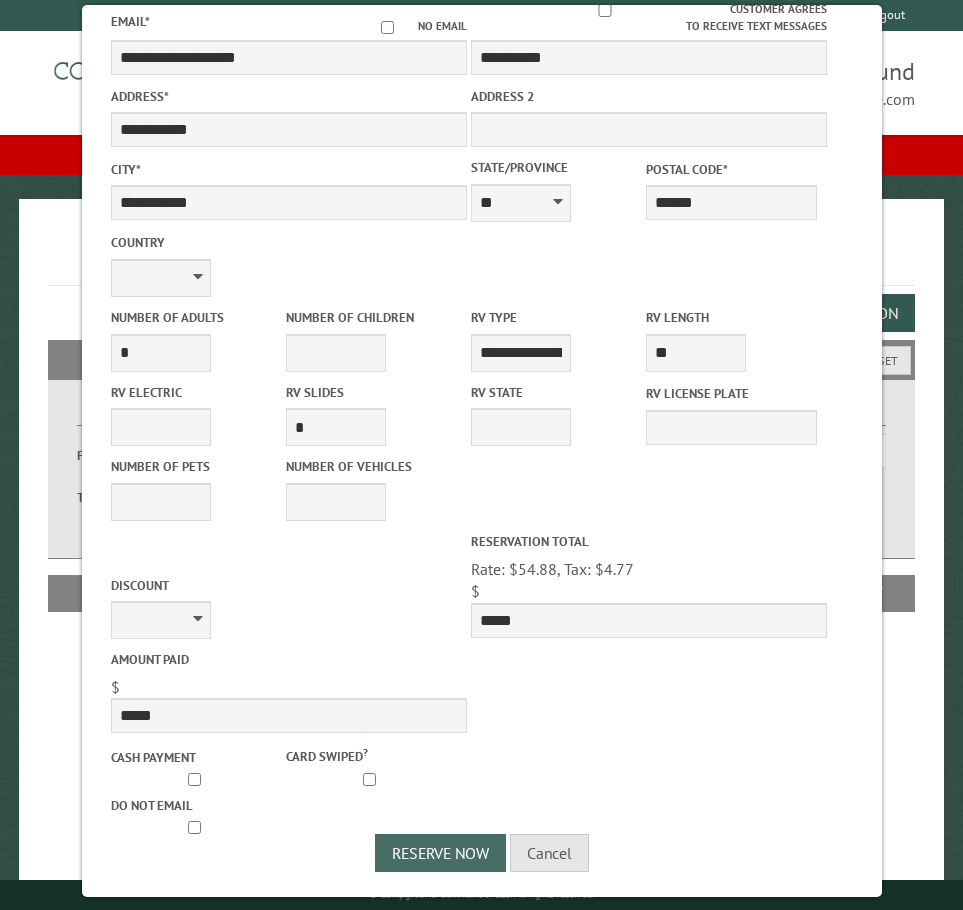 click on "Reserve Now" at bounding box center (440, 853) 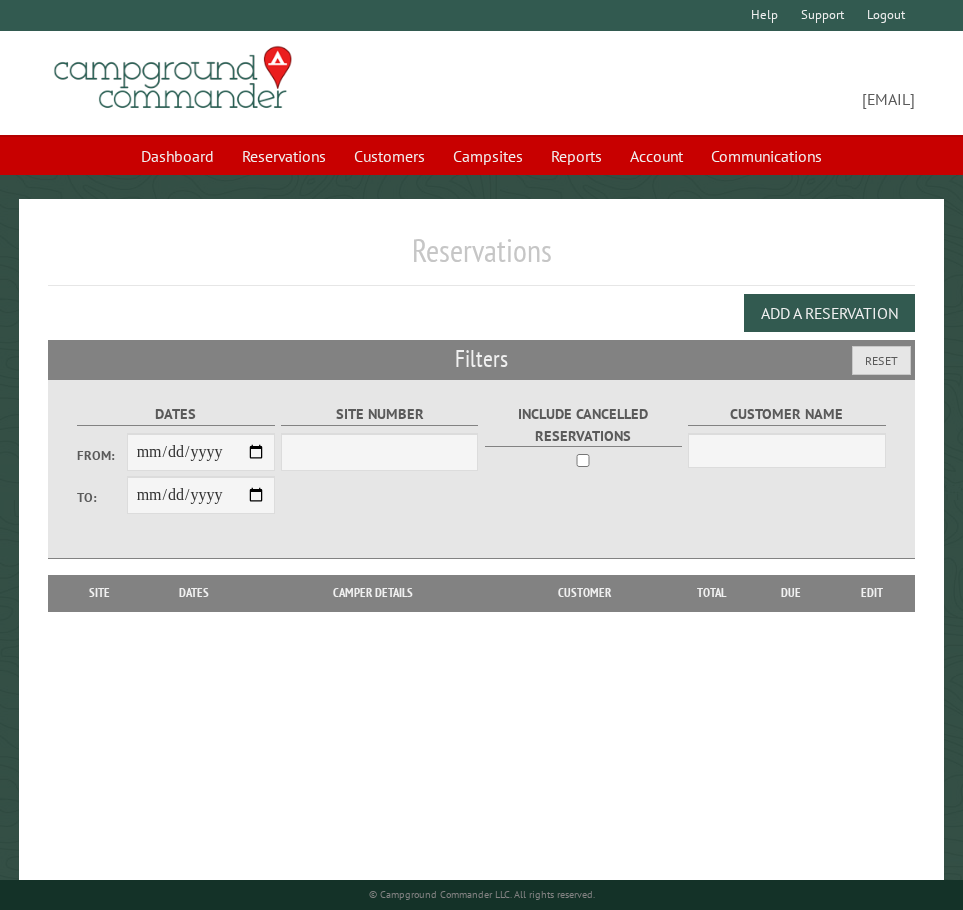 scroll, scrollTop: 0, scrollLeft: 0, axis: both 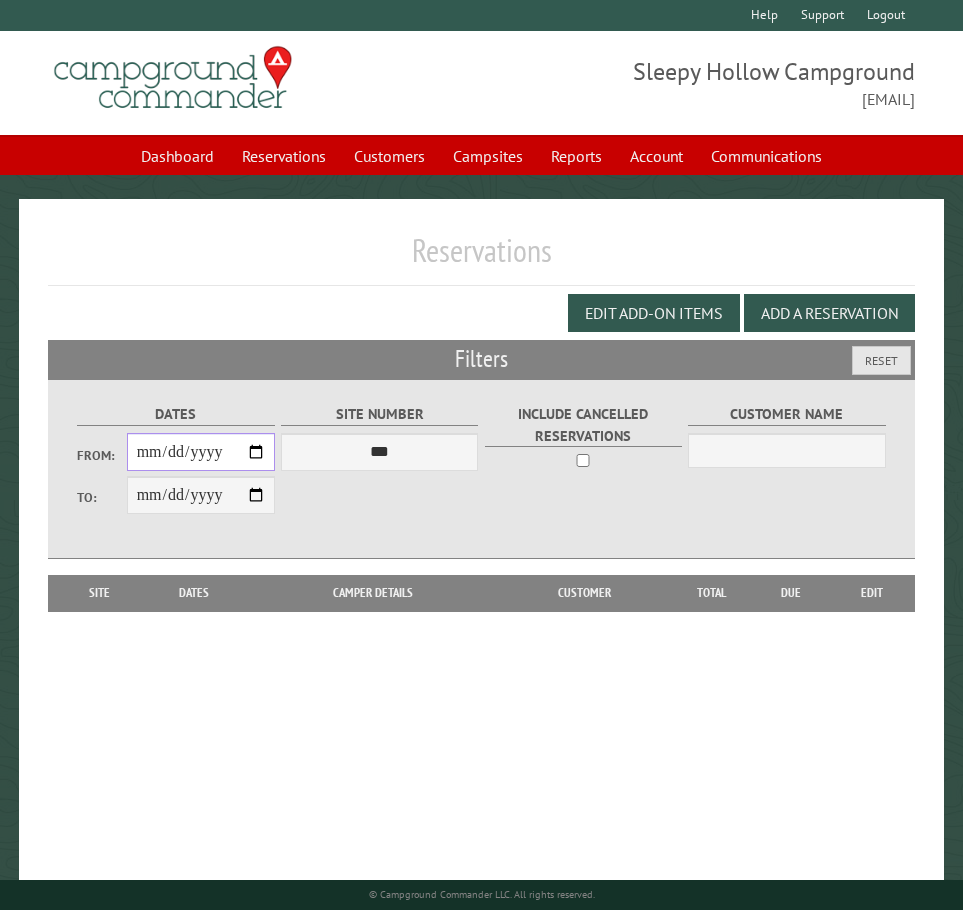 click on "From:" at bounding box center (201, 452) 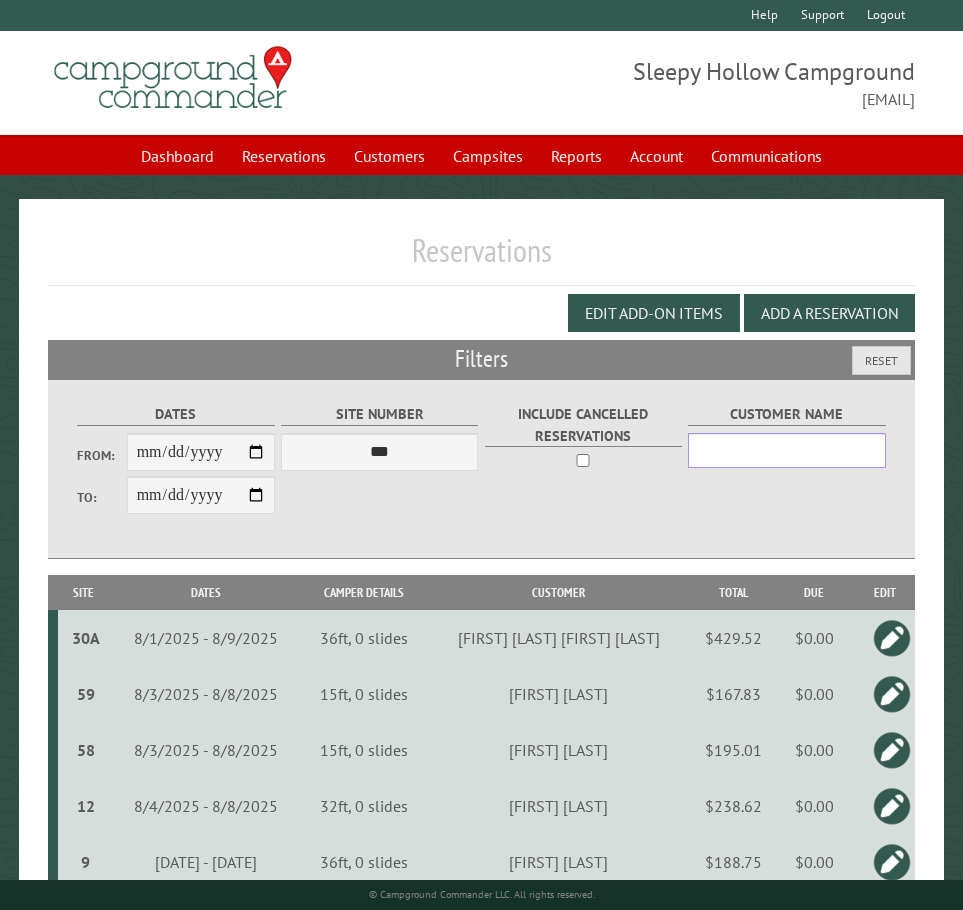 click on "Customer Name" at bounding box center [786, 450] 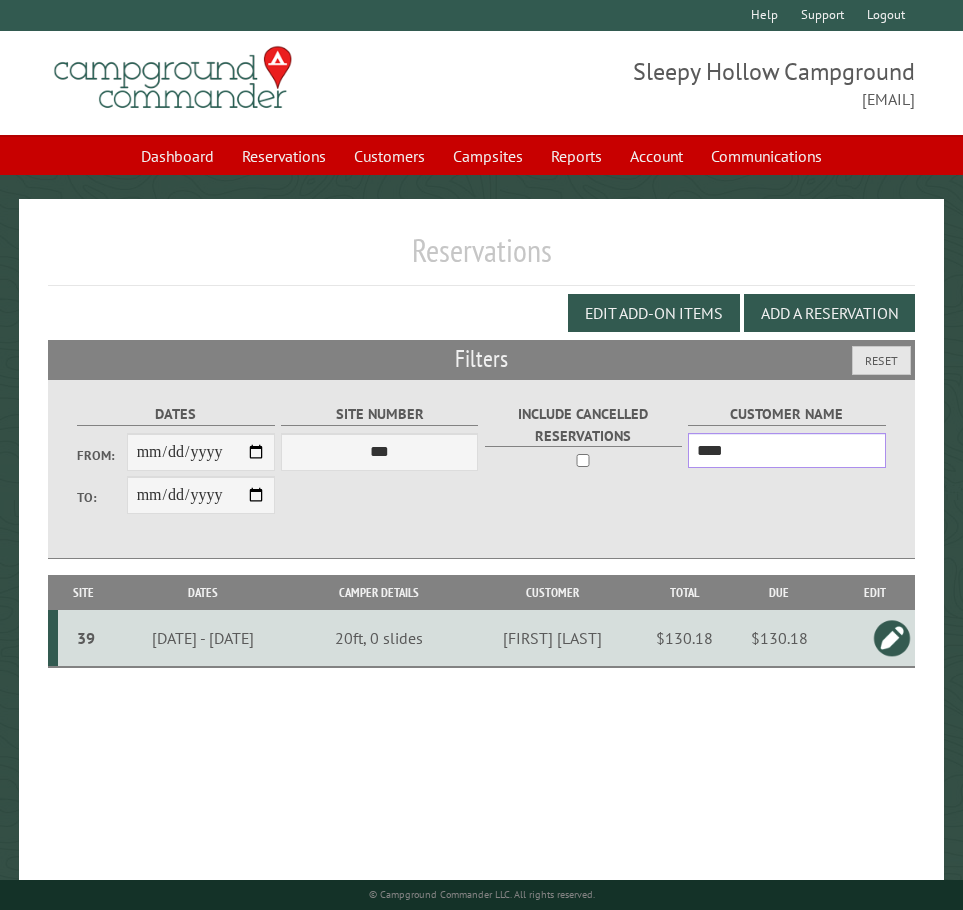 type on "****" 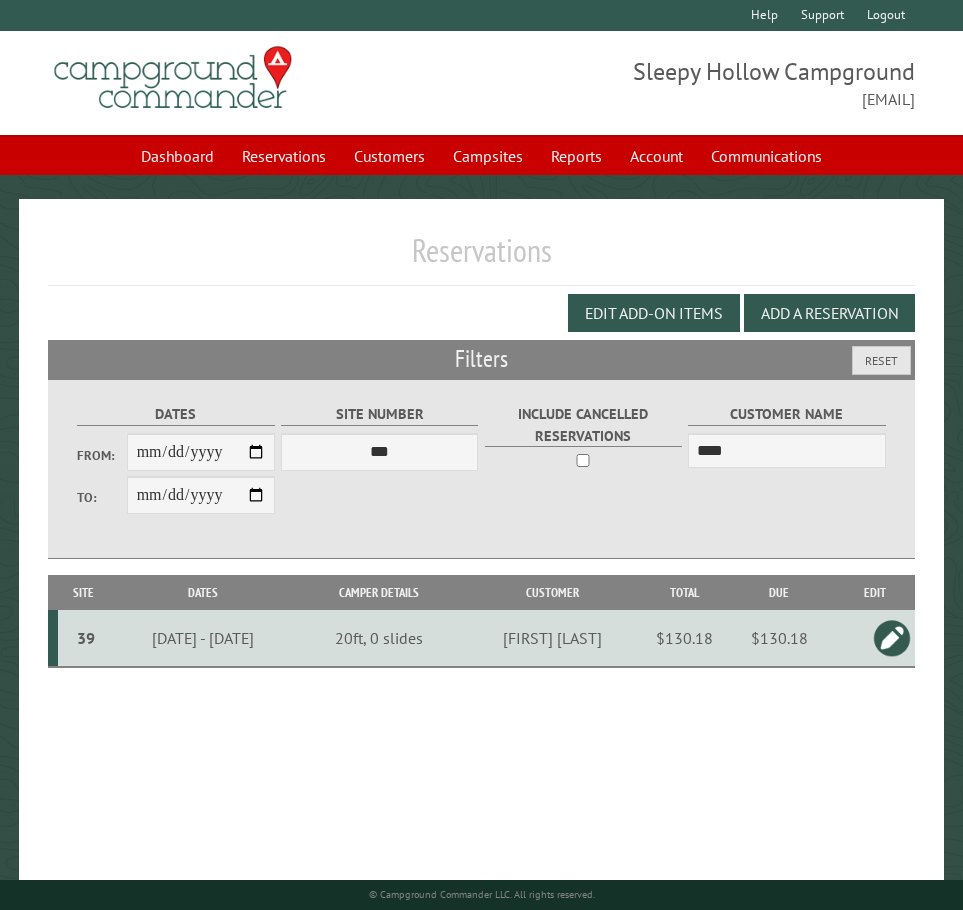 click at bounding box center (892, 638) 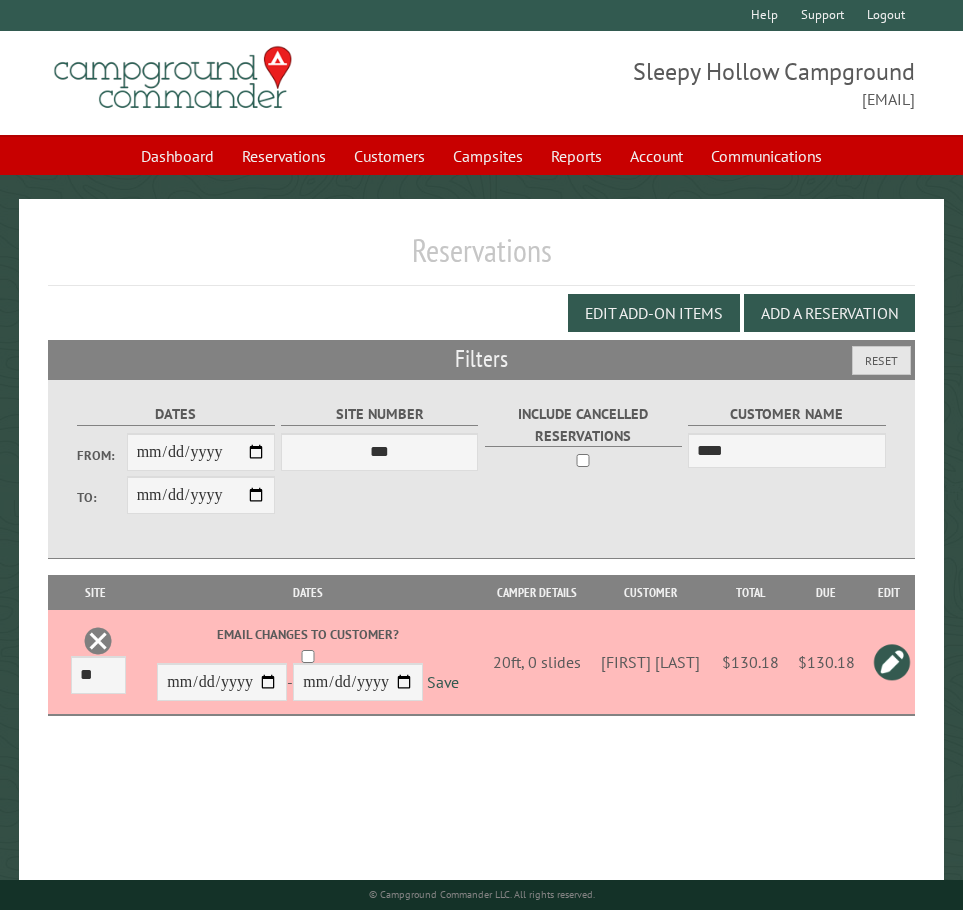 click at bounding box center (892, 662) 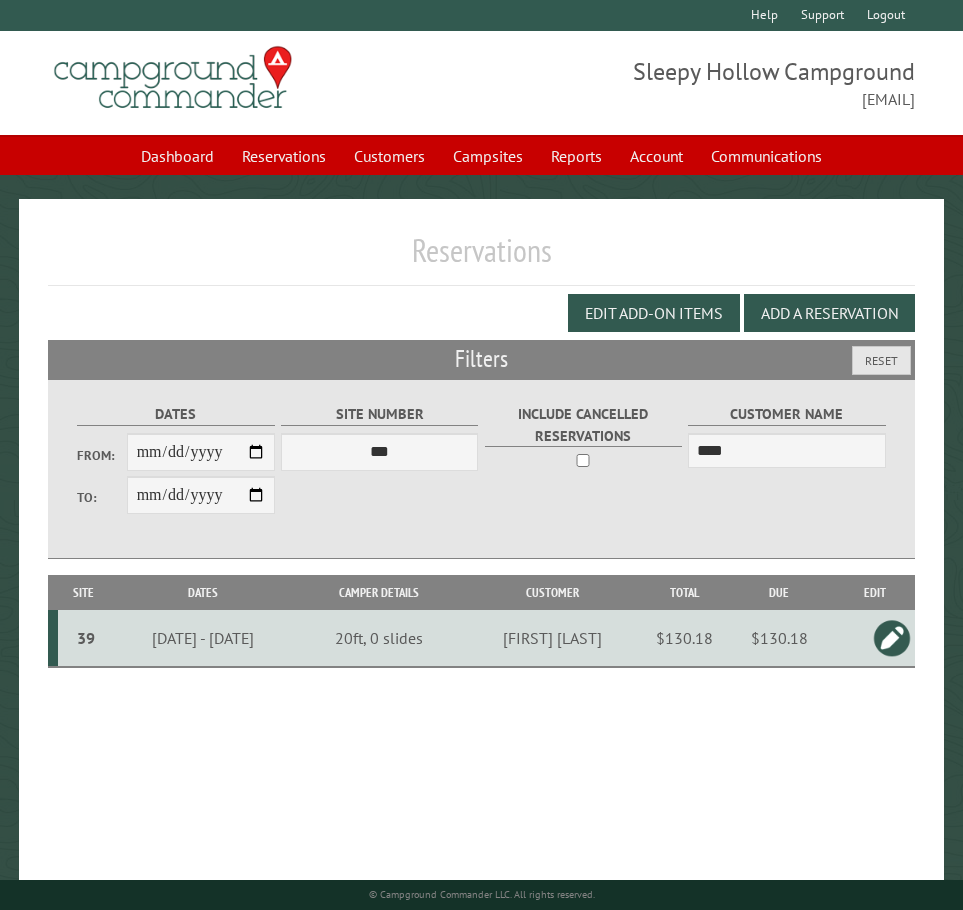 click on "39" at bounding box center [86, 638] 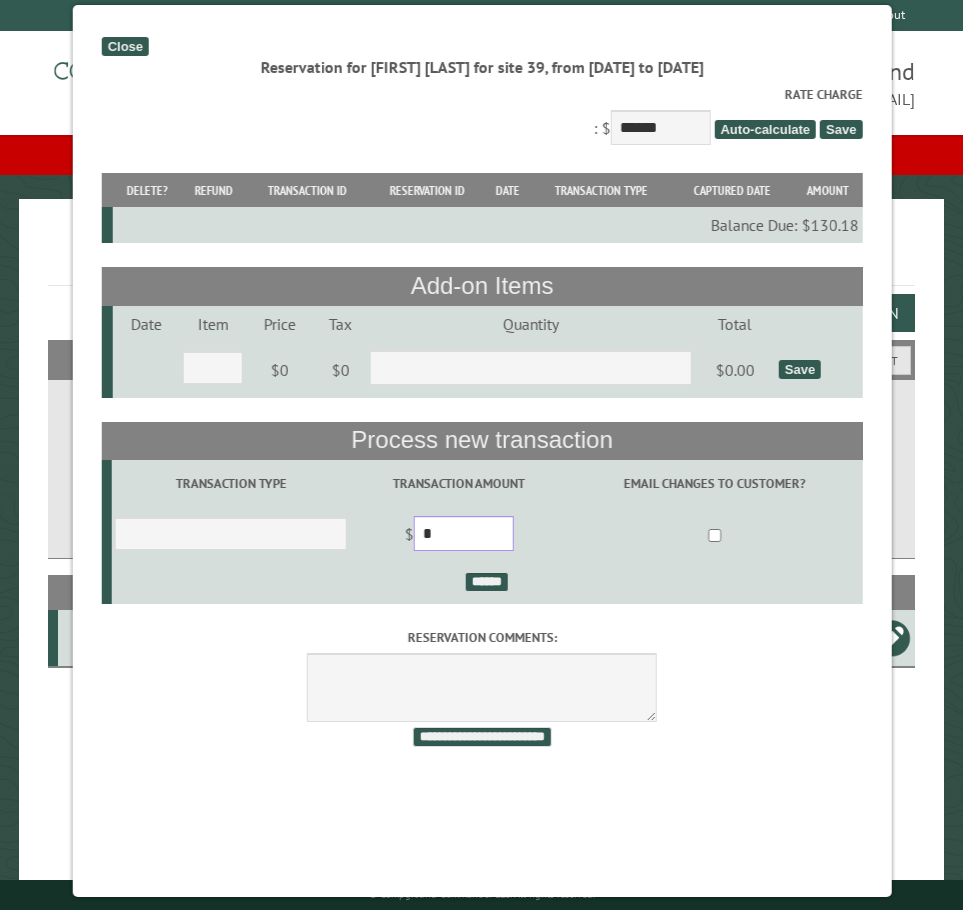 click on "*" at bounding box center [463, 533] 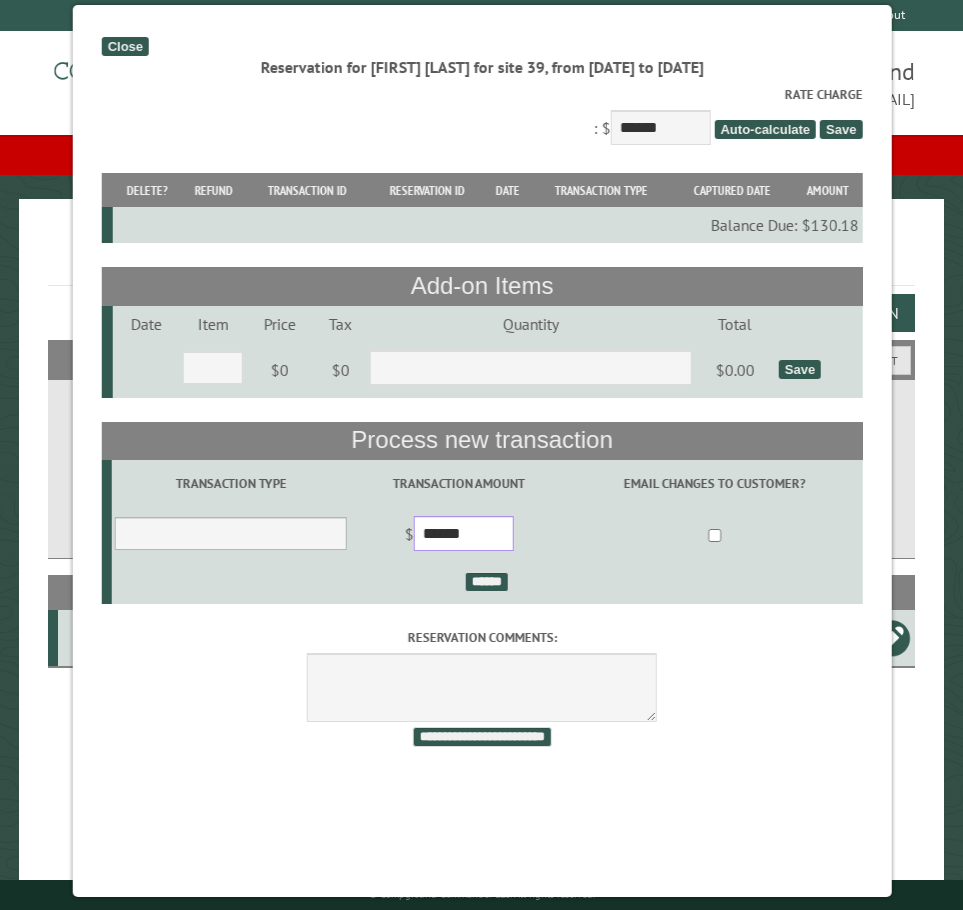 type on "******" 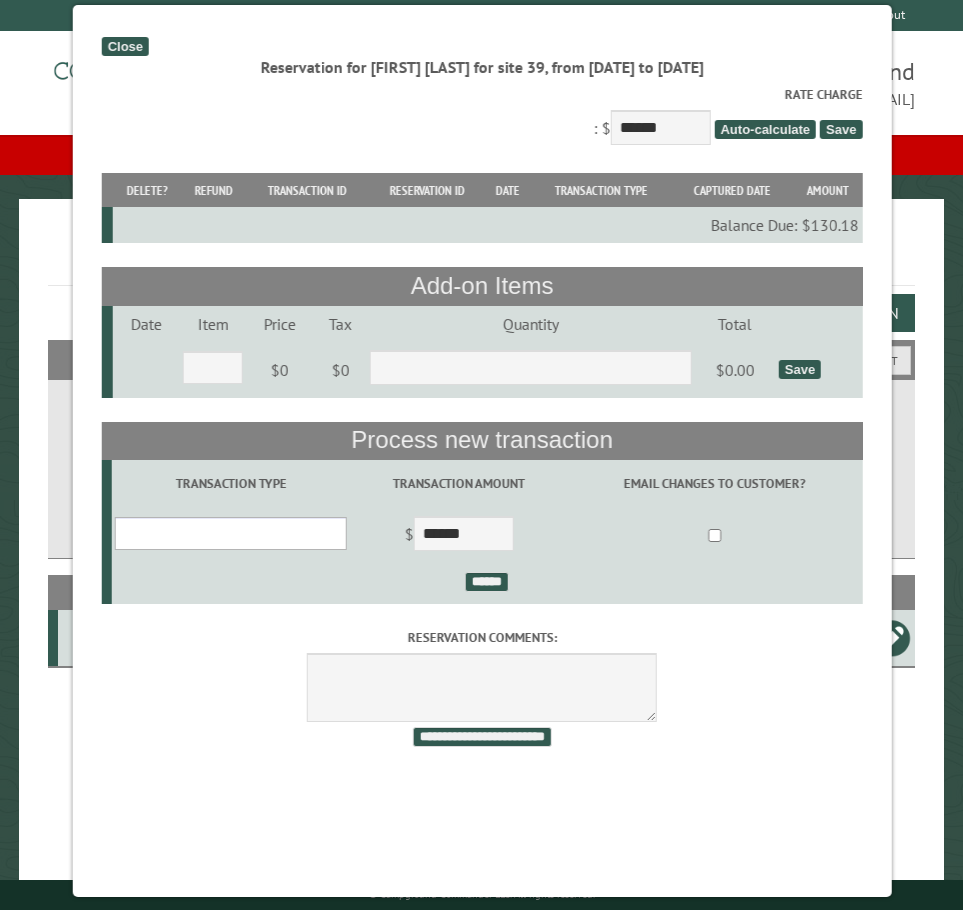 click on "**********" at bounding box center (230, 533) 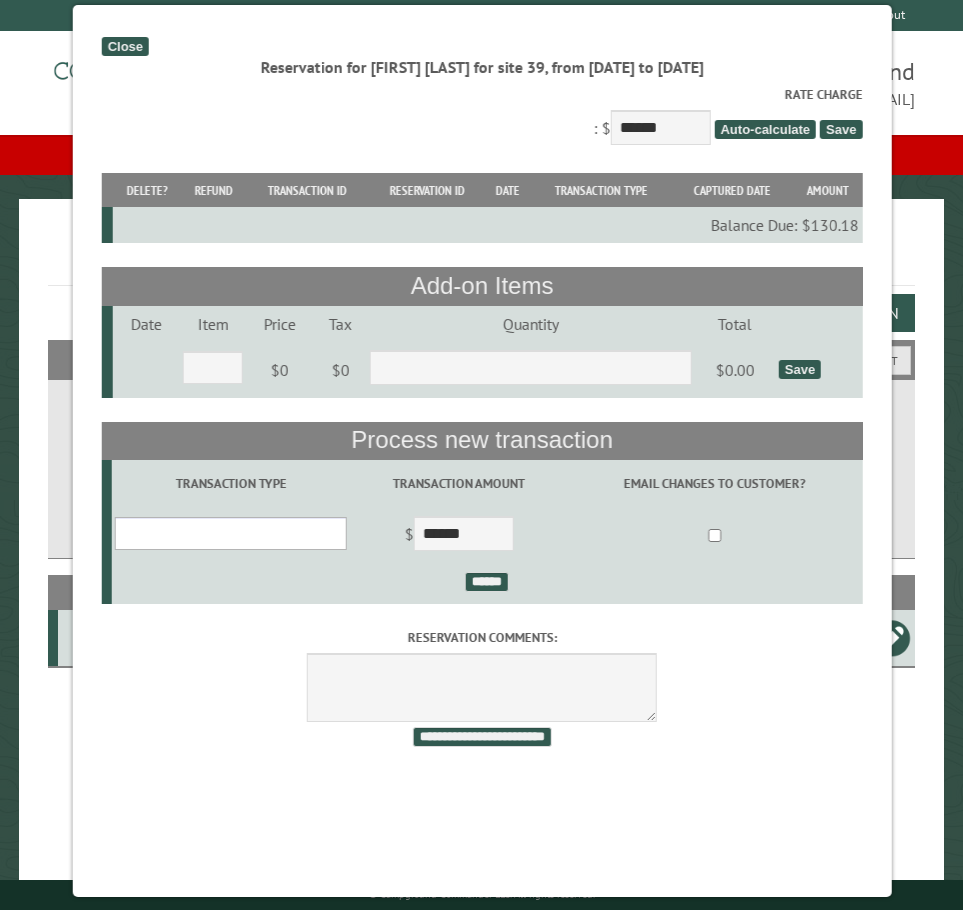 select on "*" 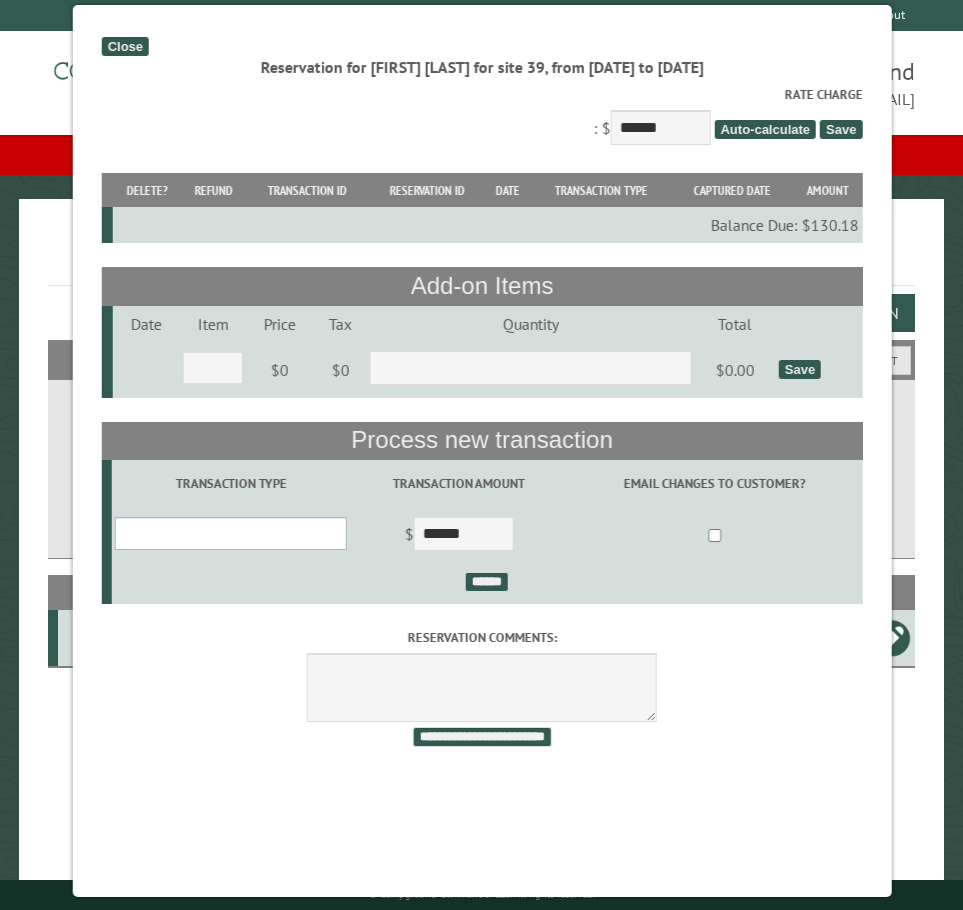 click on "**********" at bounding box center (230, 533) 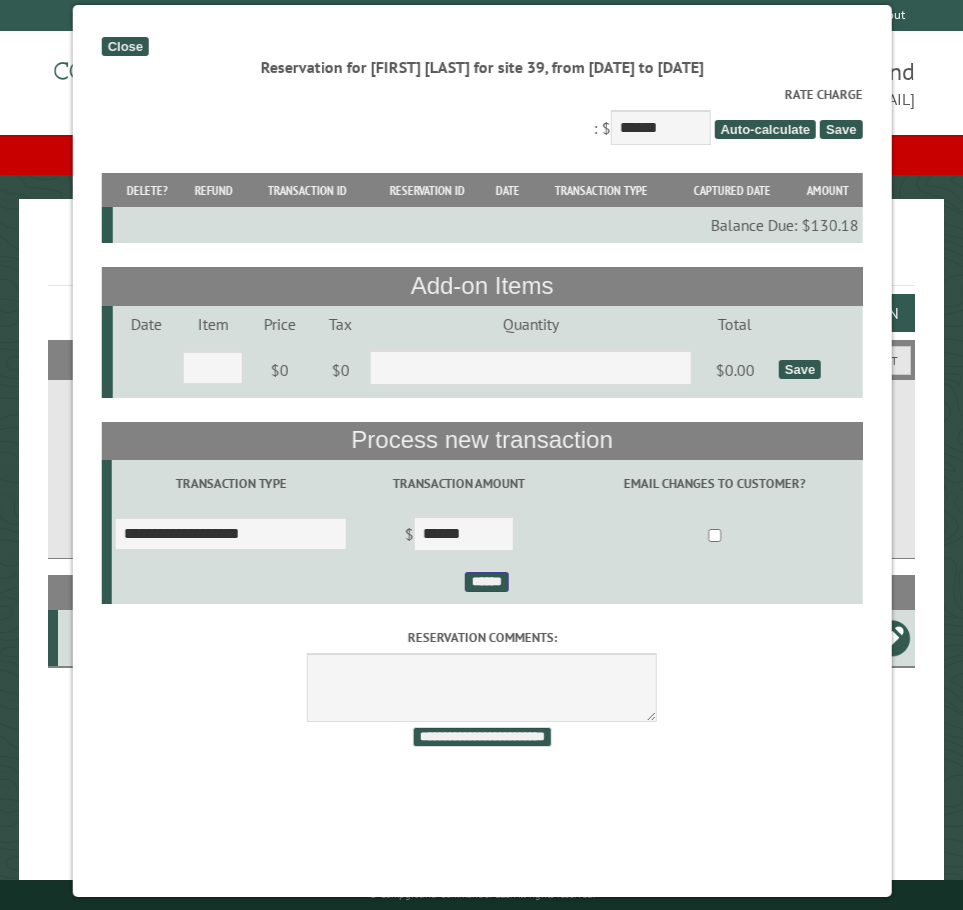 click on "******" at bounding box center [486, 582] 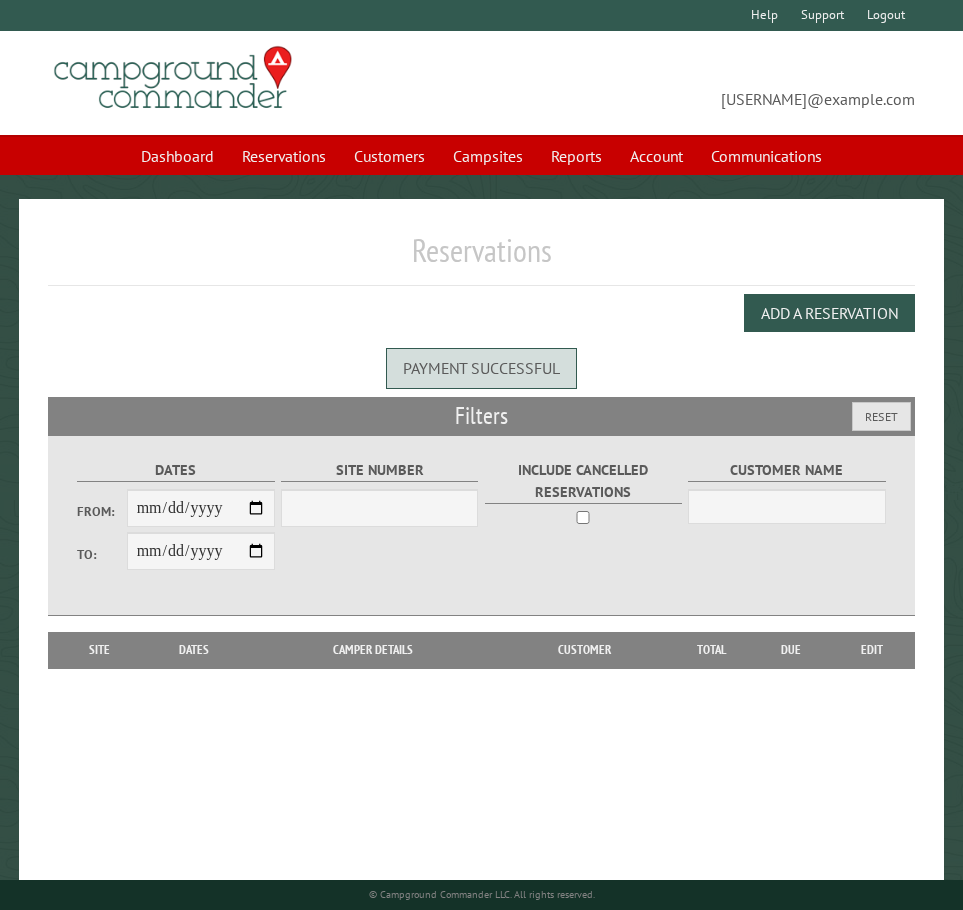 scroll, scrollTop: 0, scrollLeft: 0, axis: both 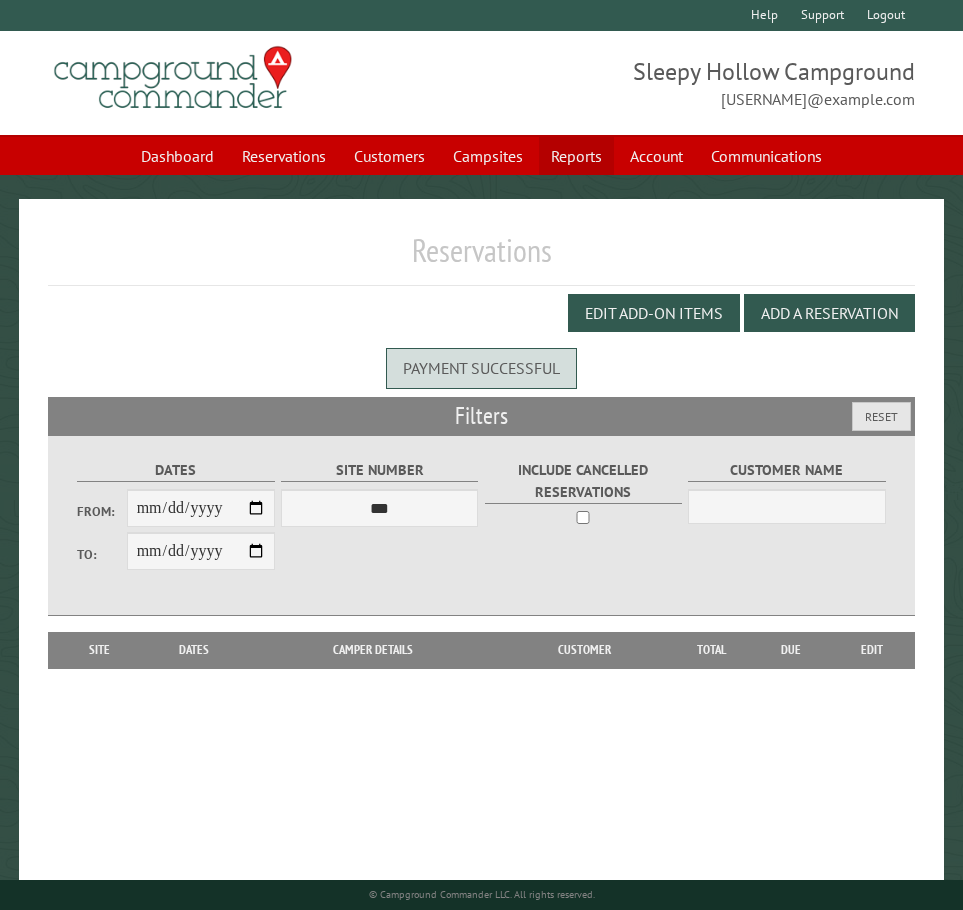click on "Reports" at bounding box center (576, 156) 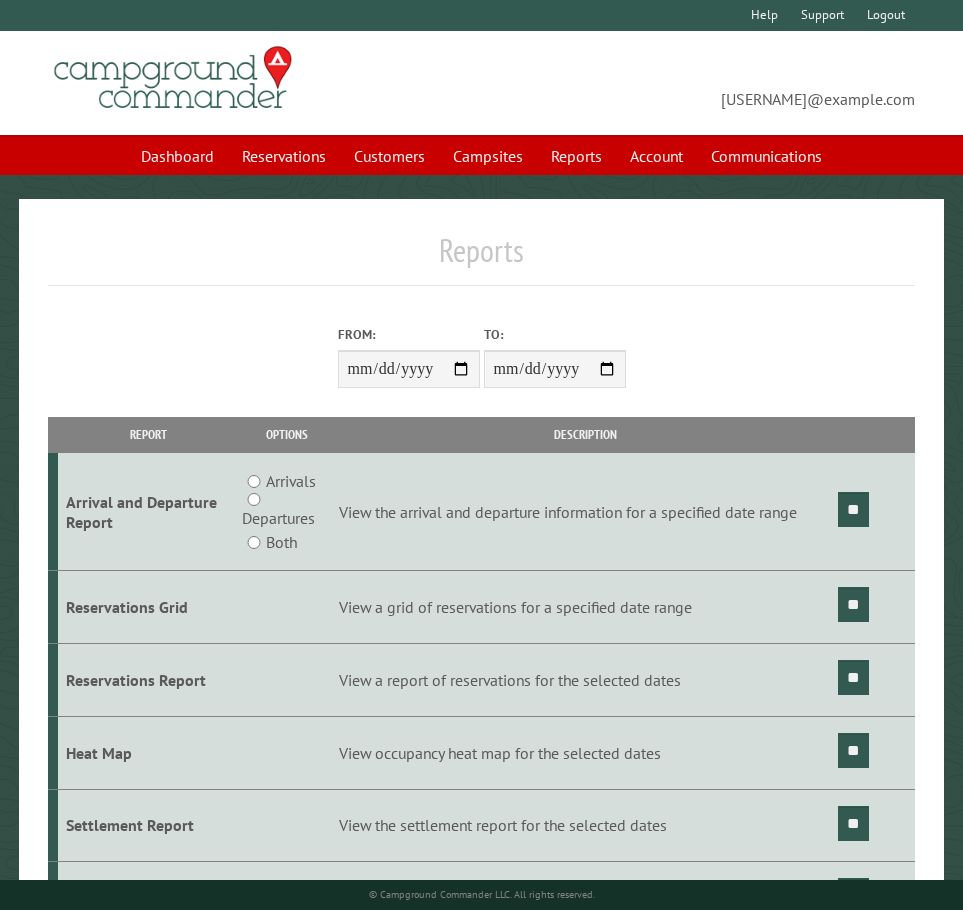 scroll, scrollTop: 0, scrollLeft: 0, axis: both 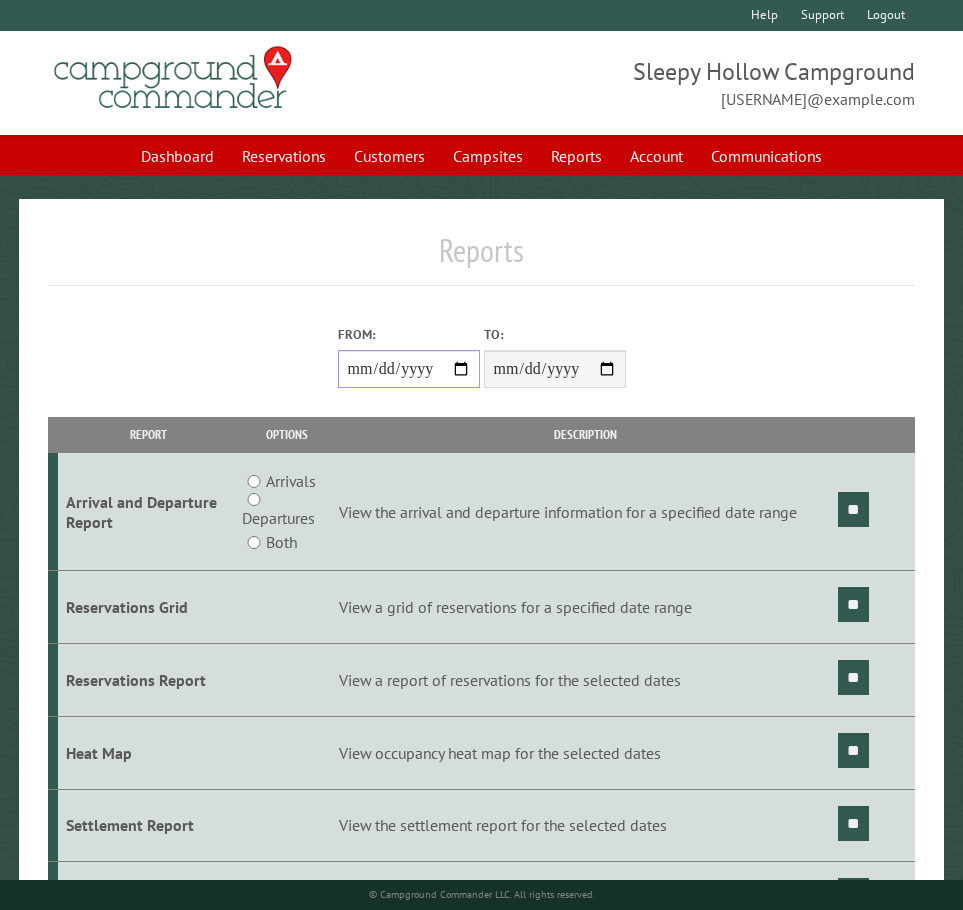click on "From:" at bounding box center (409, 369) 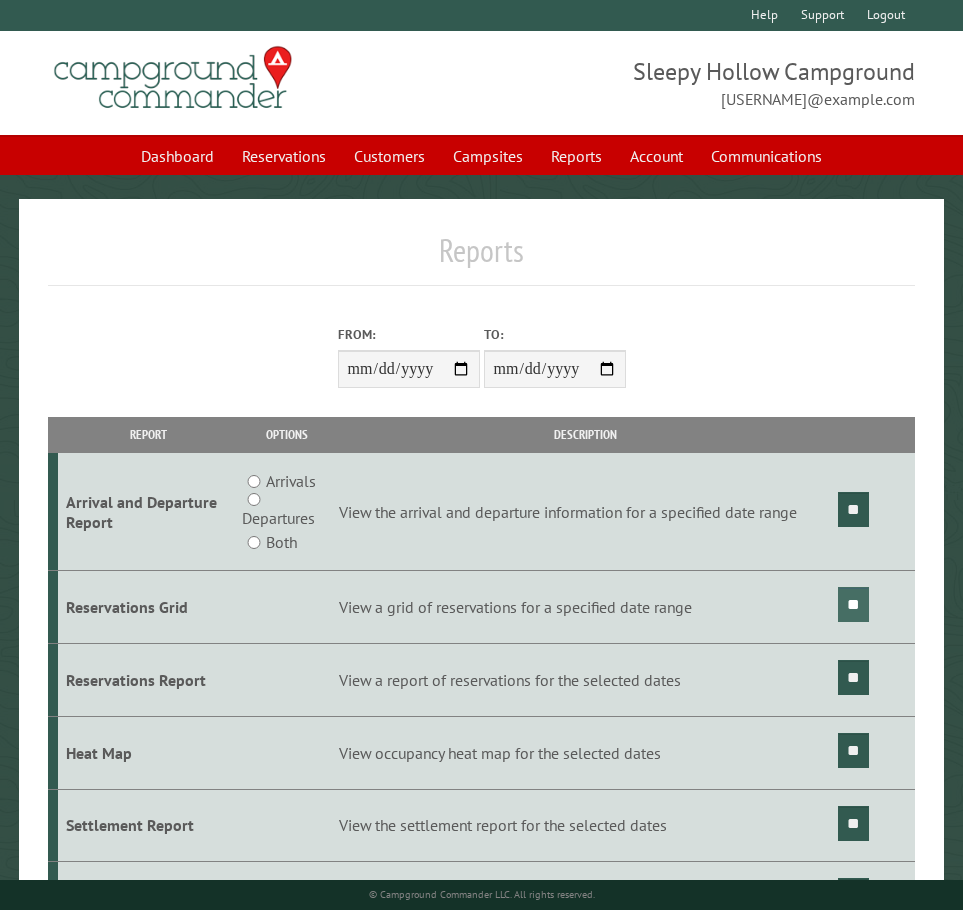 click on "**" at bounding box center [853, 604] 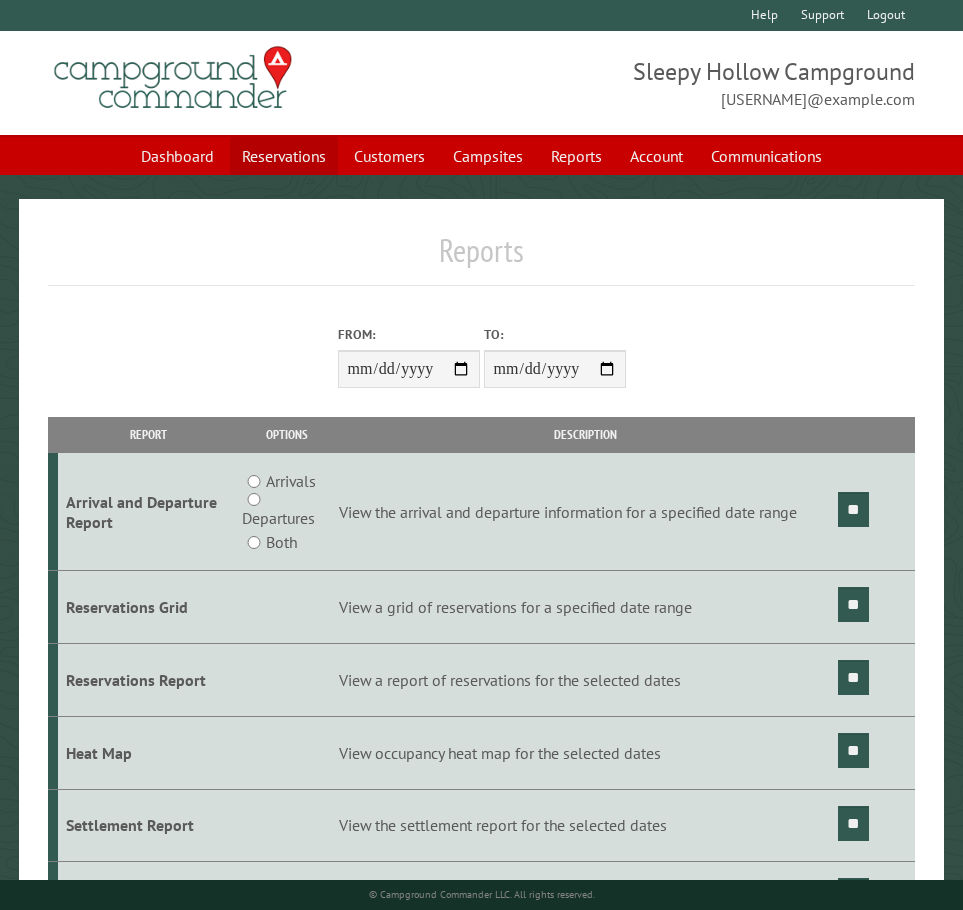 click on "Reservations" at bounding box center (284, 156) 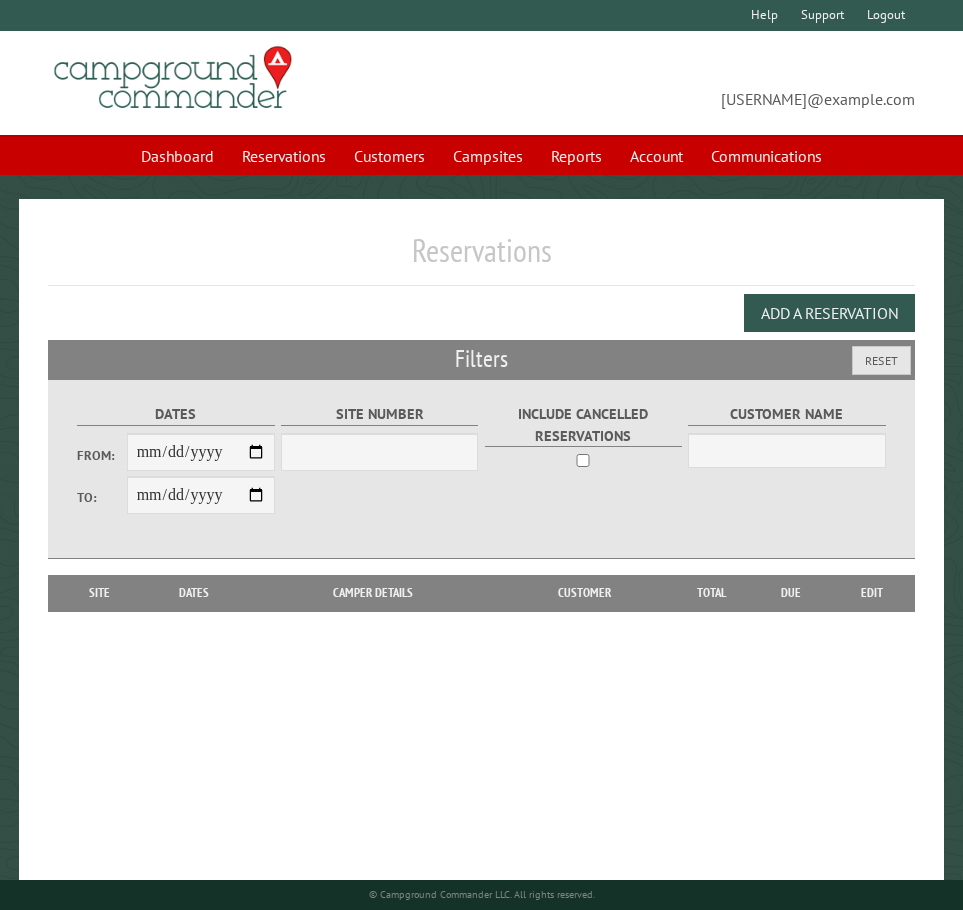 scroll, scrollTop: 0, scrollLeft: 0, axis: both 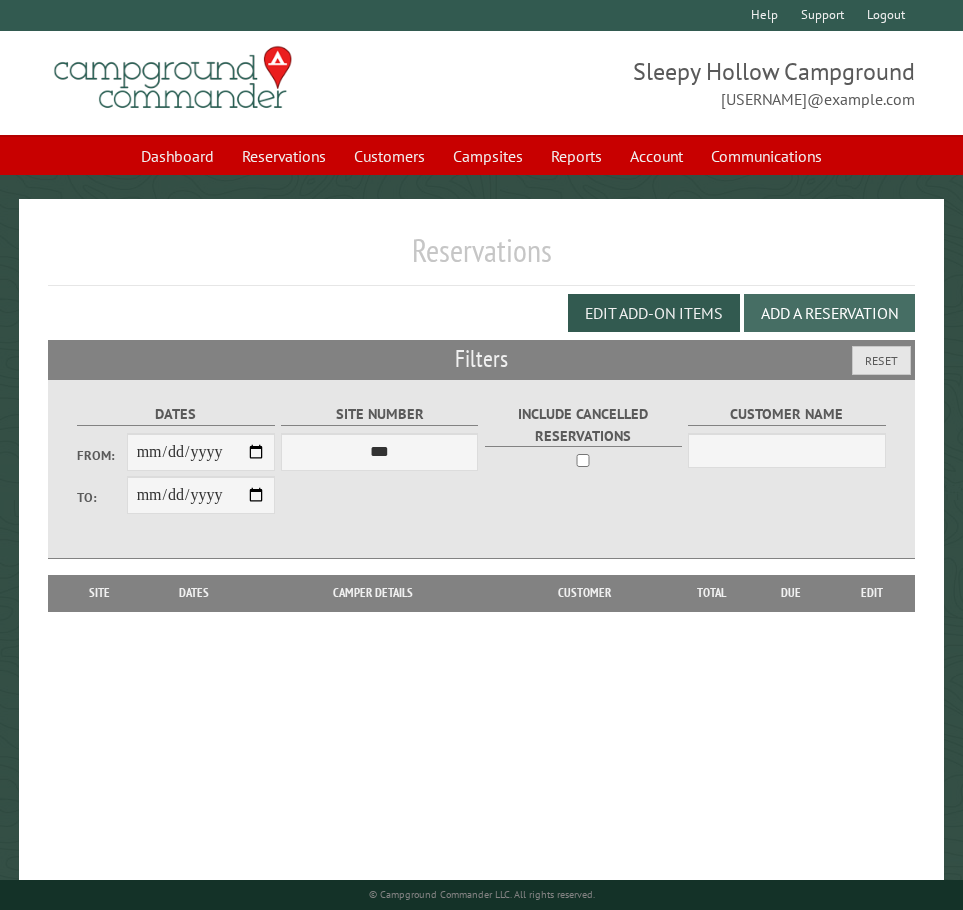 drag, startPoint x: 850, startPoint y: 310, endPoint x: 861, endPoint y: 293, distance: 20.248457 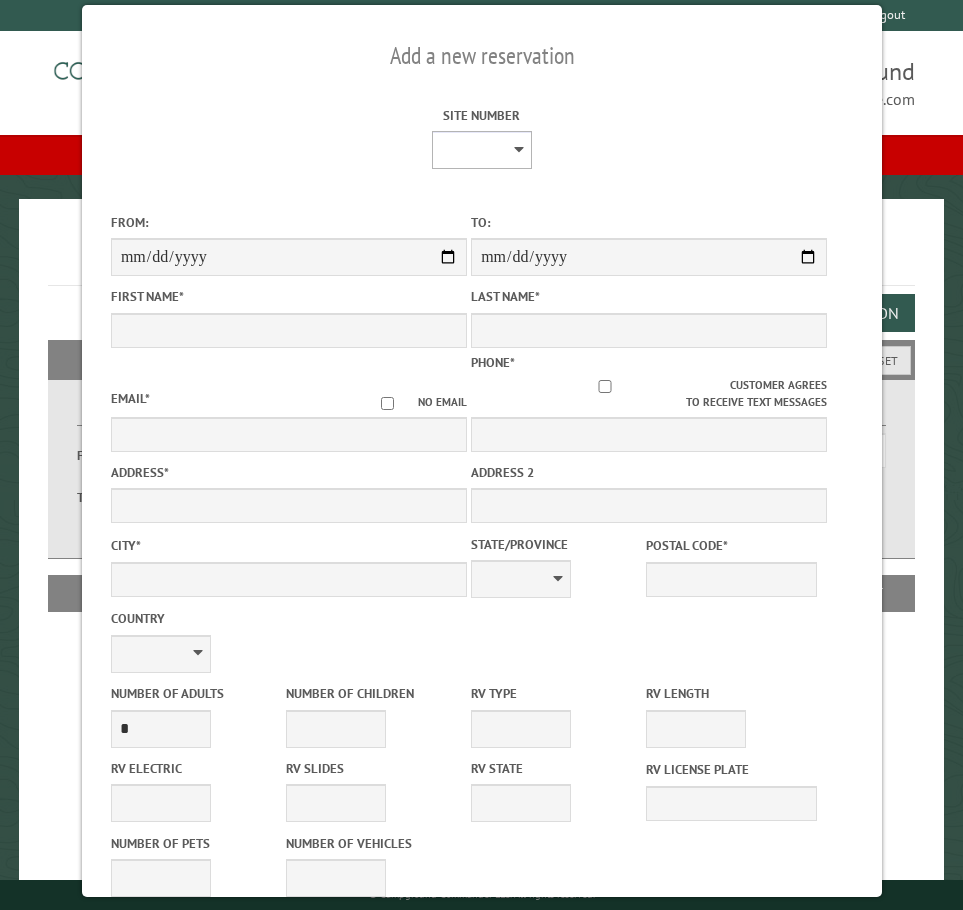 click on "* * * * * * * * * ** *** *** ** ** ** ** ** ** ** ** ** ** *** *** ** ** ** ** ** ** ** ** ** ** *** *** ** ** ** ** ** ** ** ** *** *** ** ** ** ** ** ** *** *** ** ** ** ** ** *** ** ** ** ** ** ** ** ** ** ** ** ** ** ** ** ** ** ** ** ** ** ** ** ** **" at bounding box center (481, 150) 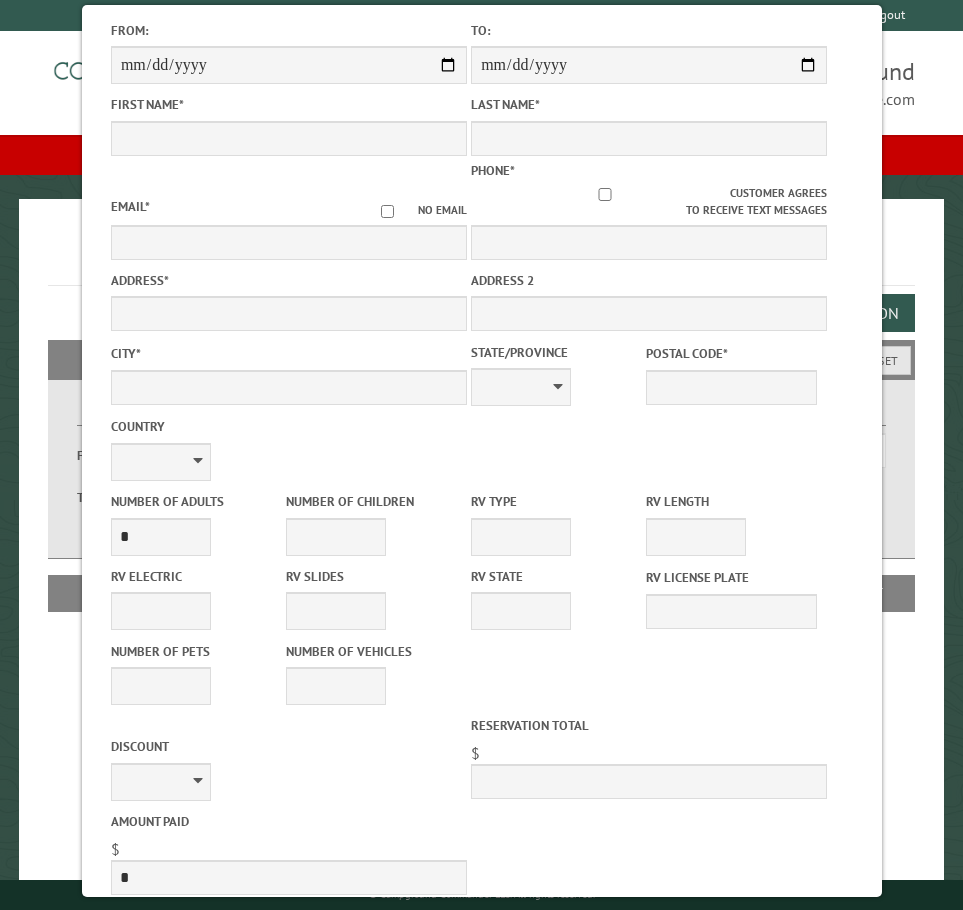 scroll, scrollTop: 0, scrollLeft: 0, axis: both 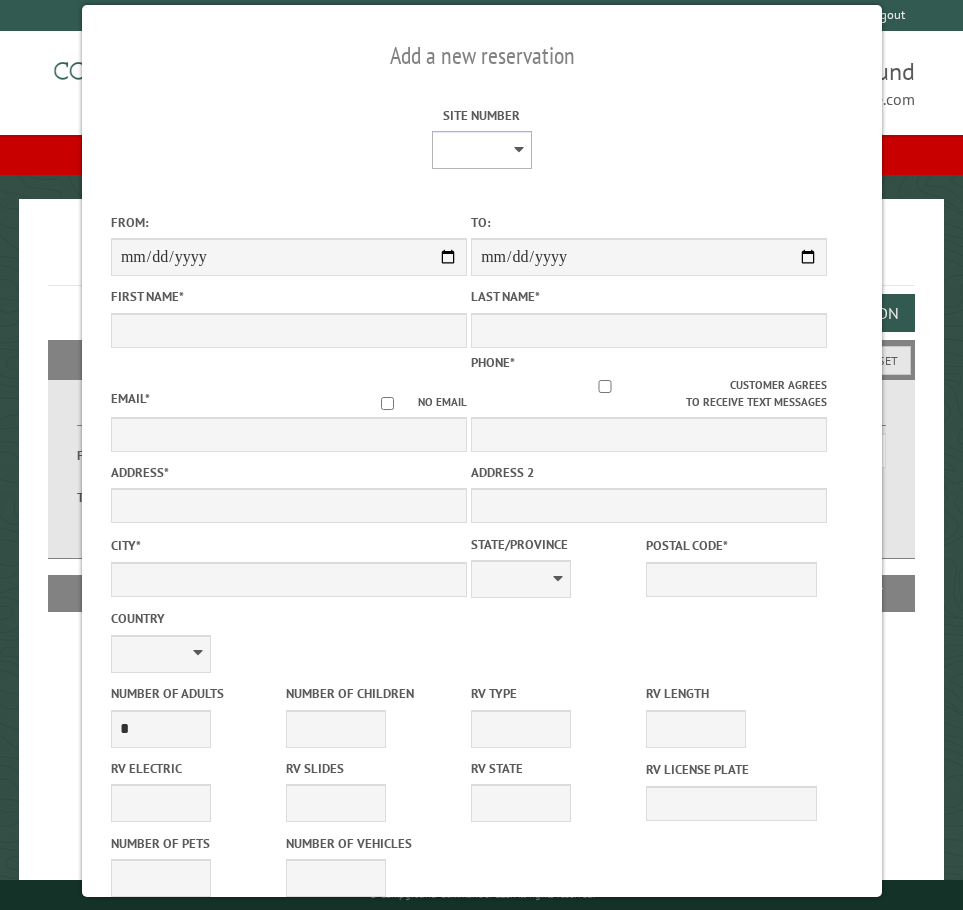 drag, startPoint x: 514, startPoint y: 143, endPoint x: 488, endPoint y: 147, distance: 26.305893 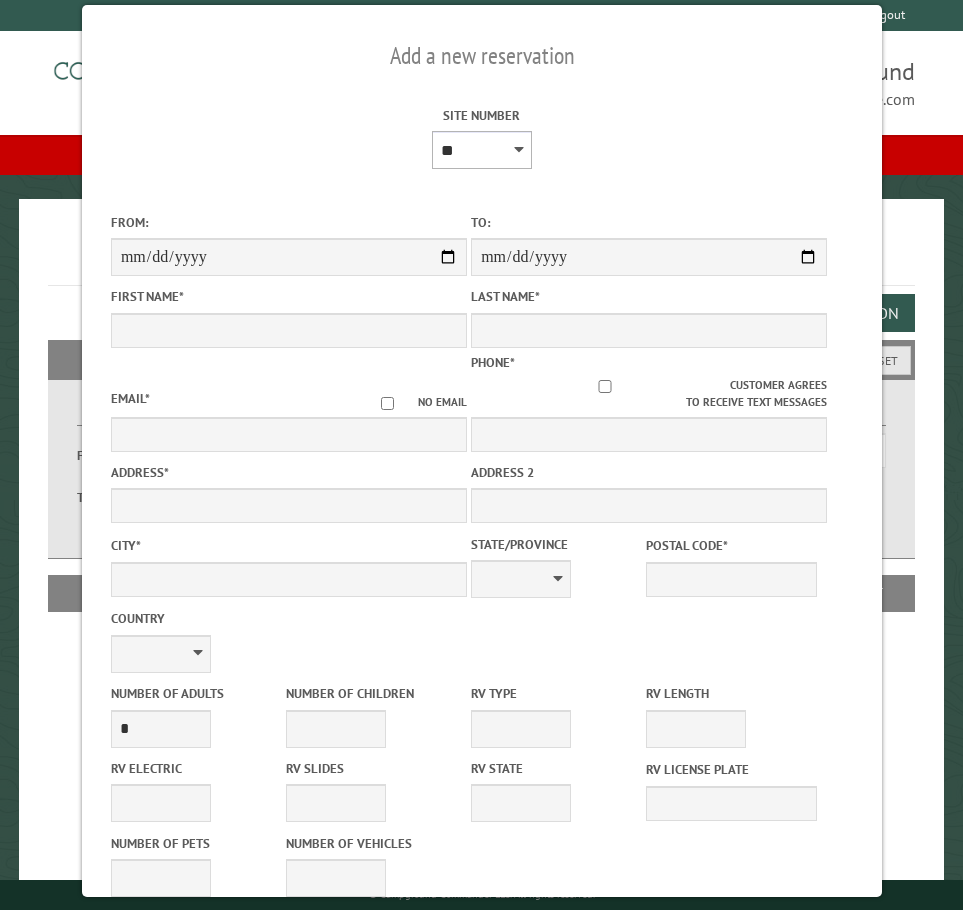 click on "* * * * * * * * * ** *** *** ** ** ** ** ** ** ** ** ** ** *** *** ** ** ** ** ** ** ** ** ** ** *** *** ** ** ** ** ** ** ** ** *** *** ** ** ** ** ** ** *** *** ** ** ** ** ** *** ** ** ** ** ** ** ** ** ** ** ** ** ** ** ** ** ** ** ** ** ** ** ** ** **" at bounding box center [481, 150] 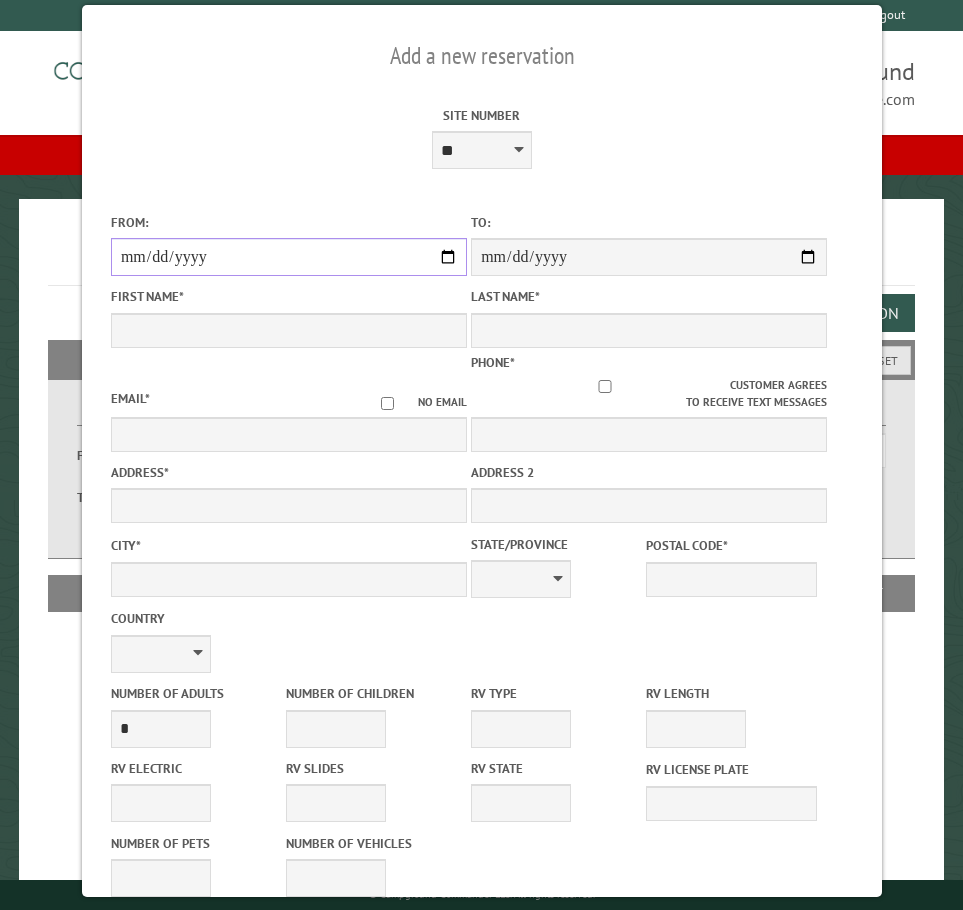 click on "From:" at bounding box center (288, 257) 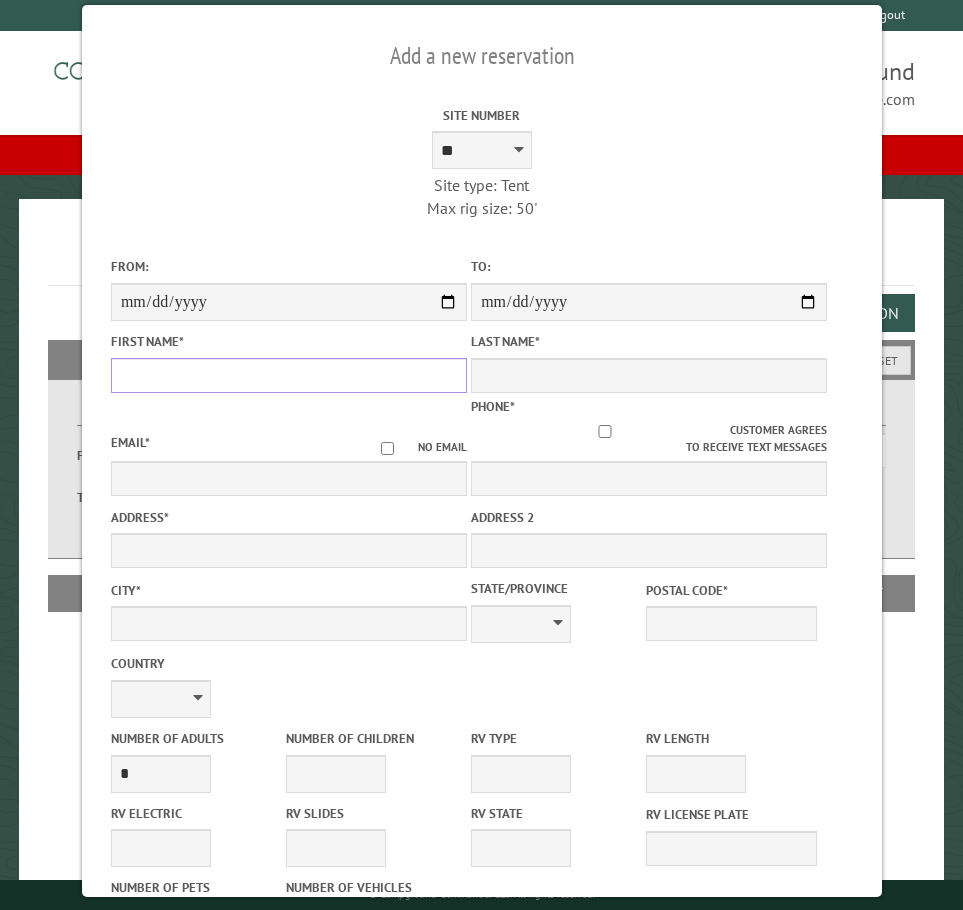 click on "First Name *" at bounding box center (288, 375) 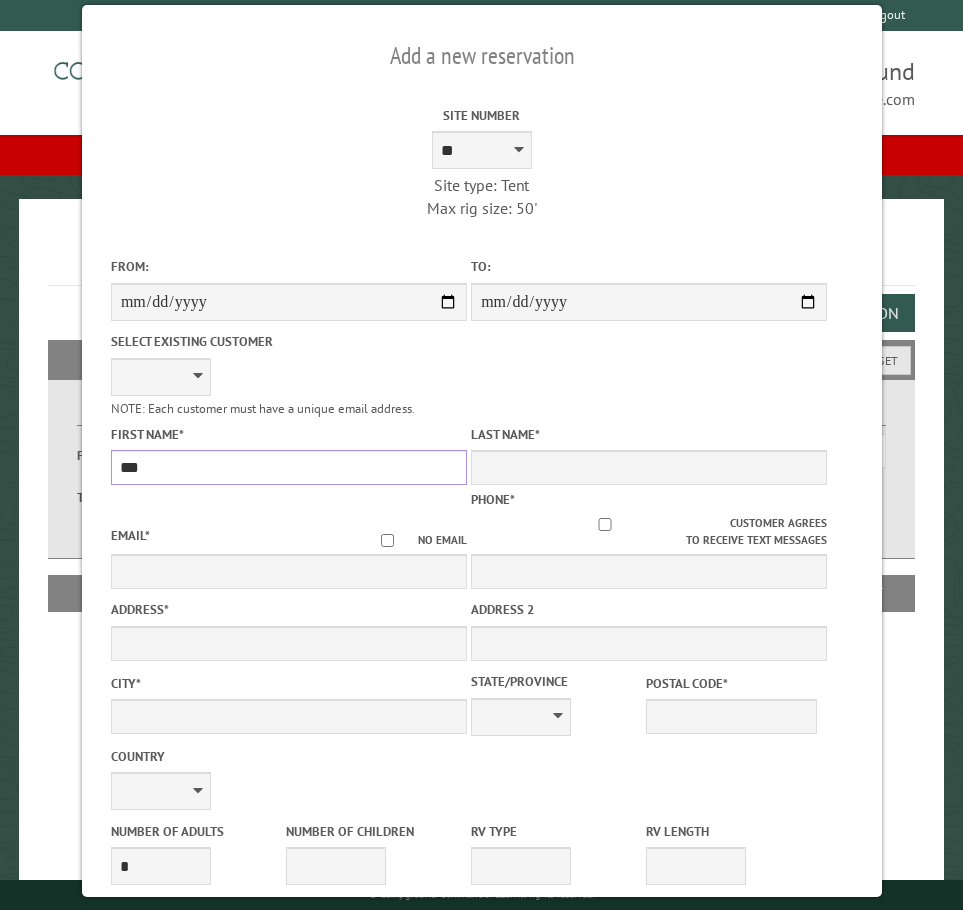 type on "***" 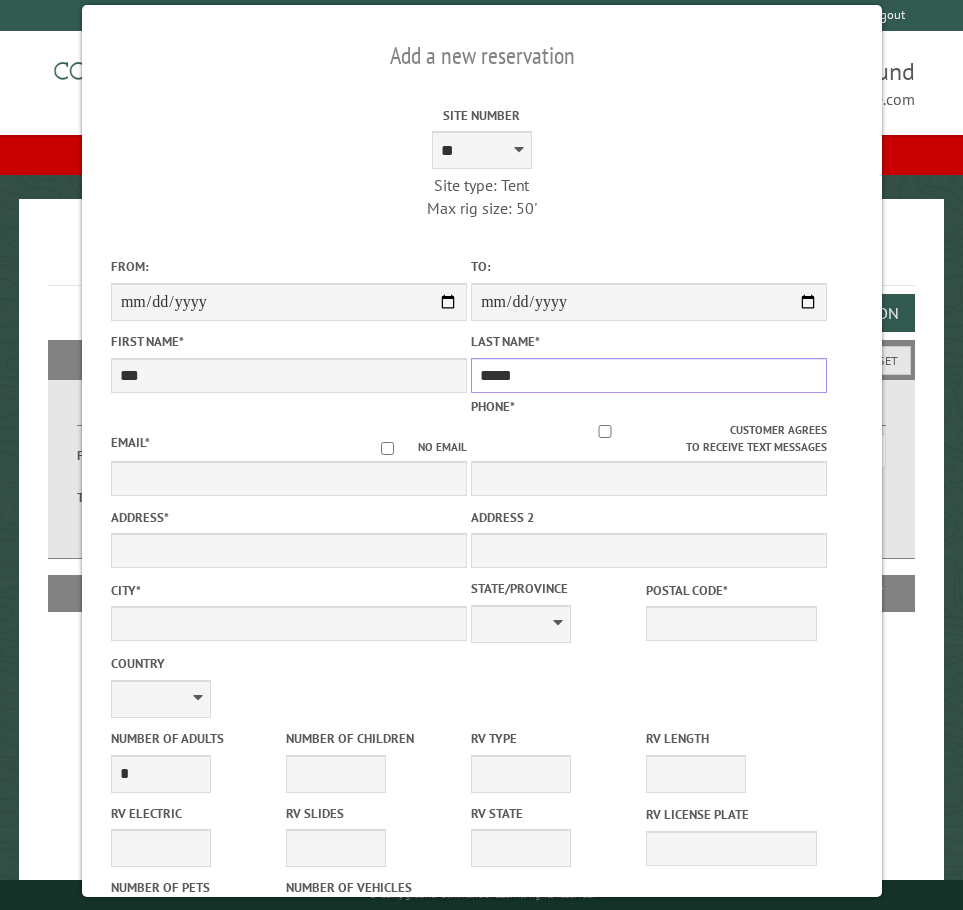 type on "*****" 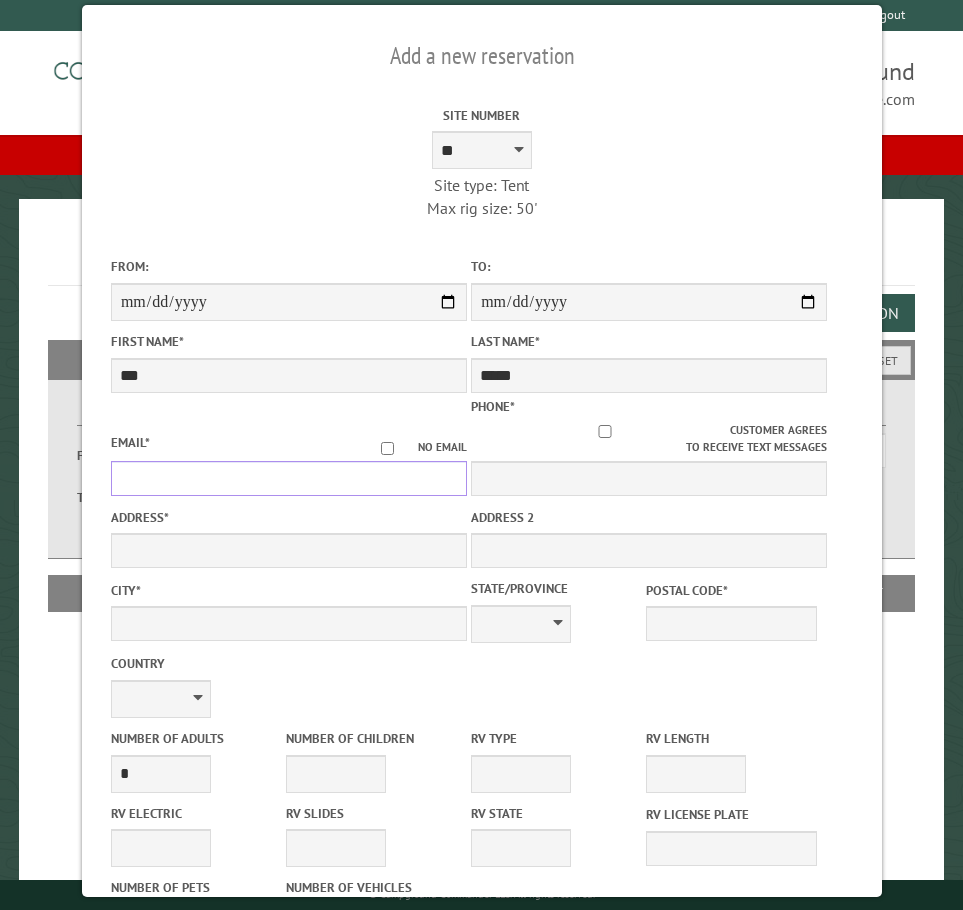 click on "Email *" at bounding box center [288, 478] 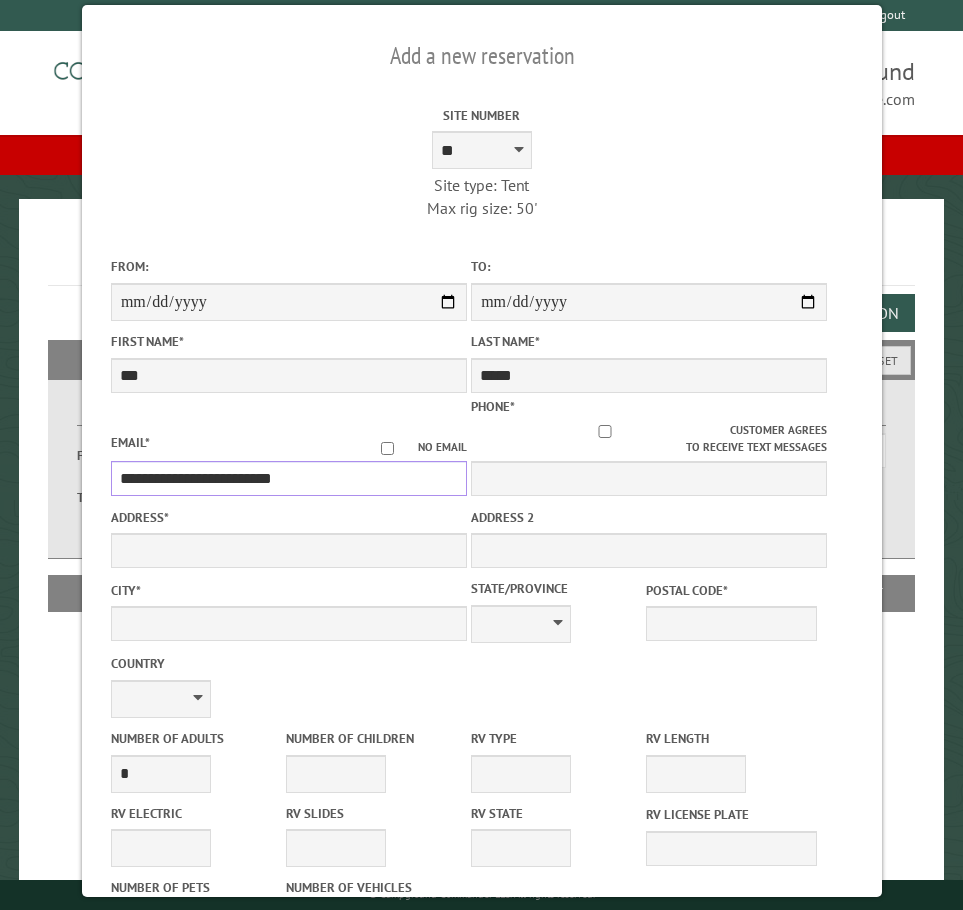 type on "**********" 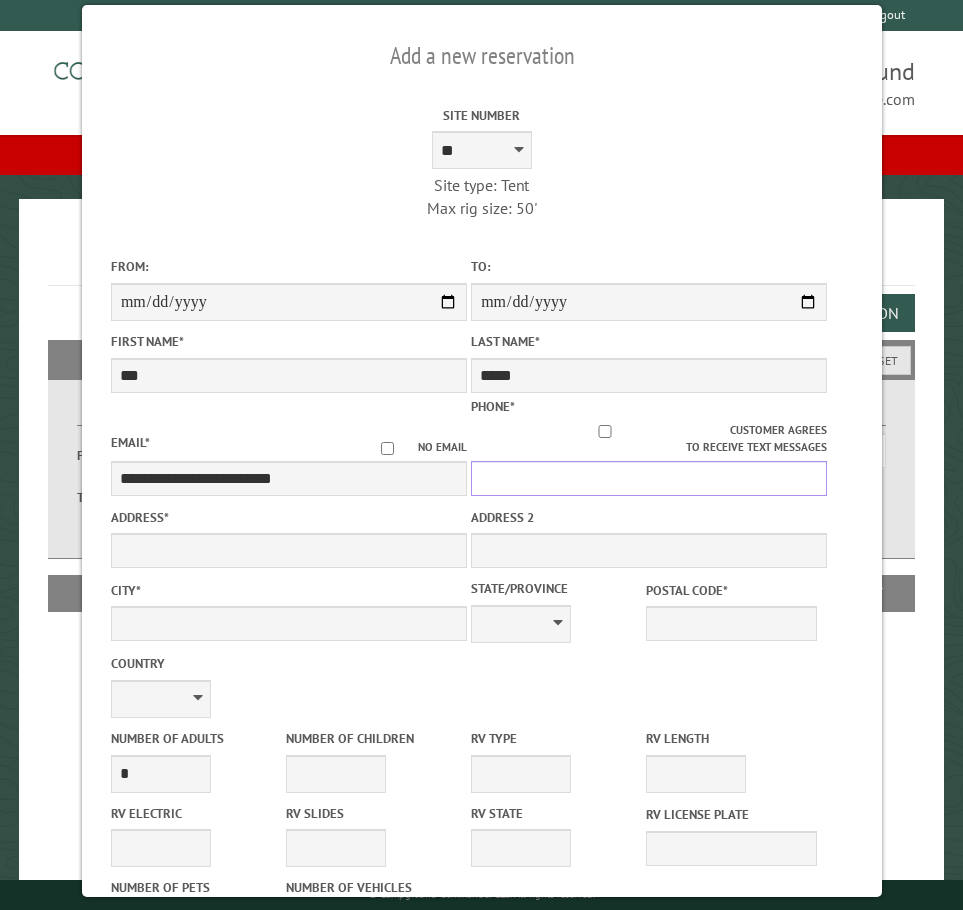 click on "Phone *" at bounding box center (649, 478) 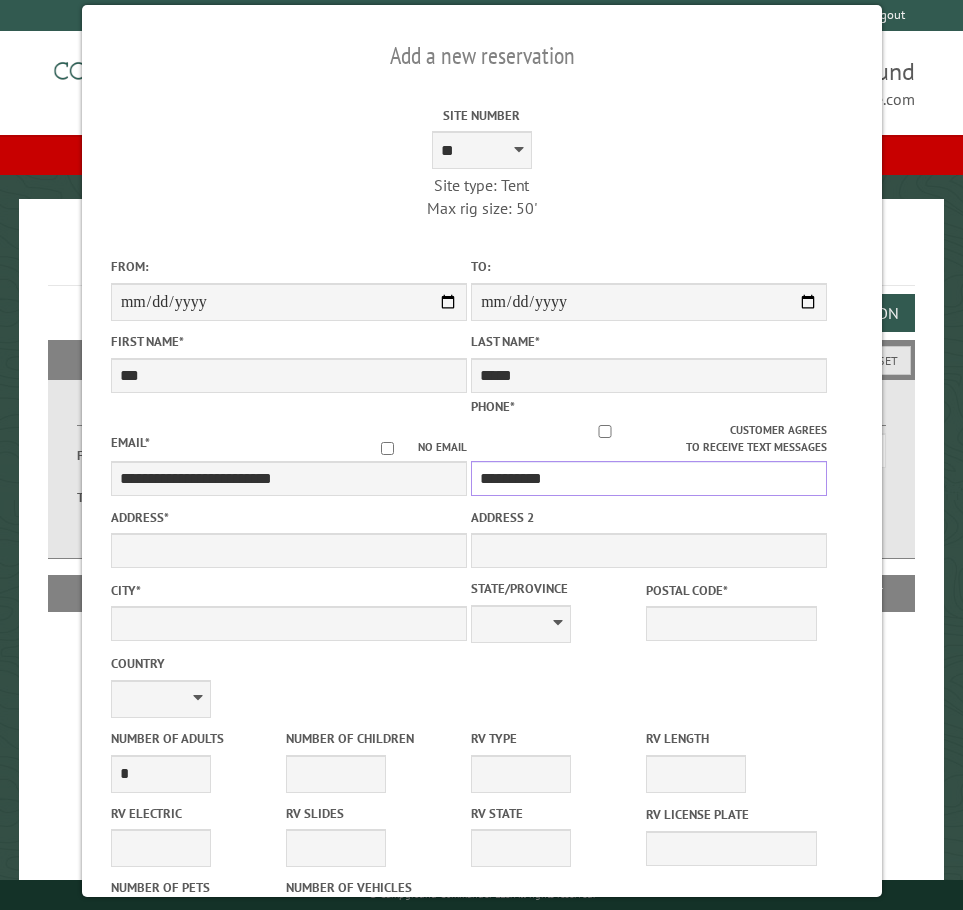 type on "**********" 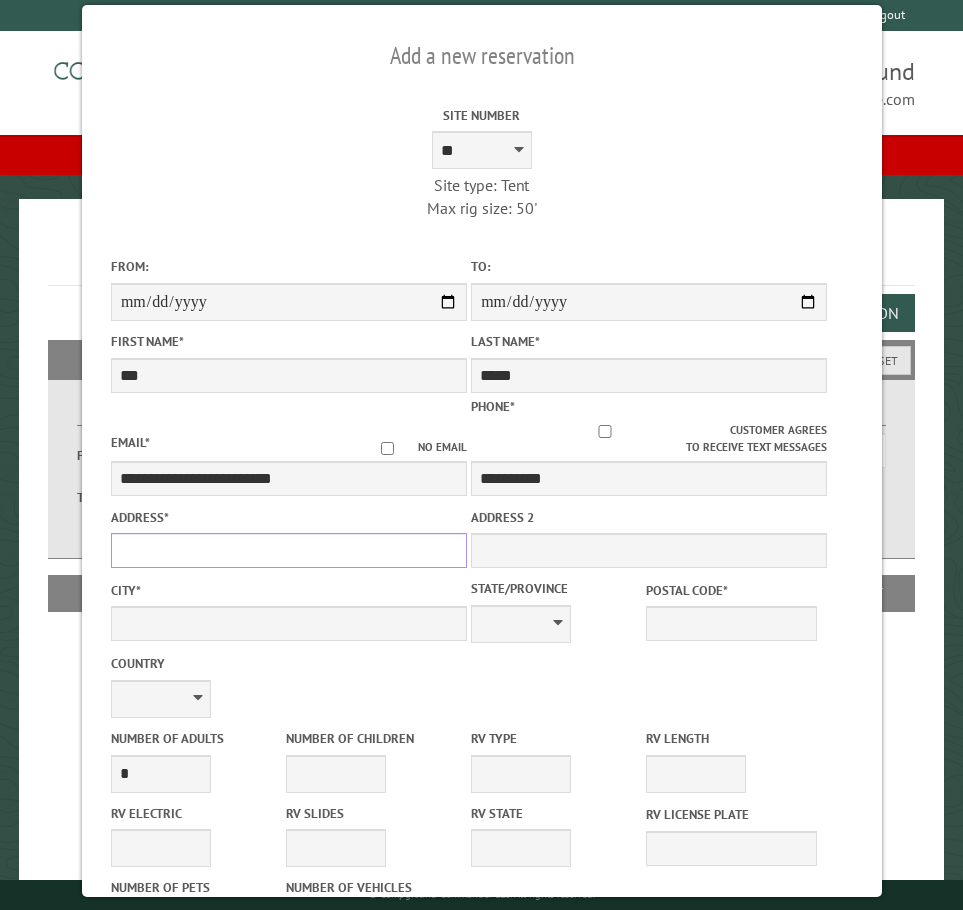click on "Address *" at bounding box center (288, 550) 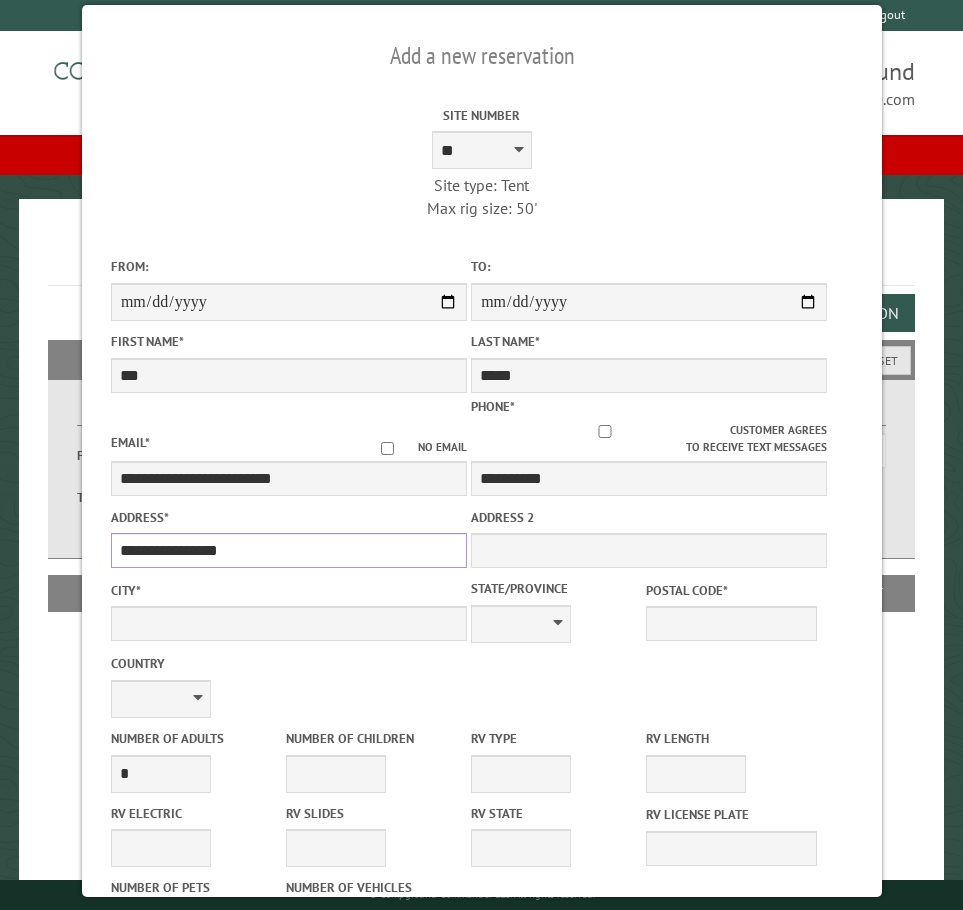 type on "**********" 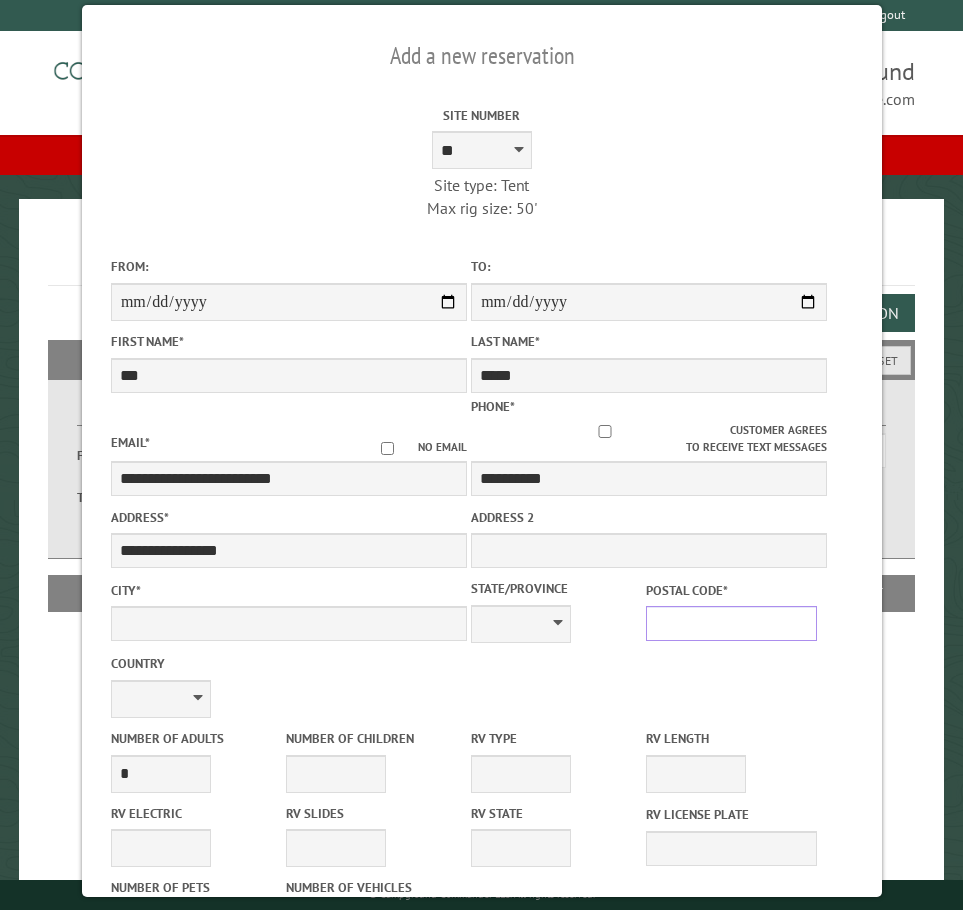 click on "Postal Code *" at bounding box center [731, 623] 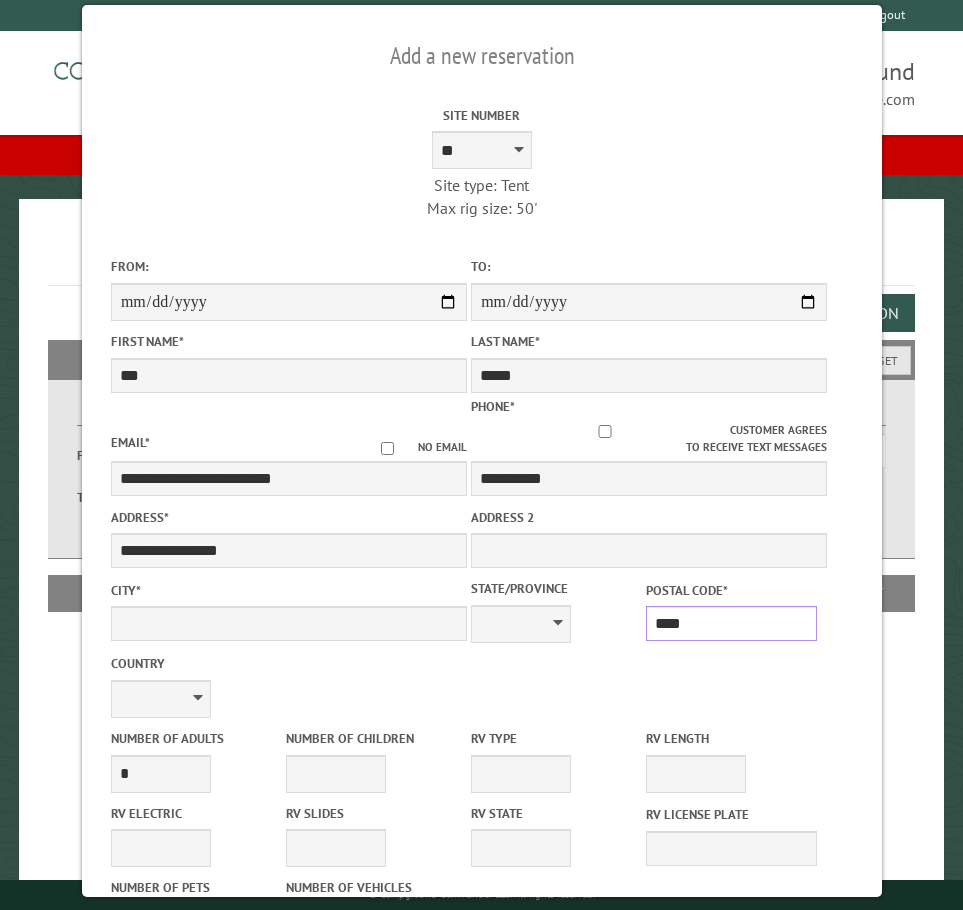 type on "*****" 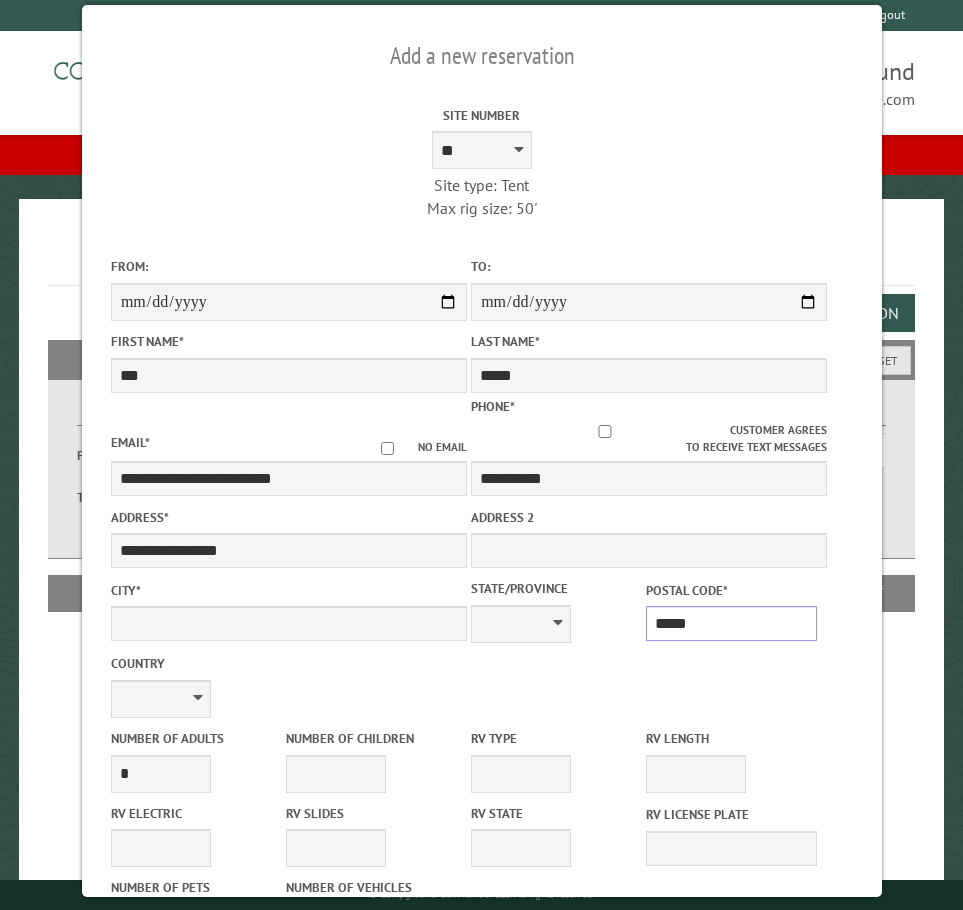 type on "*****" 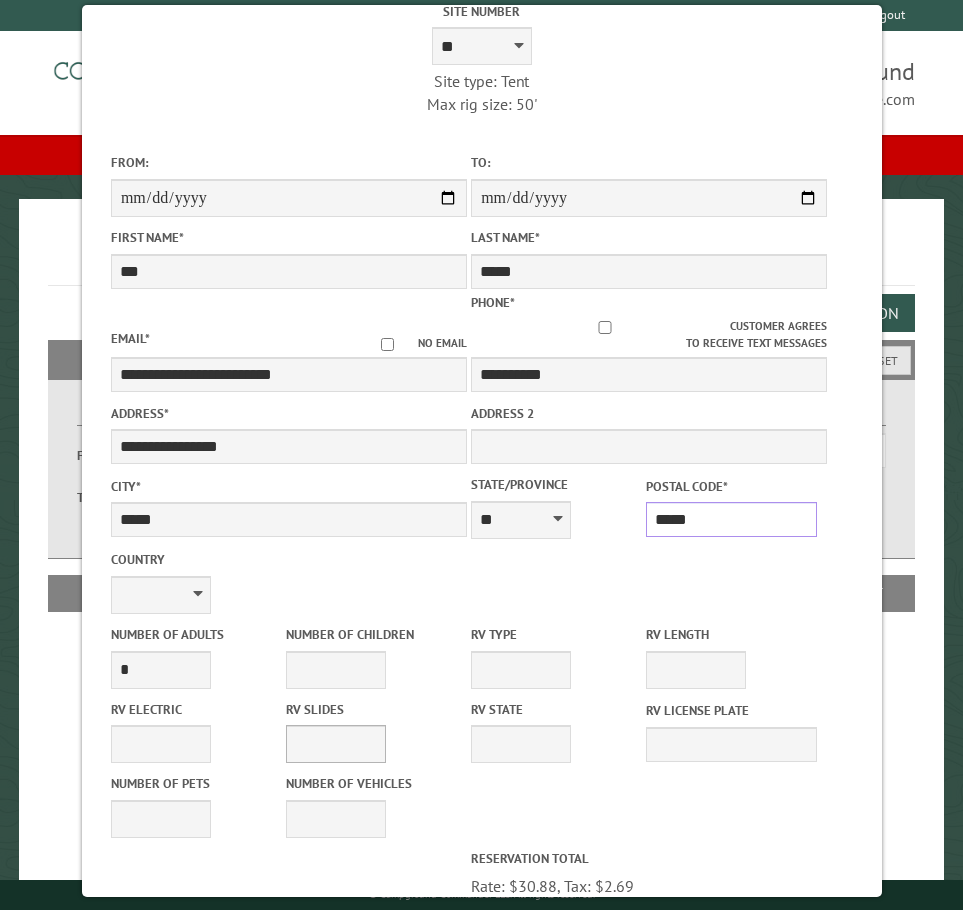 scroll, scrollTop: 200, scrollLeft: 0, axis: vertical 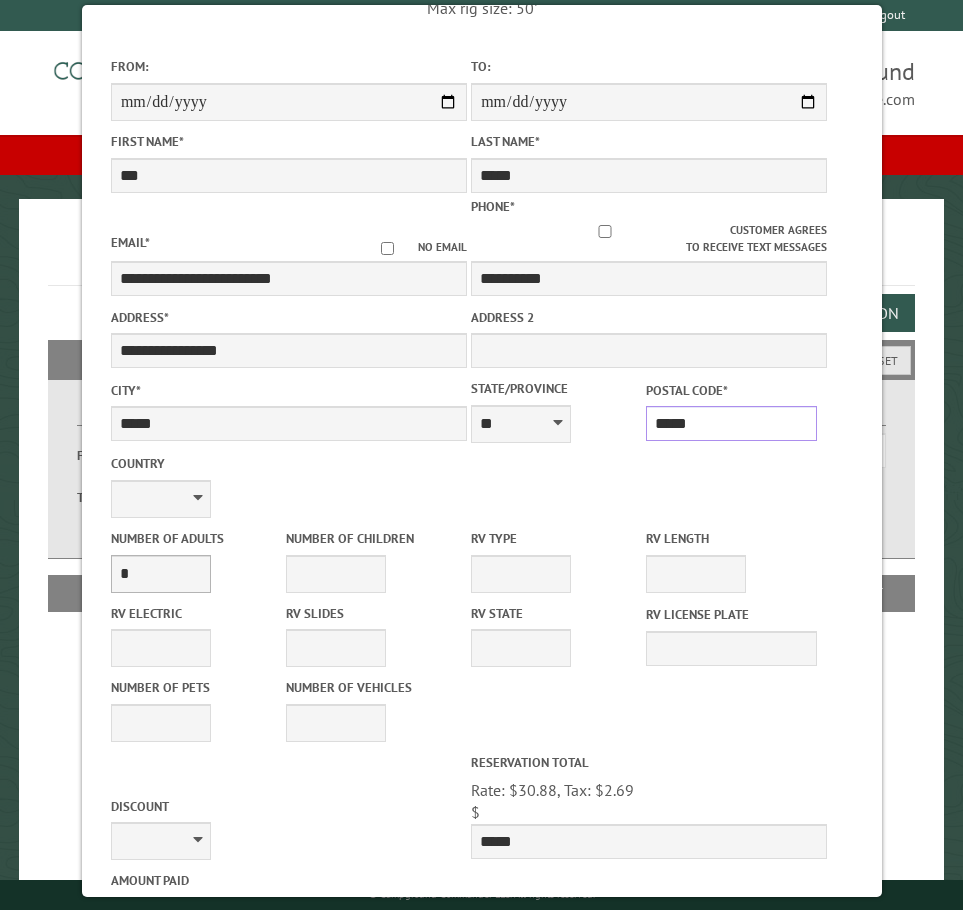 type on "*****" 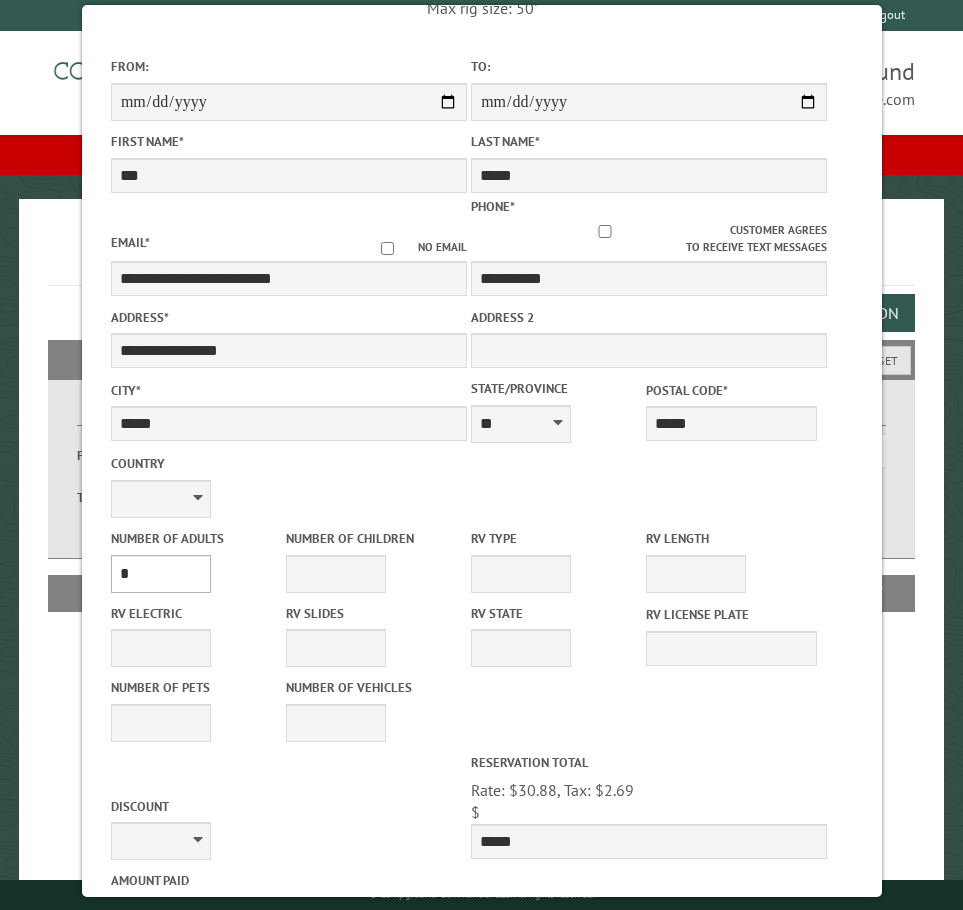 click on "* * * * * * * * * * **" at bounding box center (160, 574) 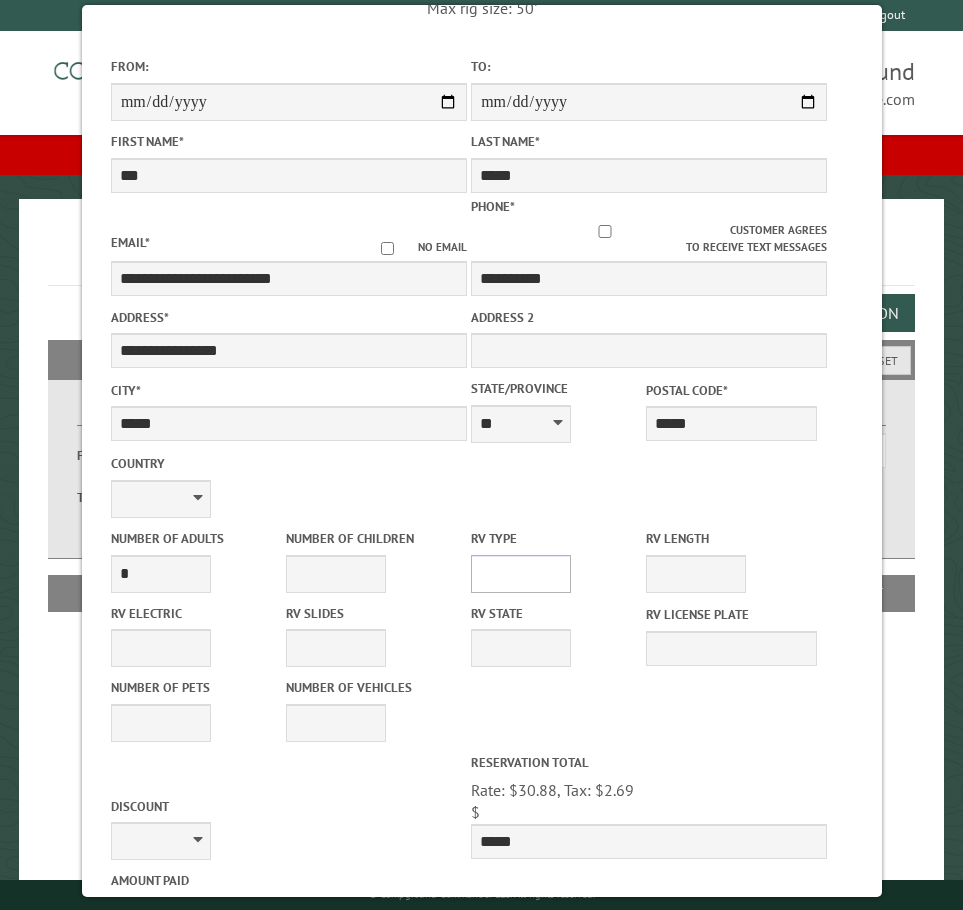 click on "**********" at bounding box center (521, 574) 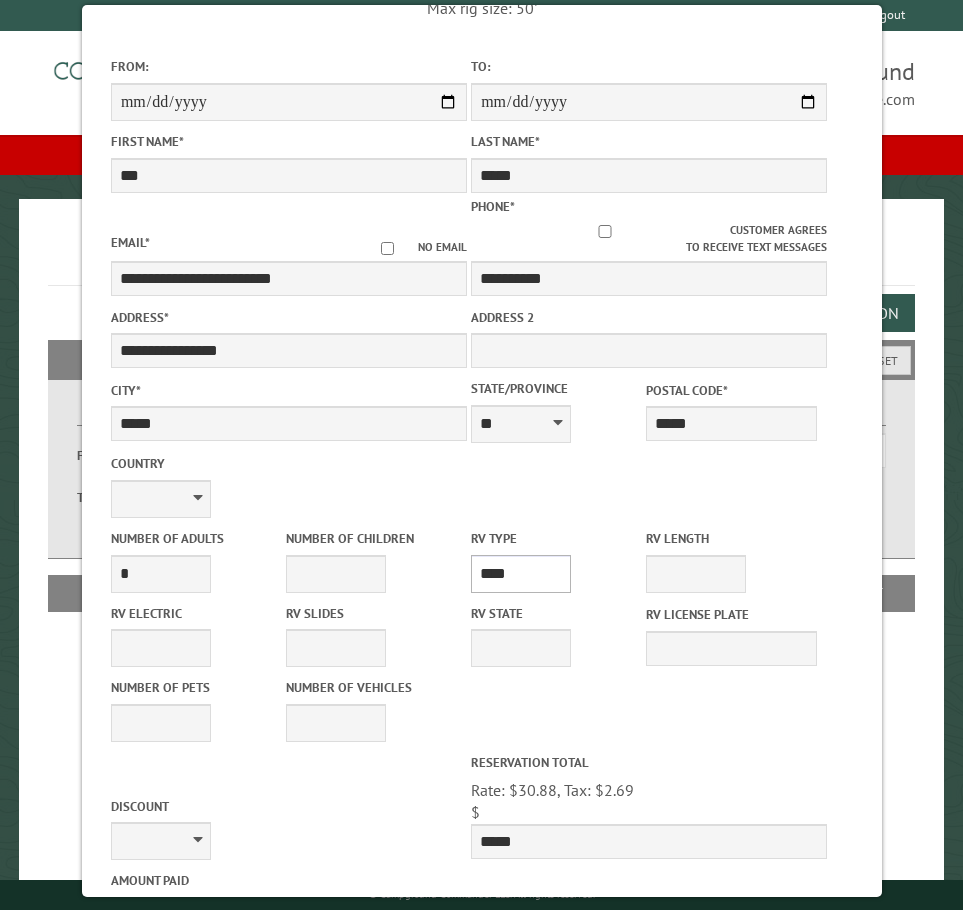 click on "**********" at bounding box center (521, 574) 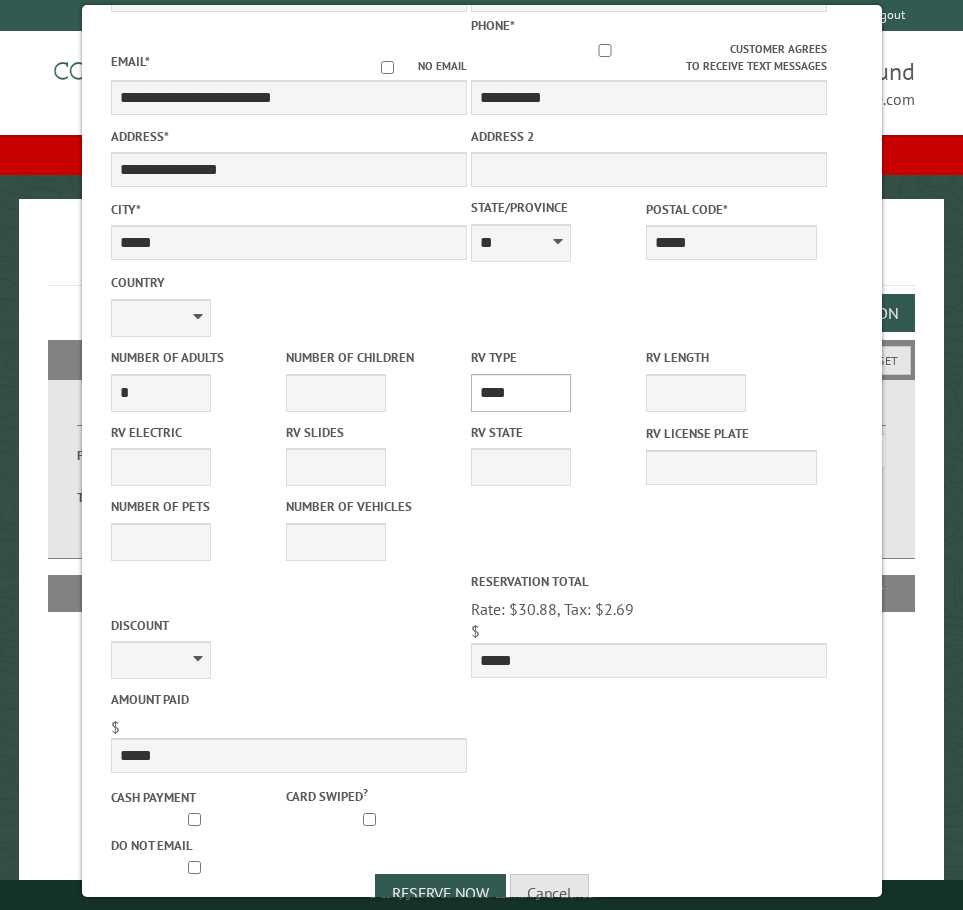 scroll, scrollTop: 400, scrollLeft: 0, axis: vertical 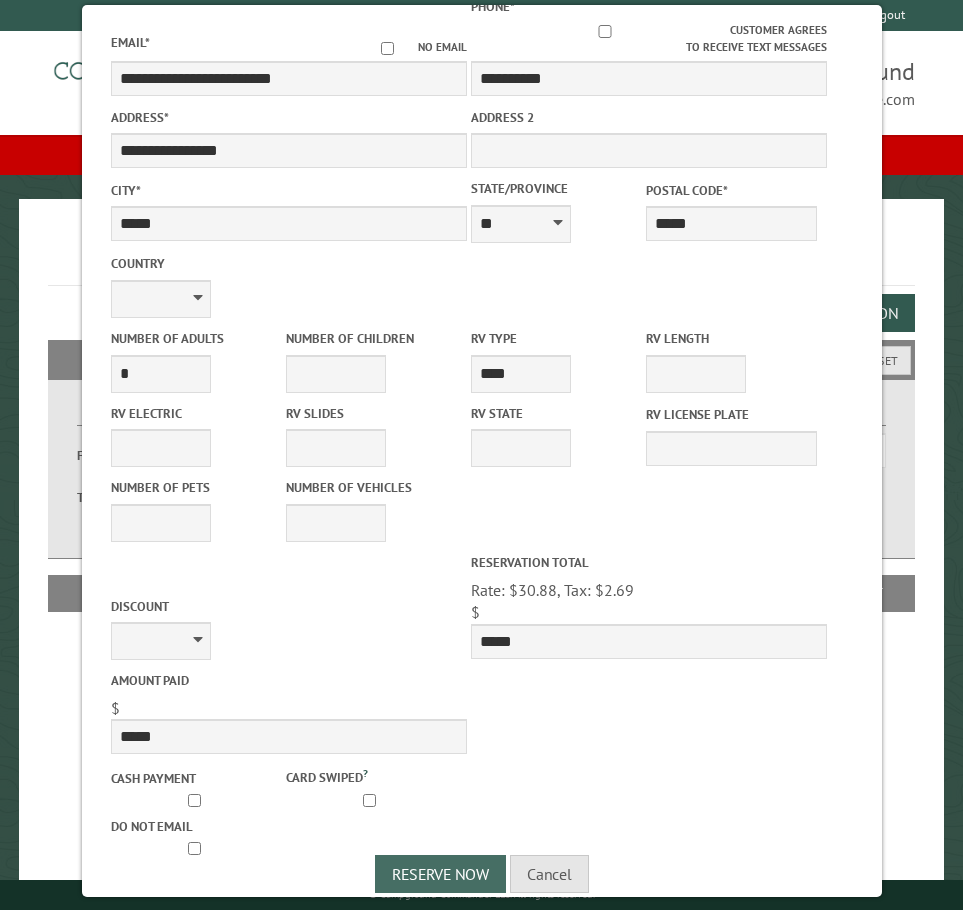 click on "Reserve Now" at bounding box center (440, 874) 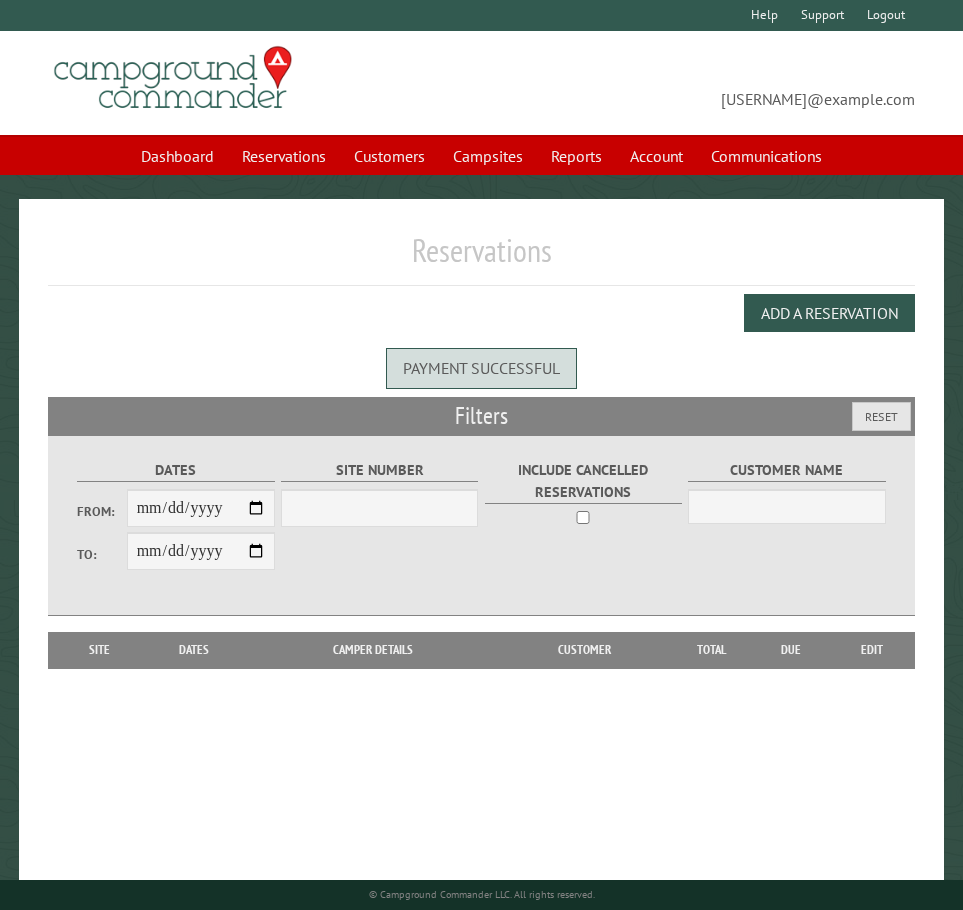 scroll, scrollTop: 0, scrollLeft: 0, axis: both 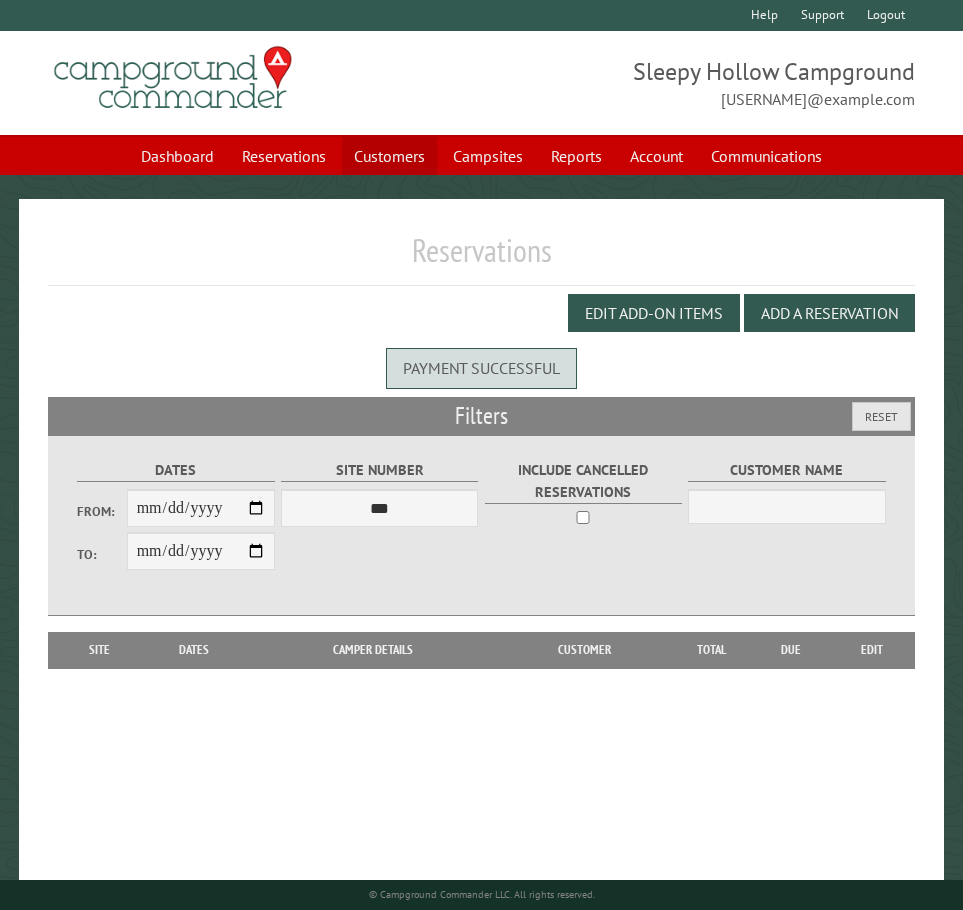click on "Customers" at bounding box center (389, 156) 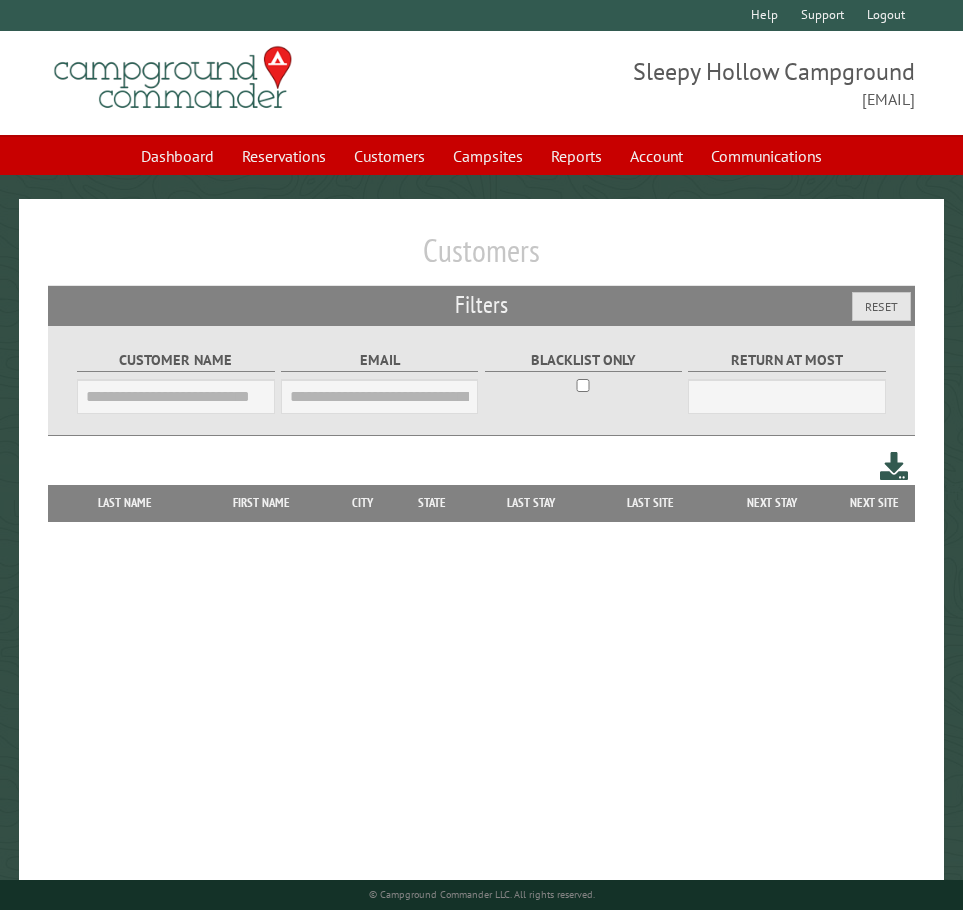 scroll, scrollTop: 0, scrollLeft: 0, axis: both 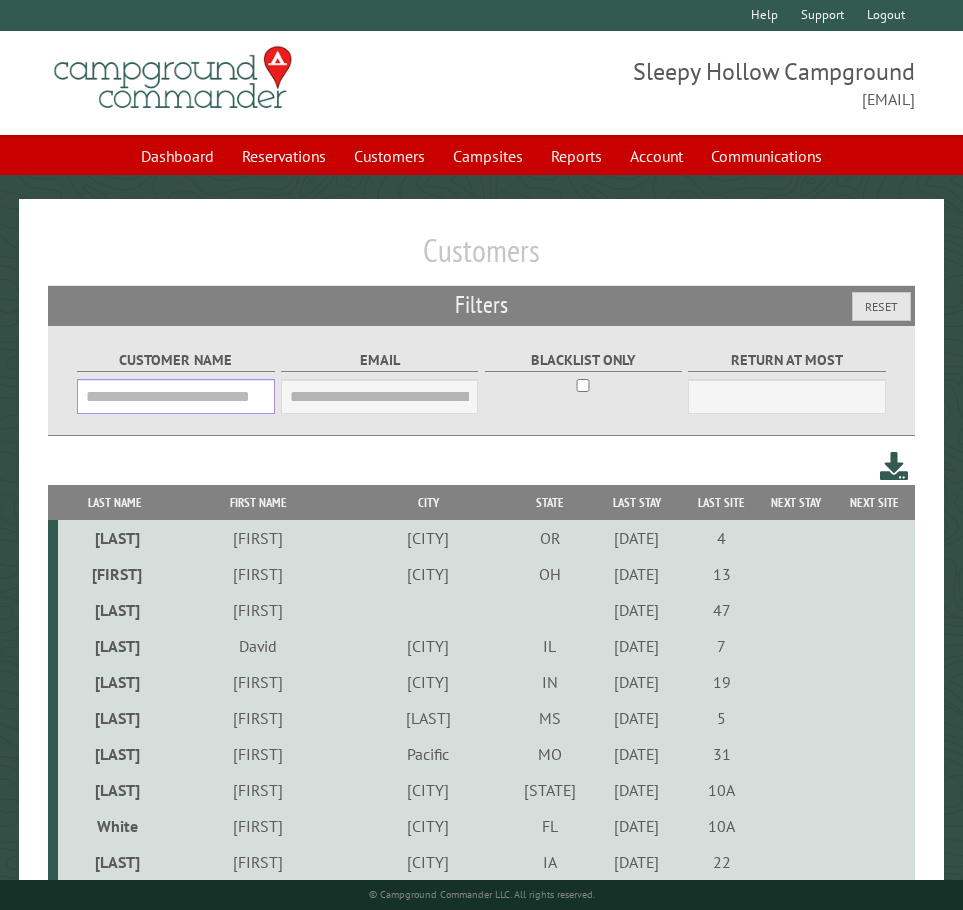 click on "Customer Name" at bounding box center (175, 396) 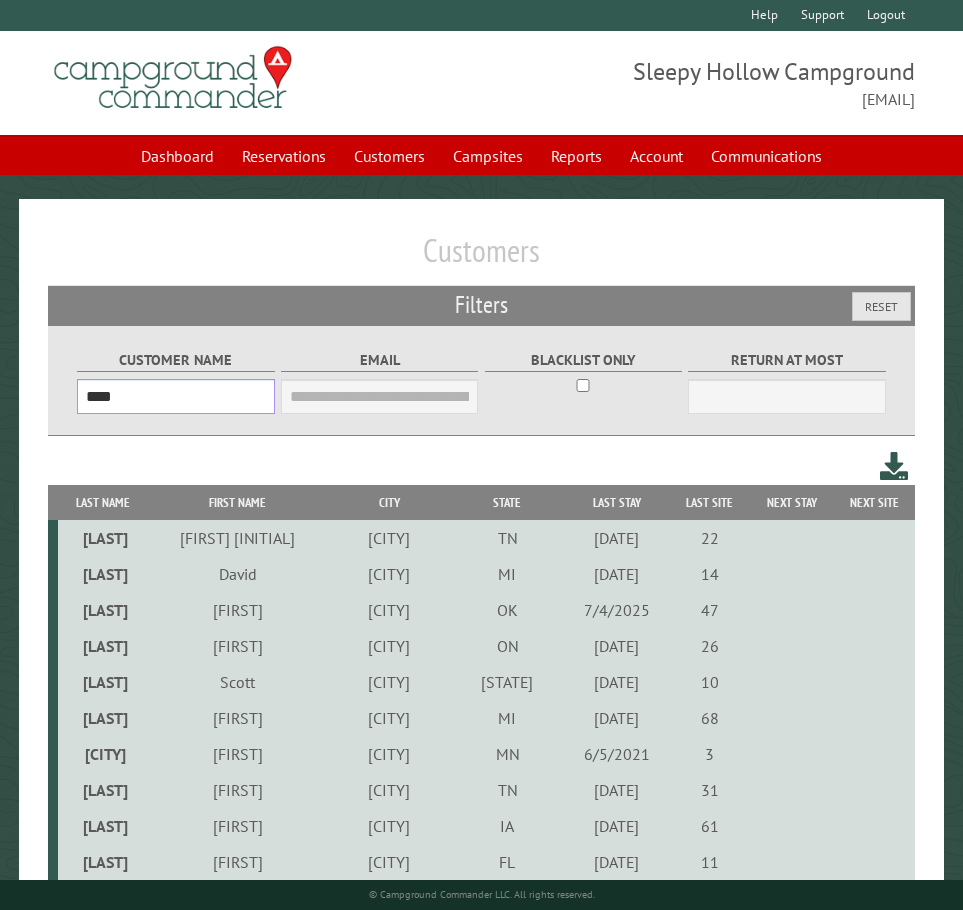 type on "****" 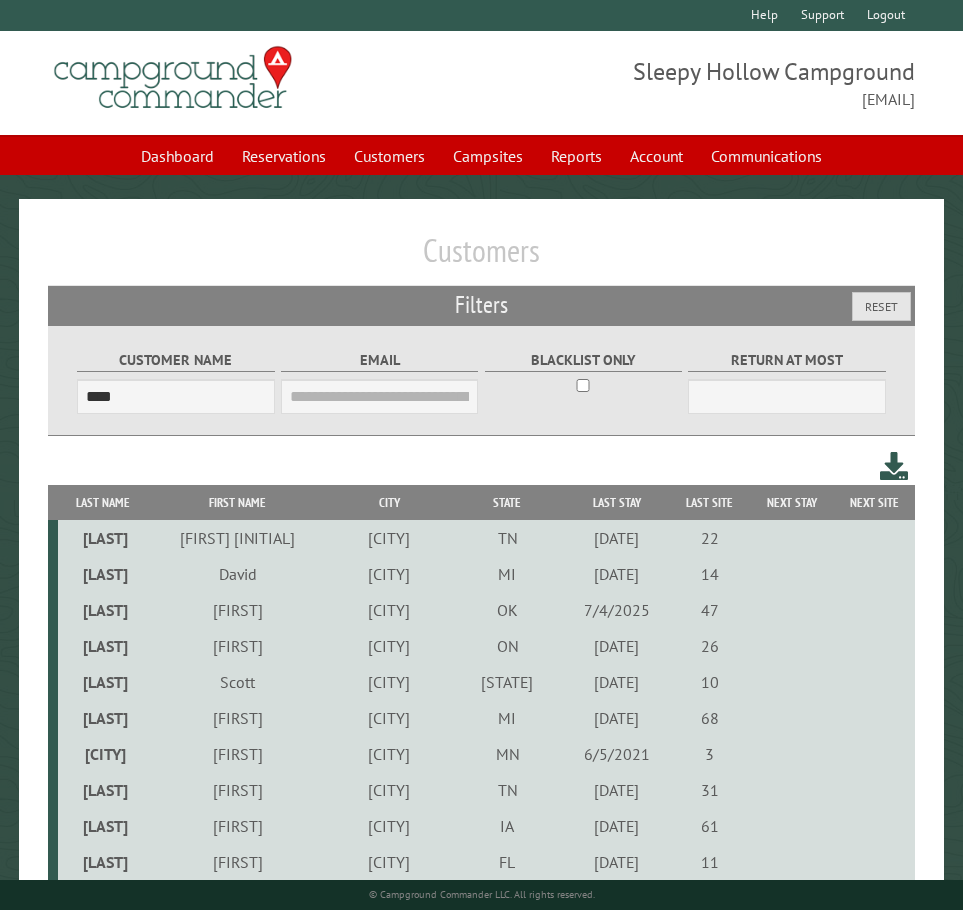 click on "dell" at bounding box center (103, 646) 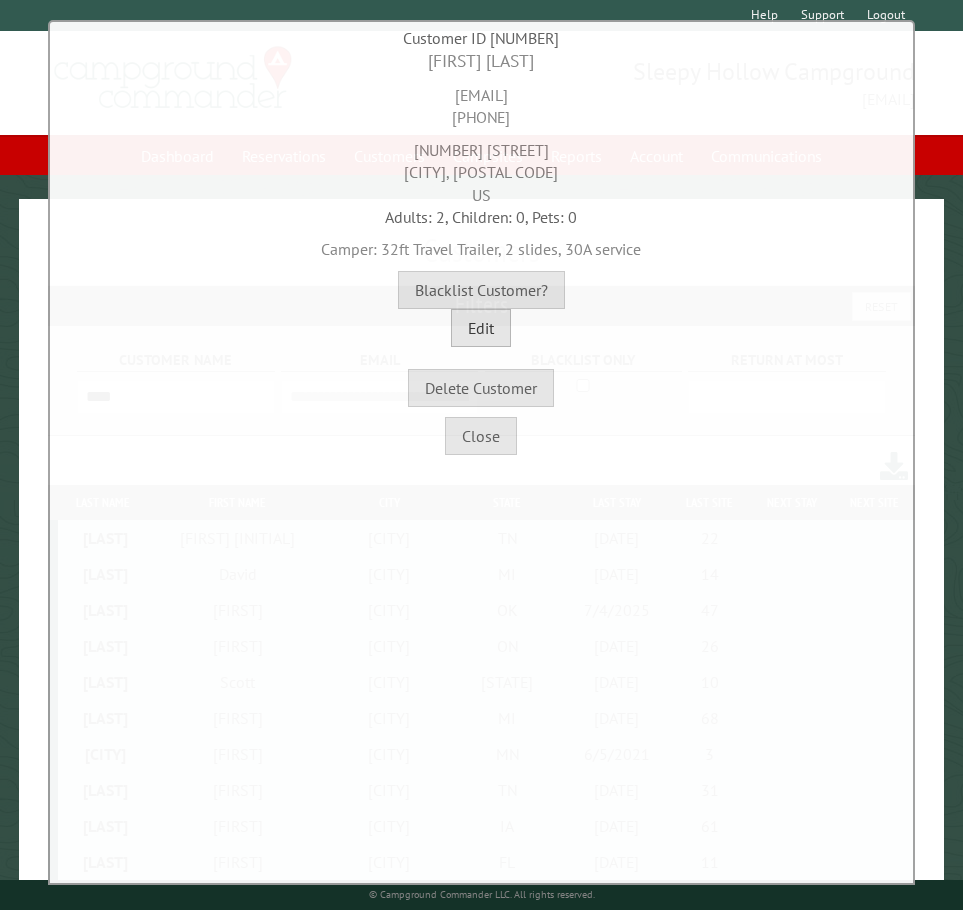 click on "Edit" at bounding box center (481, 328) 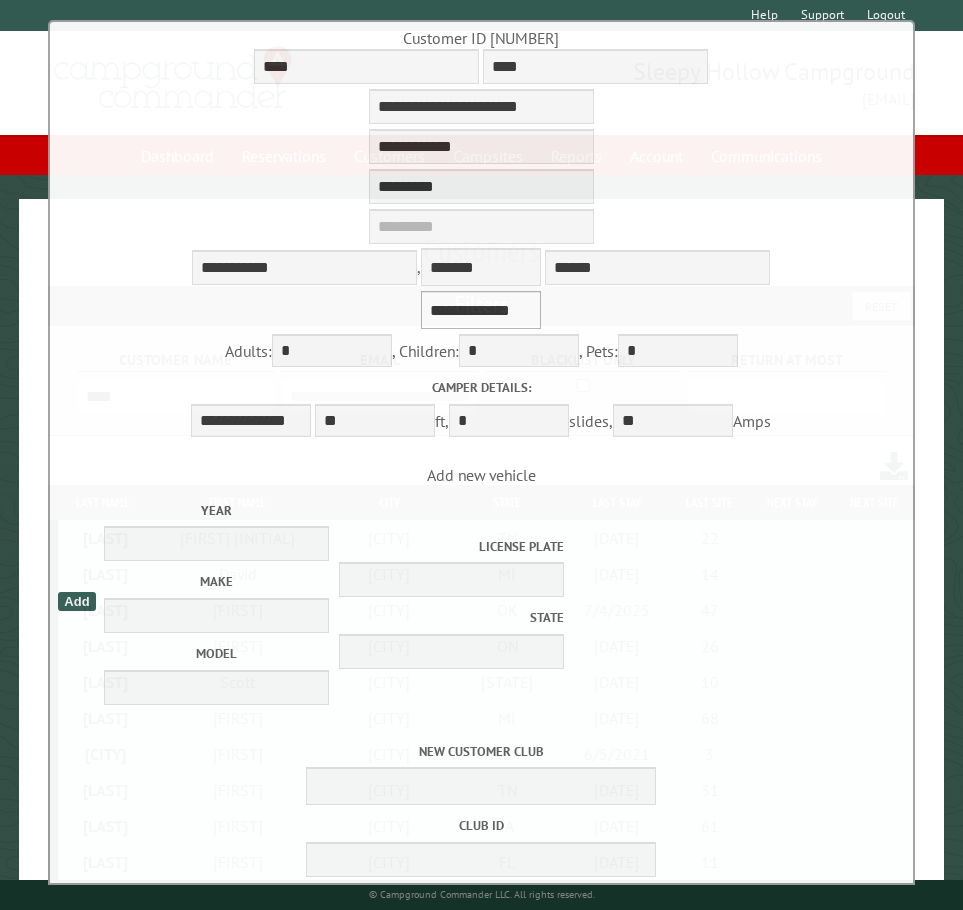click on "**********" at bounding box center (481, 310) 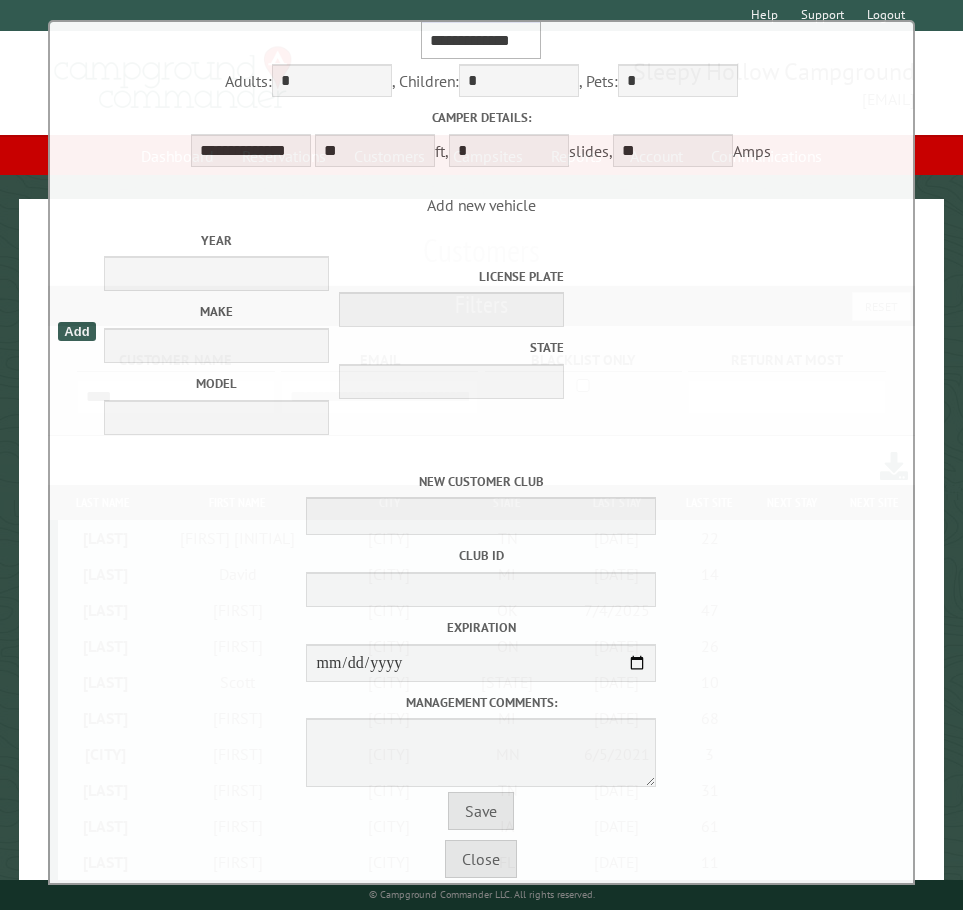 scroll, scrollTop: 318, scrollLeft: 0, axis: vertical 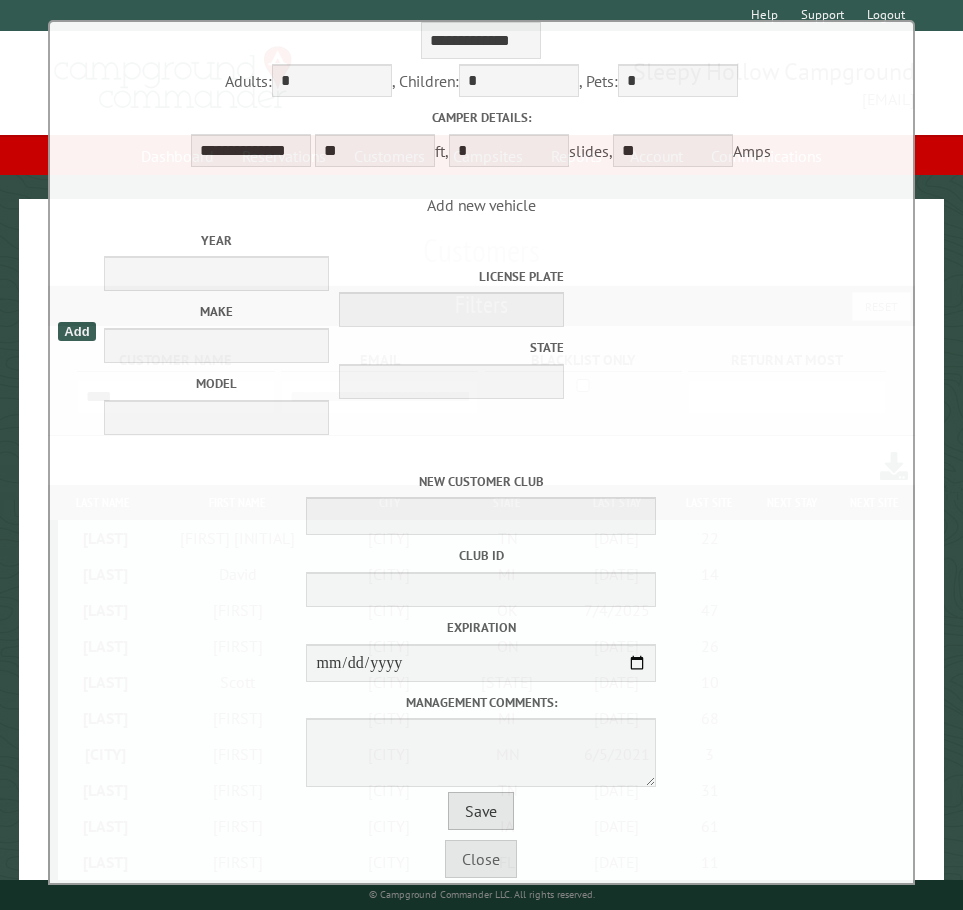 click on "Save" at bounding box center (481, 811) 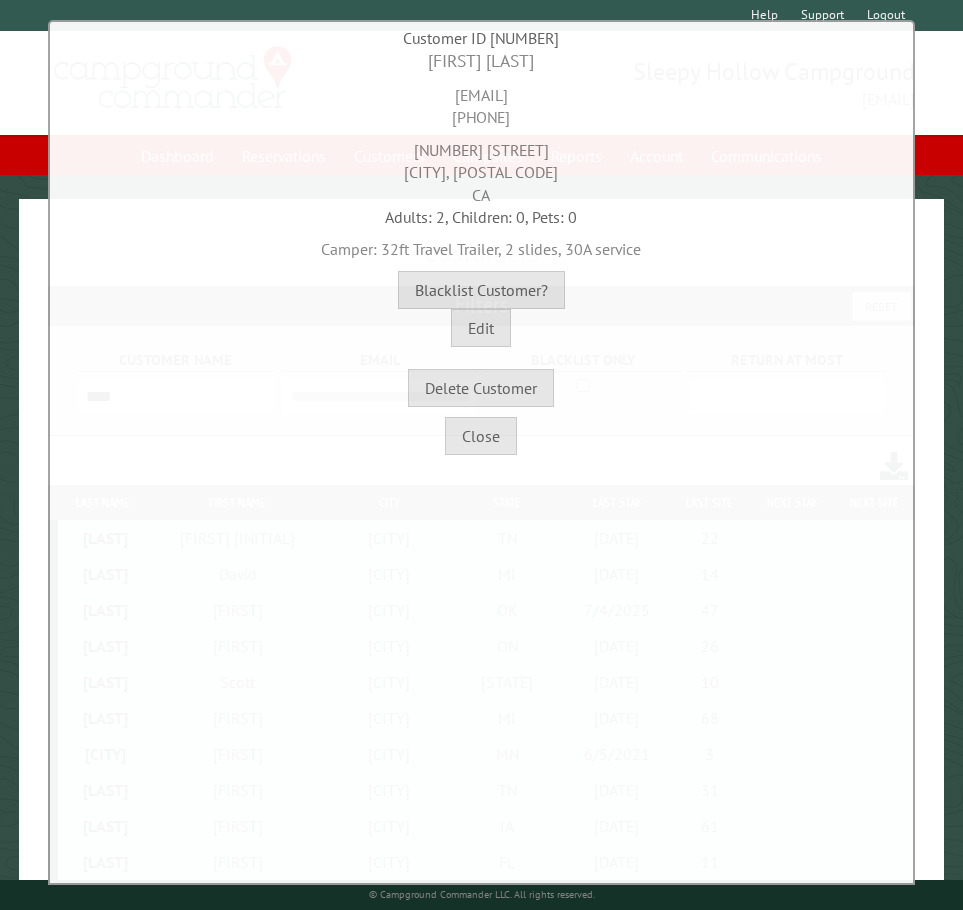 scroll, scrollTop: 0, scrollLeft: 0, axis: both 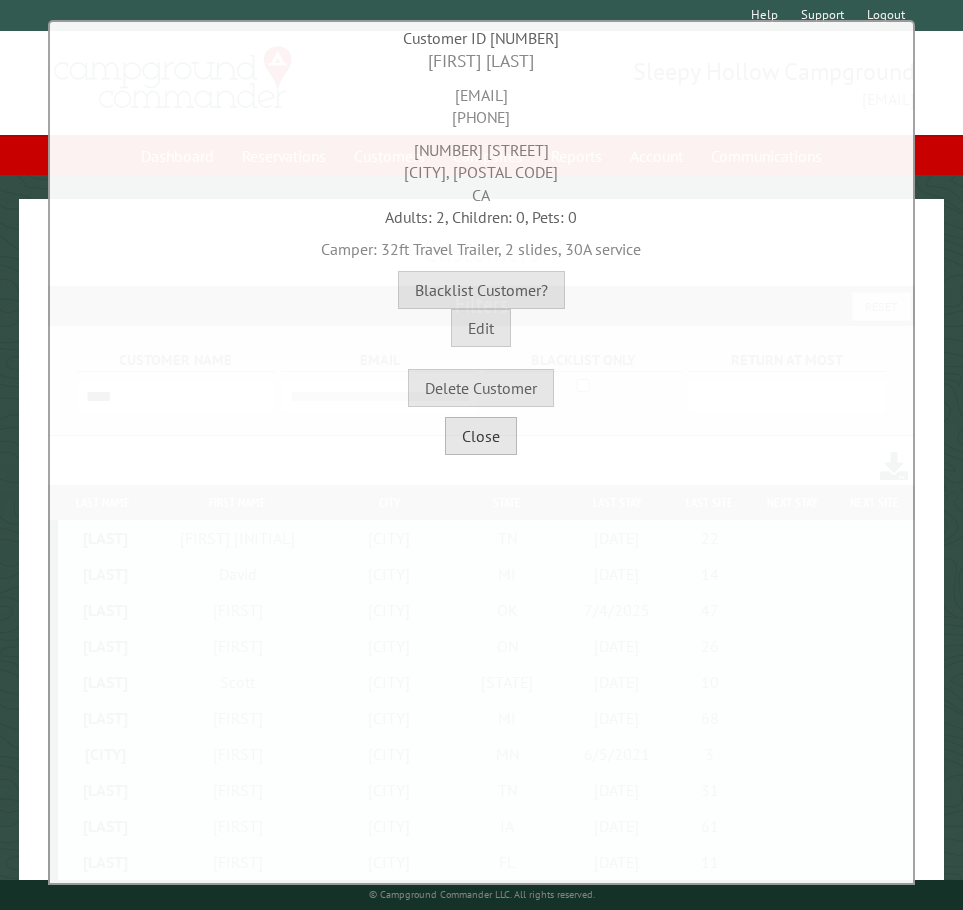 click on "Close" at bounding box center [481, 436] 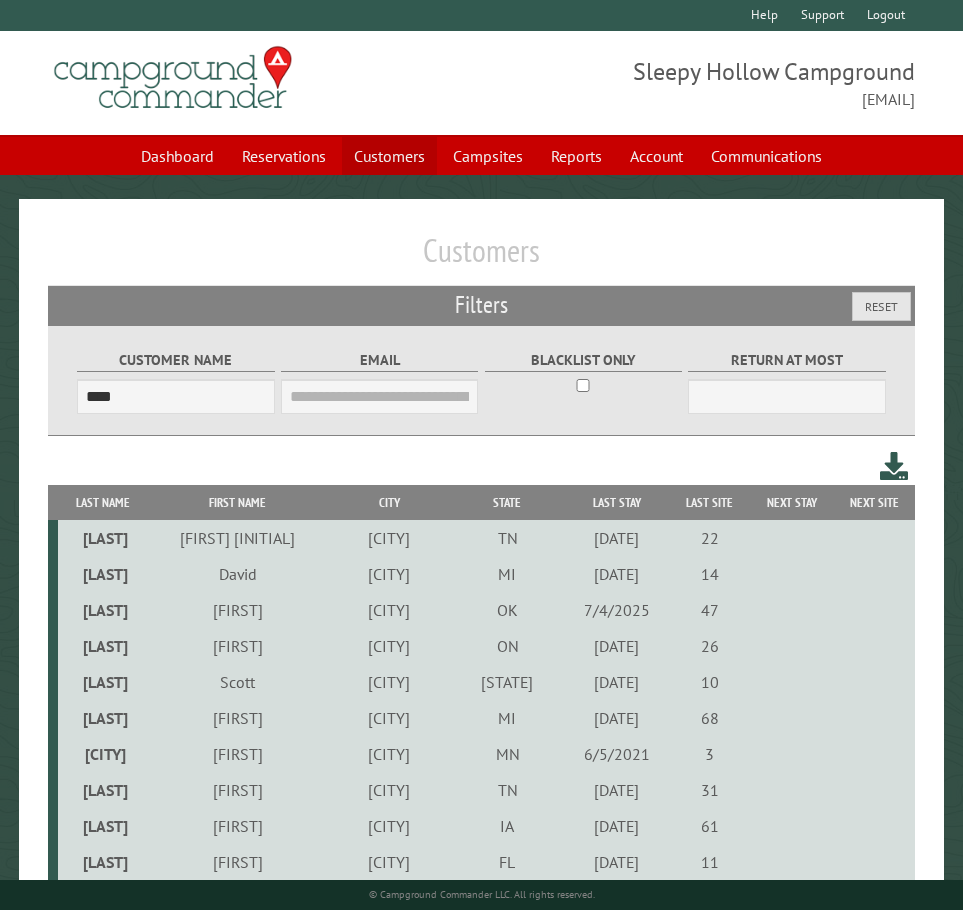 click on "Customers" at bounding box center [389, 156] 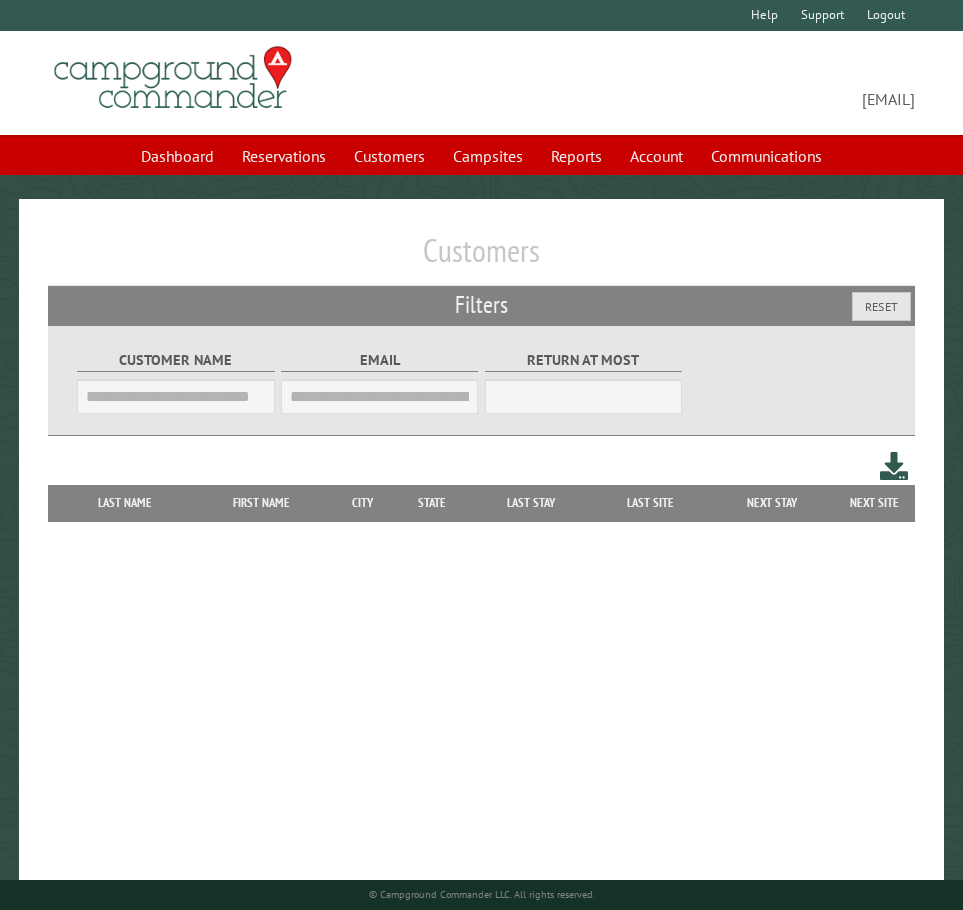 scroll, scrollTop: 0, scrollLeft: 0, axis: both 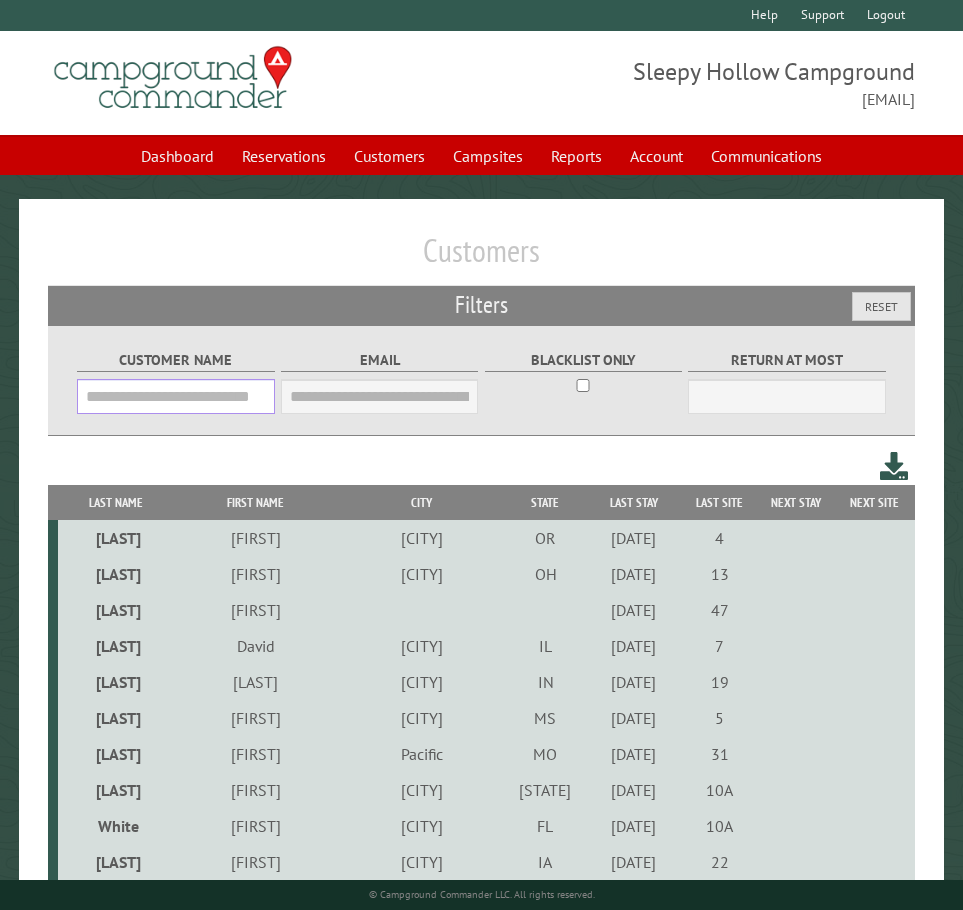 click on "Customer Name" at bounding box center [175, 396] 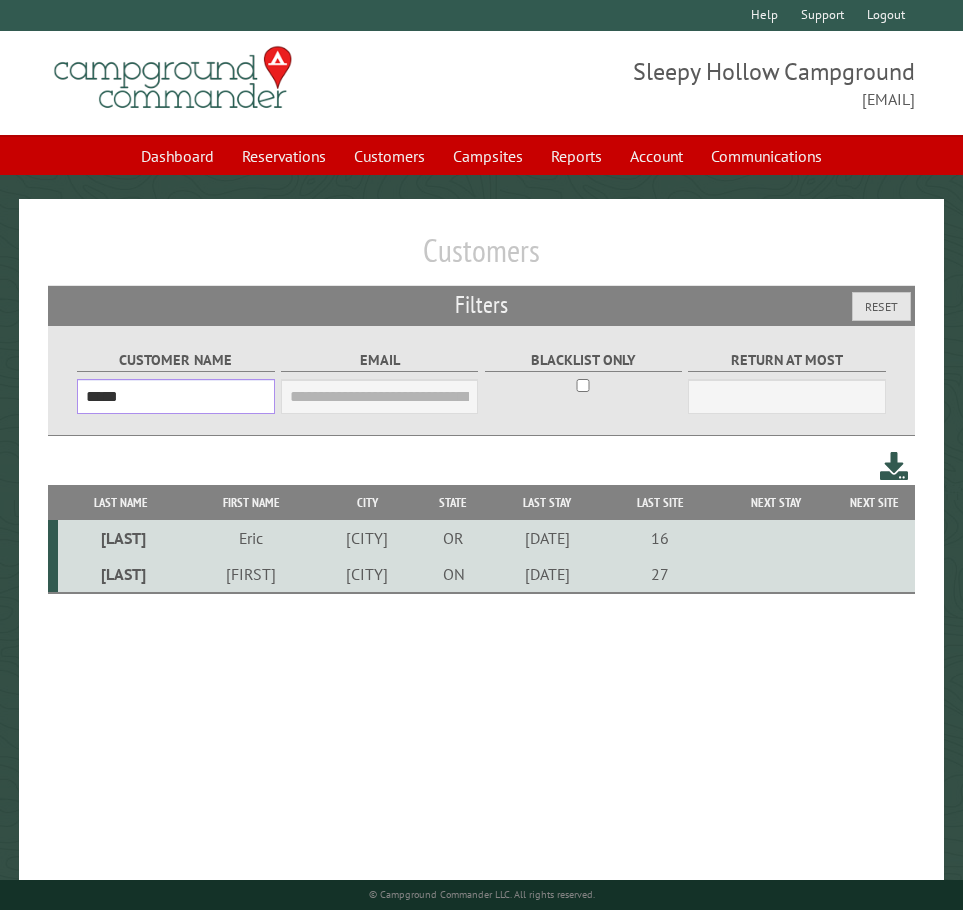 type on "*****" 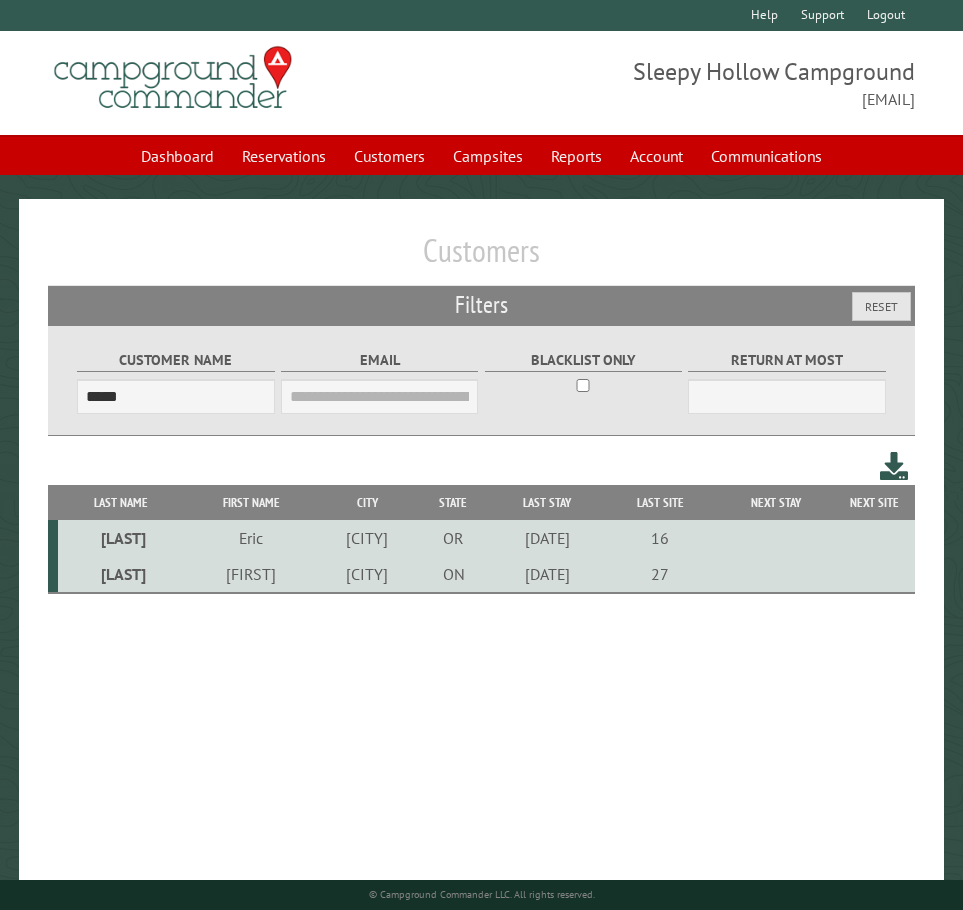 click on "zeleny" at bounding box center (121, 574) 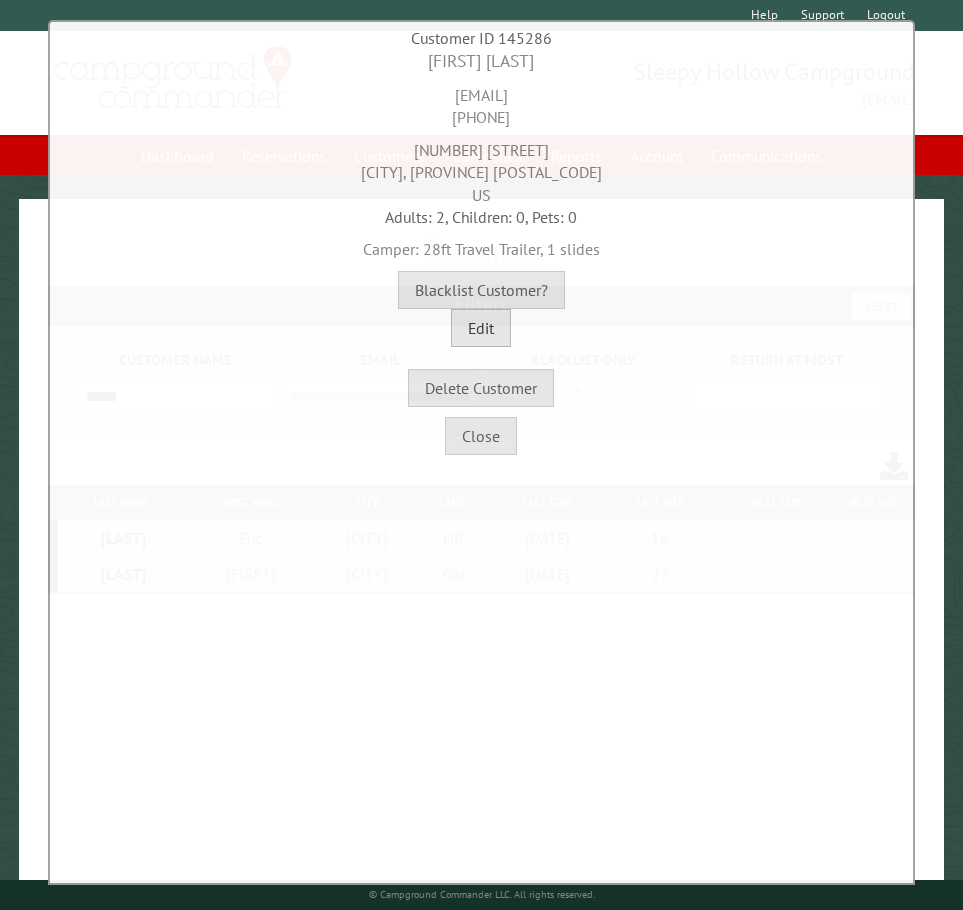 click on "Edit" at bounding box center (481, 328) 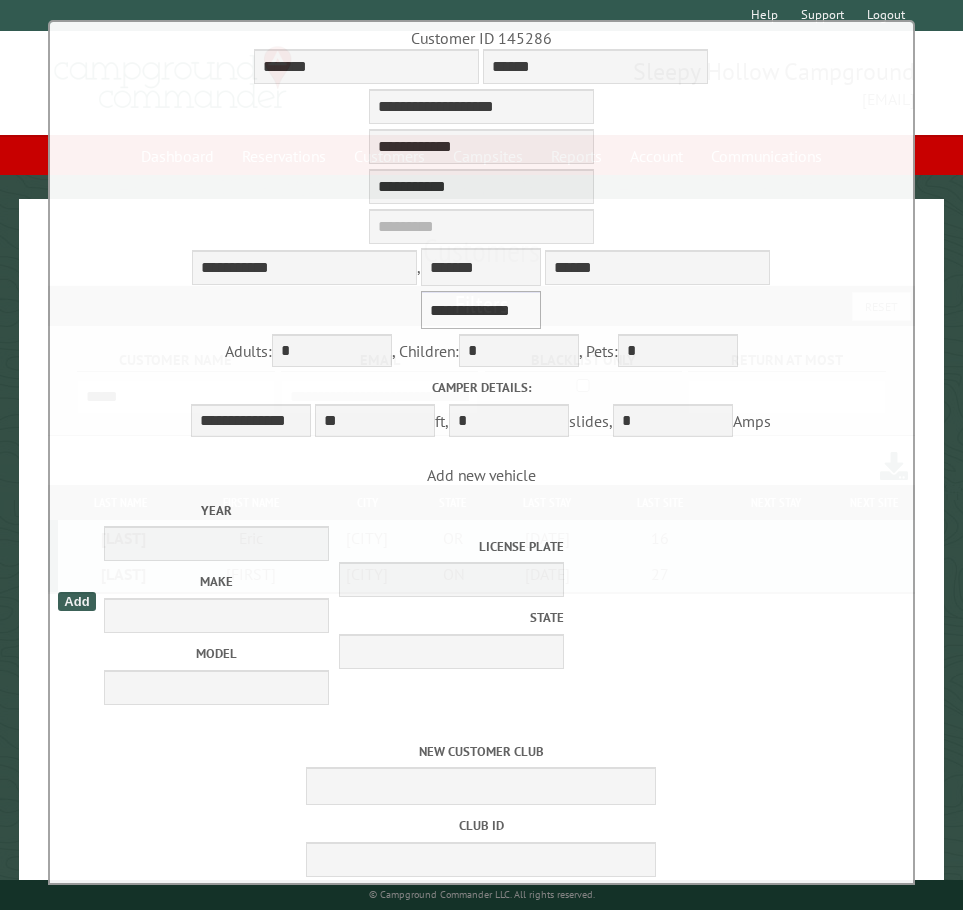 click on "**********" at bounding box center (481, 310) 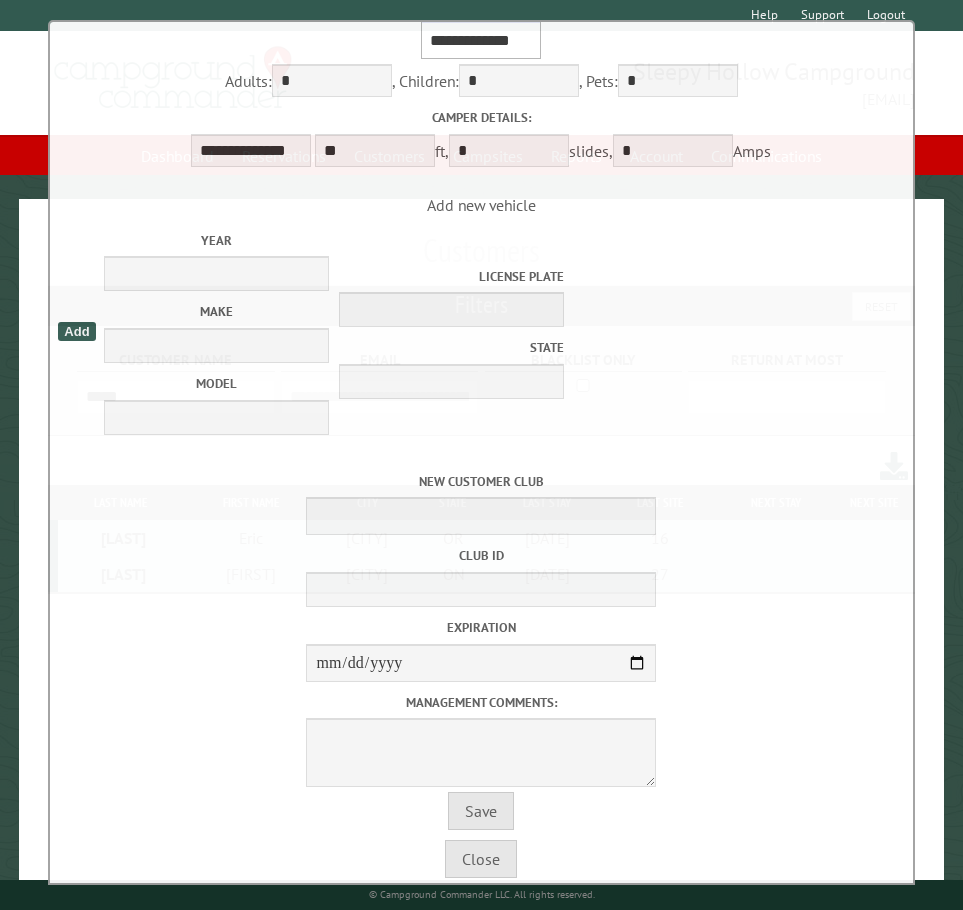 scroll, scrollTop: 318, scrollLeft: 0, axis: vertical 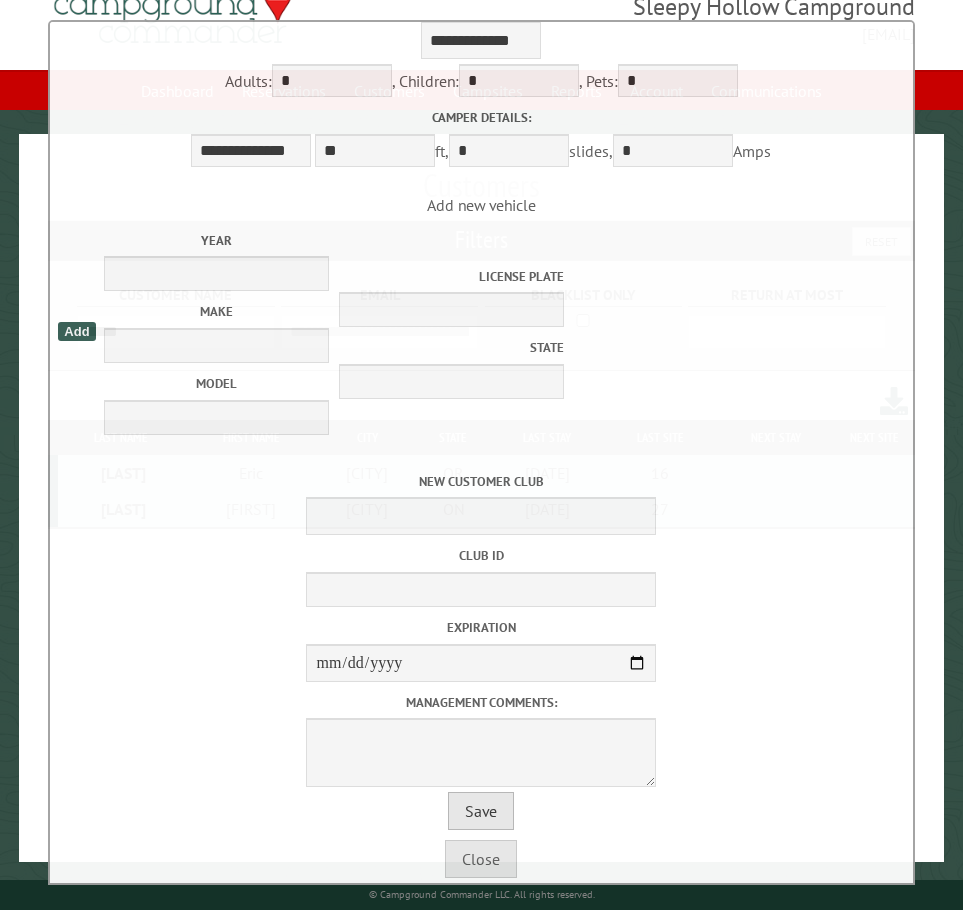 click on "Save" at bounding box center (481, 811) 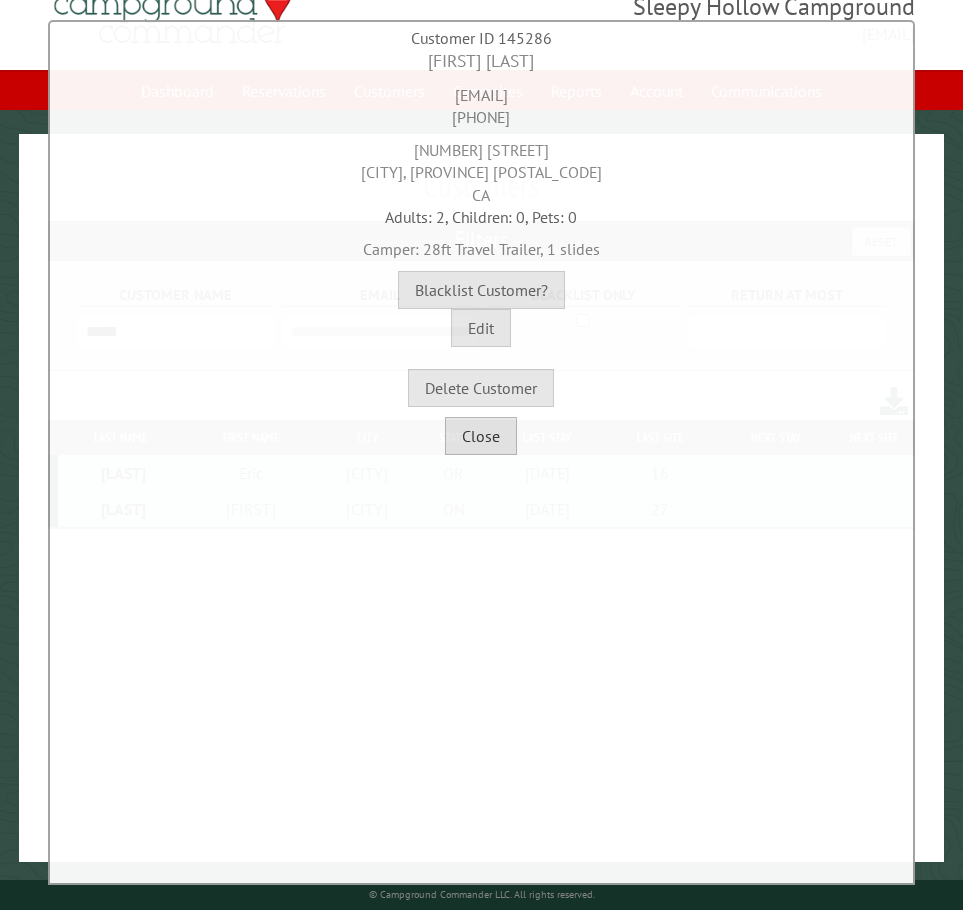 click on "Close" at bounding box center (481, 436) 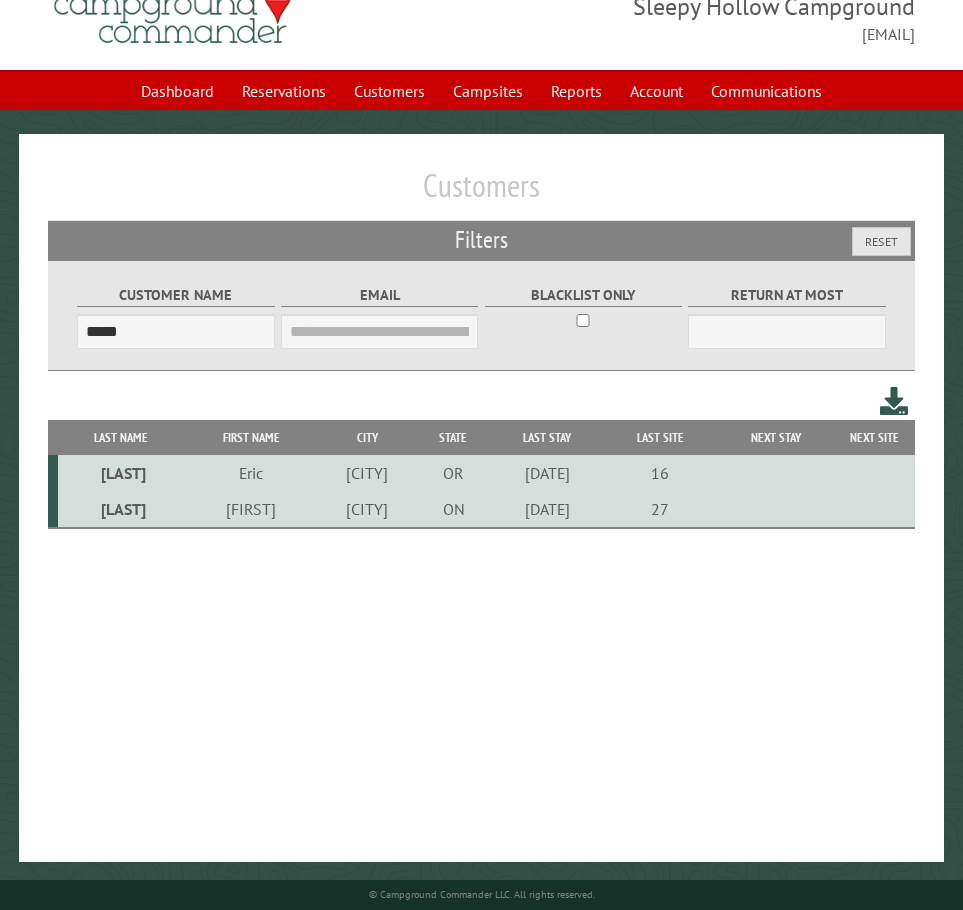 click on "Customers
Filters  Reset
Customer Name
*****
Email
Blacklist only
Return at most
***
Last Name
First Name
City
State
Last Stay
Last Site
Next Stay
Next Site" at bounding box center (481, 498) 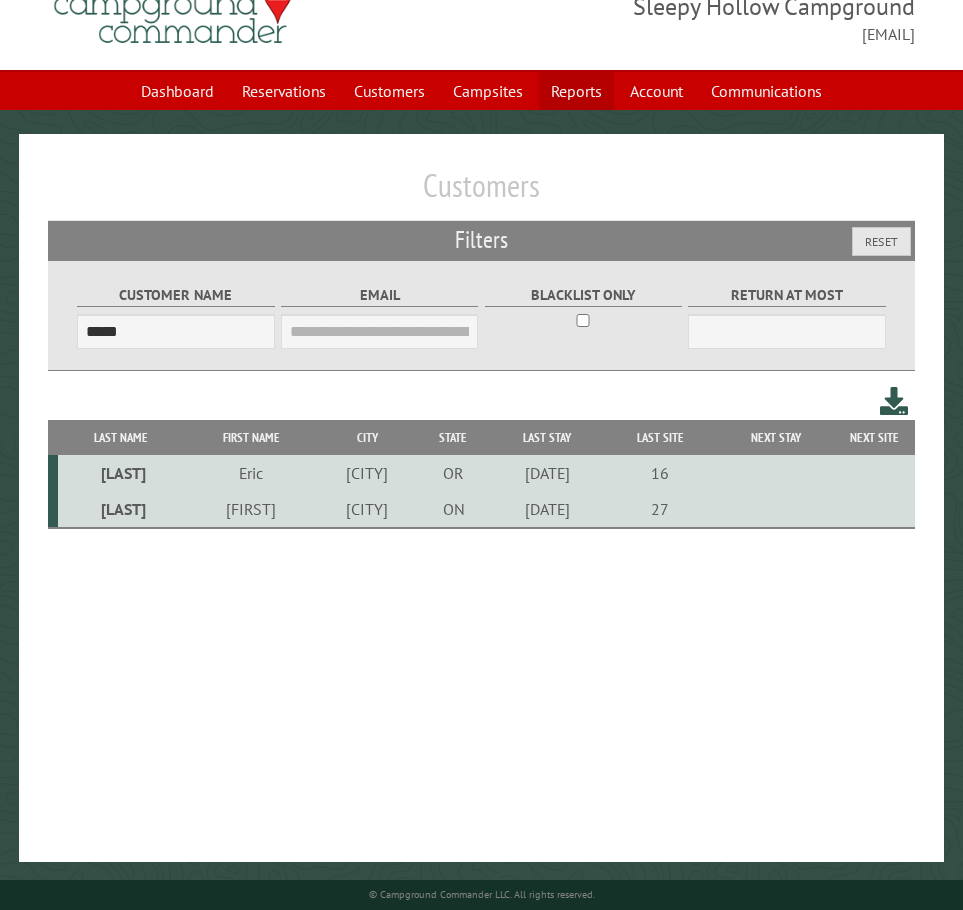 click on "Reports" at bounding box center (576, 91) 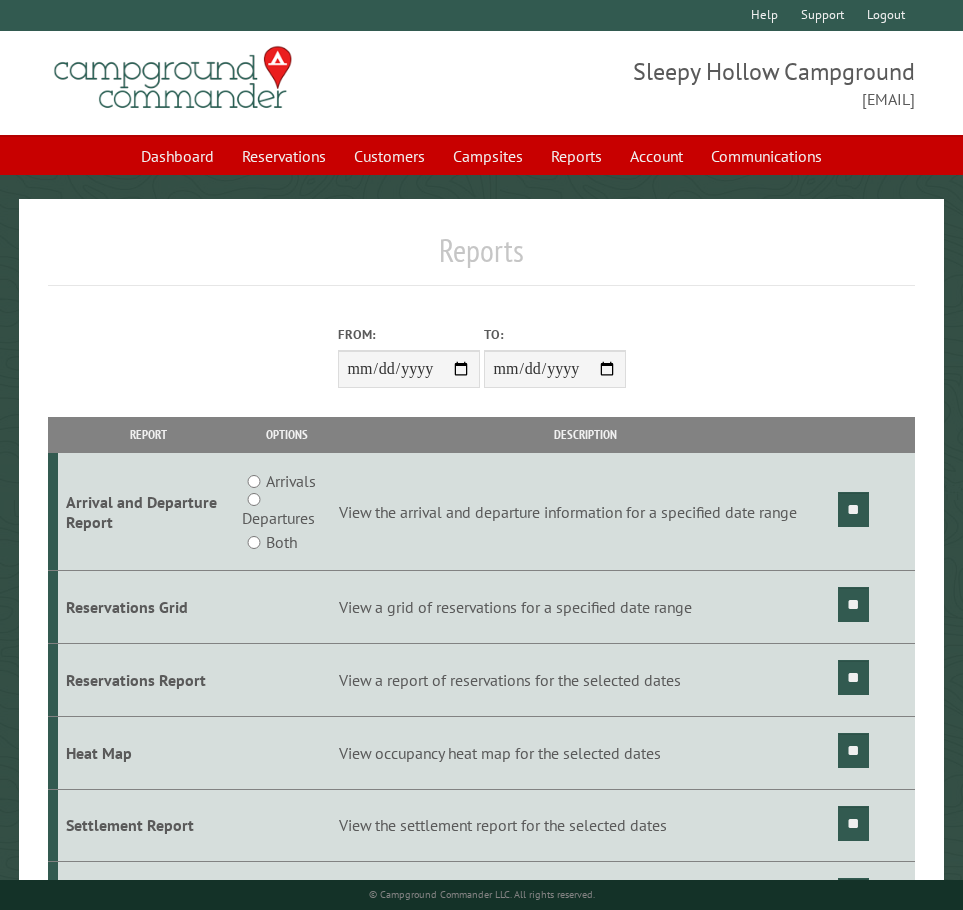 scroll, scrollTop: 0, scrollLeft: 0, axis: both 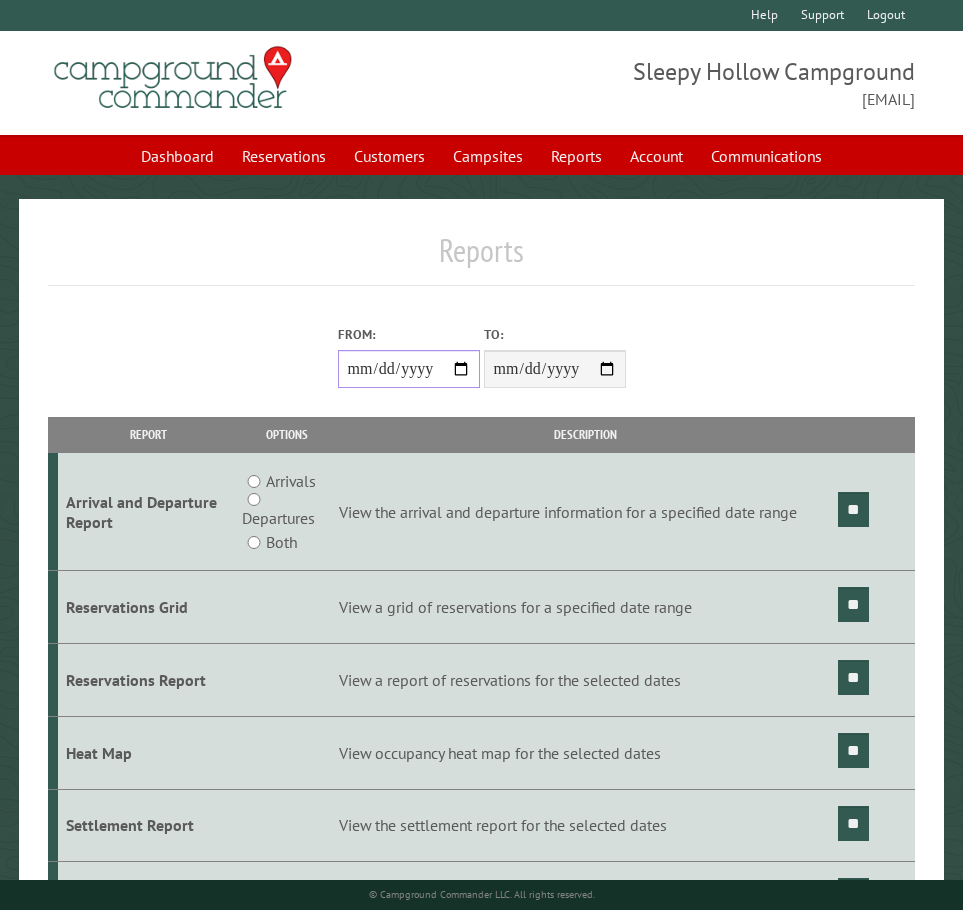 click on "From:" at bounding box center (409, 369) 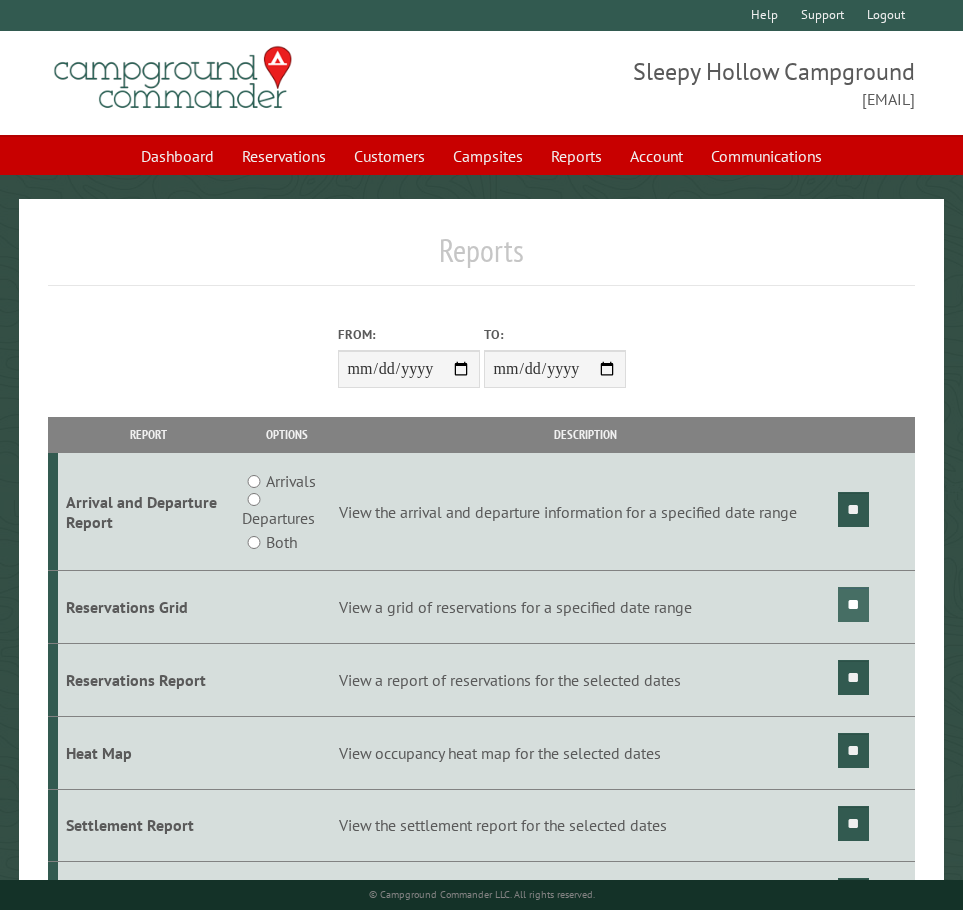 click on "**" at bounding box center (853, 604) 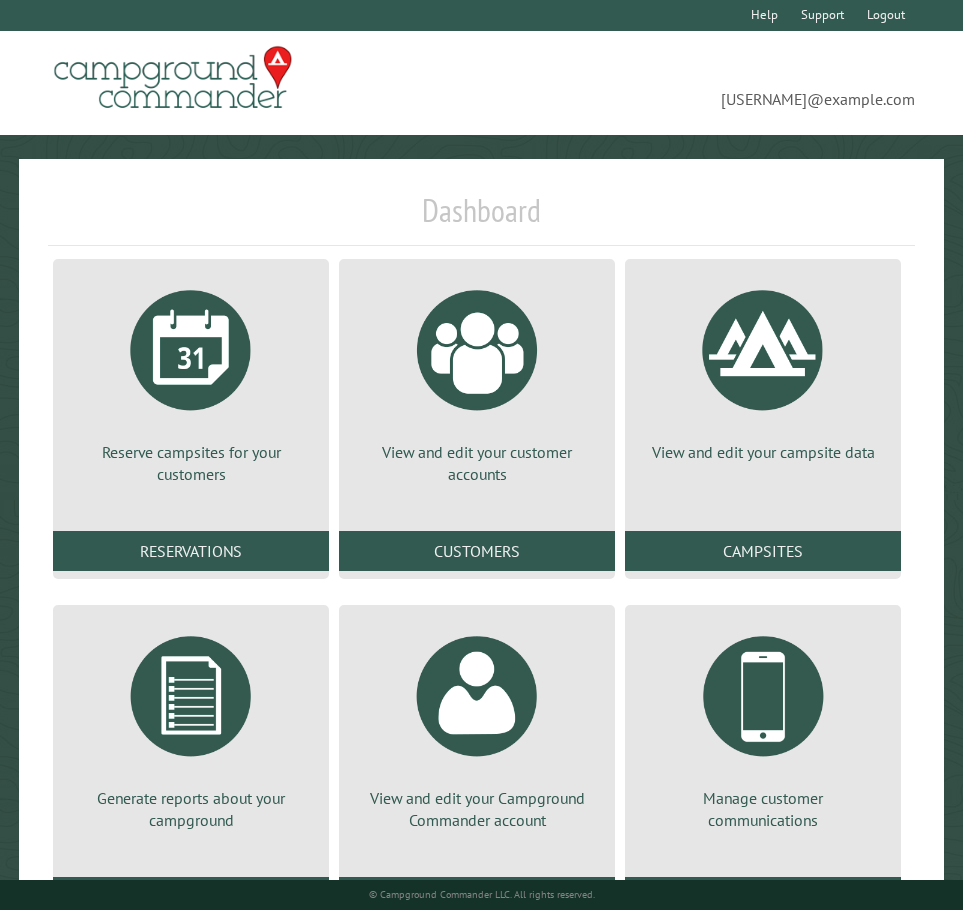 scroll, scrollTop: 0, scrollLeft: 0, axis: both 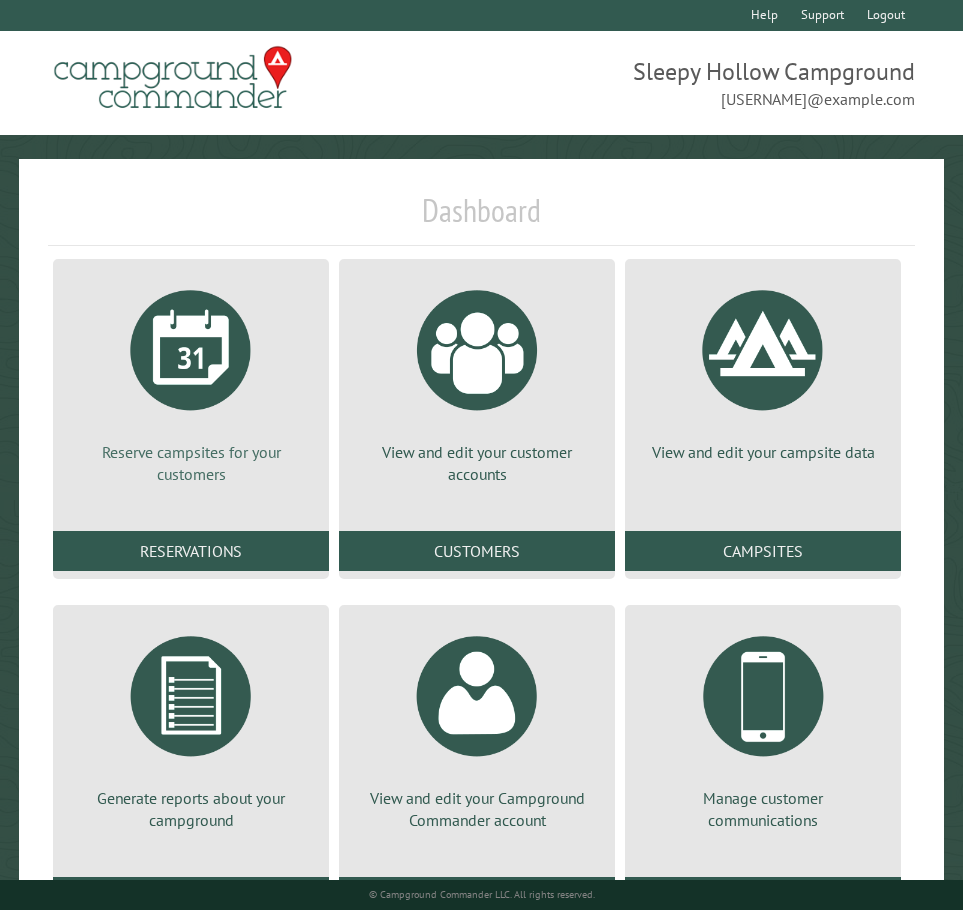 click at bounding box center (191, 350) 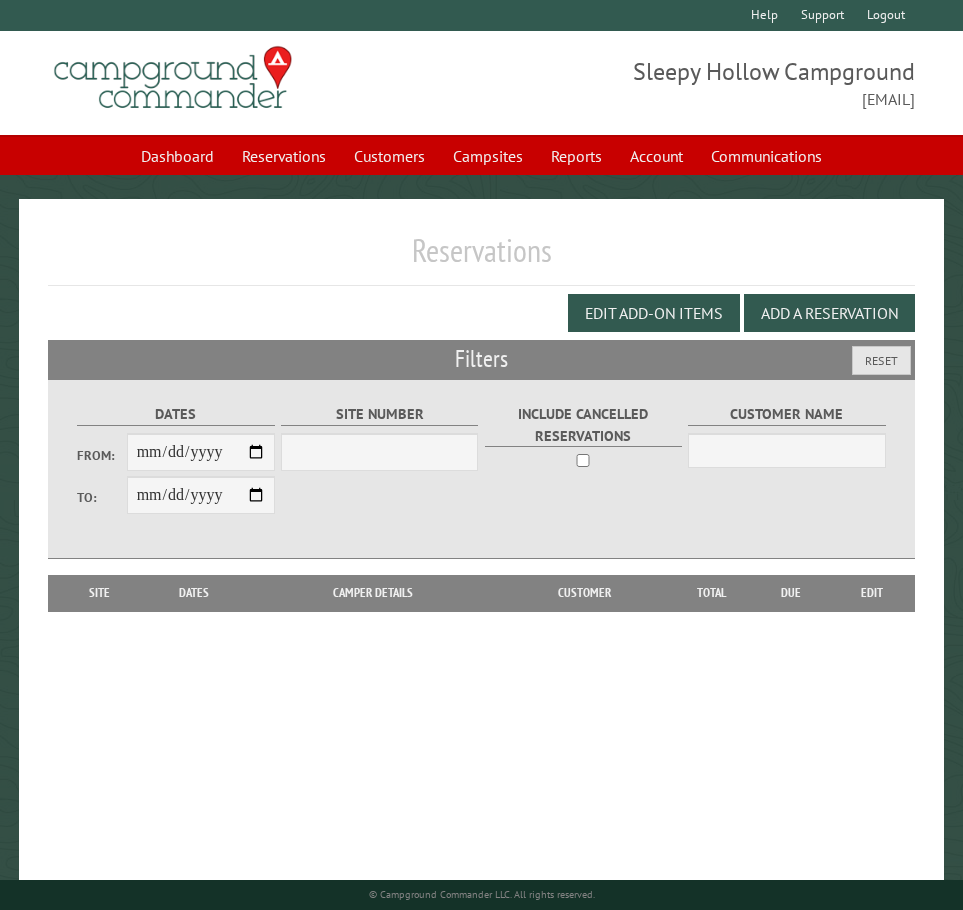 scroll, scrollTop: 0, scrollLeft: 0, axis: both 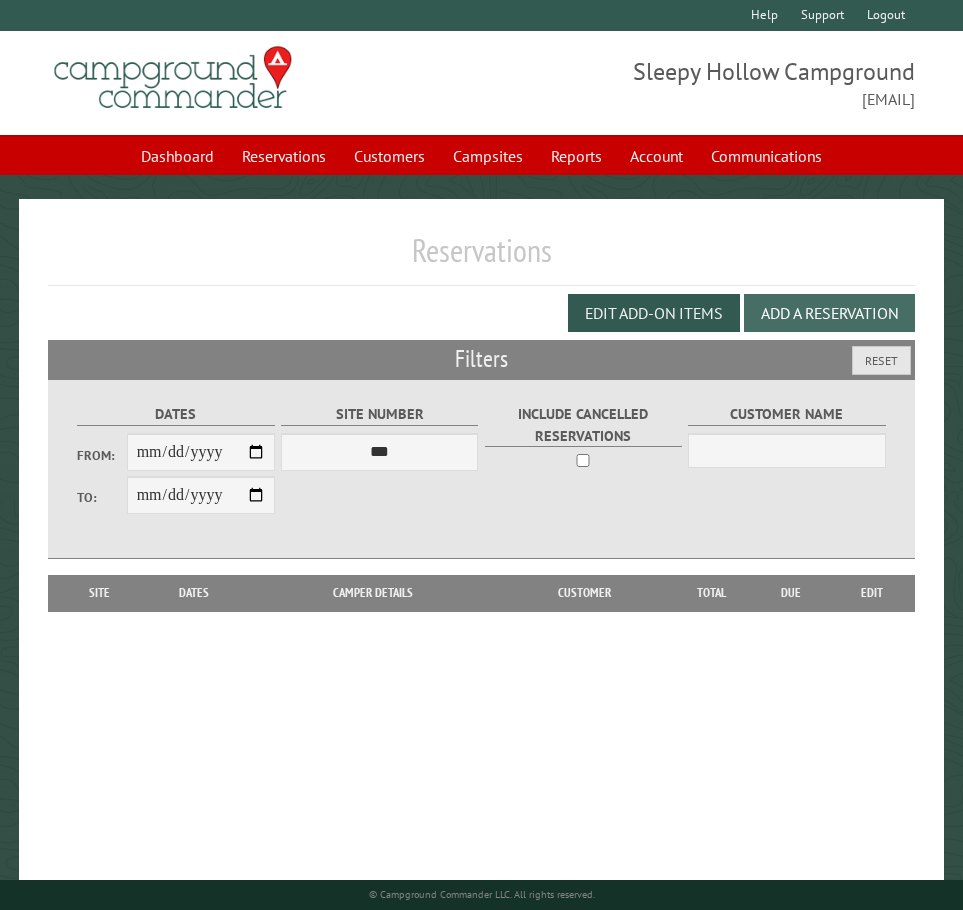 click on "Add a Reservation" at bounding box center [829, 313] 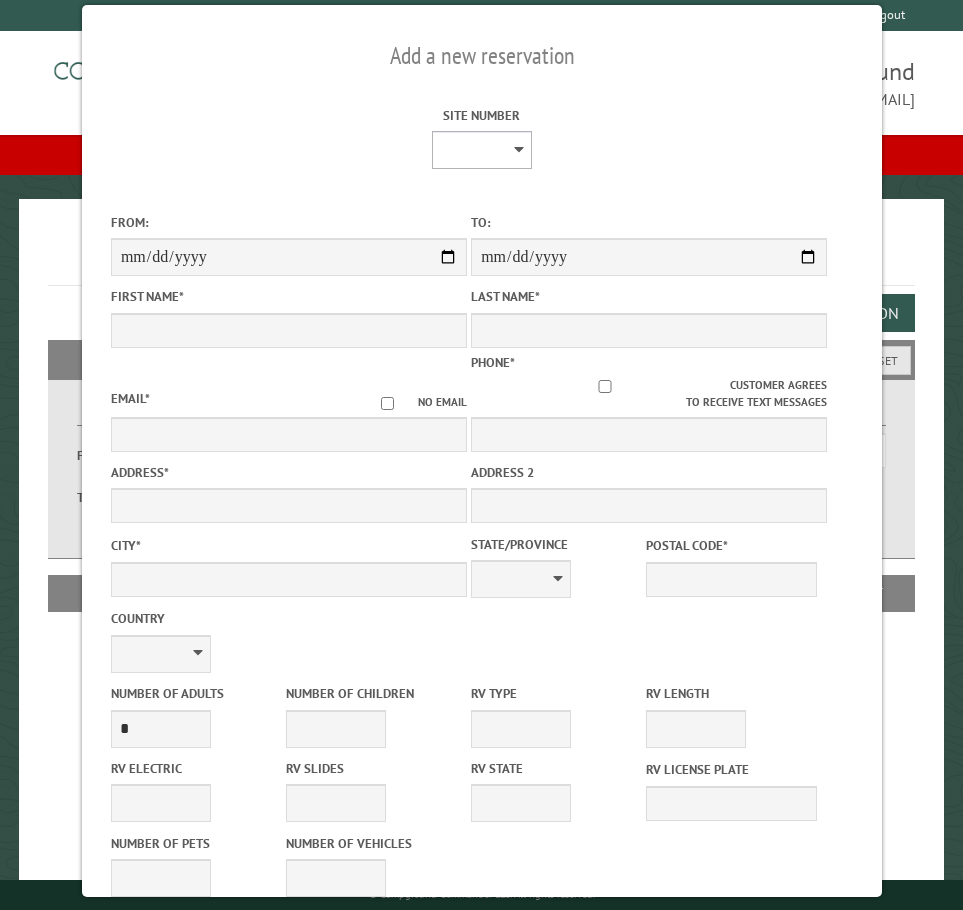 click on "* * * * * * * * * ** *** *** ** ** ** ** ** ** ** ** ** ** *** *** ** ** ** ** ** ** ** ** ** ** *** *** ** ** ** ** ** ** ** ** *** *** ** ** ** ** ** ** *** *** ** ** ** ** ** *** ** ** ** ** ** ** ** ** ** ** ** ** ** ** ** ** ** ** ** ** ** ** ** ** **" at bounding box center (481, 150) 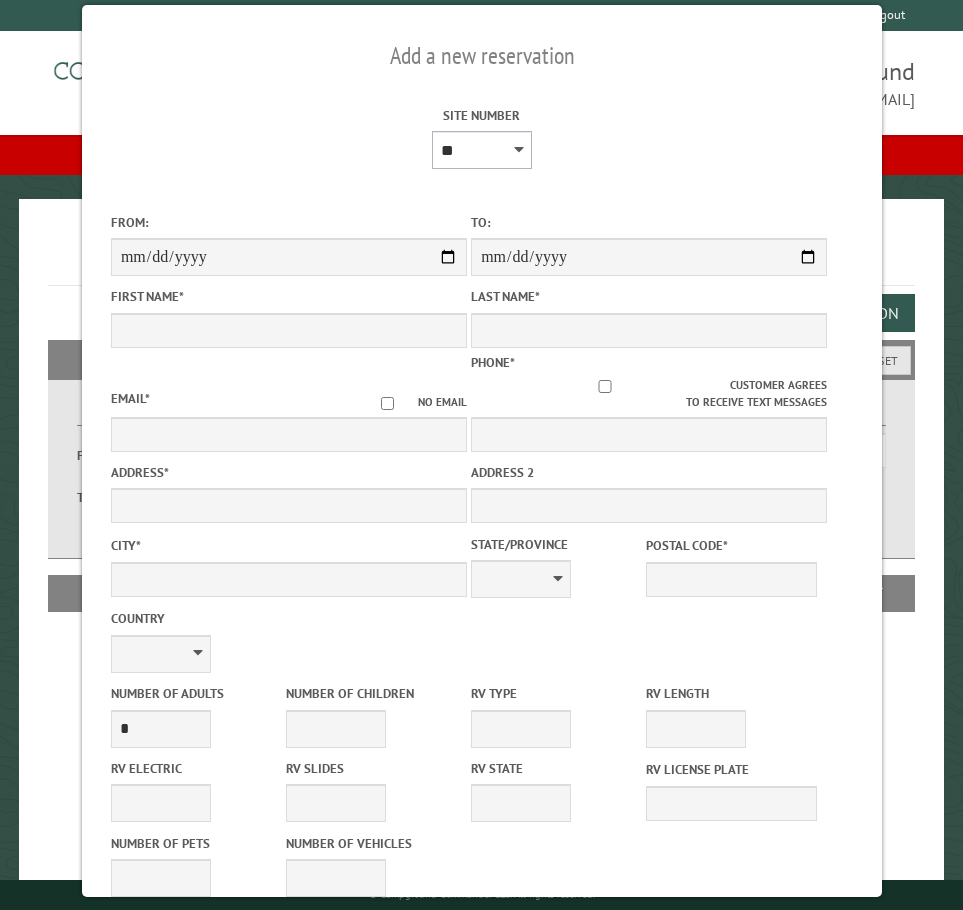 click on "* * * * * * * * * ** *** *** ** ** ** ** ** ** ** ** ** ** *** *** ** ** ** ** ** ** ** ** ** ** *** *** ** ** ** ** ** ** ** ** *** *** ** ** ** ** ** ** *** *** ** ** ** ** ** *** ** ** ** ** ** ** ** ** ** ** ** ** ** ** ** ** ** ** ** ** ** ** ** ** **" at bounding box center (481, 150) 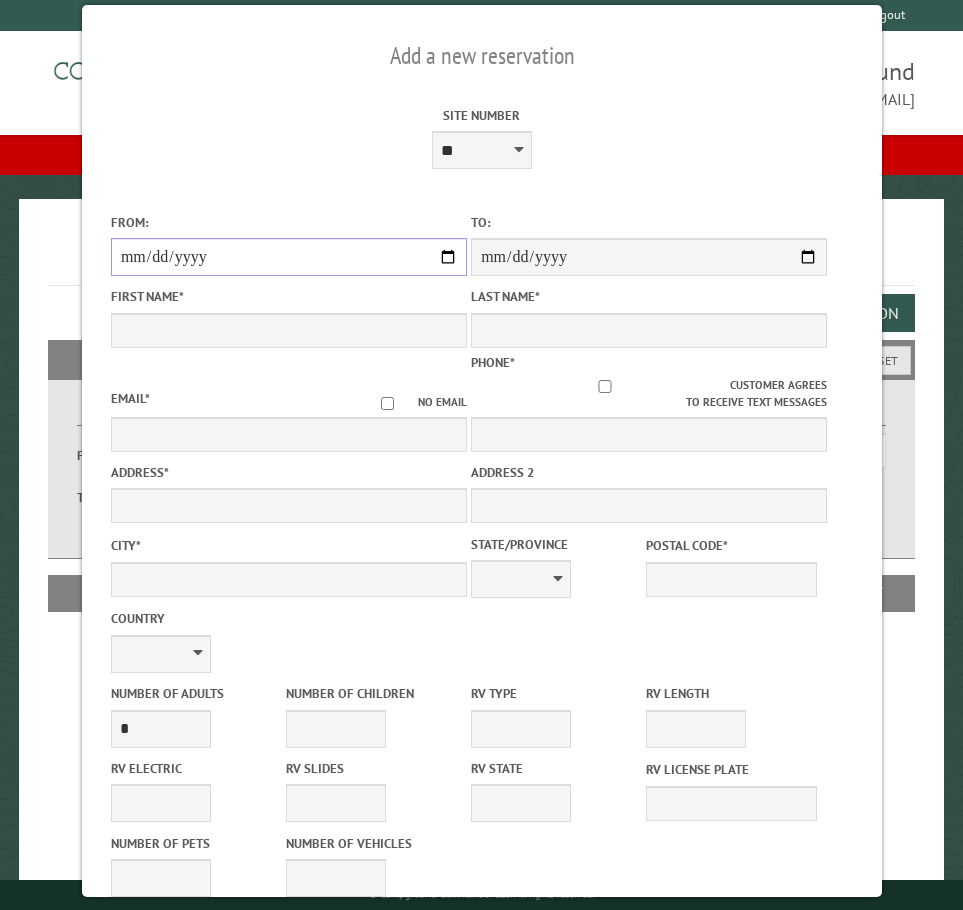 click on "From:" at bounding box center [288, 257] 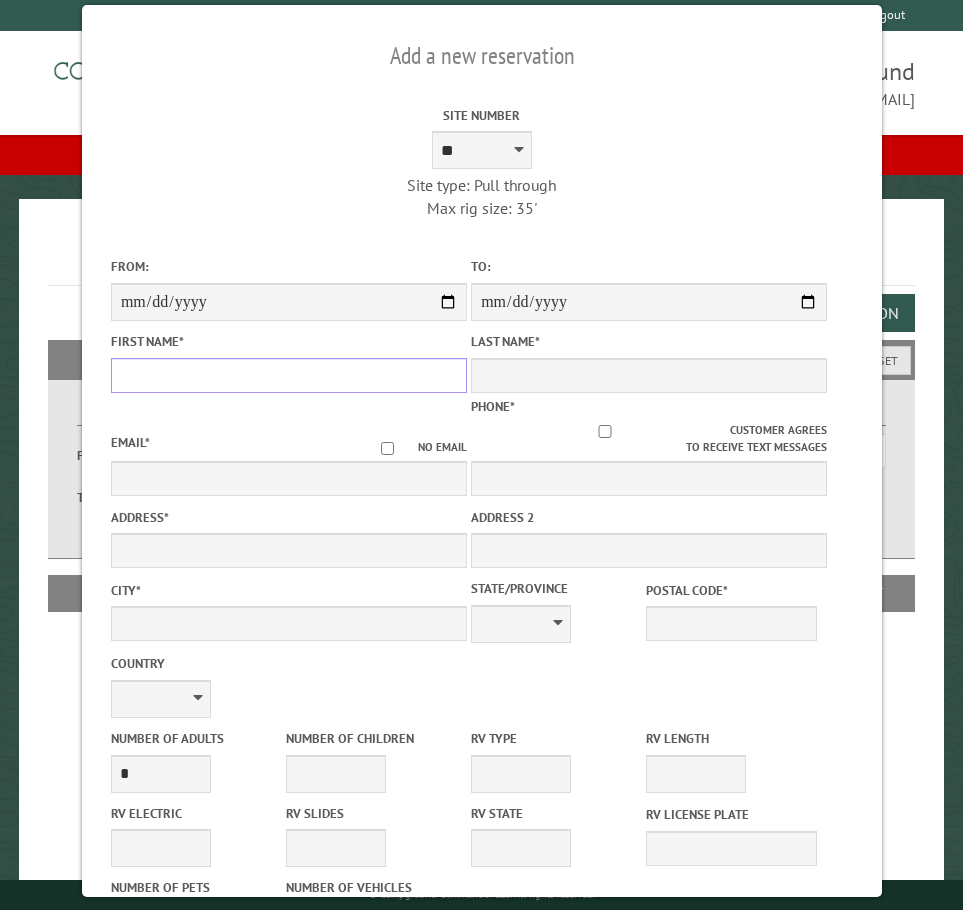 click on "First Name *" at bounding box center [288, 375] 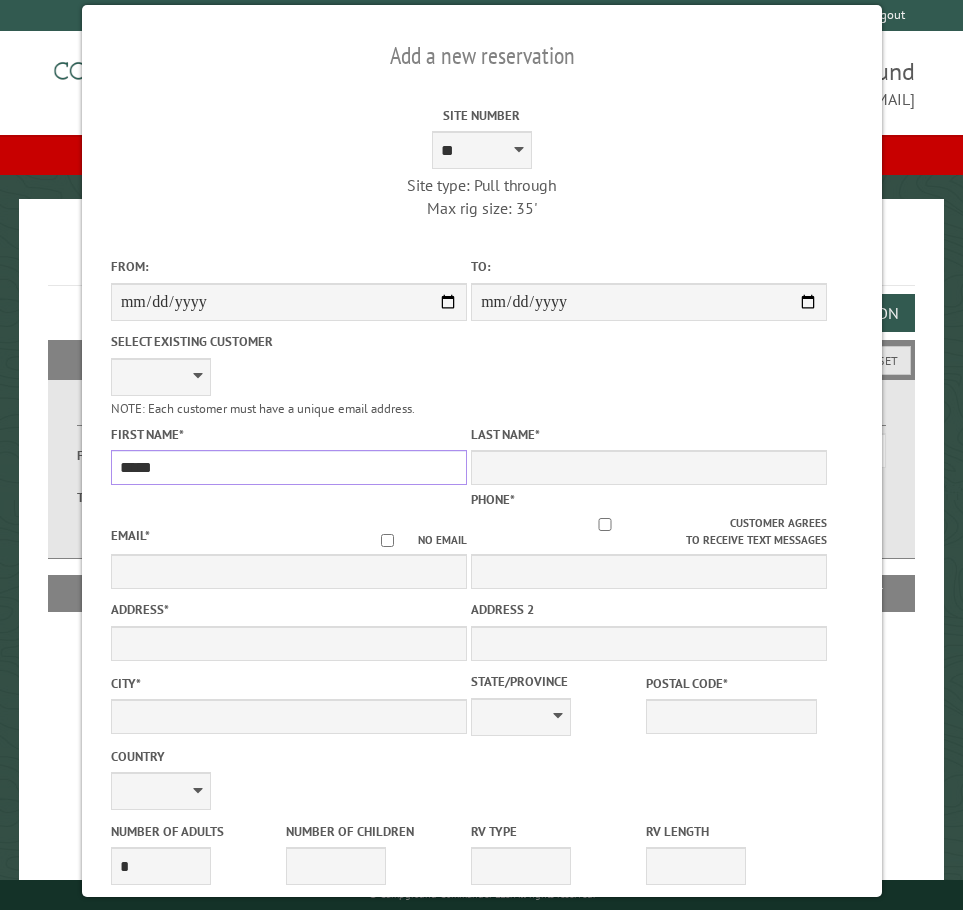 type on "*****" 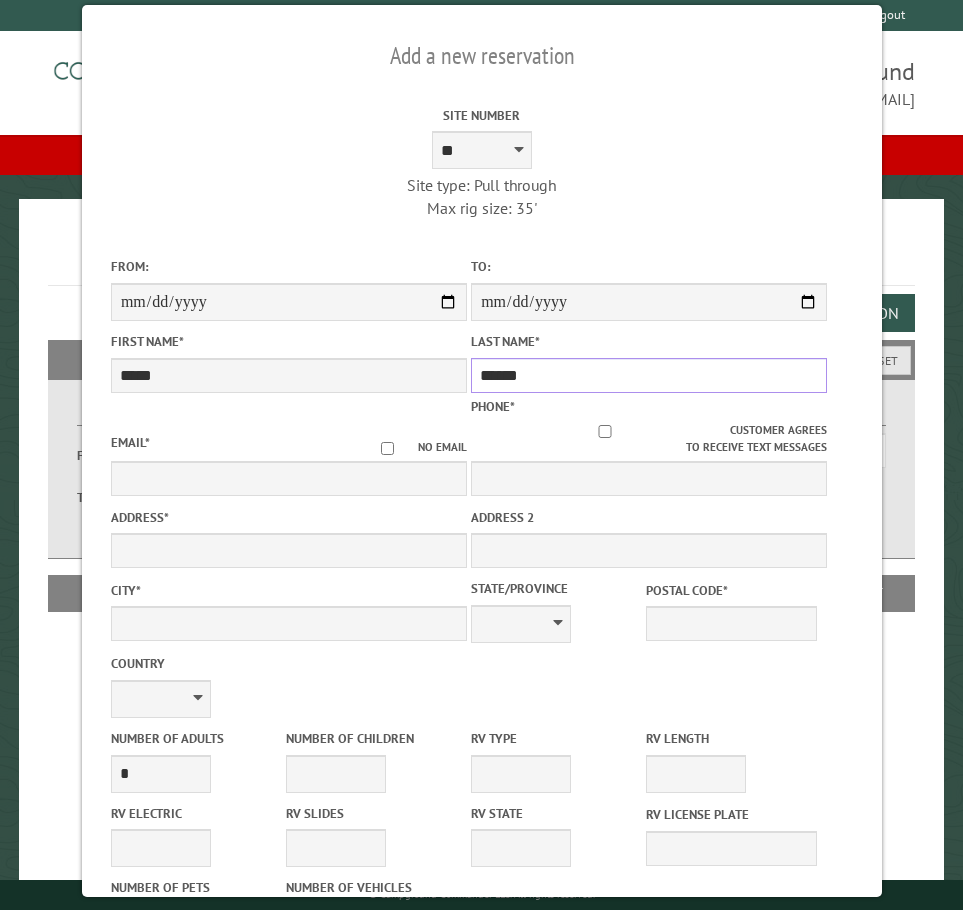 type on "******" 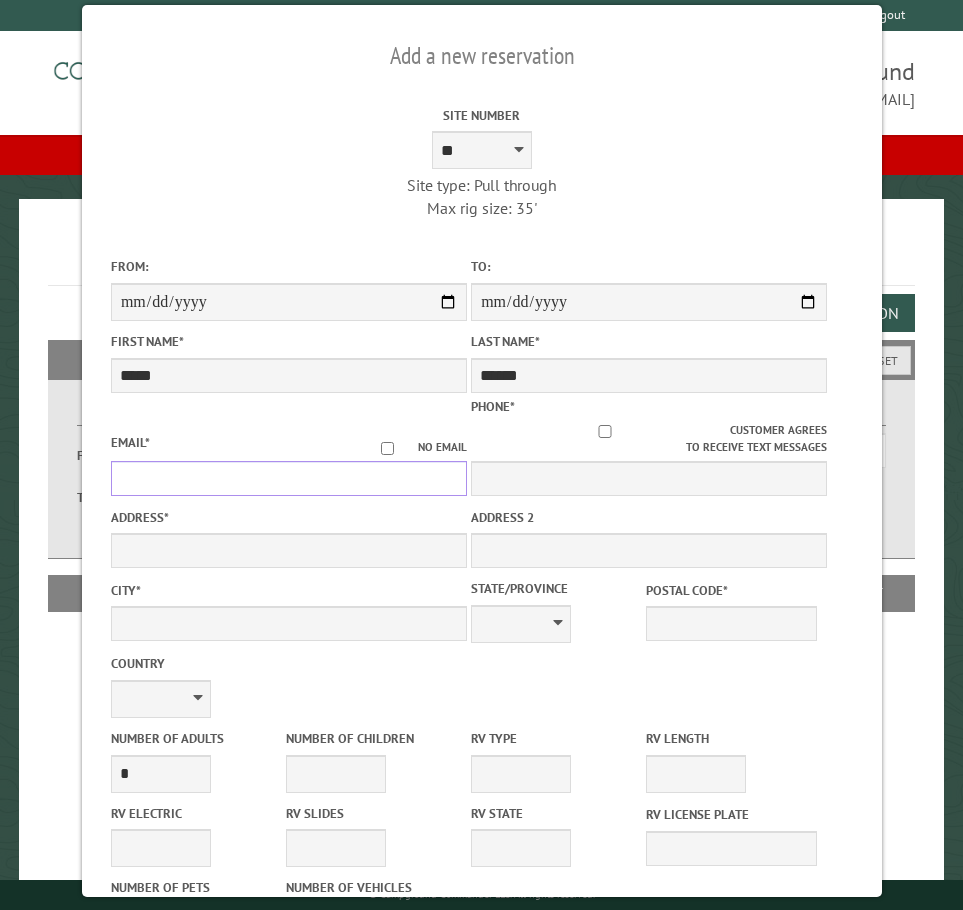 click on "Email *" at bounding box center (288, 478) 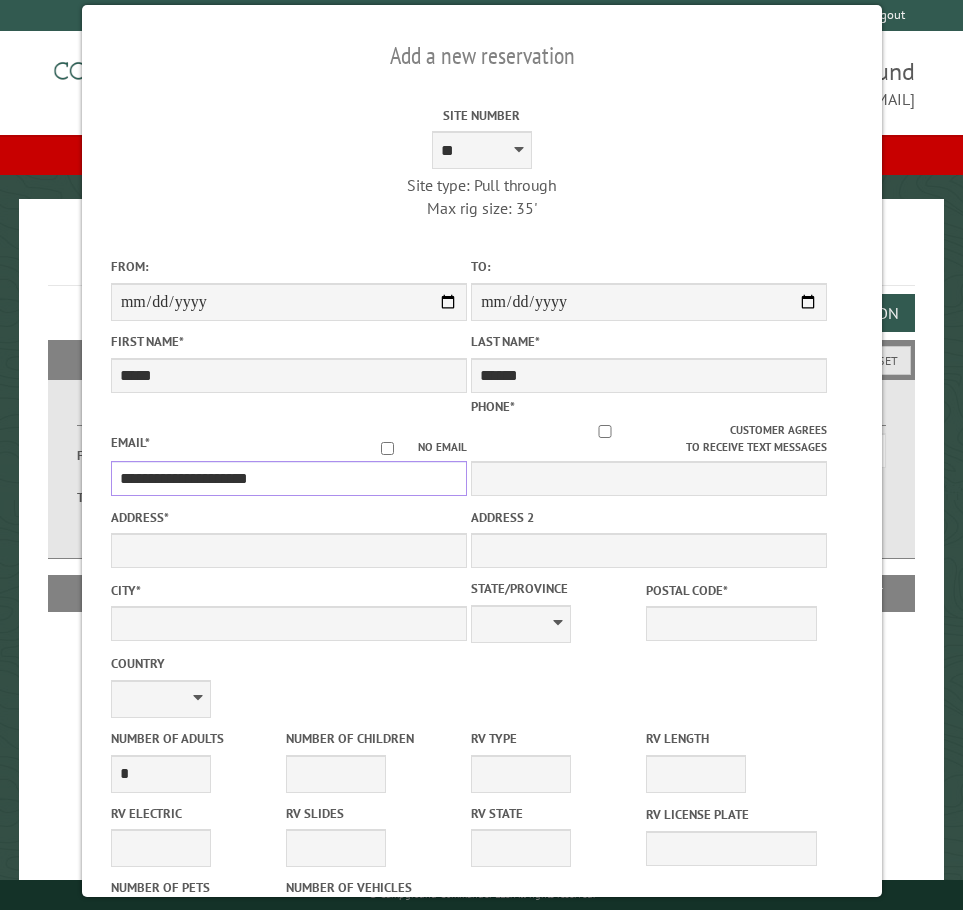 type on "**********" 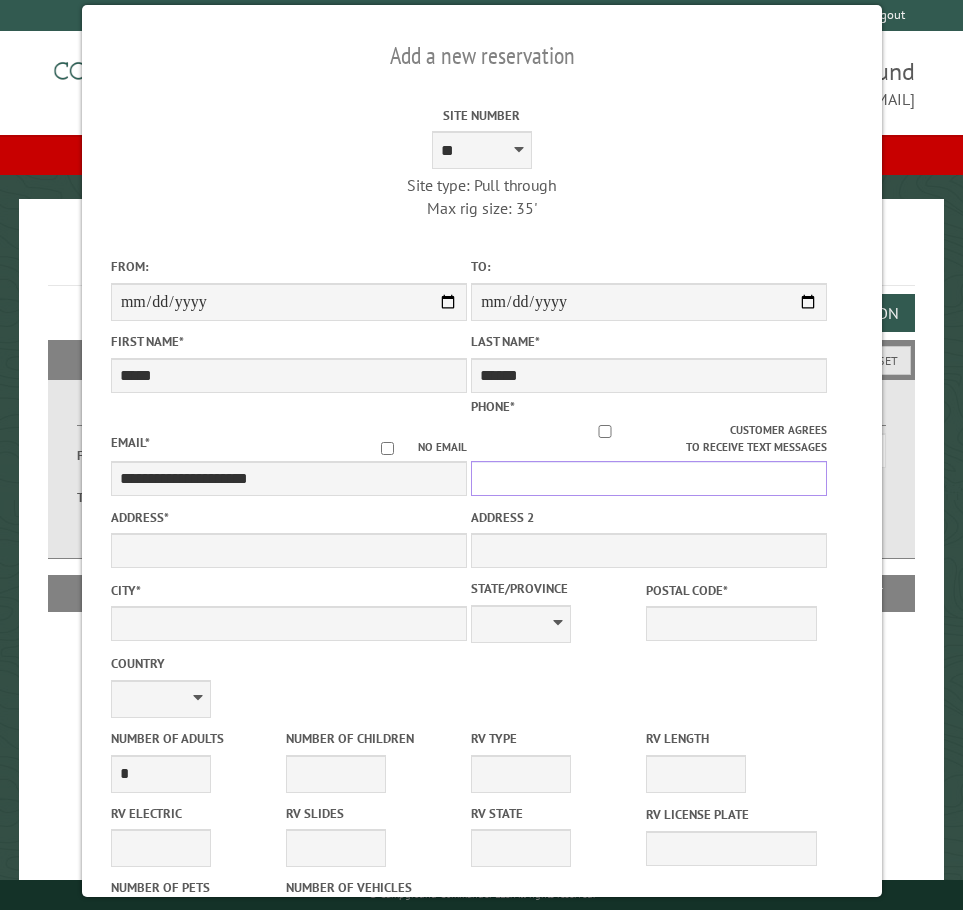 click on "Phone *" at bounding box center [649, 478] 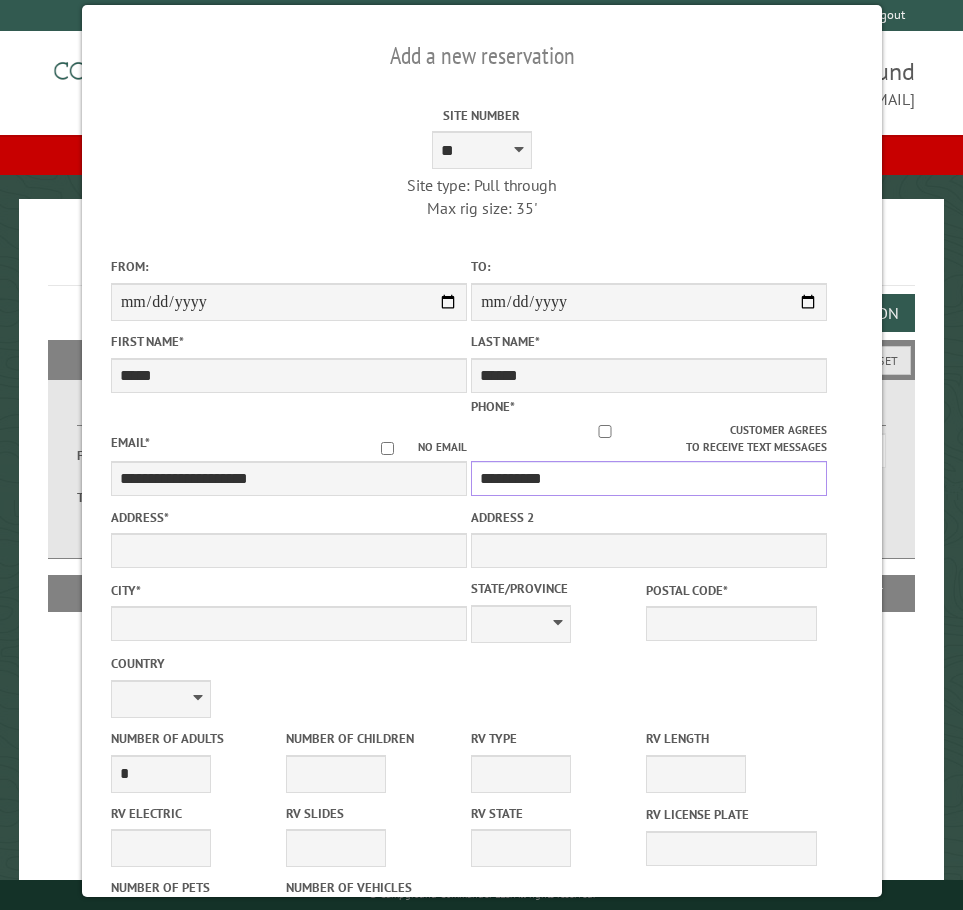 type on "**********" 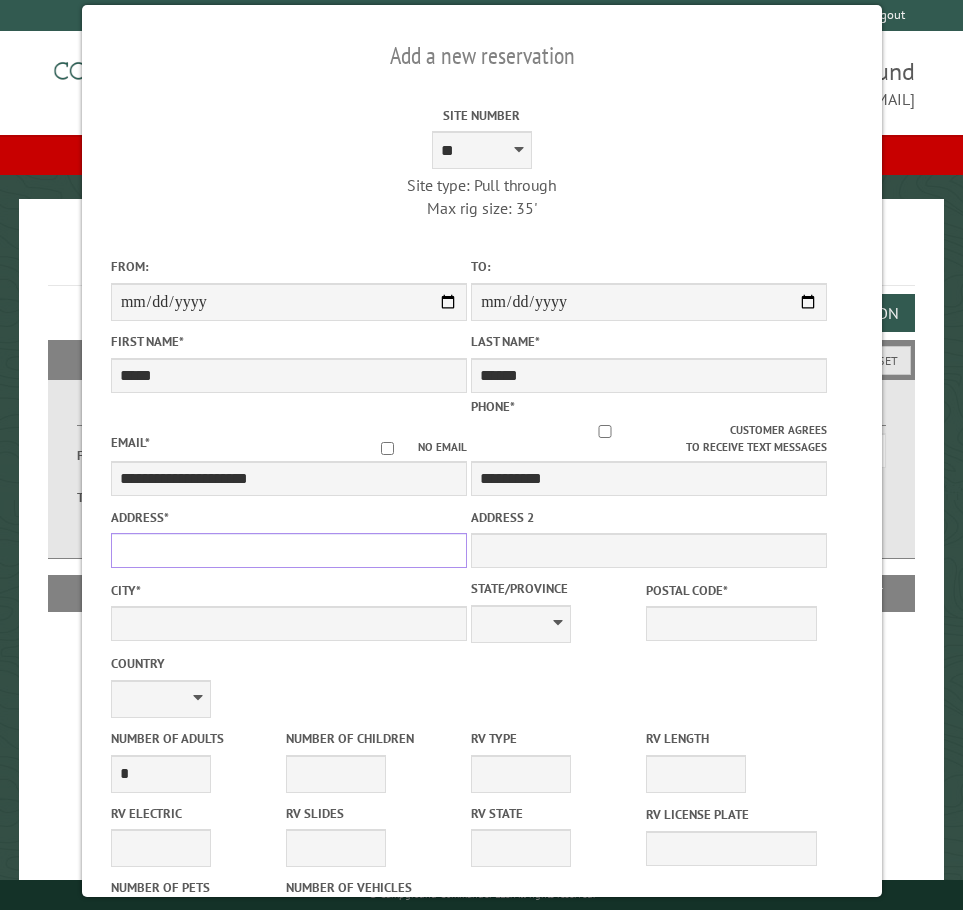 drag, startPoint x: 392, startPoint y: 533, endPoint x: 407, endPoint y: 530, distance: 15.297058 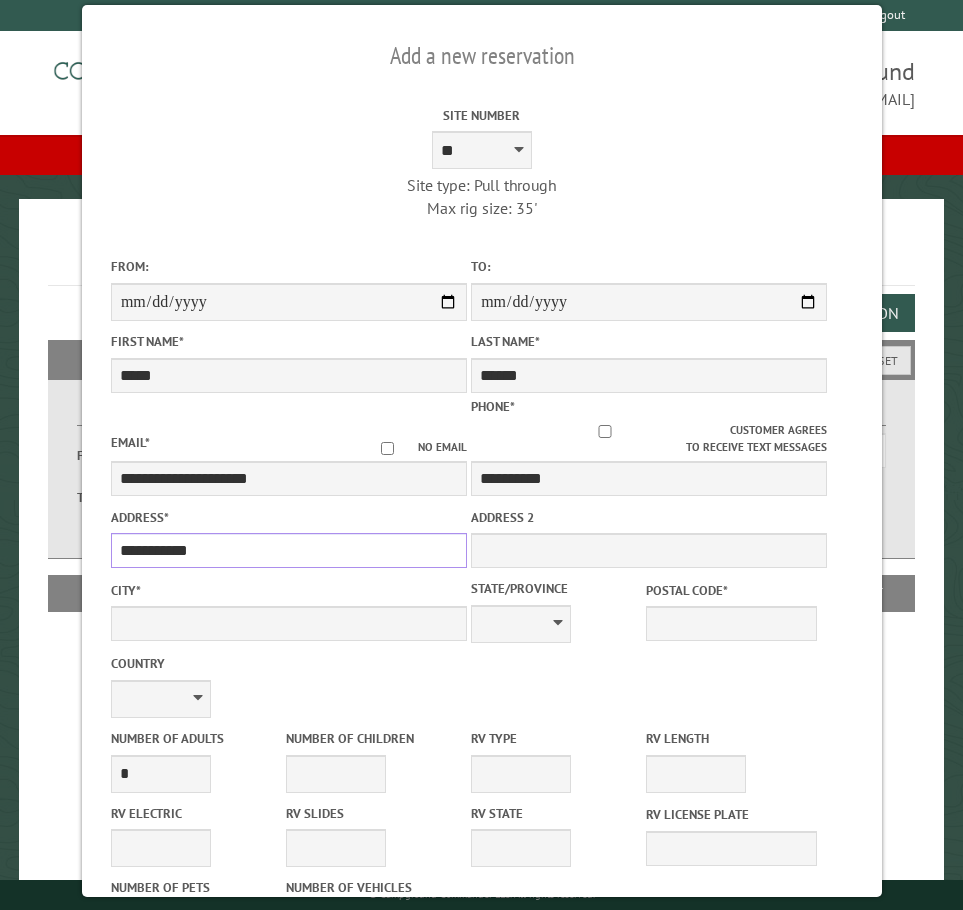 click on "**********" at bounding box center (288, 550) 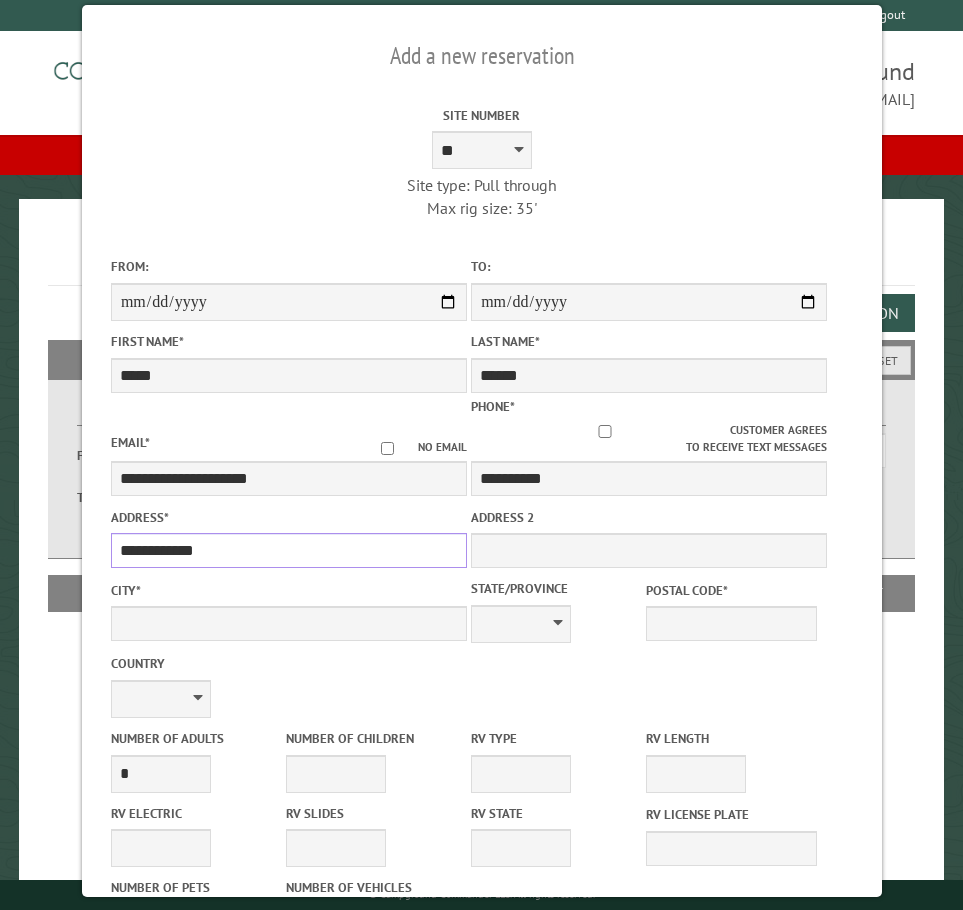 click on "**********" at bounding box center (288, 550) 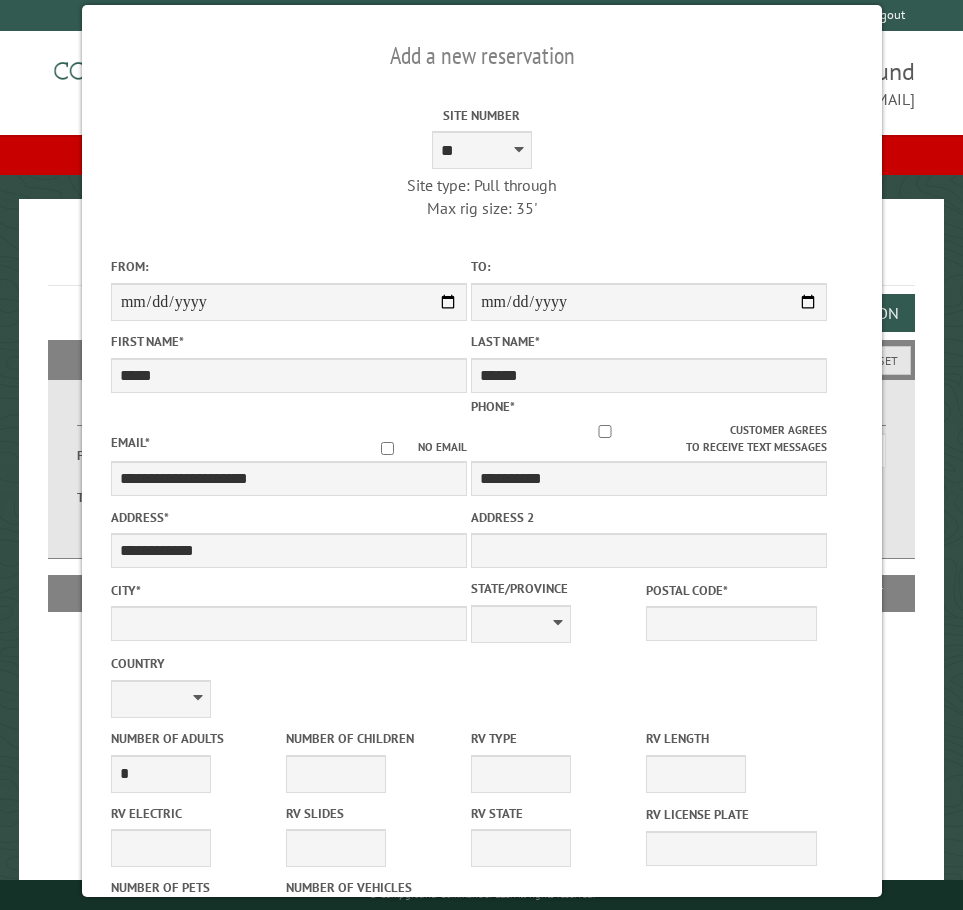 drag, startPoint x: 681, startPoint y: 614, endPoint x: 814, endPoint y: 708, distance: 162.86497 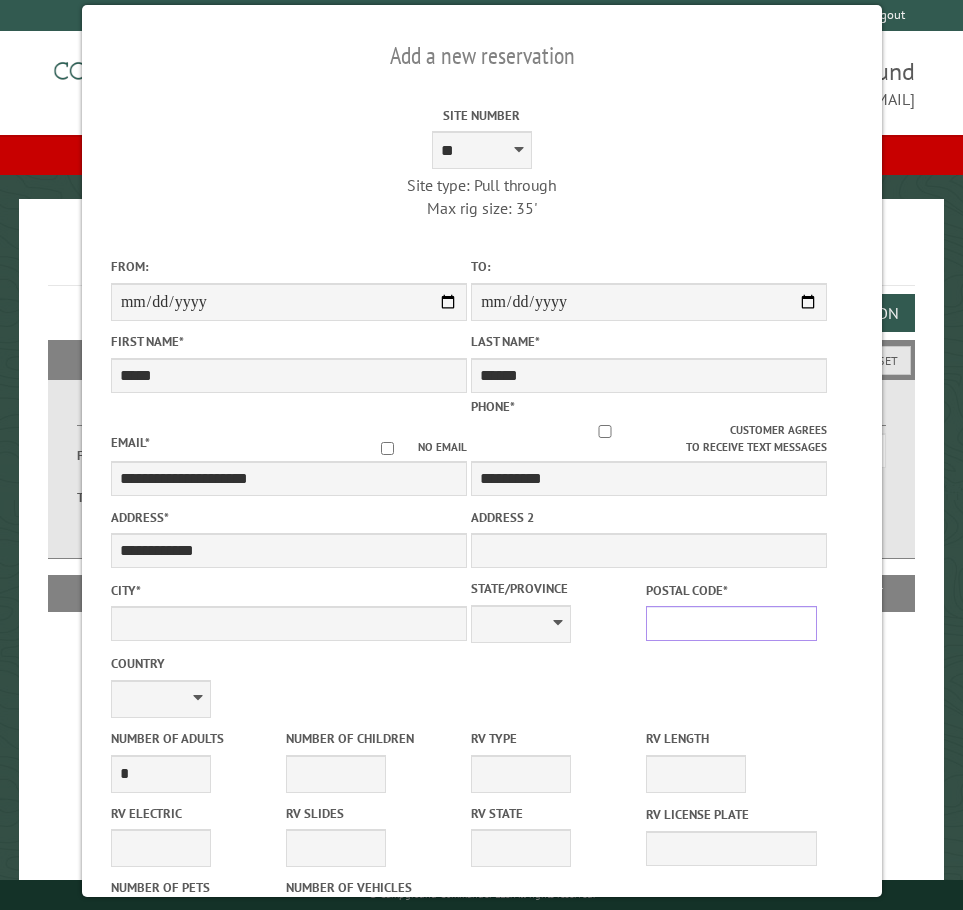 click on "Postal Code *" at bounding box center [731, 623] 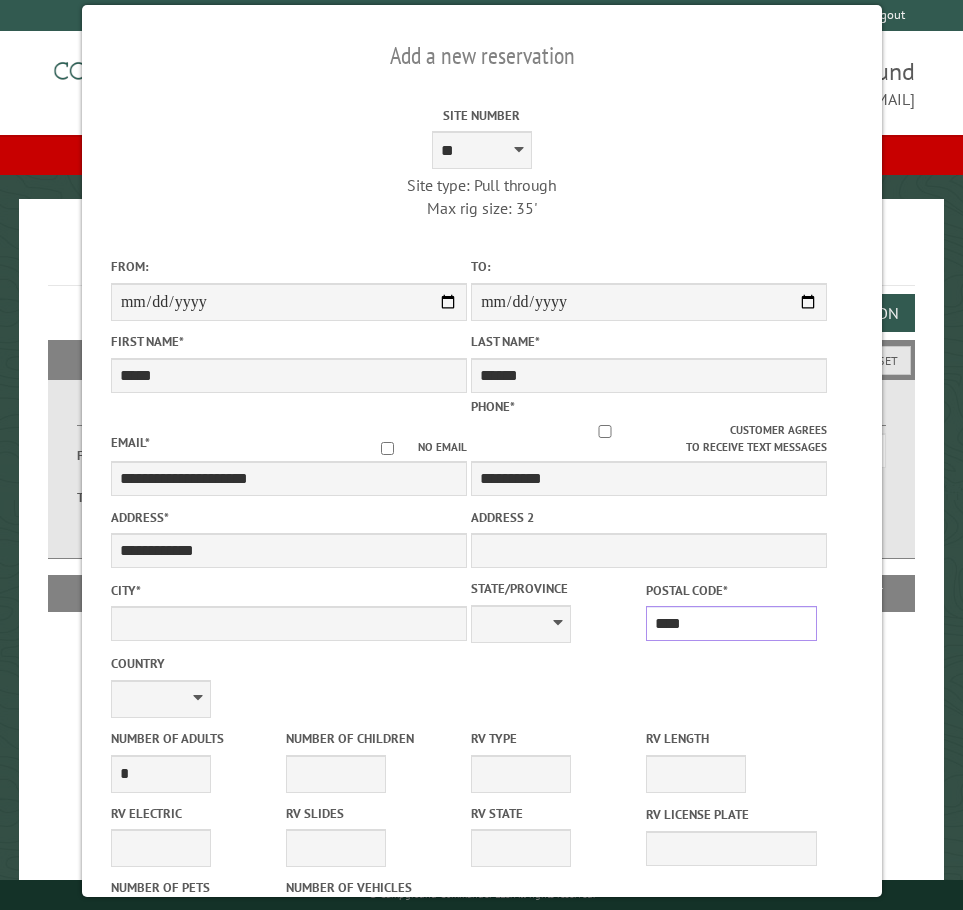 type on "*****" 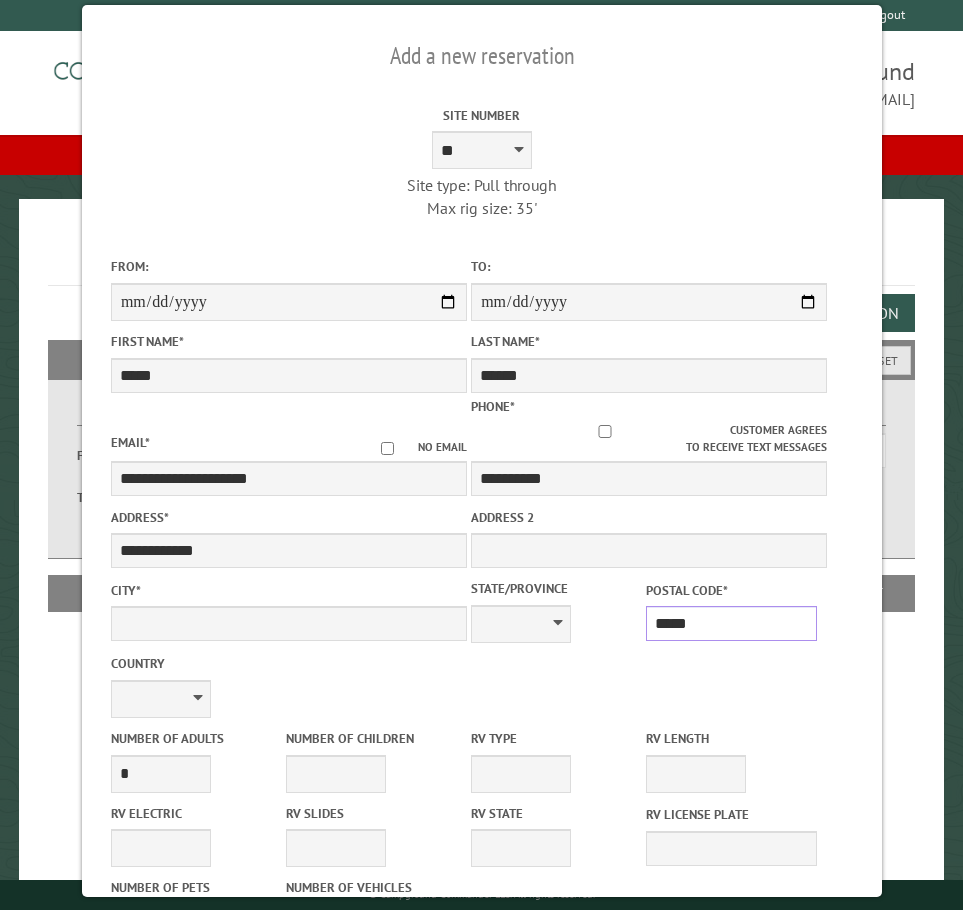 type on "**********" 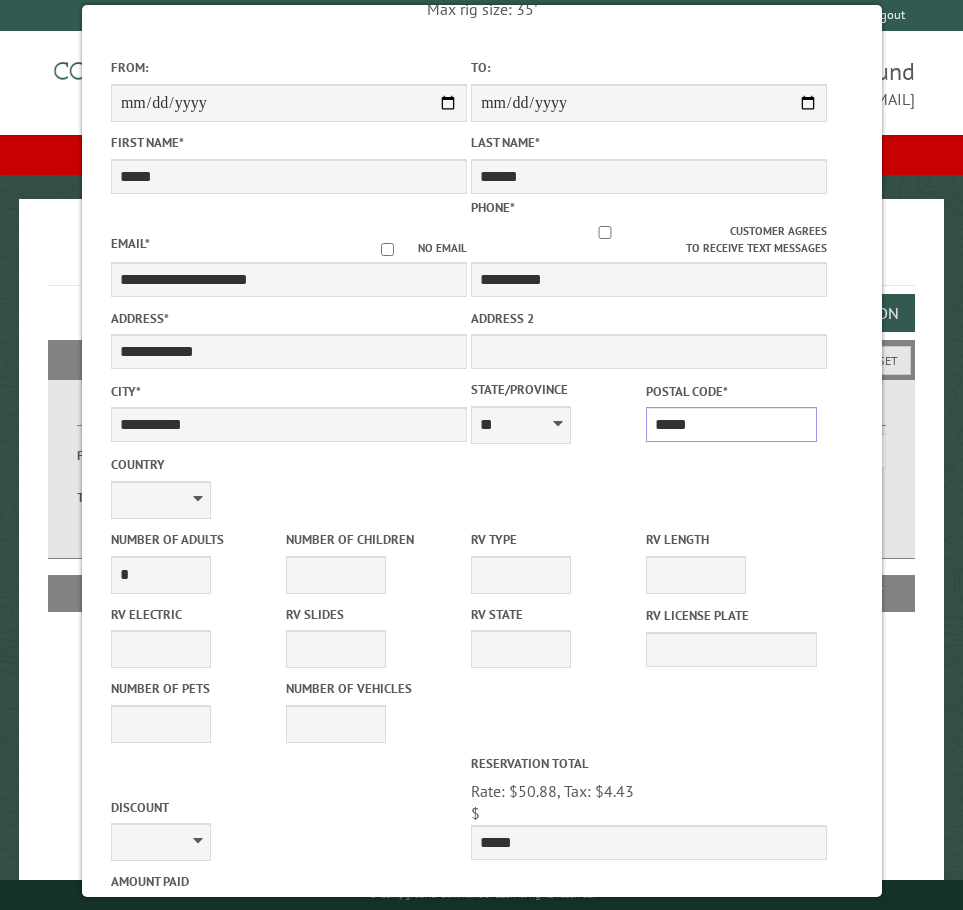scroll, scrollTop: 200, scrollLeft: 0, axis: vertical 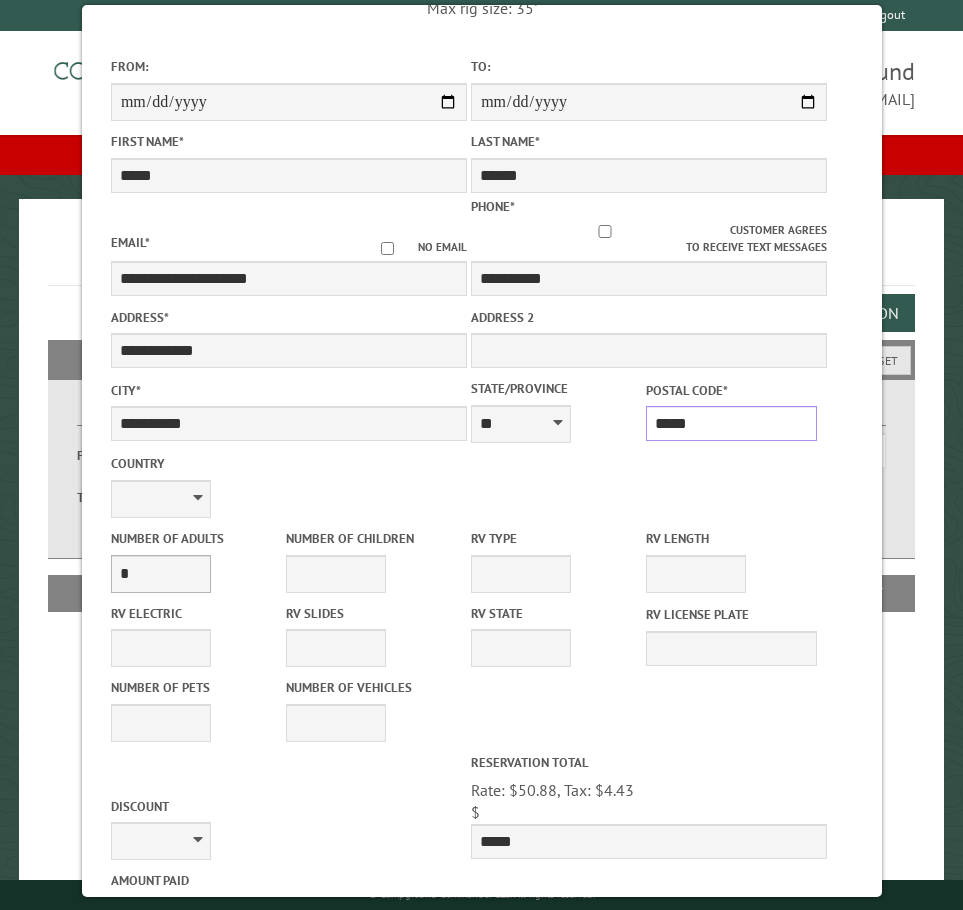 type on "*****" 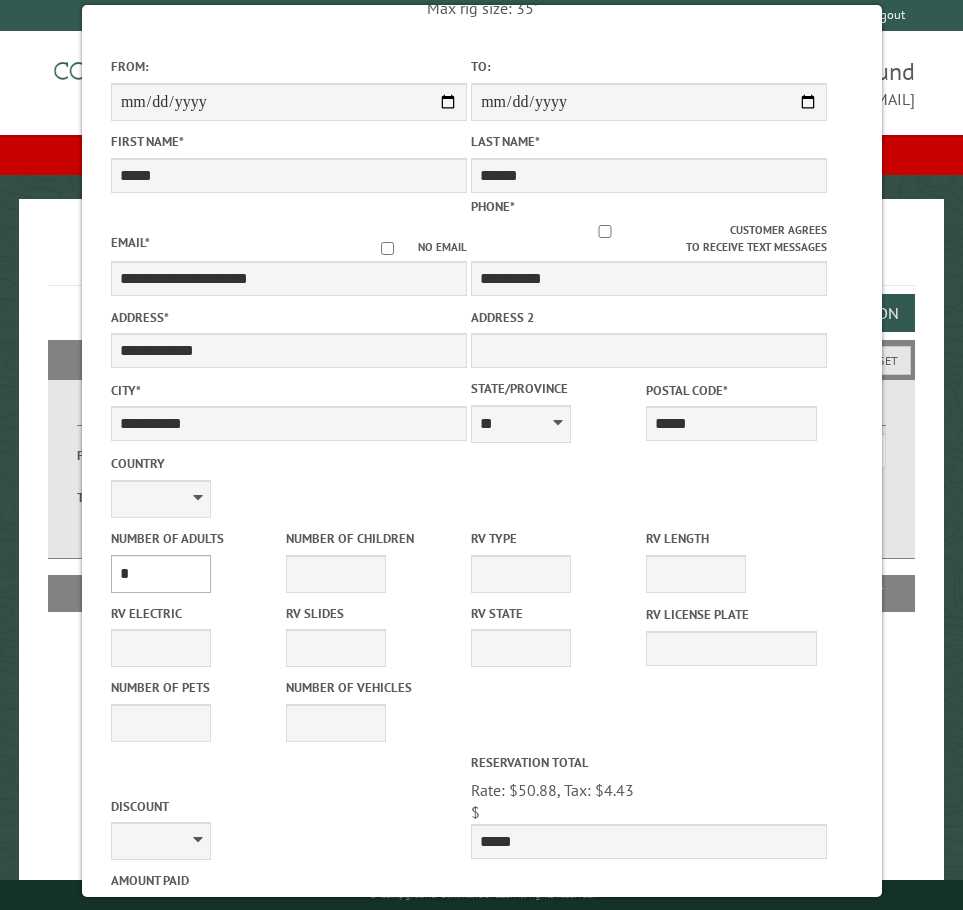 click on "* * * * * * * * * * **" at bounding box center (160, 574) 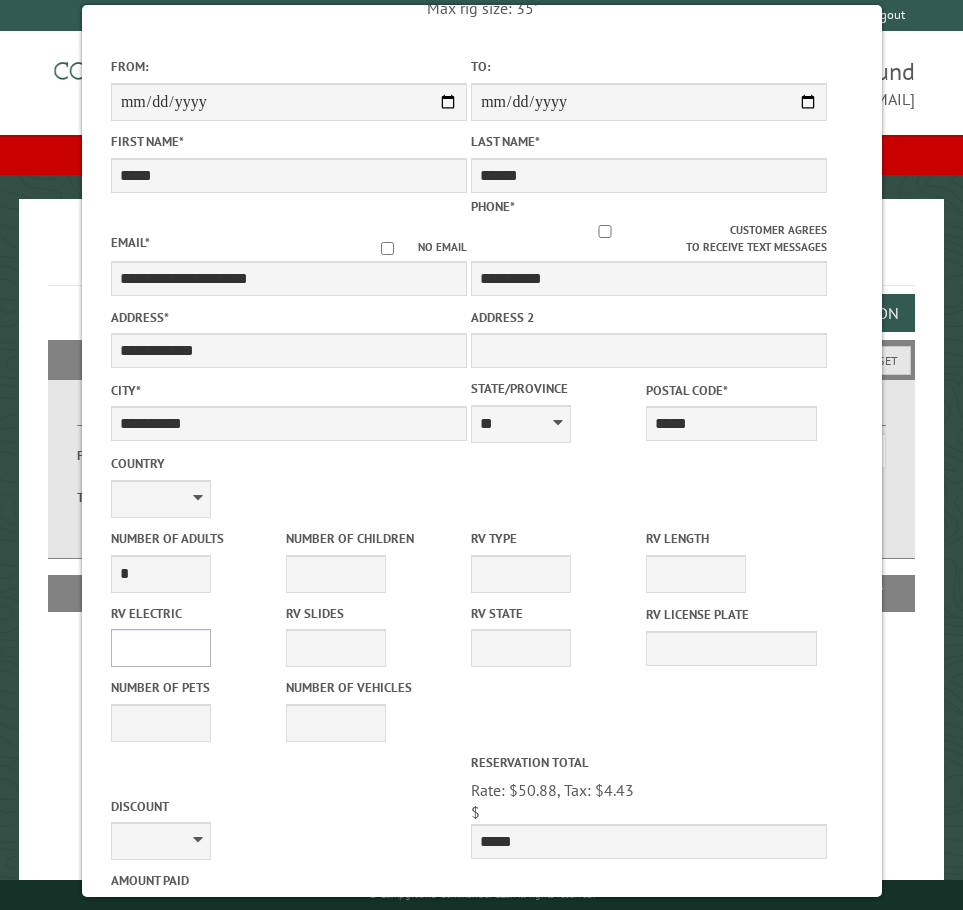 click on "**** *** *** ***" at bounding box center (160, 648) 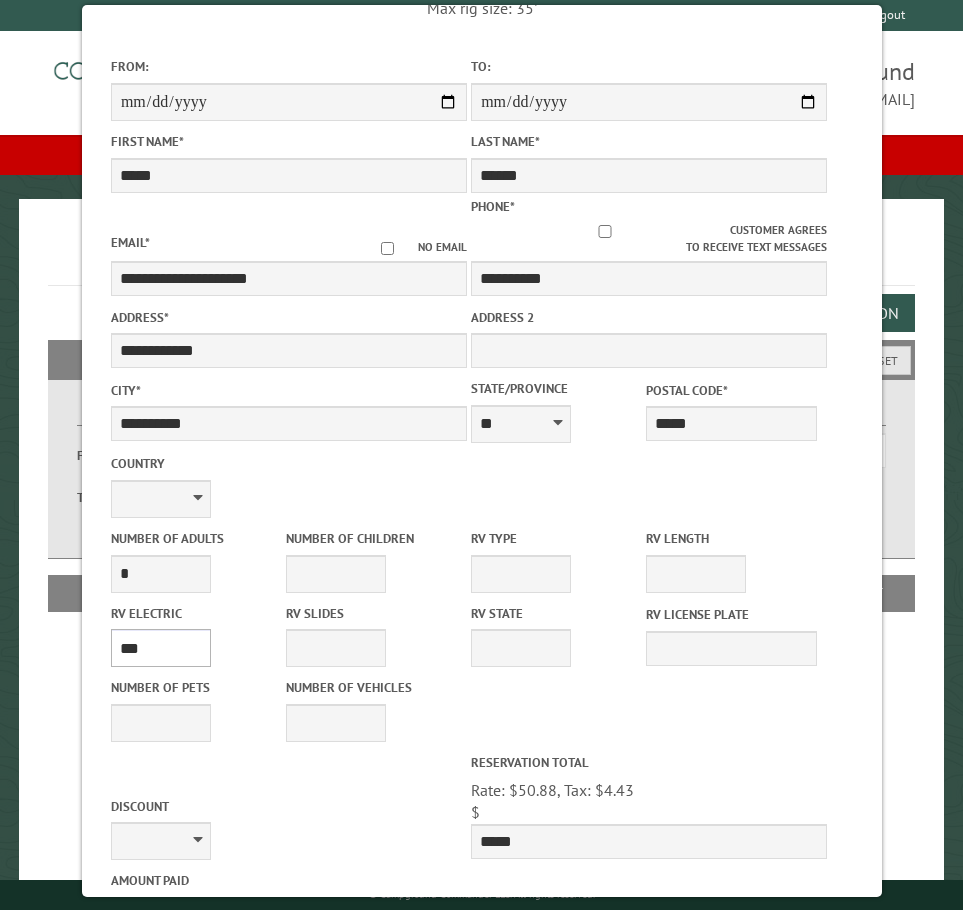 click on "**** *** *** ***" at bounding box center [160, 648] 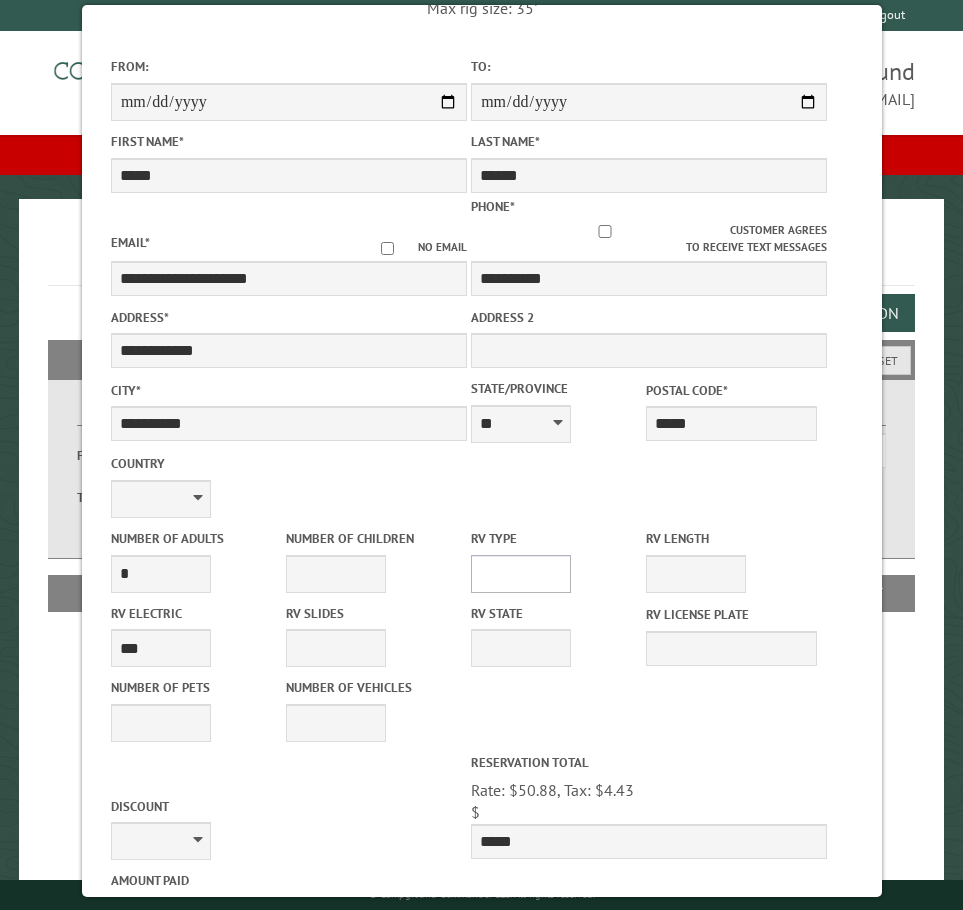 click on "**********" at bounding box center [521, 574] 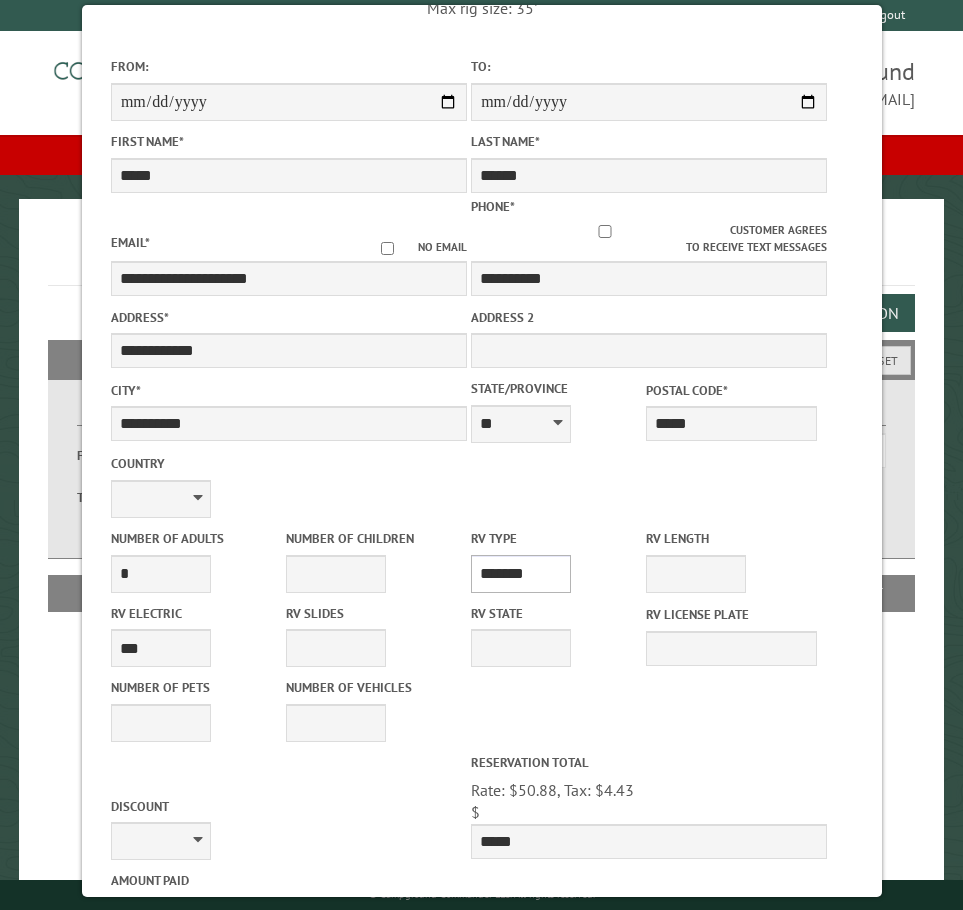 click on "**********" at bounding box center (521, 574) 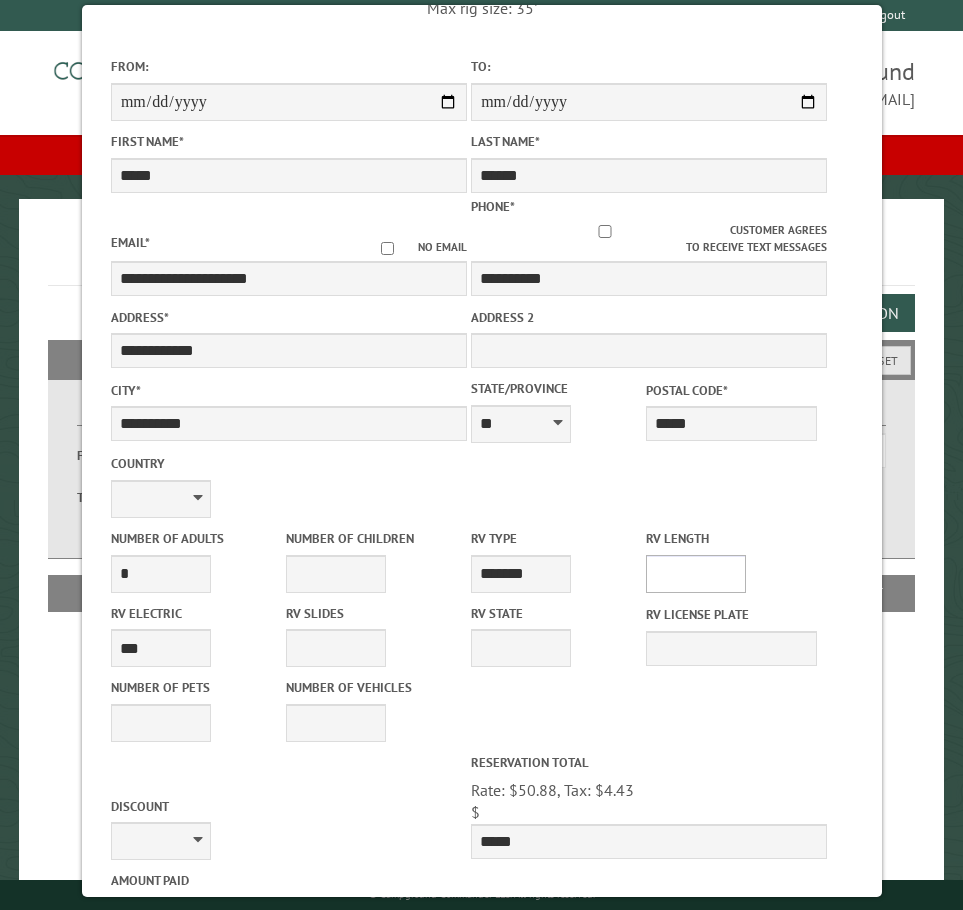 click on "* ** ** ** ** ** ** ** ** ** ** **" at bounding box center (696, 574) 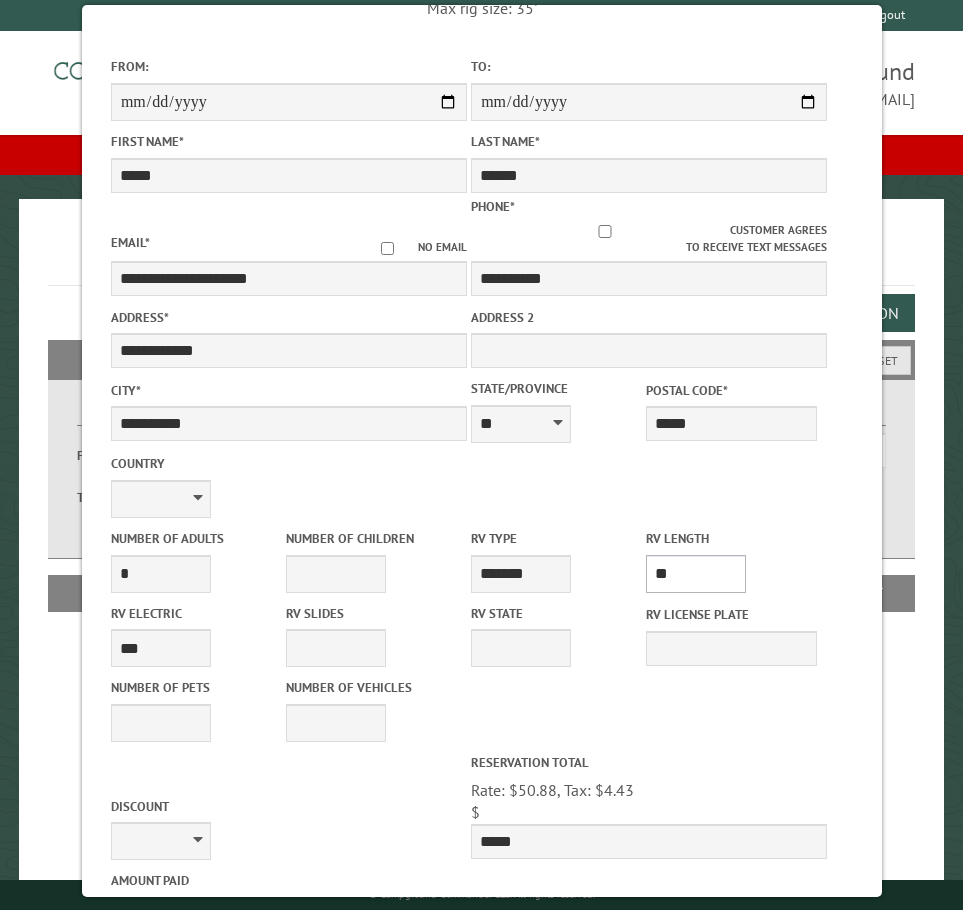 click on "* ** ** ** ** ** ** ** ** ** ** **" at bounding box center (696, 574) 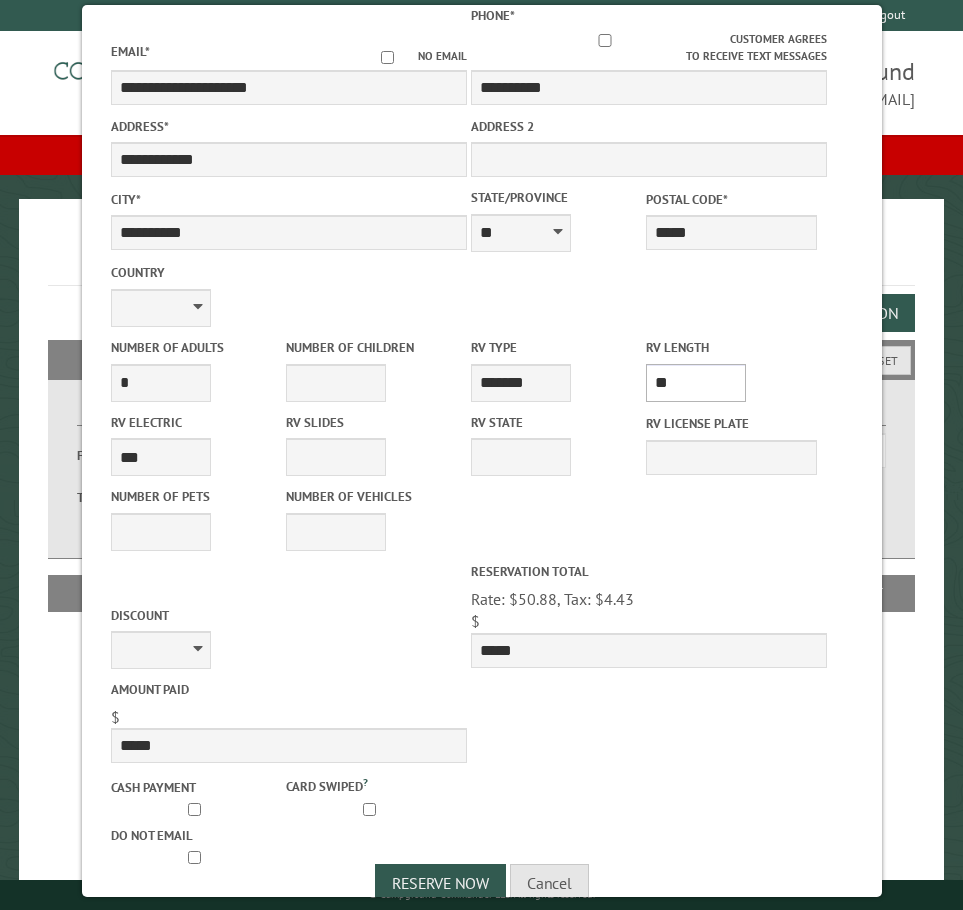 scroll, scrollTop: 400, scrollLeft: 0, axis: vertical 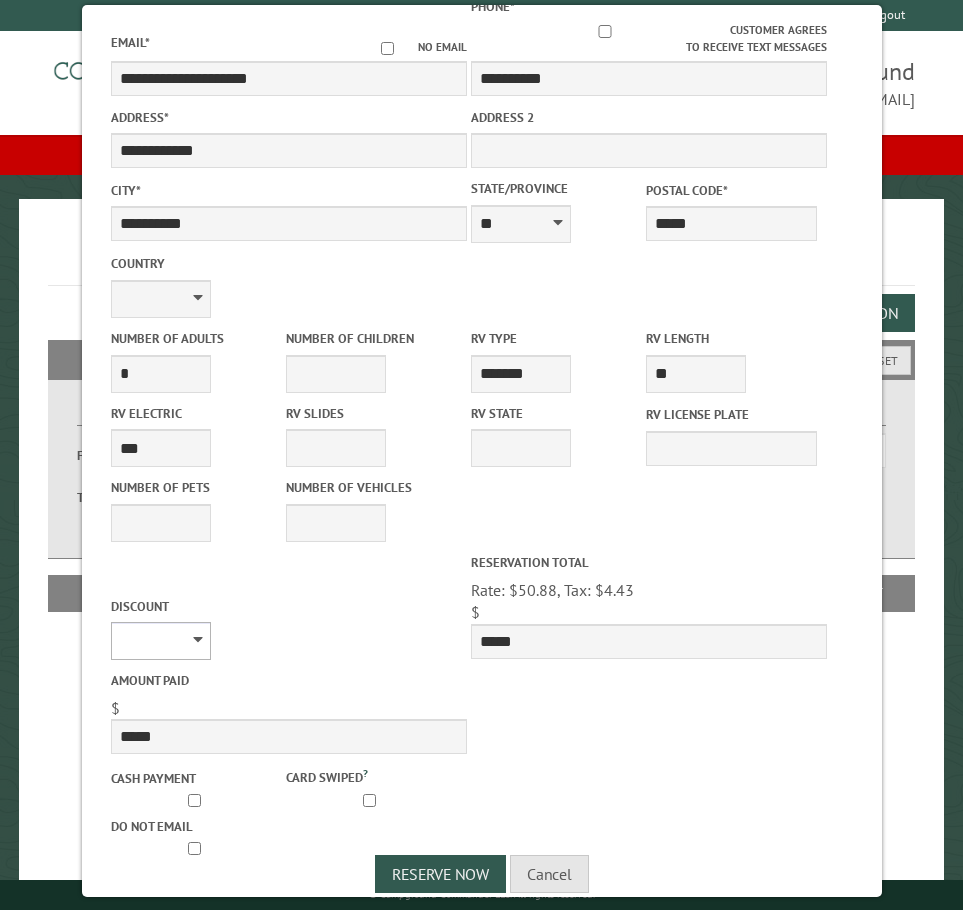 click on "********" at bounding box center [160, 641] 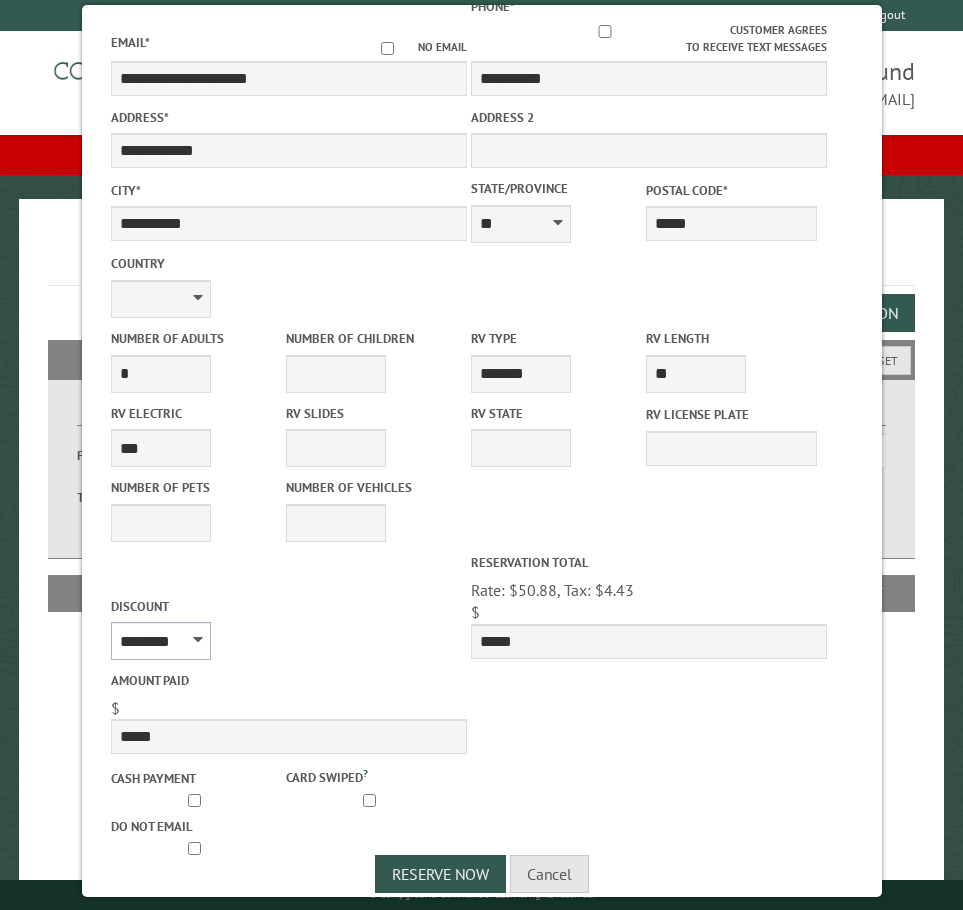 click on "********" at bounding box center (160, 641) 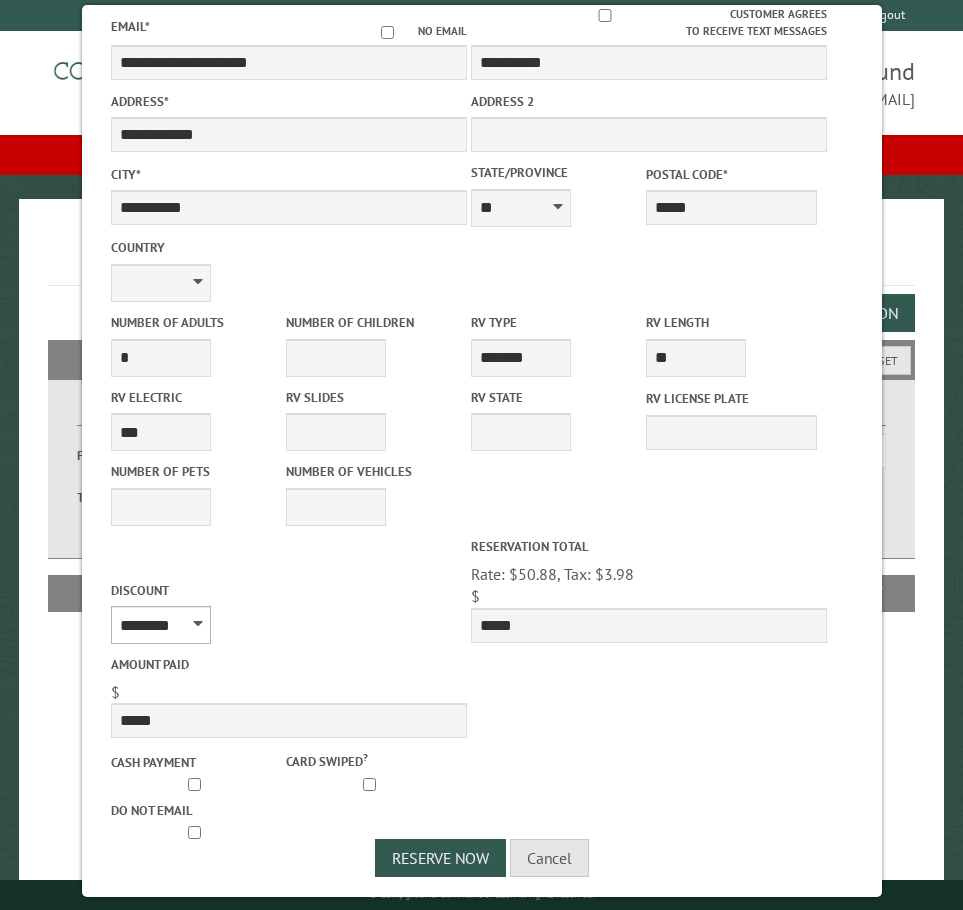 scroll, scrollTop: 421, scrollLeft: 0, axis: vertical 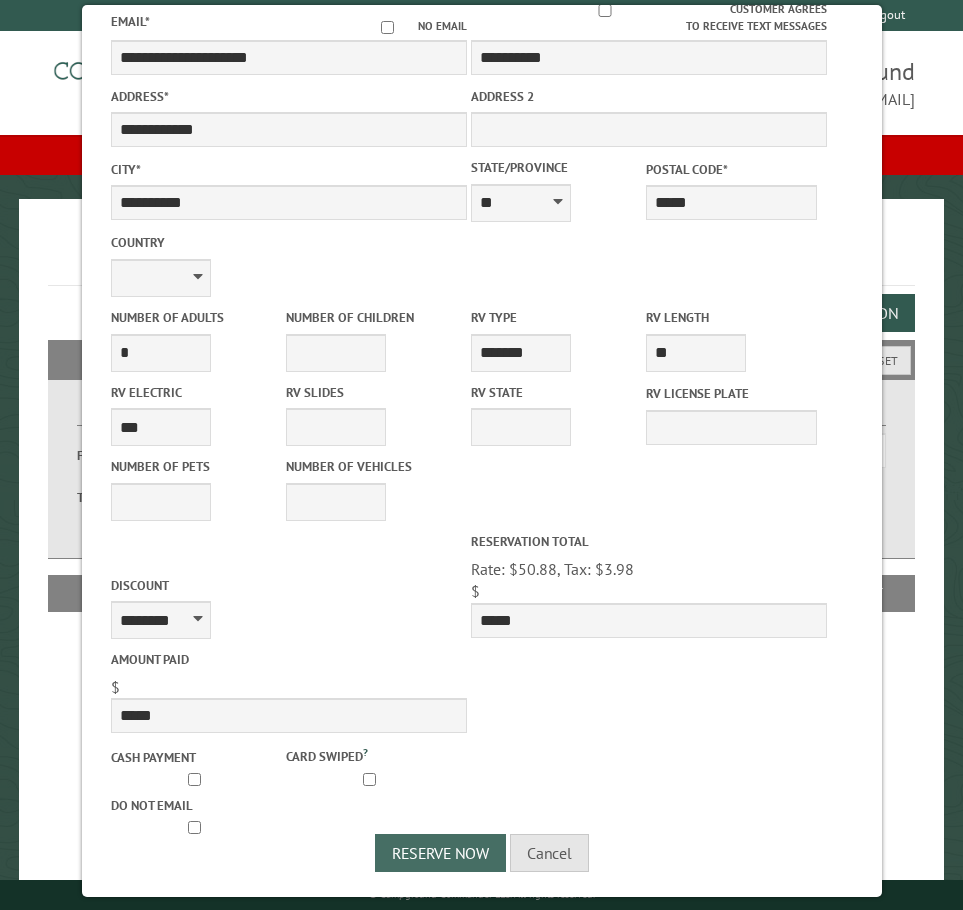 click on "Reserve Now" at bounding box center [440, 853] 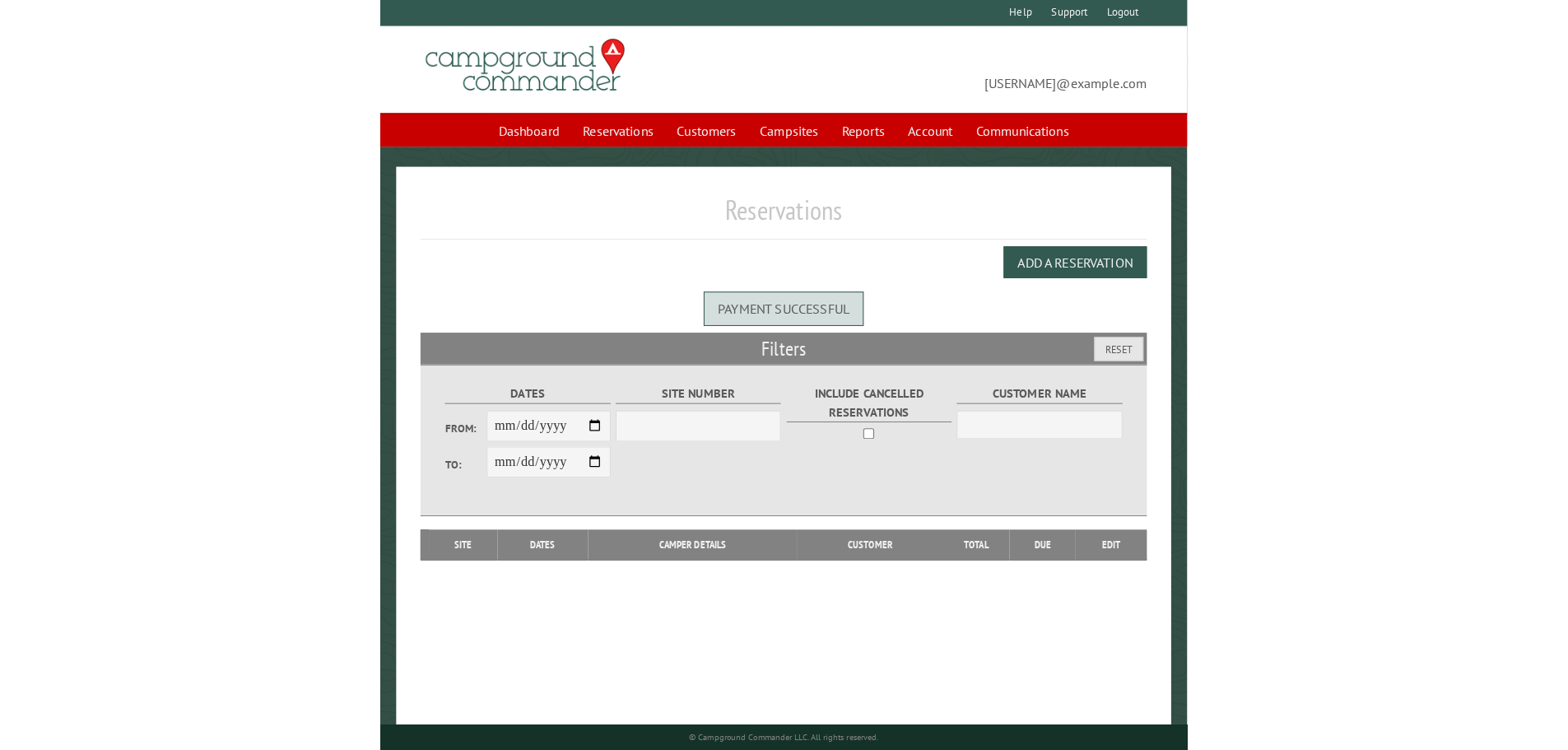 scroll, scrollTop: 0, scrollLeft: 0, axis: both 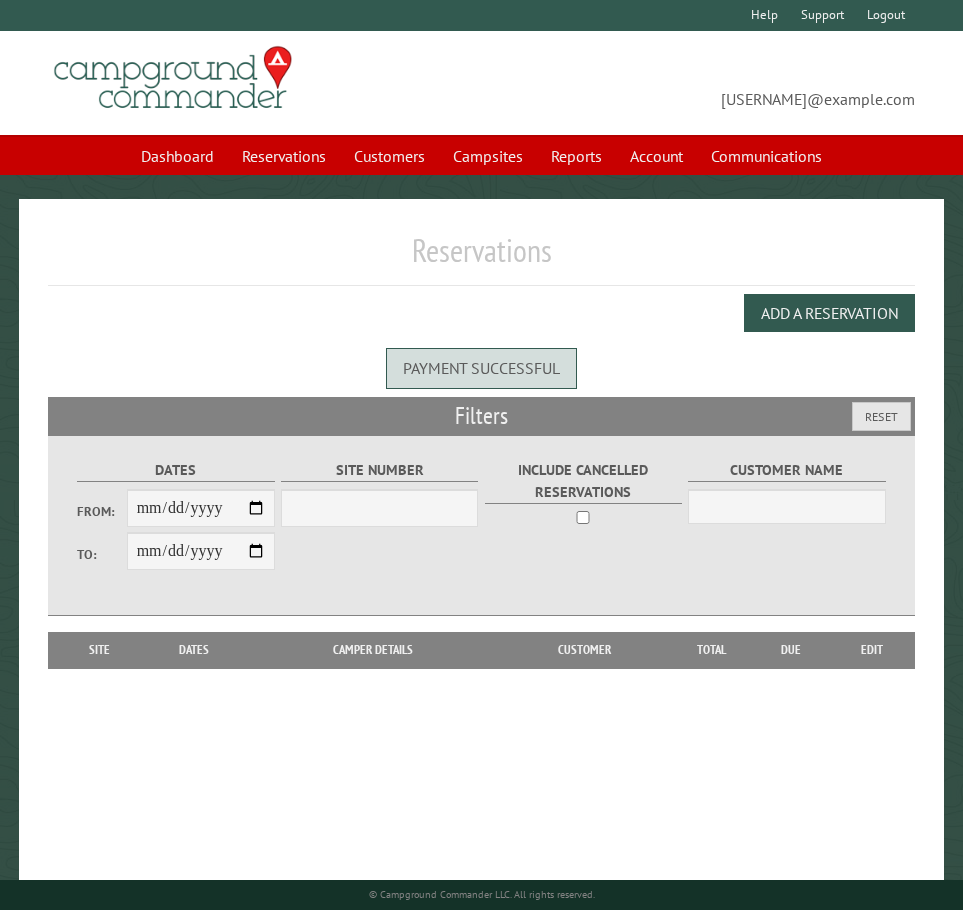 select on "***" 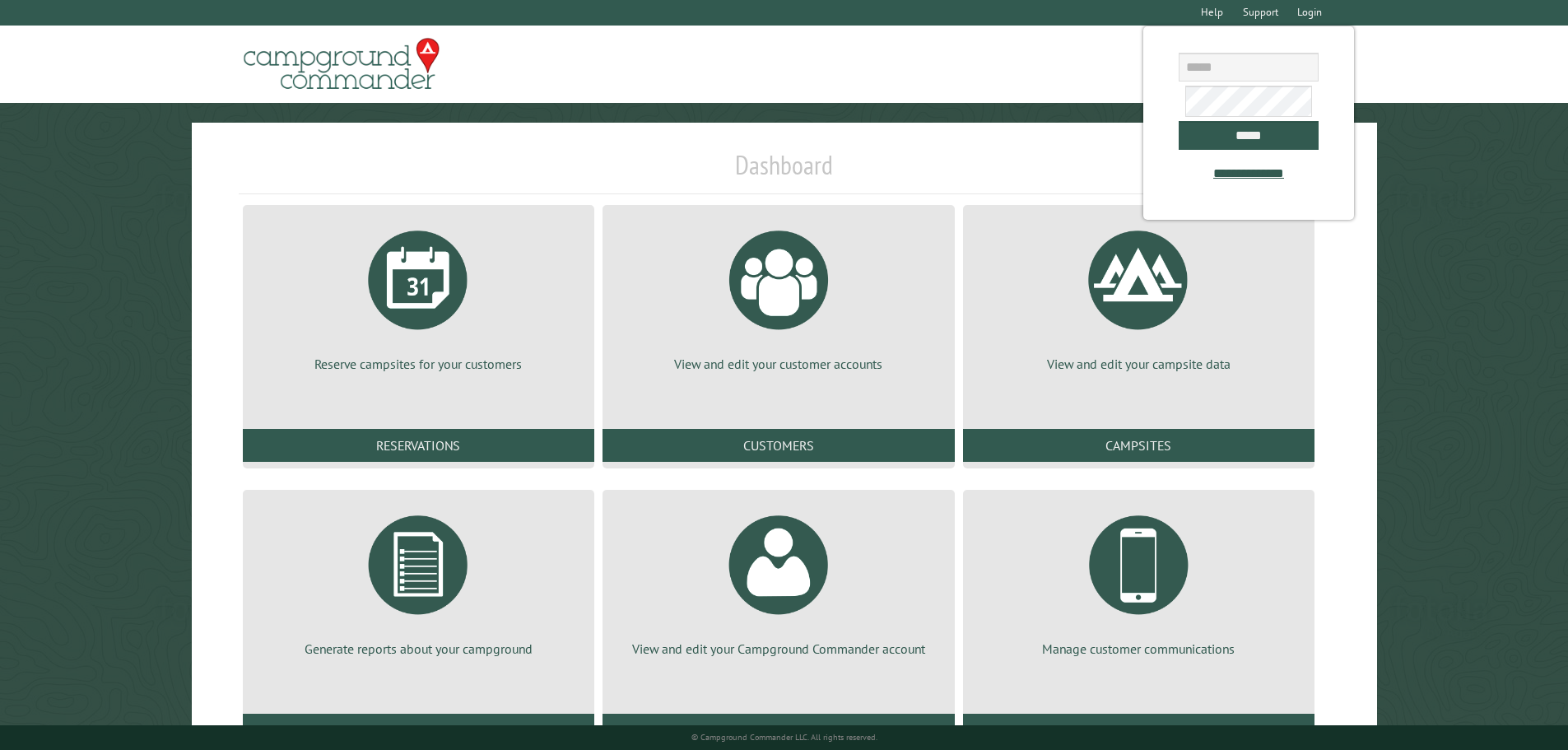 scroll, scrollTop: 0, scrollLeft: 0, axis: both 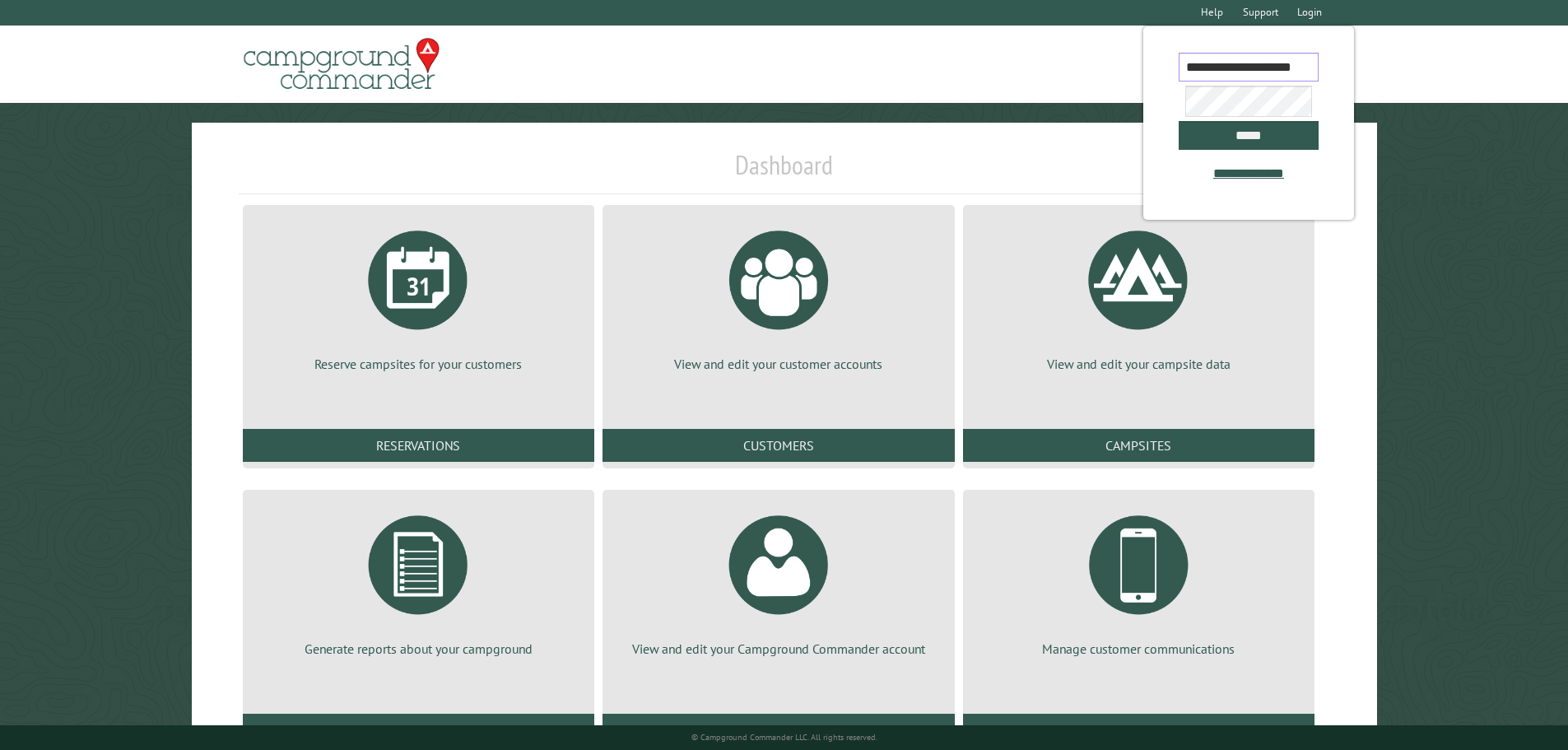 click on "**********" at bounding box center (1249, 67) 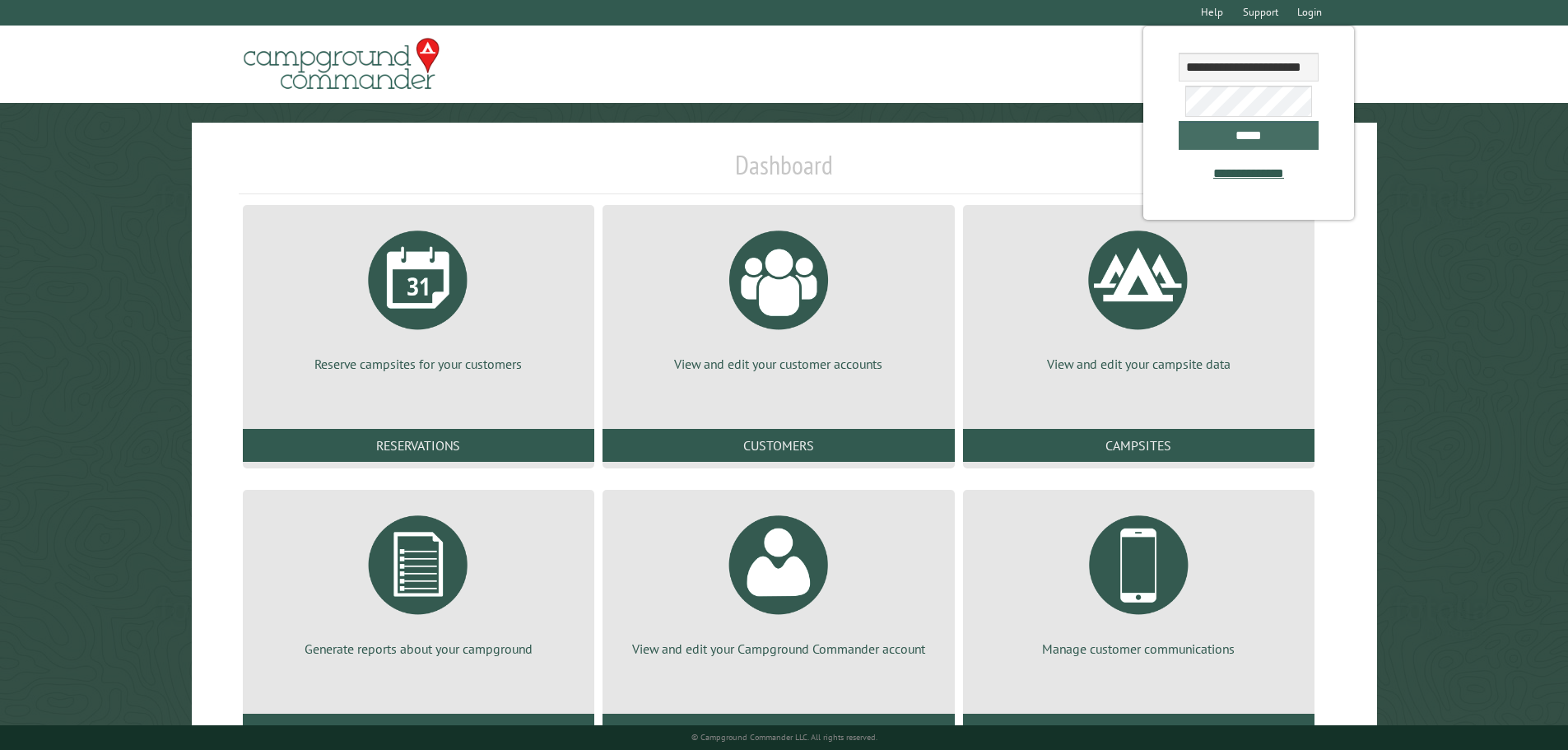 click on "*****" at bounding box center [1249, 135] 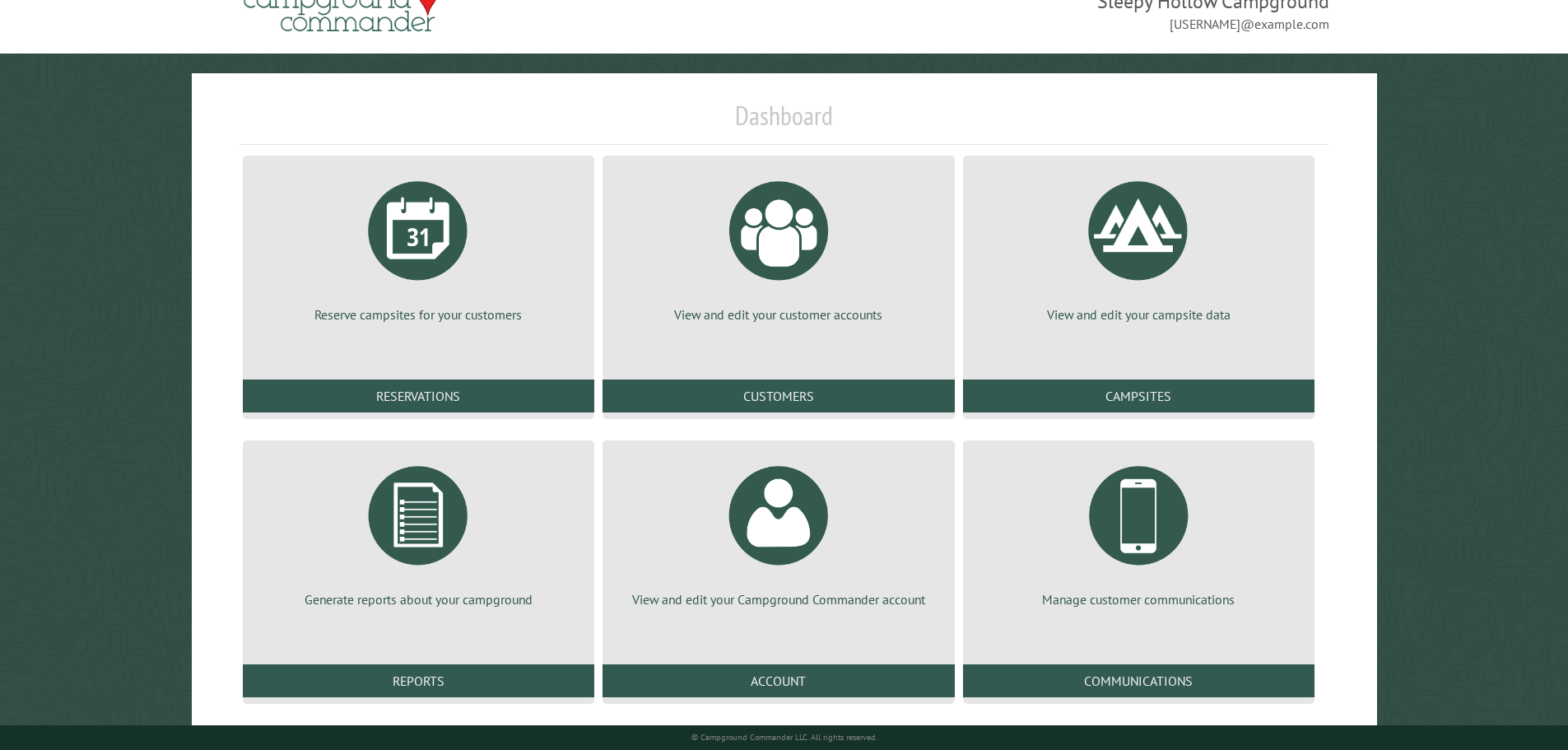 scroll, scrollTop: 75, scrollLeft: 0, axis: vertical 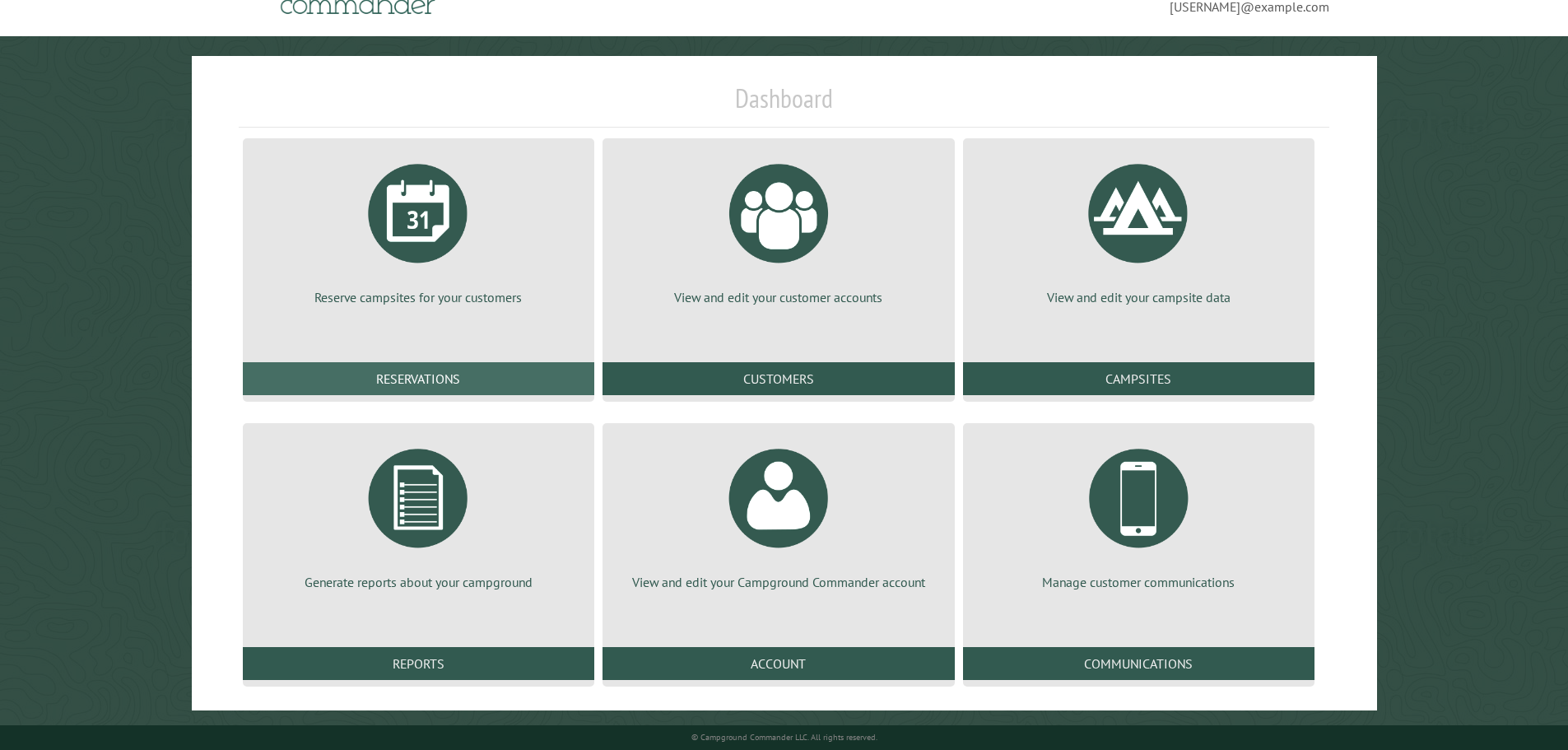 click on "Reservations" at bounding box center [418, 379] 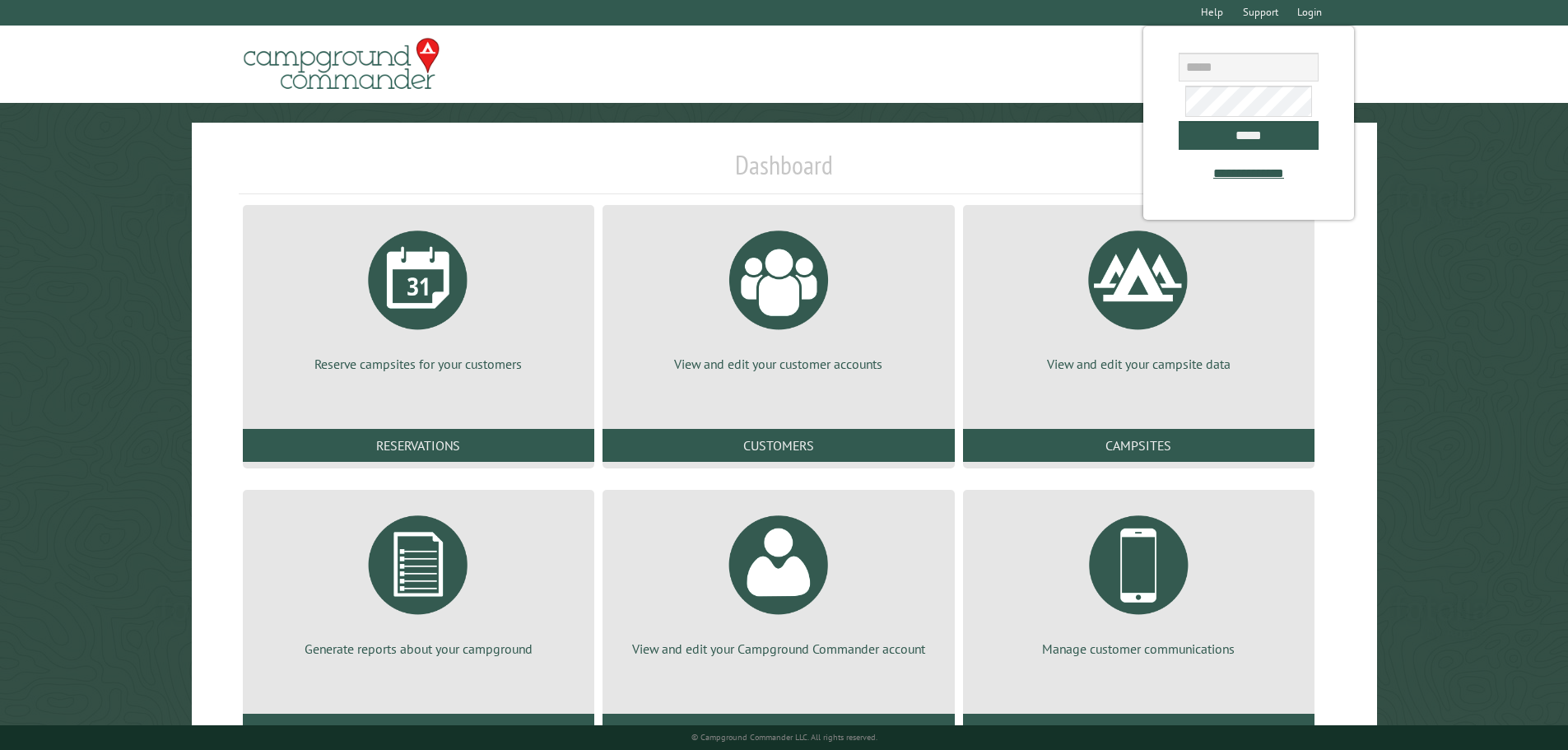 scroll, scrollTop: 0, scrollLeft: 0, axis: both 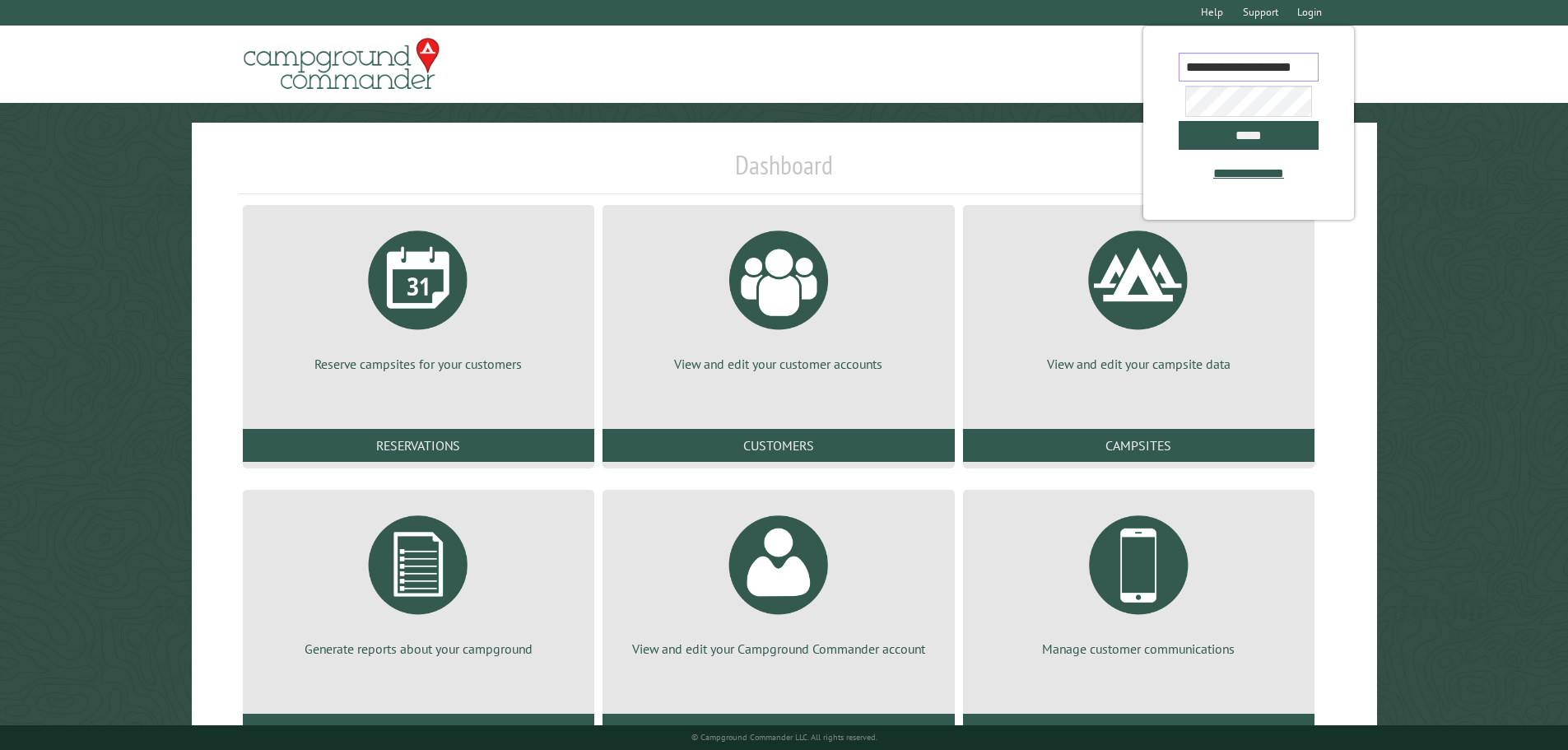 drag, startPoint x: 1282, startPoint y: 69, endPoint x: 1279, endPoint y: 84, distance: 15.297059 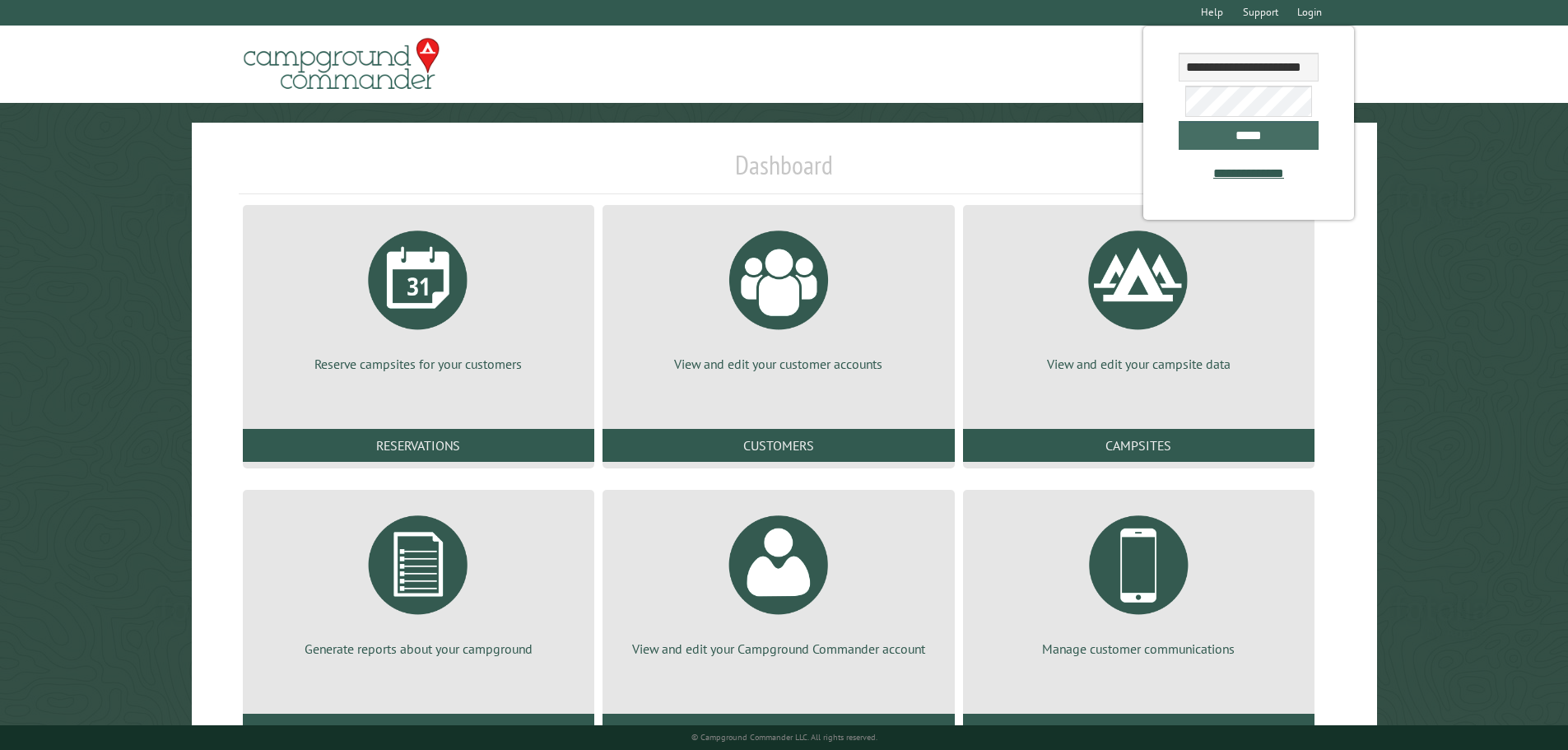 click on "*****" at bounding box center [1249, 135] 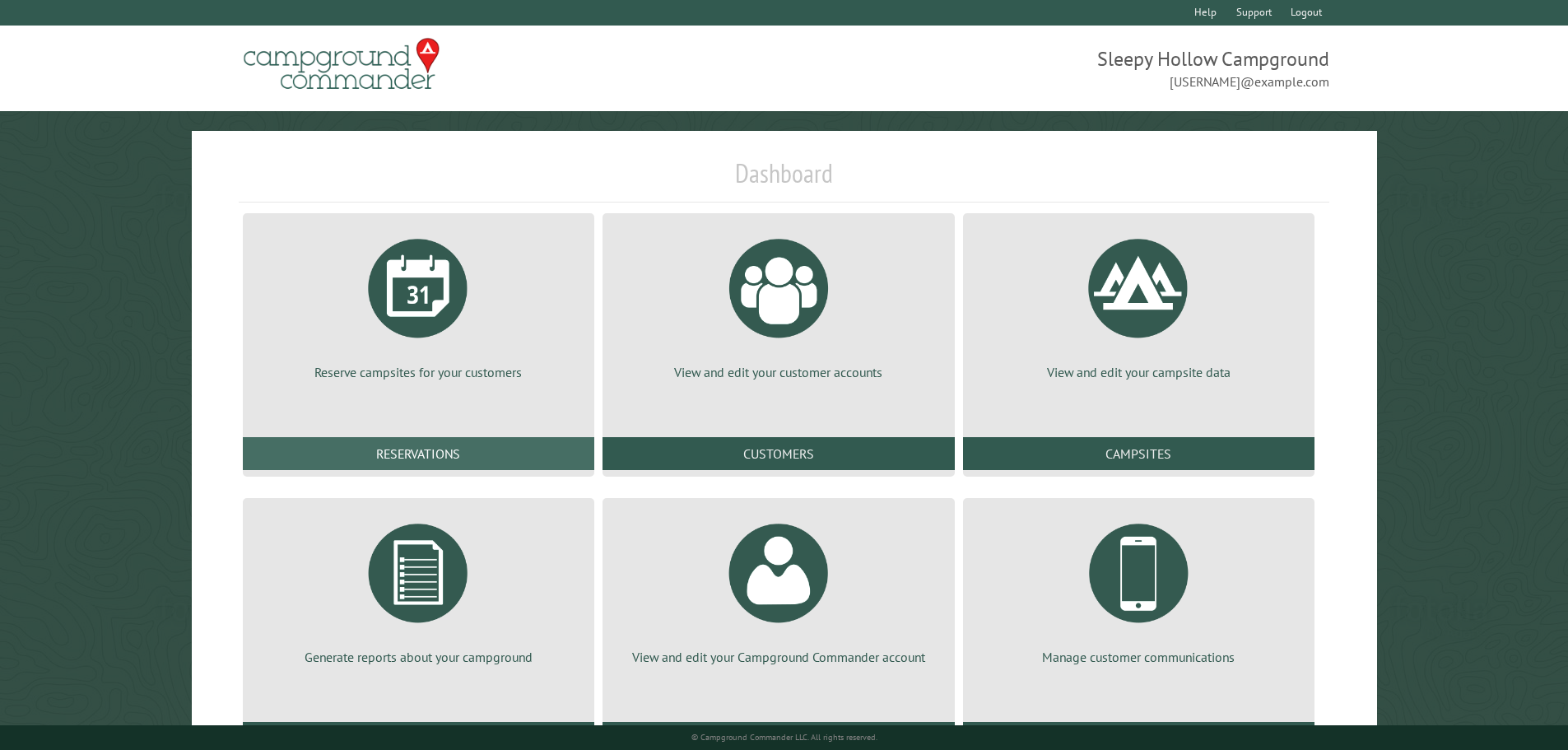 click on "Reservations" at bounding box center [418, 454] 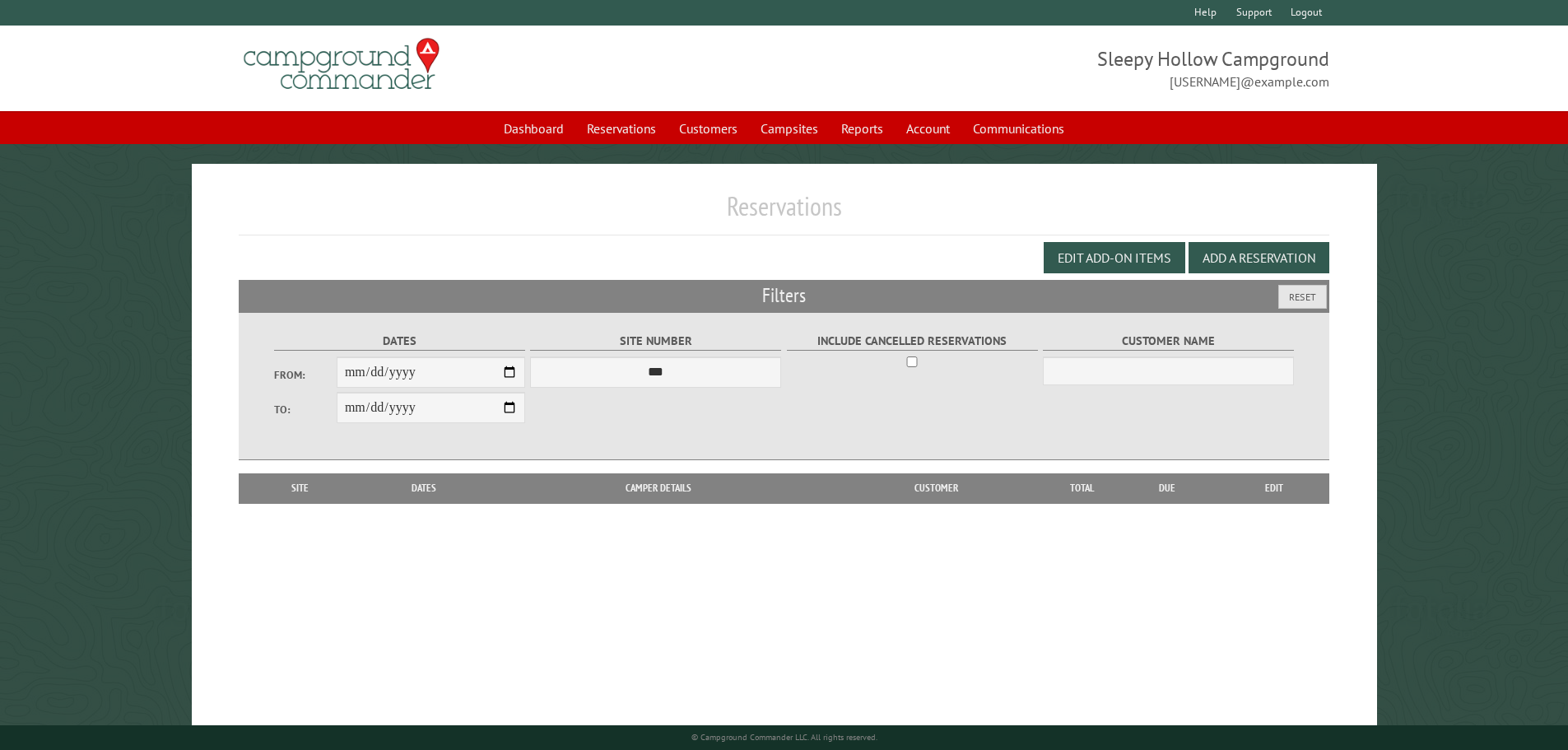scroll, scrollTop: 0, scrollLeft: 0, axis: both 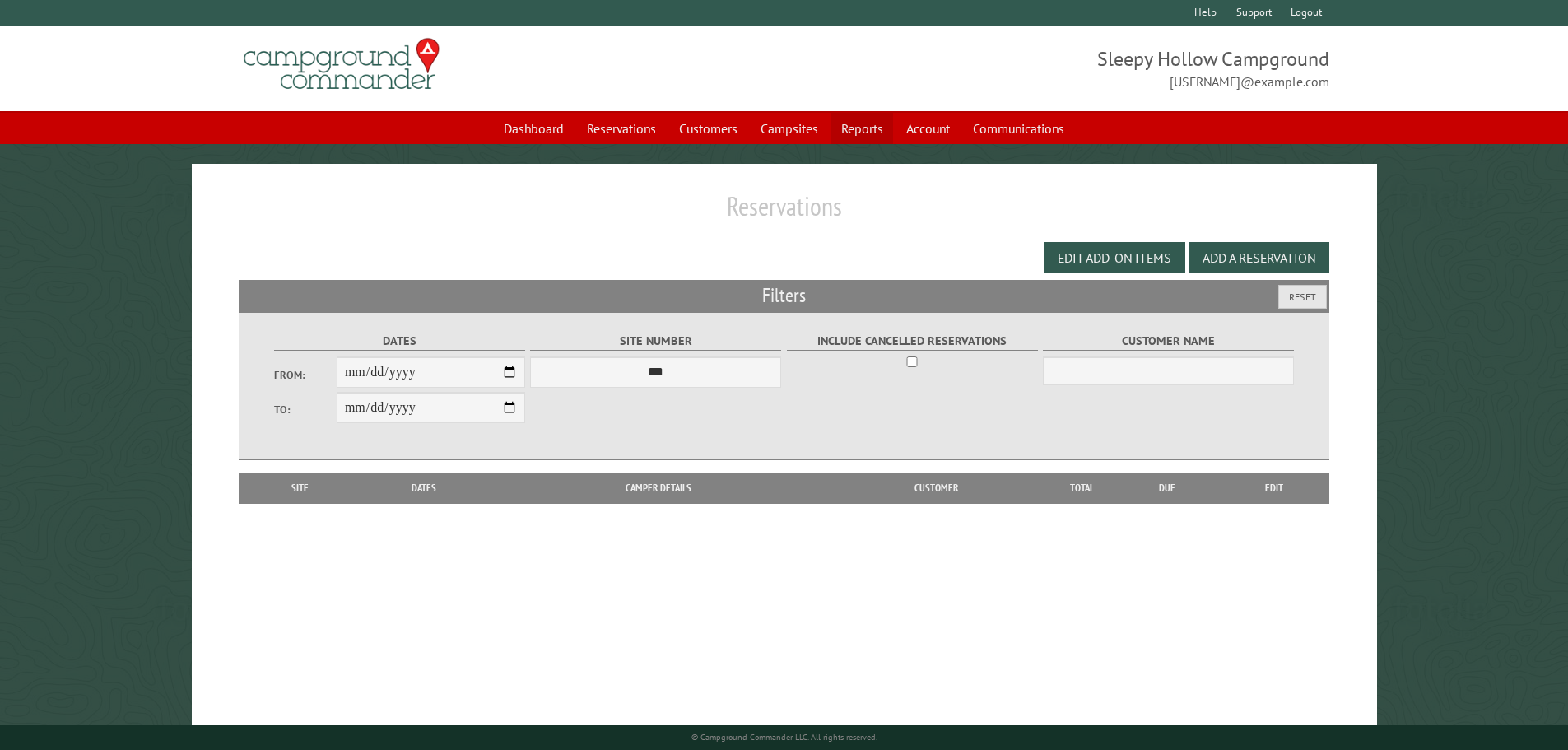 click on "Reports" at bounding box center (862, 128) 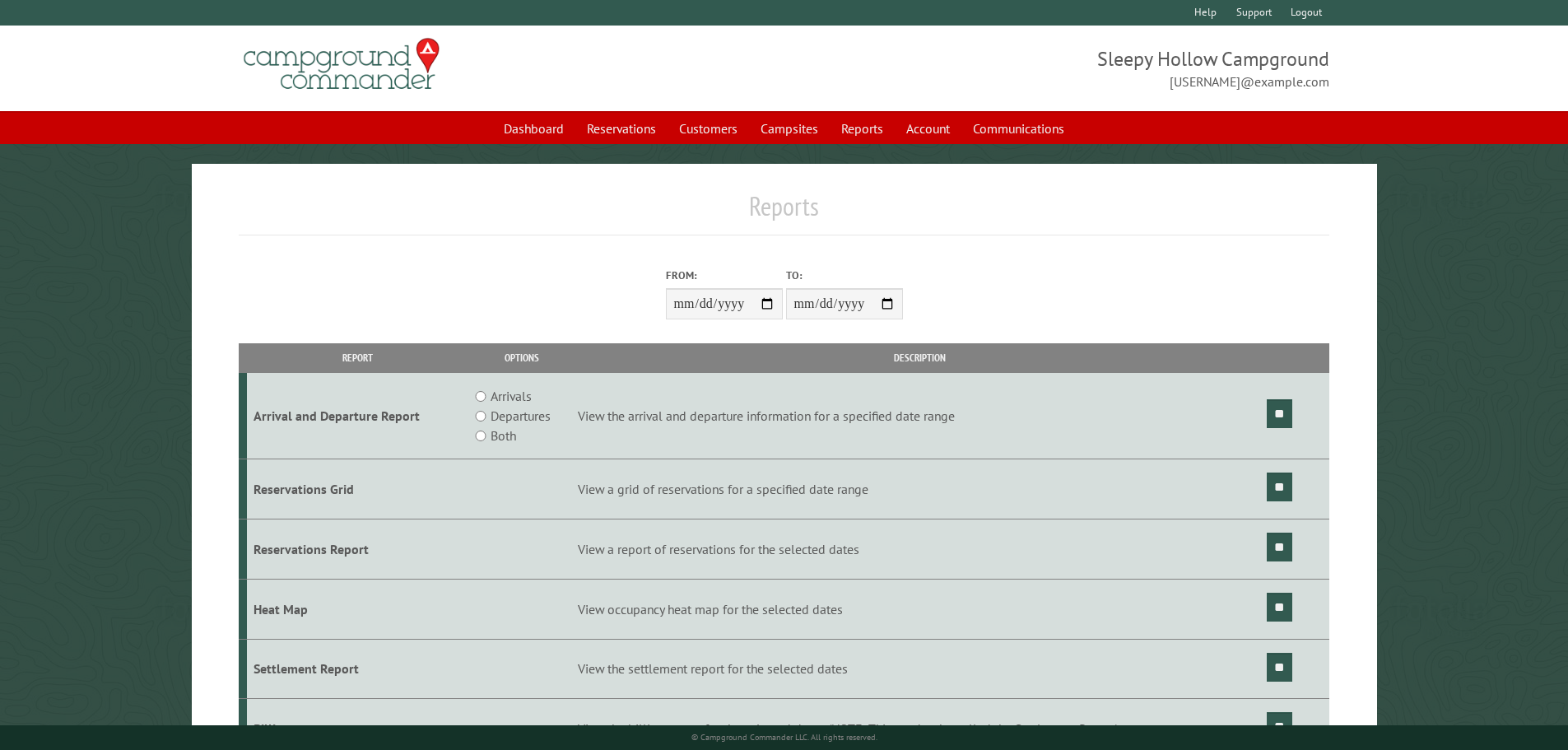 scroll, scrollTop: 0, scrollLeft: 0, axis: both 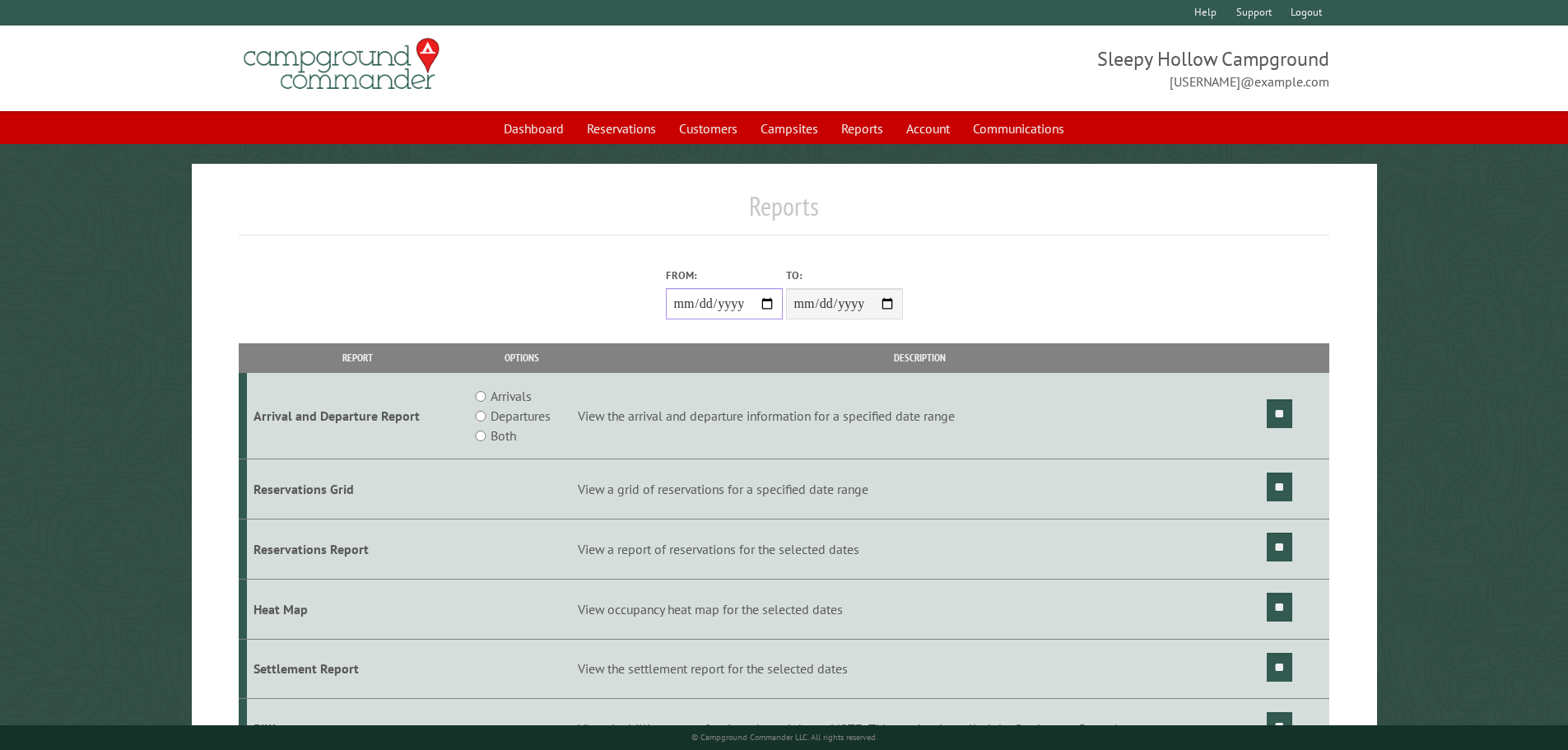 click on "From:" at bounding box center (724, 304) 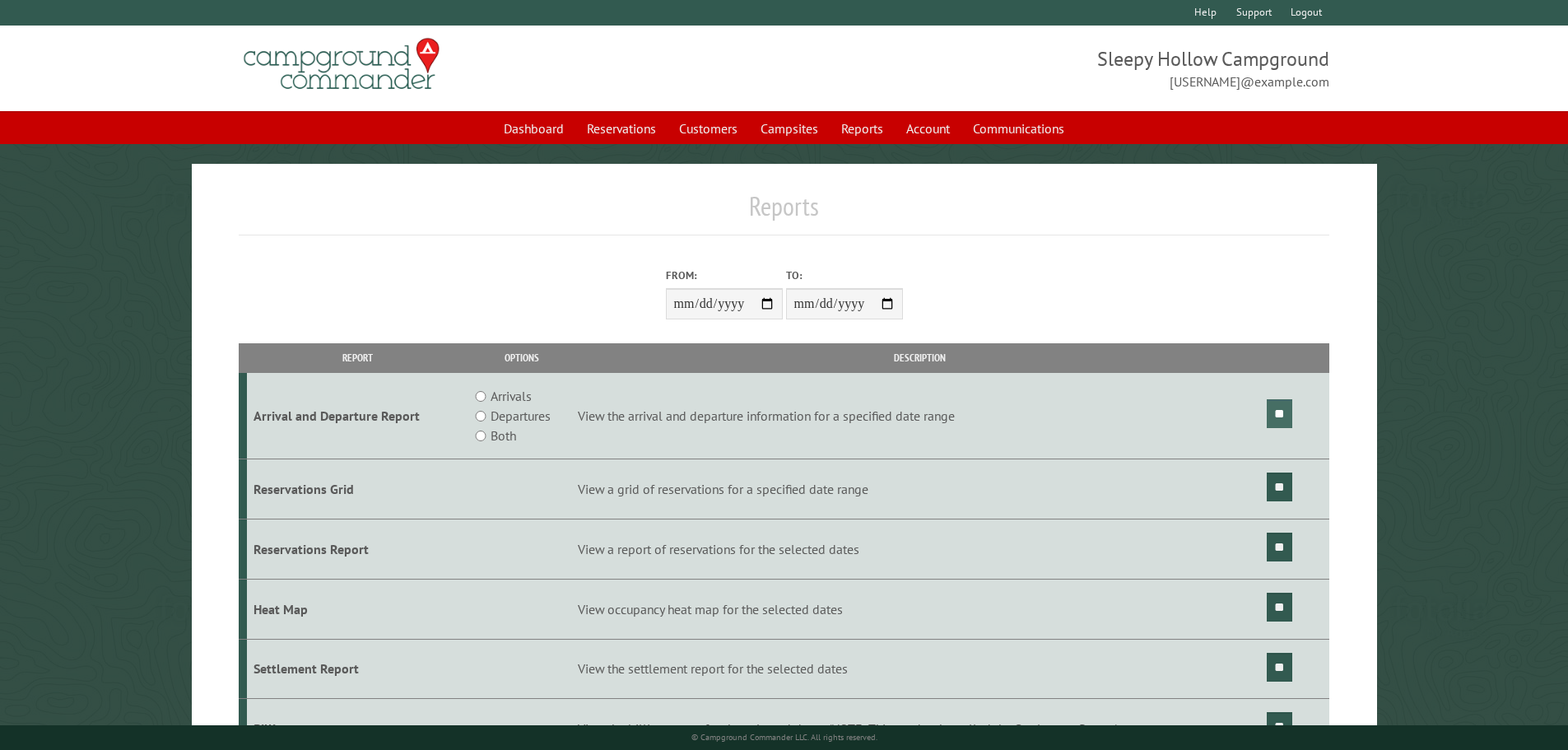 click on "**" at bounding box center (1279, 413) 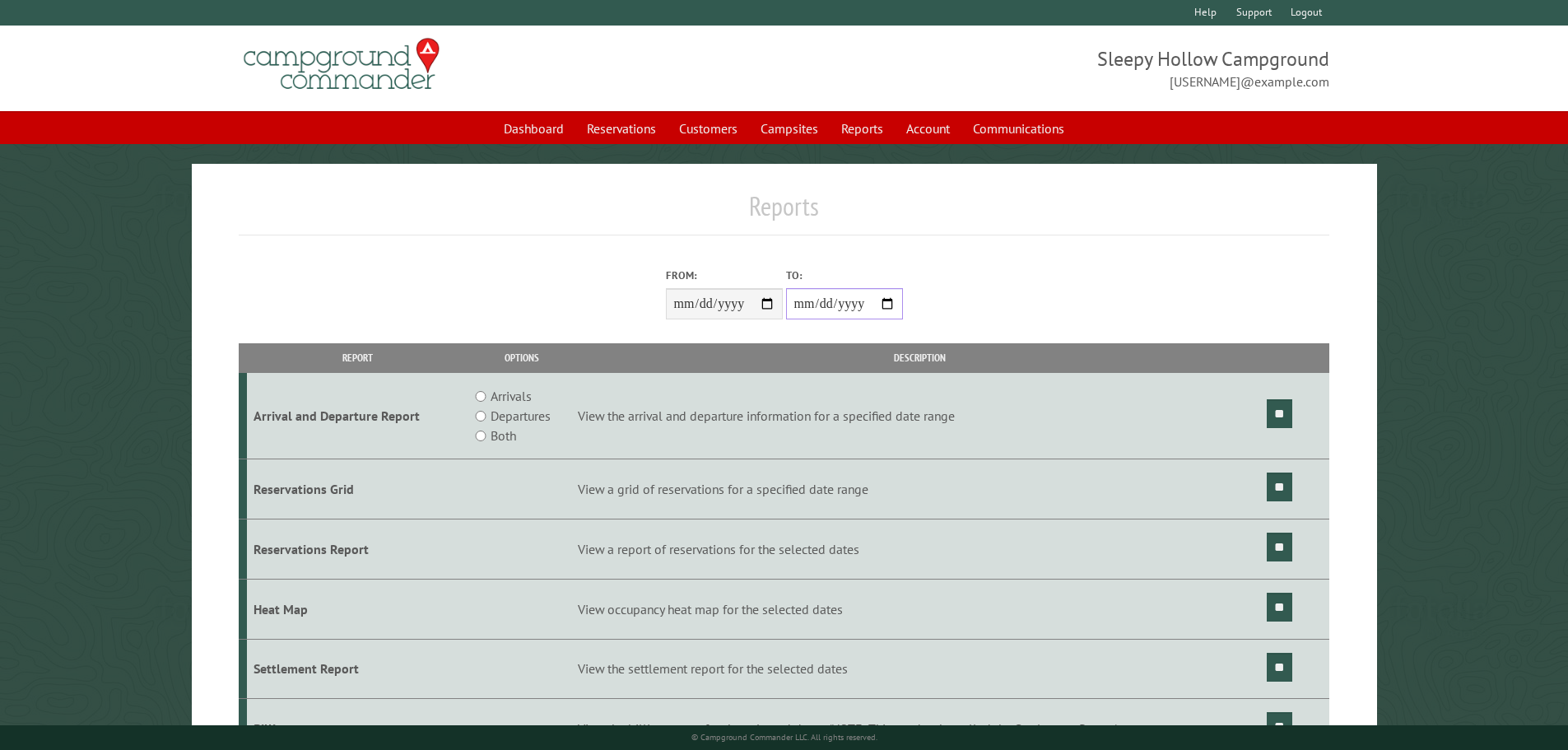 click on "**********" at bounding box center [844, 304] 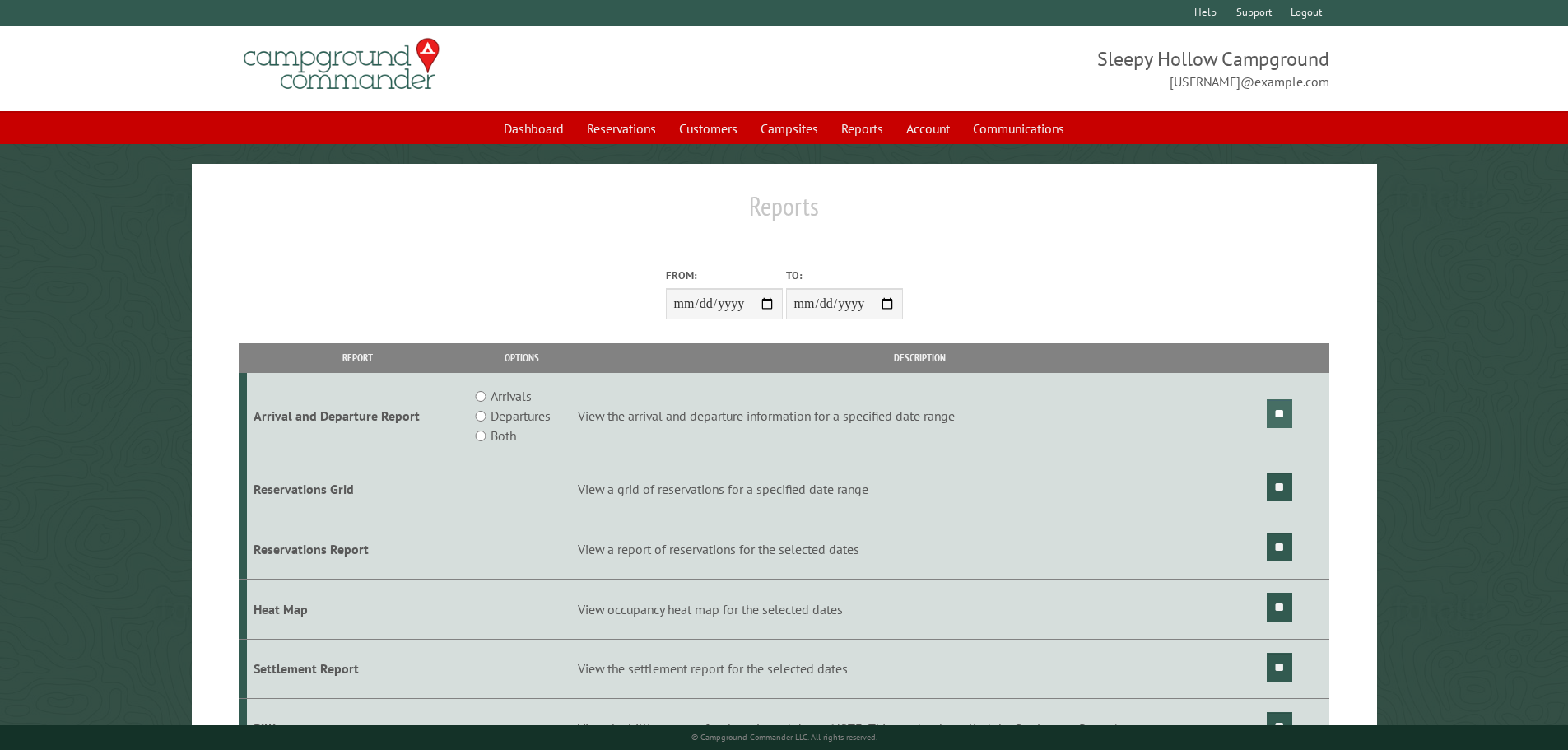 click on "**" at bounding box center [1279, 413] 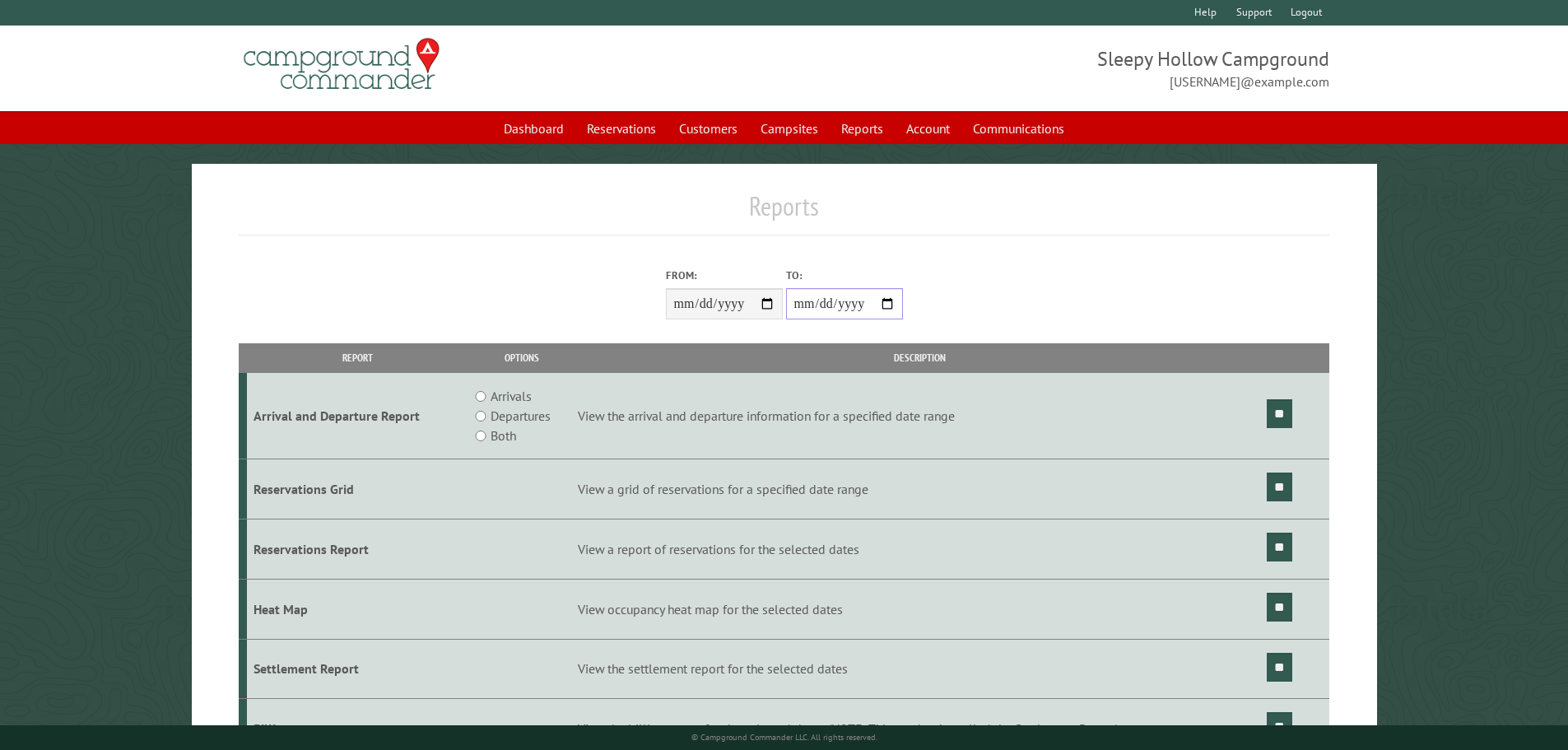 click on "**********" at bounding box center (844, 304) 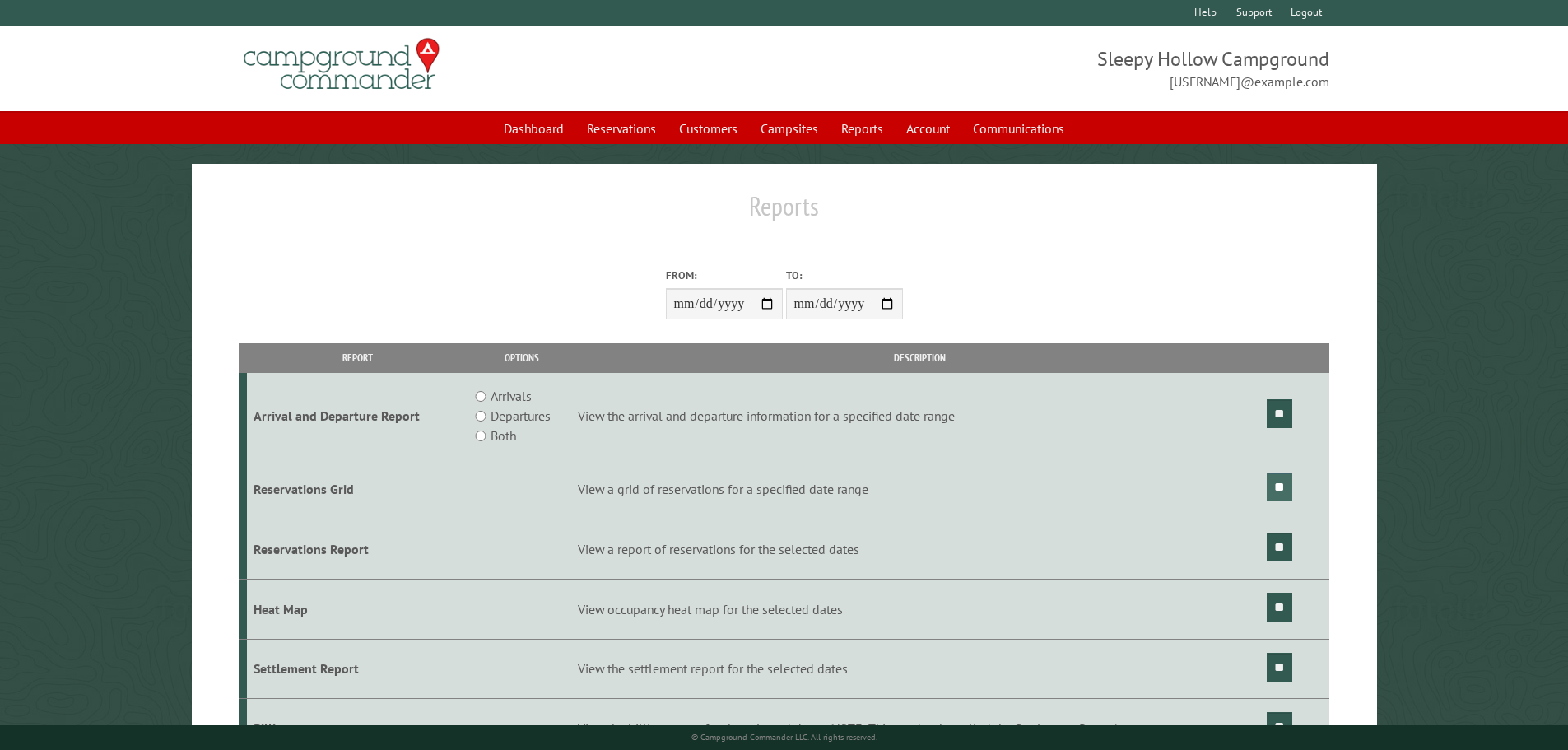 click on "**" at bounding box center [1279, 487] 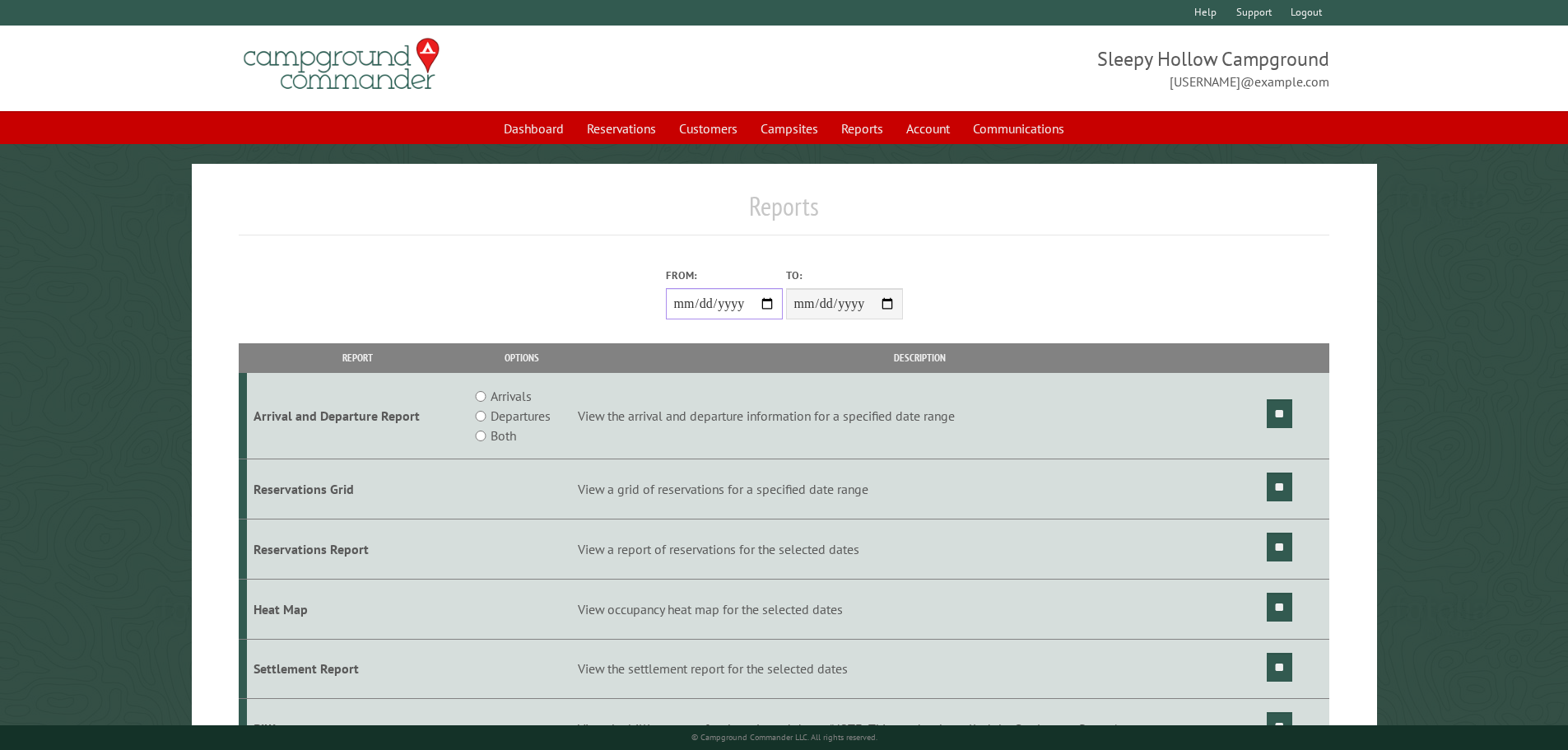 click on "**********" at bounding box center (724, 304) 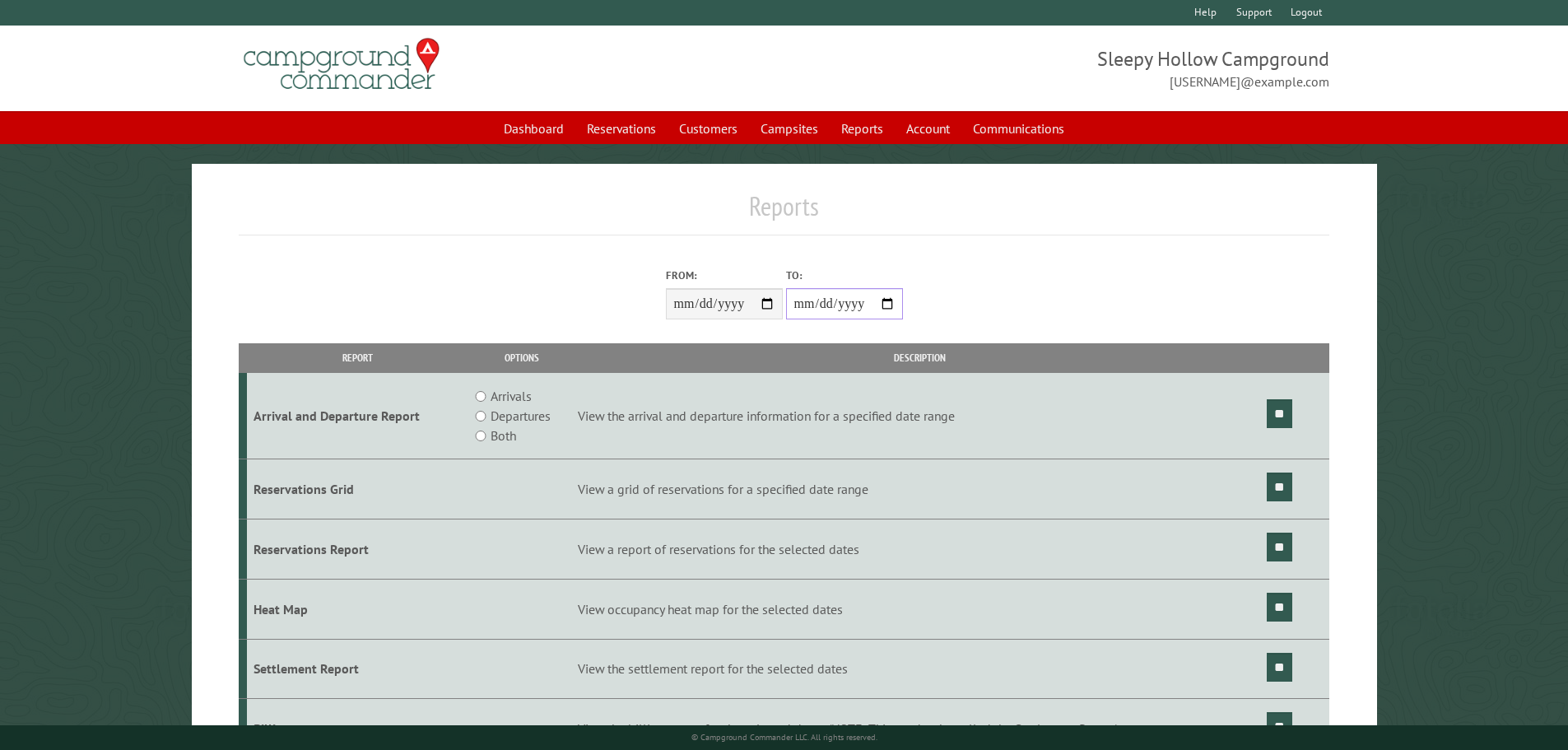 click on "**********" at bounding box center (844, 304) 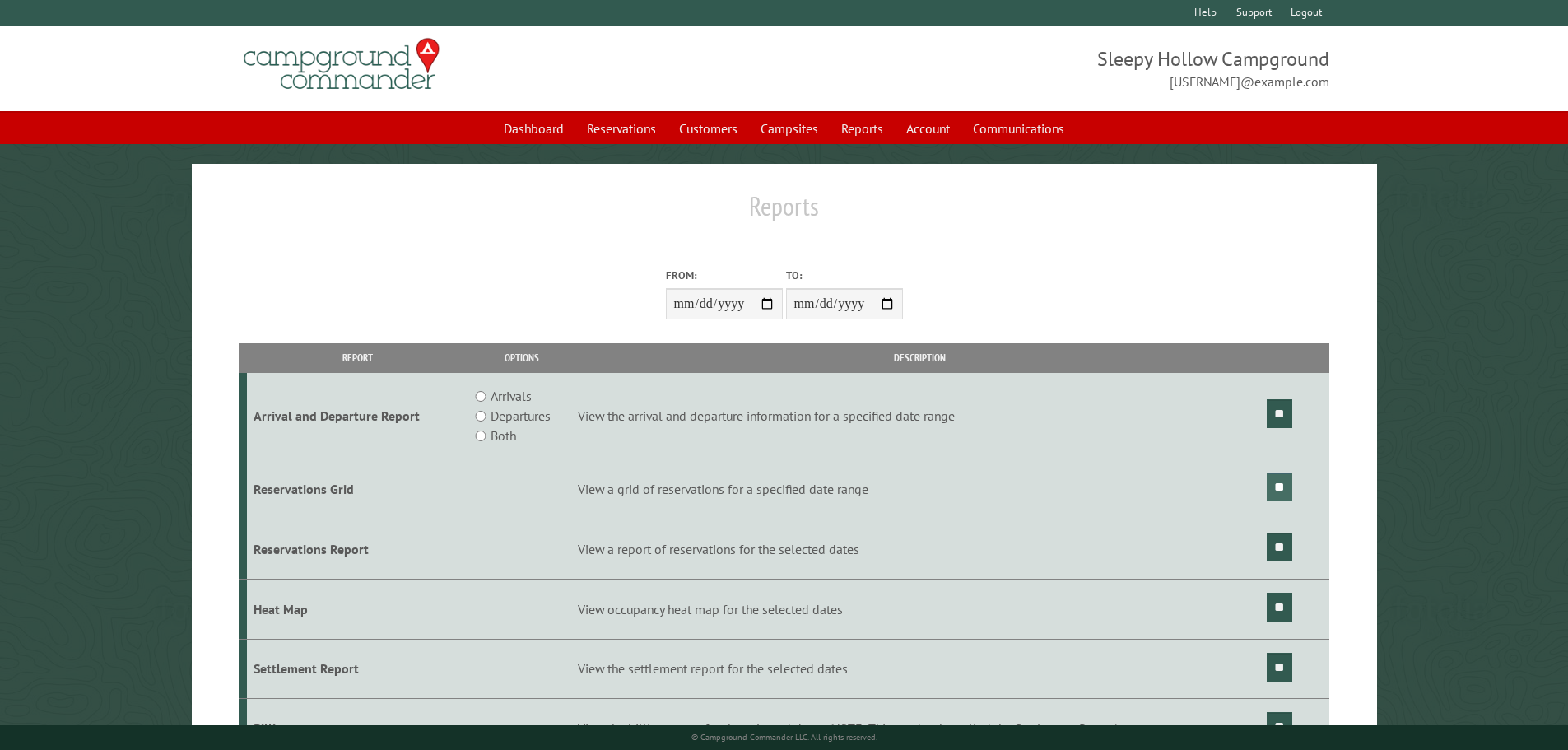 click on "**" at bounding box center (1279, 487) 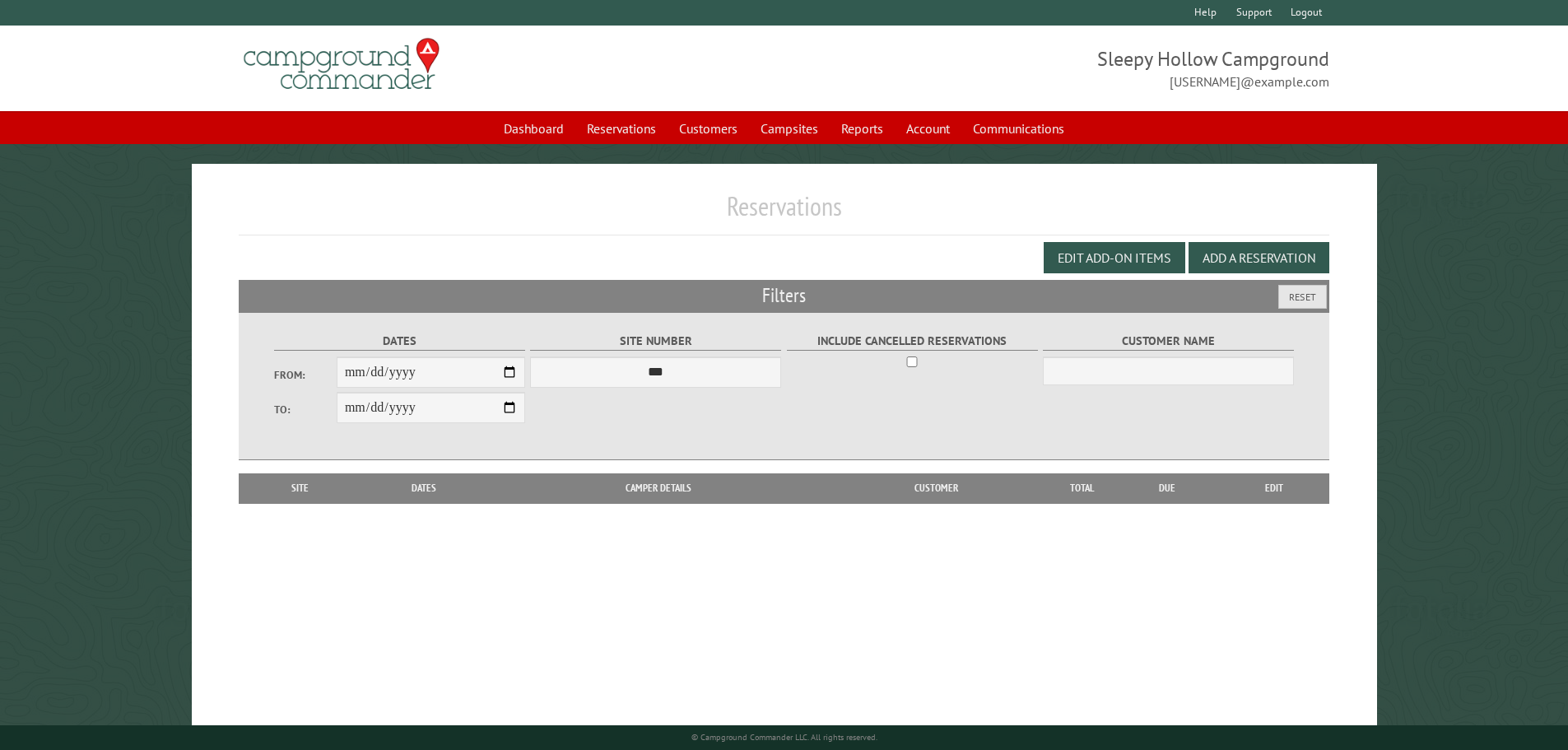 scroll, scrollTop: 0, scrollLeft: 0, axis: both 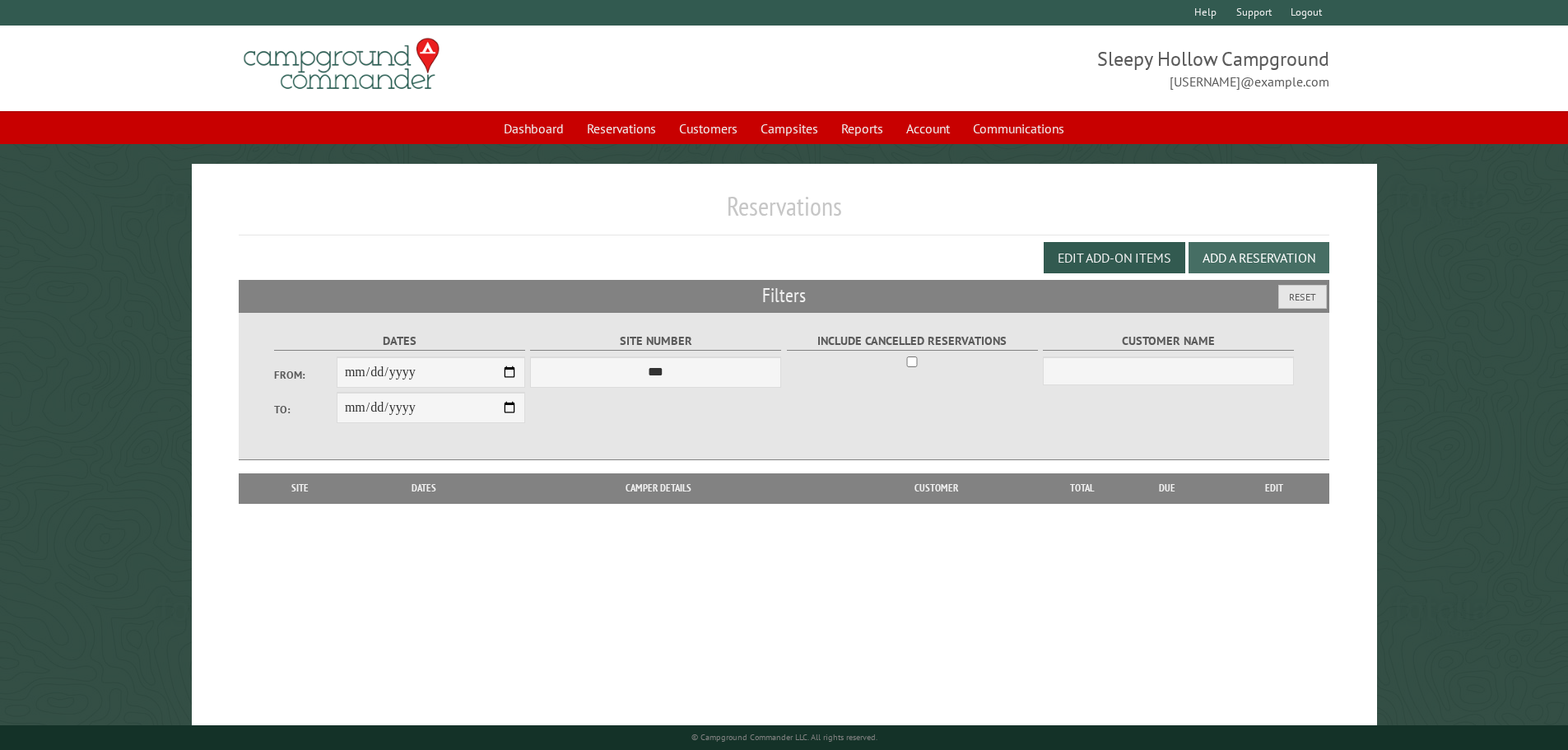 click on "Add a Reservation" at bounding box center [1259, 258] 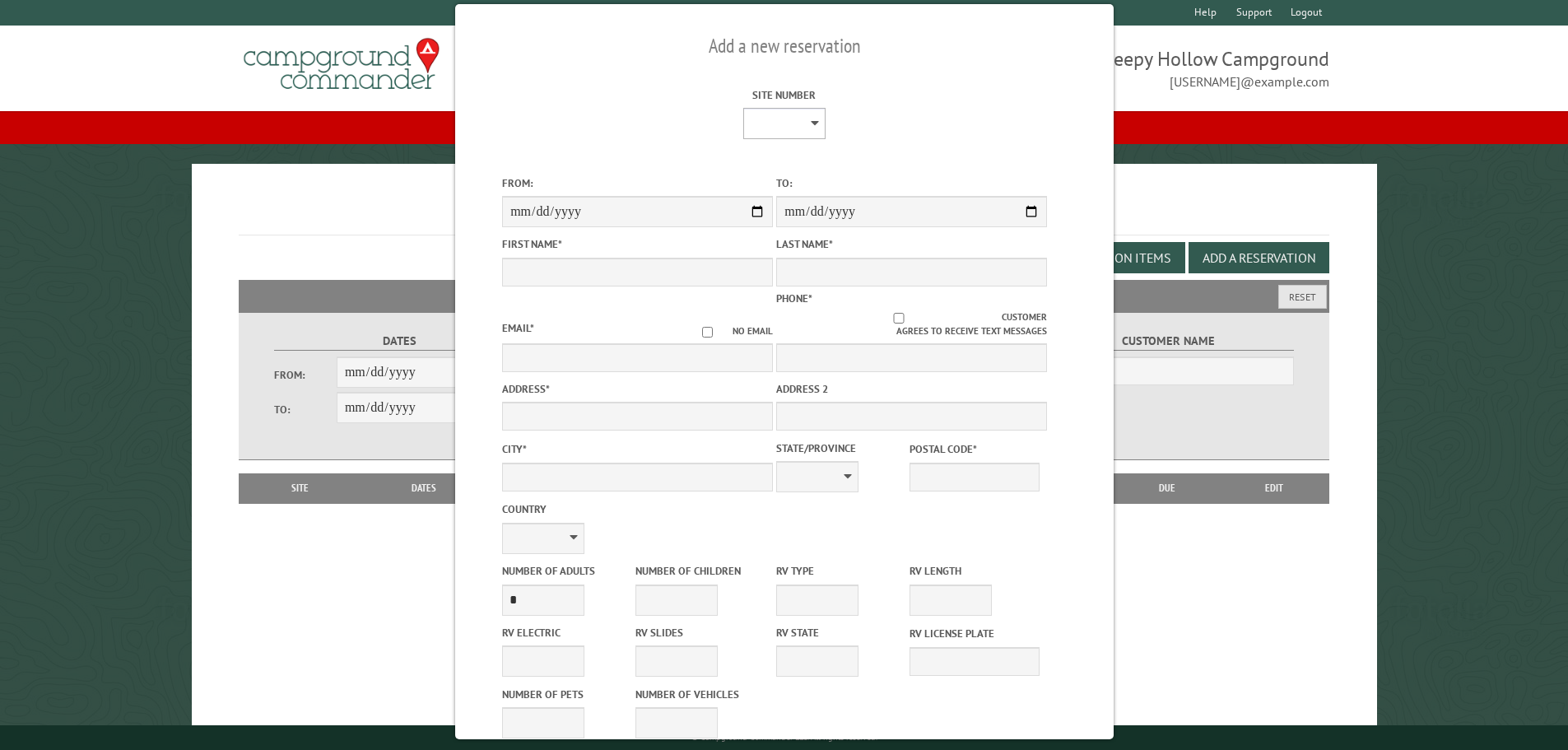 click on "* * * * * * * * * ** *** *** ** ** ** ** ** ** ** ** ** ** *** *** ** ** ** ** ** ** ** ** ** ** *** *** ** ** ** ** ** ** ** ** *** *** ** ** ** ** ** ** *** *** ** ** ** ** ** *** ** ** ** ** ** ** ** ** ** ** ** ** ** ** ** ** ** ** ** ** ** ** ** ** **" at bounding box center [784, 123] 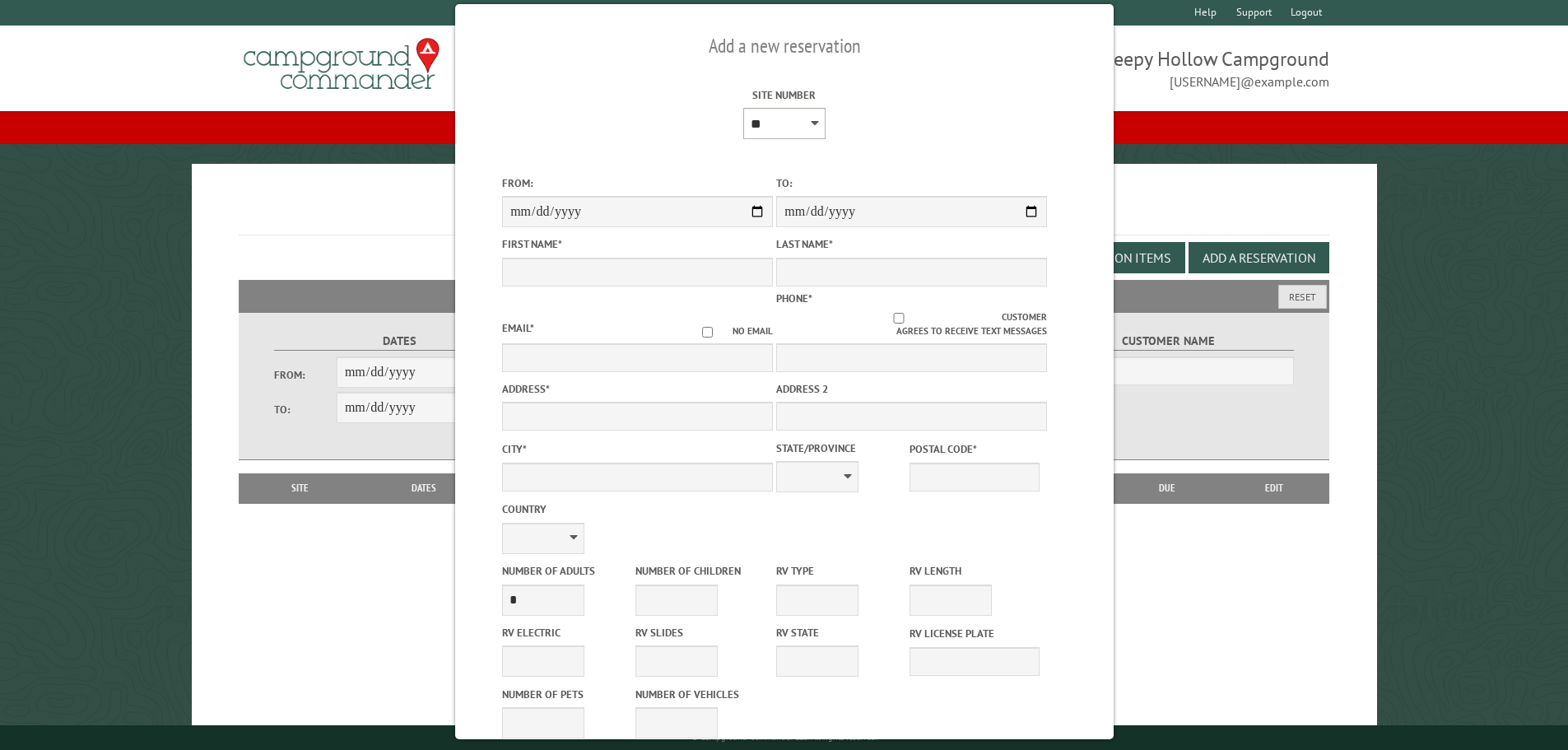 click on "* * * * * * * * * ** *** *** ** ** ** ** ** ** ** ** ** ** *** *** ** ** ** ** ** ** ** ** ** ** *** *** ** ** ** ** ** ** ** ** *** *** ** ** ** ** ** ** *** *** ** ** ** ** ** *** ** ** ** ** ** ** ** ** ** ** ** ** ** ** ** ** ** ** ** ** ** ** ** ** **" at bounding box center (784, 123) 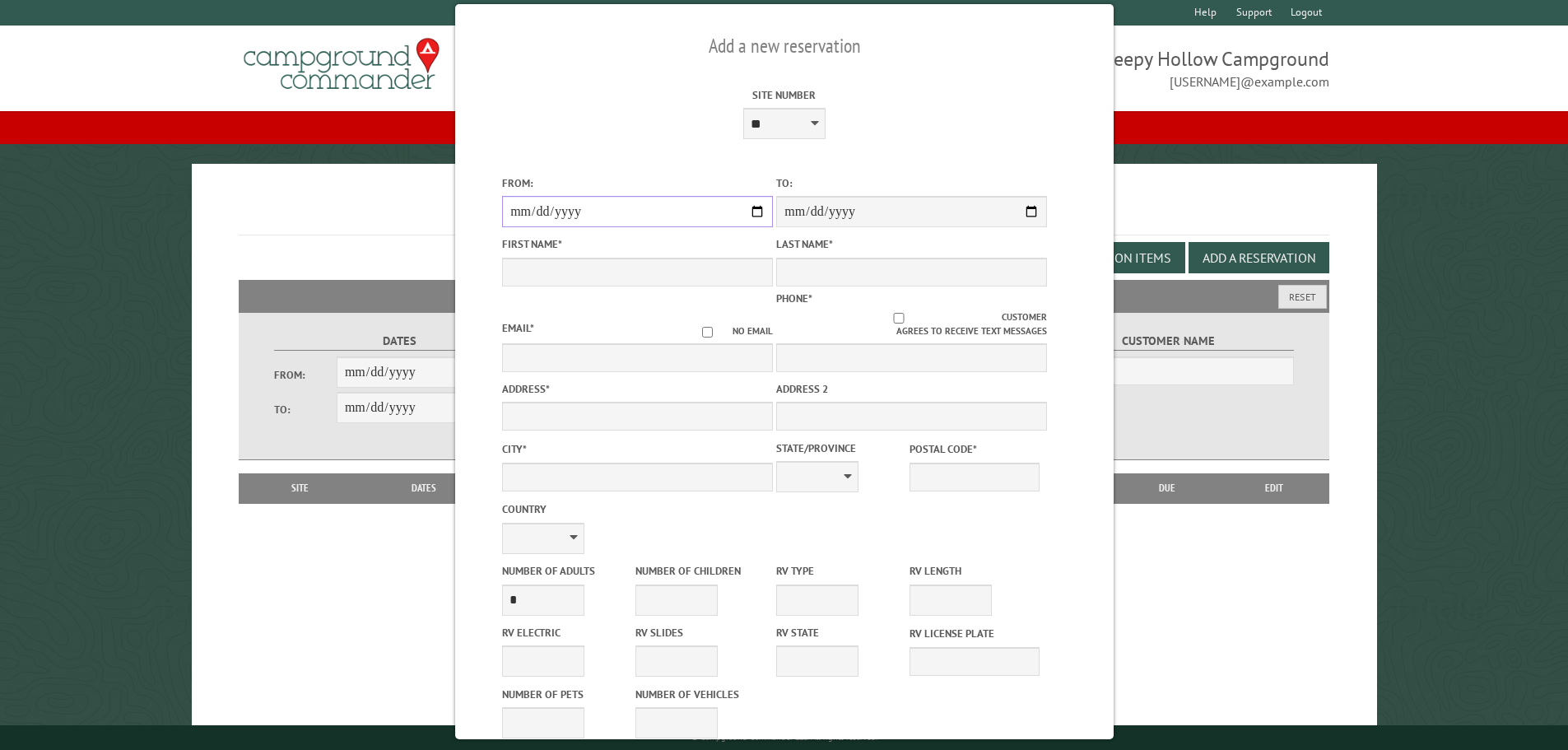 click on "From:" at bounding box center [637, 212] 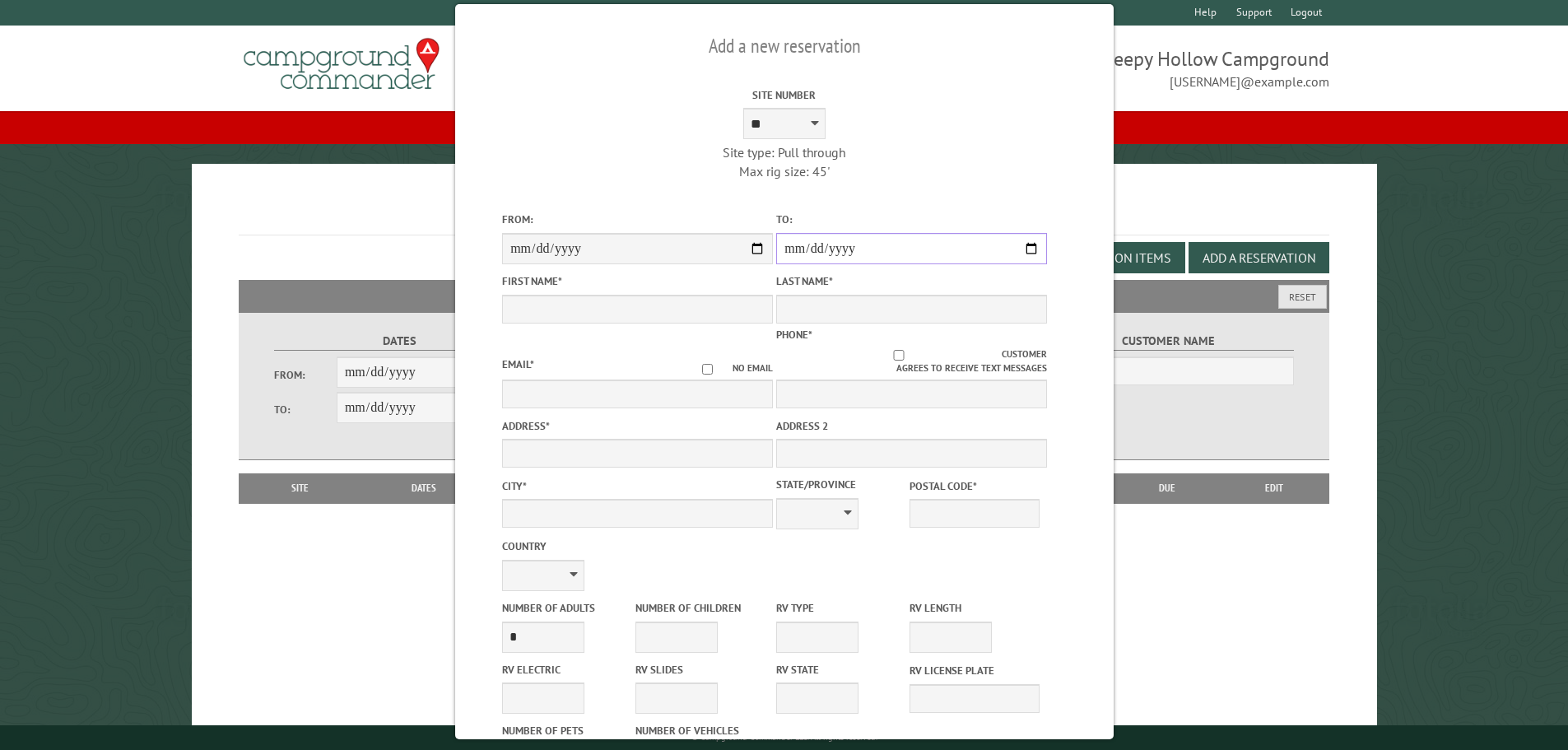 drag, startPoint x: 1026, startPoint y: 250, endPoint x: 1018, endPoint y: 258, distance: 11.313708 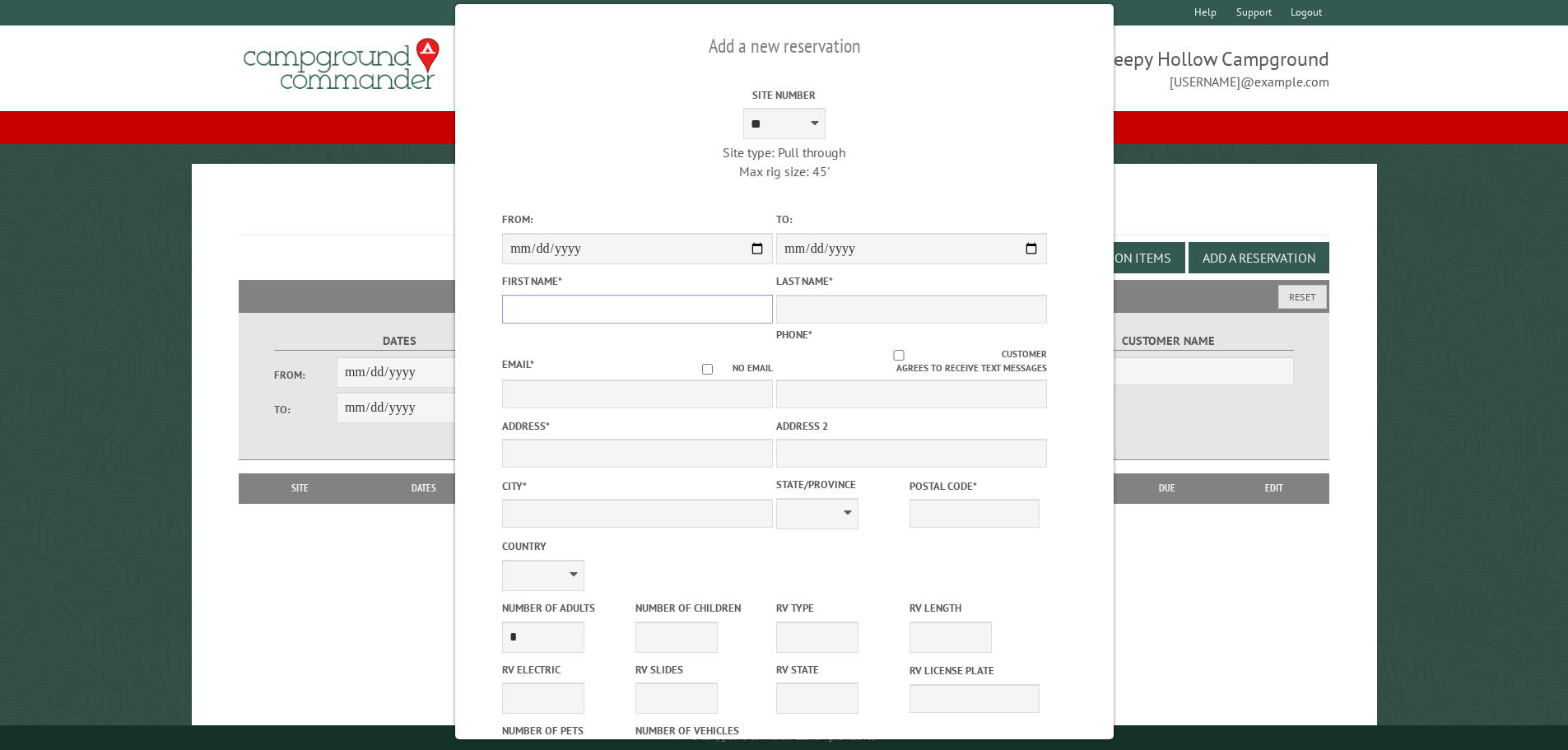 click on "First Name *" at bounding box center (637, 309) 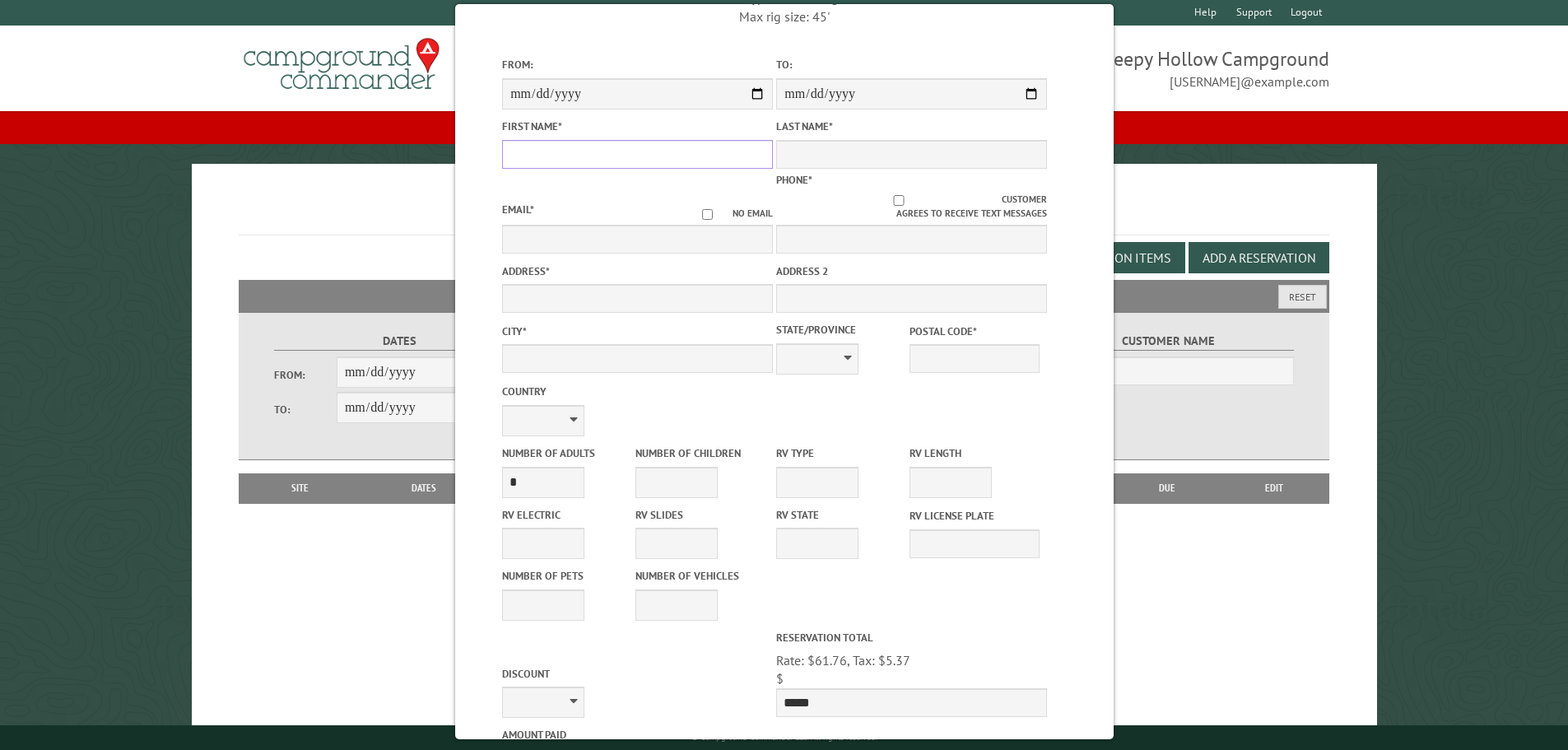 scroll, scrollTop: 329, scrollLeft: 0, axis: vertical 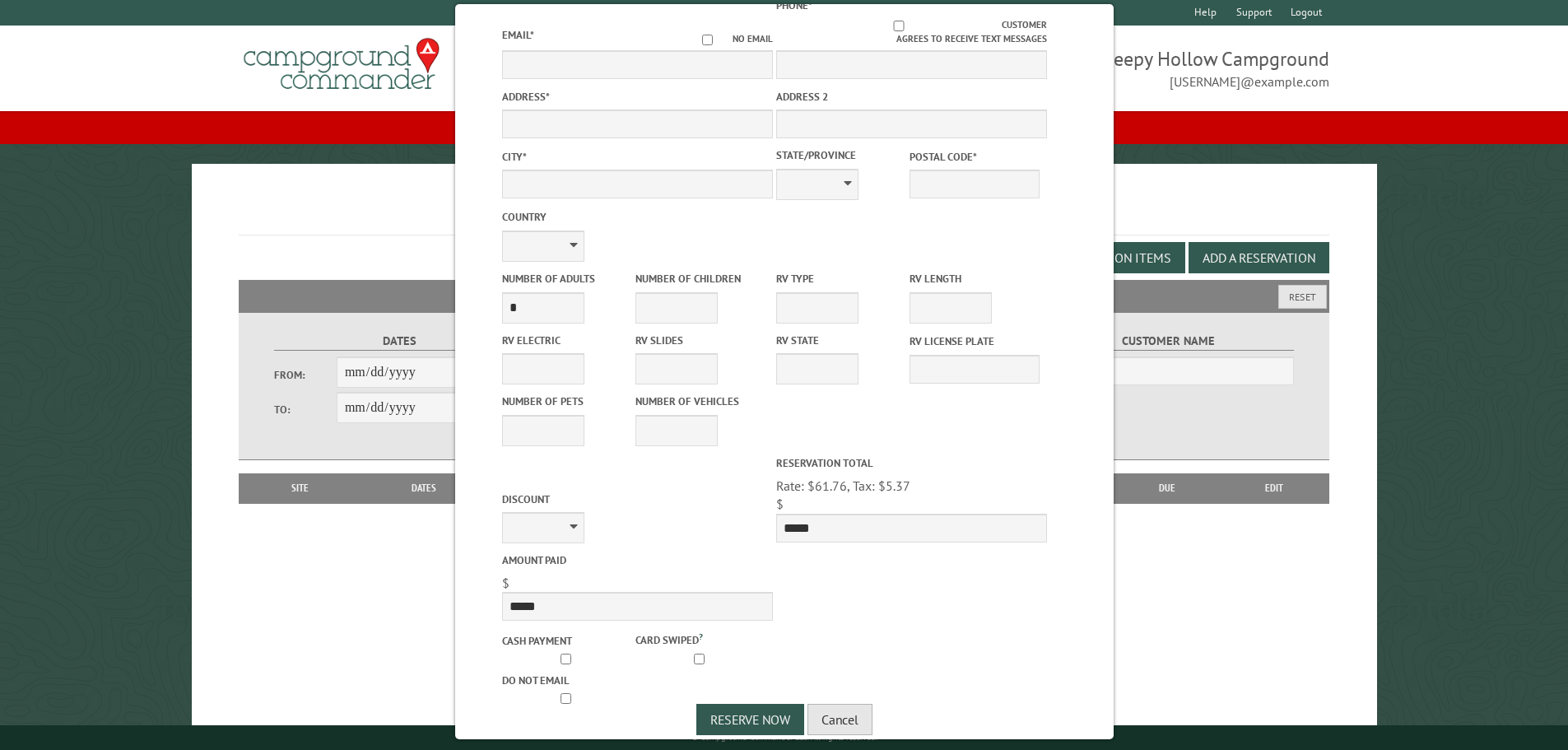 click on "Cancel" at bounding box center [840, 720] 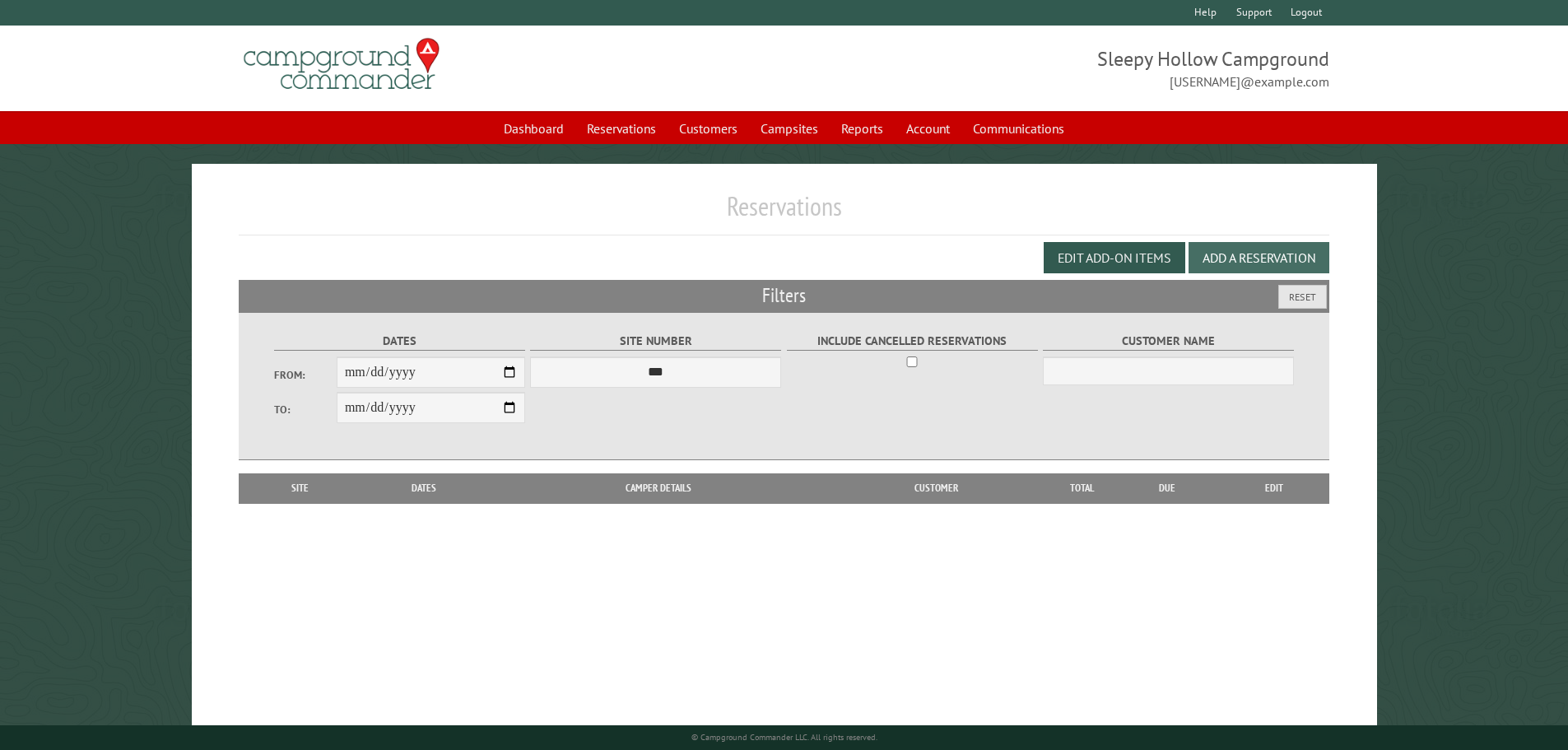 click on "Add a Reservation" at bounding box center (1259, 258) 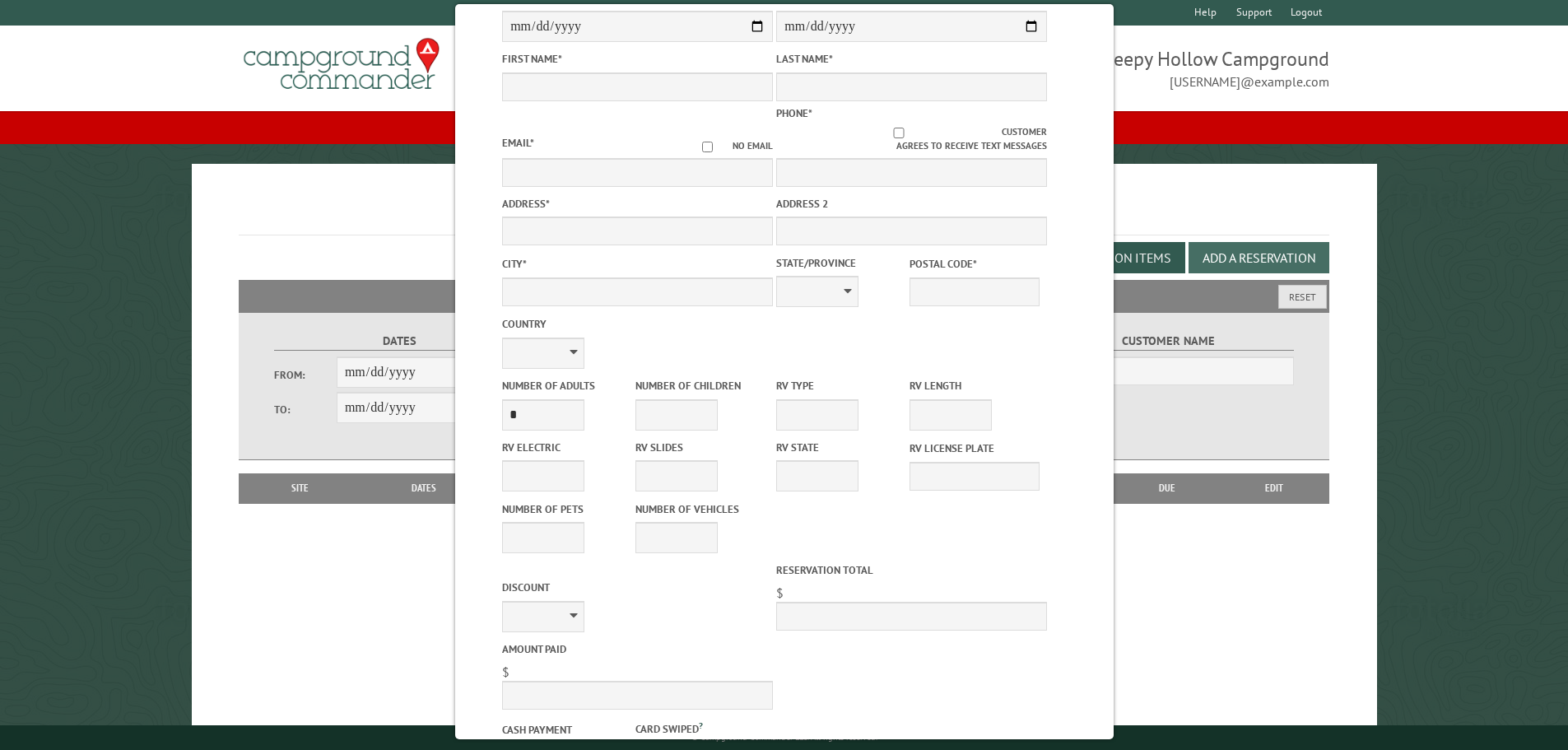 scroll, scrollTop: 43, scrollLeft: 0, axis: vertical 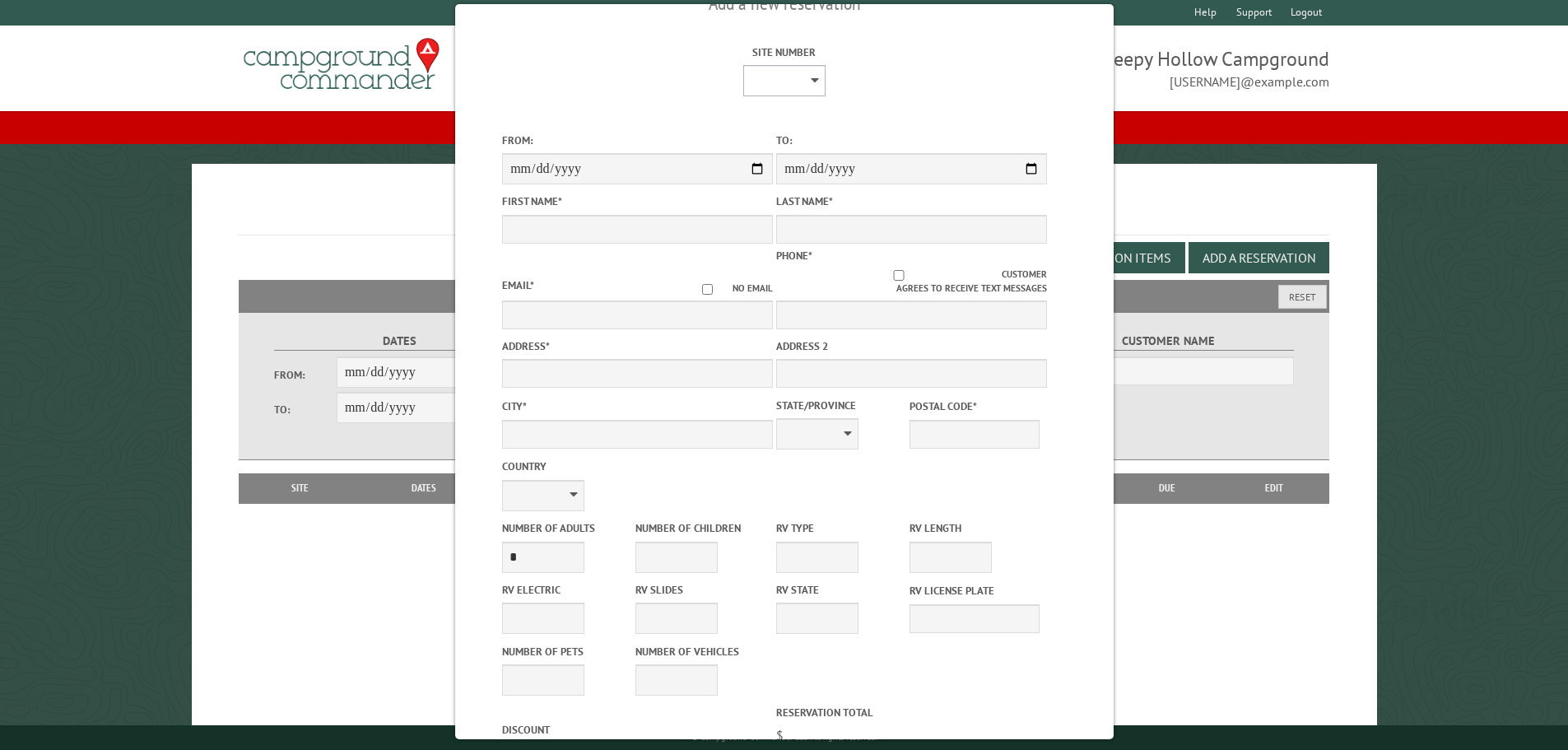 click on "* * * * * * * * * ** *** *** ** ** ** ** ** ** ** ** ** ** *** *** ** ** ** ** ** ** ** ** ** ** *** *** ** ** ** ** ** ** ** ** *** *** ** ** ** ** ** ** *** *** ** ** ** ** ** *** ** ** ** ** ** ** ** ** ** ** ** ** ** ** ** ** ** ** ** ** ** ** ** ** **" at bounding box center [784, 81] 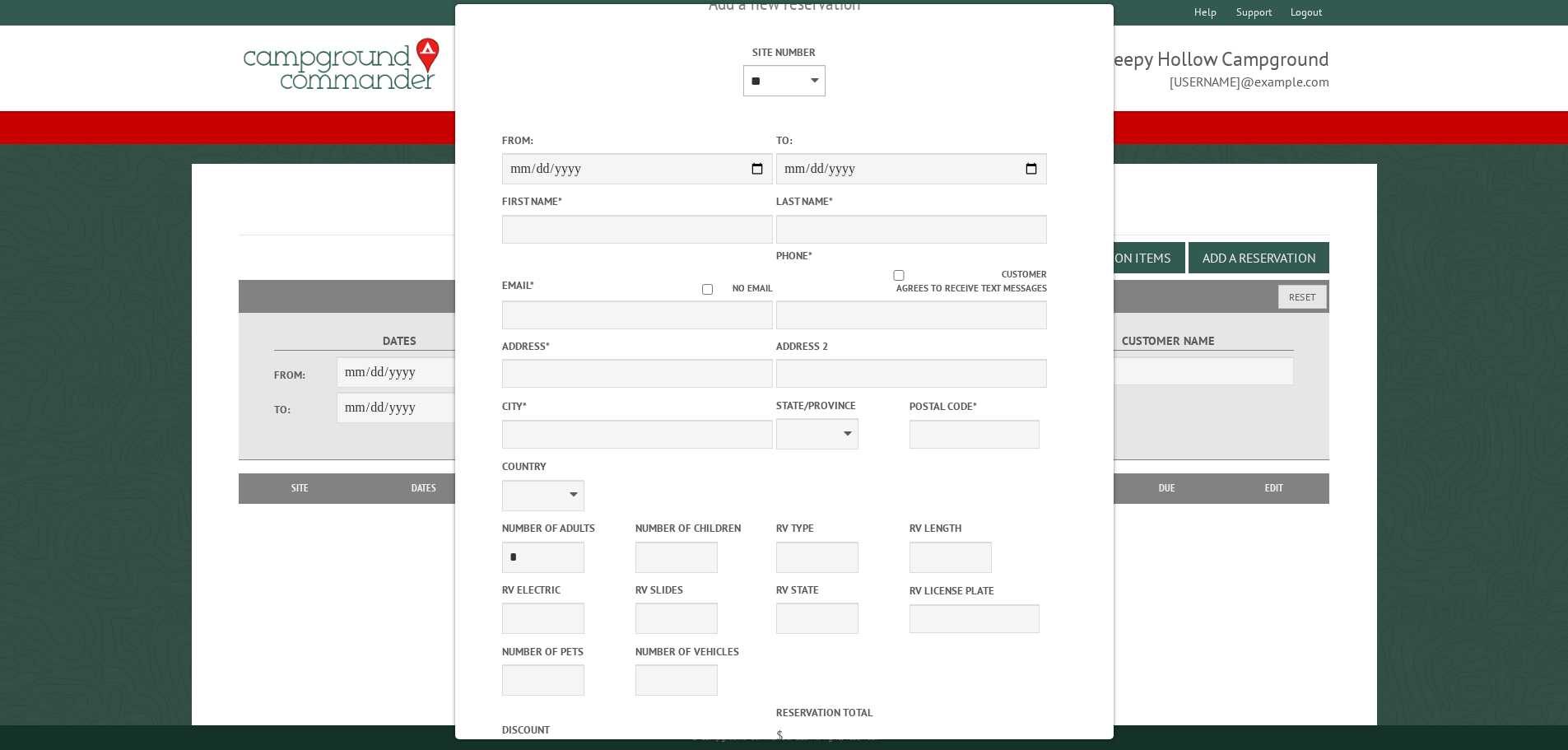 click on "* * * * * * * * * ** *** *** ** ** ** ** ** ** ** ** ** ** *** *** ** ** ** ** ** ** ** ** ** ** *** *** ** ** ** ** ** ** ** ** *** *** ** ** ** ** ** ** *** *** ** ** ** ** ** *** ** ** ** ** ** ** ** ** ** ** ** ** ** ** ** ** ** ** ** ** ** ** ** ** **" at bounding box center (784, 81) 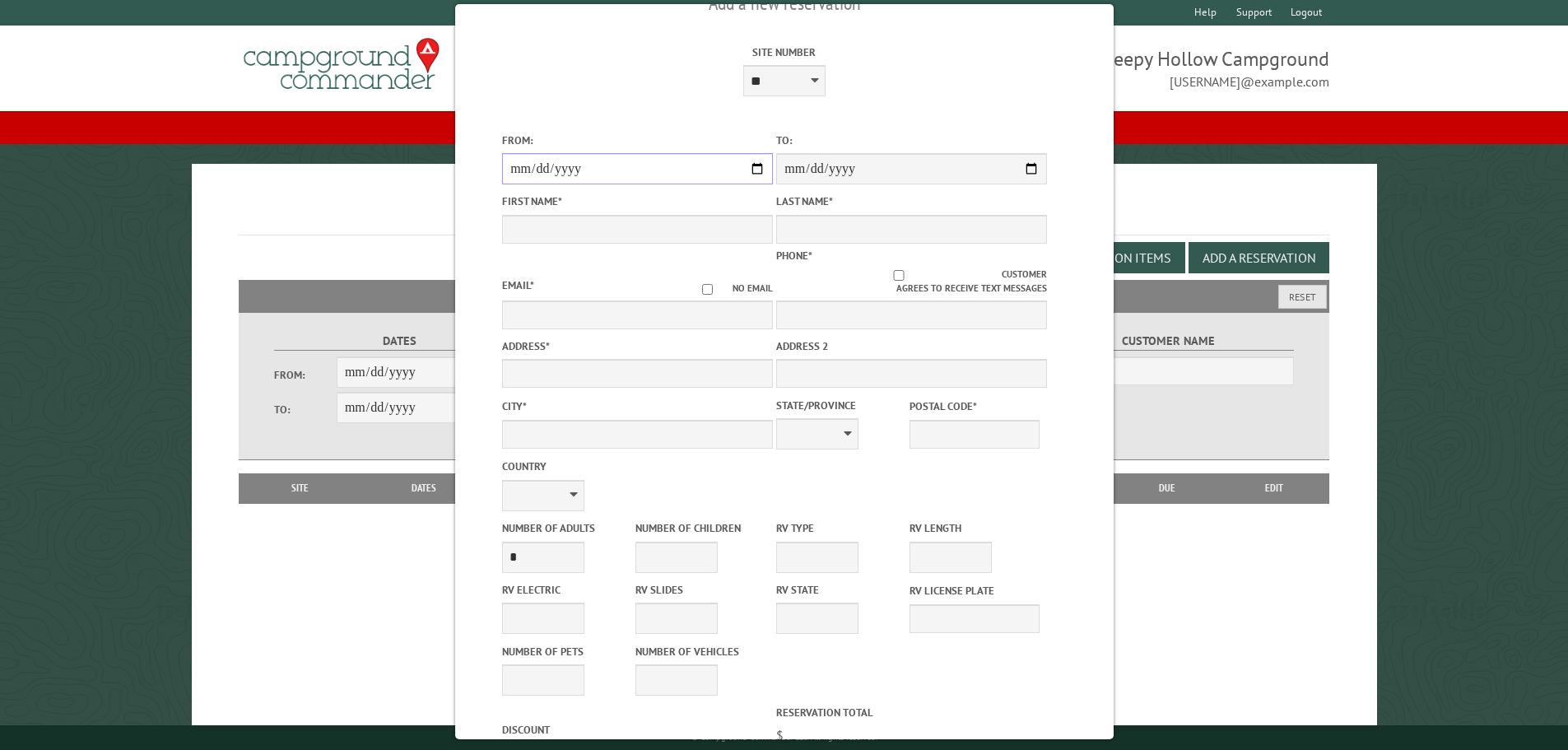 click on "From:" at bounding box center [637, 169] 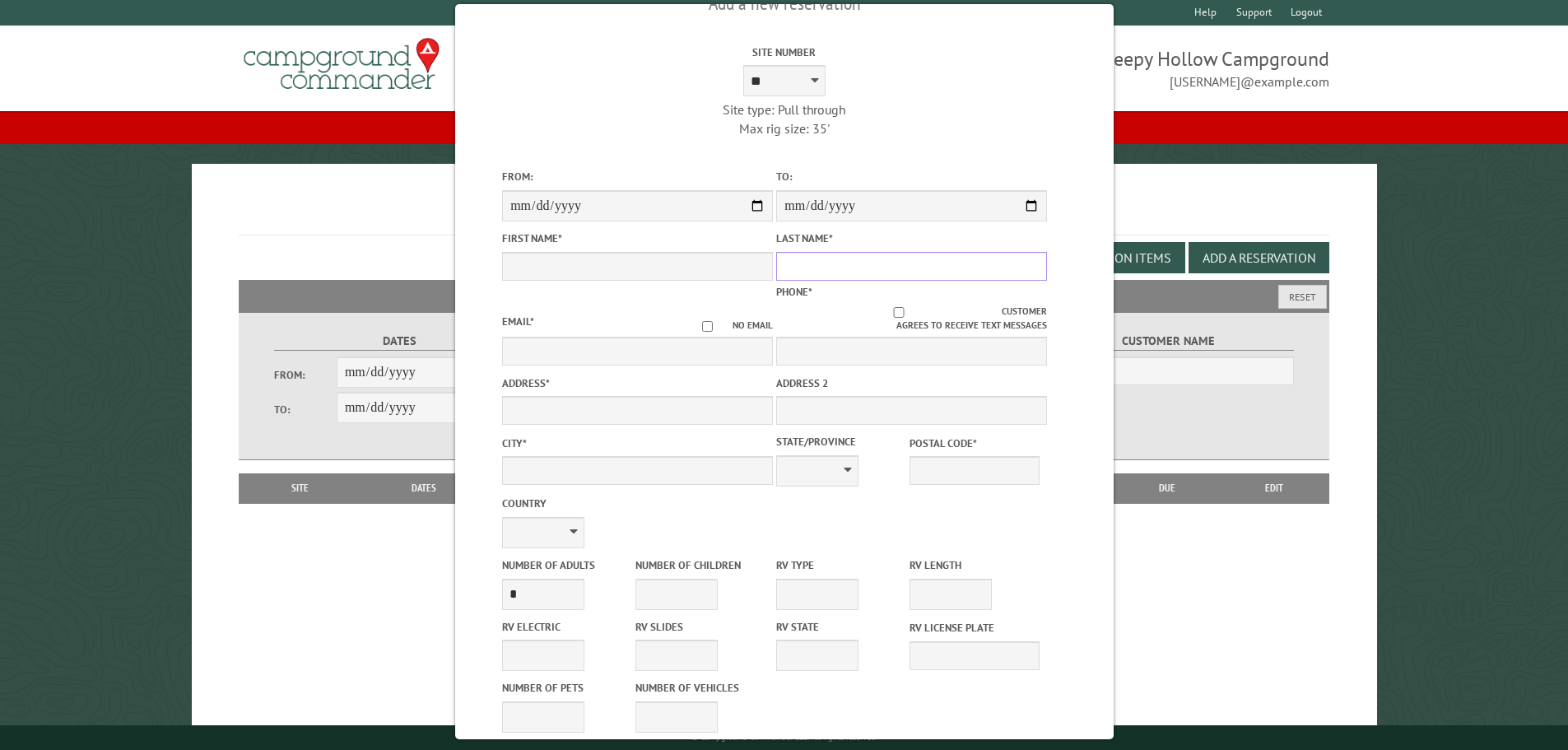 click on "Last Name *" at bounding box center (911, 266) 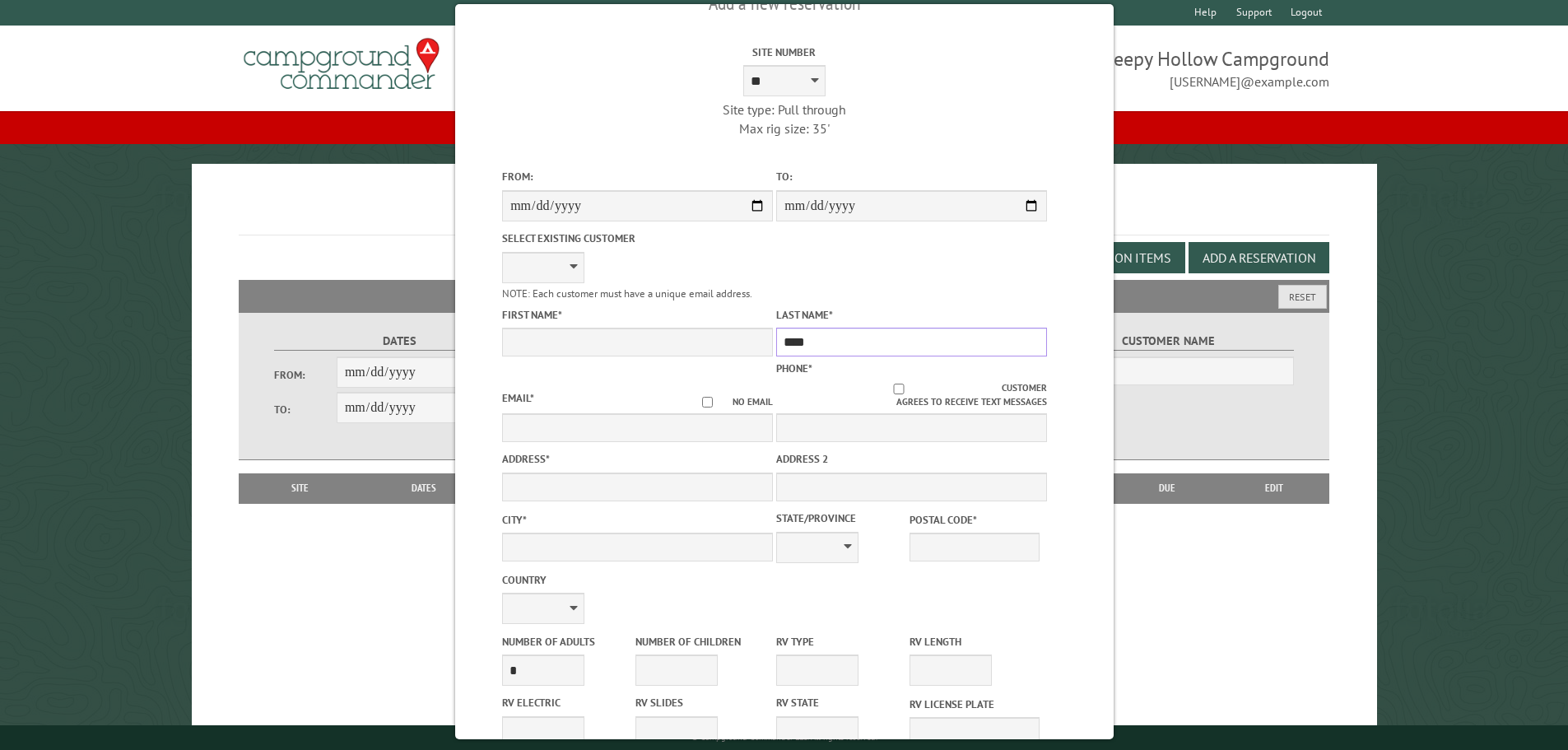 type on "****" 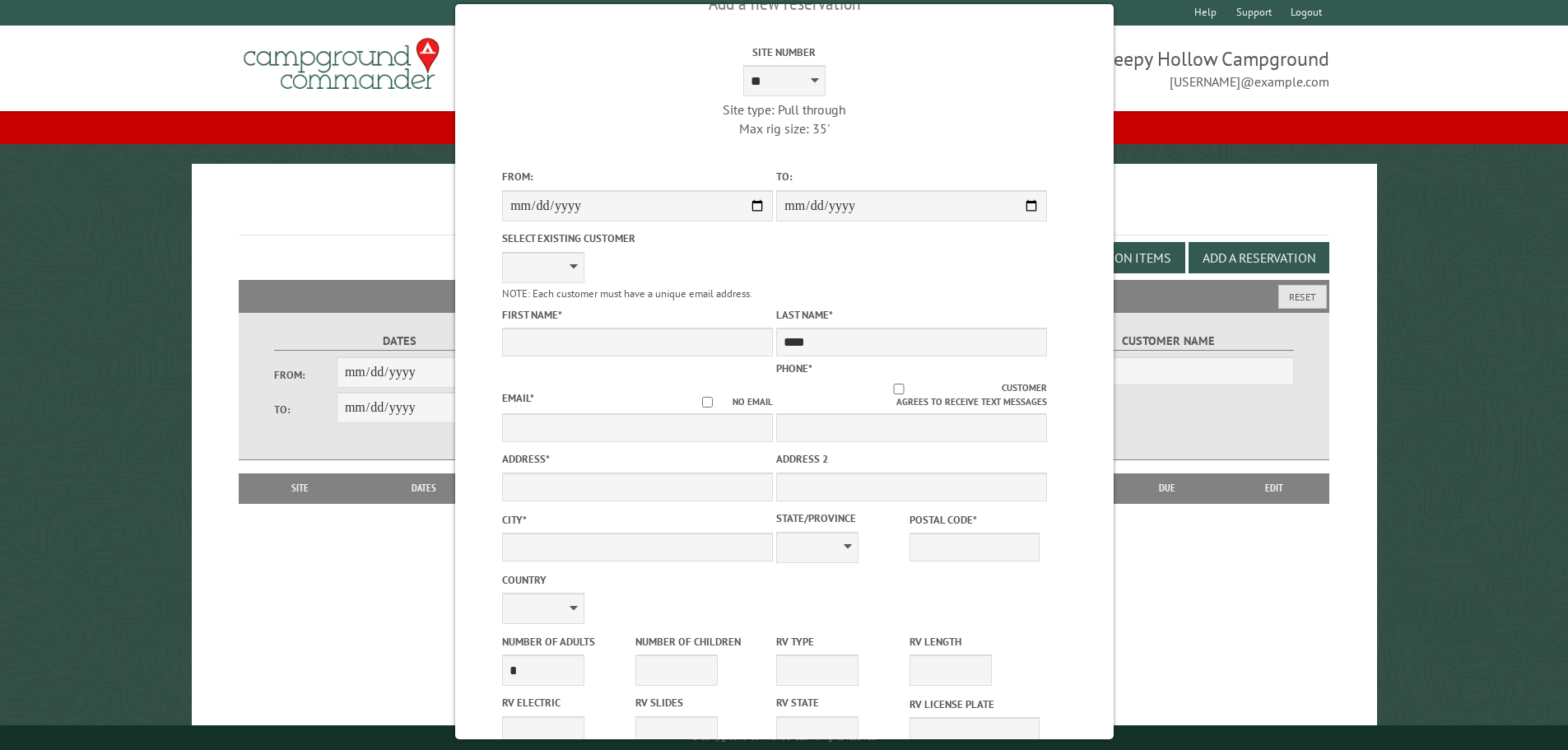 click on "First Name *" at bounding box center [637, 331] 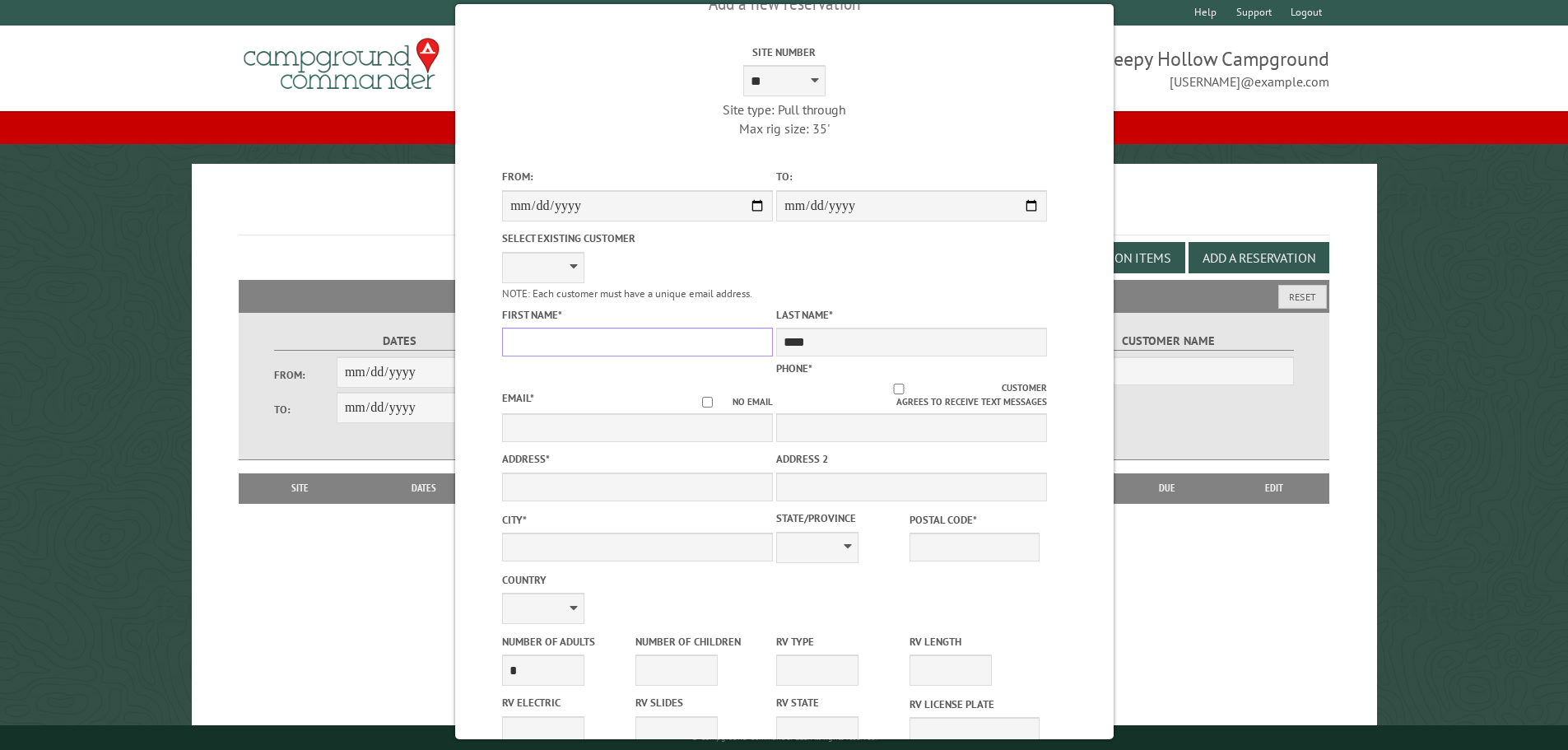 click on "First Name *" at bounding box center [637, 342] 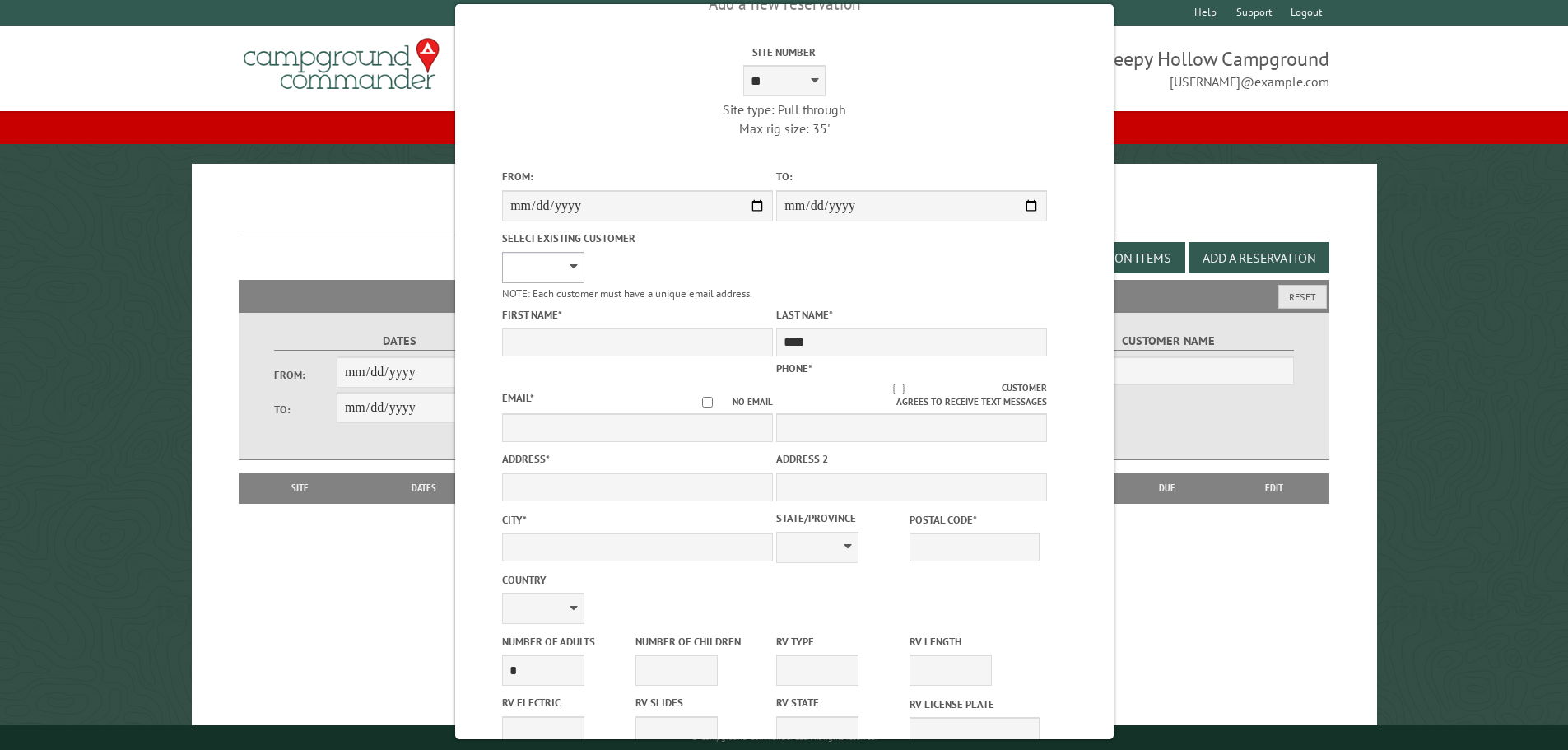 click on "**********" at bounding box center (543, 268) 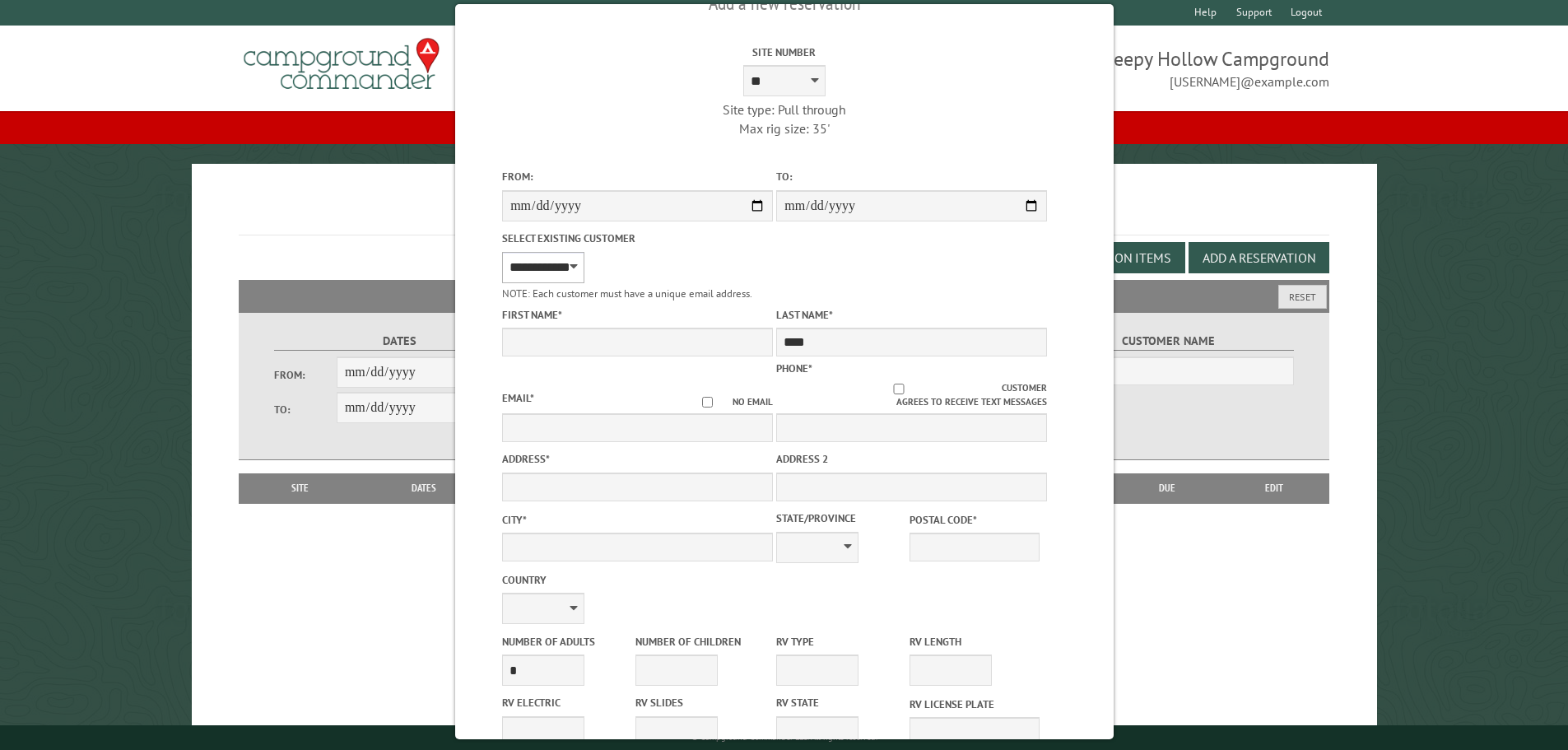 click on "**********" at bounding box center [543, 268] 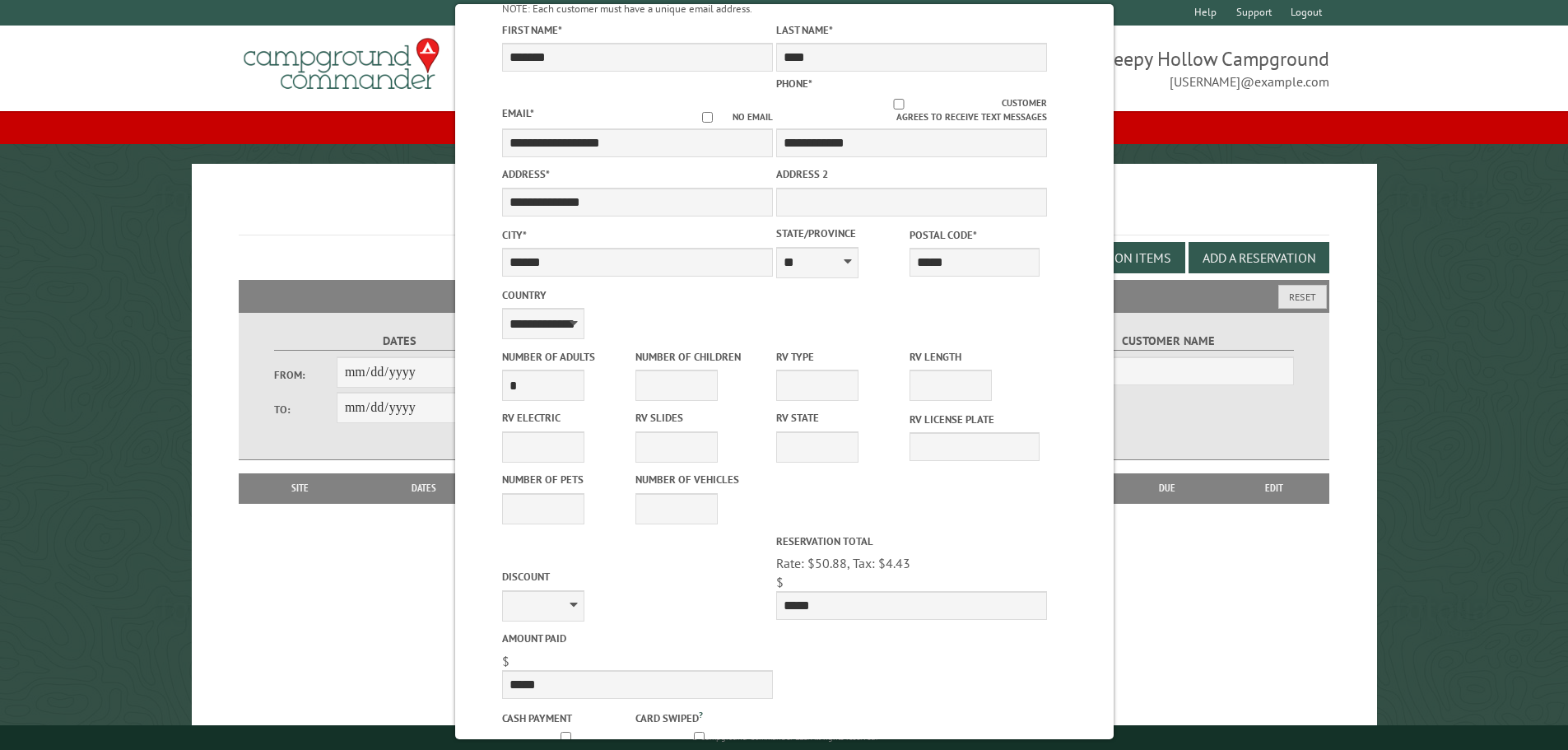 scroll, scrollTop: 422, scrollLeft: 0, axis: vertical 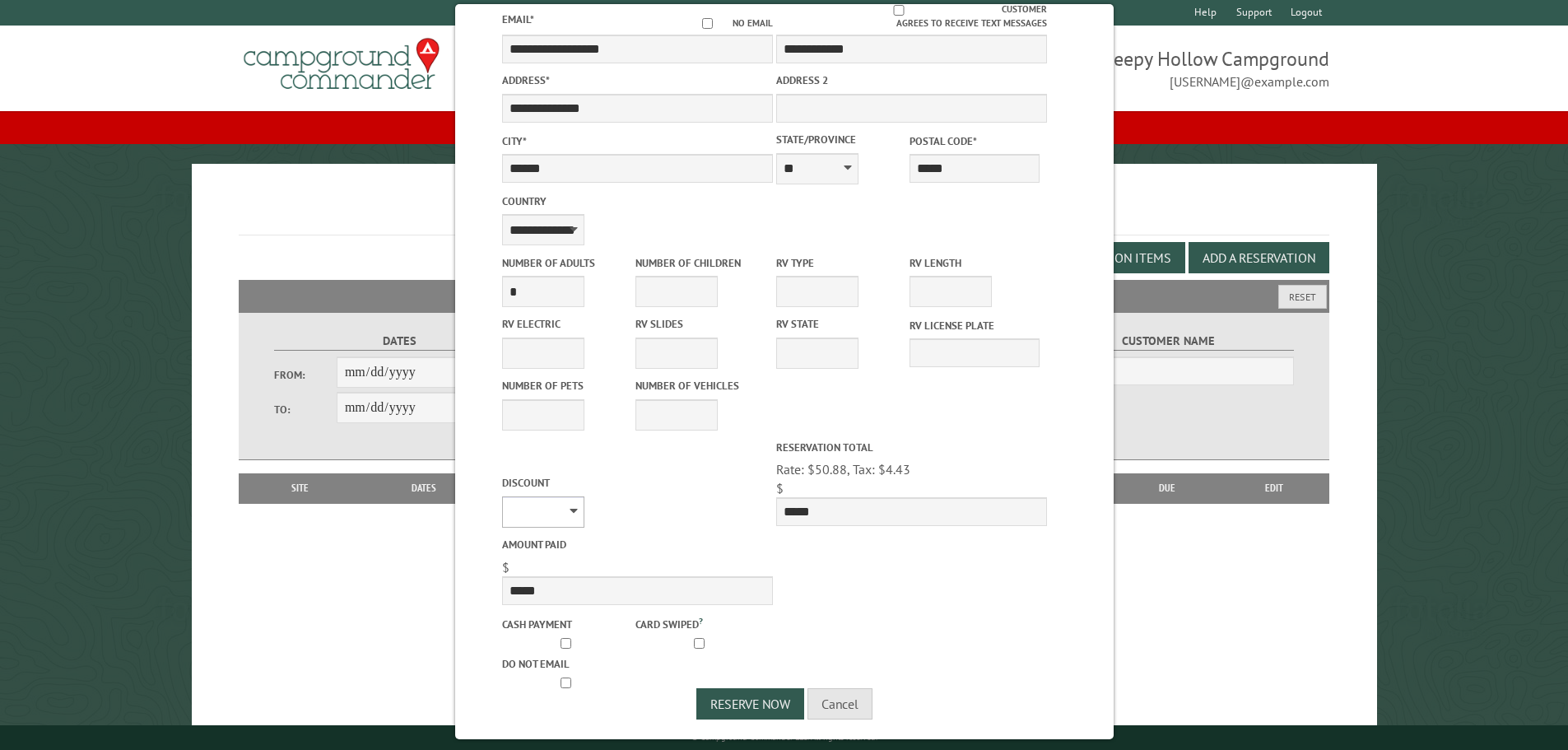 click on "********" at bounding box center [543, 512] 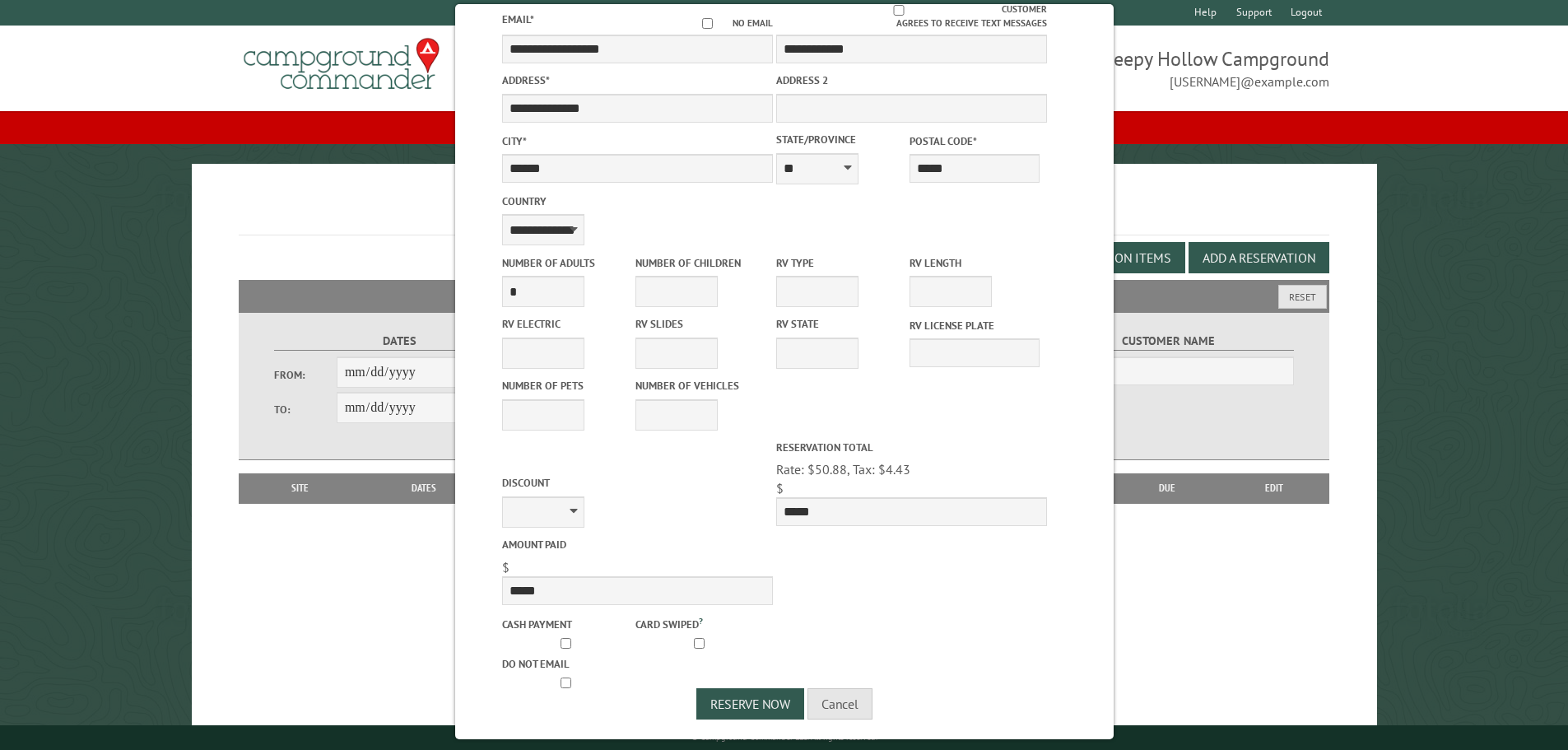 click on "Discount
********" at bounding box center [637, 501] 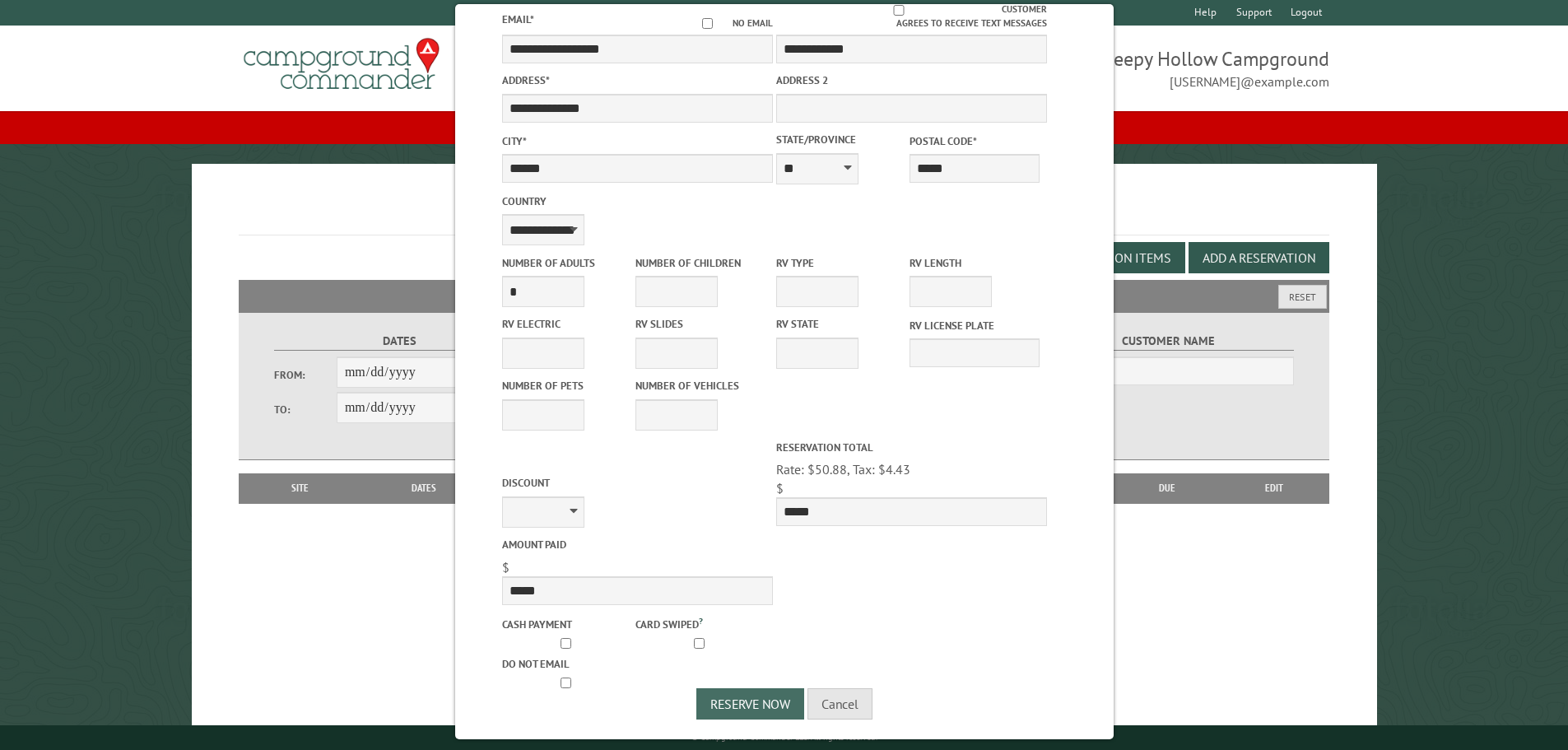 click on "Reserve Now" at bounding box center [750, 704] 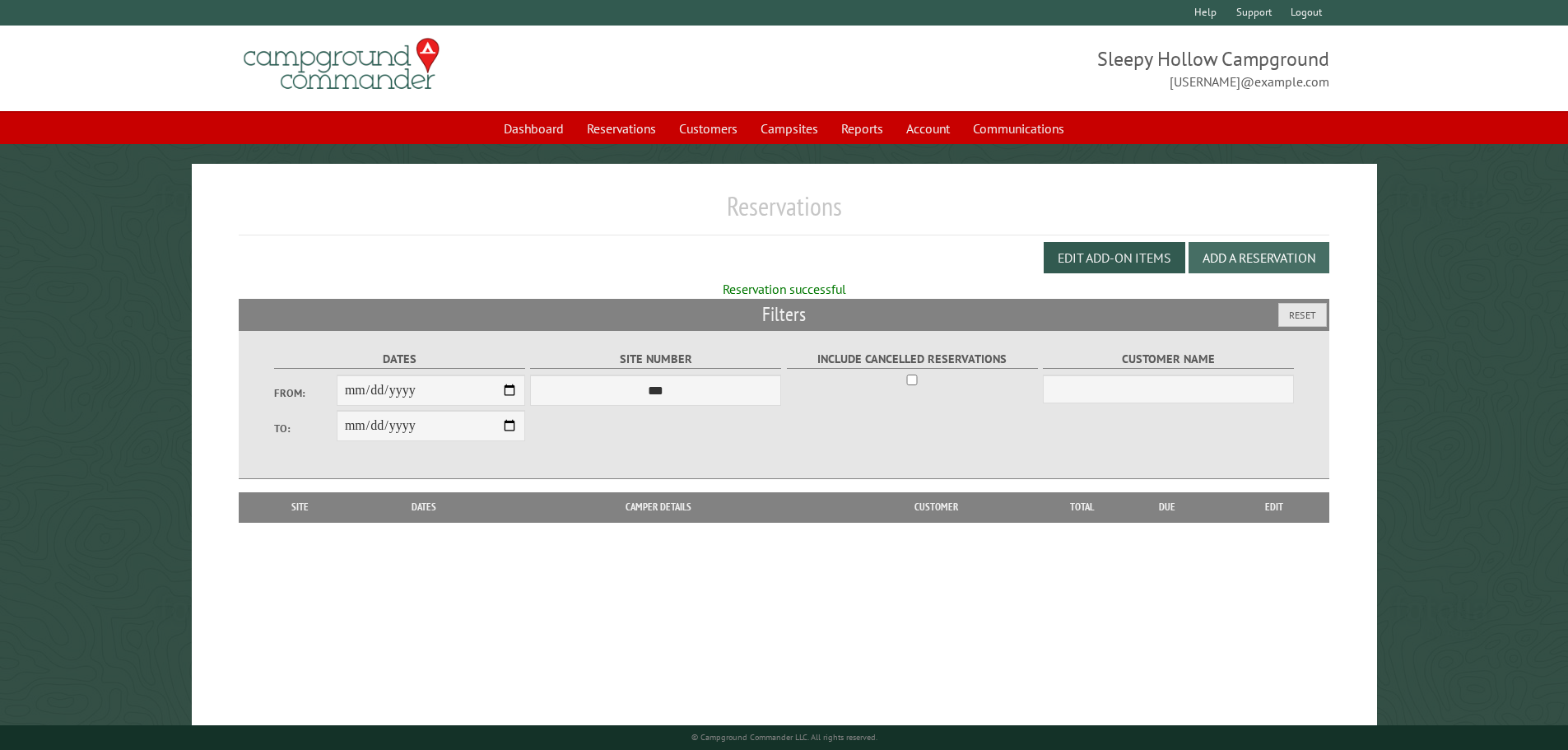 click on "Add a Reservation" at bounding box center (1259, 258) 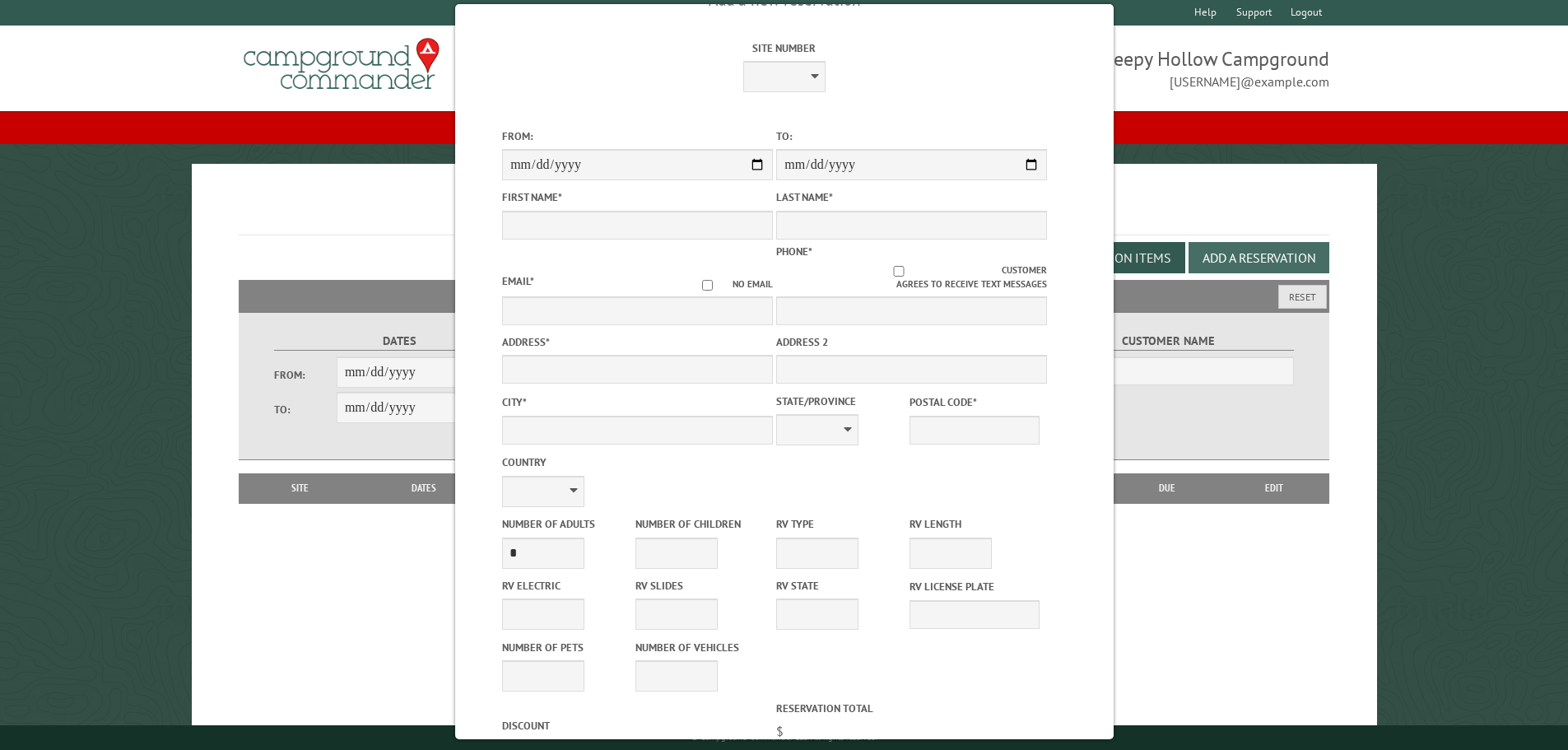 scroll, scrollTop: 0, scrollLeft: 0, axis: both 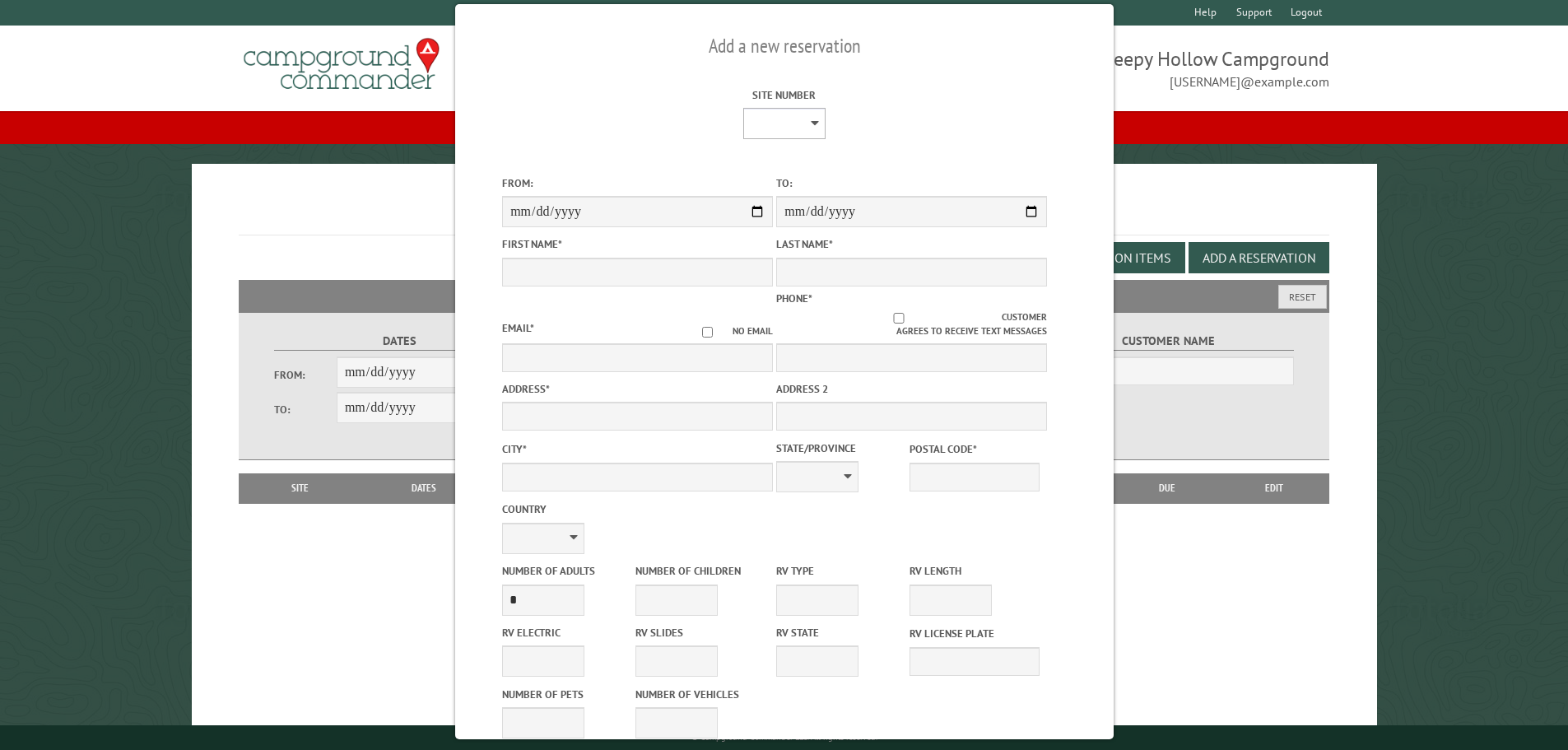 click on "* * * * * * * * * ** *** *** ** ** ** ** ** ** ** ** ** ** *** *** ** ** ** ** ** ** ** ** ** ** *** *** ** ** ** ** ** ** ** ** *** *** ** ** ** ** ** ** *** *** ** ** ** ** ** *** ** ** ** ** ** ** ** ** ** ** ** ** ** ** ** ** ** ** ** ** ** ** ** ** **" at bounding box center [784, 123] 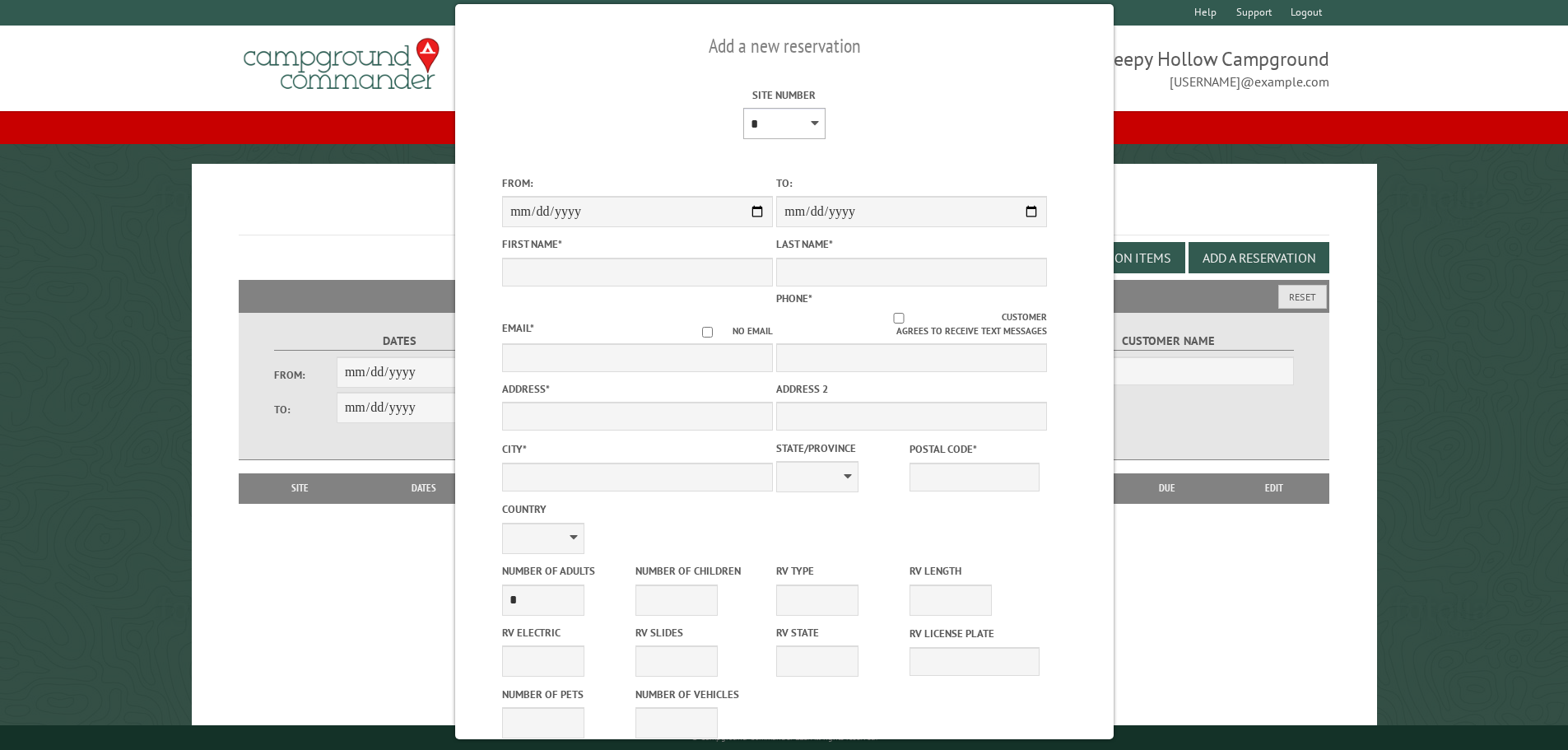 click on "* * * * * * * * * ** *** *** ** ** ** ** ** ** ** ** ** ** *** *** ** ** ** ** ** ** ** ** ** ** *** *** ** ** ** ** ** ** ** ** *** *** ** ** ** ** ** ** *** *** ** ** ** ** ** *** ** ** ** ** ** ** ** ** ** ** ** ** ** ** ** ** ** ** ** ** ** ** ** ** **" at bounding box center (784, 123) 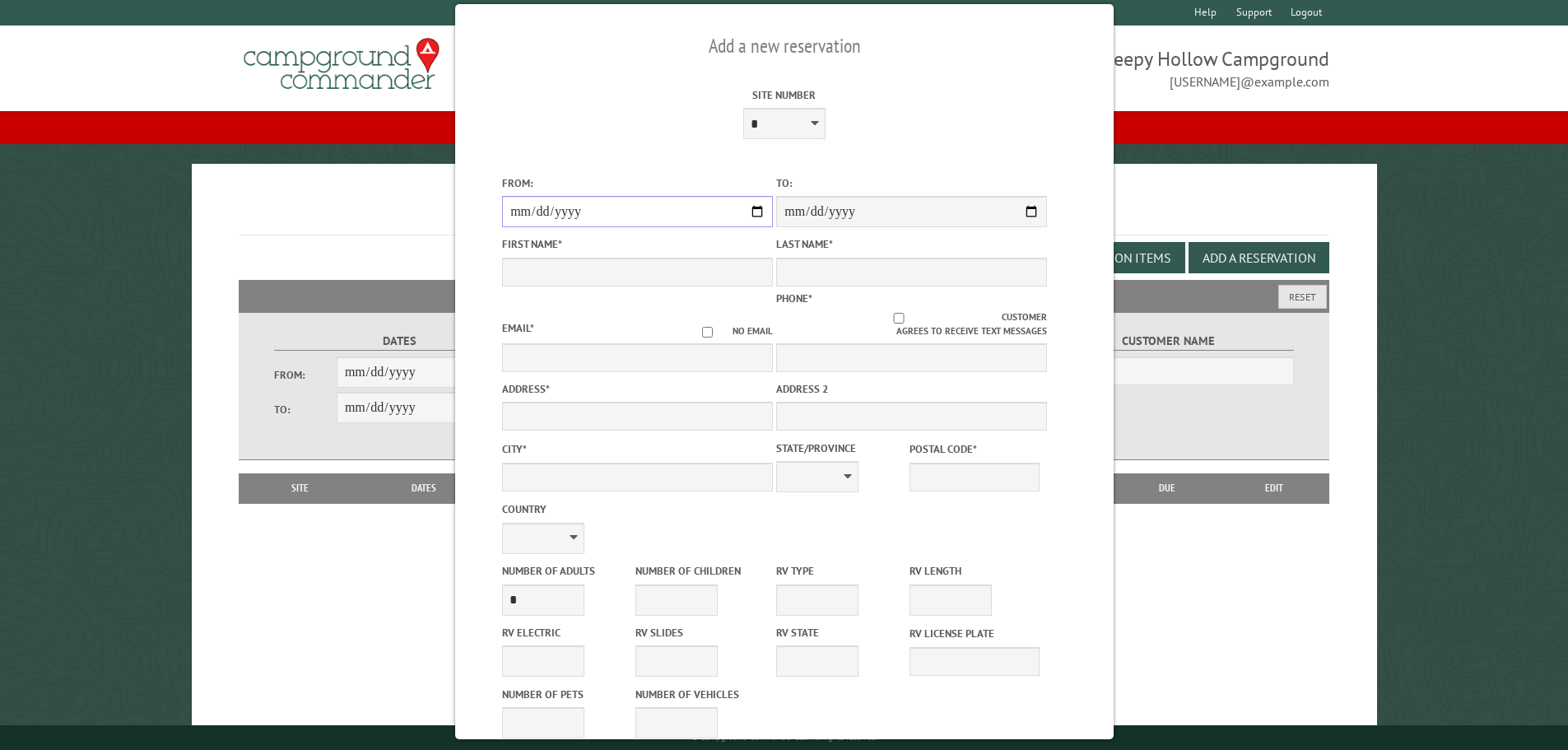 click on "From:" at bounding box center (637, 212) 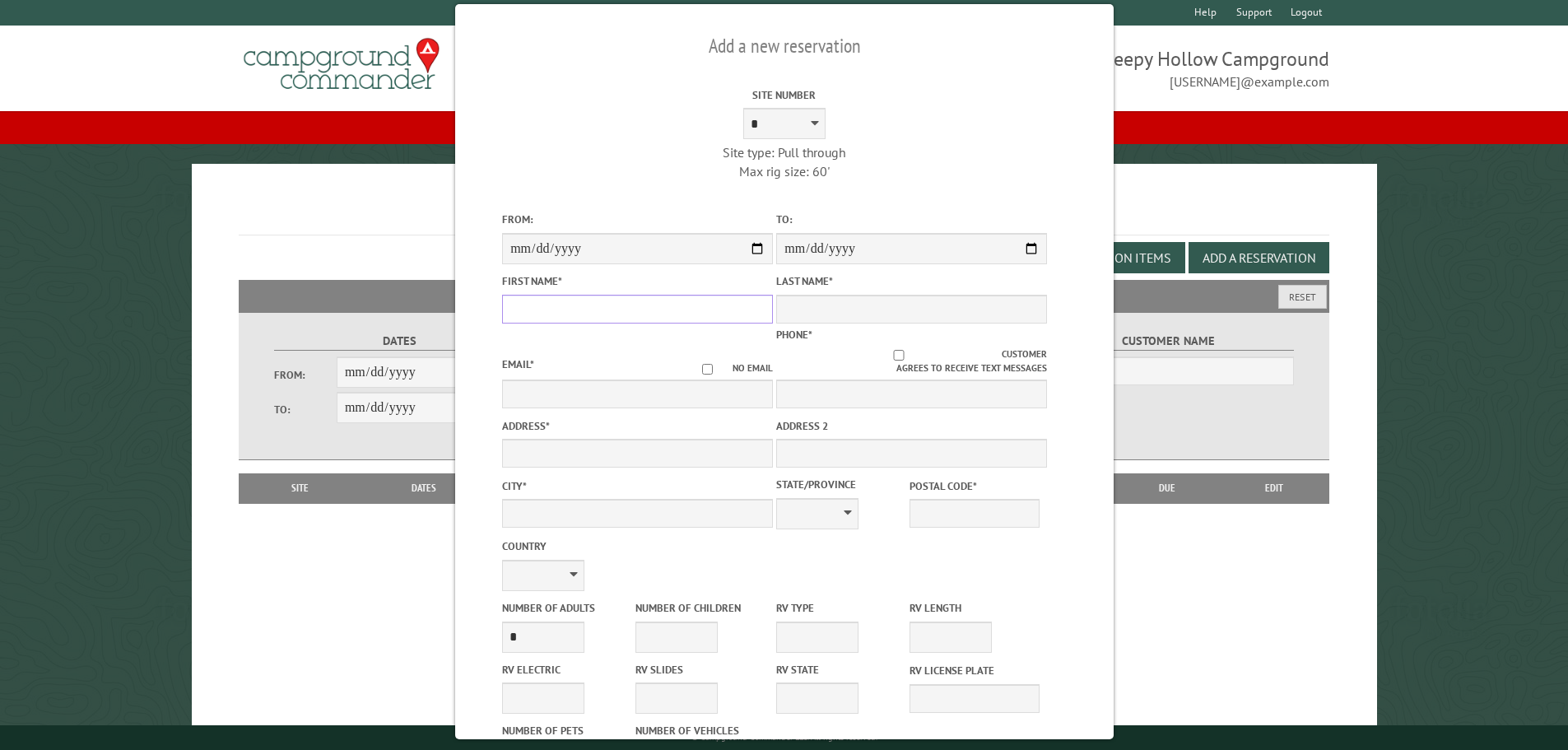 click on "First Name *" at bounding box center (637, 309) 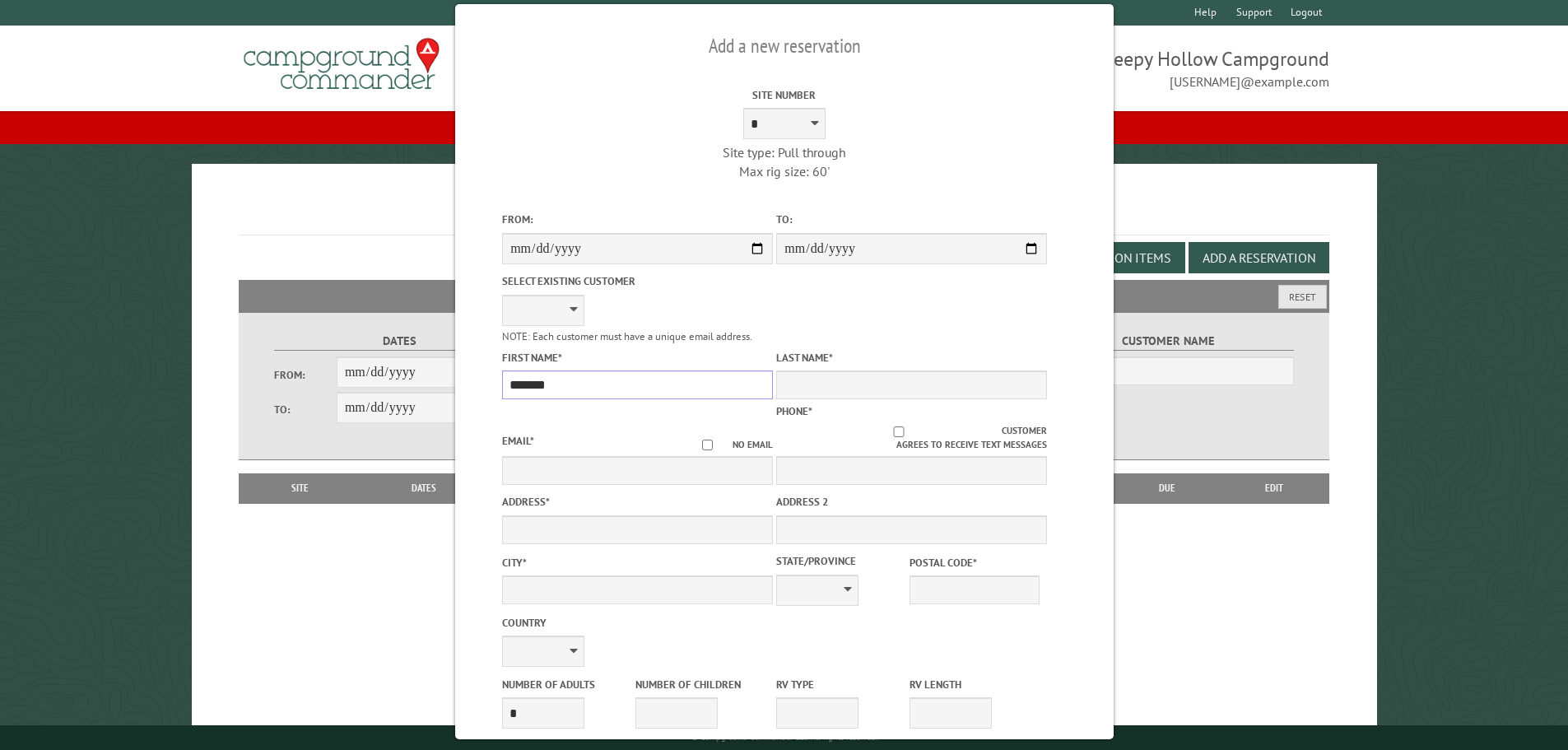 type on "*******" 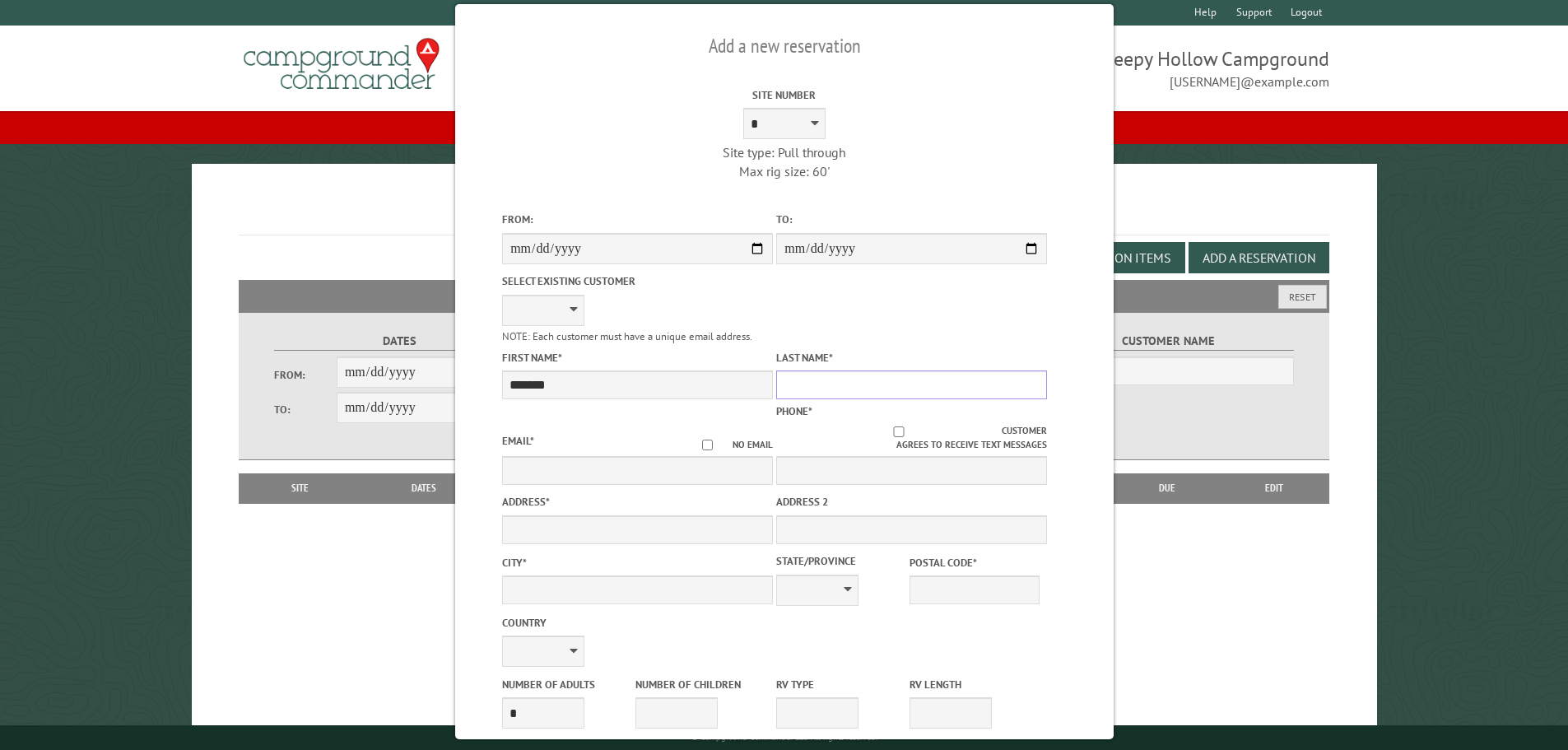 click on "Last Name *" at bounding box center (911, 384) 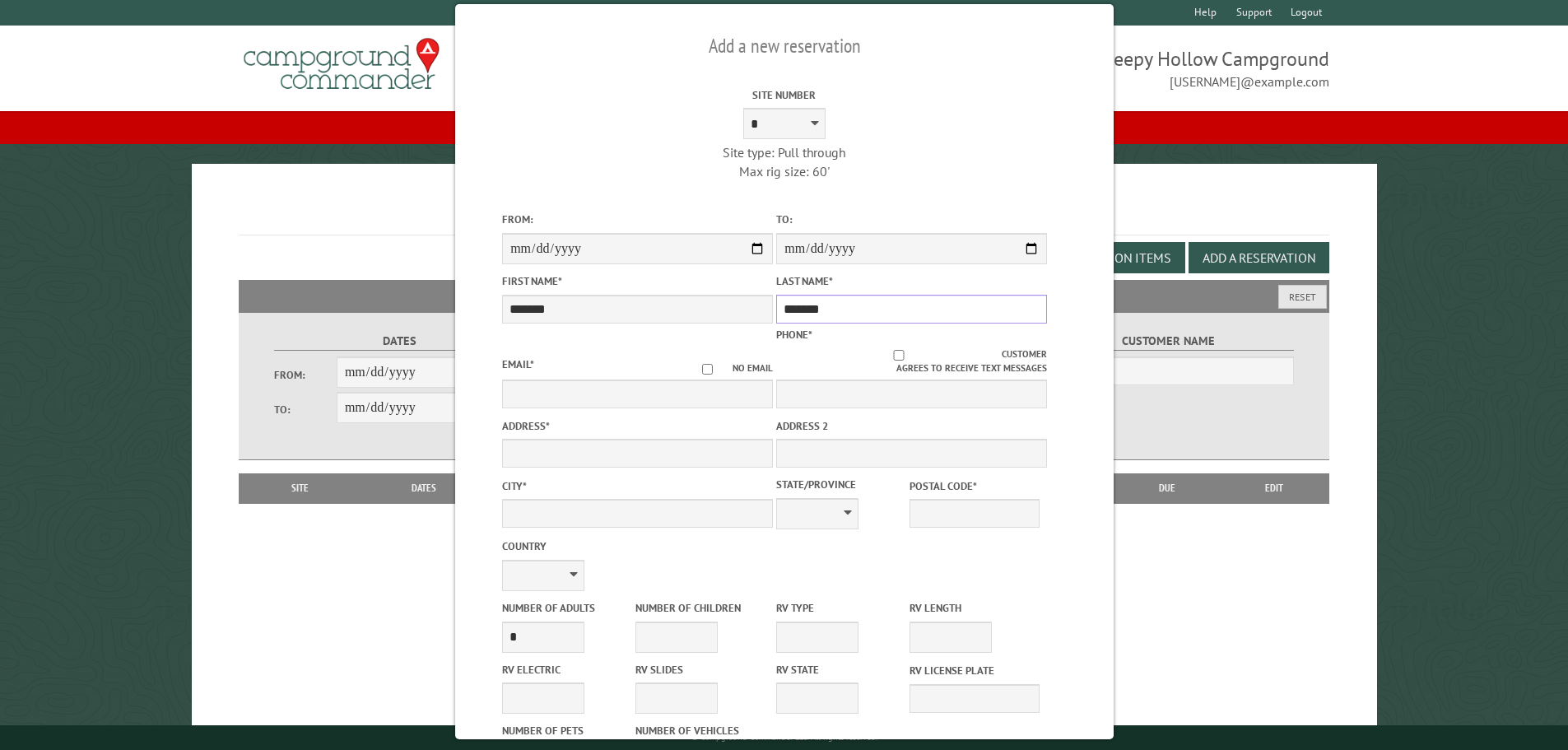 type on "*******" 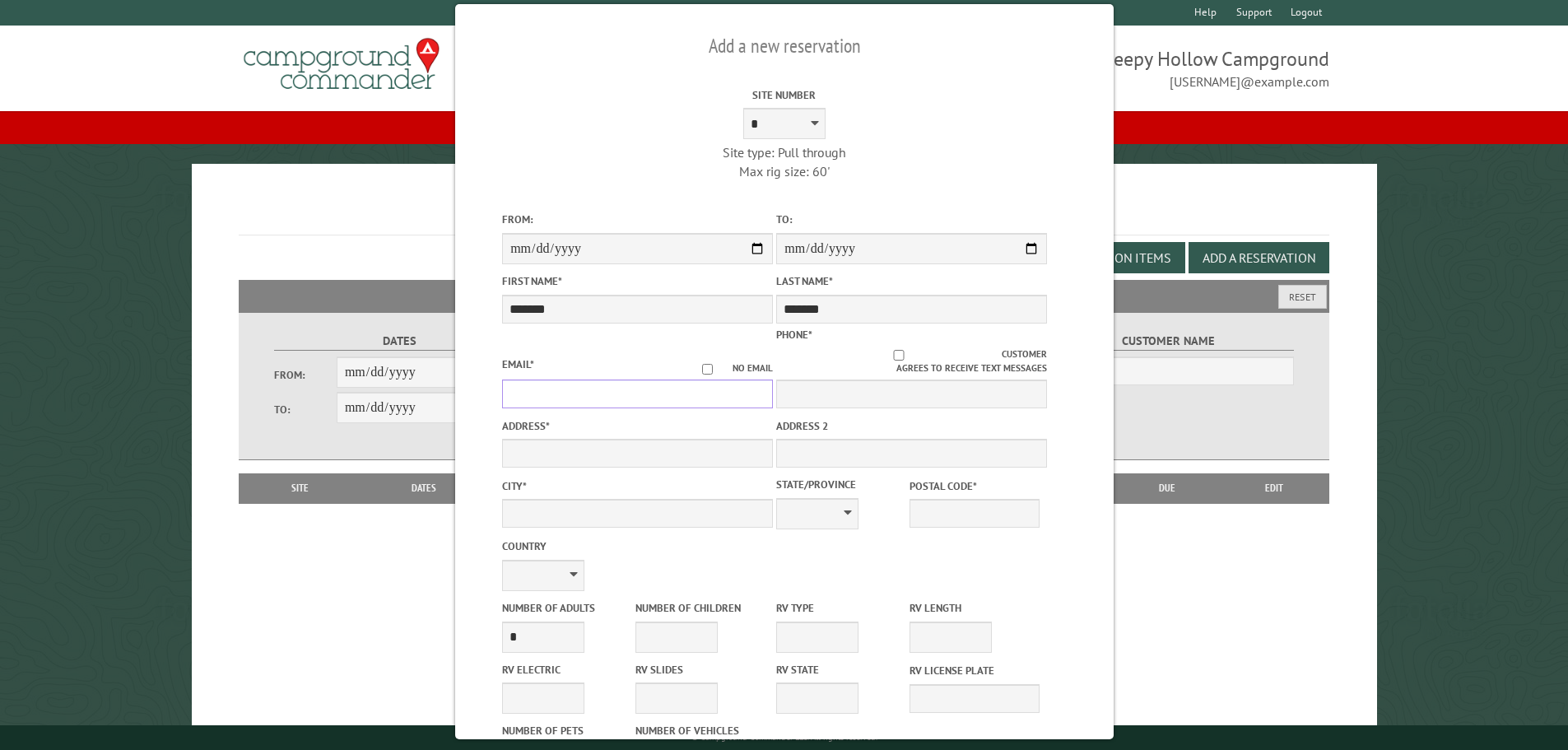 click on "Email *" at bounding box center [637, 394] 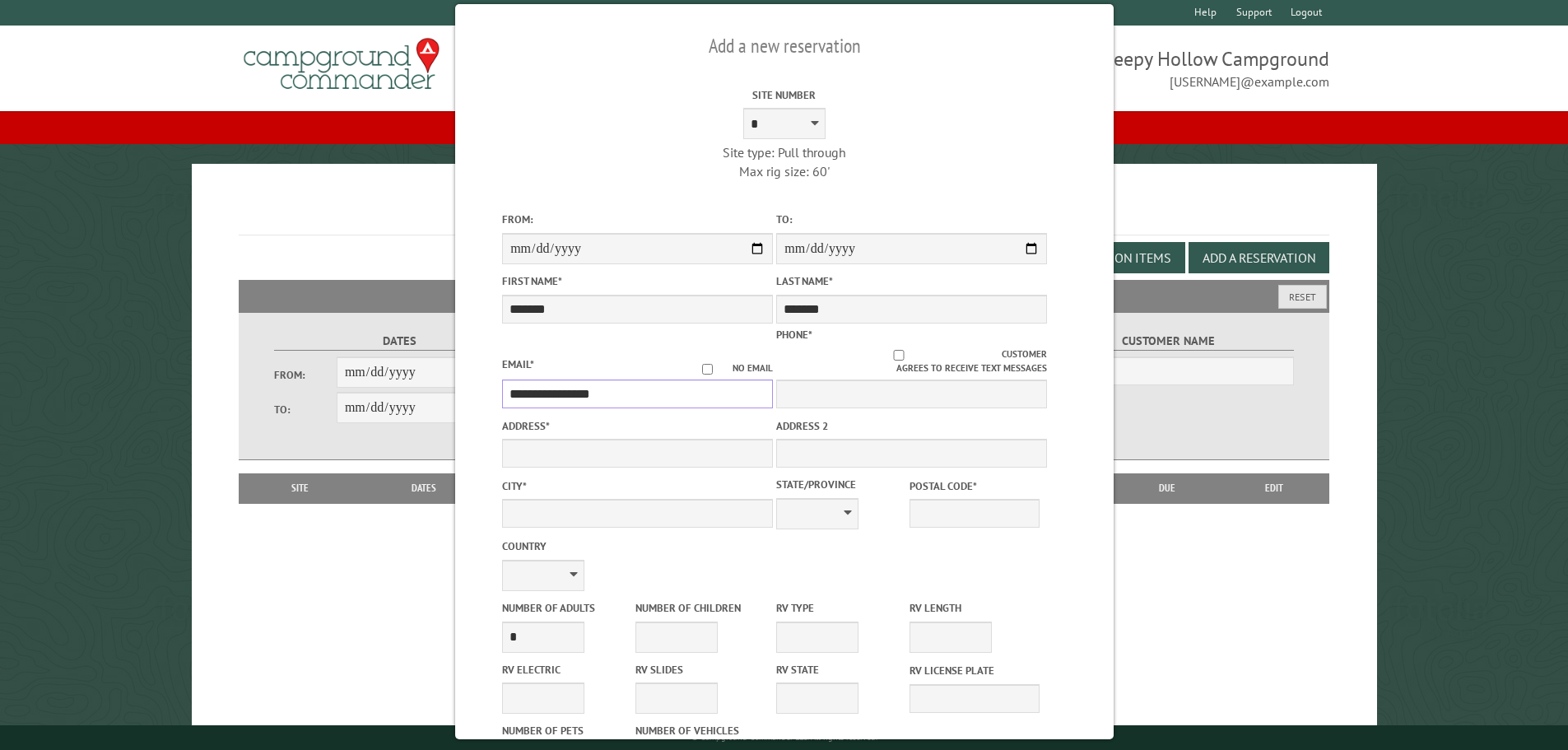 type on "**********" 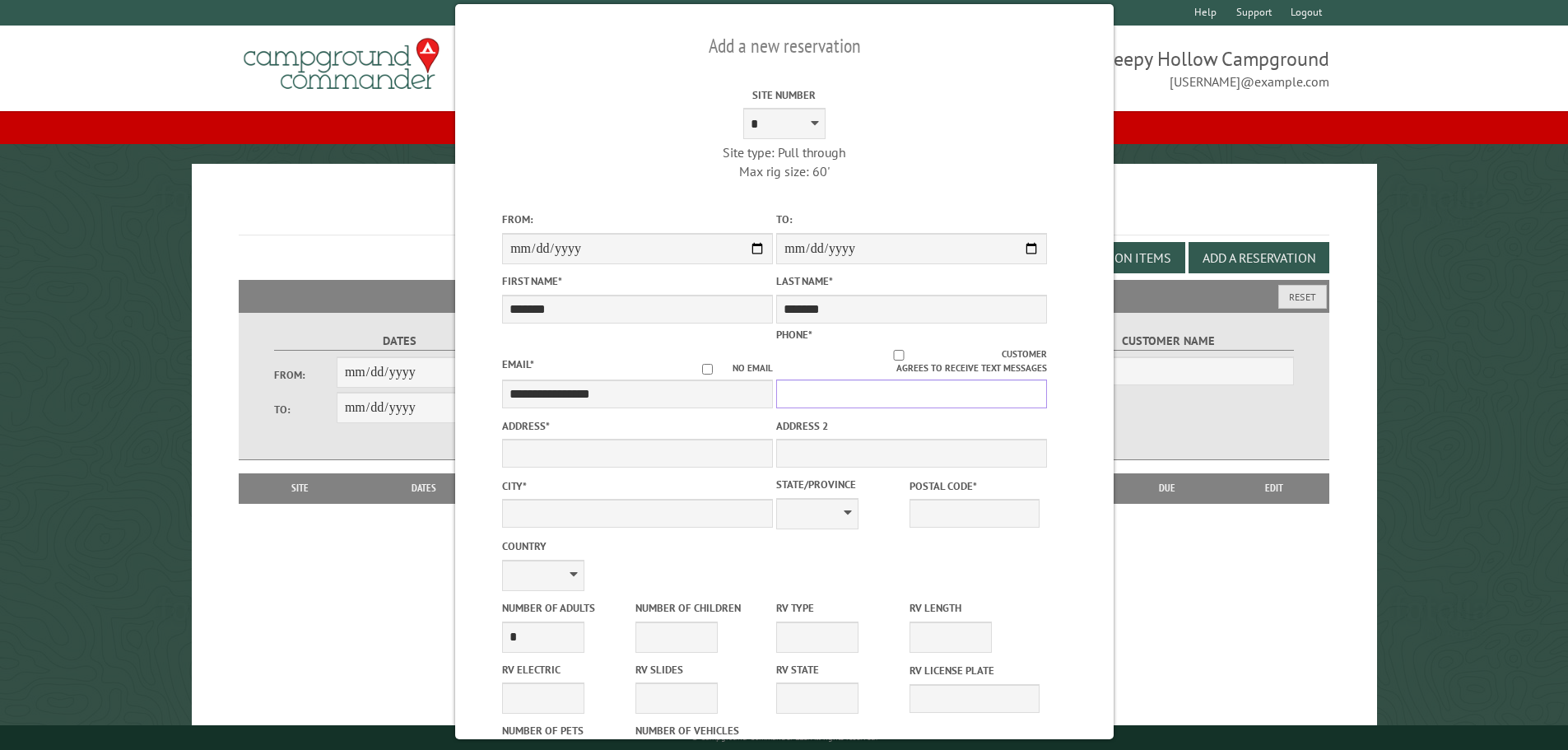click on "Phone *" at bounding box center [911, 394] 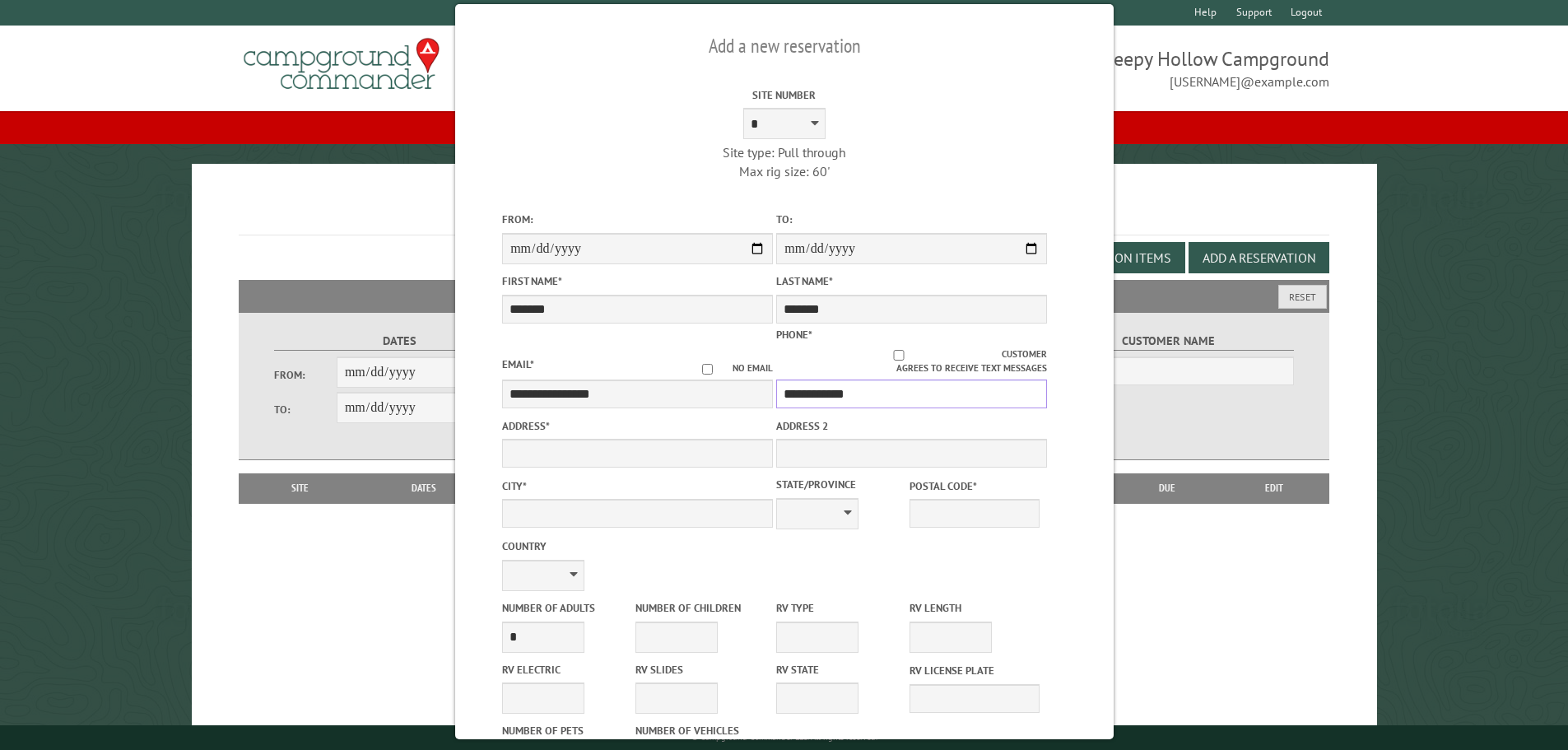 type on "**********" 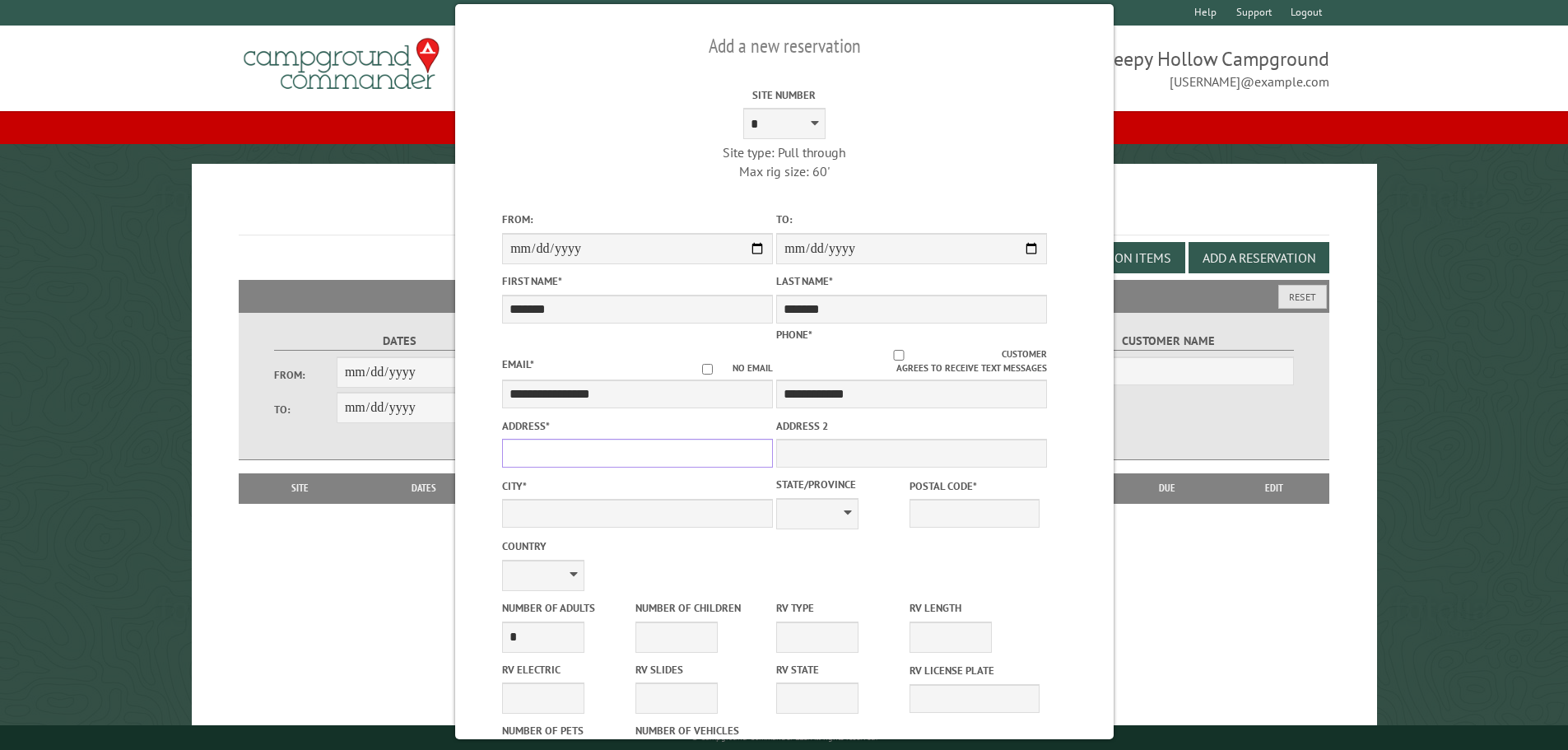 click on "Address *" at bounding box center (637, 453) 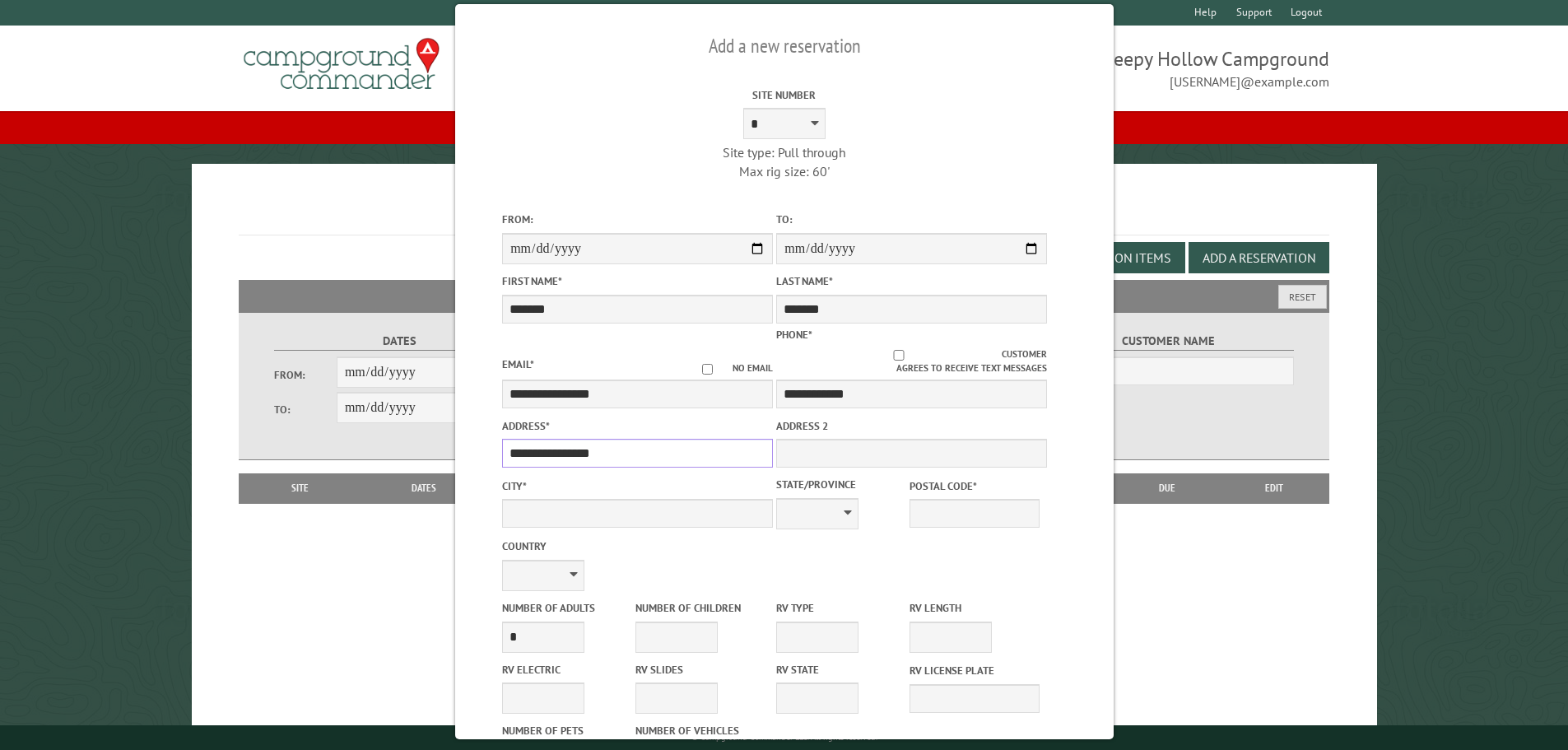type on "**********" 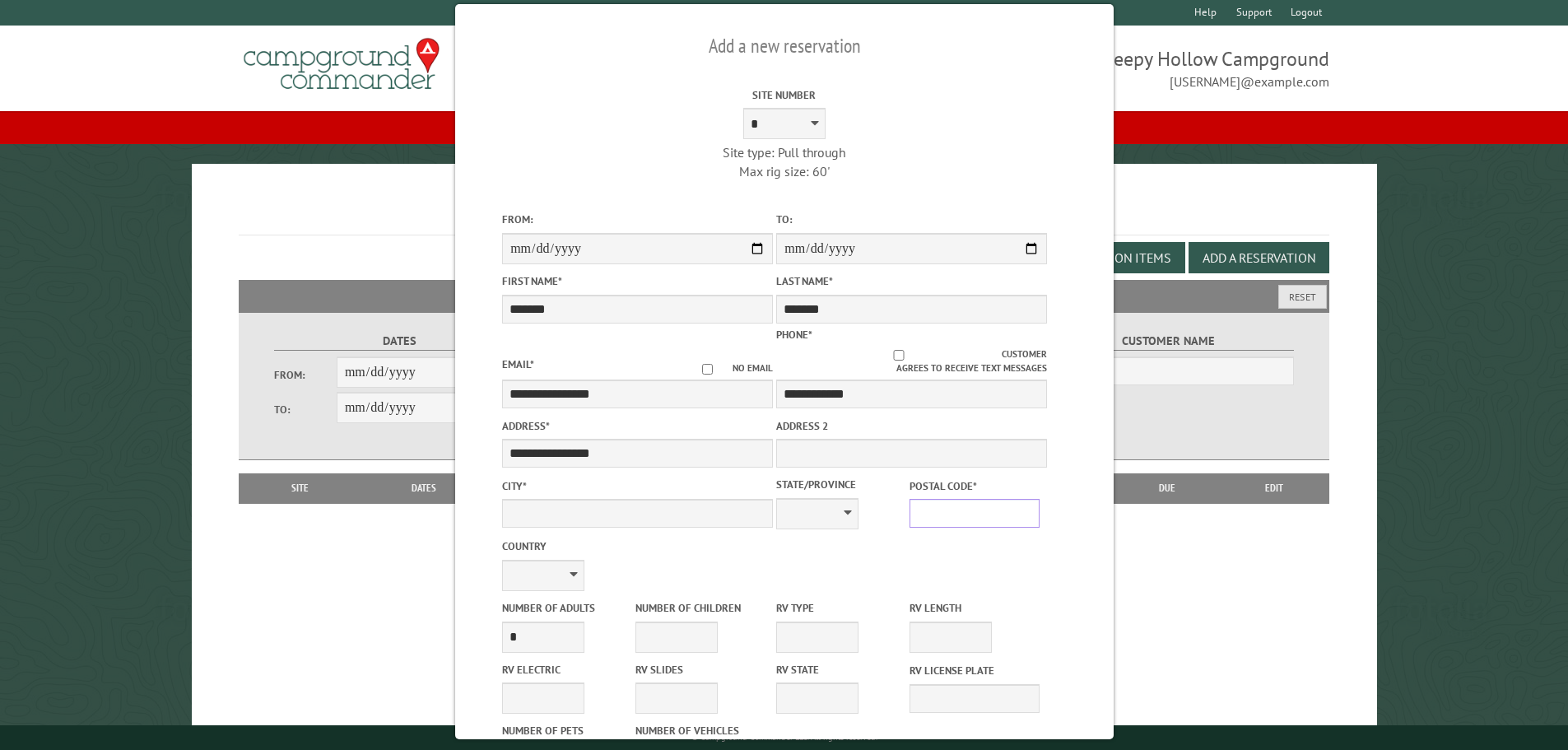 click on "Postal Code *" at bounding box center [975, 513] 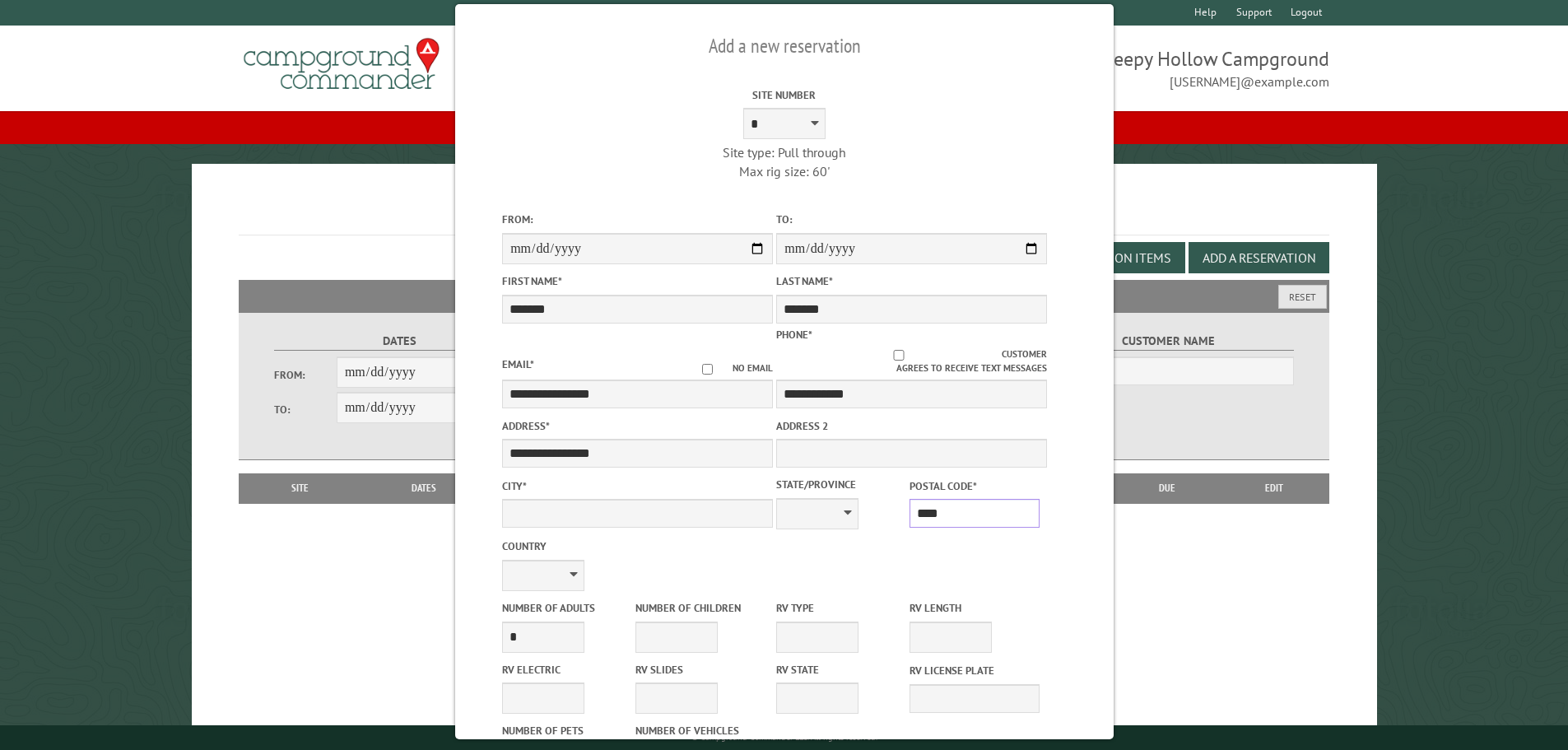 type on "*****" 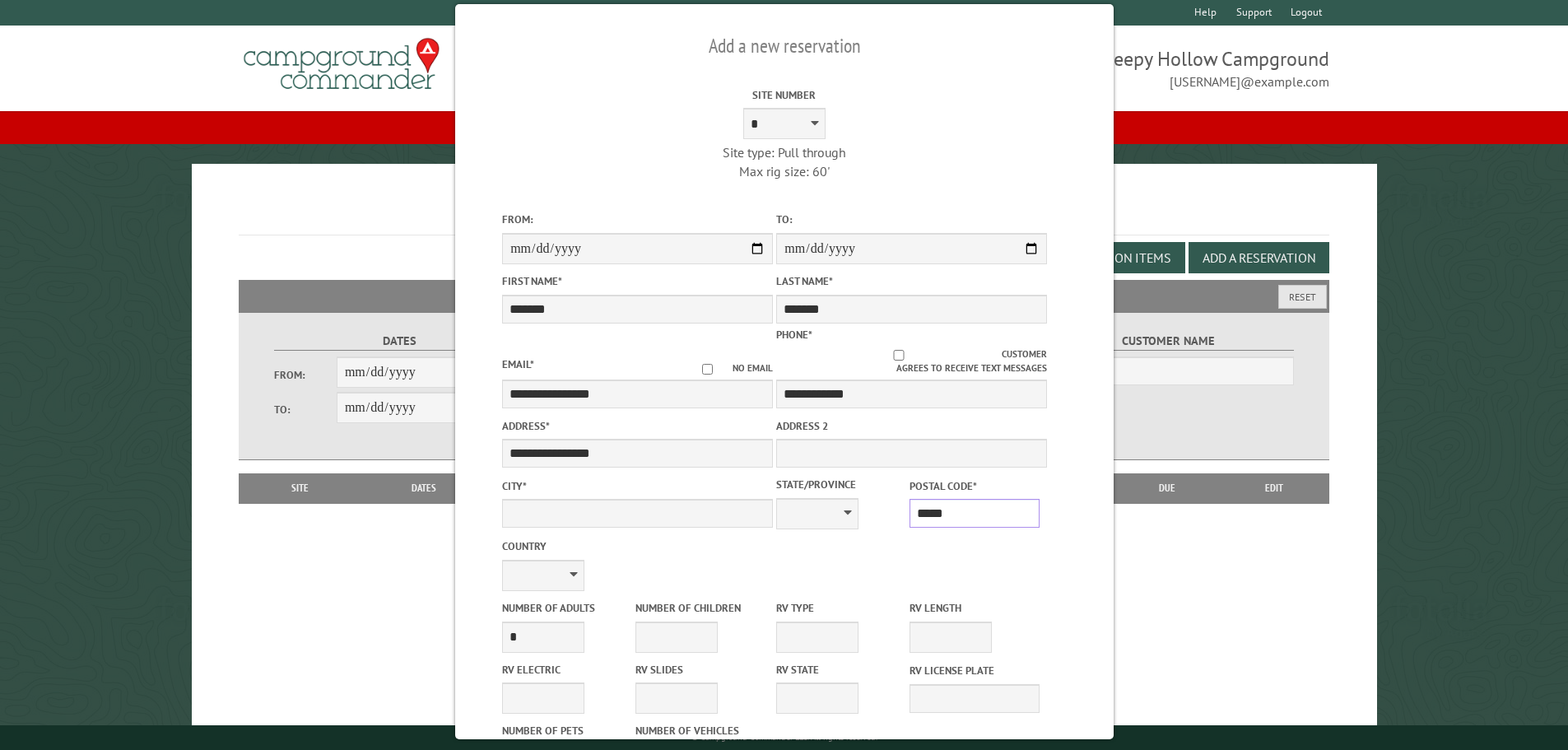 type on "****" 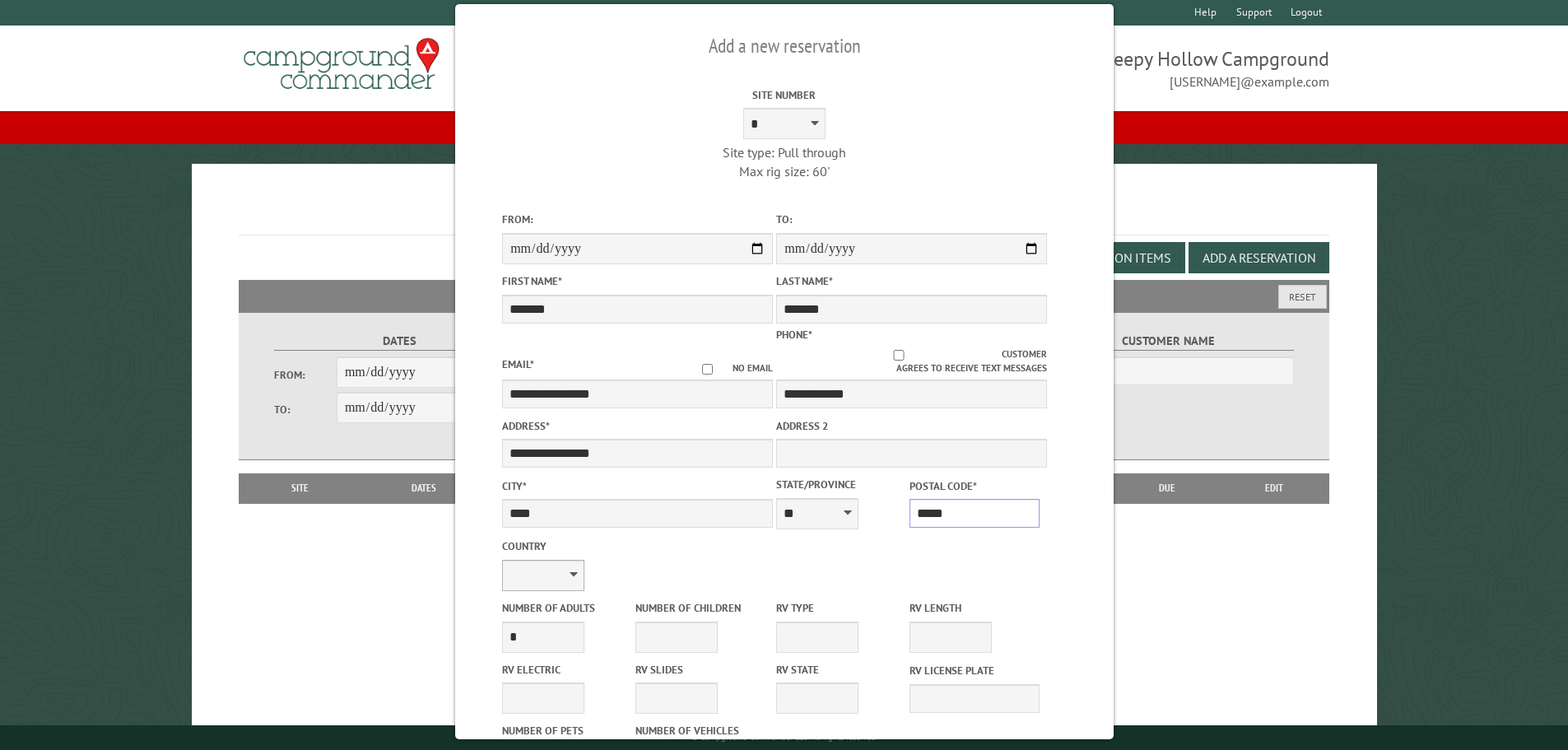 type on "*****" 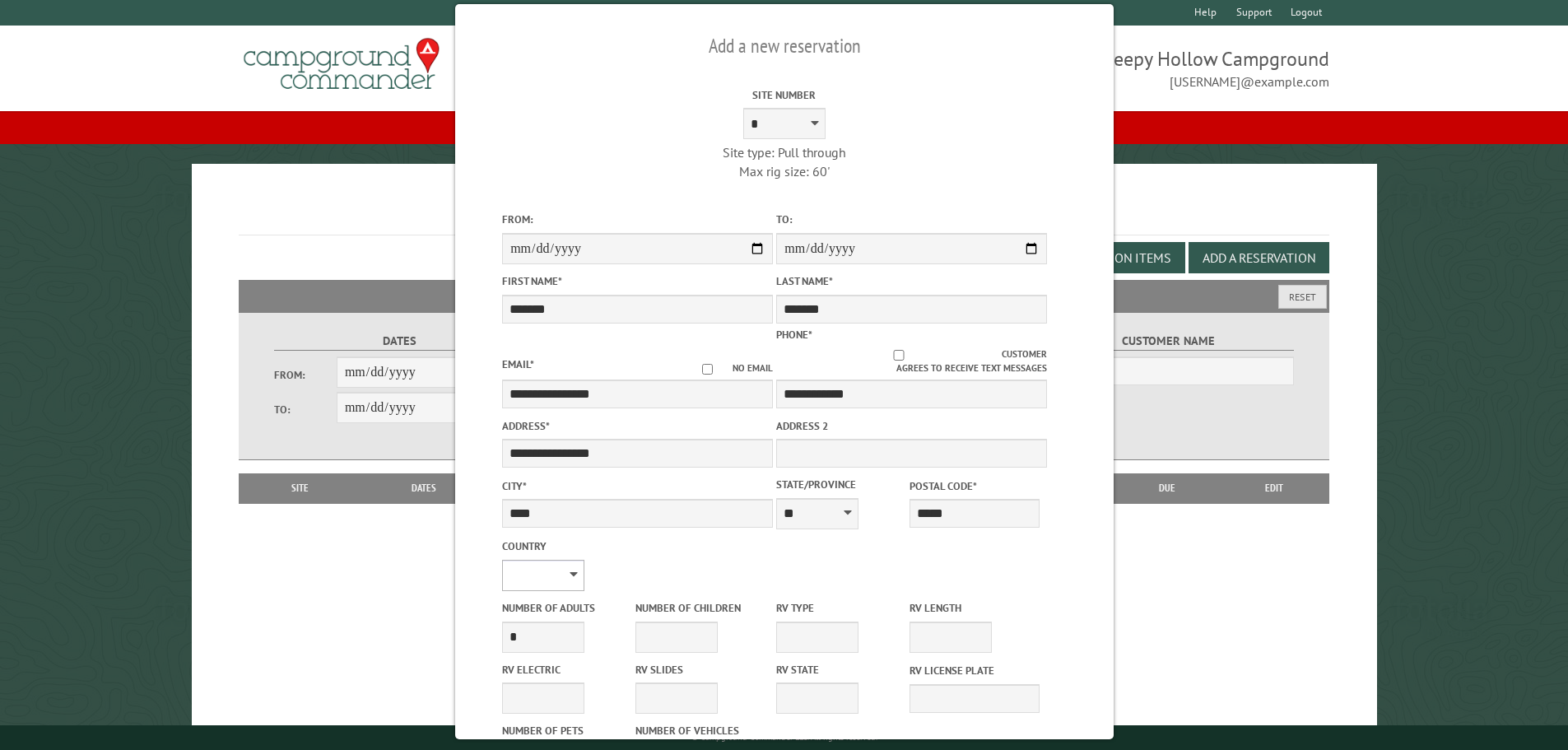 click on "**********" at bounding box center [543, 575] 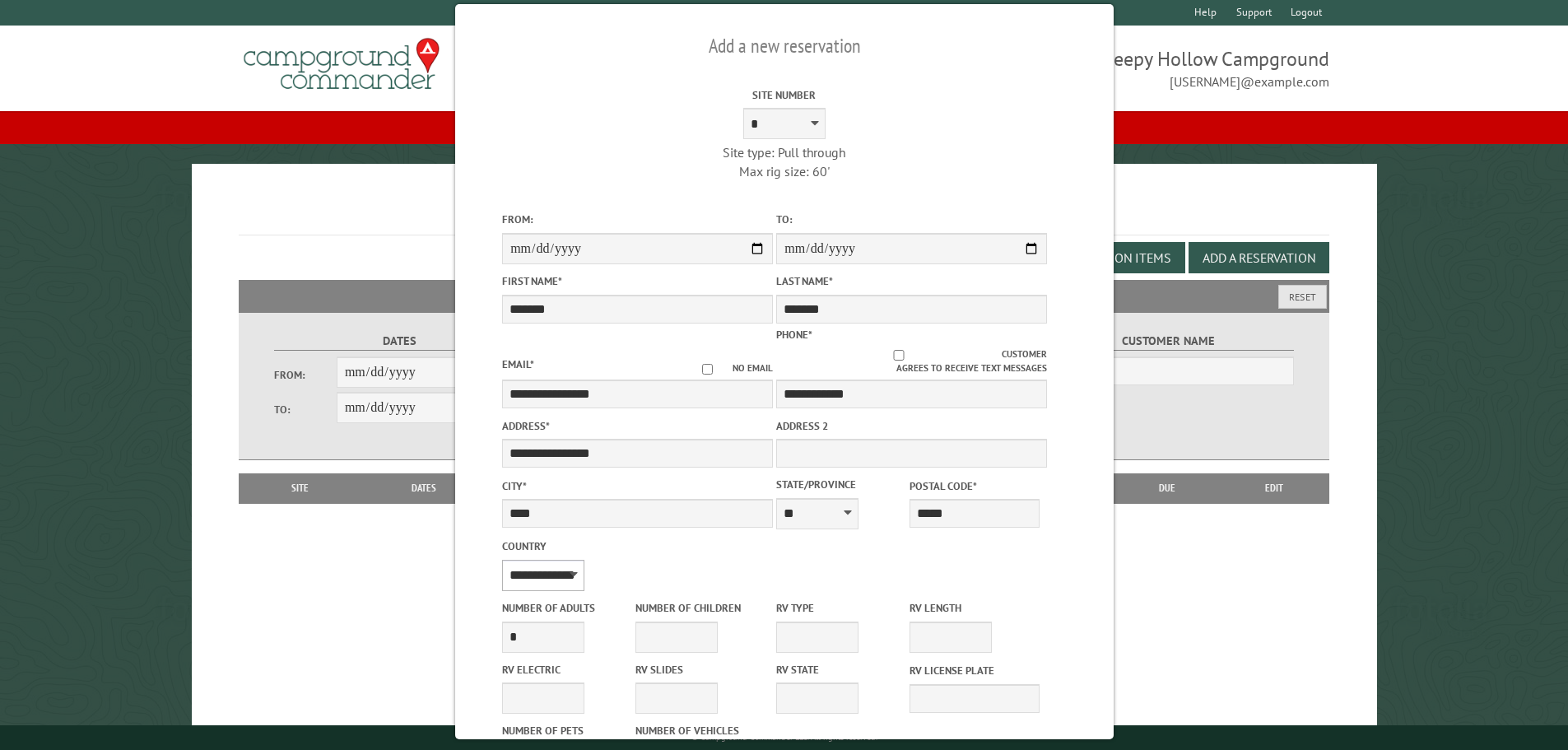 click on "**********" at bounding box center (543, 575) 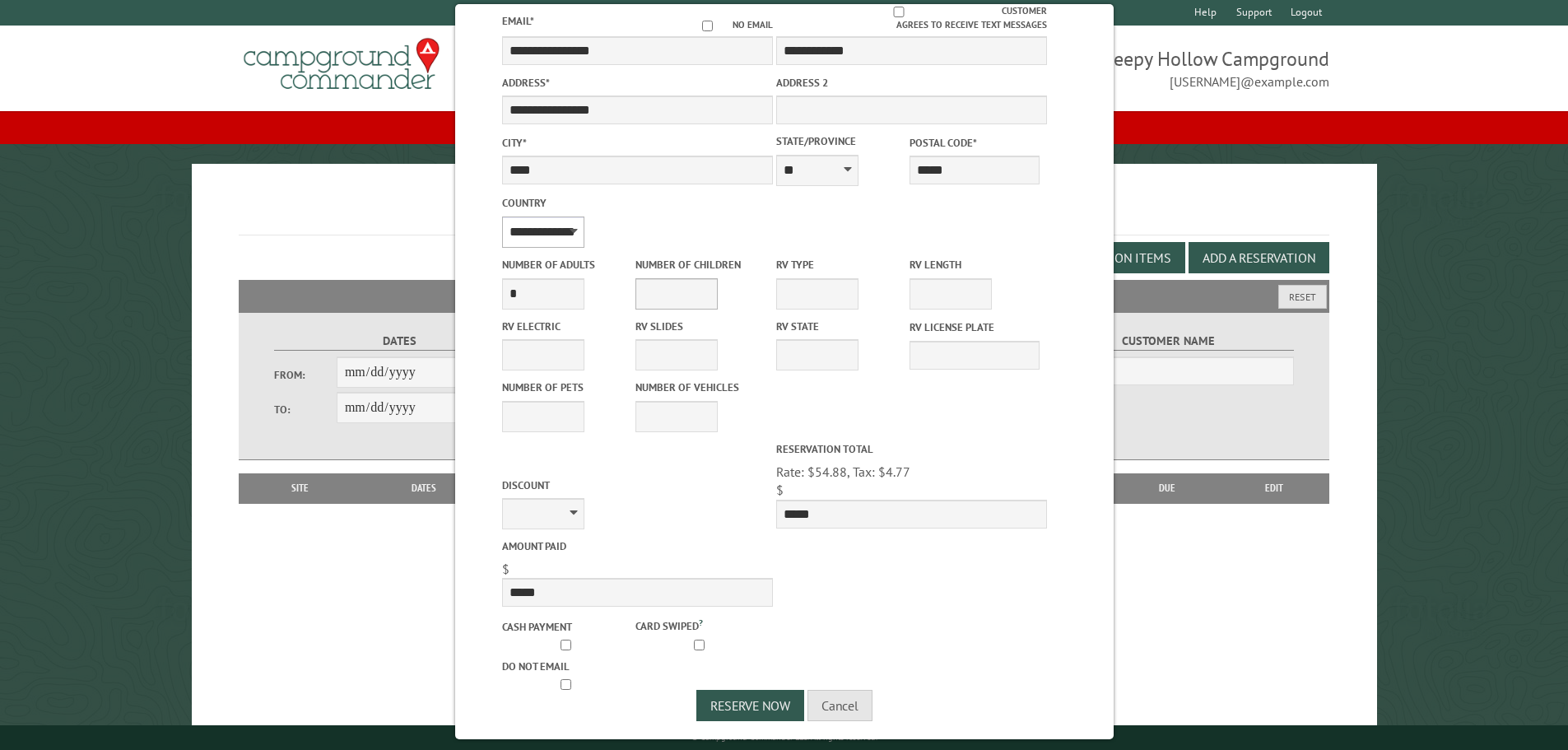 scroll, scrollTop: 346, scrollLeft: 0, axis: vertical 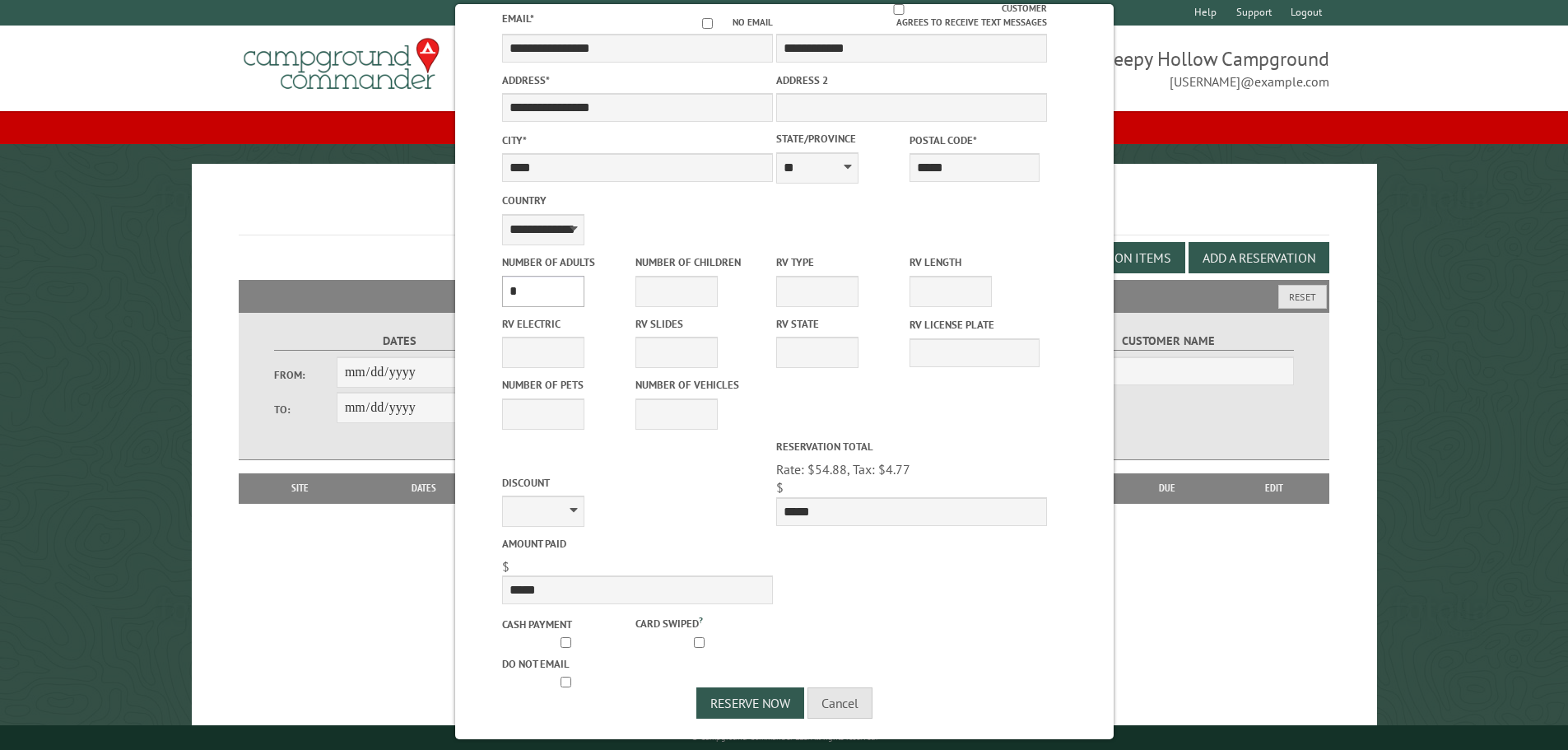 click on "* * * * * * * * * * **" at bounding box center [543, 291] 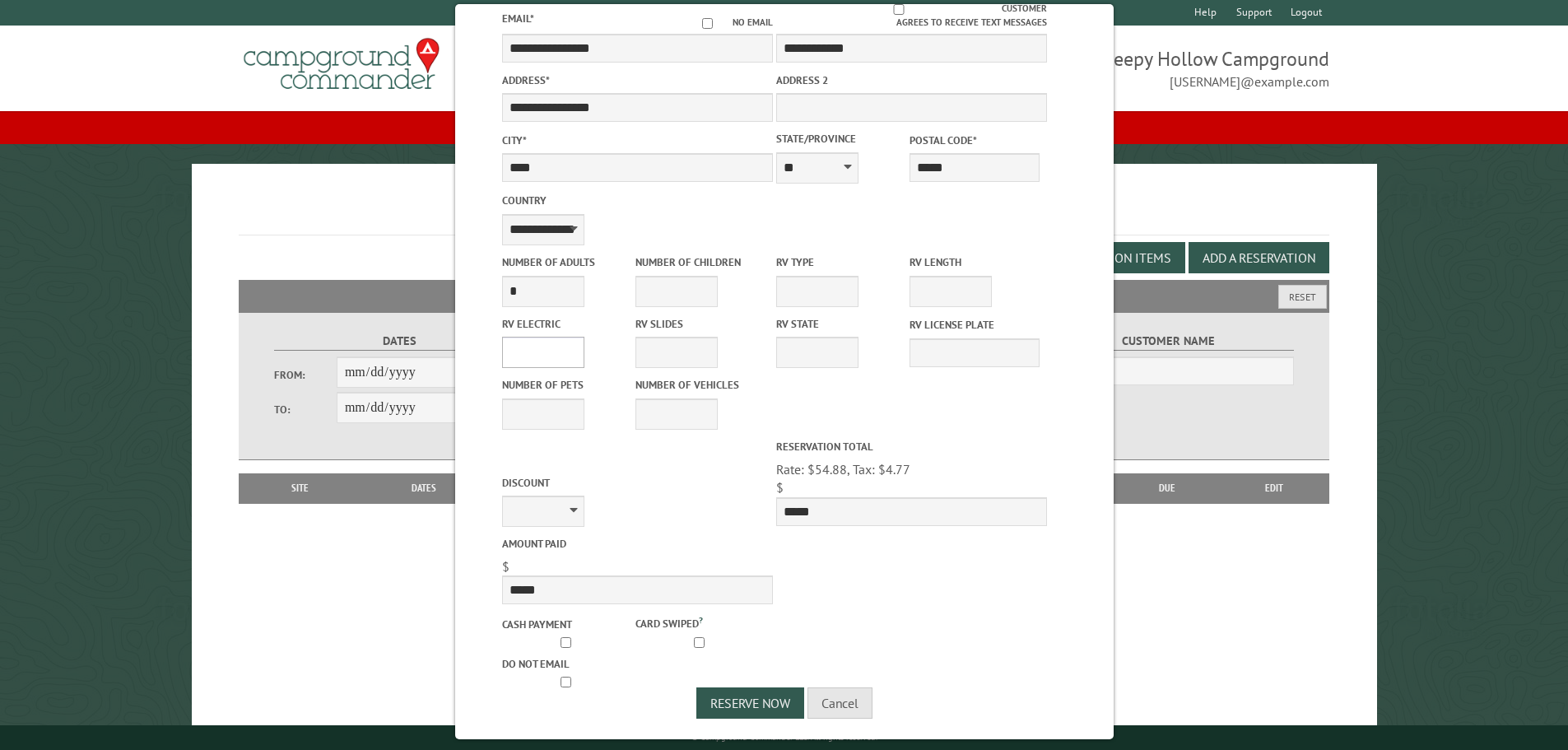 click on "**** *** *** ***" at bounding box center (543, 352) 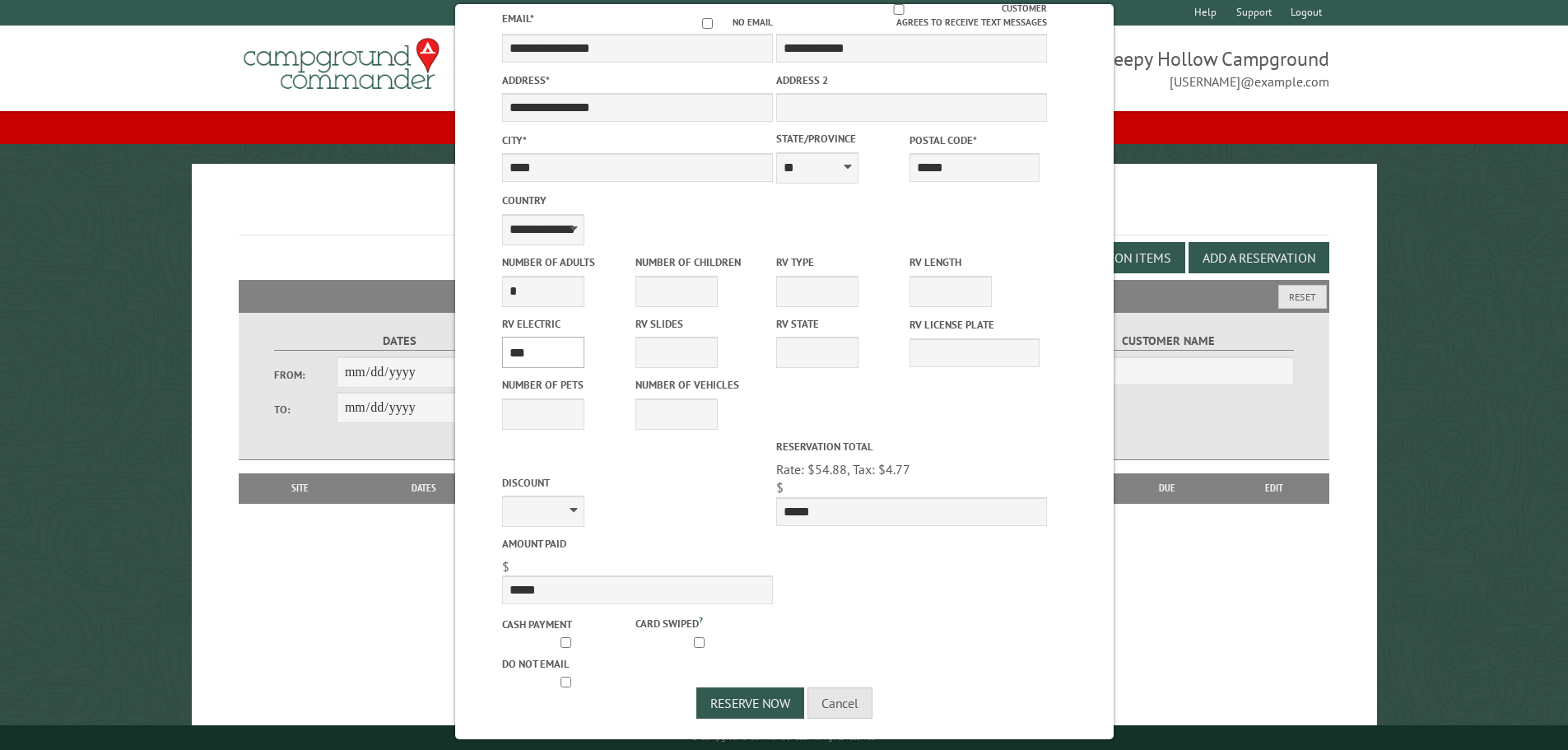 click on "**** *** *** ***" at bounding box center [543, 352] 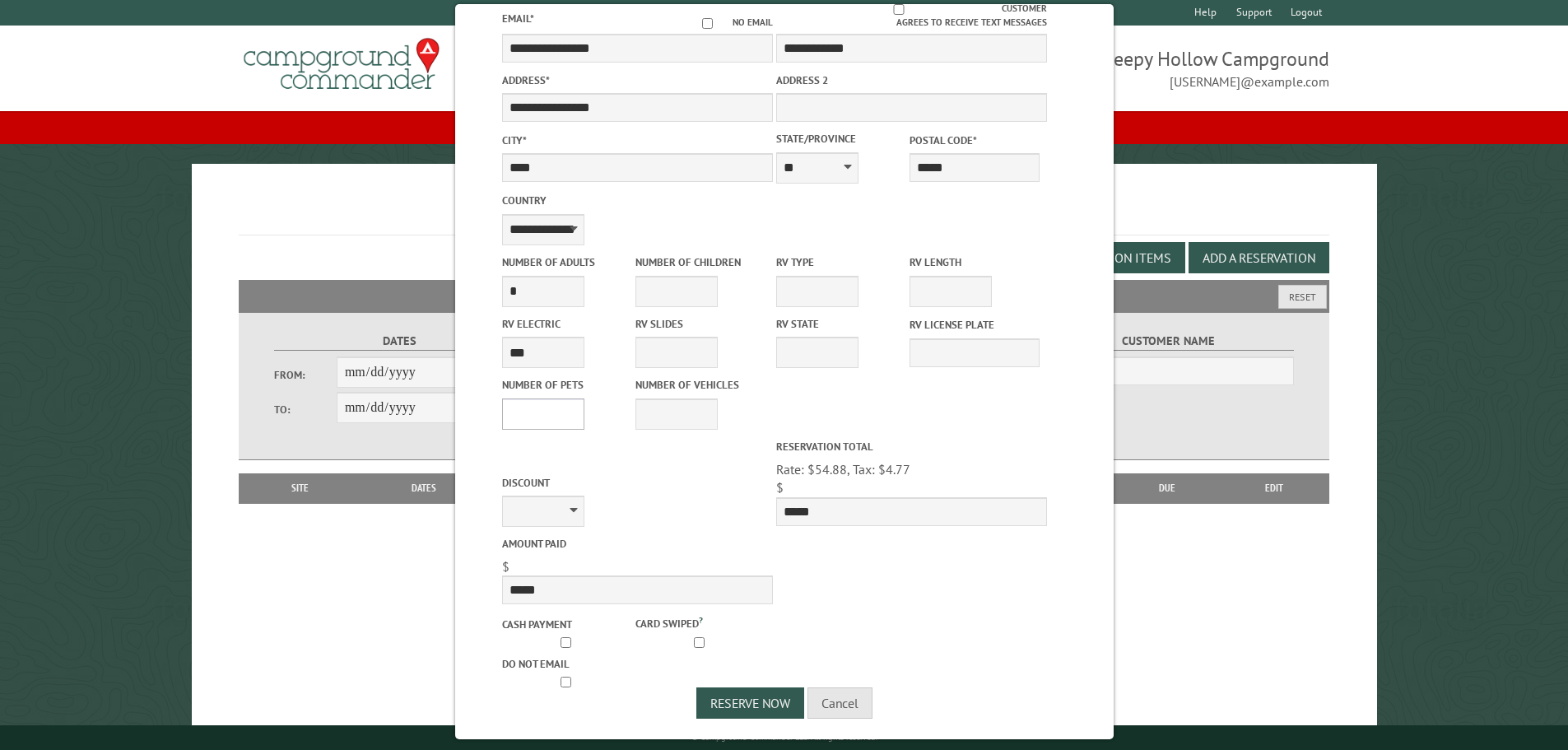 click on "* * * * * * * * * * **" at bounding box center [543, 414] 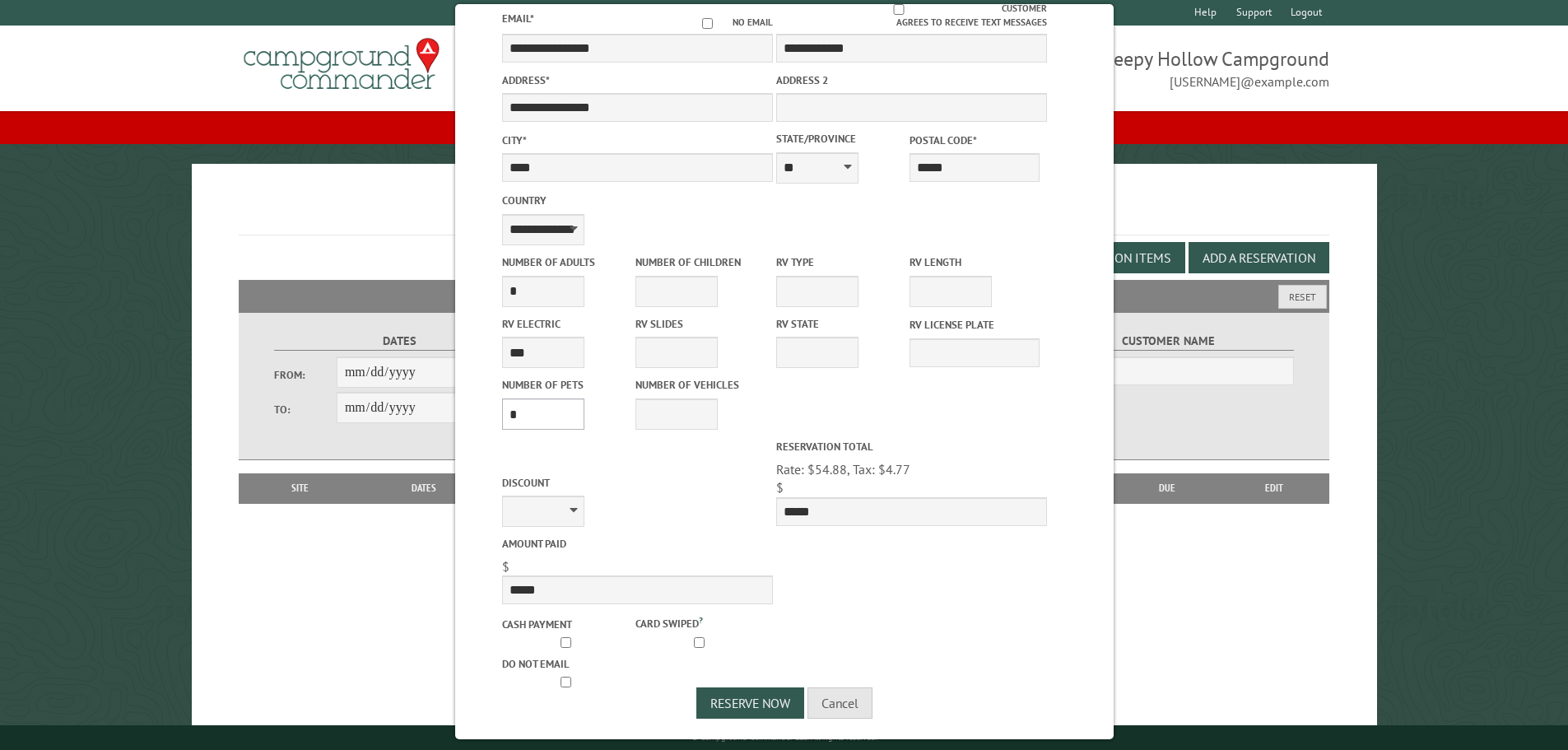 click on "* * * * * * * * * * **" at bounding box center (543, 414) 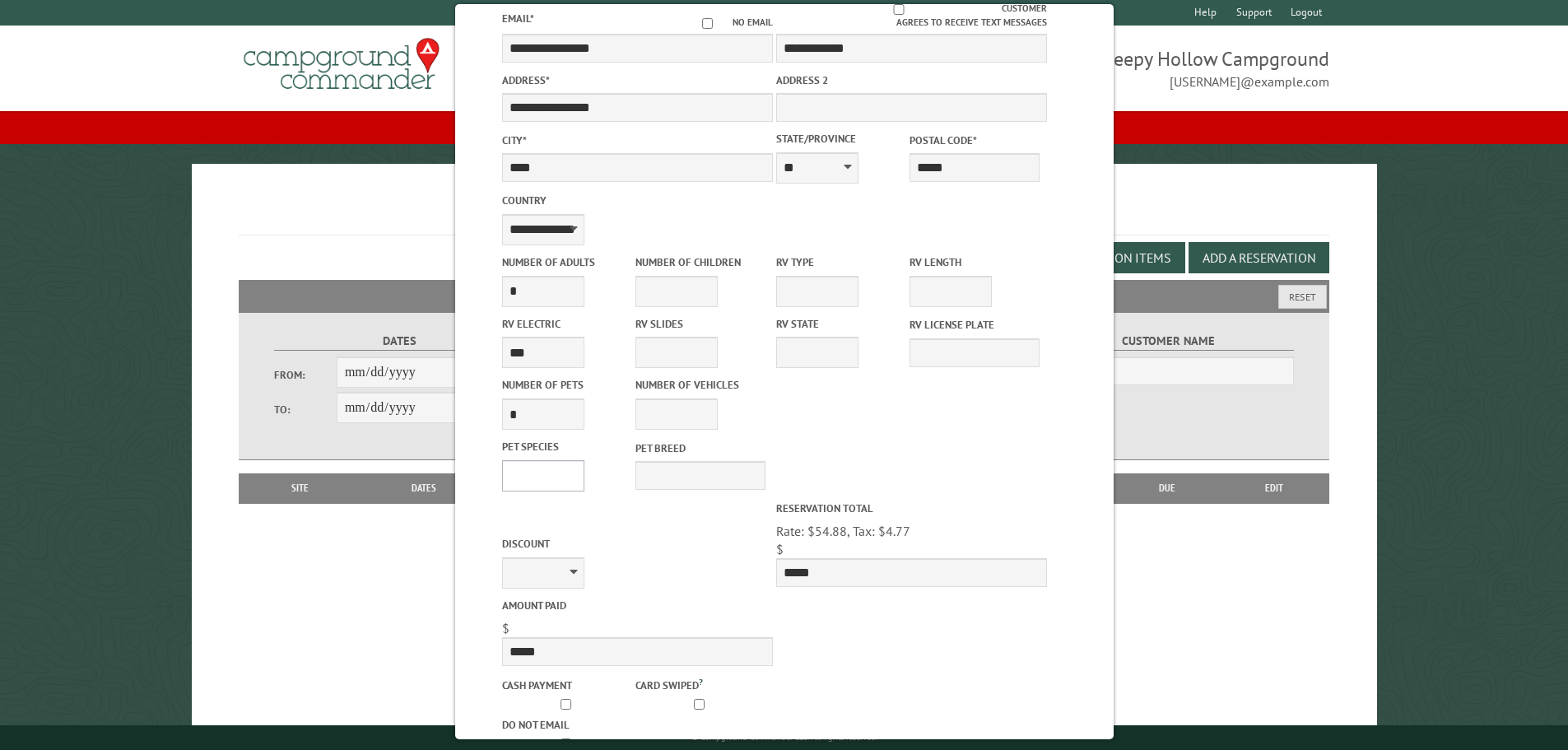 click on "***
***
****
*****" at bounding box center (543, 476) 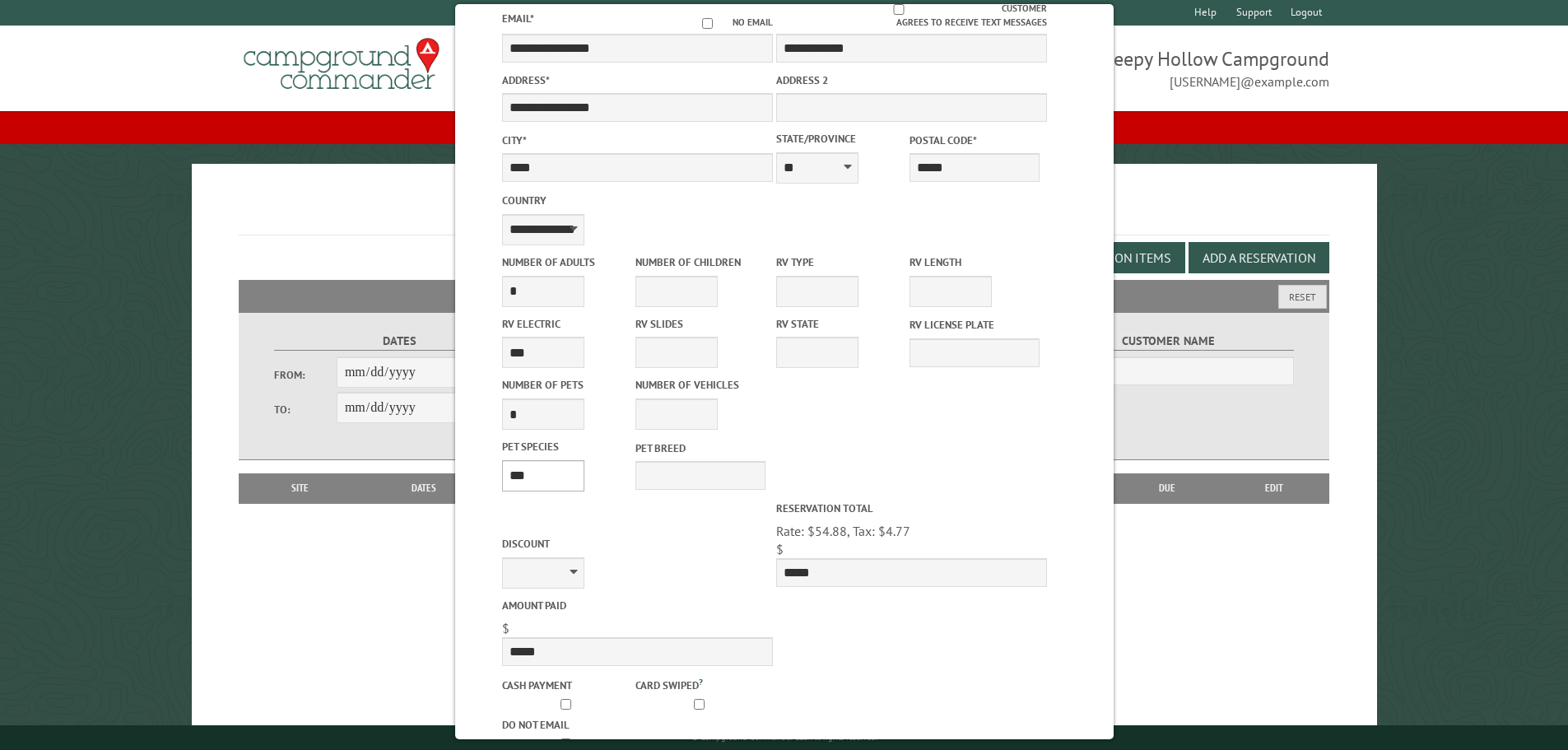 click on "***
***
****
*****" at bounding box center (543, 476) 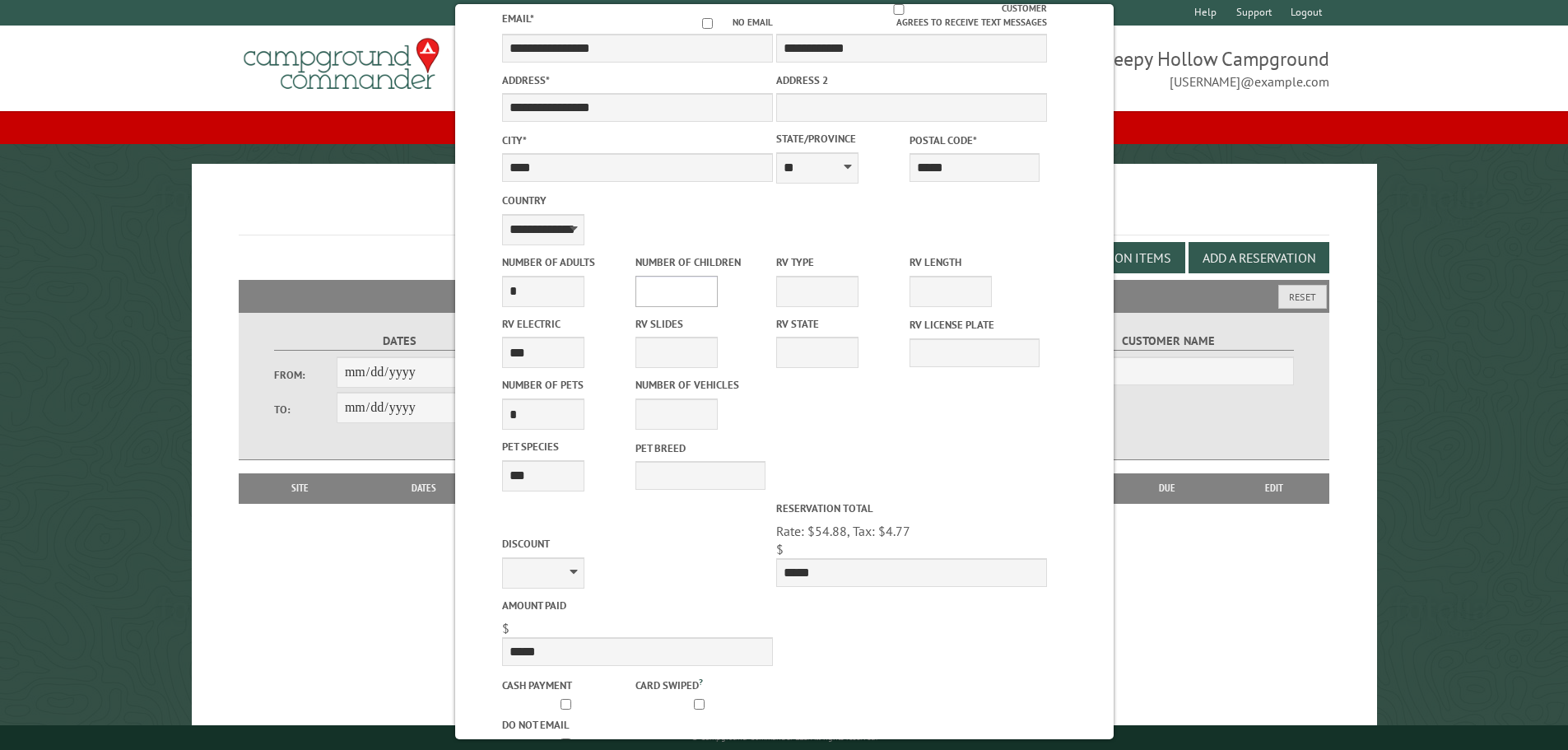 click on "* * * * * * * * * * **" at bounding box center (677, 291) 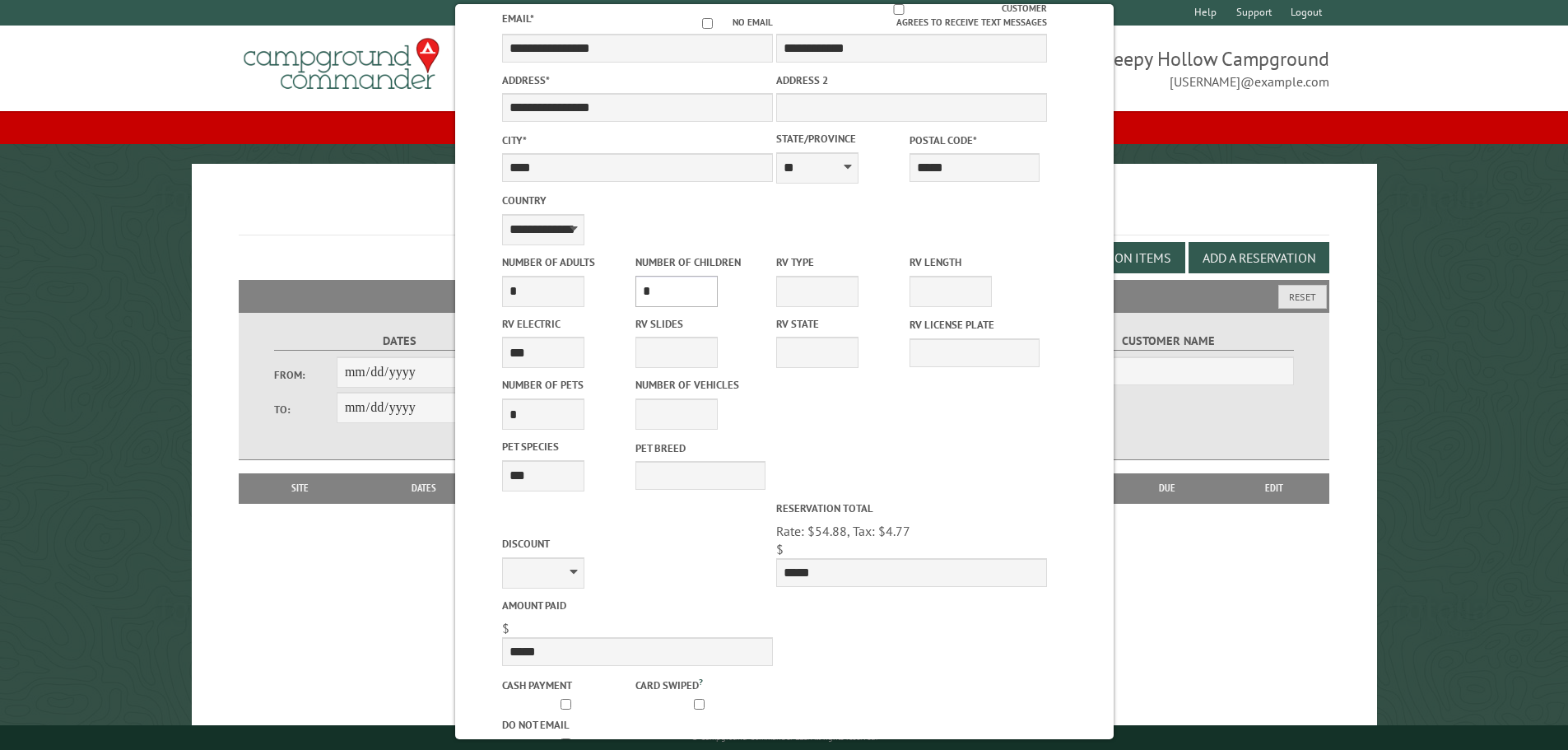 click on "* * * * * * * * * * **" at bounding box center (677, 291) 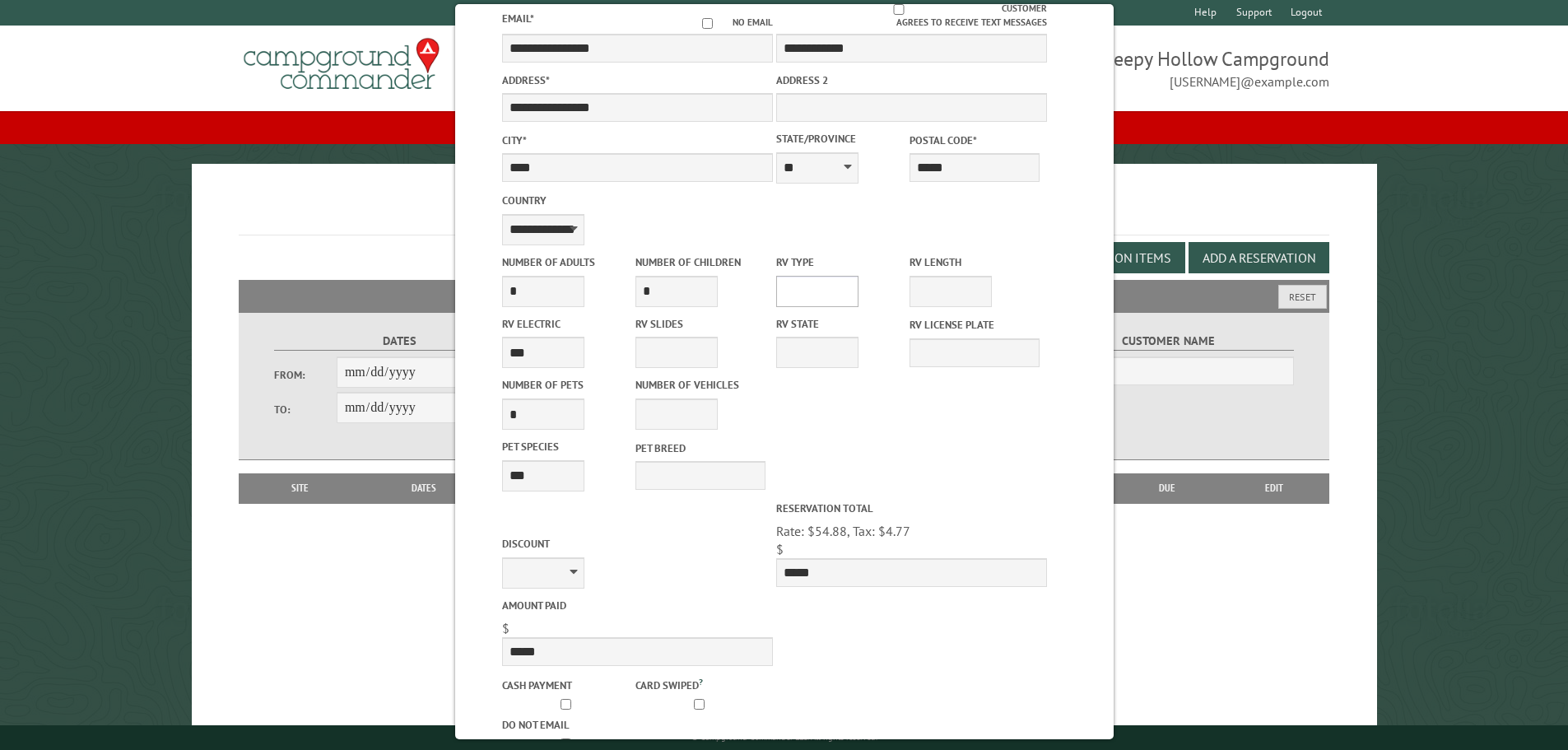 click on "**********" at bounding box center [817, 291] 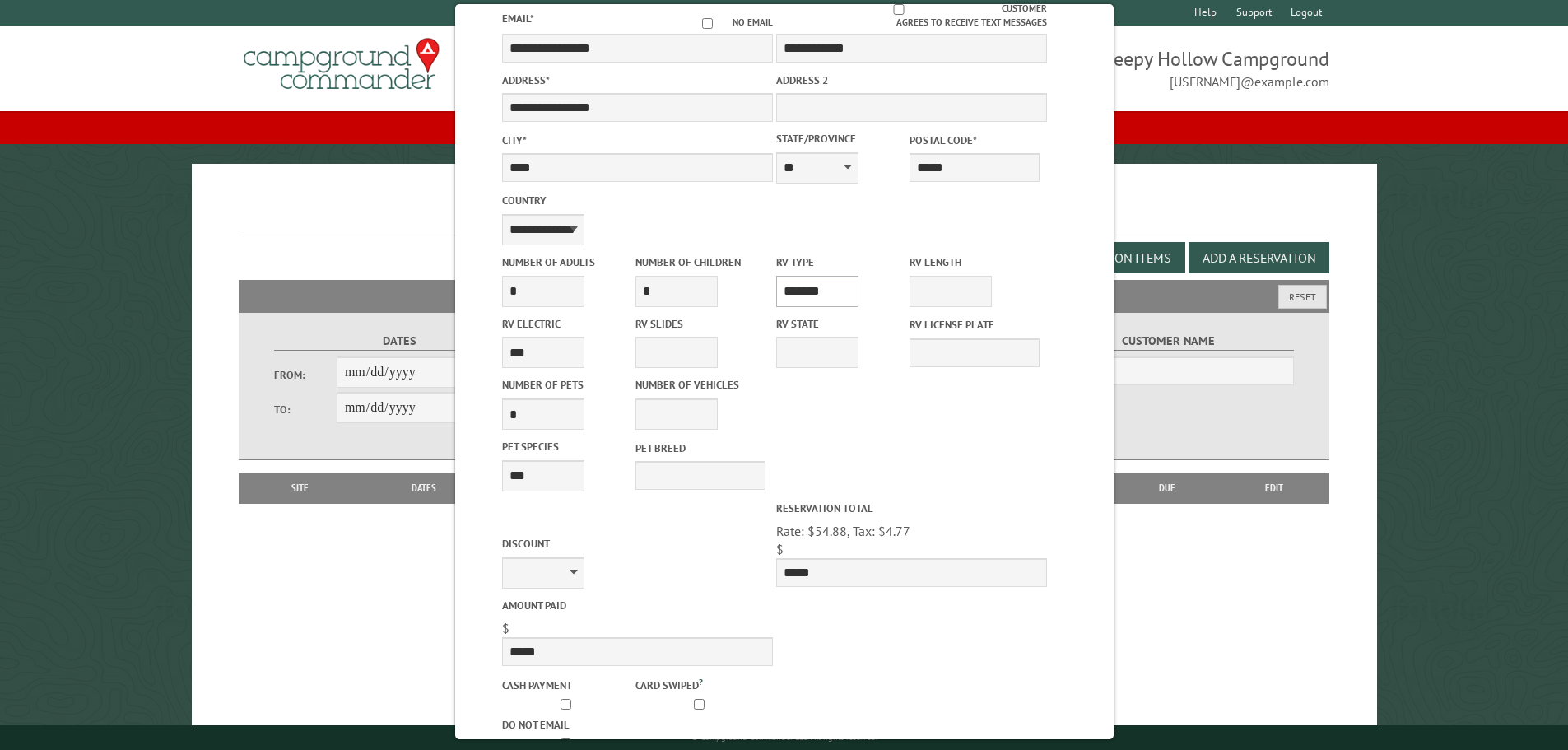 click on "**********" at bounding box center [817, 291] 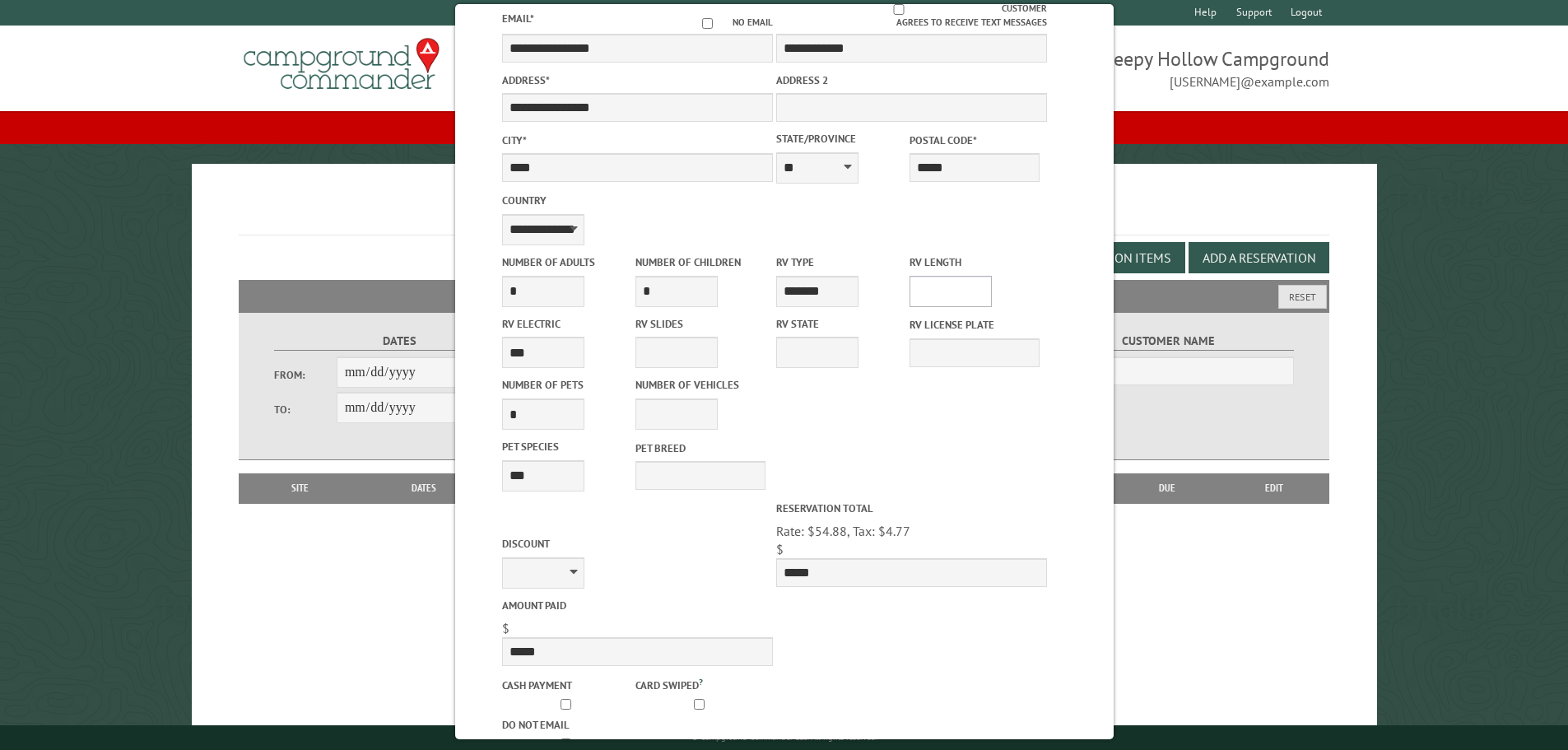 click on "* ** ** ** ** ** ** ** ** ** ** **" at bounding box center [951, 291] 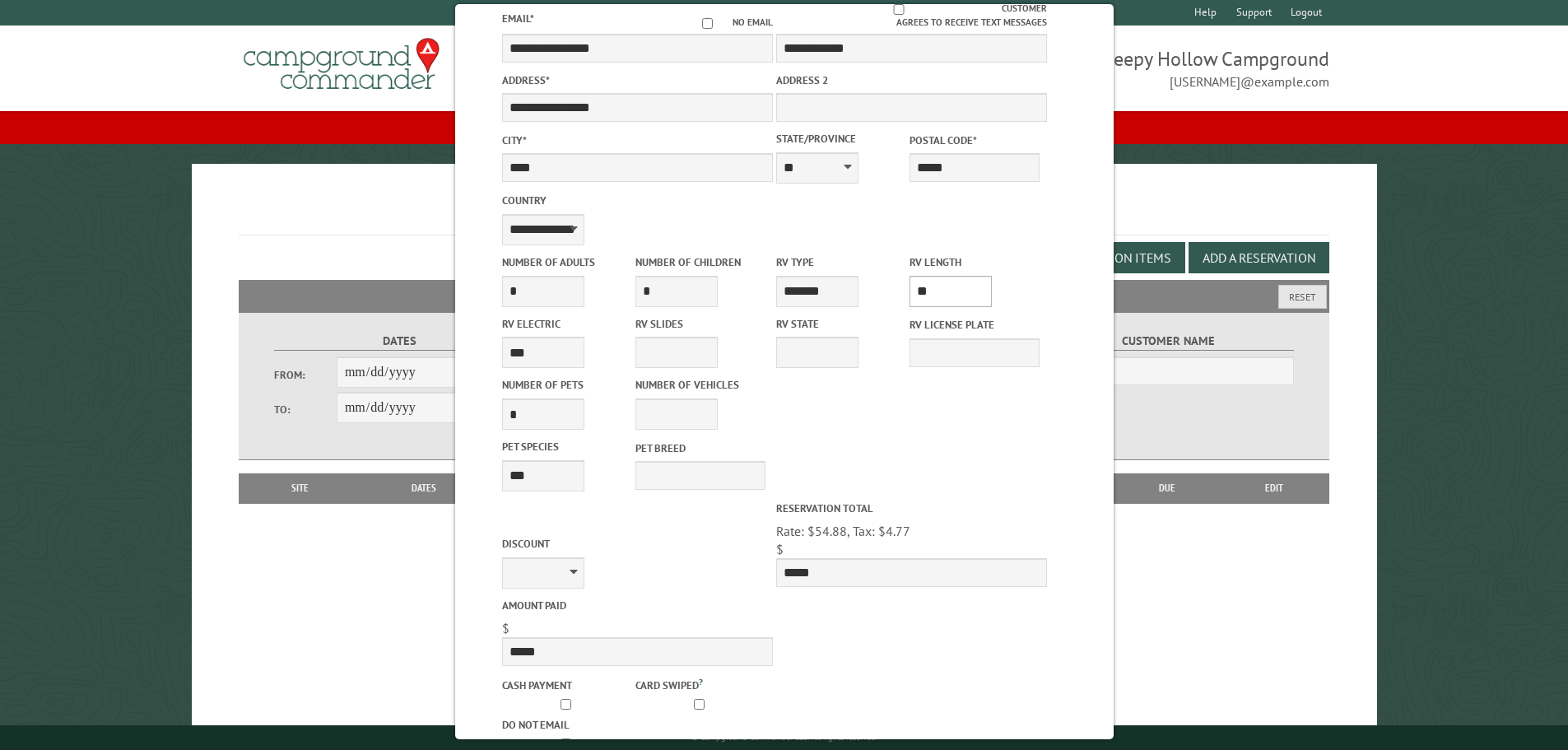 click on "* ** ** ** ** ** ** ** ** ** ** **" at bounding box center [951, 291] 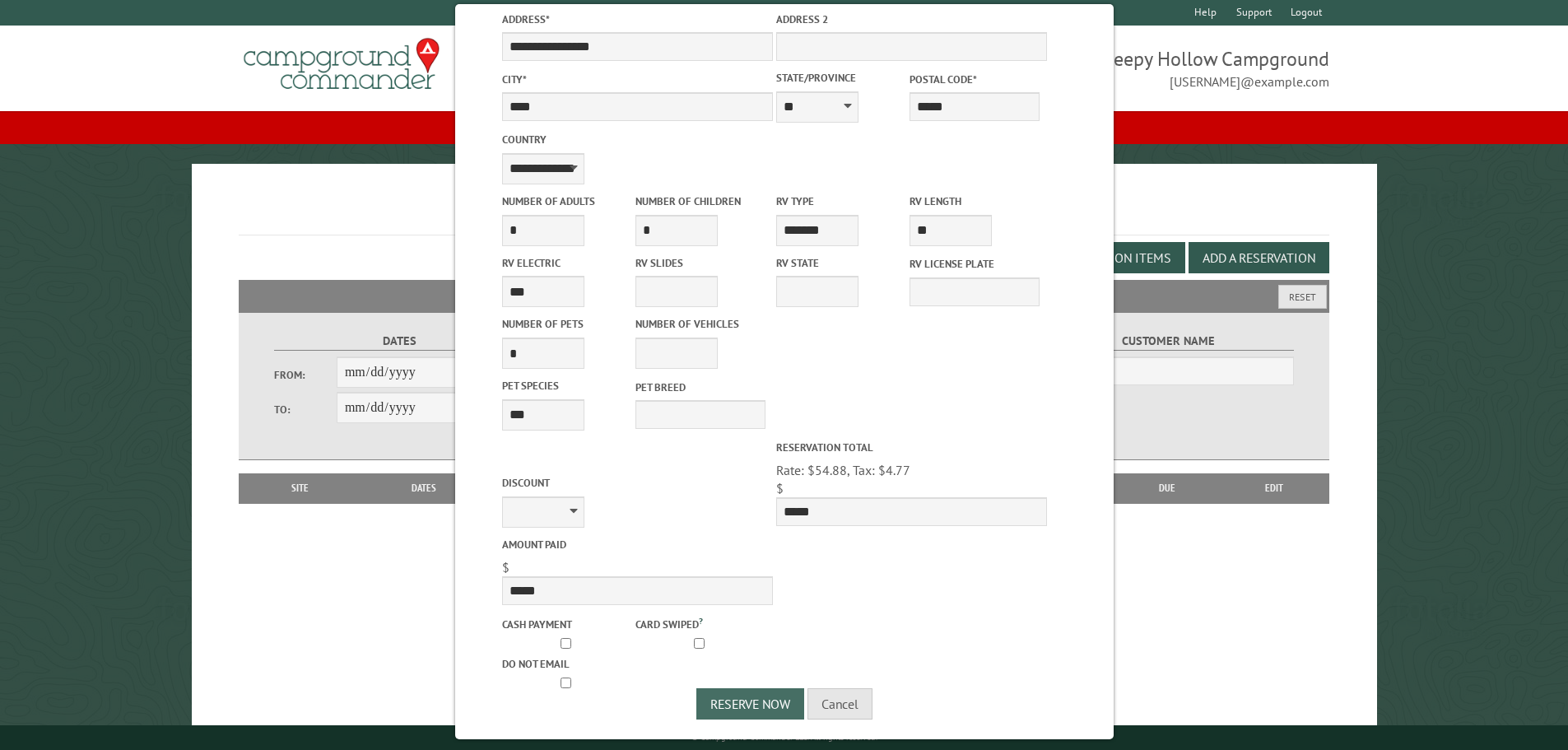 click on "Reserve Now" at bounding box center [750, 704] 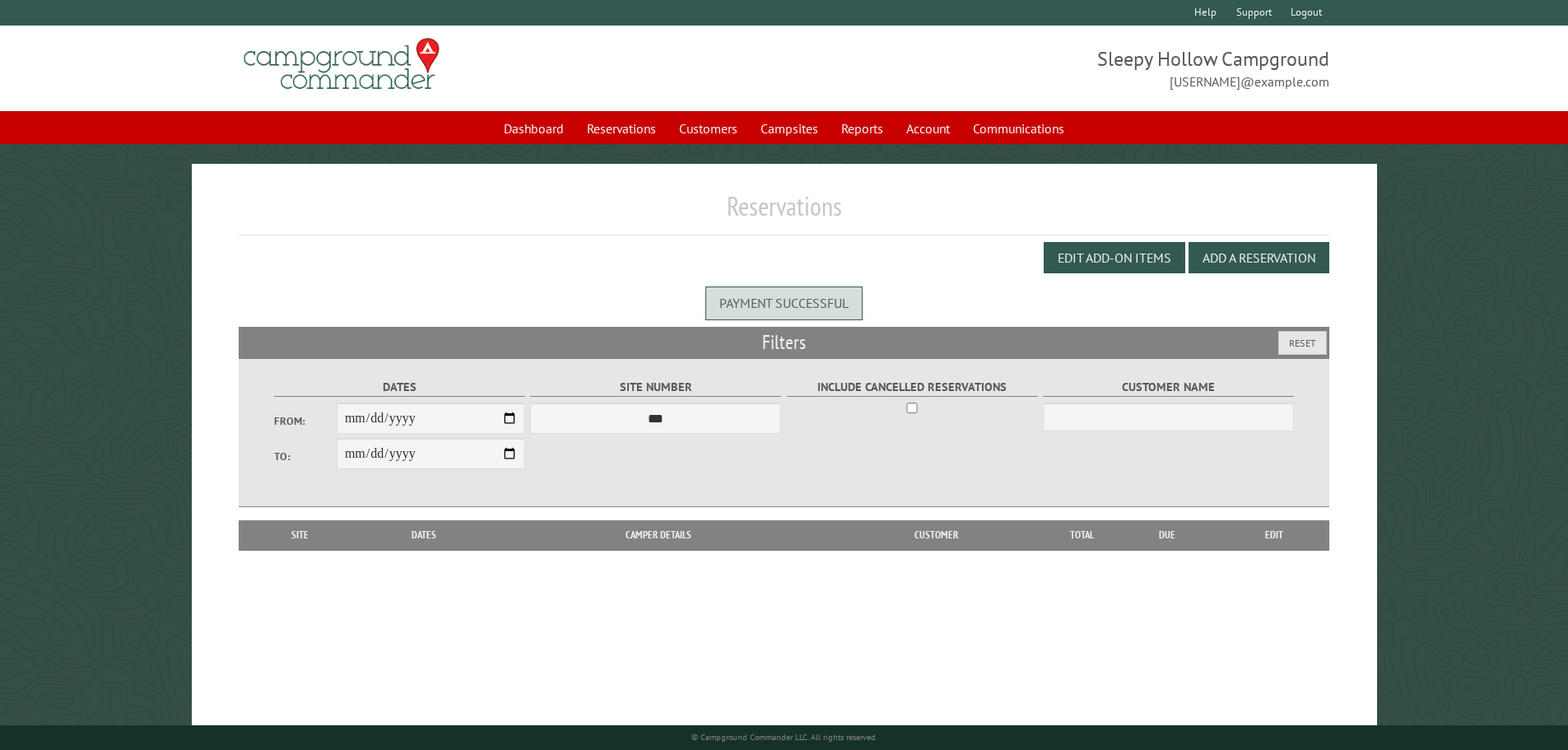 scroll, scrollTop: 0, scrollLeft: 0, axis: both 